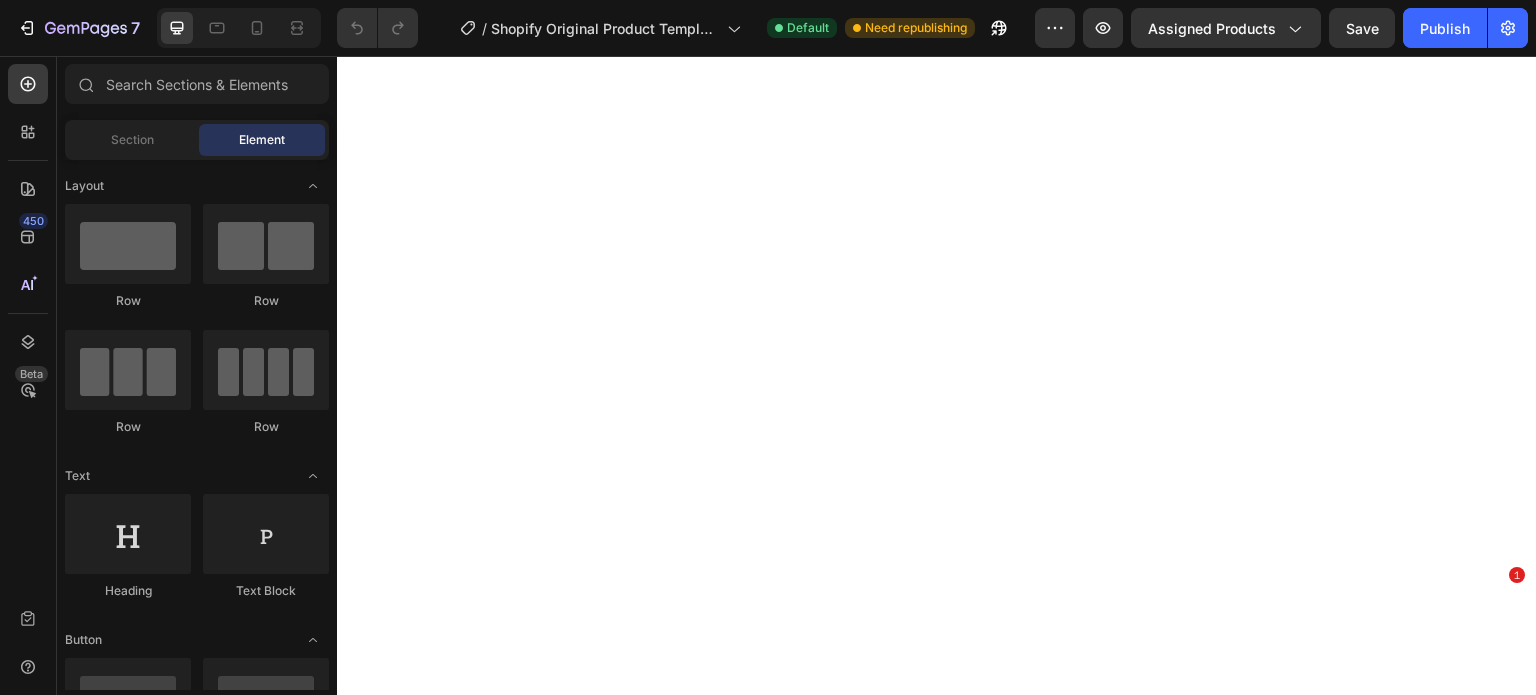 scroll, scrollTop: 0, scrollLeft: 0, axis: both 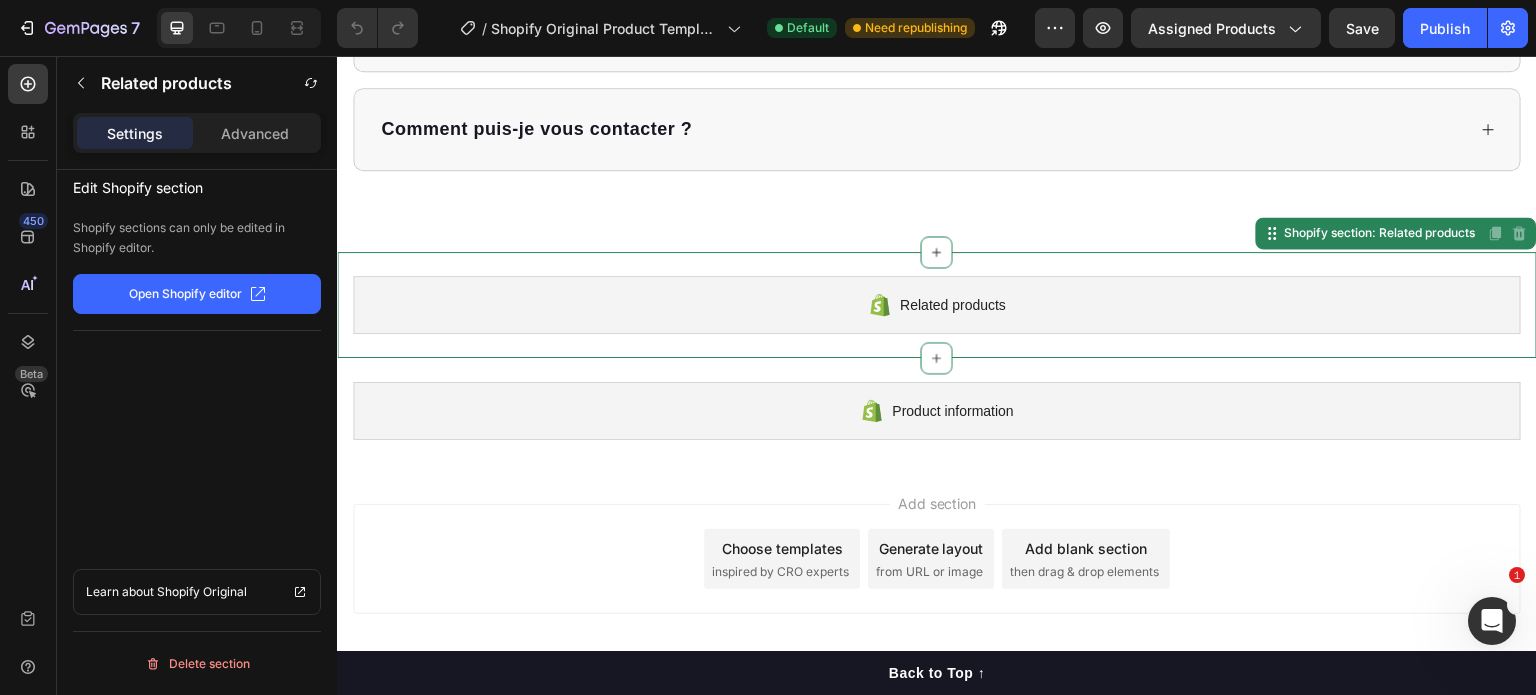 click on "Add section Choose templates inspired by CRO experts Generate layout from URL or image Add blank section then drag & drop elements" at bounding box center [937, 563] 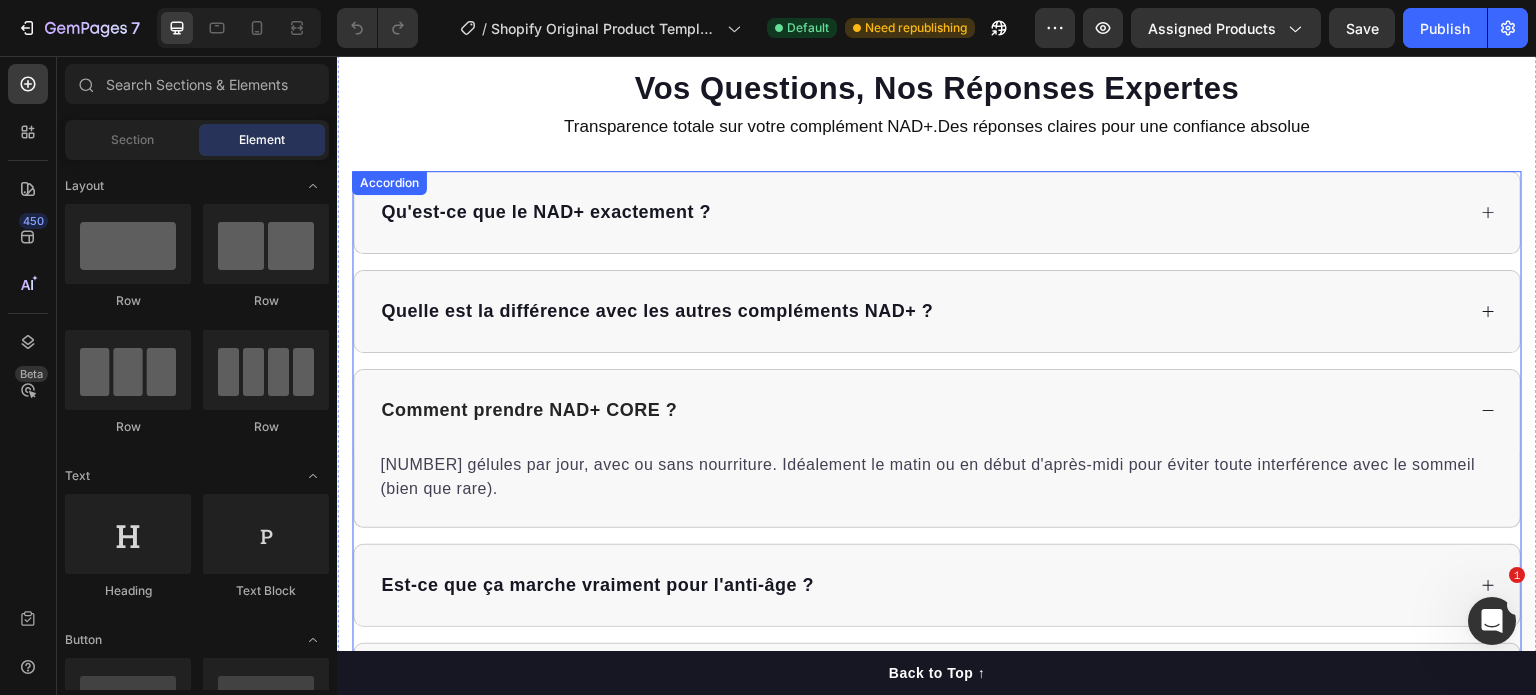 scroll, scrollTop: 7948, scrollLeft: 0, axis: vertical 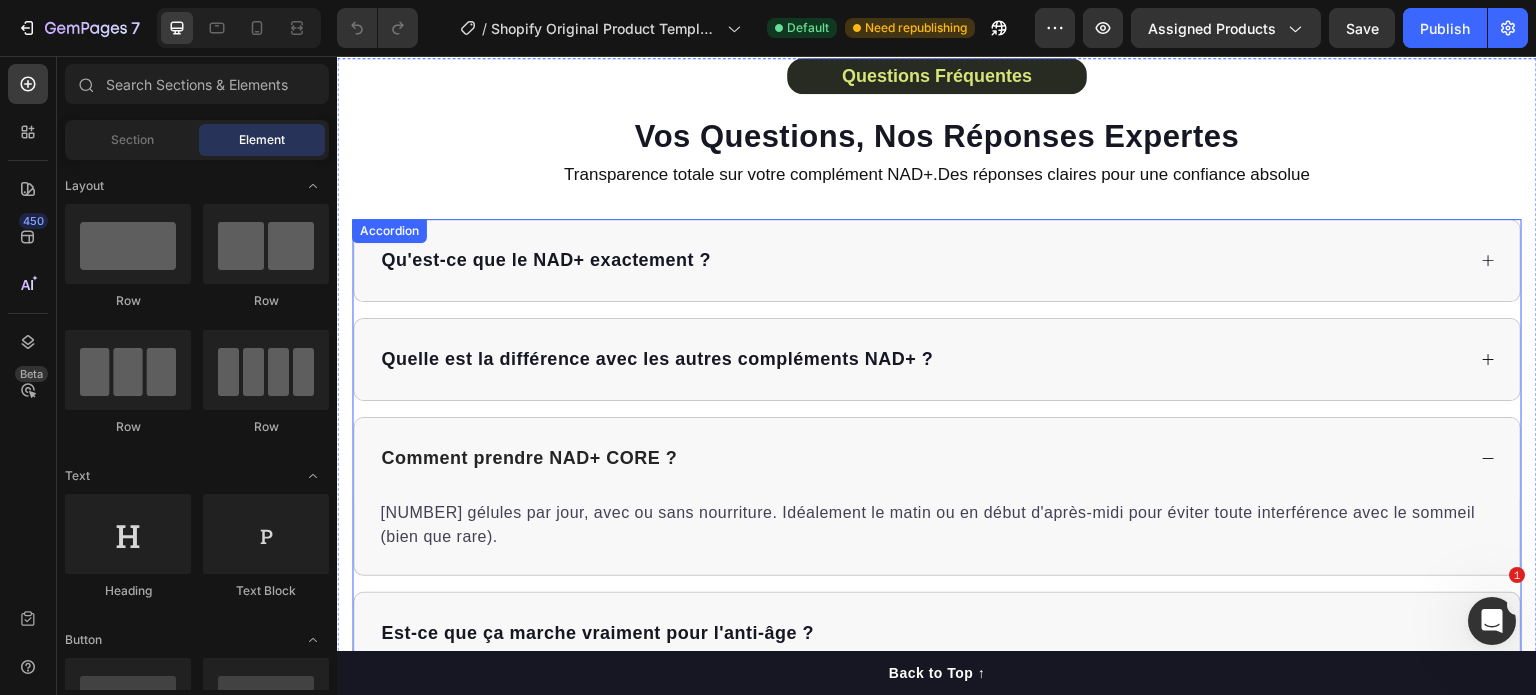 click on "Comment prendre NAD+ CORE ?" at bounding box center [937, 458] 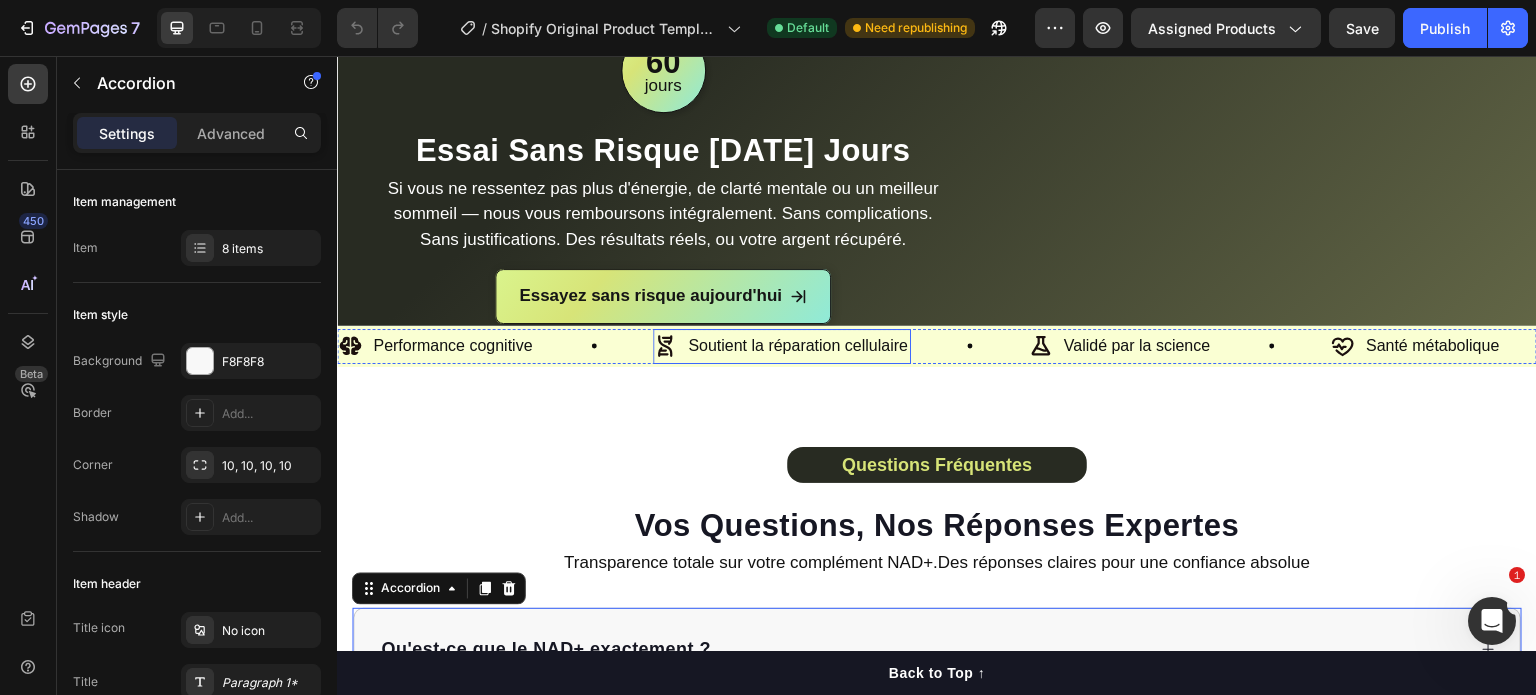 scroll, scrollTop: 7320, scrollLeft: 0, axis: vertical 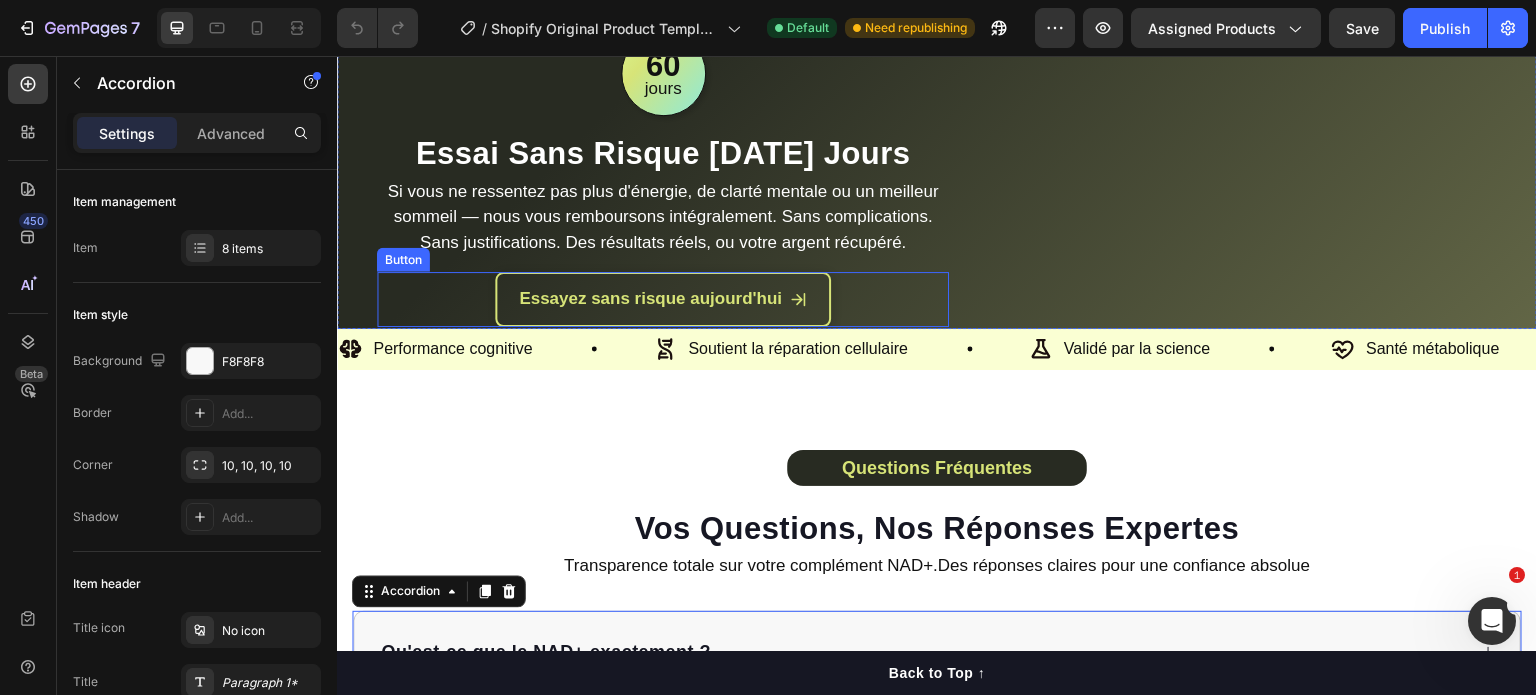 click on "Essayez sans risque aujourd'hui" at bounding box center (663, 299) 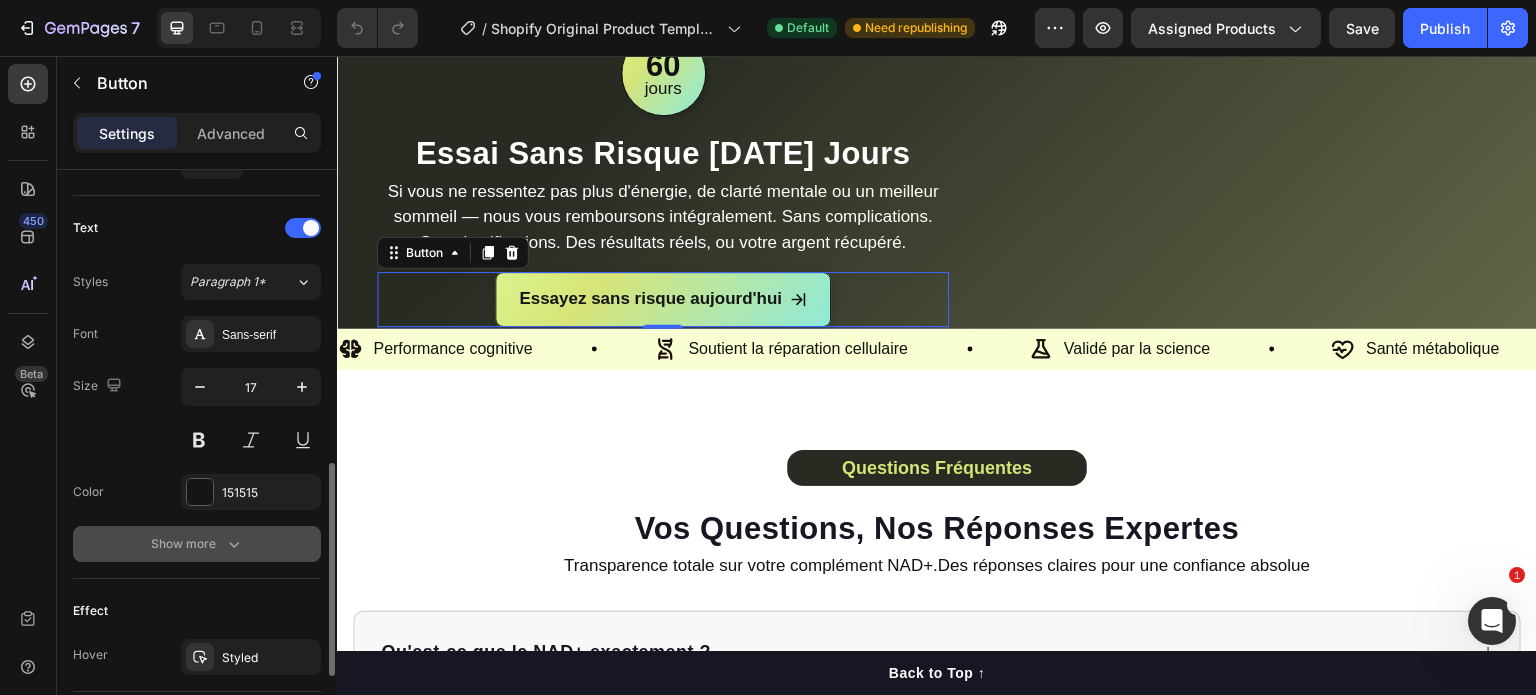 scroll, scrollTop: 1000, scrollLeft: 0, axis: vertical 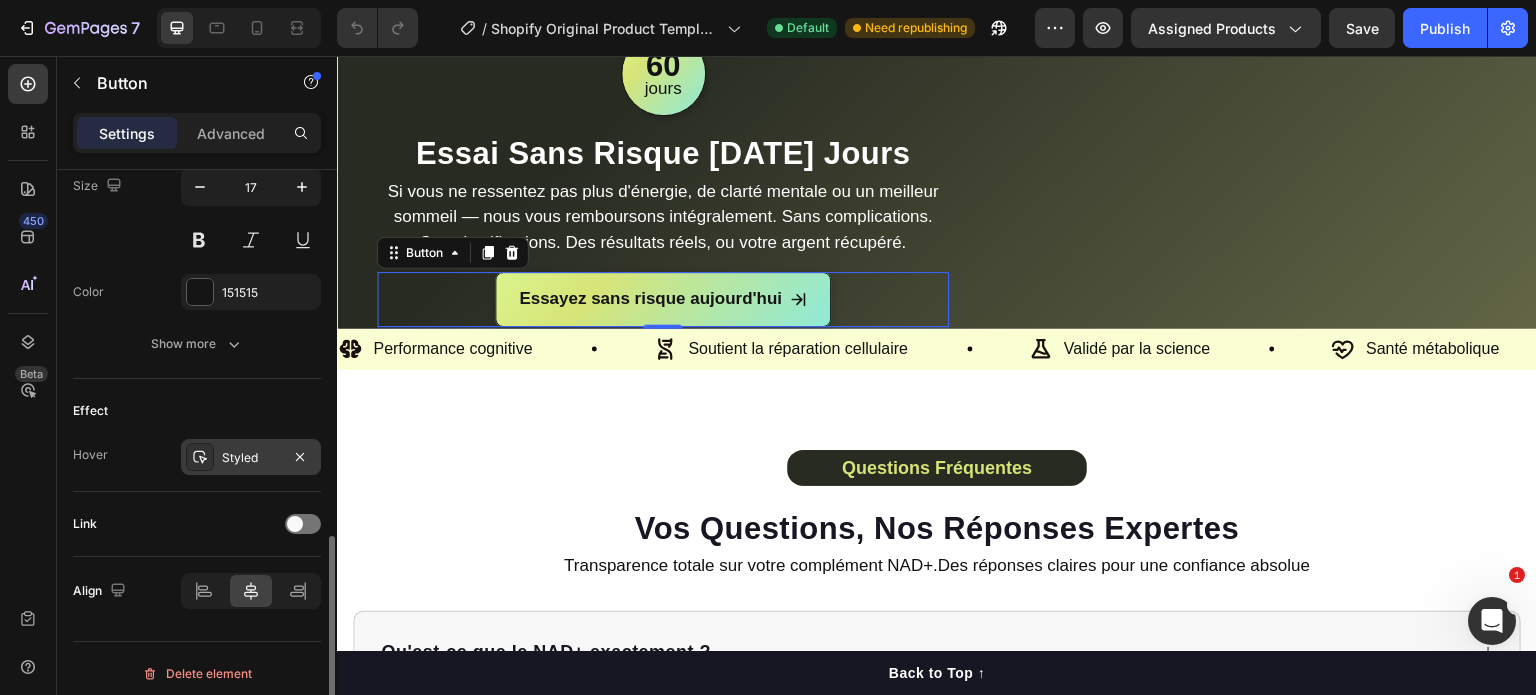 click on "Styled" at bounding box center [251, 457] 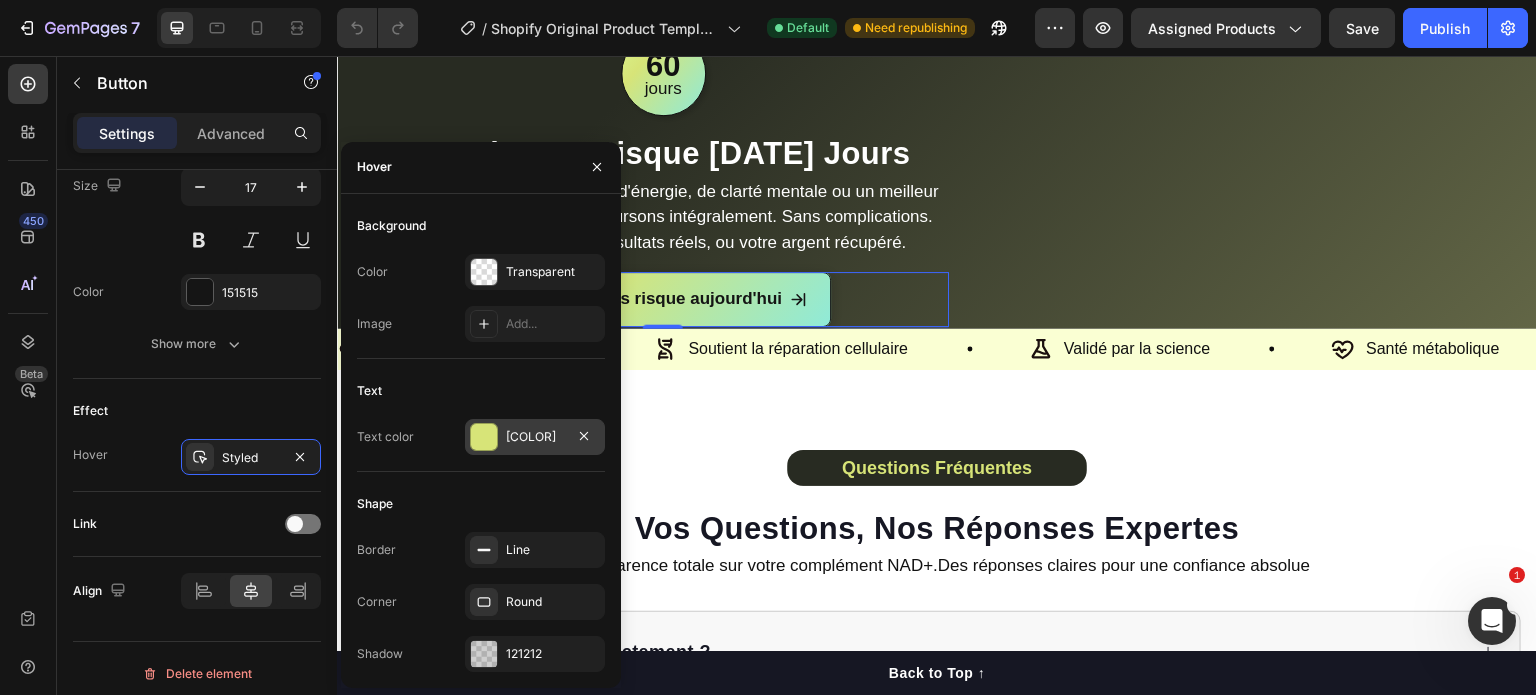 click on "[COLOR]" at bounding box center (535, 437) 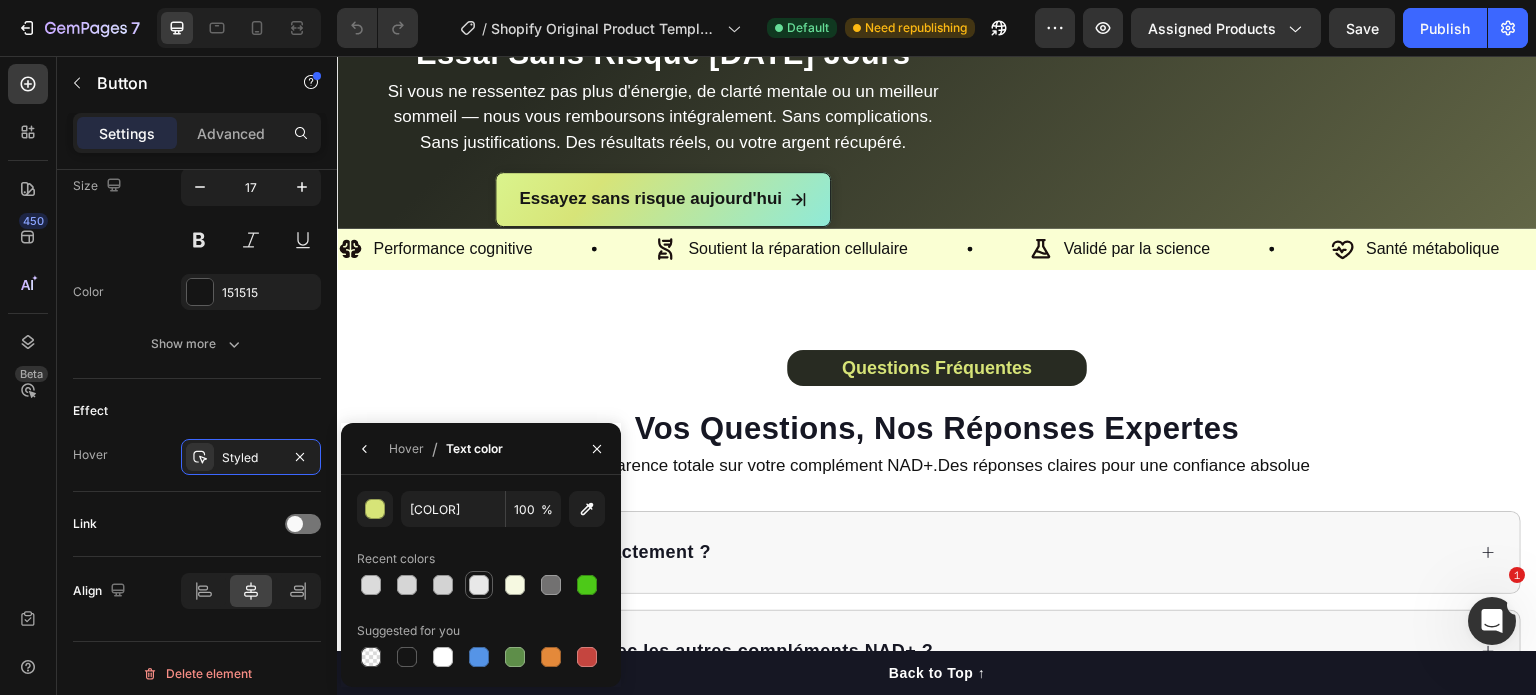 scroll, scrollTop: 7320, scrollLeft: 0, axis: vertical 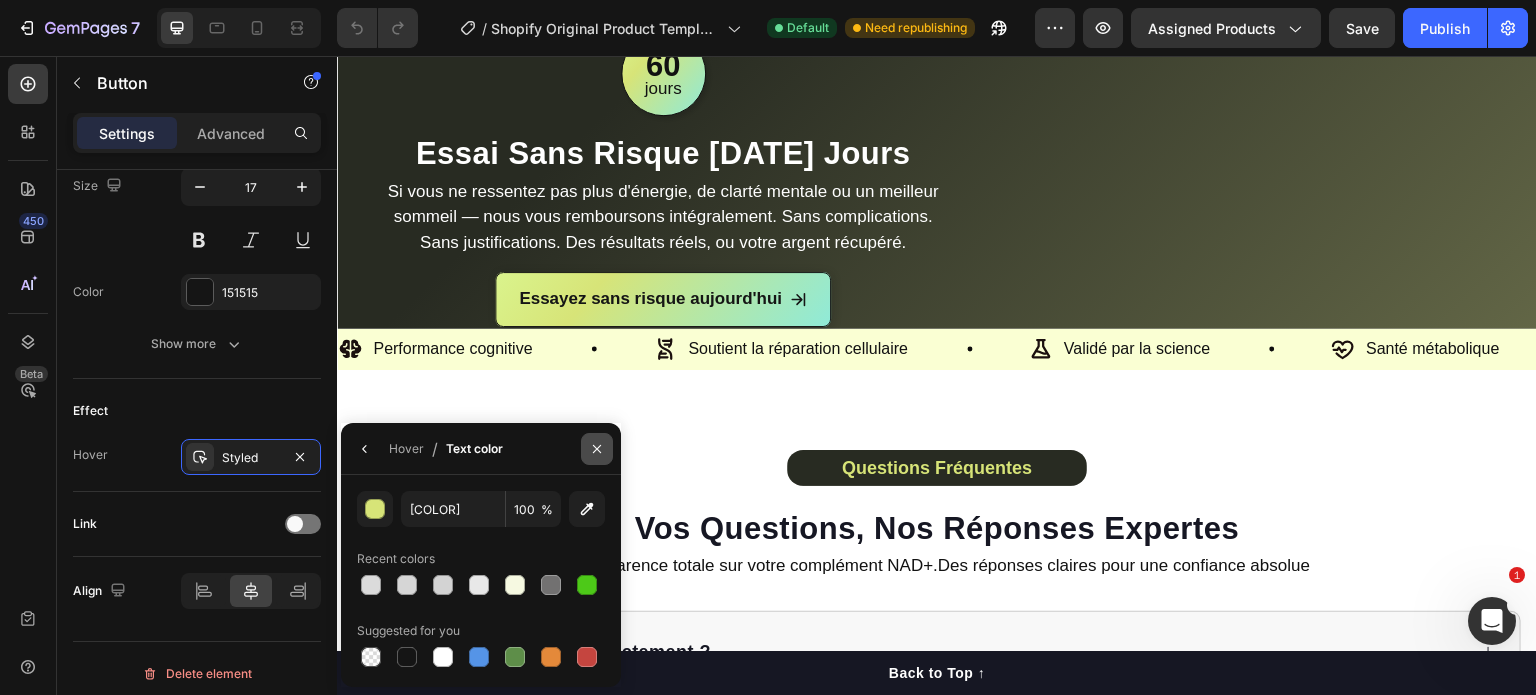 click 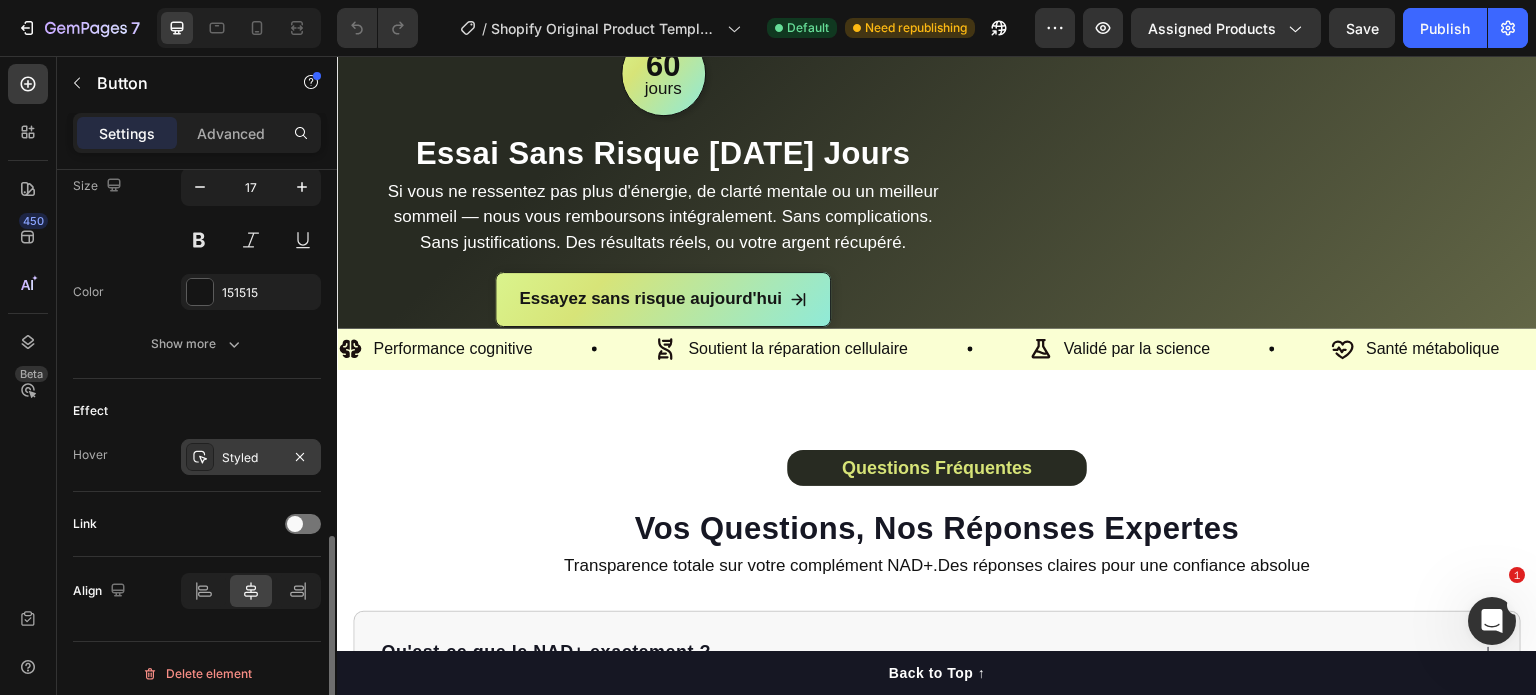 click on "Styled" at bounding box center (251, 458) 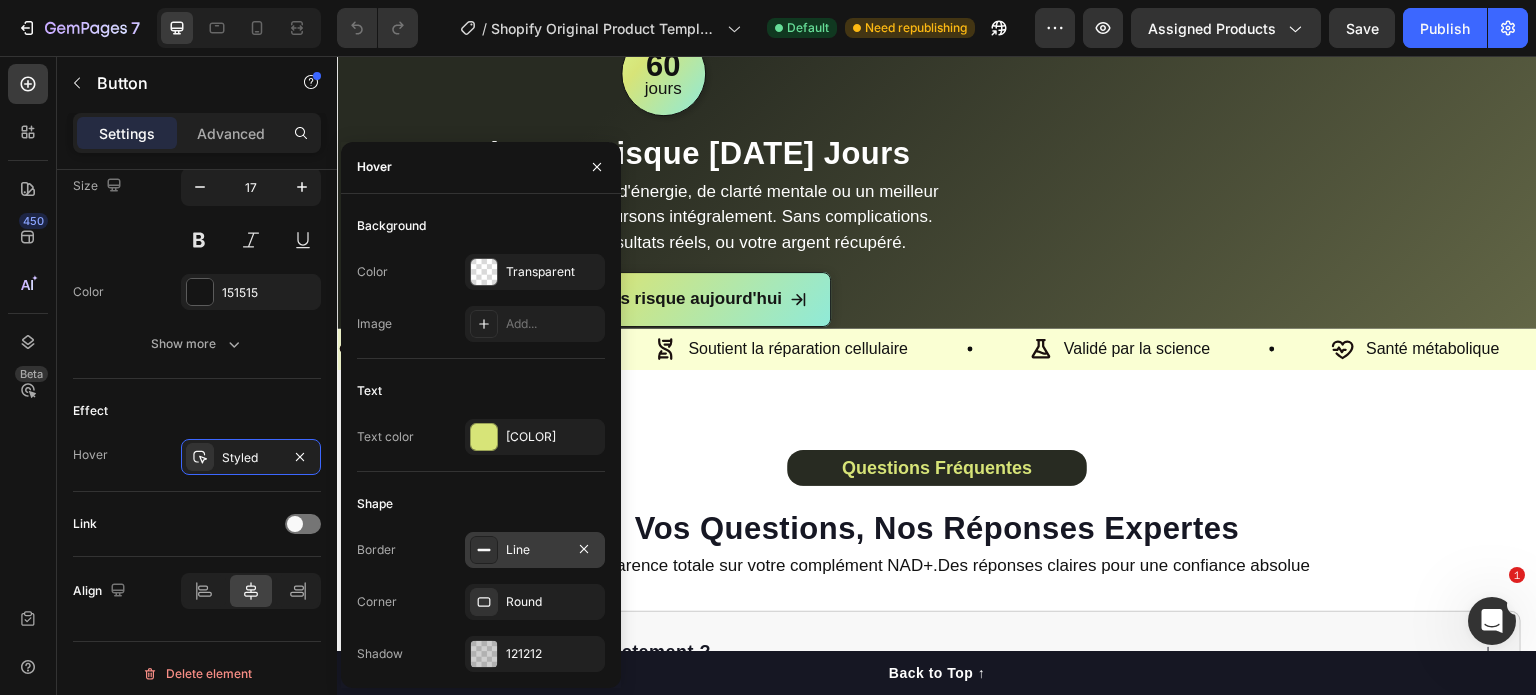 click on "Line" at bounding box center (535, 550) 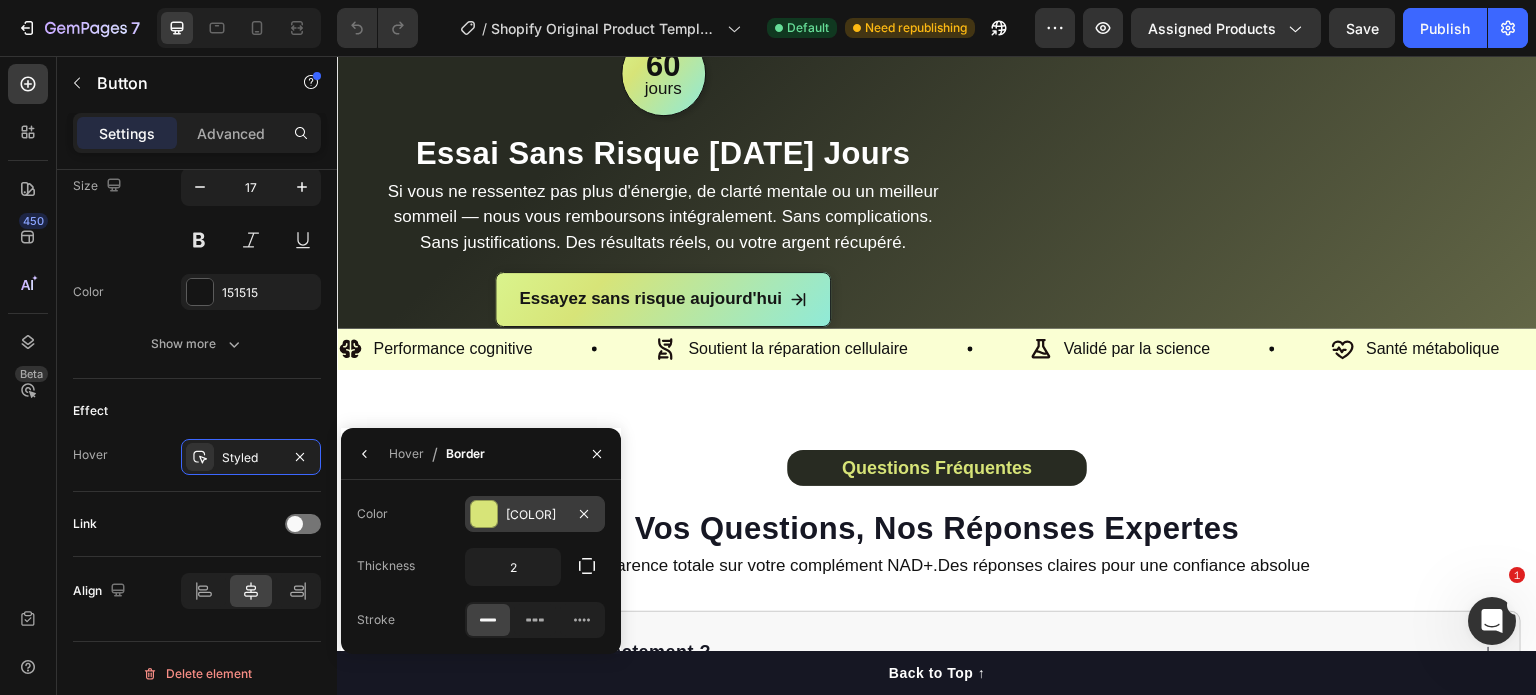 click on "[COLOR]" at bounding box center (535, 515) 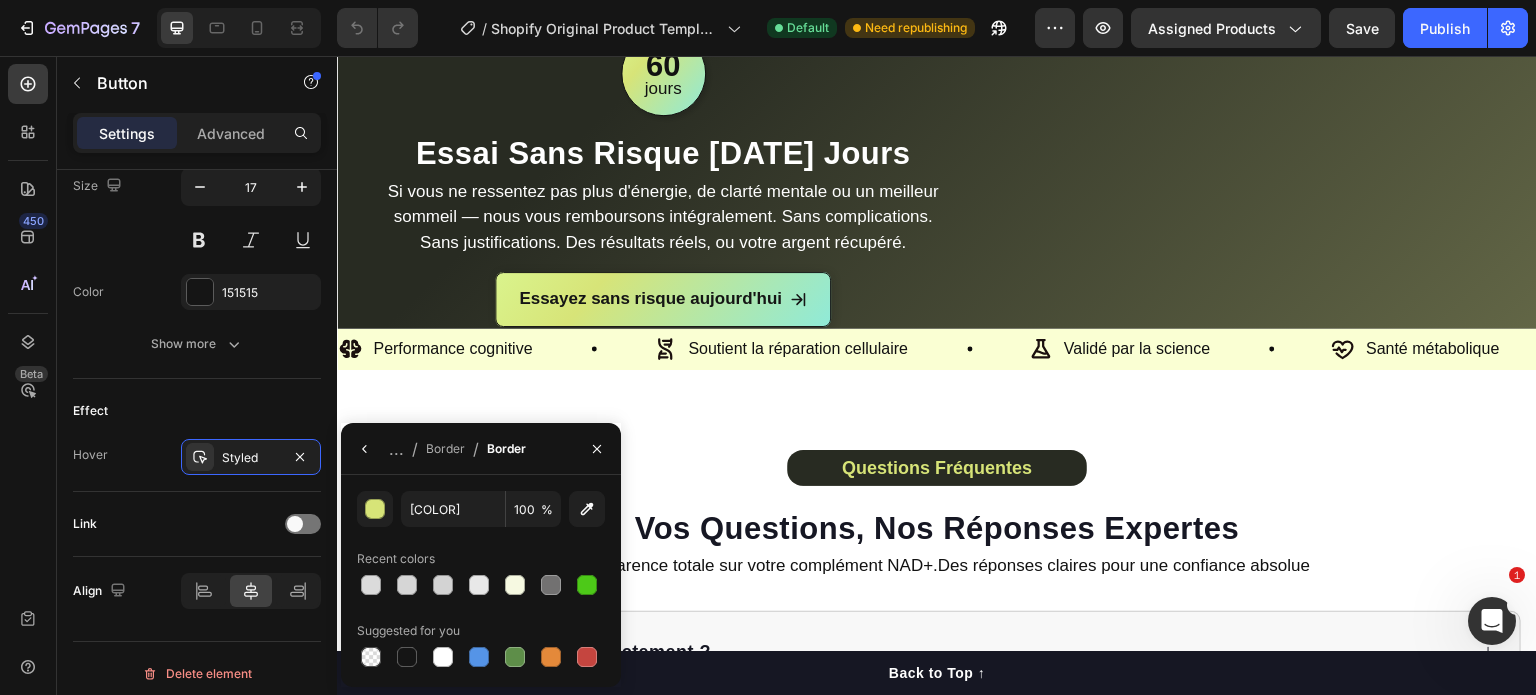 scroll, scrollTop: 7420, scrollLeft: 0, axis: vertical 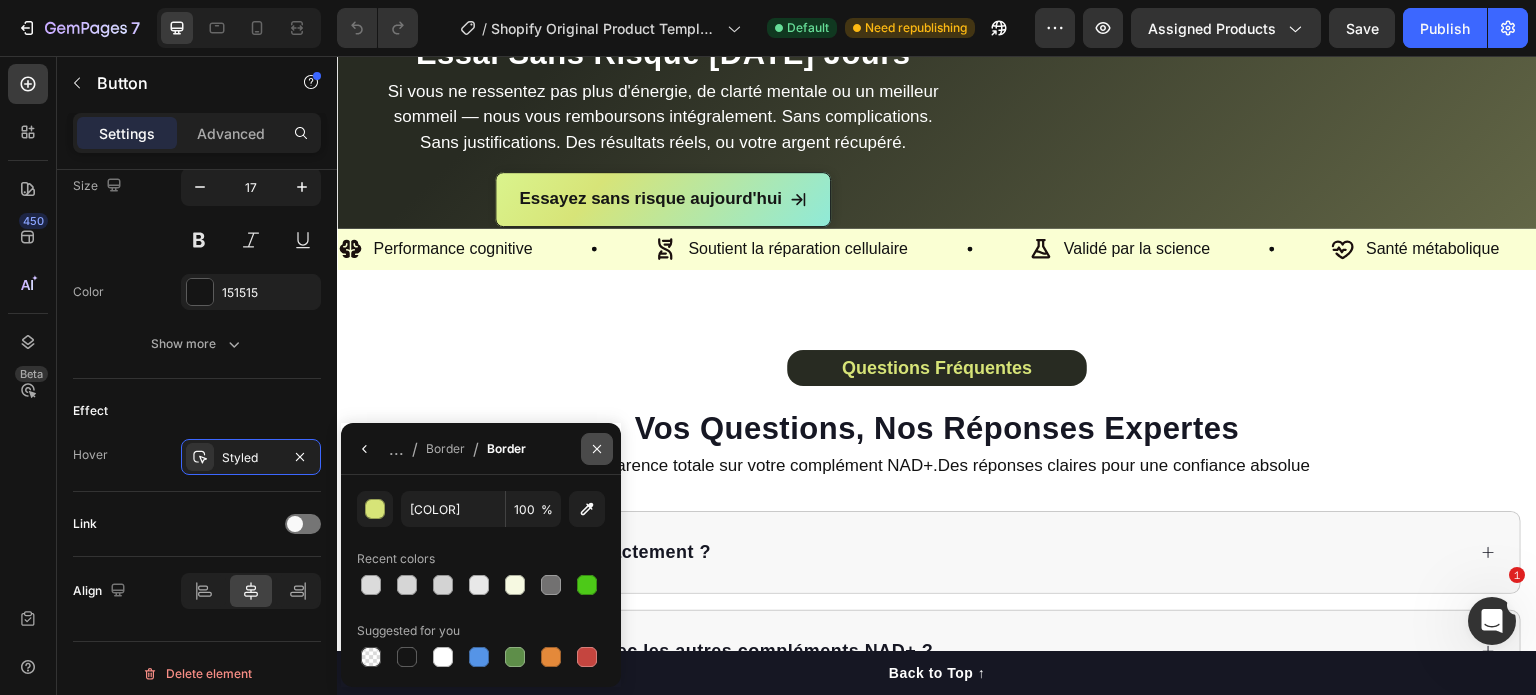 click 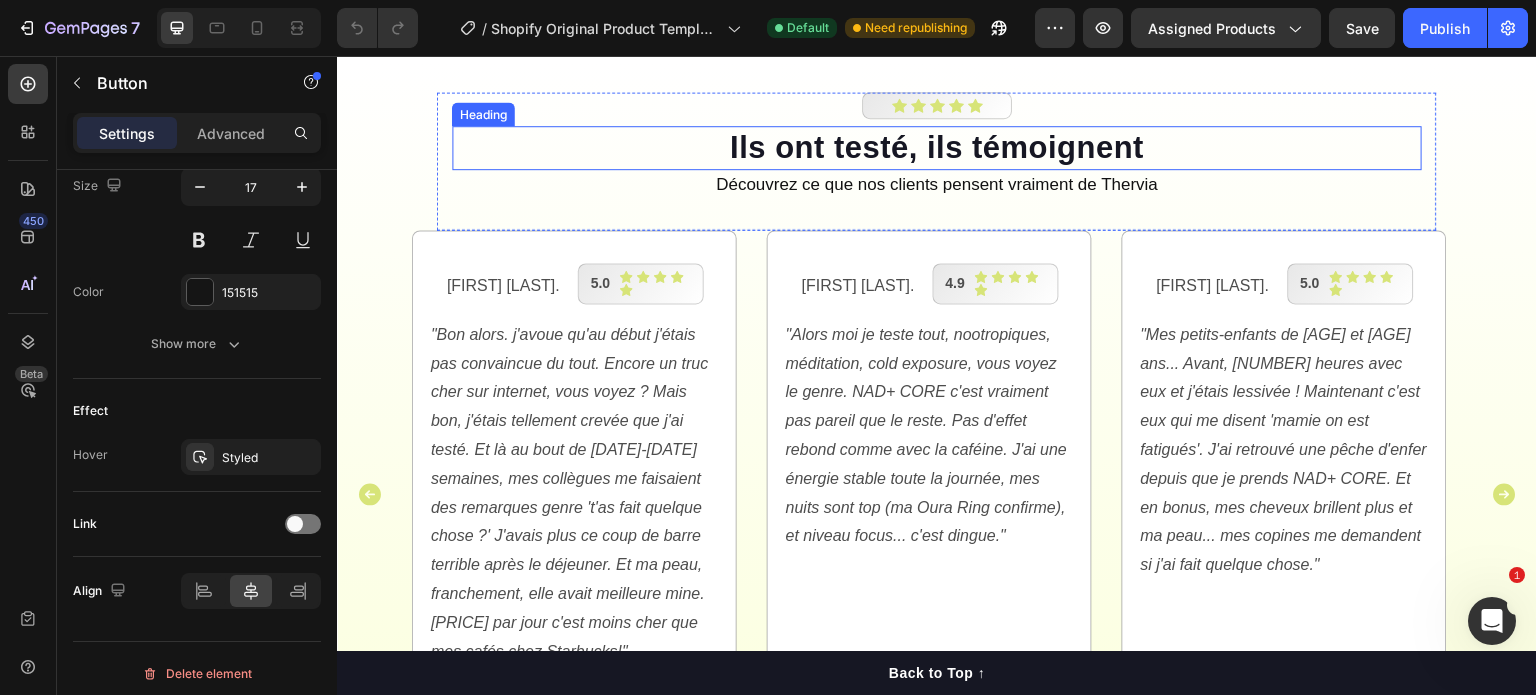 scroll, scrollTop: 6627, scrollLeft: 0, axis: vertical 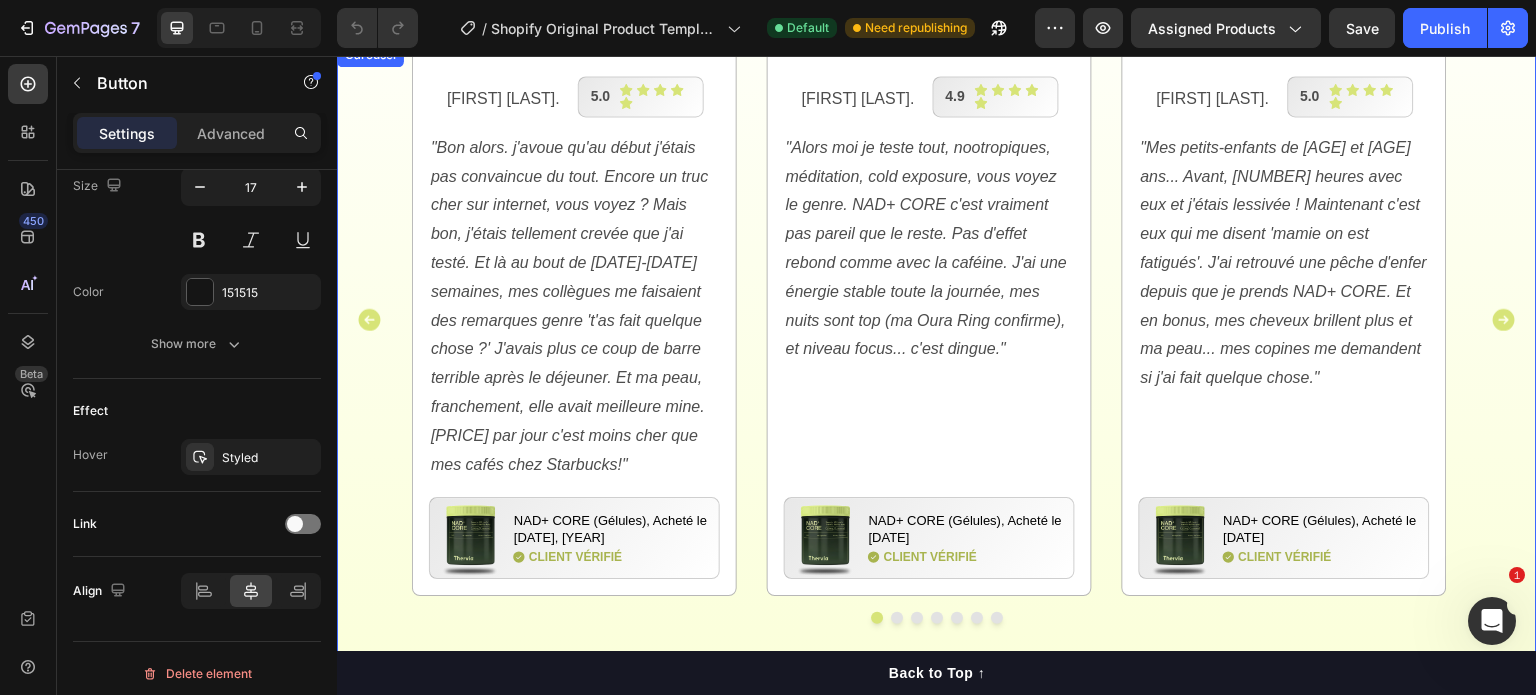 click 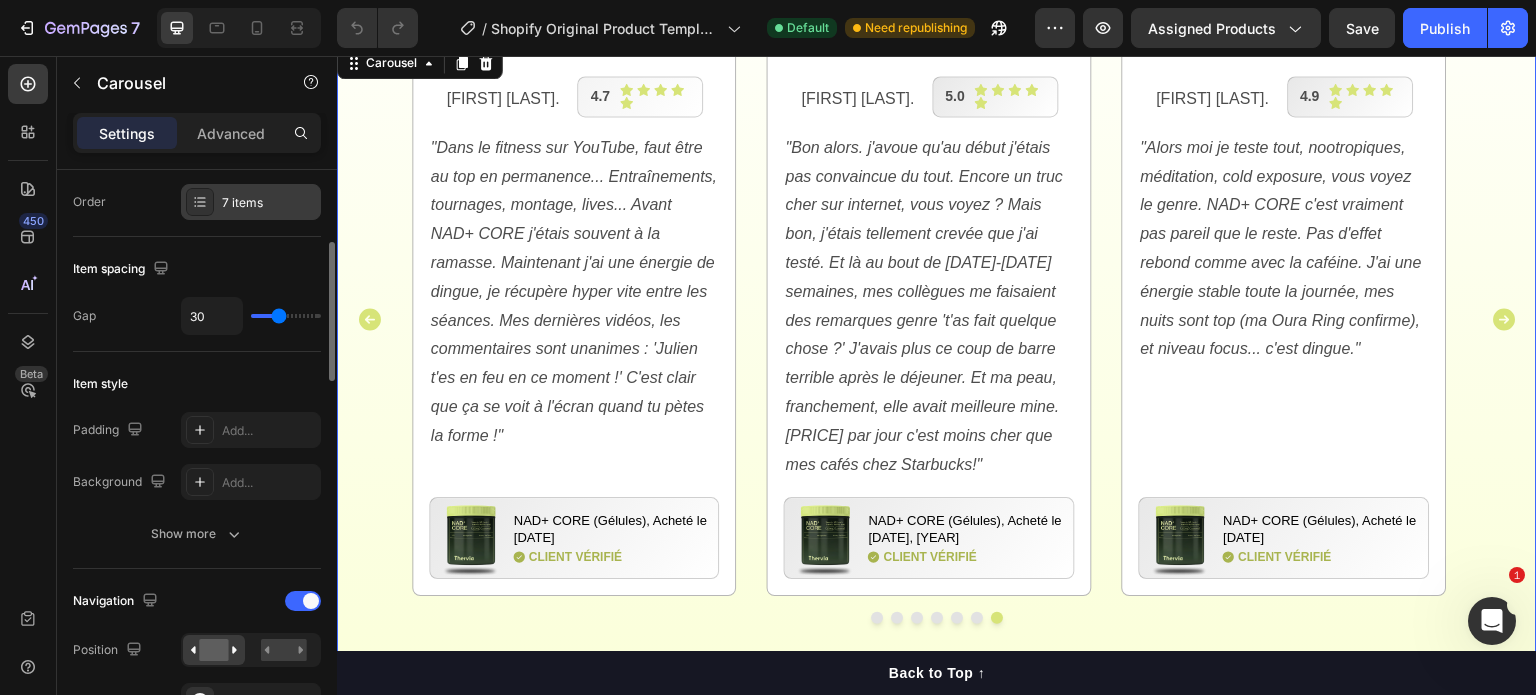 scroll, scrollTop: 600, scrollLeft: 0, axis: vertical 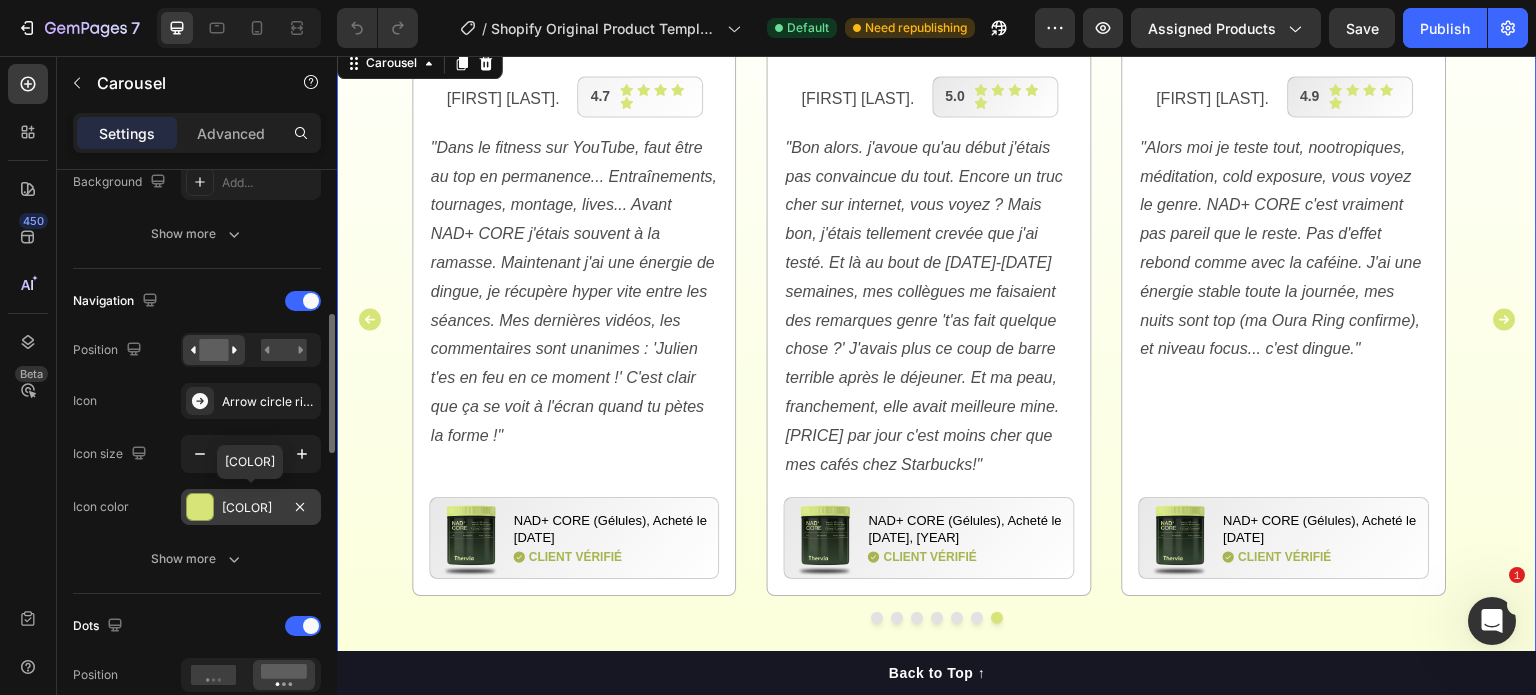 click on "[COLOR]" at bounding box center [251, 508] 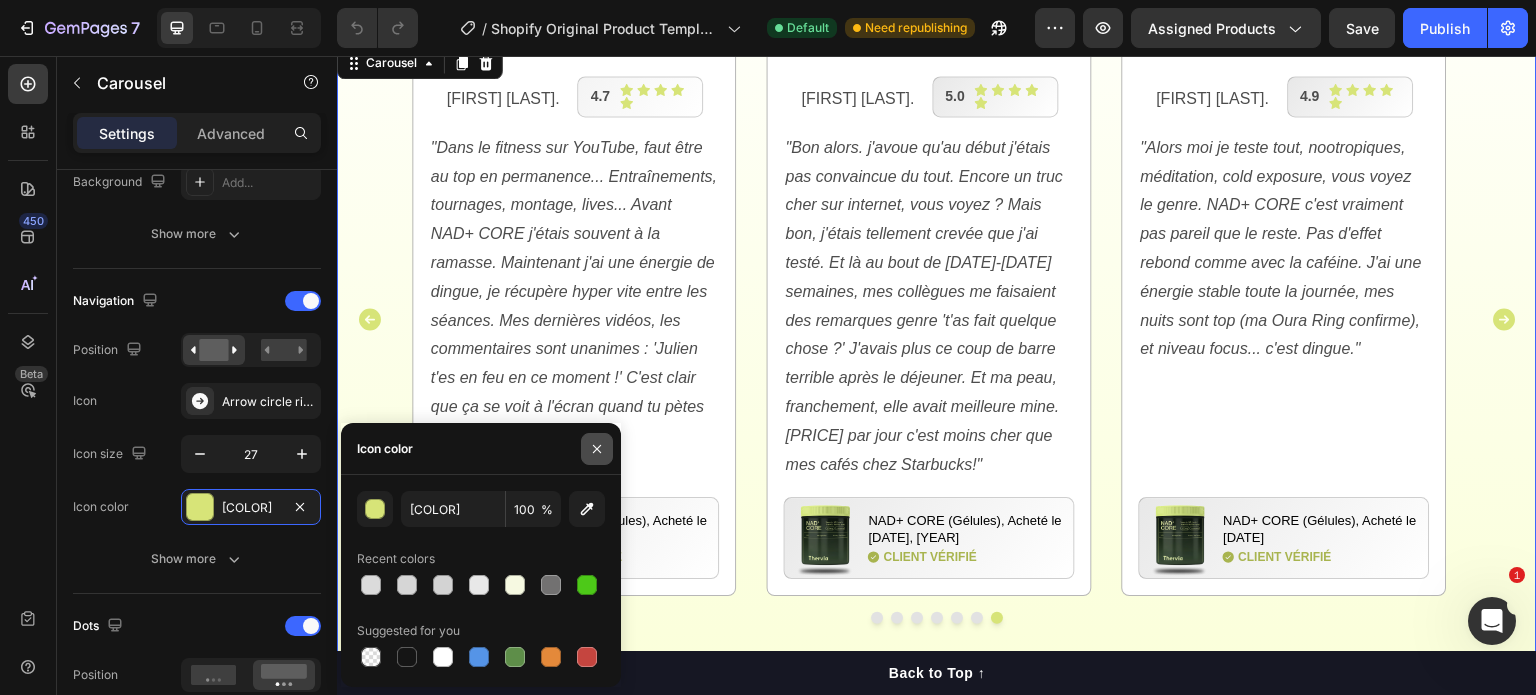 click 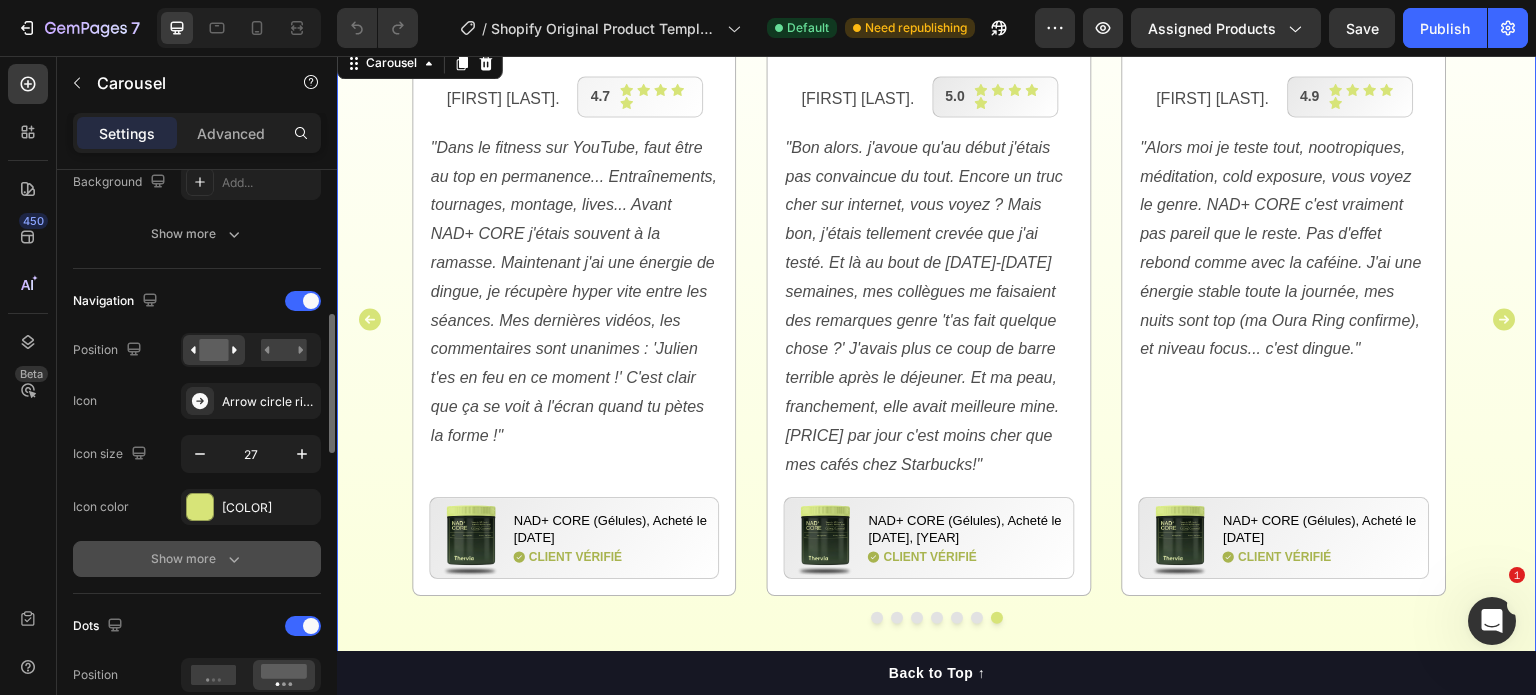 click on "Show more" at bounding box center [197, 559] 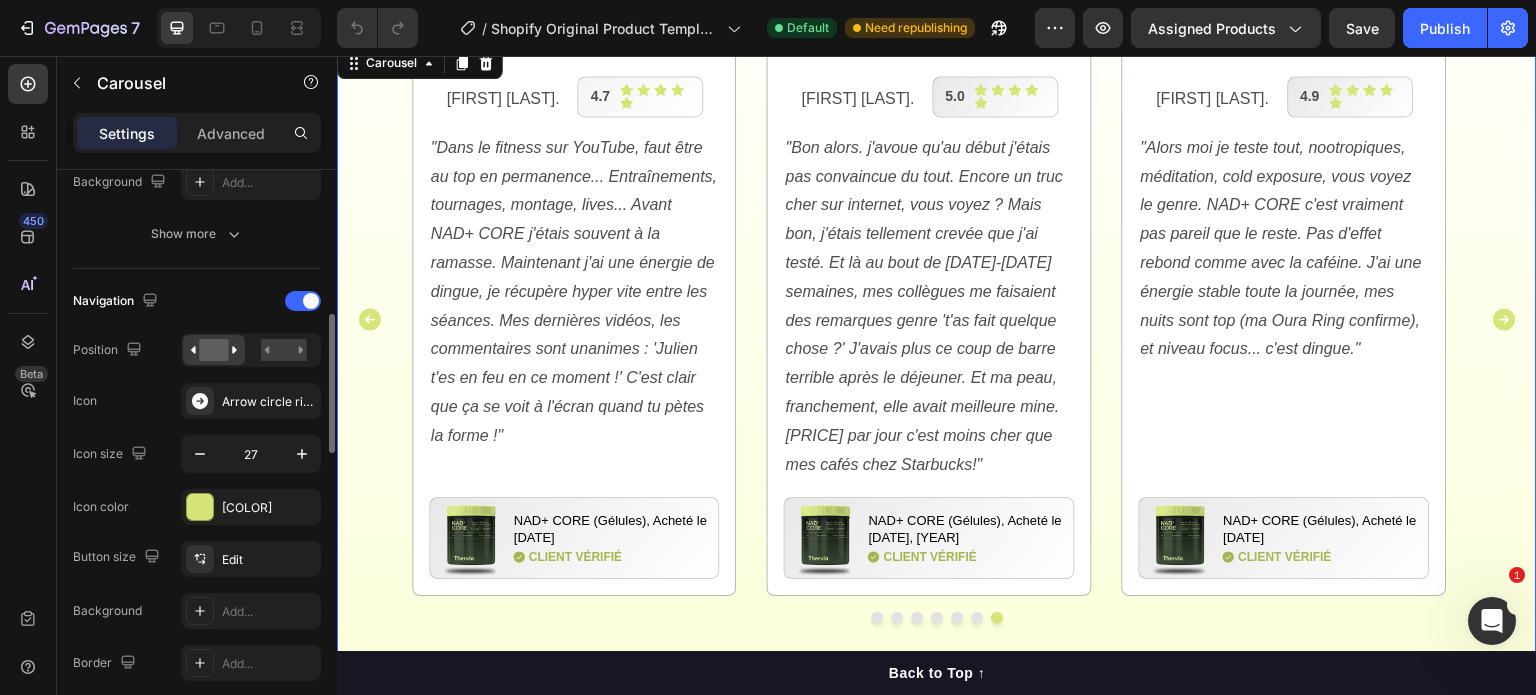 scroll, scrollTop: 700, scrollLeft: 0, axis: vertical 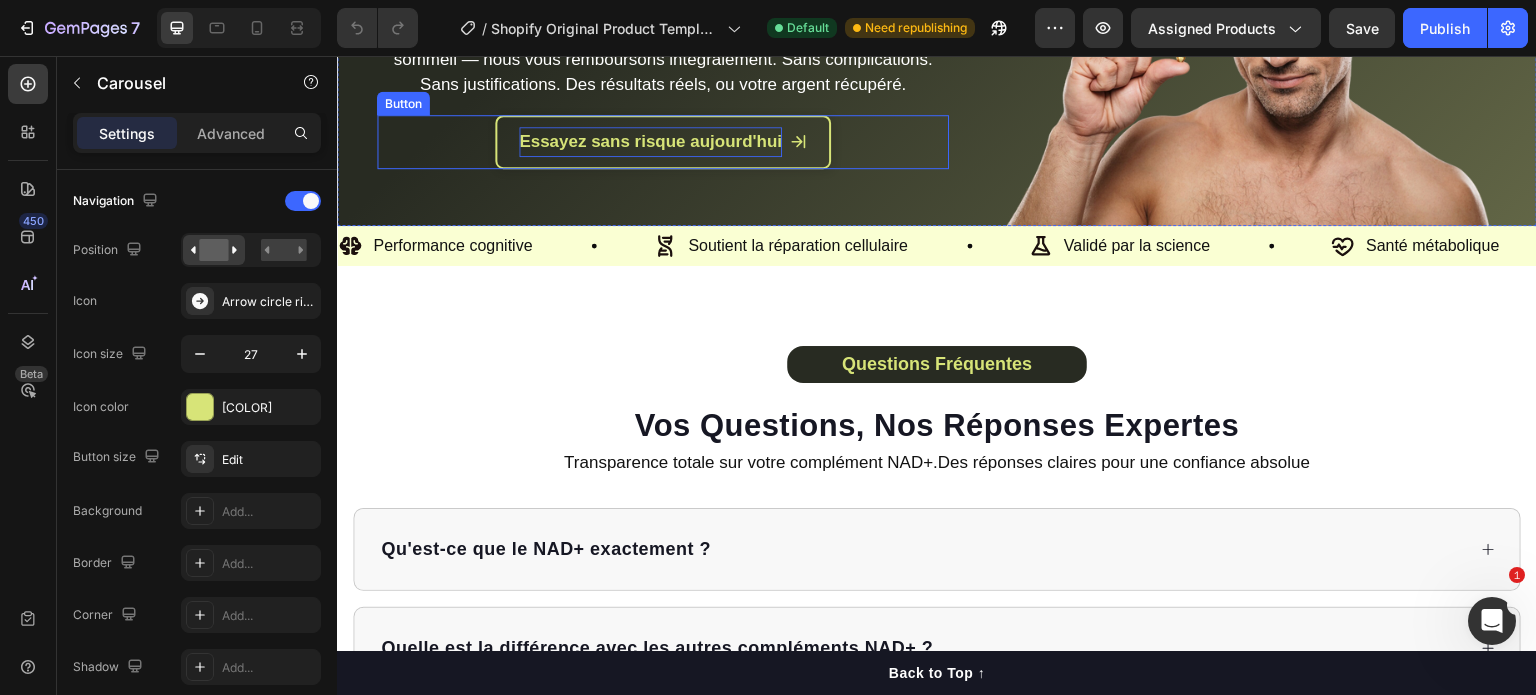 click on "Essayez sans risque aujourd'hui" at bounding box center [650, 141] 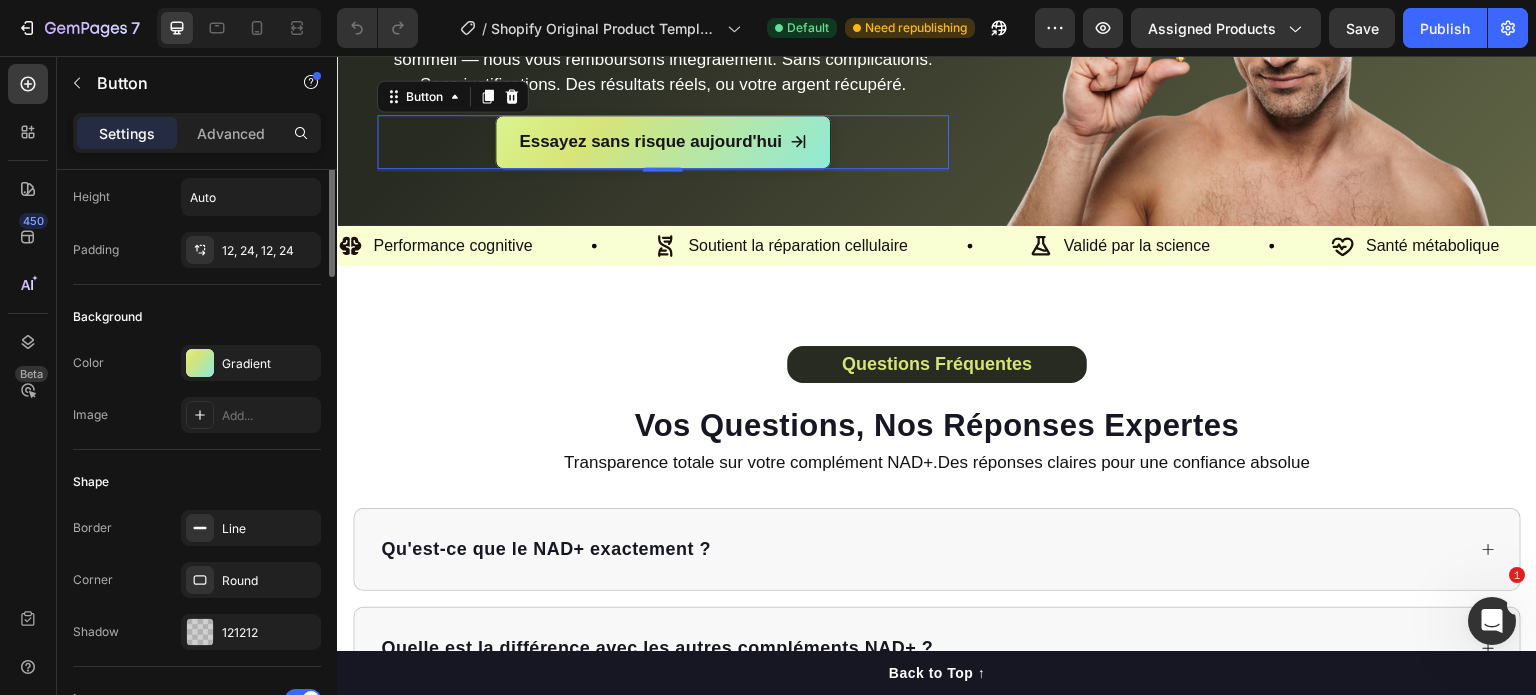 scroll, scrollTop: 0, scrollLeft: 0, axis: both 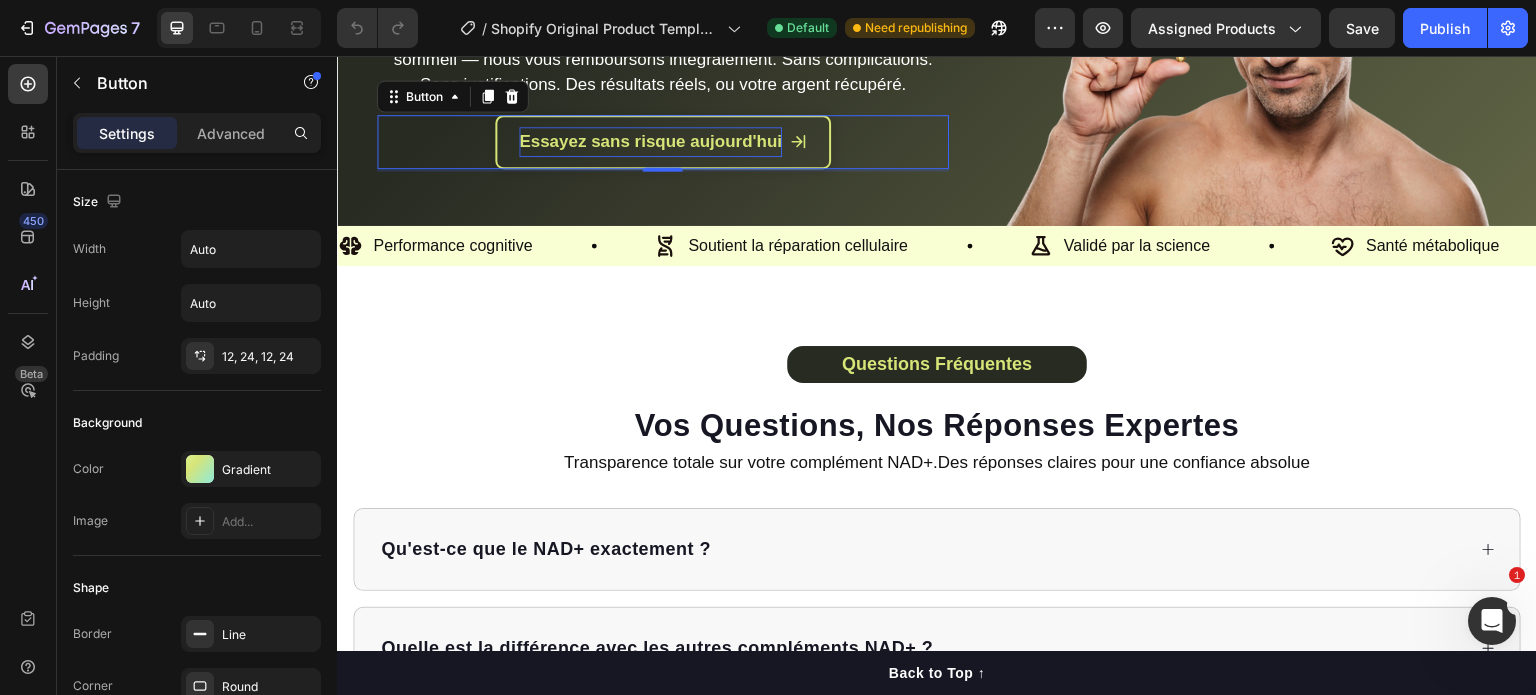 click on "Essayez sans risque aujourd'hui" at bounding box center [650, 142] 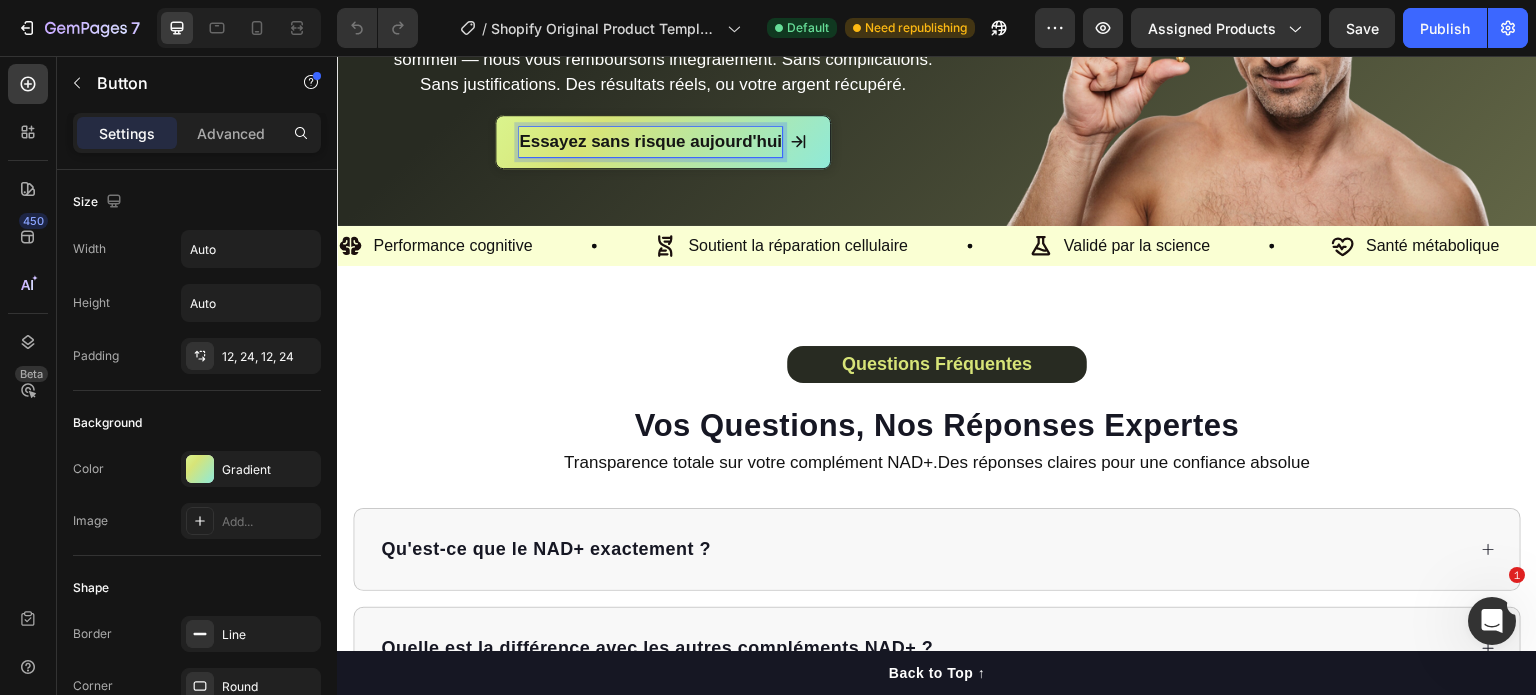 click on "Essayez sans risque aujourd'hui Button [NUMBER]" at bounding box center (663, 142) 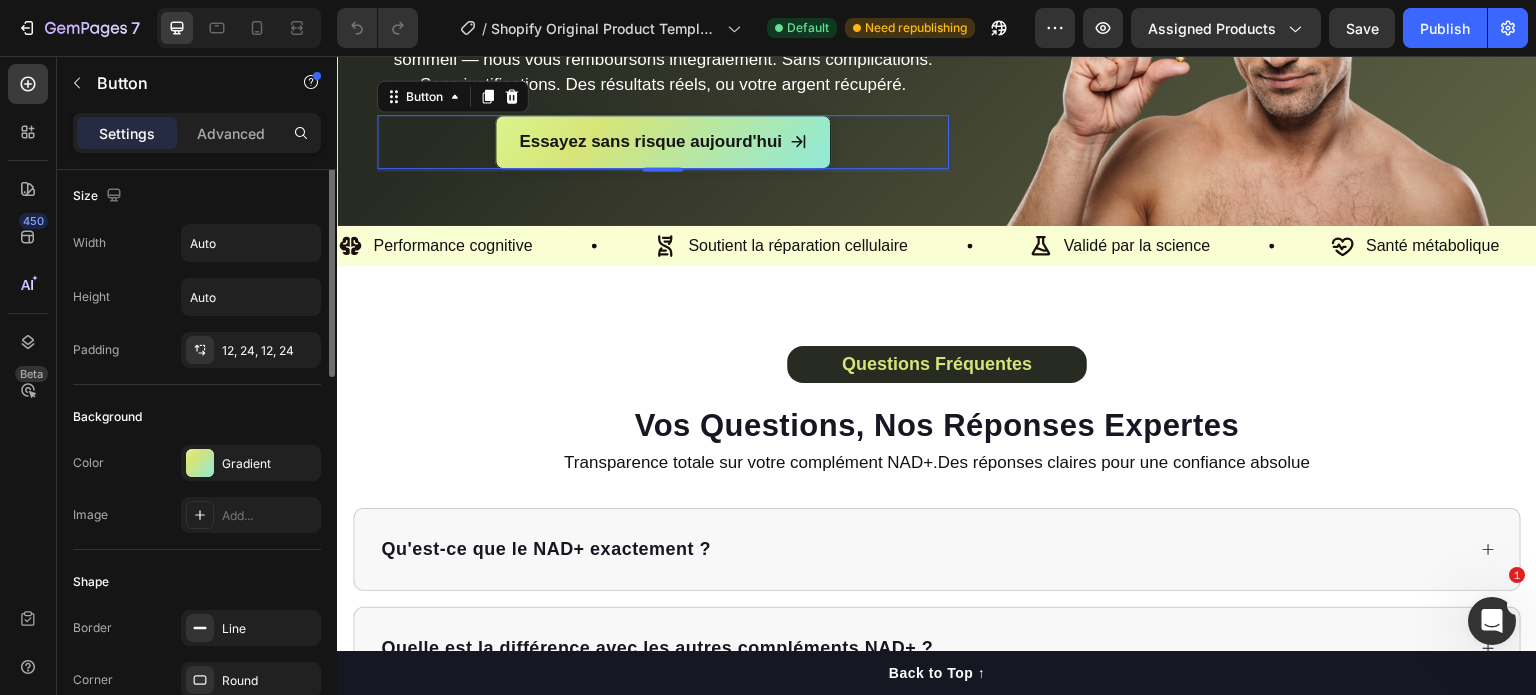 scroll, scrollTop: 0, scrollLeft: 0, axis: both 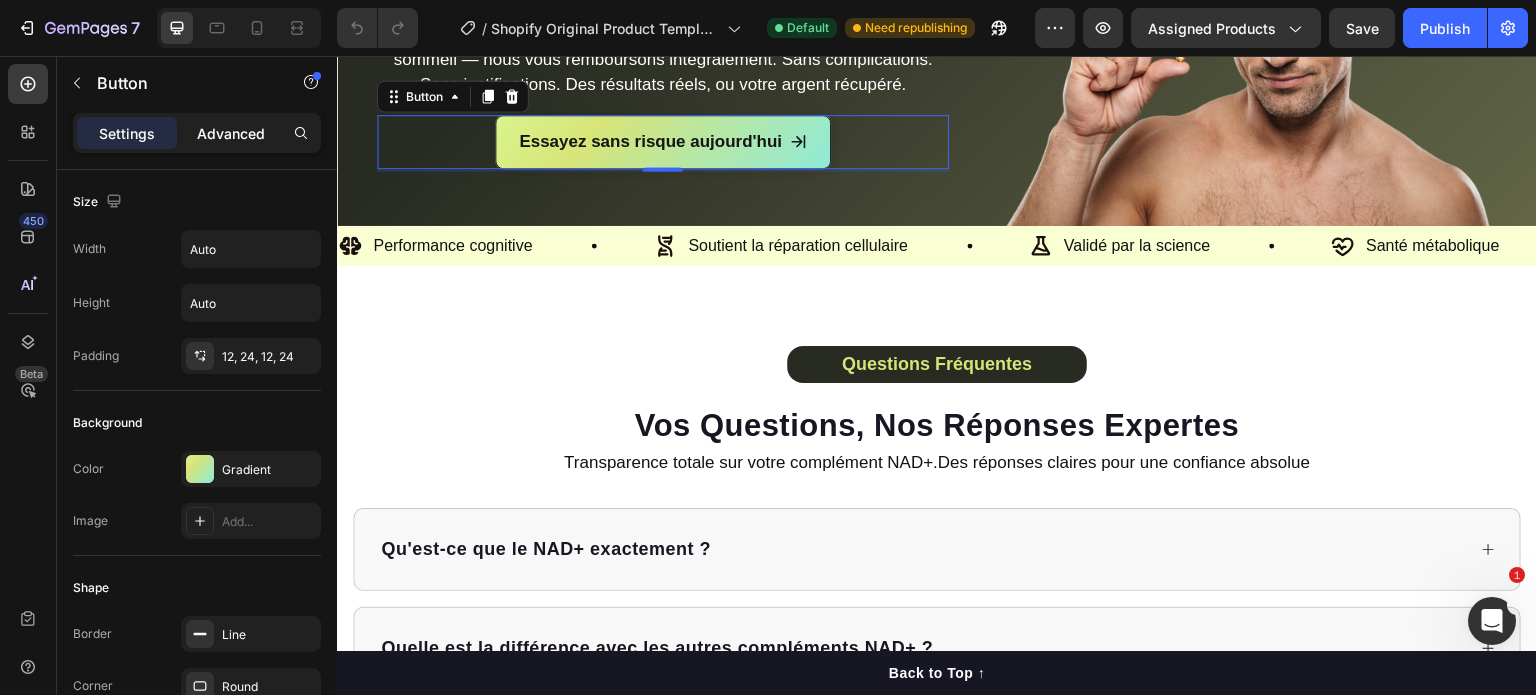 click on "Advanced" at bounding box center (231, 133) 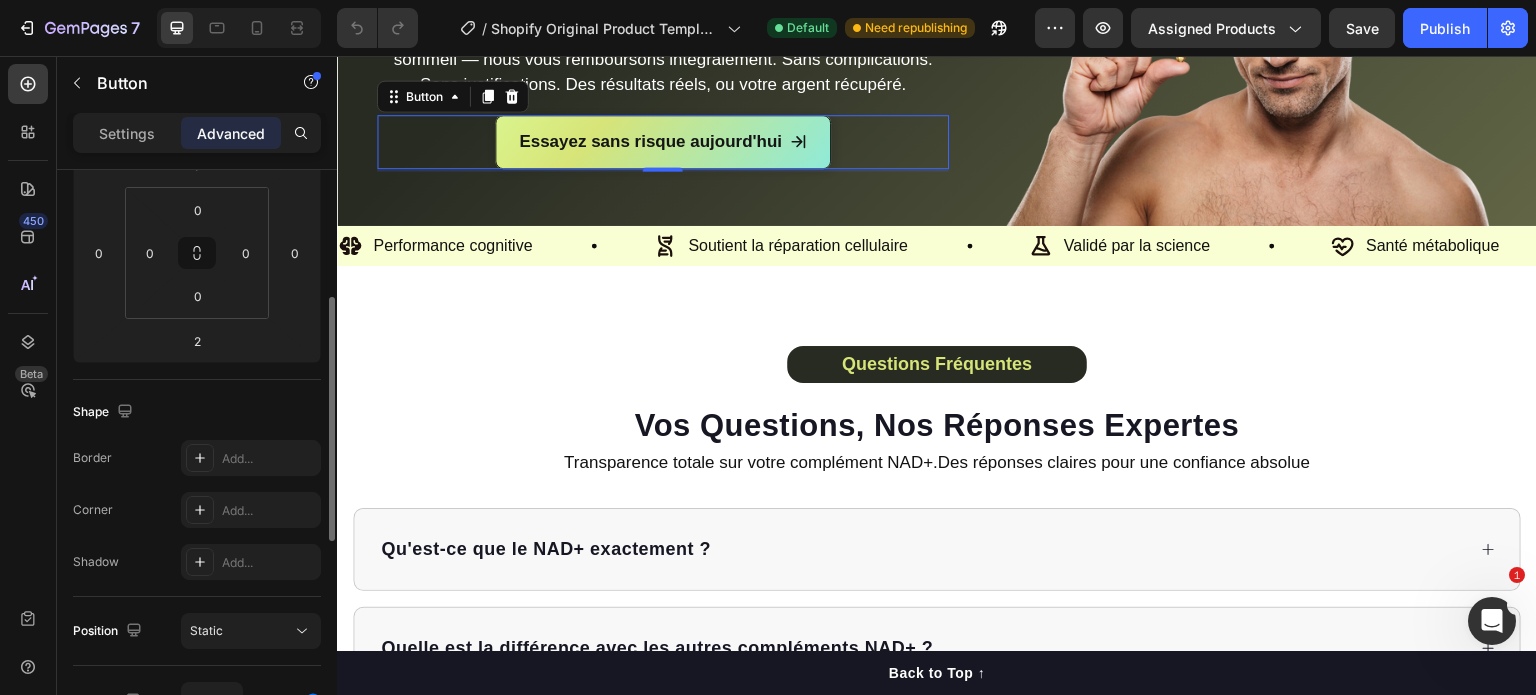 scroll, scrollTop: 0, scrollLeft: 0, axis: both 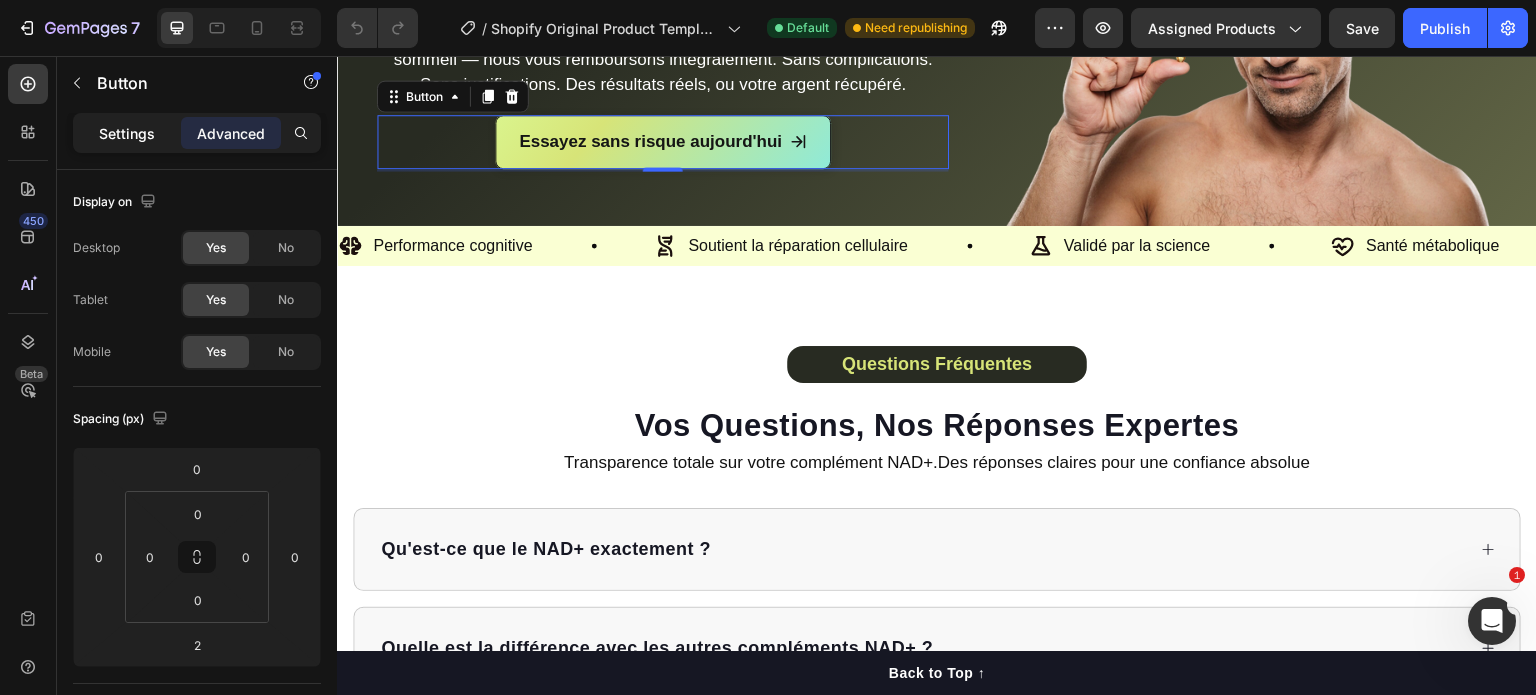 click on "Settings" at bounding box center (127, 133) 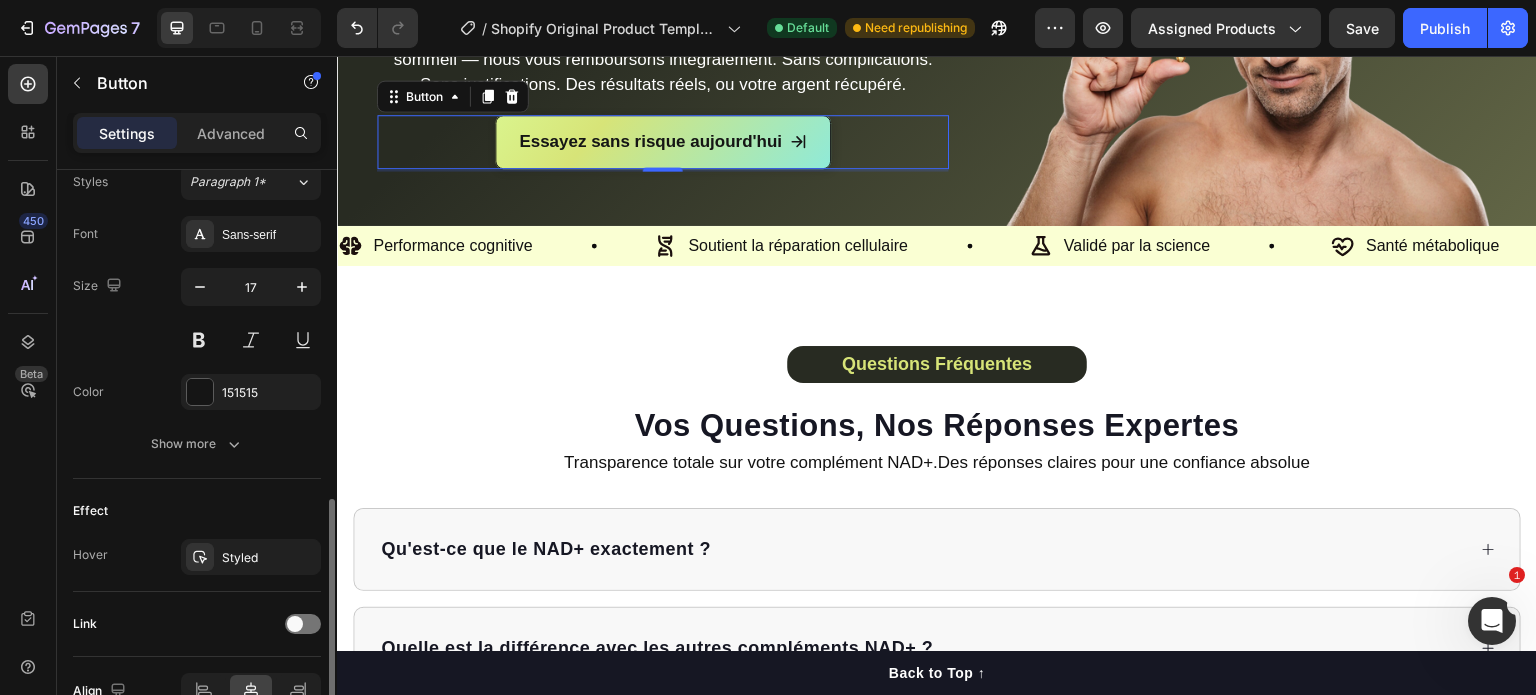 scroll, scrollTop: 1000, scrollLeft: 0, axis: vertical 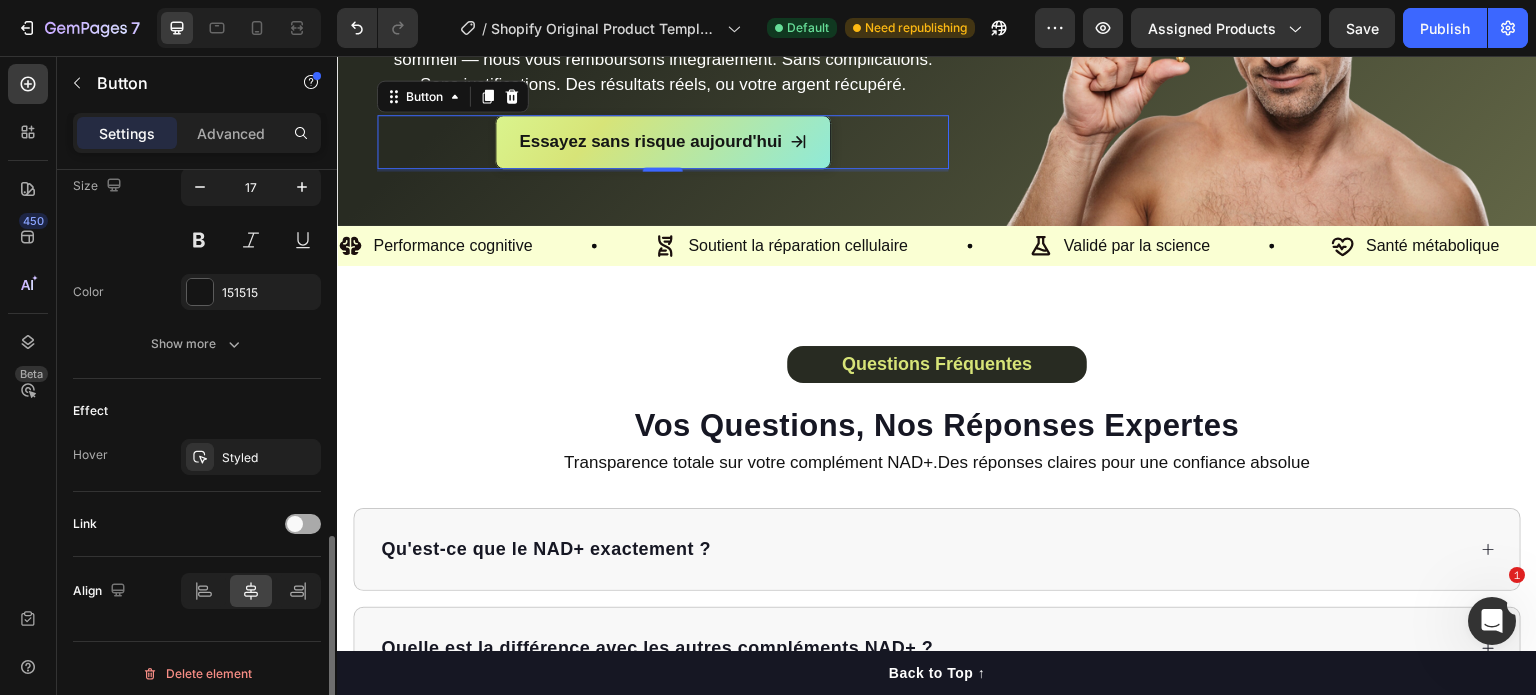 click at bounding box center (295, 524) 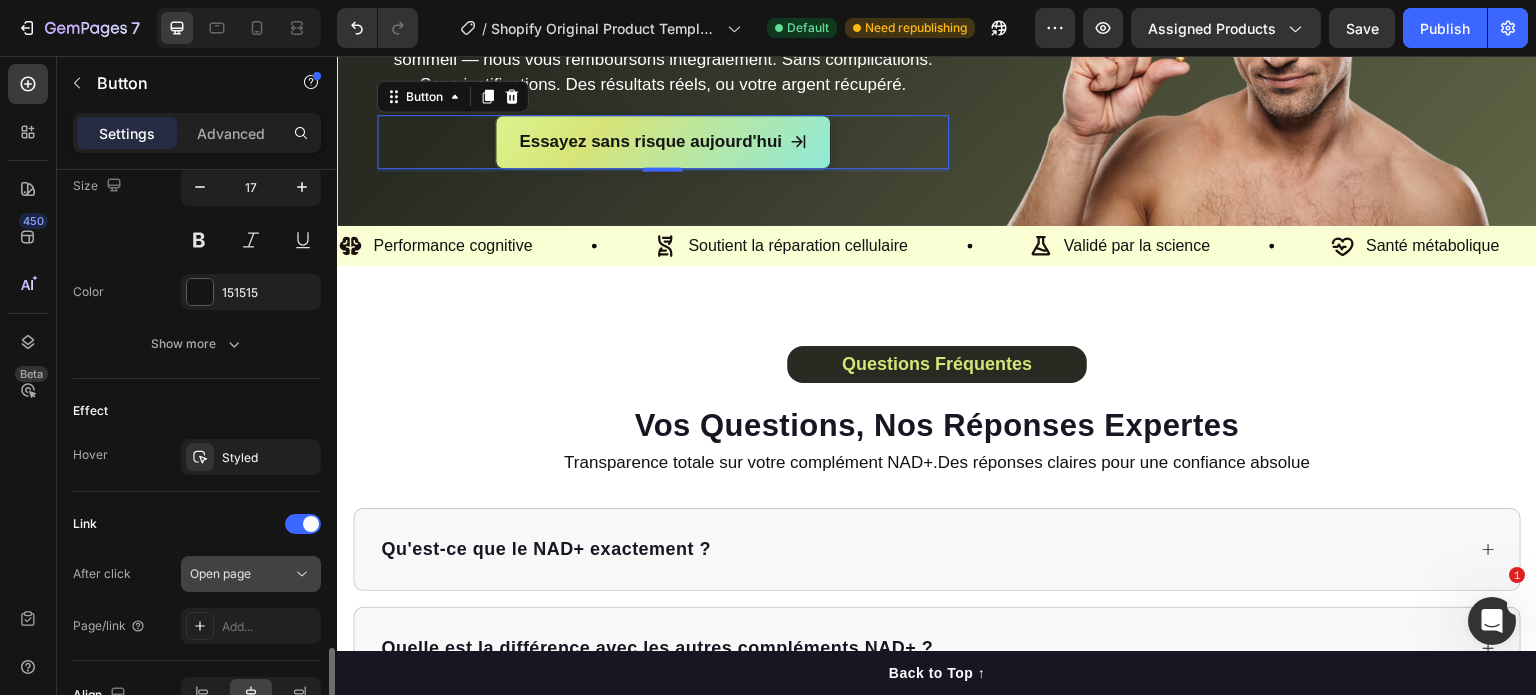 scroll, scrollTop: 1100, scrollLeft: 0, axis: vertical 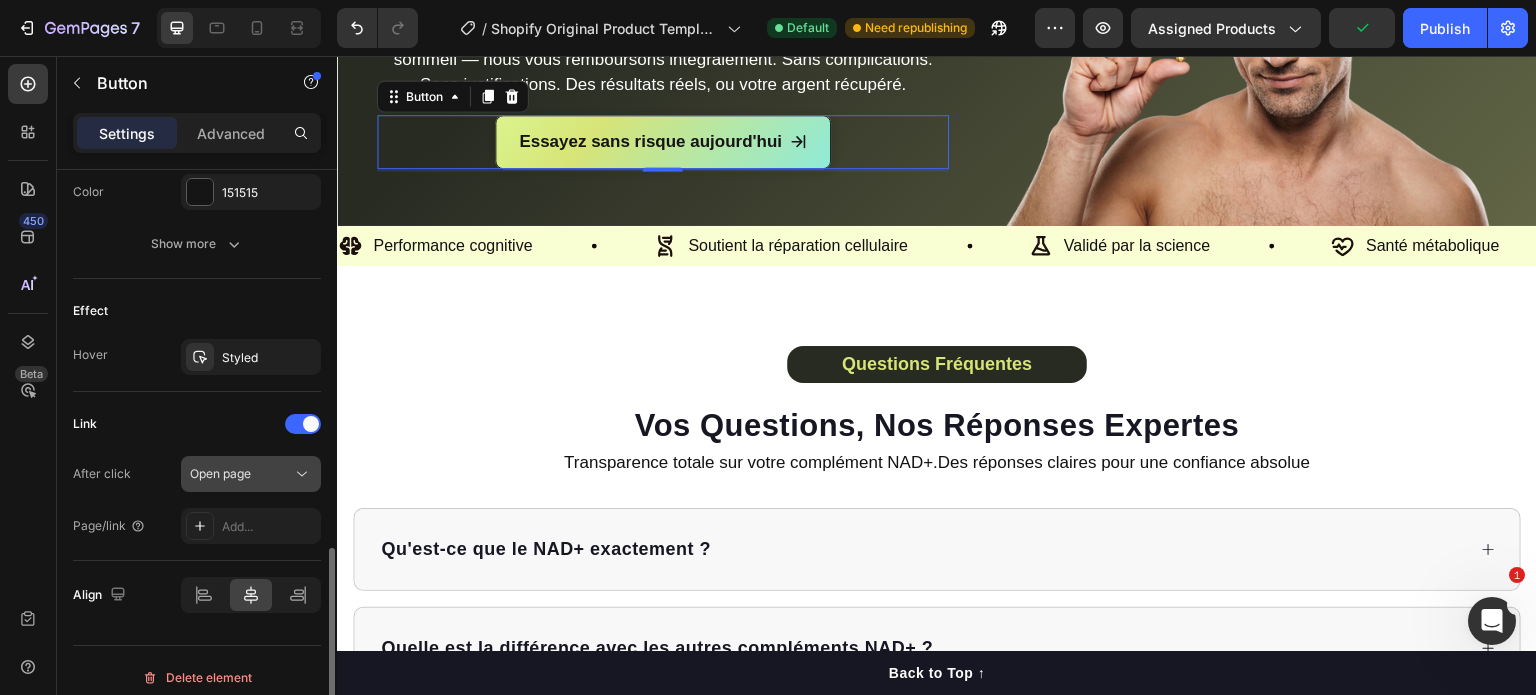 click 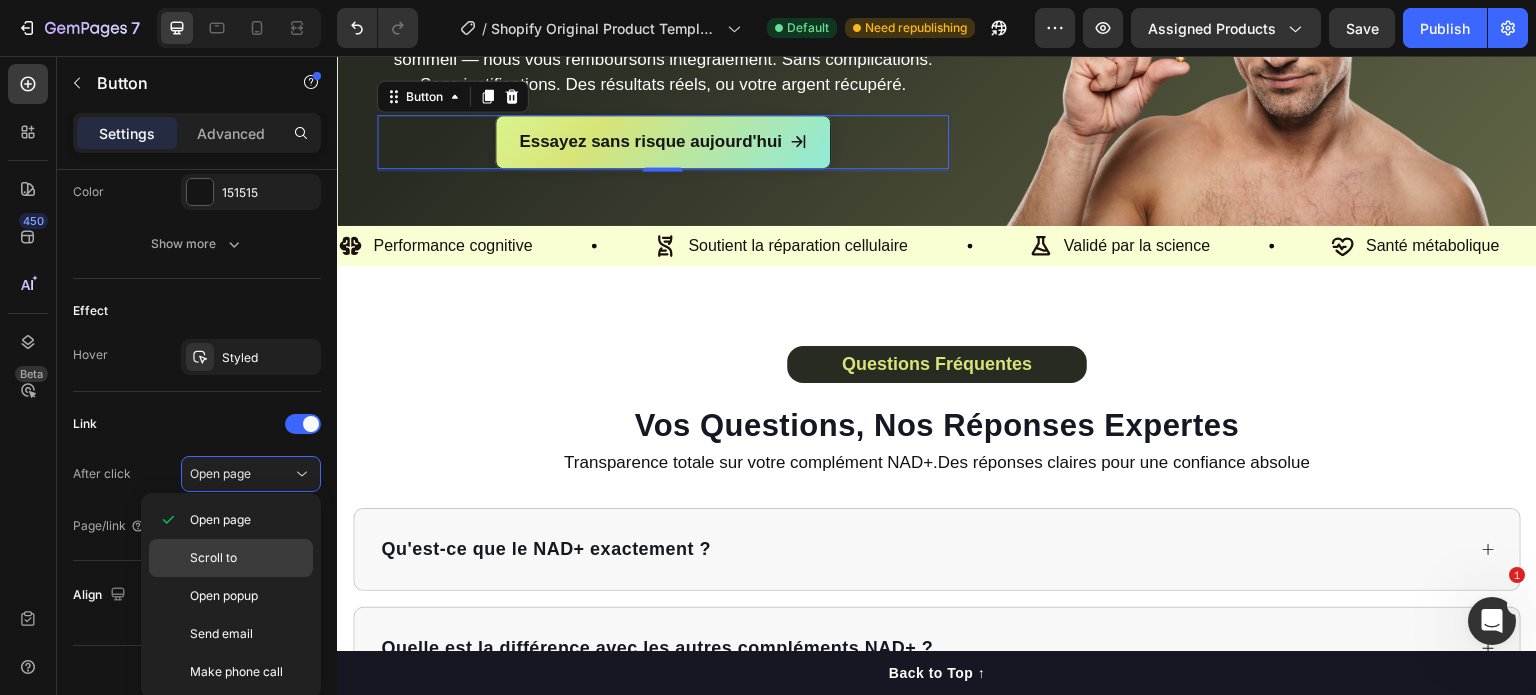 click on "Scroll to" at bounding box center [247, 558] 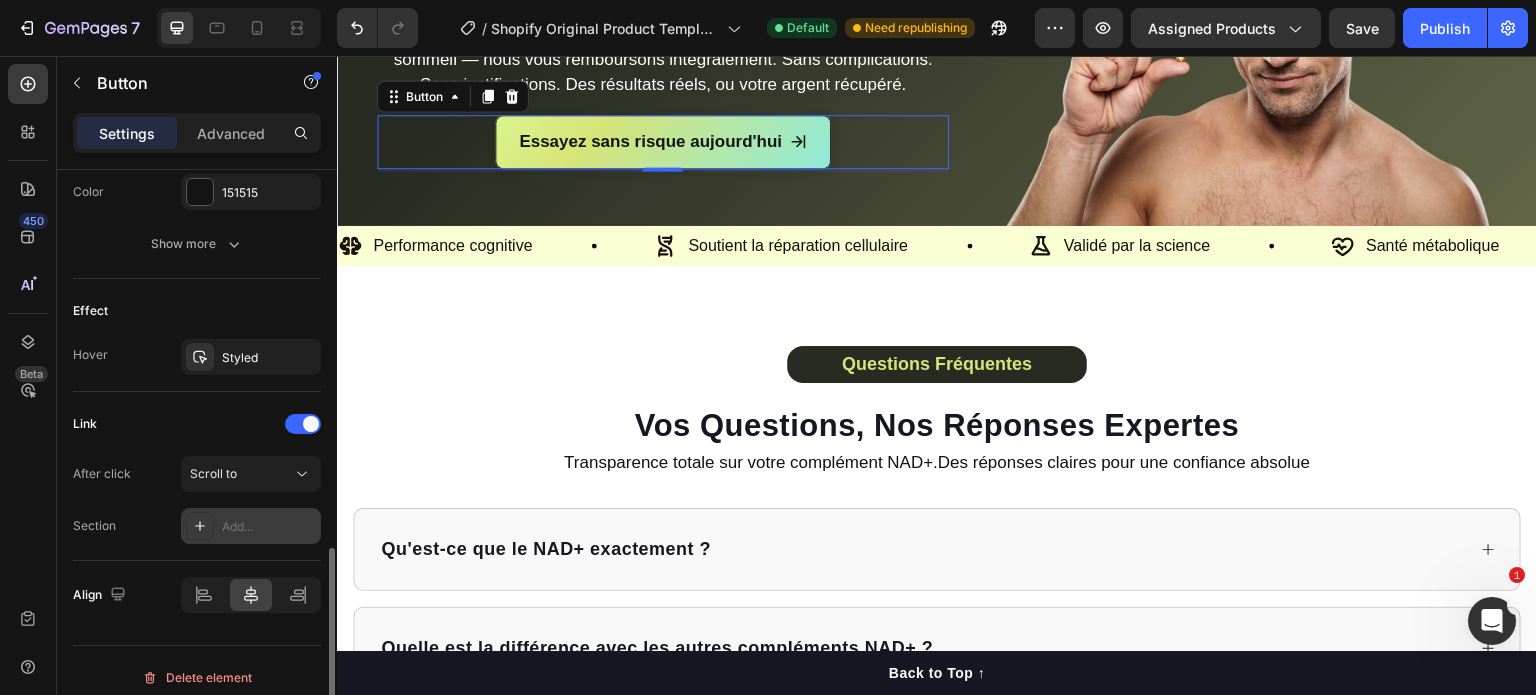 click on "Add..." at bounding box center [269, 527] 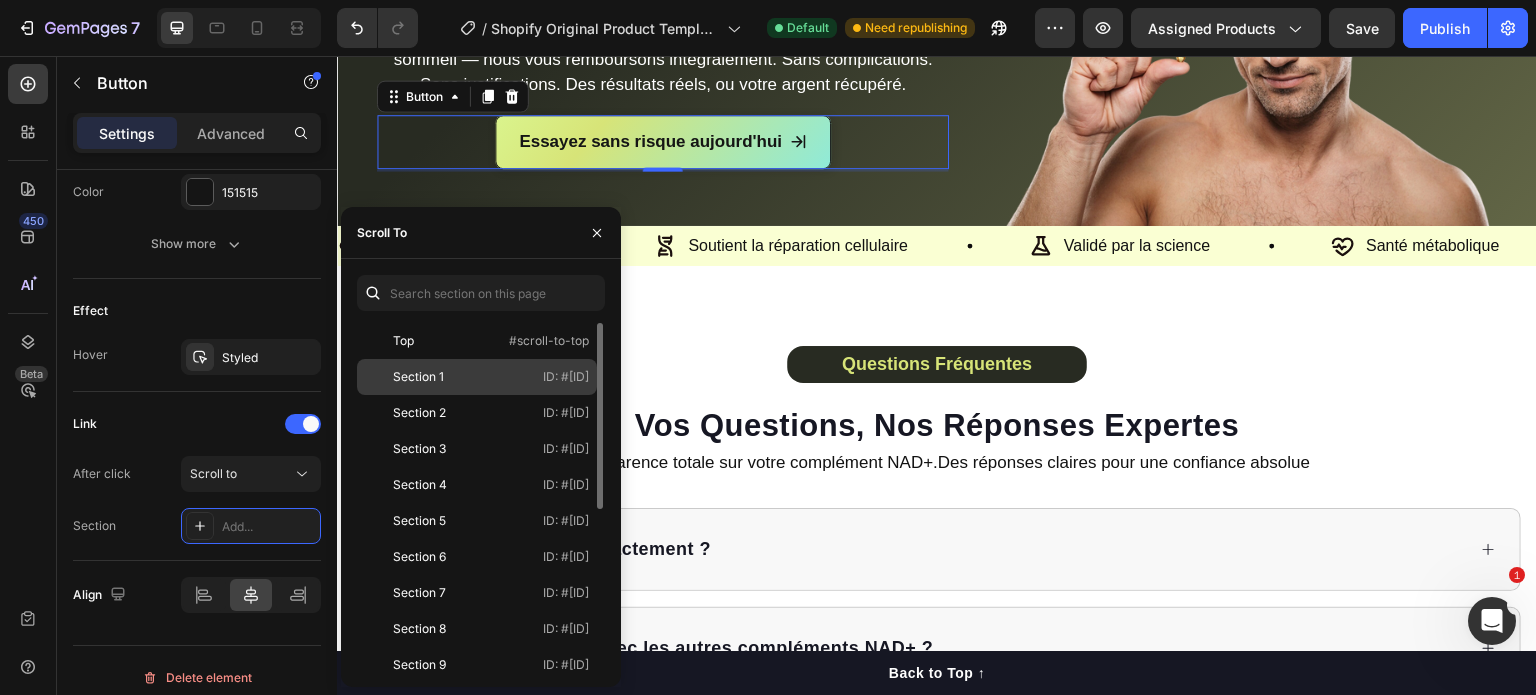 click on "ID: #[ID]" at bounding box center [566, 377] 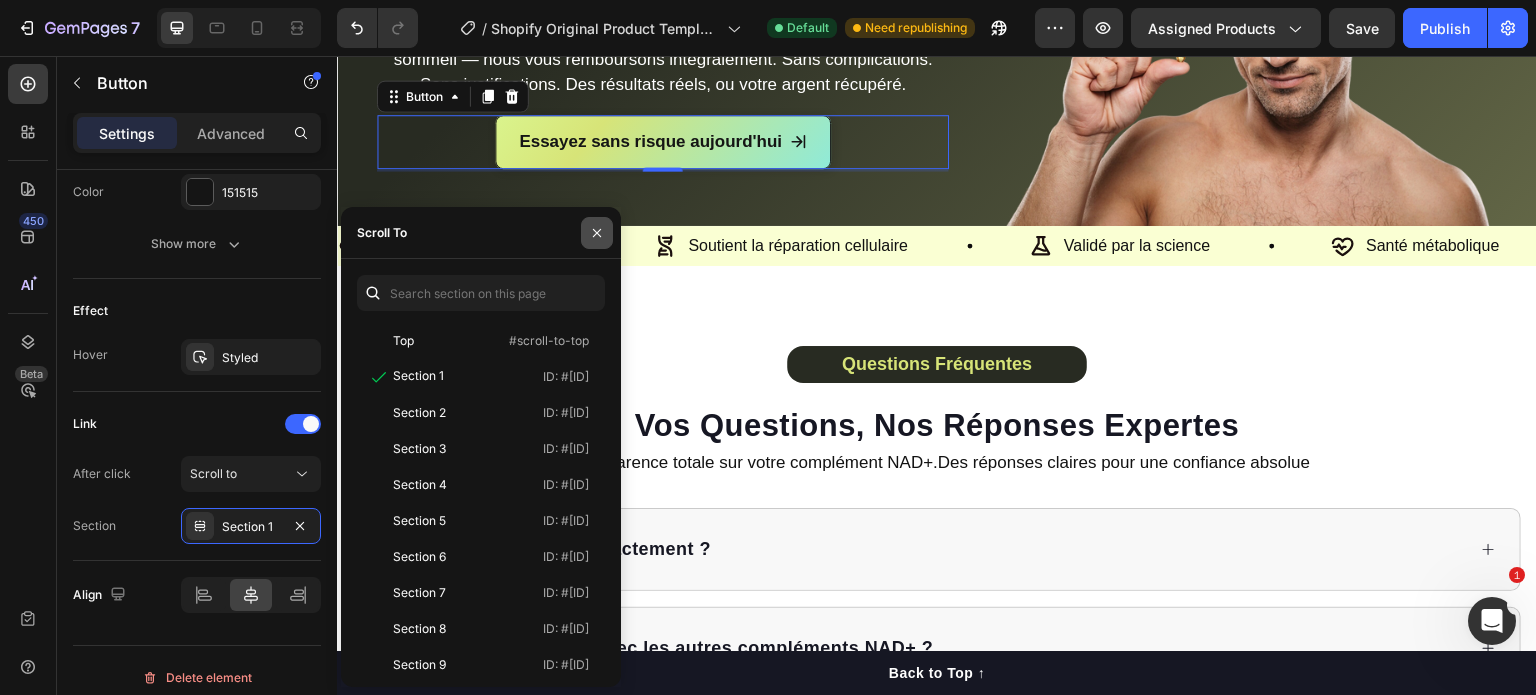 click 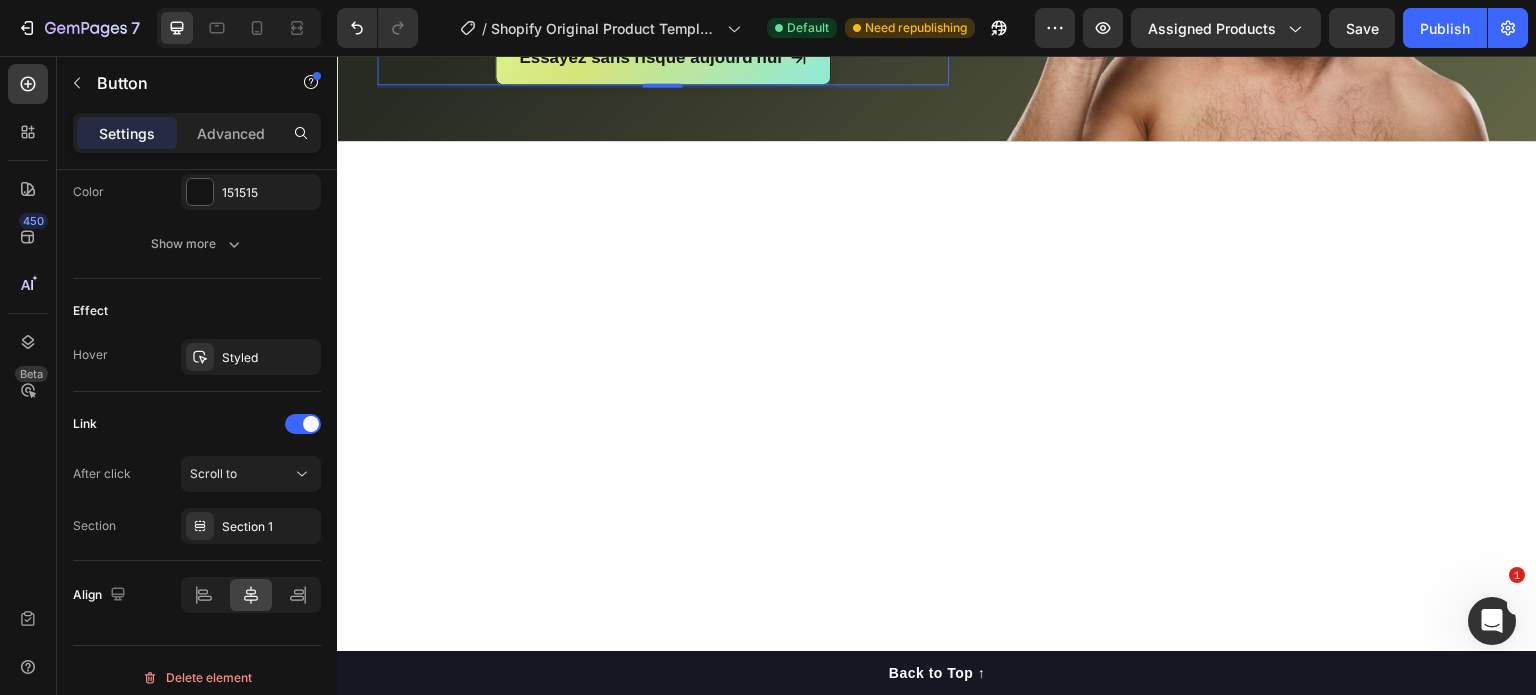 scroll, scrollTop: 6988, scrollLeft: 0, axis: vertical 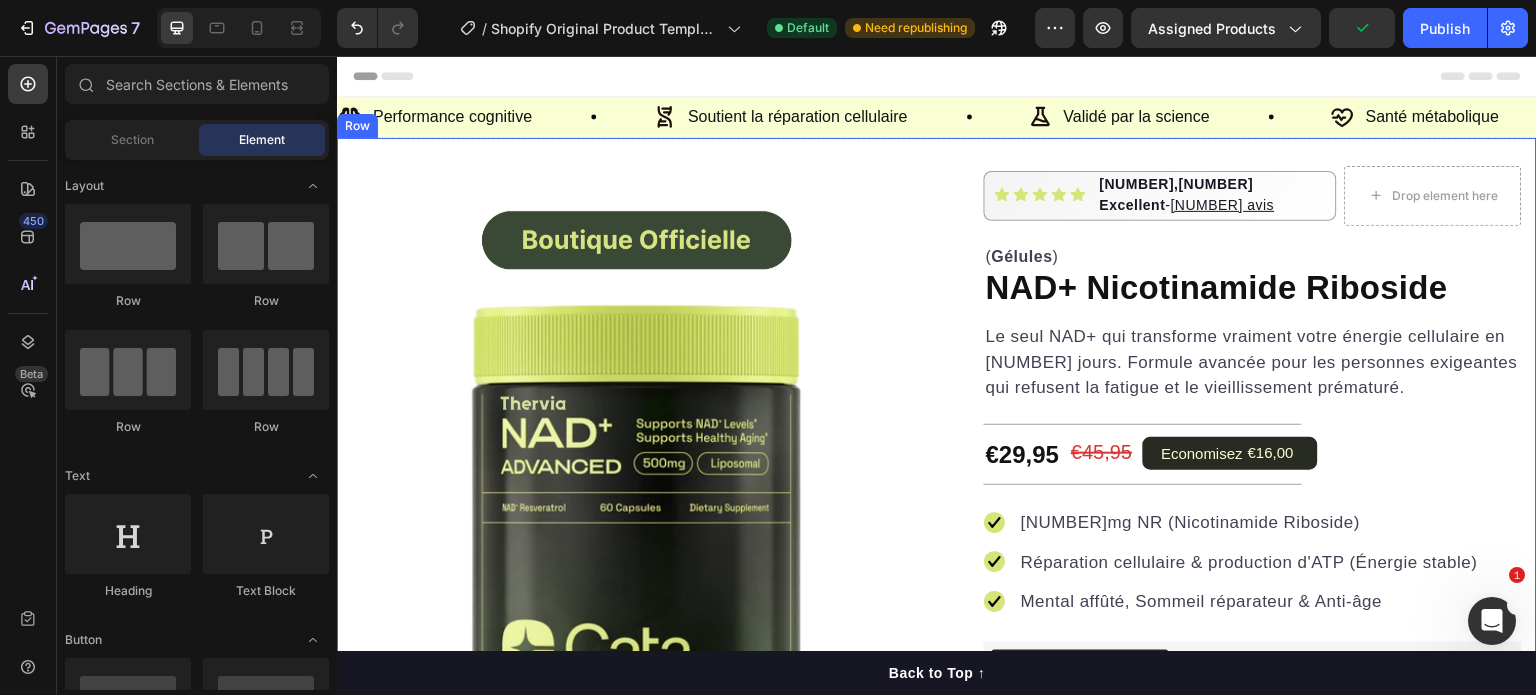 click on "Product Images Approuvé par les Médecins Text Block "En tant que médecin, je recommande Thervia NAD+ à mes patients épuisés. Formule sérieuse, absorption optimale, résultats probants sur l'énergie et le sommeil. Enfin un NAD+ de qualité pharmaceutique française." Text block
Dr. Laurent Fernandez,  Médecin Nutritionniste Item List Row Image Row Row Row
Description
Pourquoi votre corps a besoin de NAD+ CORE
Bénéfices
Mode d'emploi
Proposez-vous une garantie ? Accordion "My dog absolutely loves this food! It's clear that the taste and quality are top-notch."  -Daisy Text block Row Row Icon Icon Icon Icon Icon Icon List Hoz [NUMBER],[NUMBER] Excellent  -  [NUMBER] avis Text block Row
Drop element here Row ( Gélules ) Text block NAD+ Nicotinamide Riboside Product Title Text block                Title Line €[PRICE] Product Price Product Price €[PRICE] Product Price Product Price Economisez €[NUMBER],00 Row" at bounding box center [937, 780] 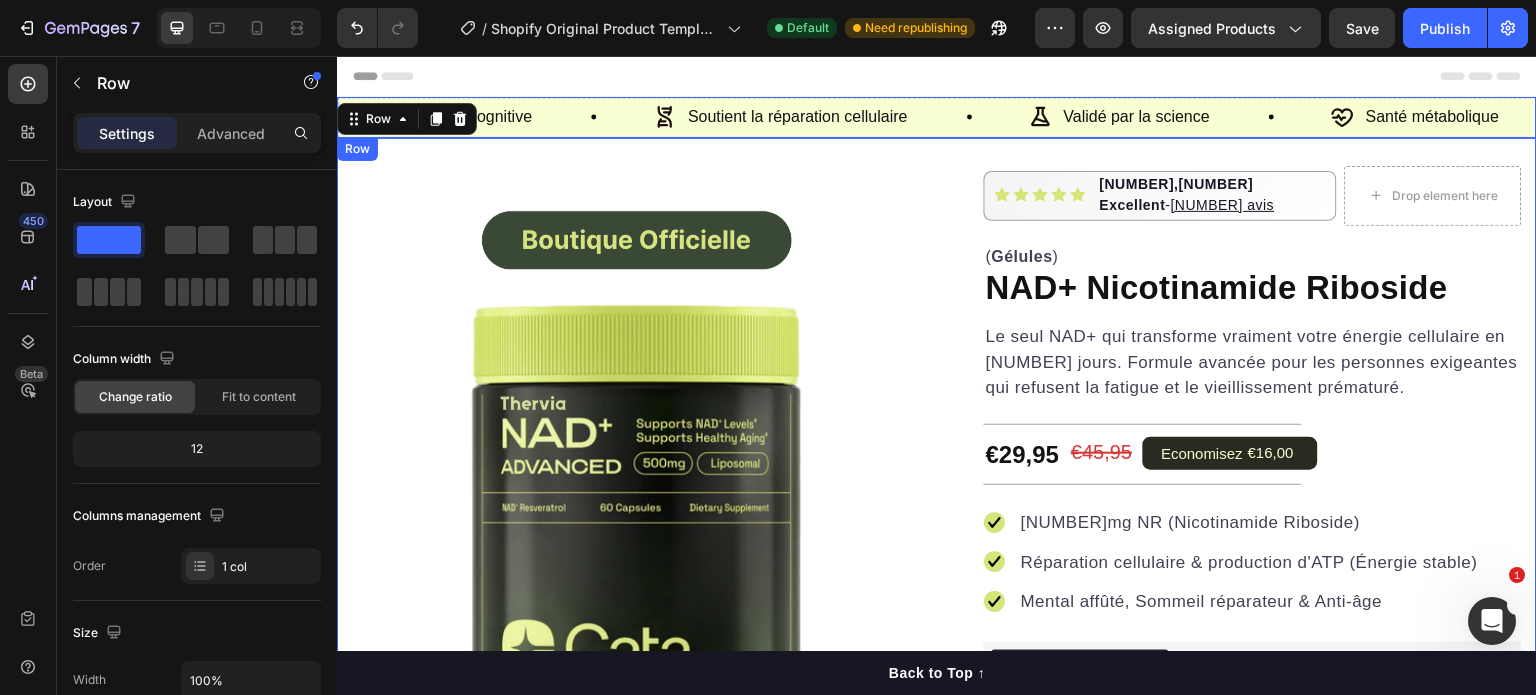 click on "Performance cognitive Item List
Soutient la réparation cellulaire Item List
Validé par la science Item List
Santé métabolique Item List
Support collagène Item List
Booste l'énergie cellulaire Item List
Performance cognitive Item List
Soutient la réparation cellulaire Item List
Validé par la science Item List
Santé métabolique Item List
Support collagène Item List
Booste l'énergie cellulaire Item List
Marquee Row" at bounding box center (937, 117) 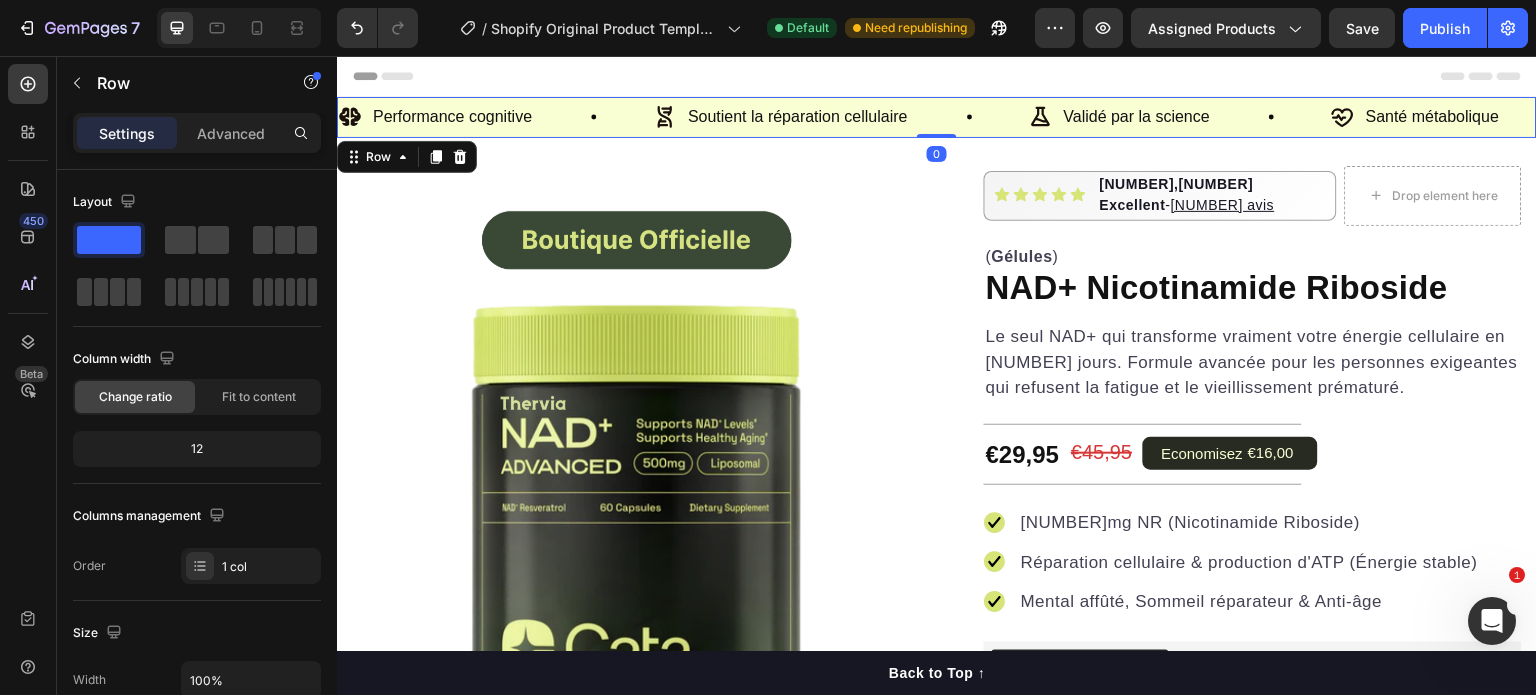 scroll, scrollTop: 636, scrollLeft: 0, axis: vertical 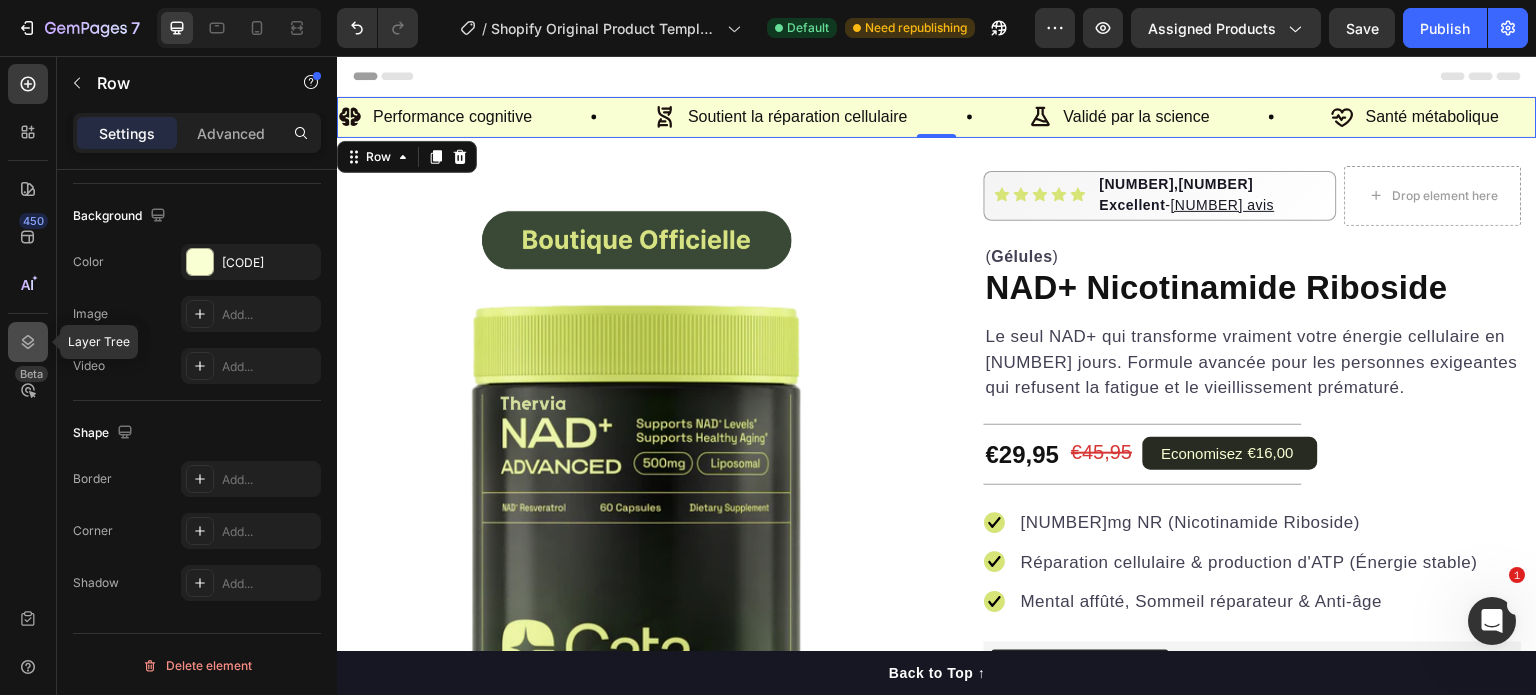 click 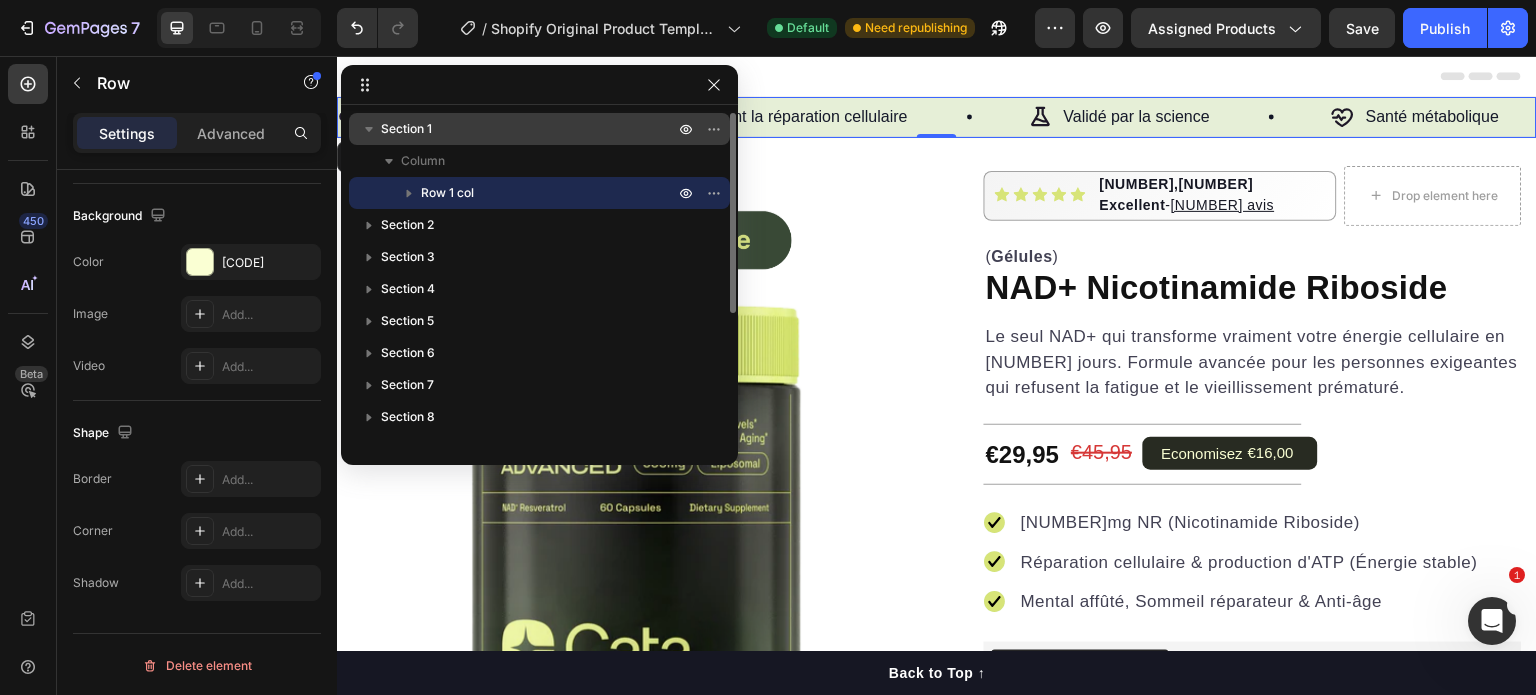 click on "Section 1" at bounding box center (529, 129) 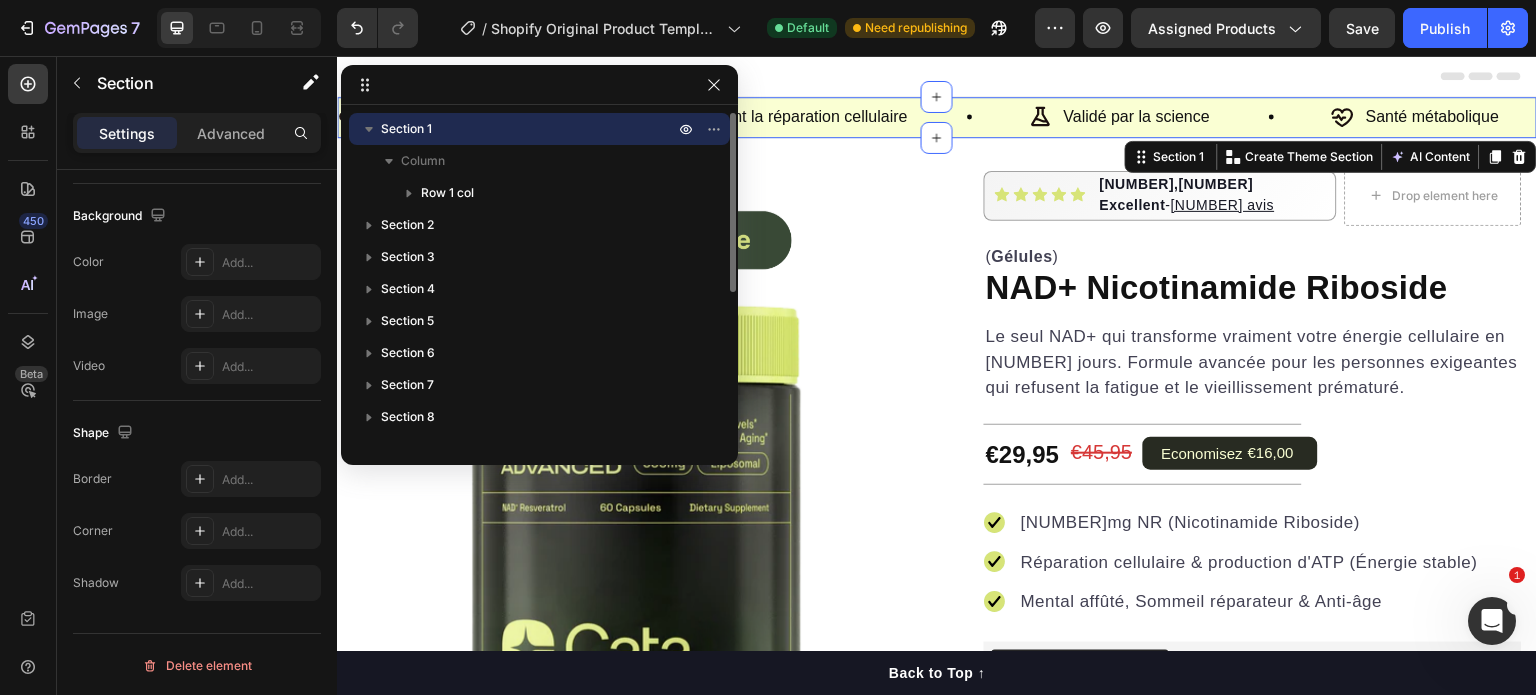 scroll, scrollTop: 0, scrollLeft: 0, axis: both 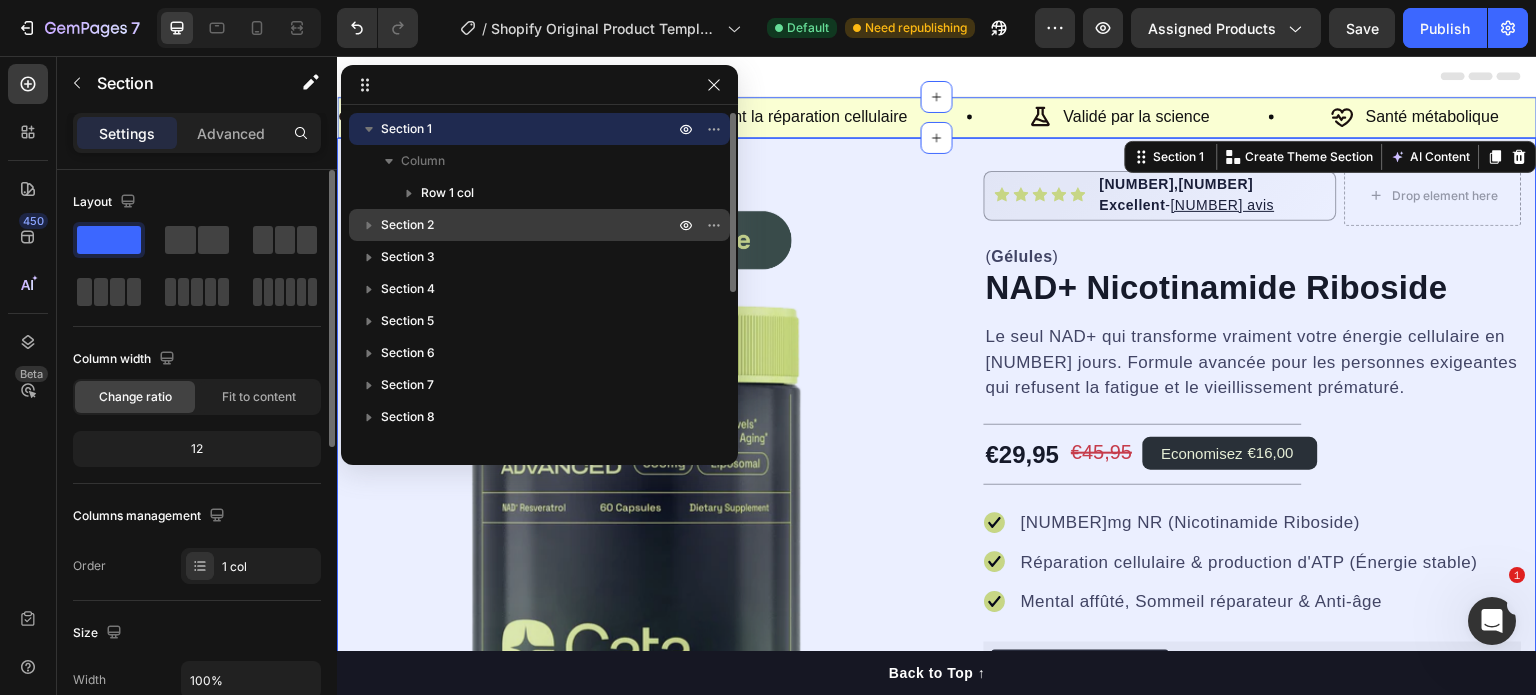 click on "Section 2" at bounding box center (529, 225) 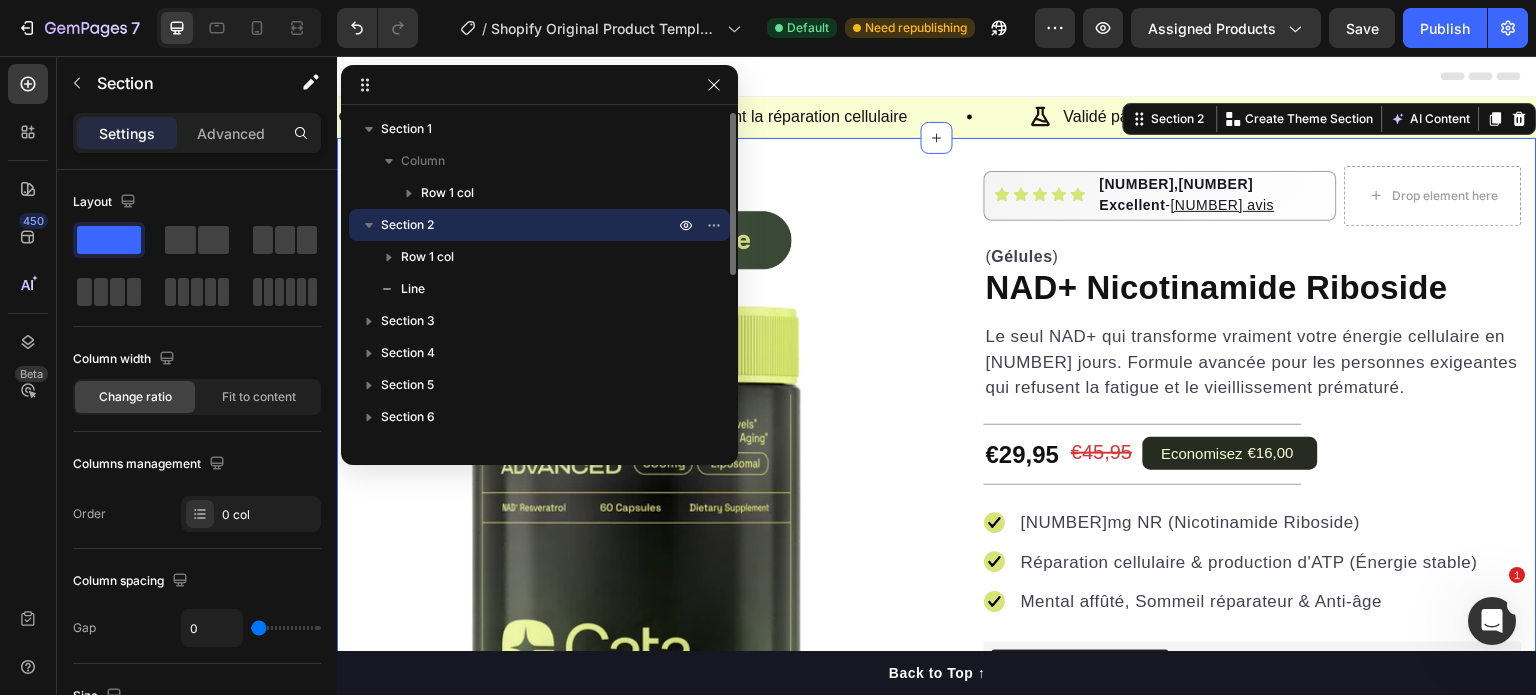 scroll, scrollTop: 11, scrollLeft: 0, axis: vertical 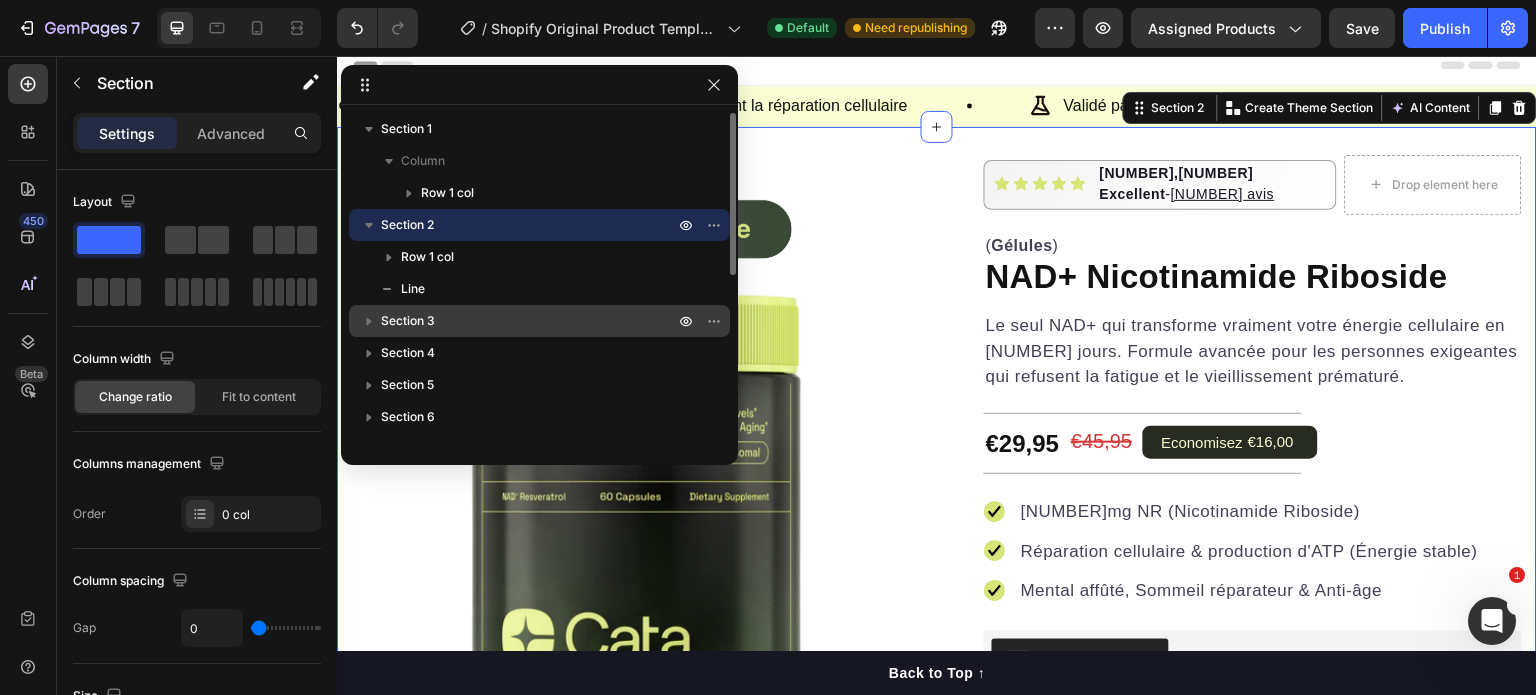 click on "Section 3" at bounding box center (539, 321) 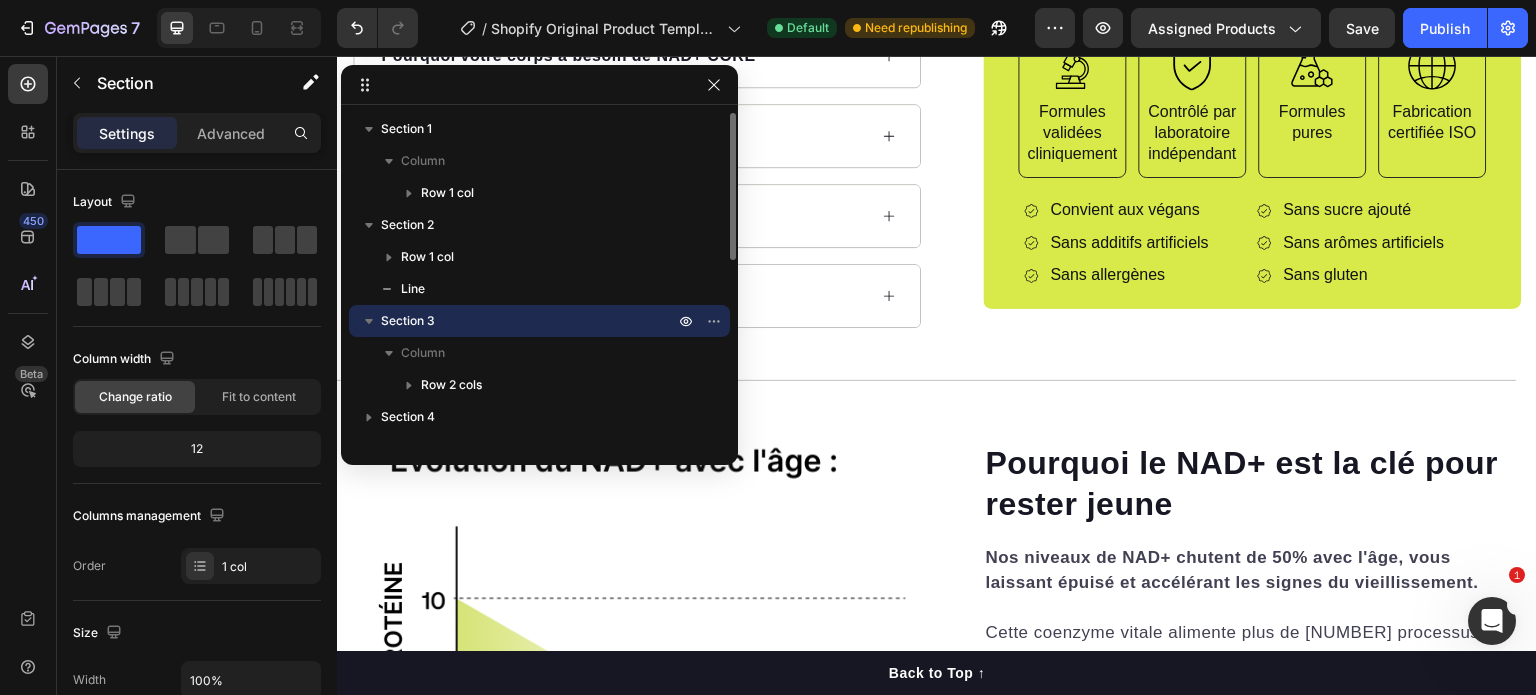 scroll, scrollTop: 1324, scrollLeft: 0, axis: vertical 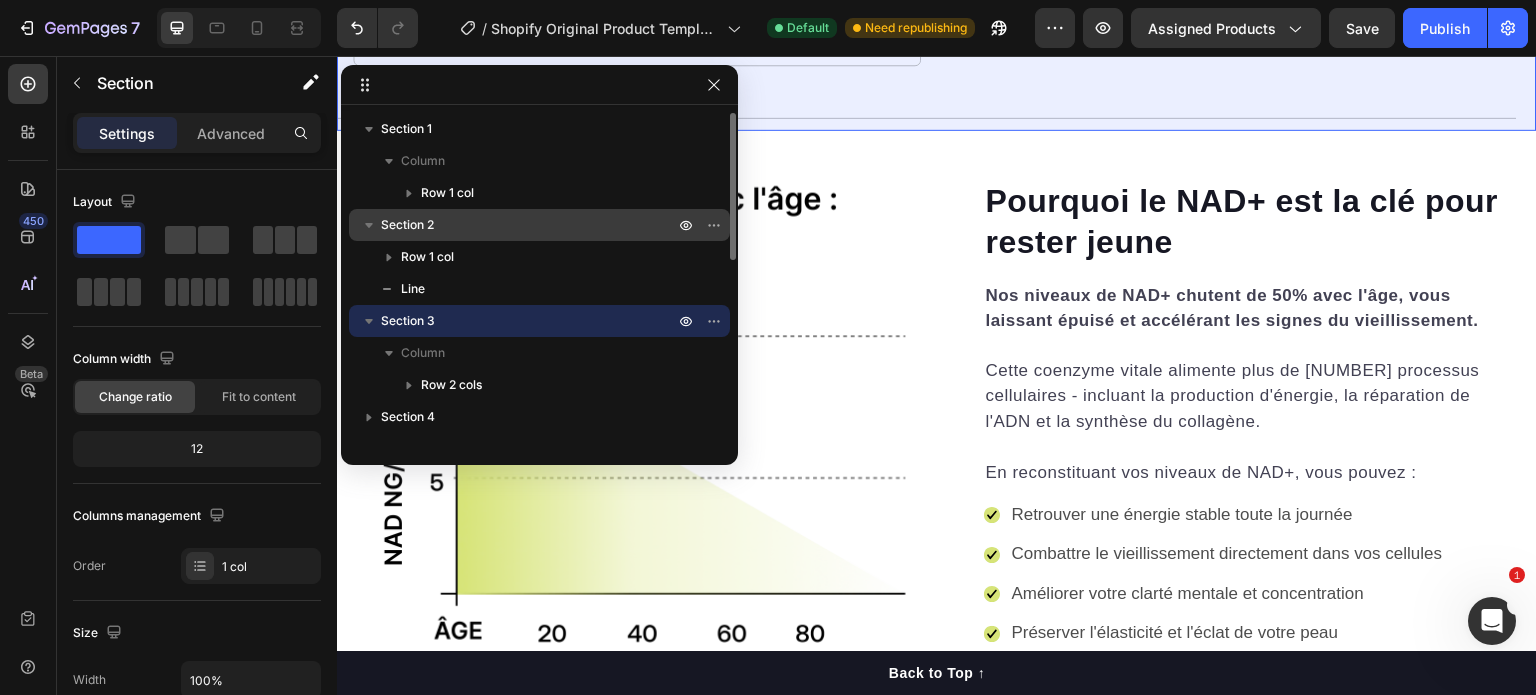 click on "Section 2" at bounding box center [407, 225] 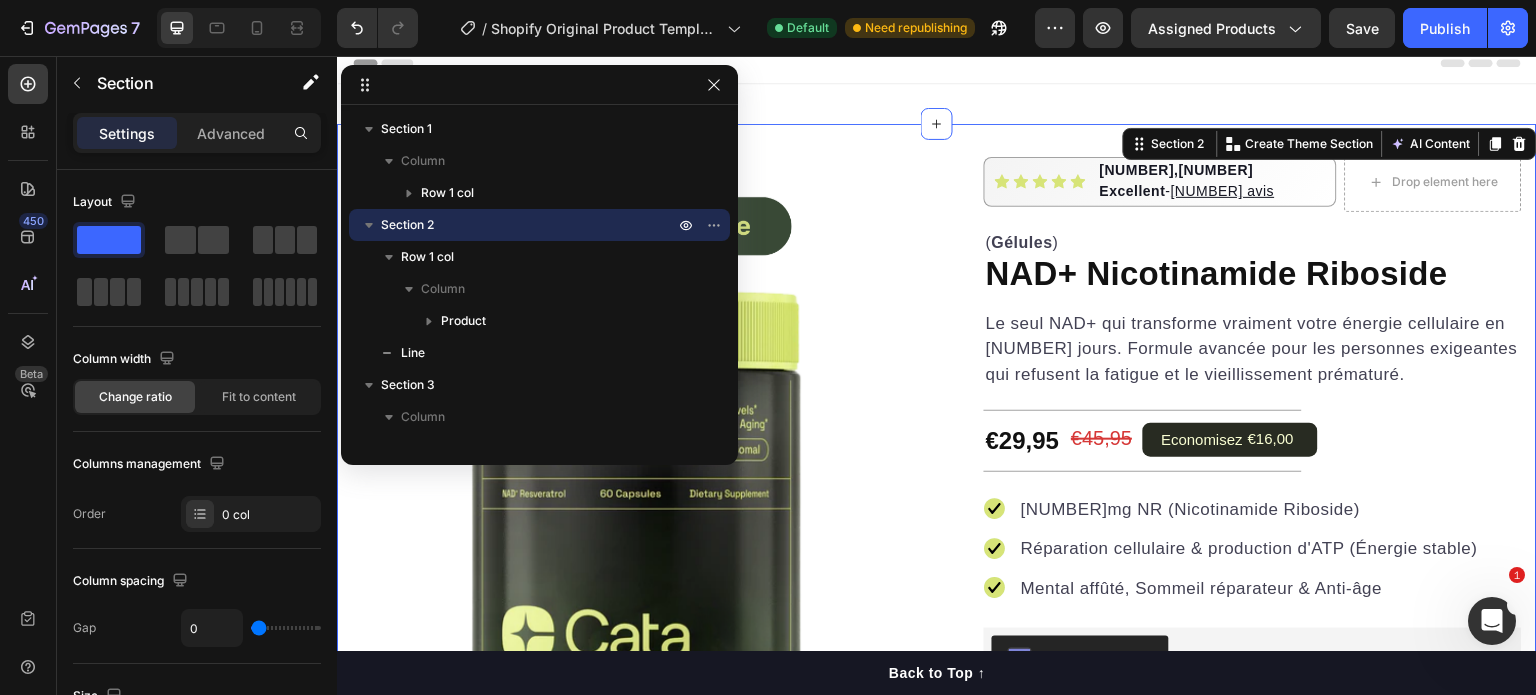 scroll, scrollTop: 111, scrollLeft: 0, axis: vertical 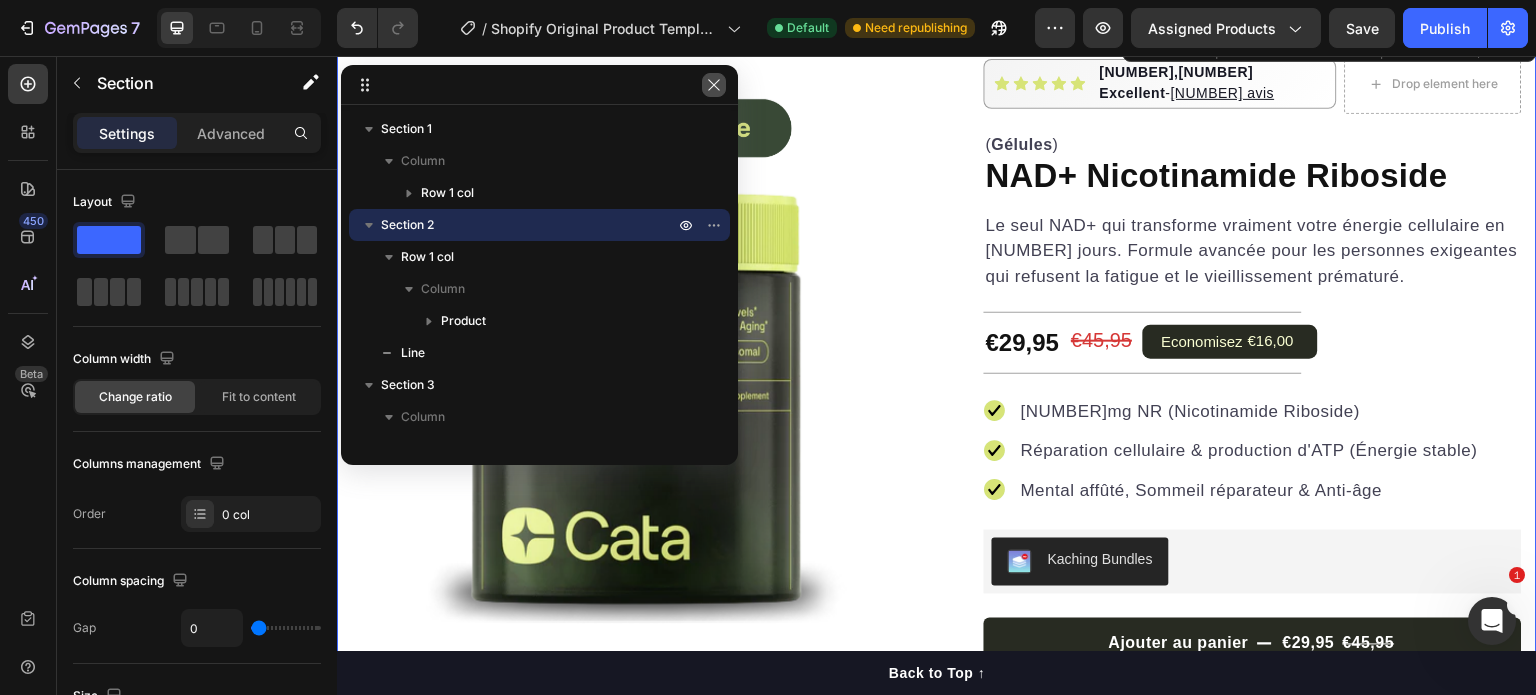 click 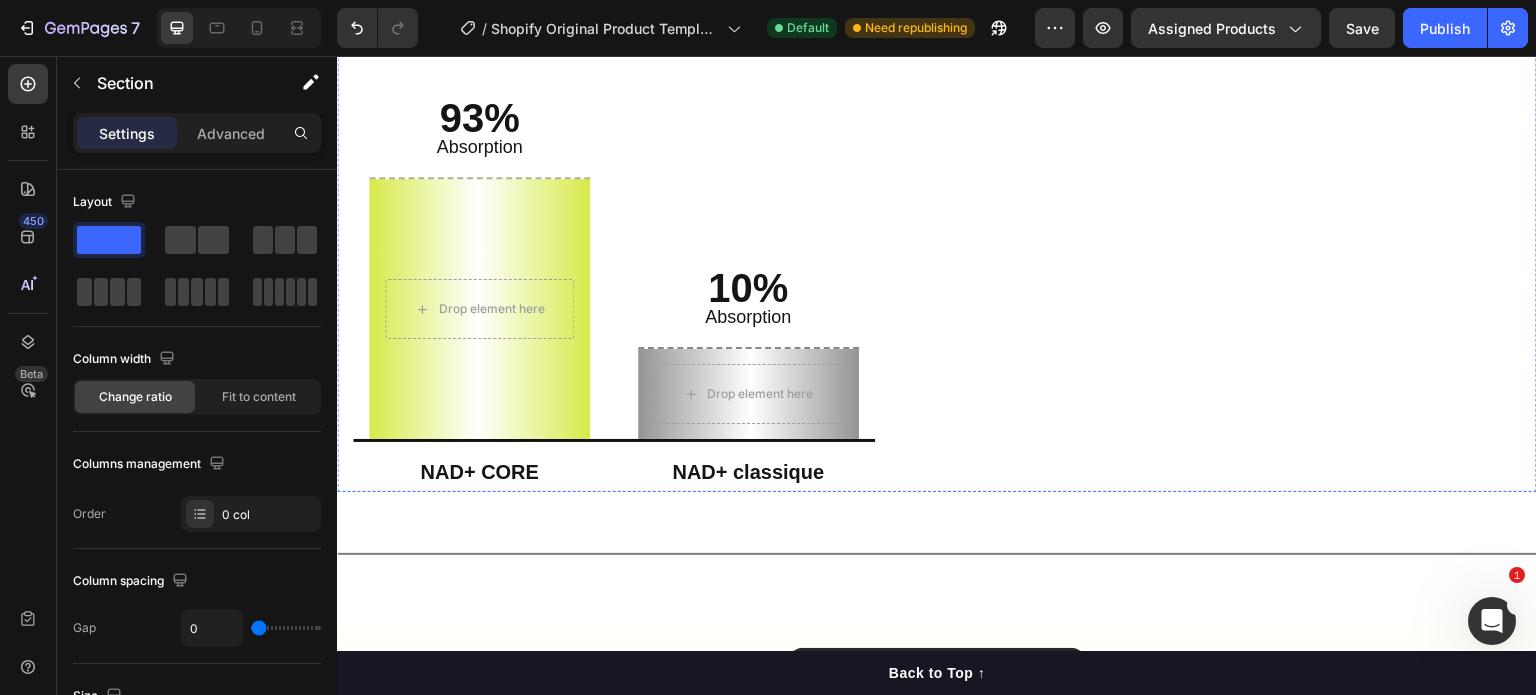 scroll, scrollTop: 3511, scrollLeft: 0, axis: vertical 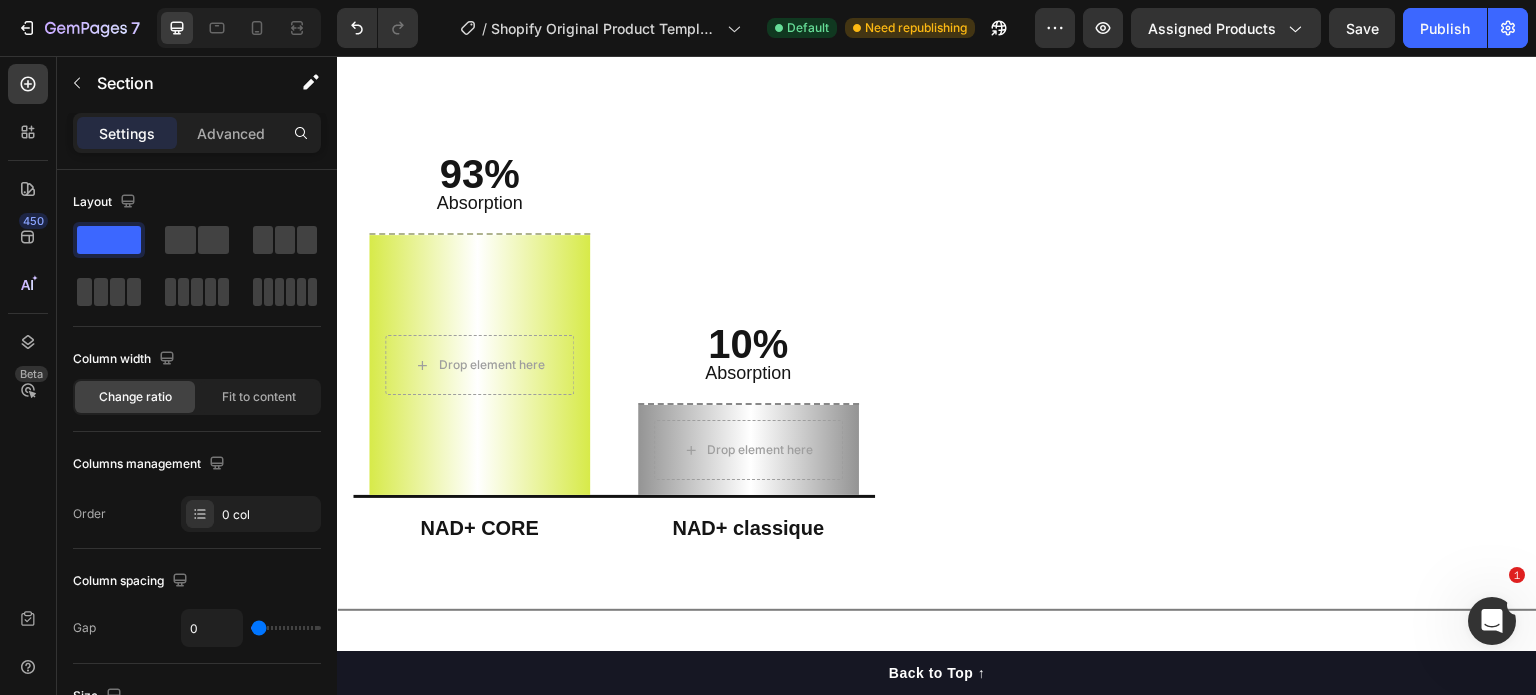 click on "Essayez sans risque aujourd'hui" at bounding box center [1155, -103] 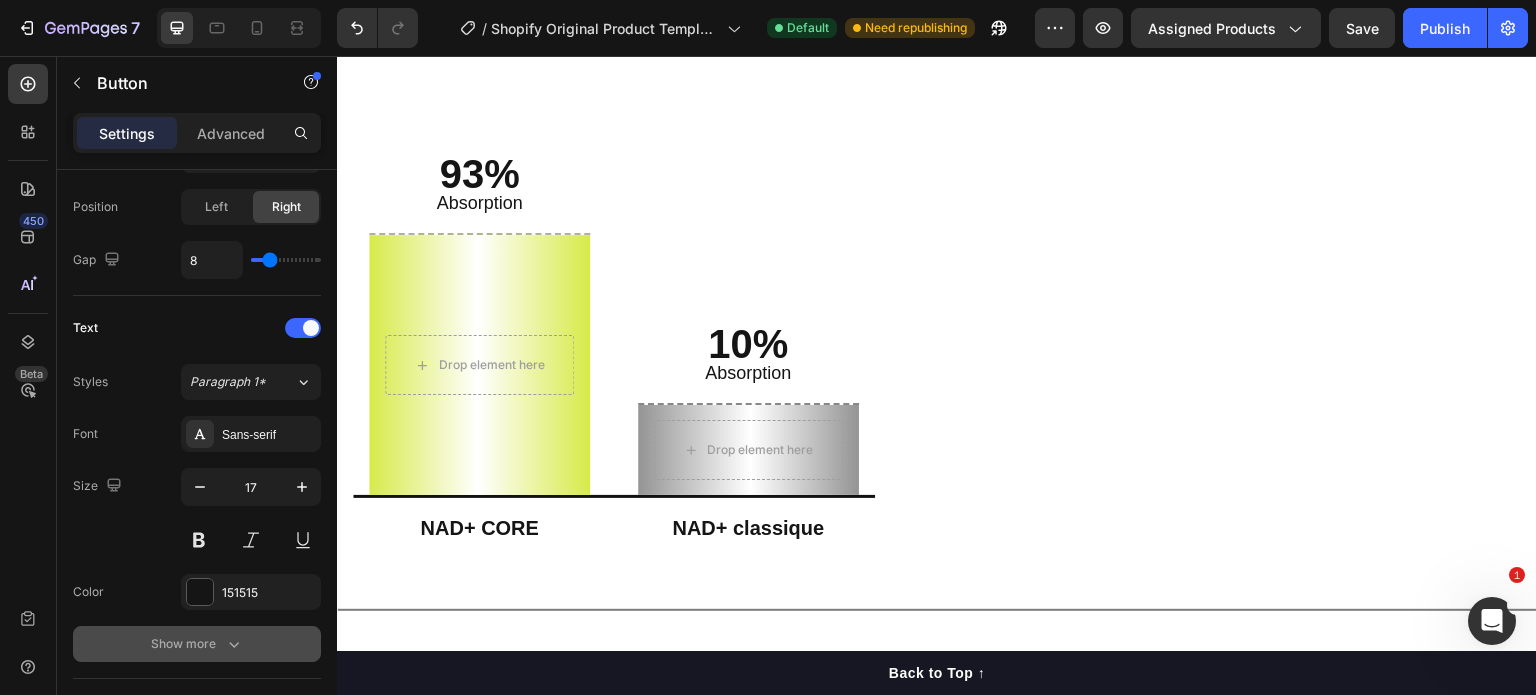 scroll, scrollTop: 1006, scrollLeft: 0, axis: vertical 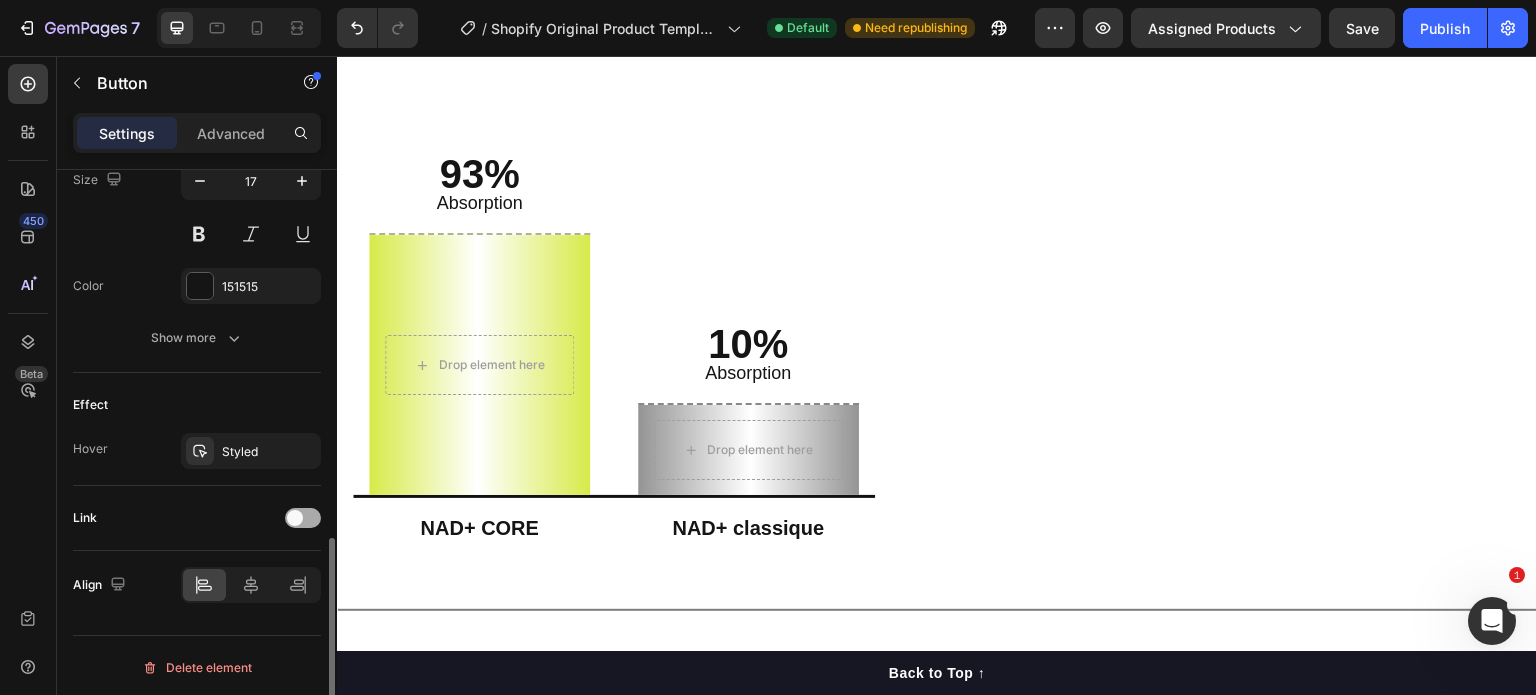 click at bounding box center [295, 518] 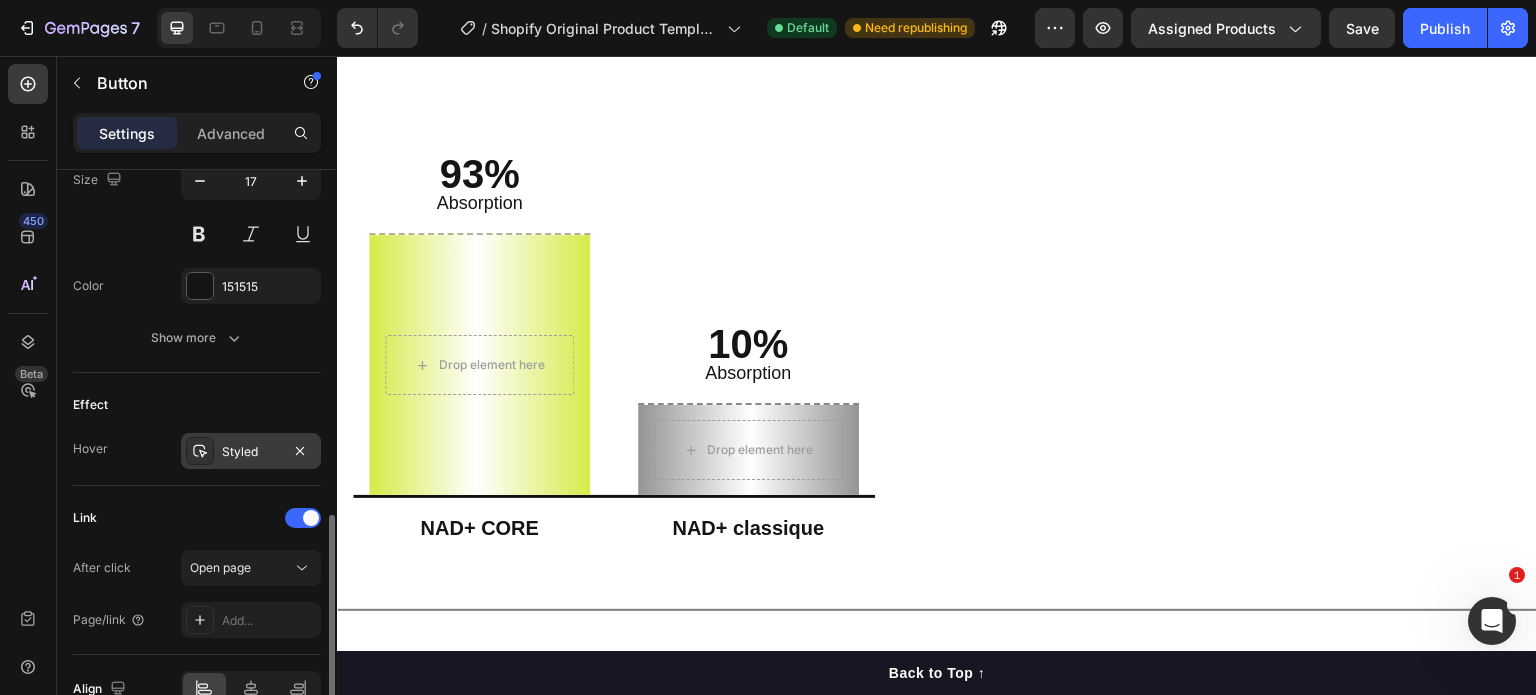 scroll, scrollTop: 1110, scrollLeft: 0, axis: vertical 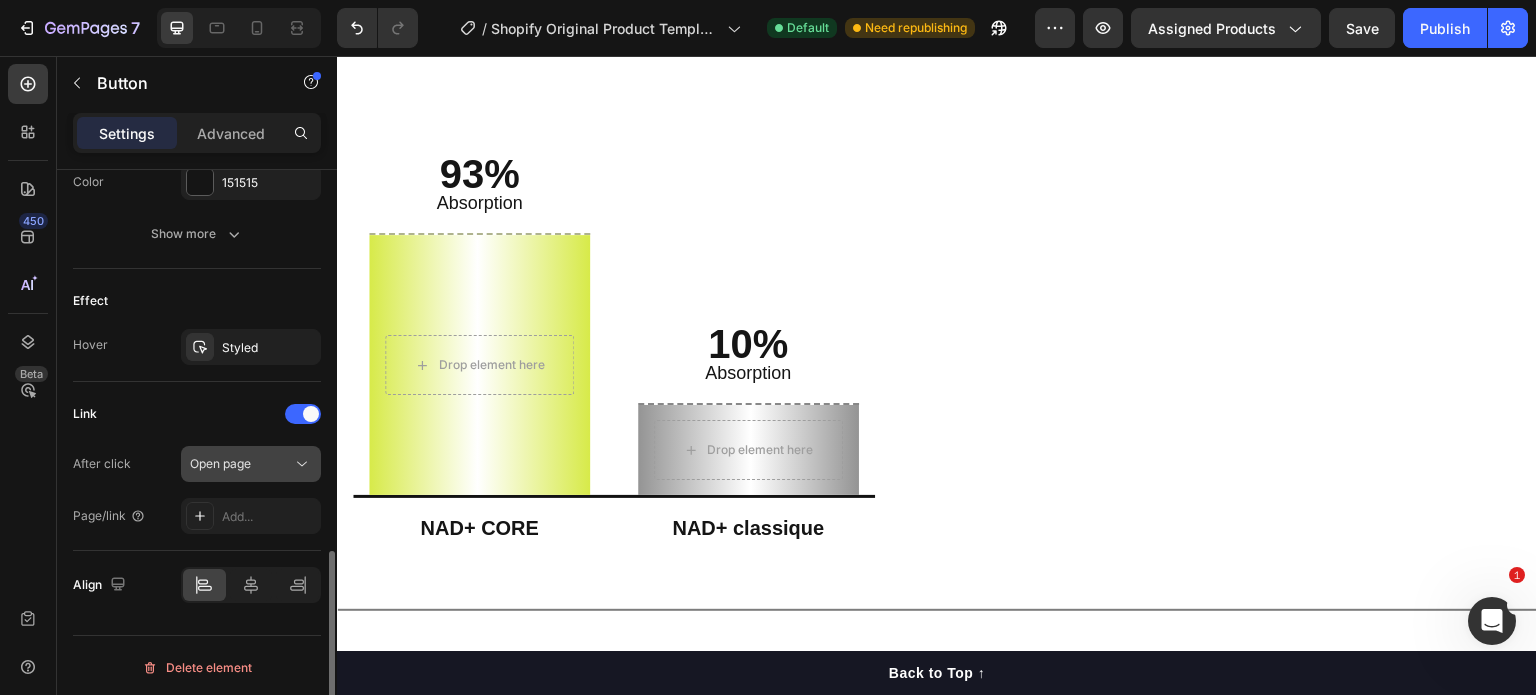 click 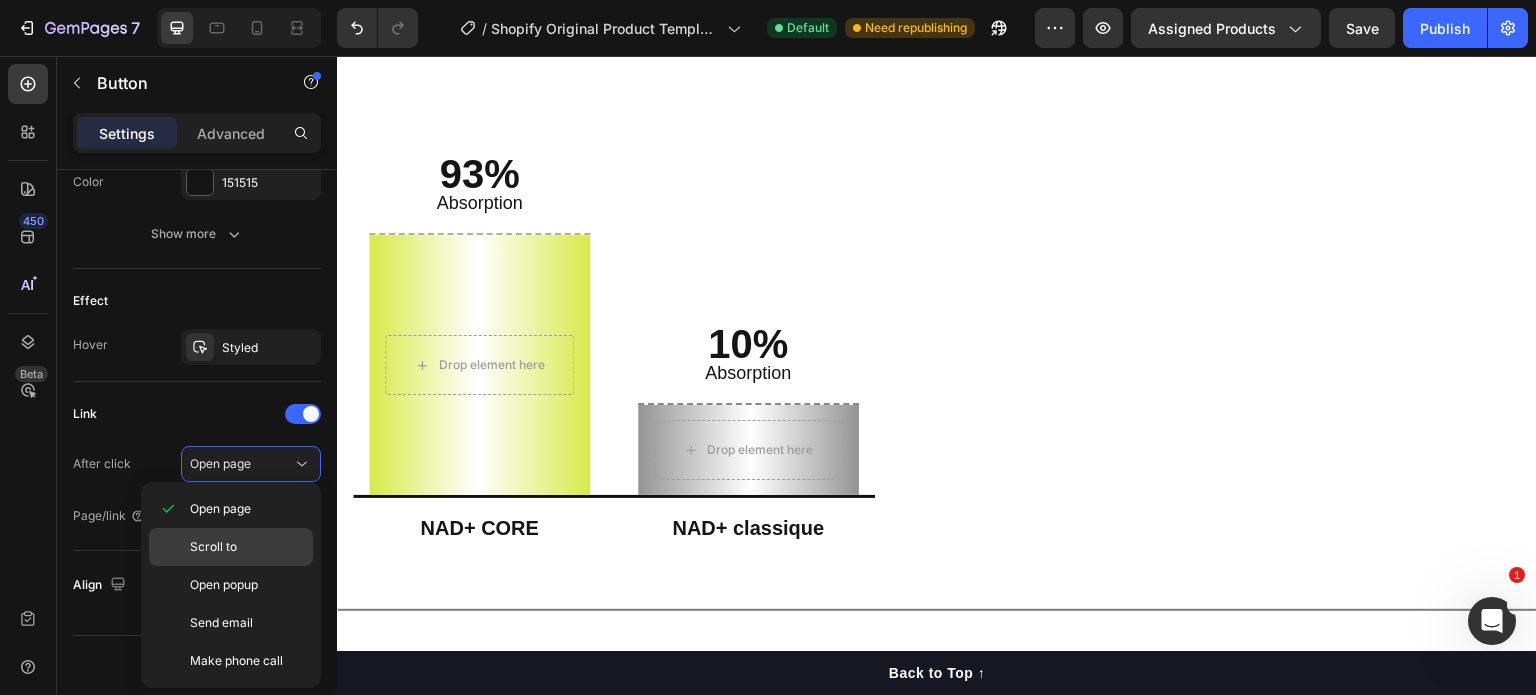 click on "Scroll to" at bounding box center (247, 547) 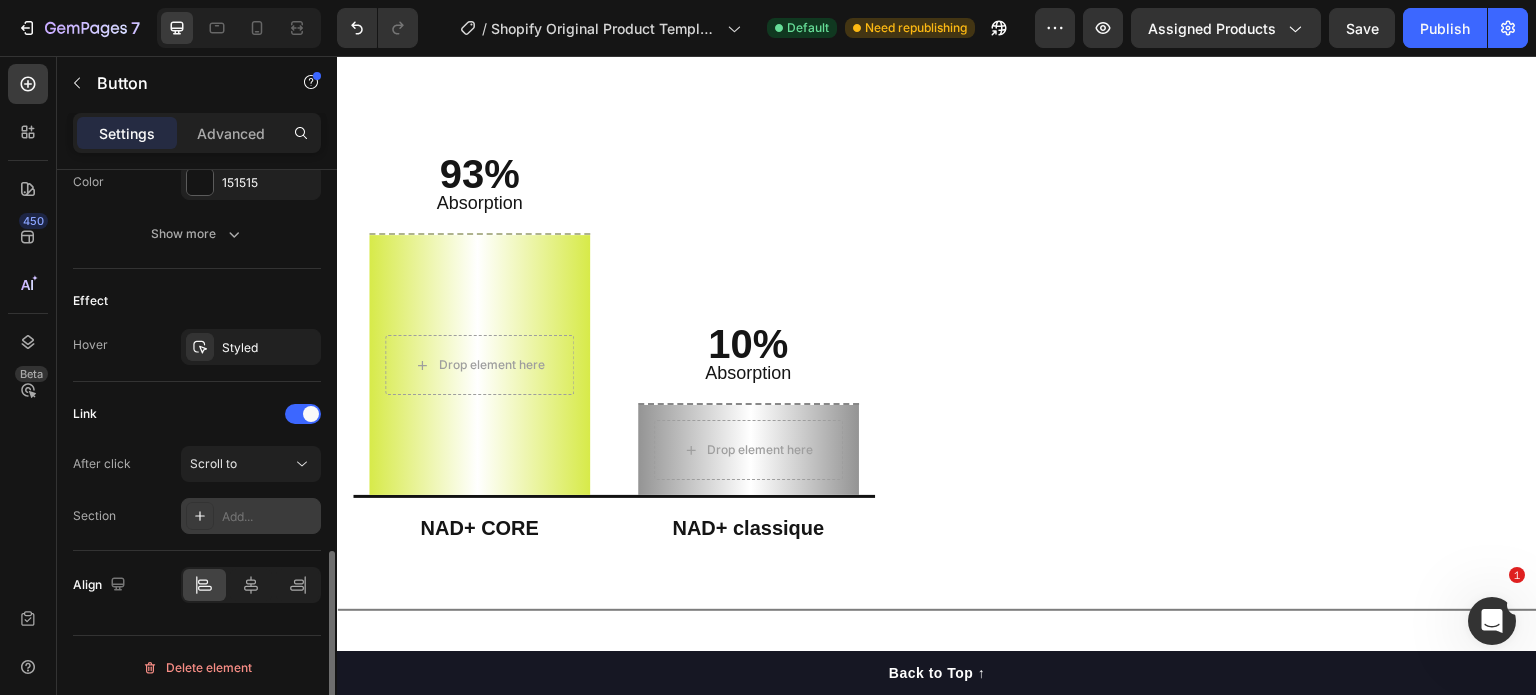 click on "Add..." at bounding box center [269, 517] 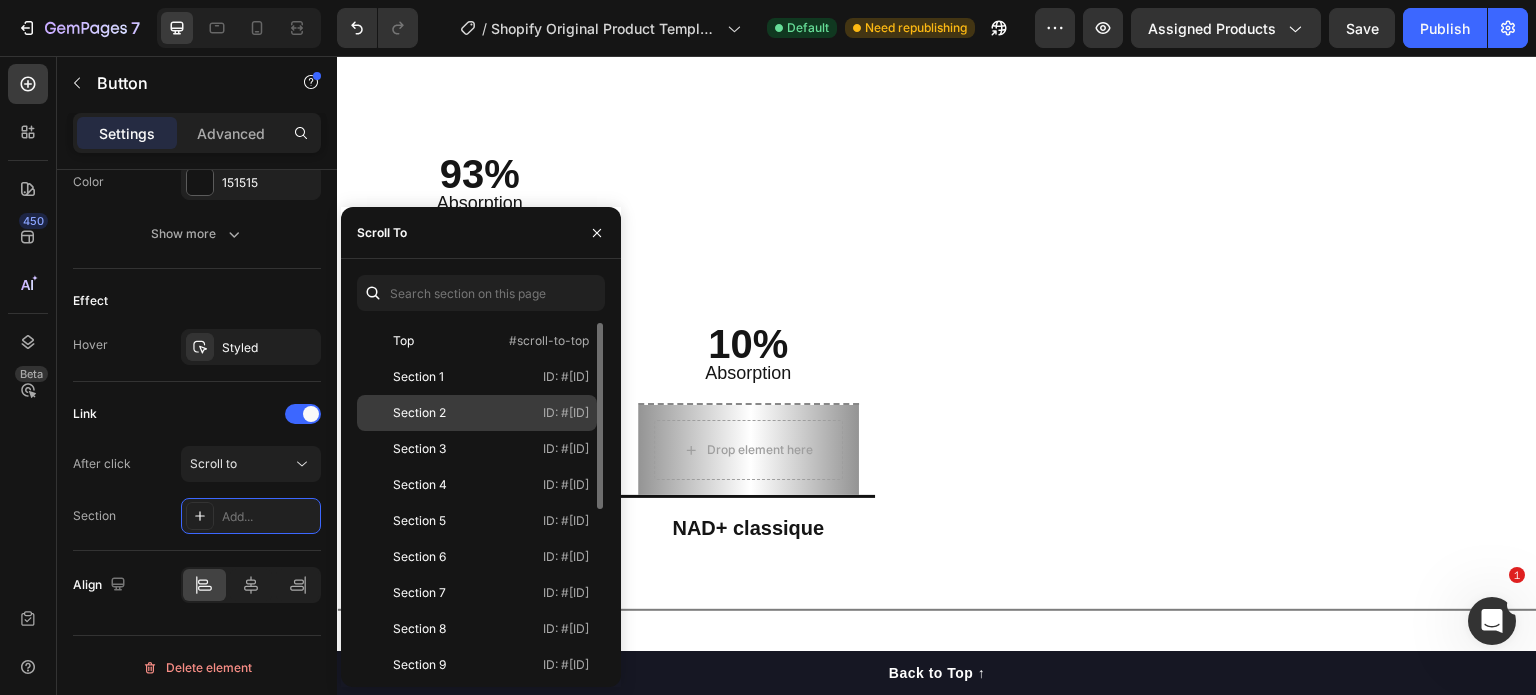 click on "Section 2" at bounding box center [423, 413] 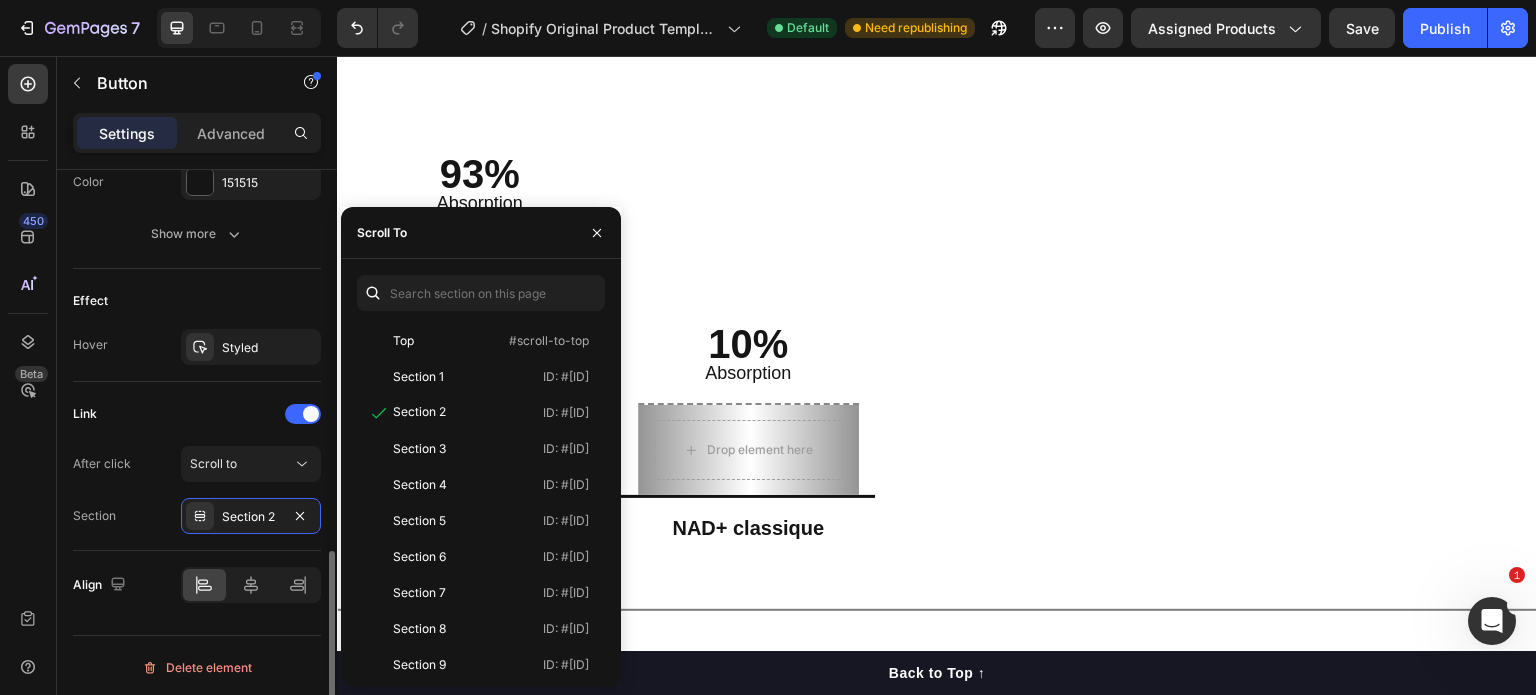 click on "Link After click Scroll to Section Section [NUMBER]" 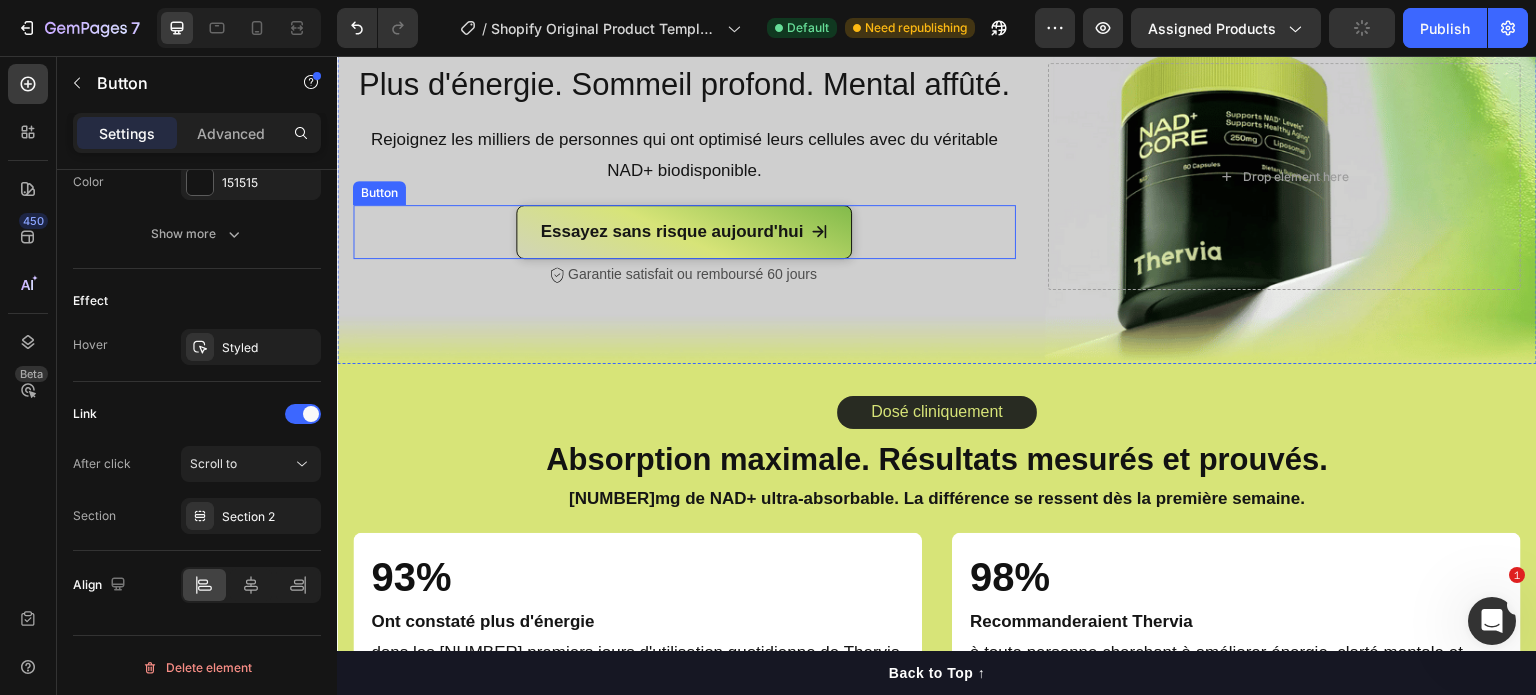 scroll, scrollTop: 2011, scrollLeft: 0, axis: vertical 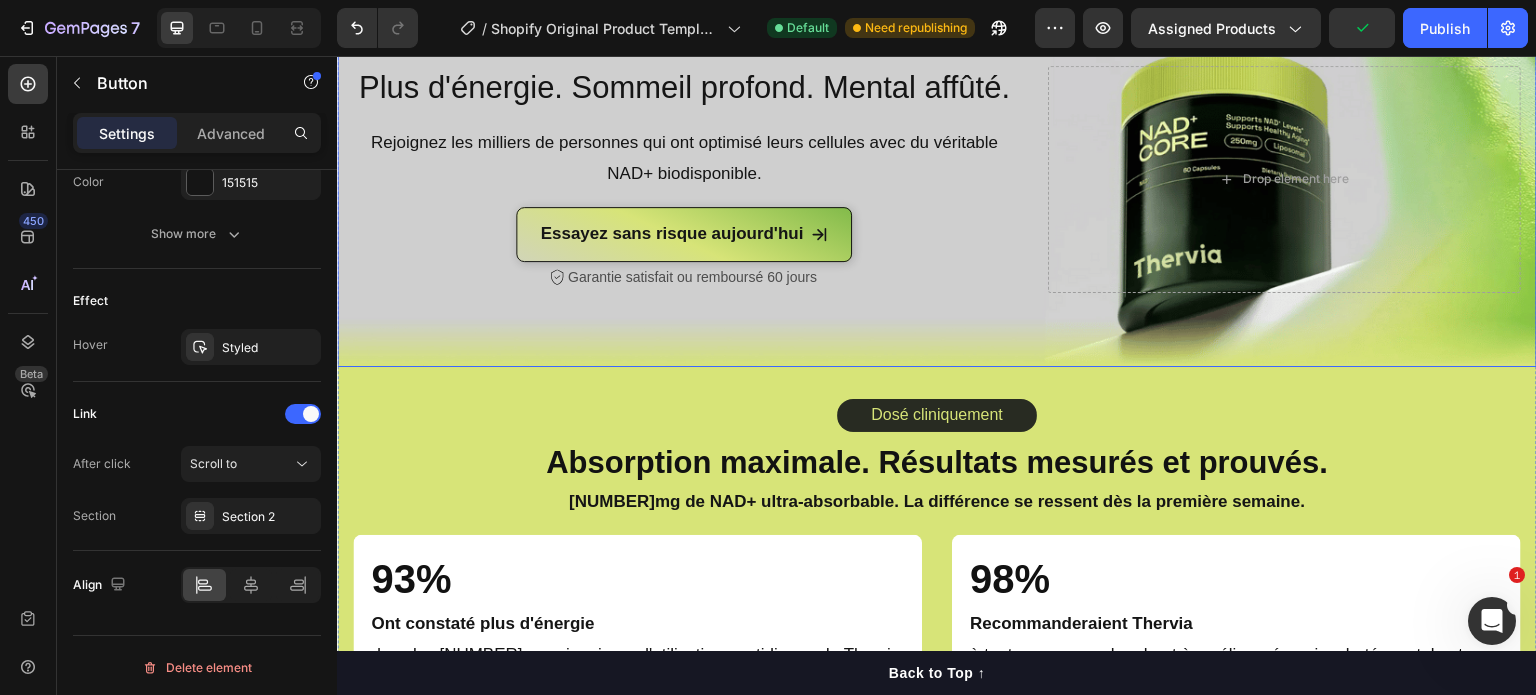 click on "Plus d'énergie. Sommeil profond. Mental affûté. Heading Rejoignez les milliers de personnes qui ont optimisé leurs cellules avec du véritable NAD+ biodisponible. Text Block
Essayez sans risque aujourd'hui Button
Garantie satisfait ou remboursé [DATE] jours Item List" at bounding box center (684, 179) 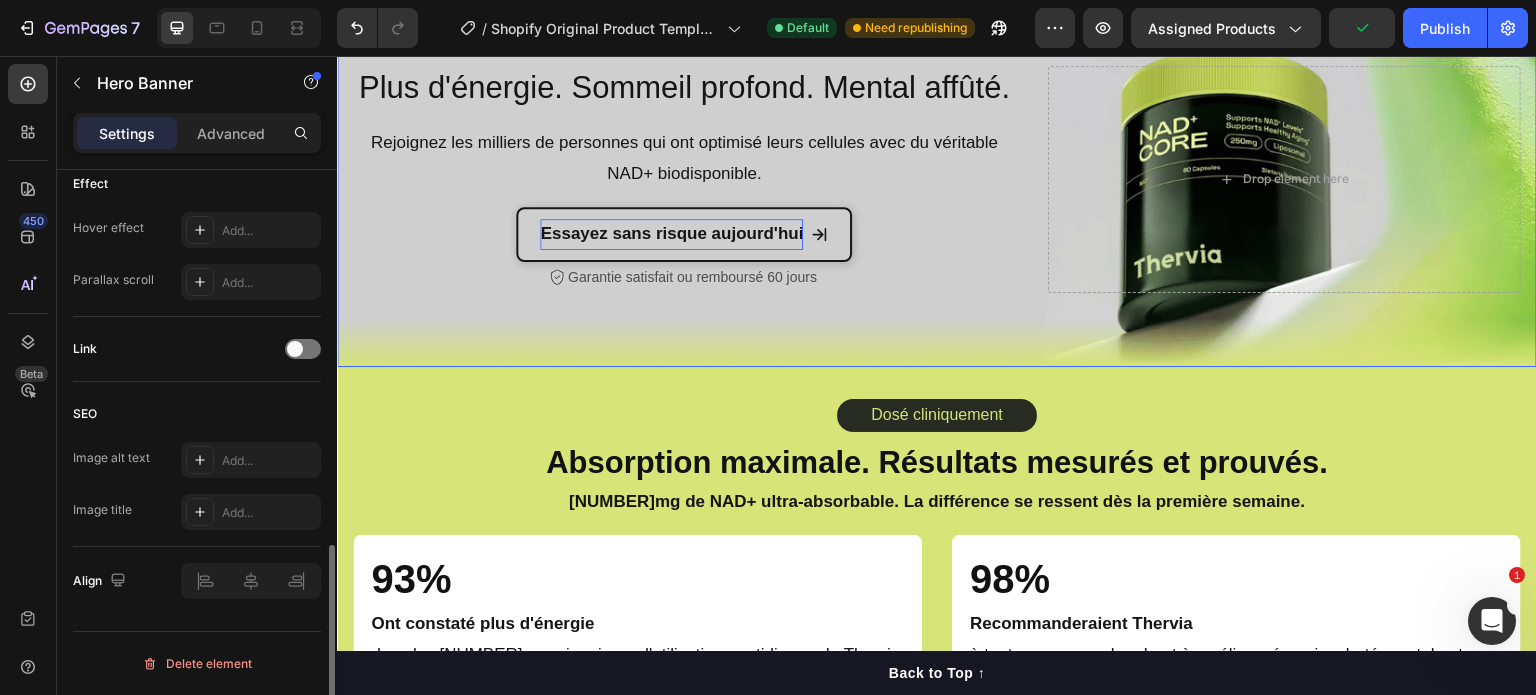 scroll, scrollTop: 0, scrollLeft: 0, axis: both 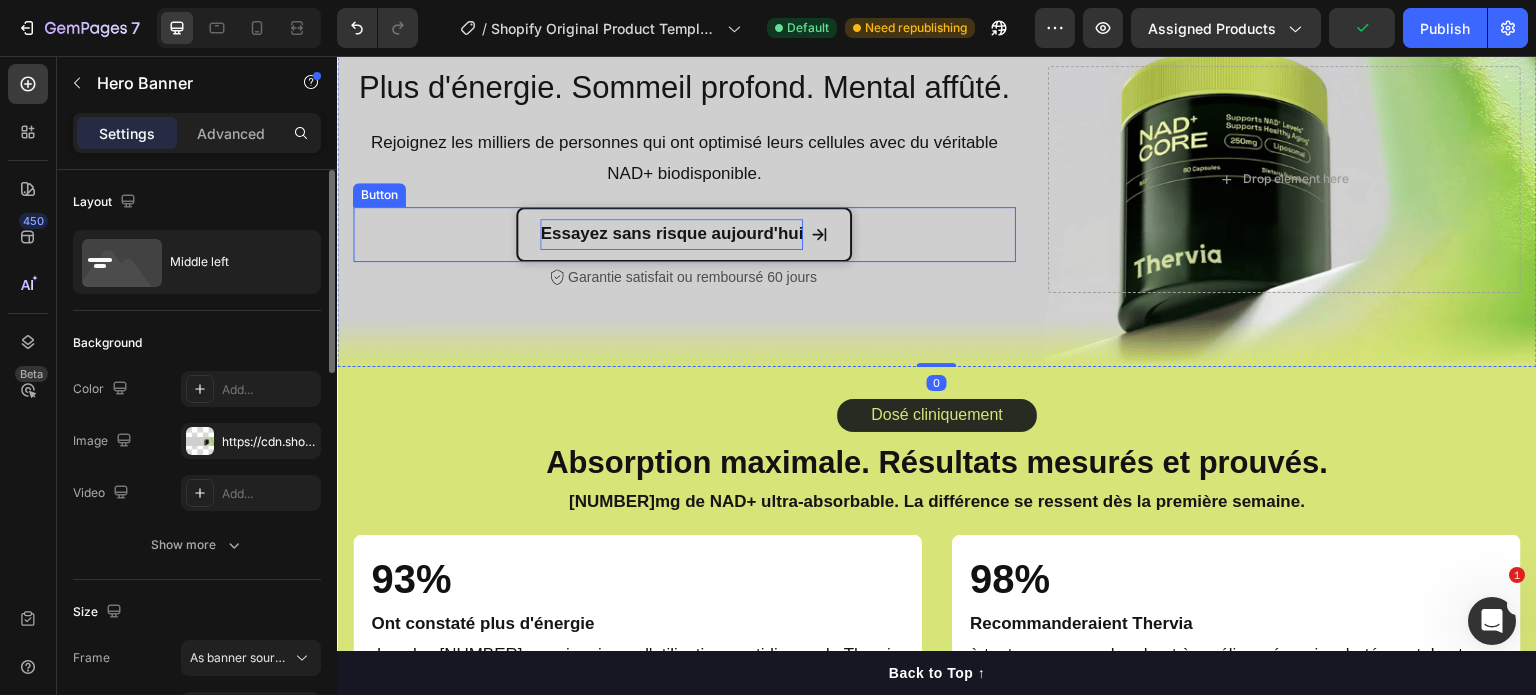click on "Essayez sans risque aujourd'hui" at bounding box center (671, 233) 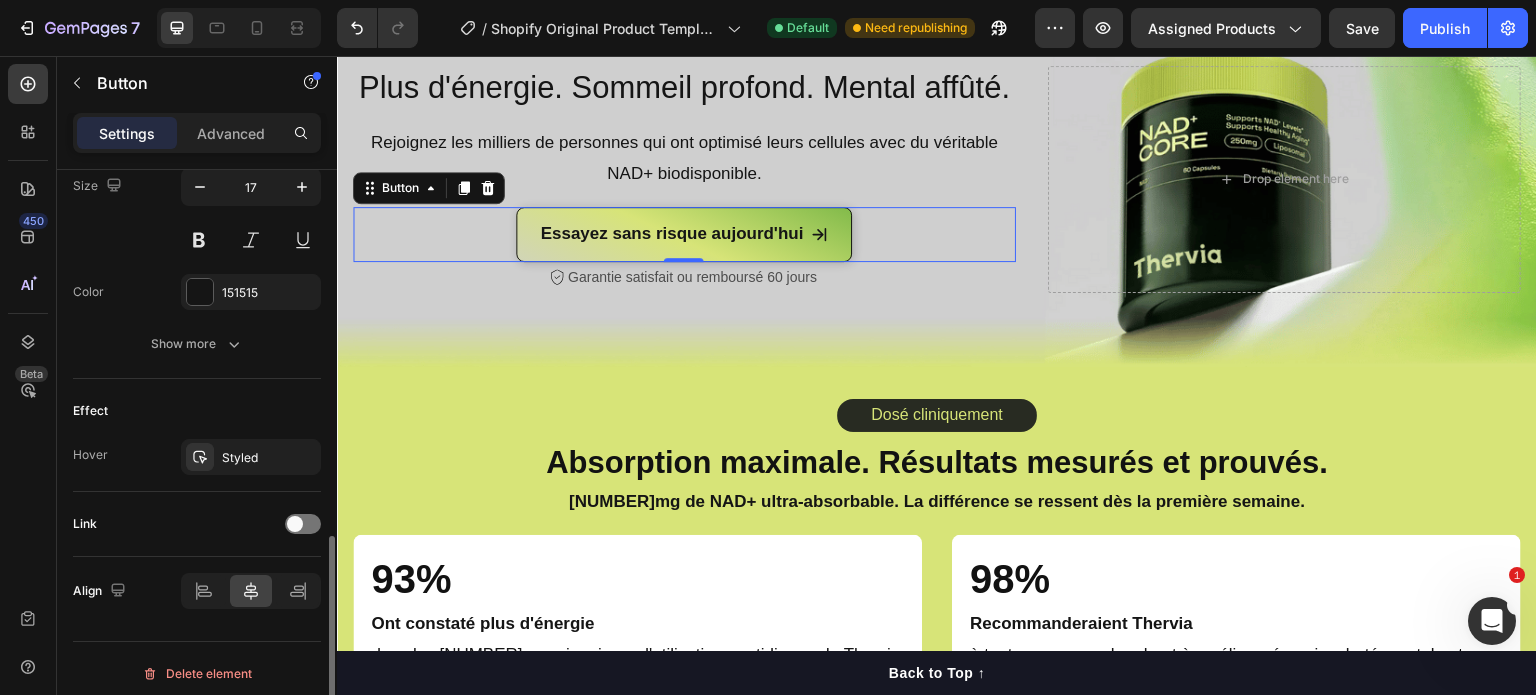 scroll, scrollTop: 1006, scrollLeft: 0, axis: vertical 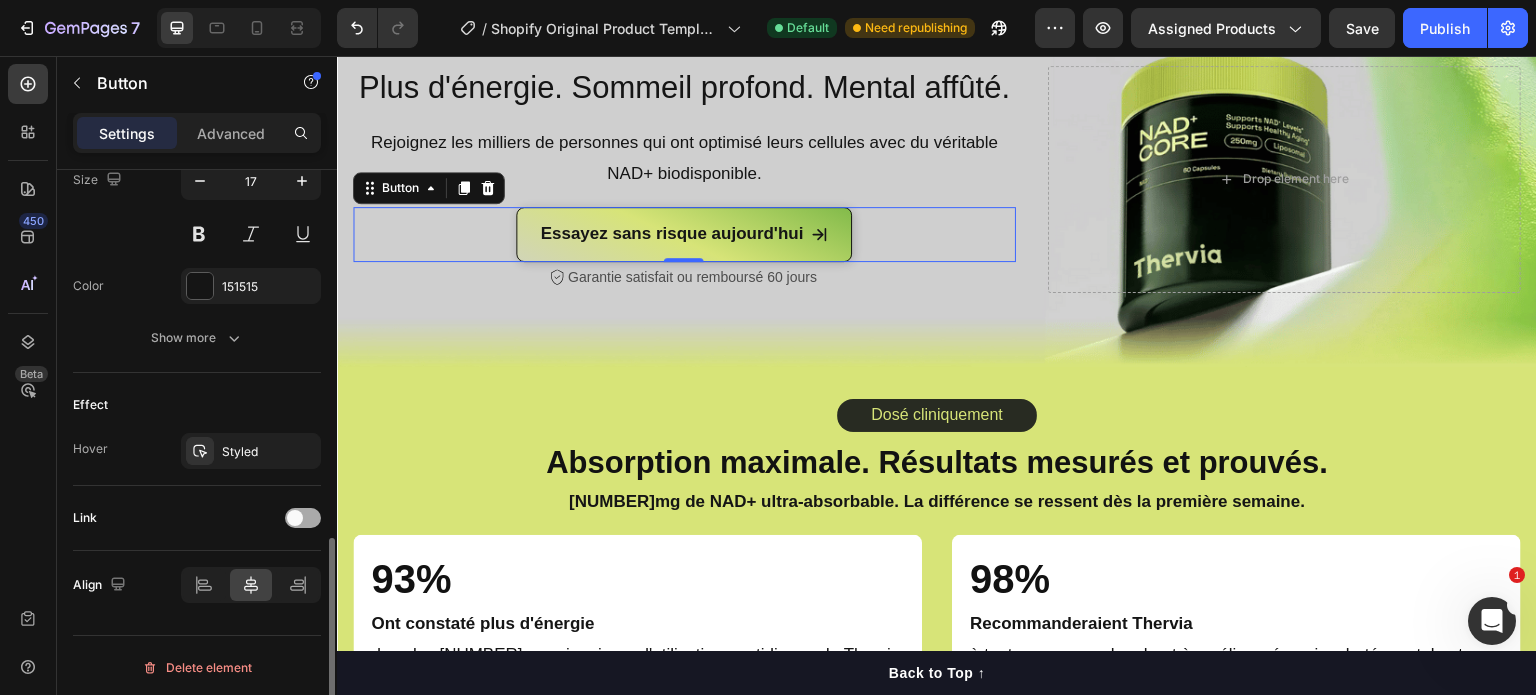 click at bounding box center [295, 518] 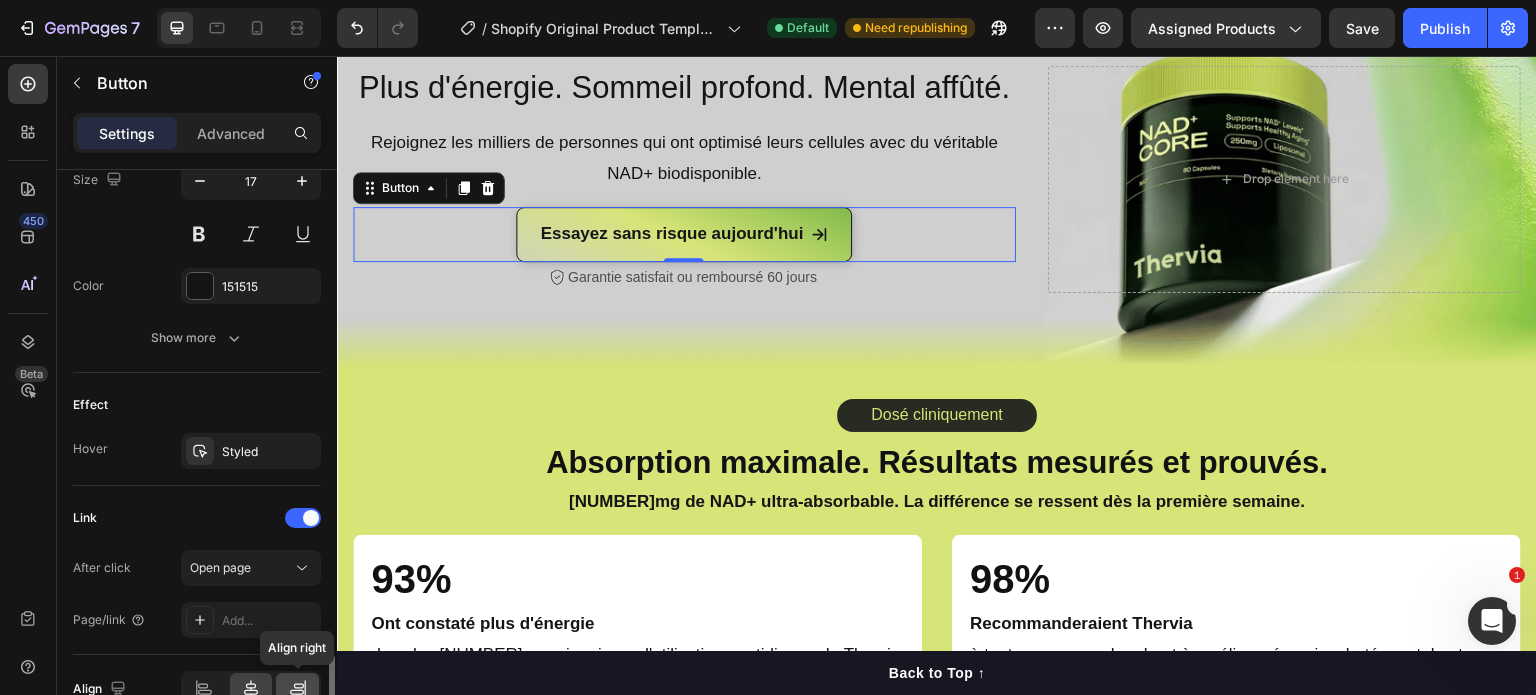 scroll, scrollTop: 1110, scrollLeft: 0, axis: vertical 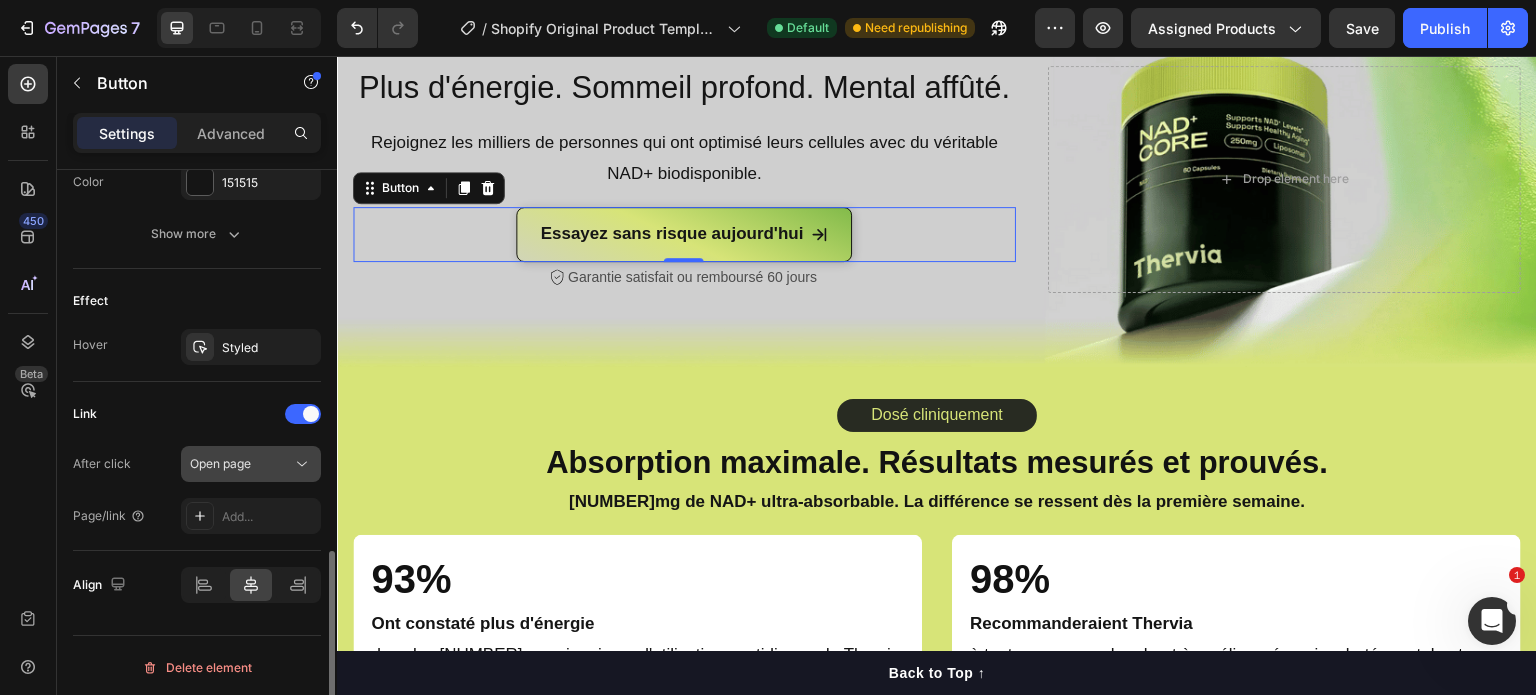 click 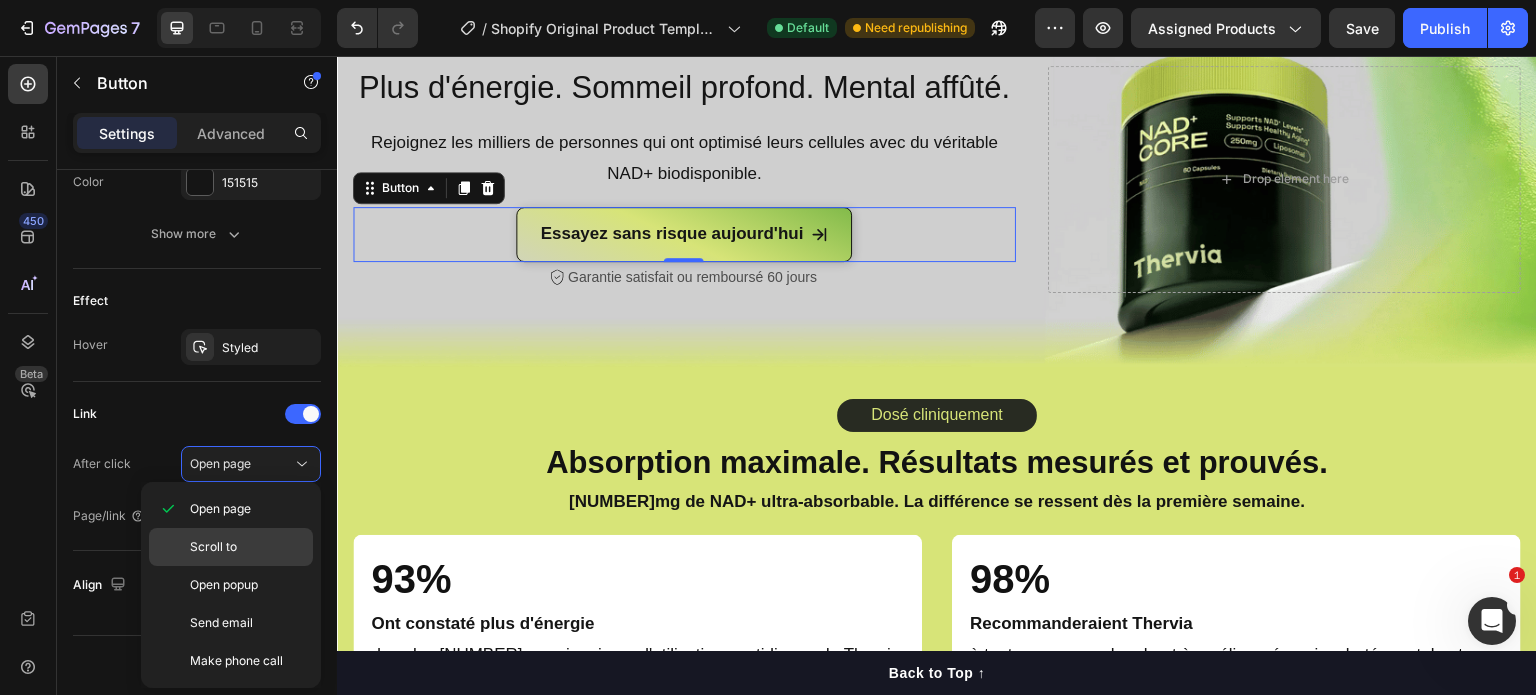 click on "Scroll to" at bounding box center (247, 547) 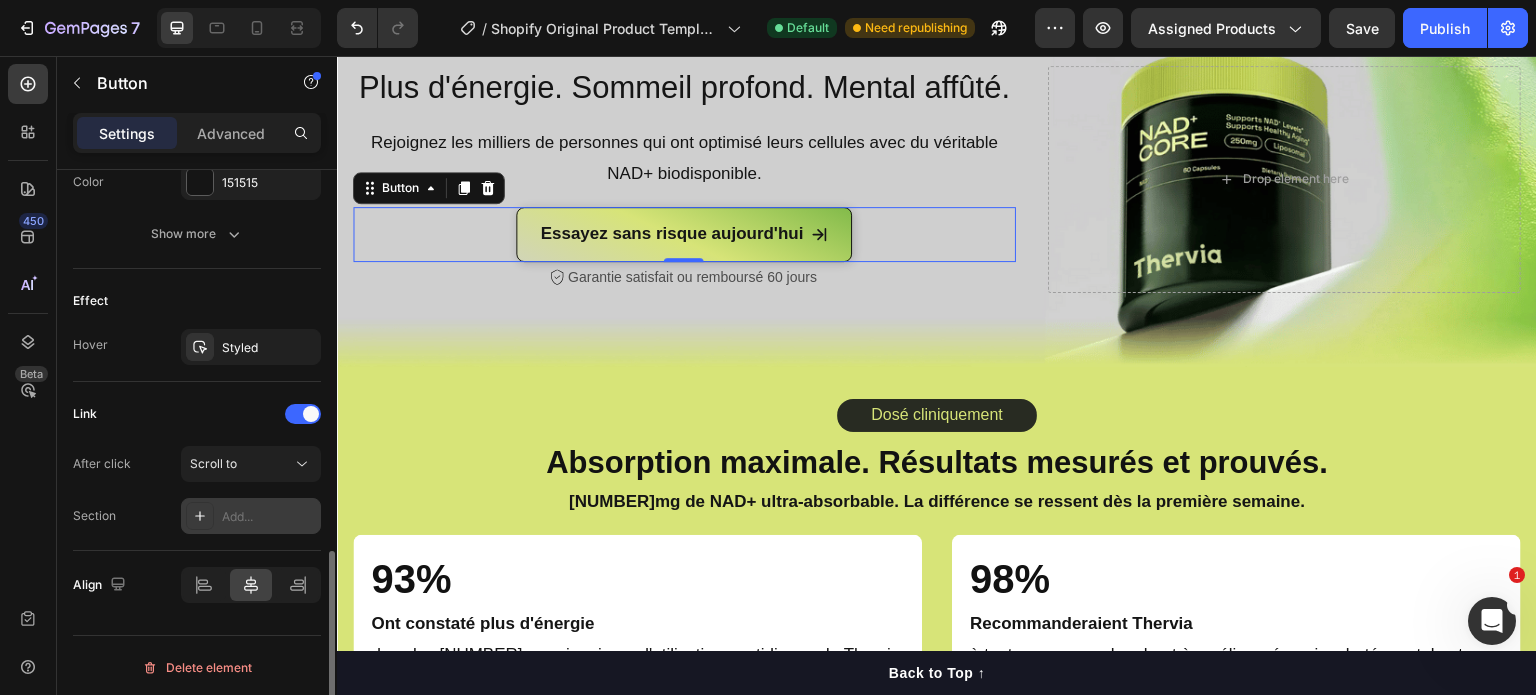click on "Add..." at bounding box center [269, 517] 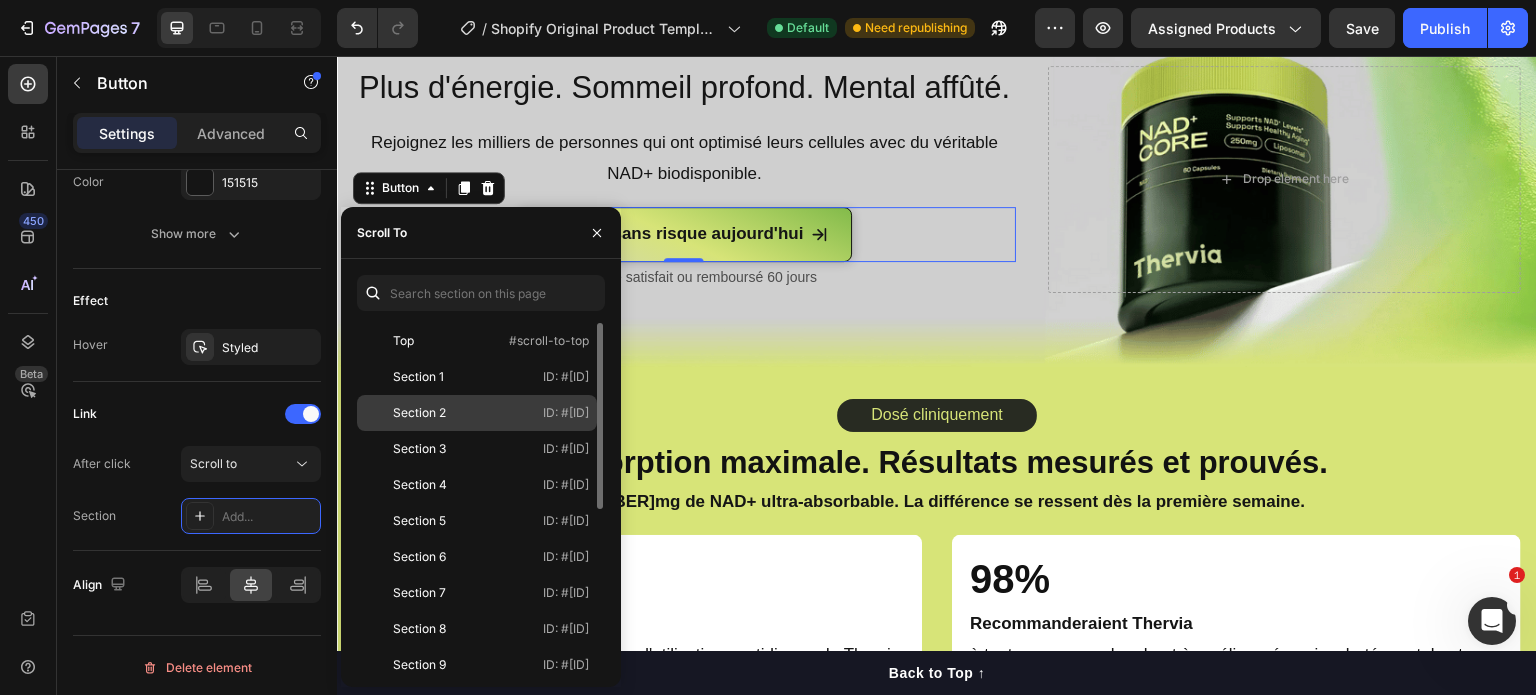 click on "Section 2" at bounding box center (423, 413) 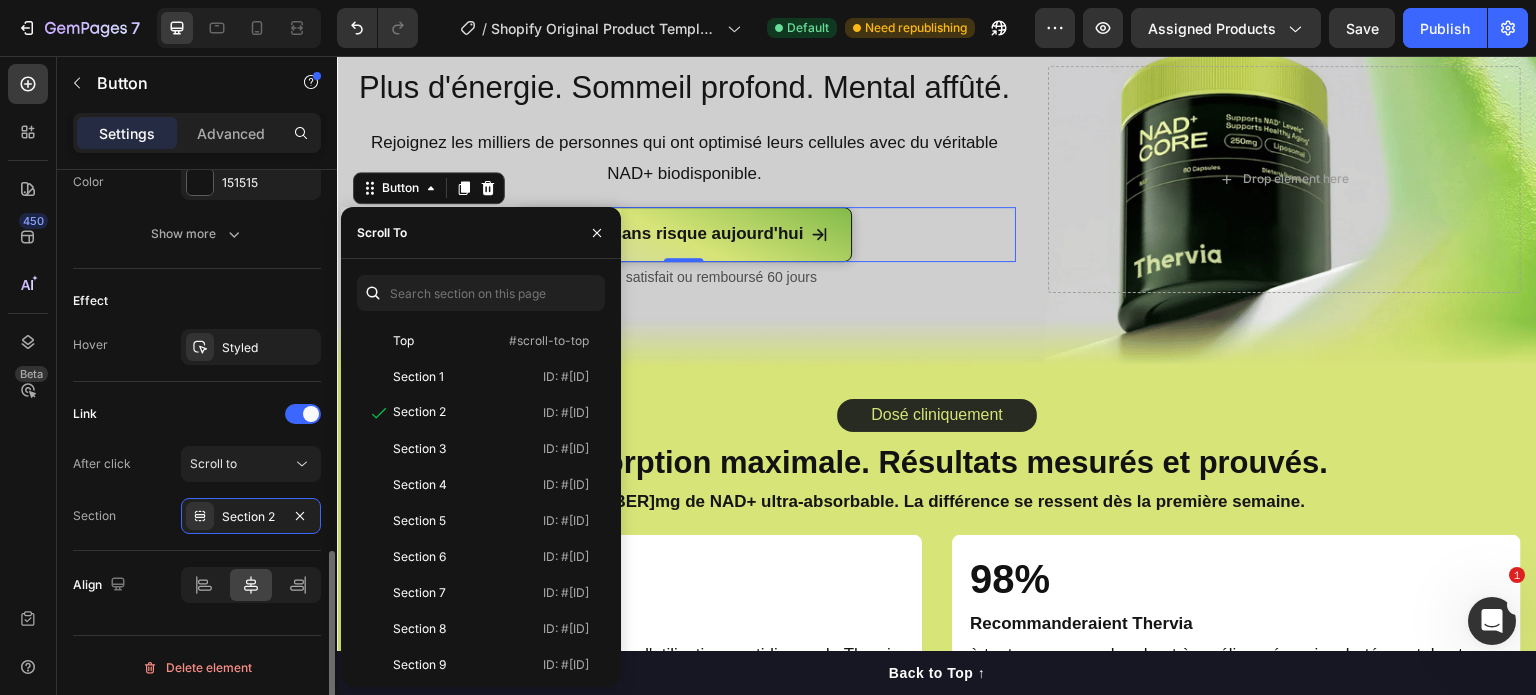 click on "After click Scroll to Section Section 2" at bounding box center [197, 490] 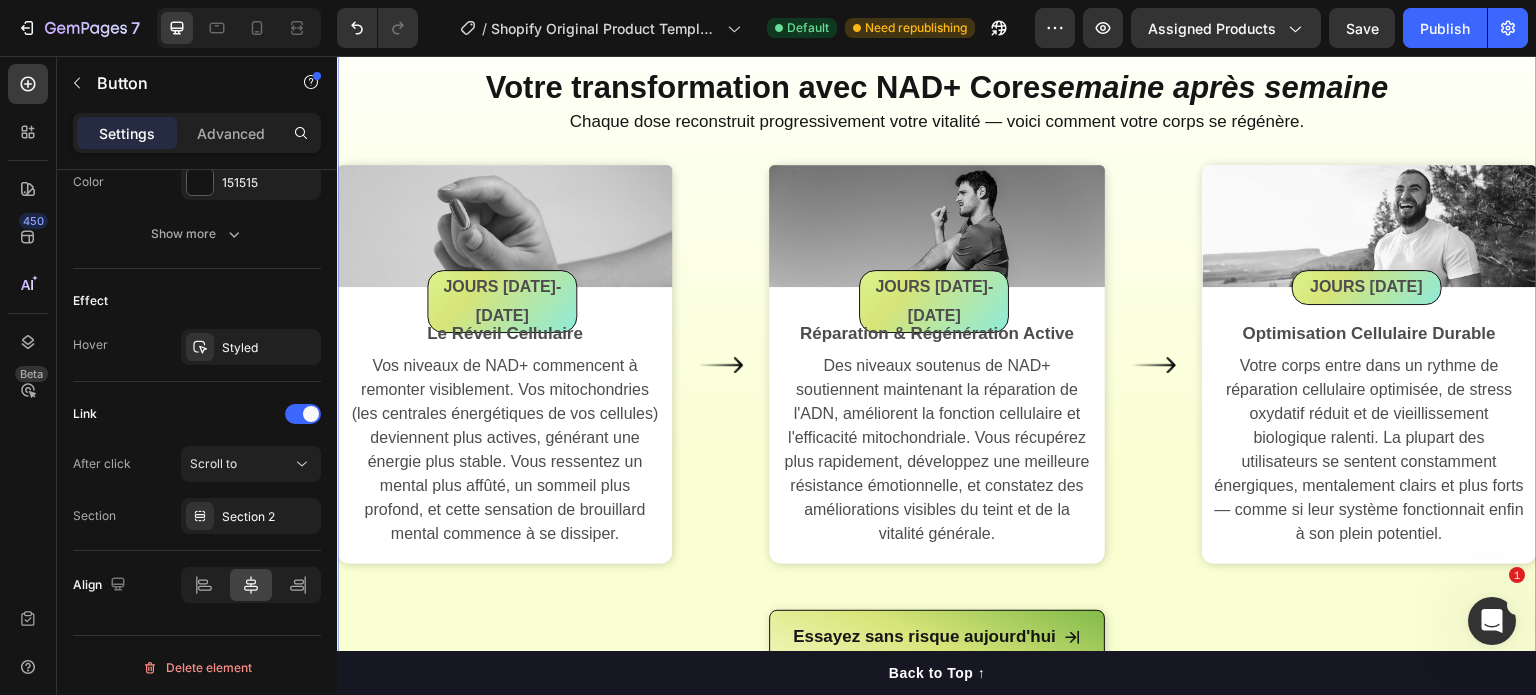 scroll, scrollTop: 4556, scrollLeft: 0, axis: vertical 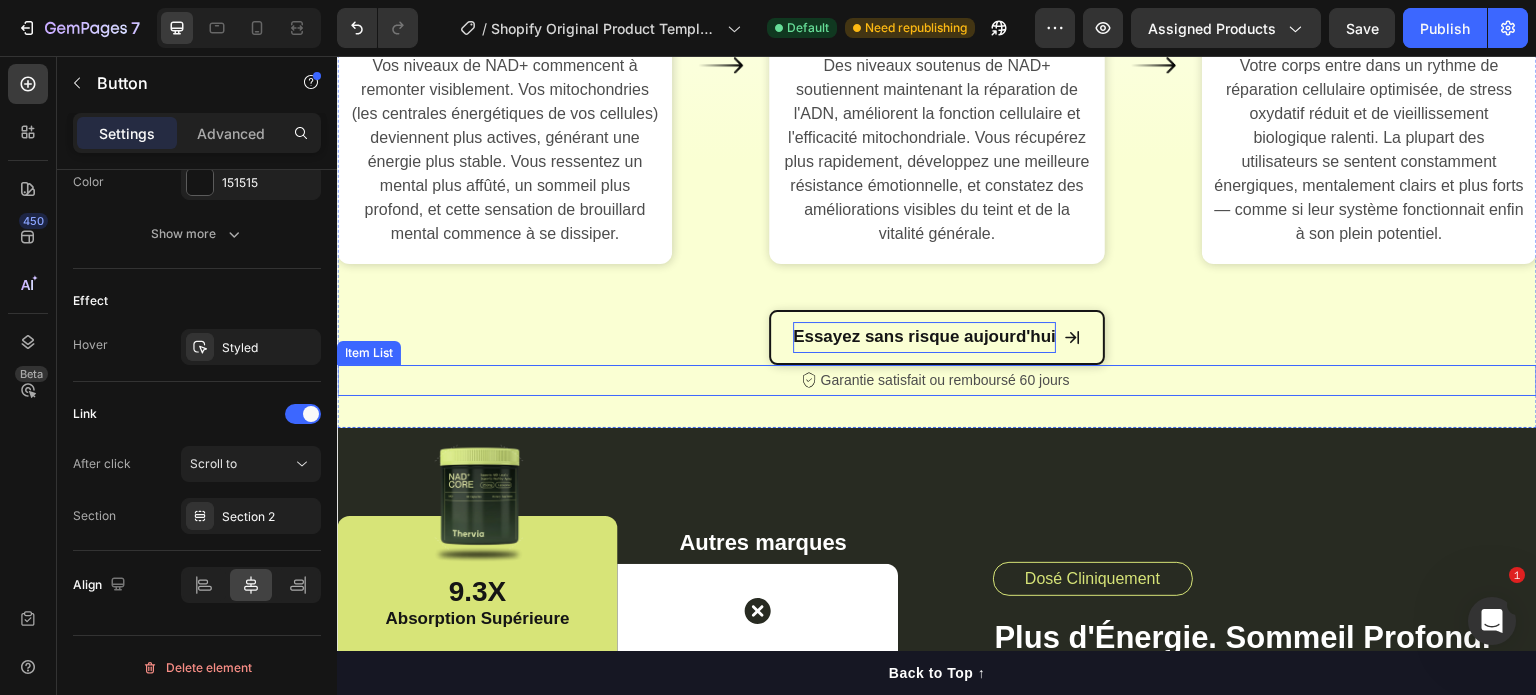 click on "Essayez sans risque aujourd'hui" at bounding box center (924, 336) 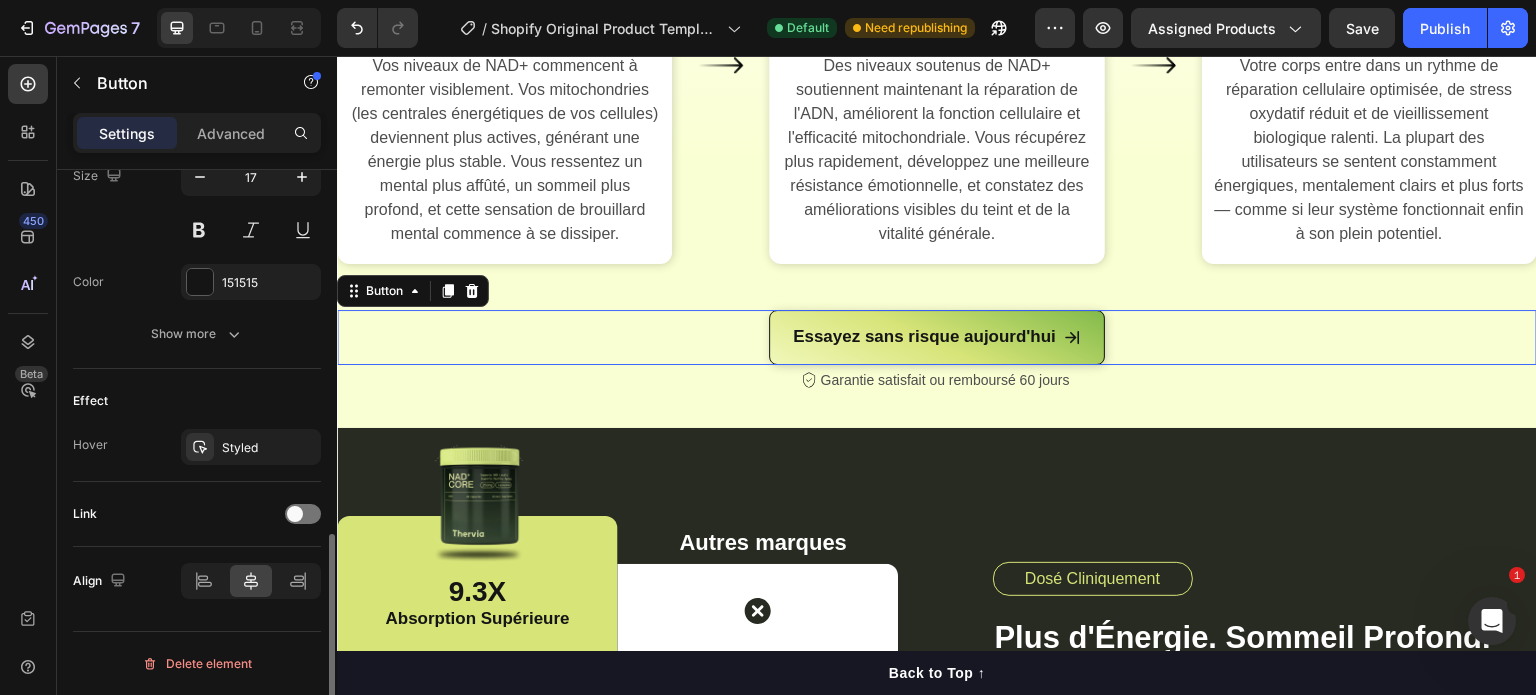 scroll, scrollTop: 1006, scrollLeft: 0, axis: vertical 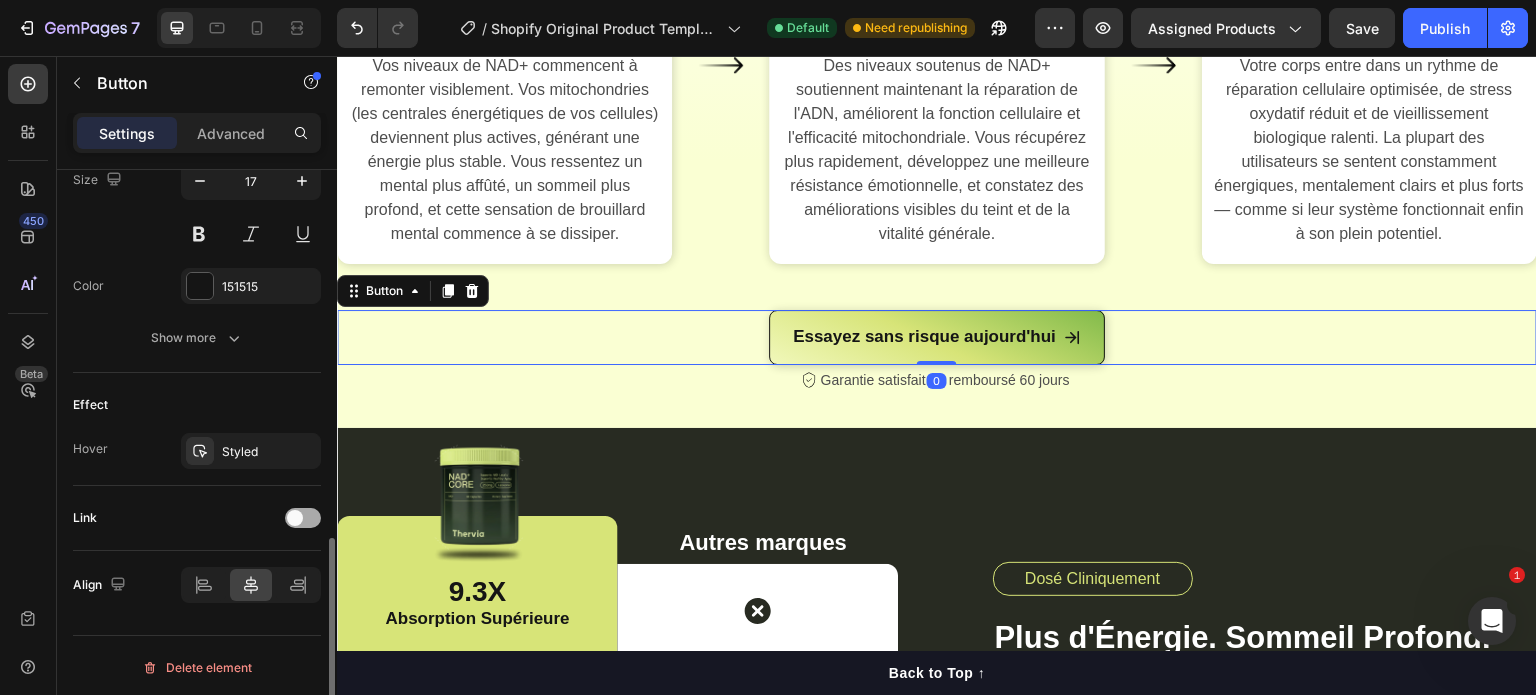 click at bounding box center [303, 518] 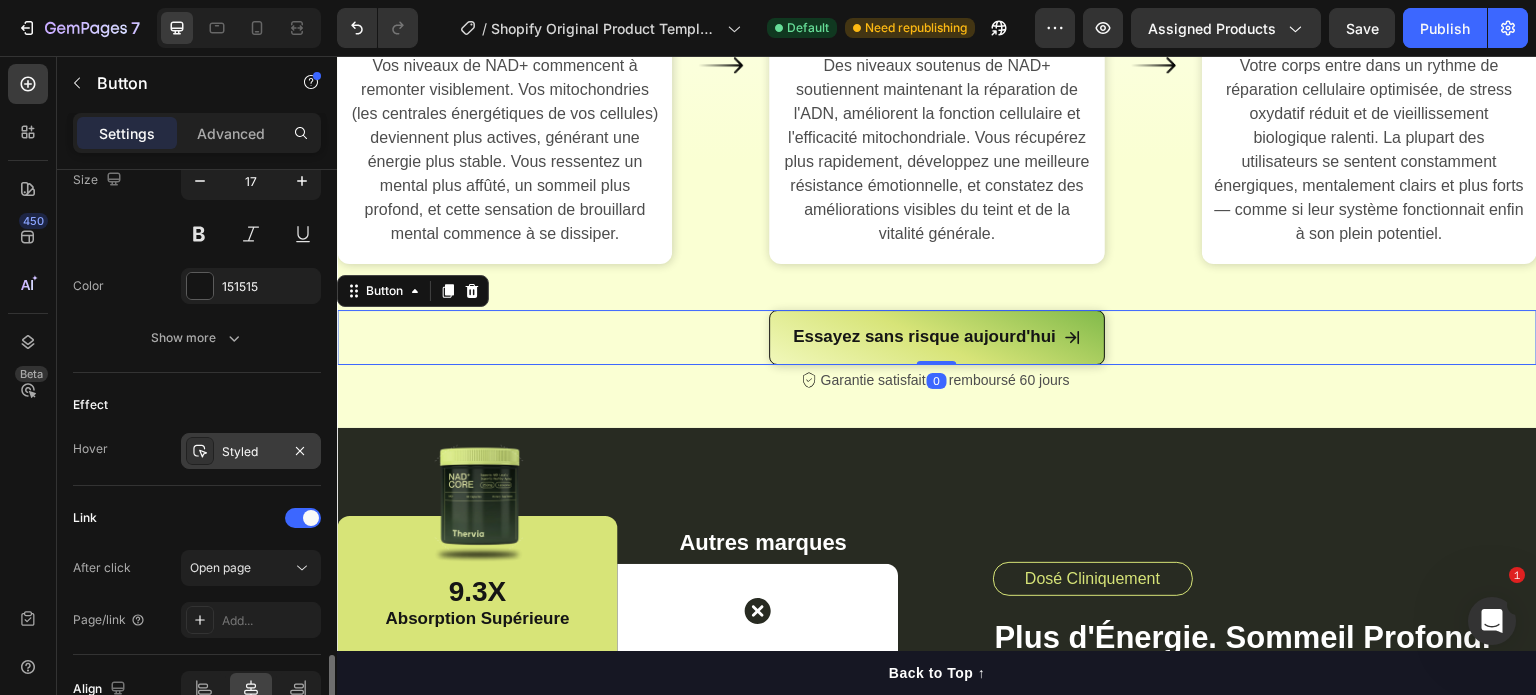 scroll, scrollTop: 1110, scrollLeft: 0, axis: vertical 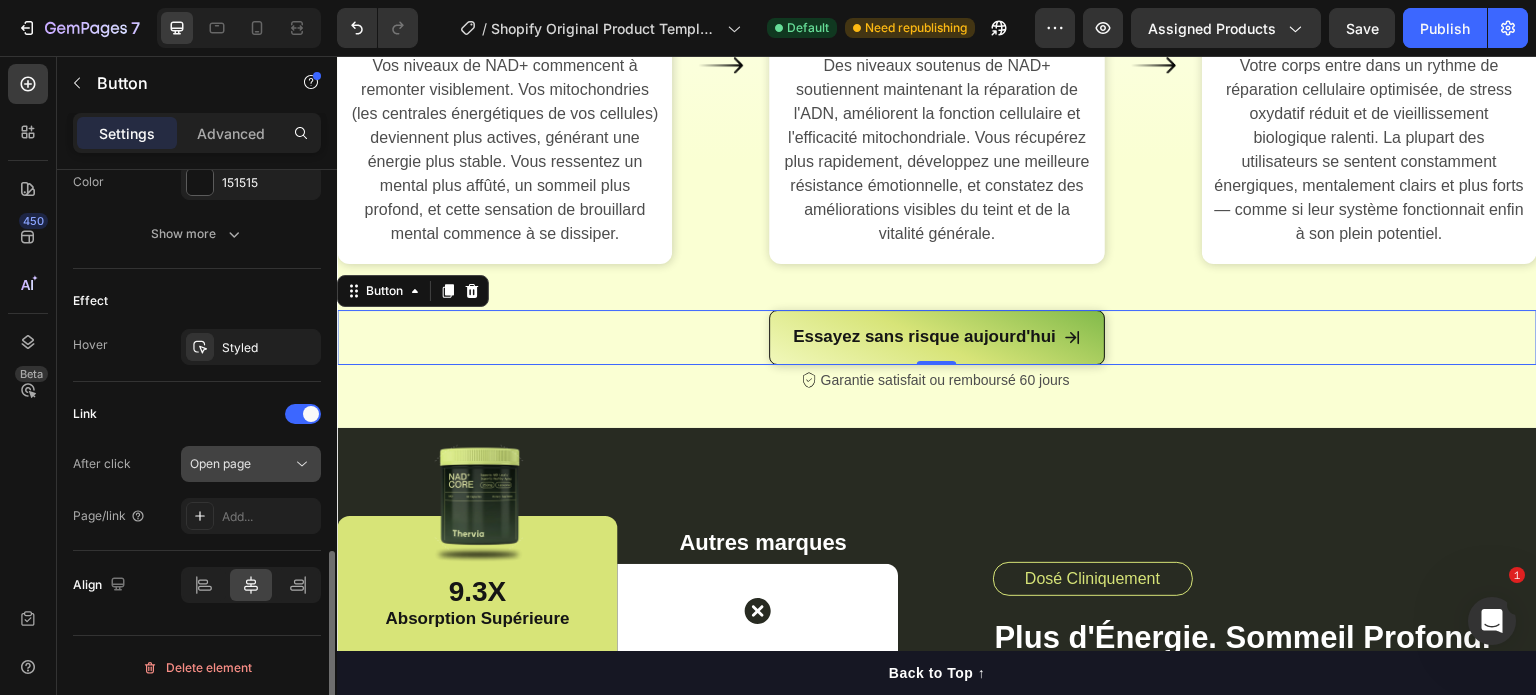 click on "Open page" at bounding box center (241, 464) 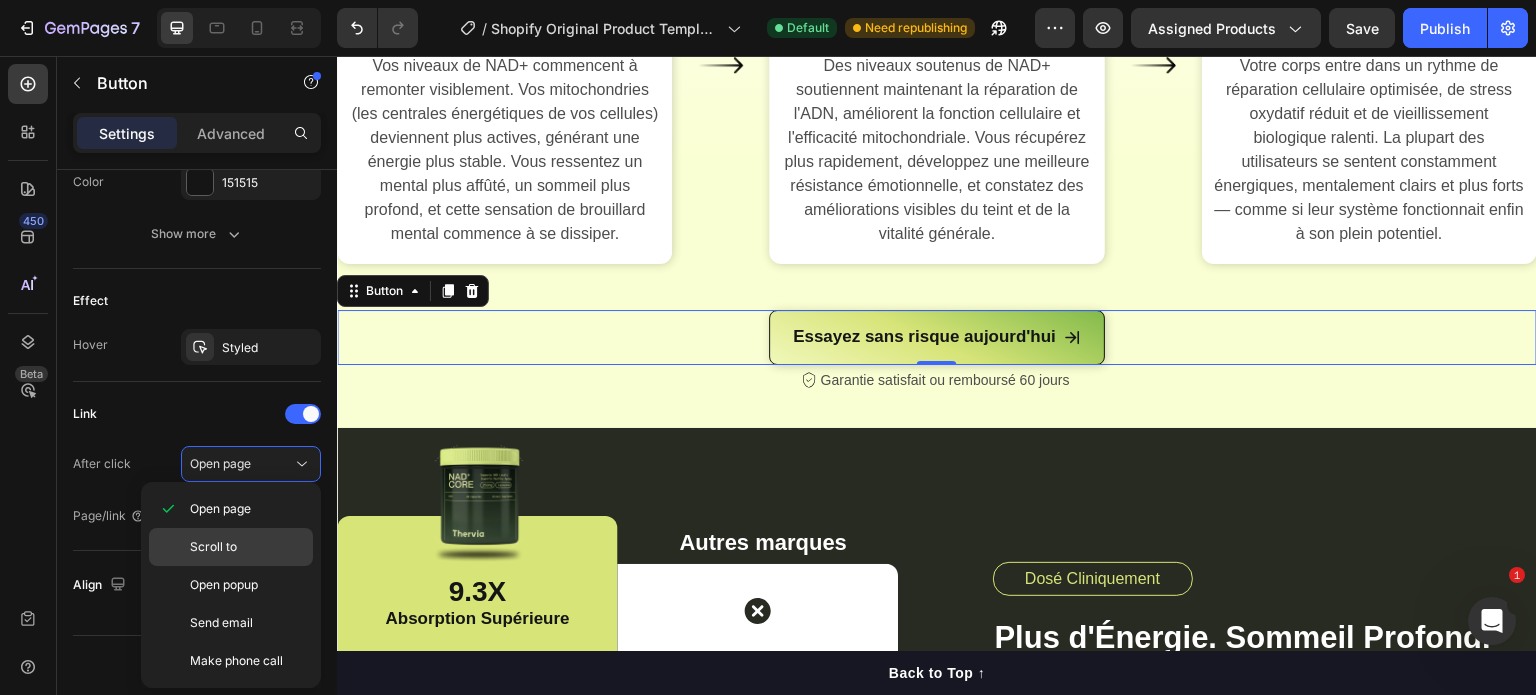 click on "Scroll to" 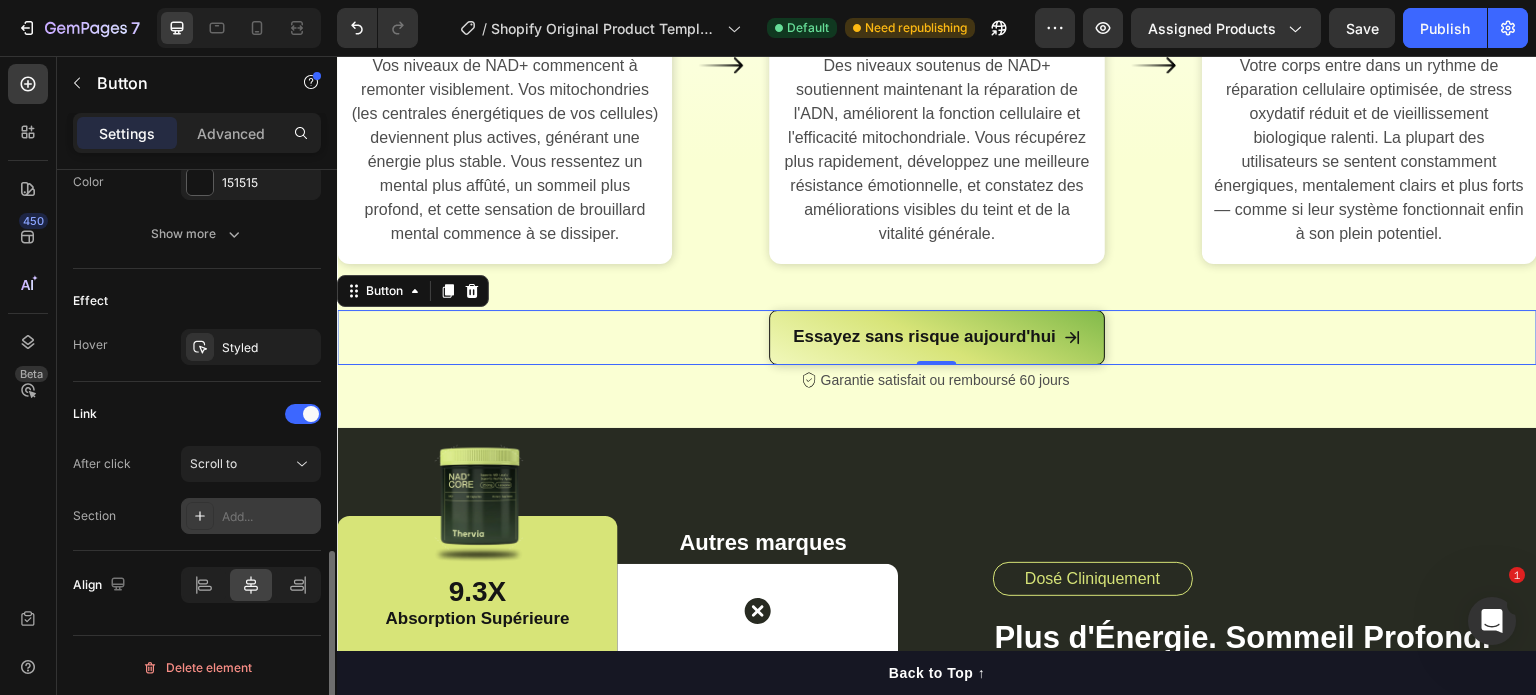 click on "Add..." at bounding box center (251, 516) 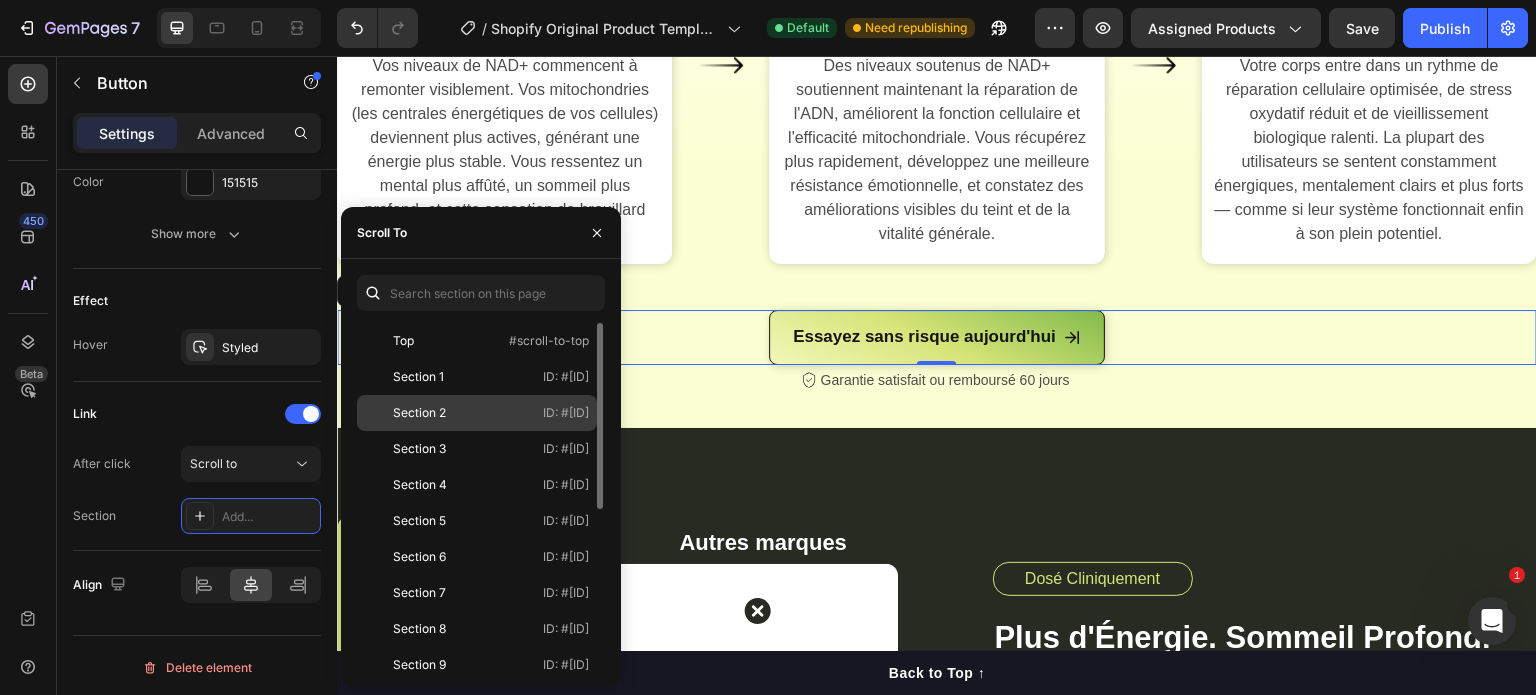 drag, startPoint x: 457, startPoint y: 408, endPoint x: 309, endPoint y: 393, distance: 148.7582 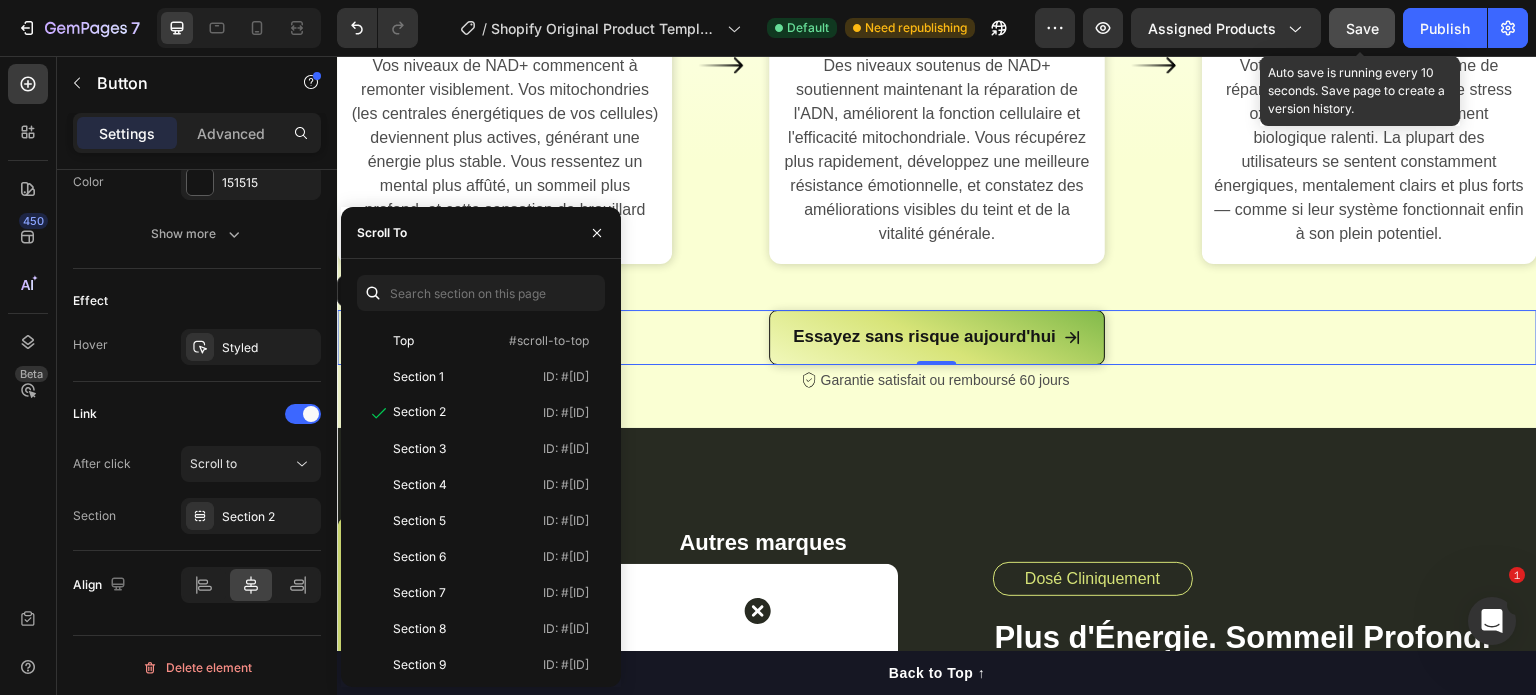 click on "Save" at bounding box center (1362, 28) 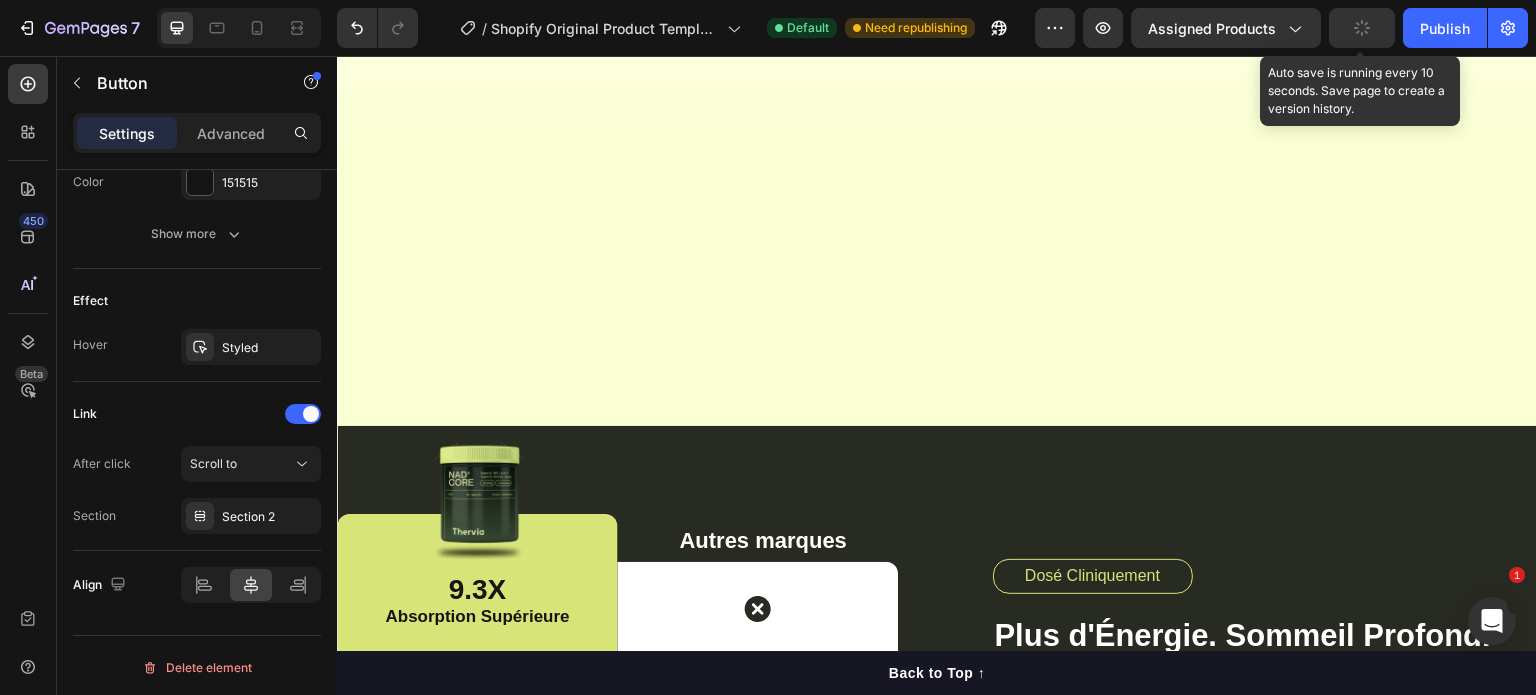 scroll, scrollTop: 5156, scrollLeft: 0, axis: vertical 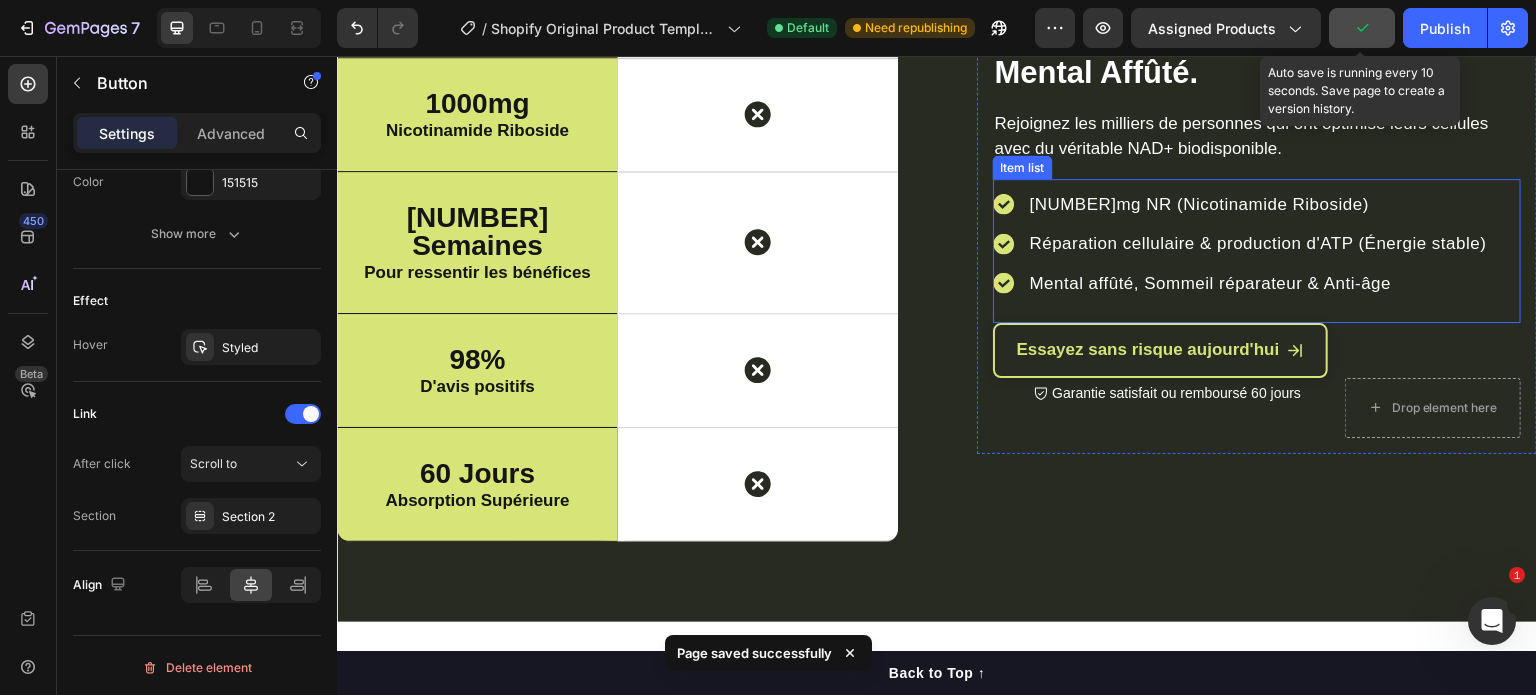 click on "Essayez sans risque aujourd'hui" at bounding box center (1161, 350) 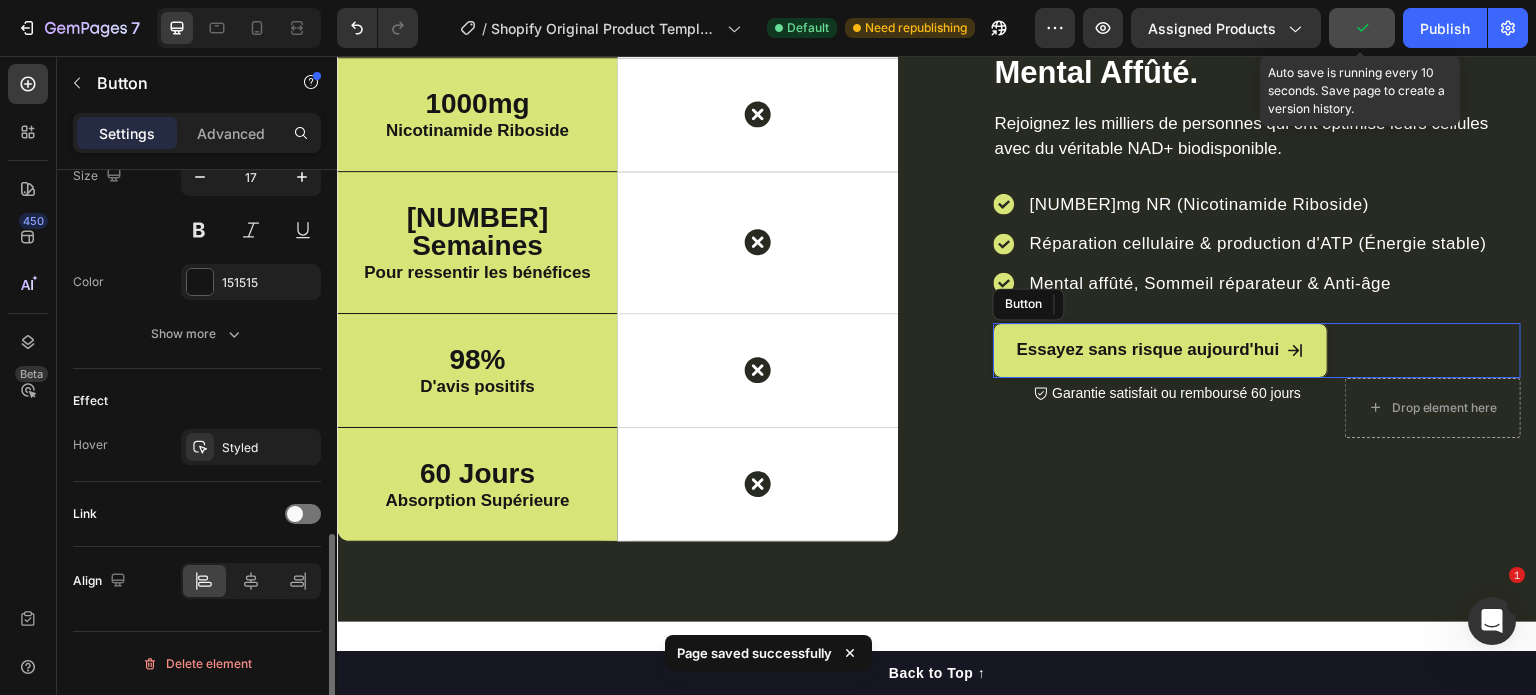 scroll, scrollTop: 1006, scrollLeft: 0, axis: vertical 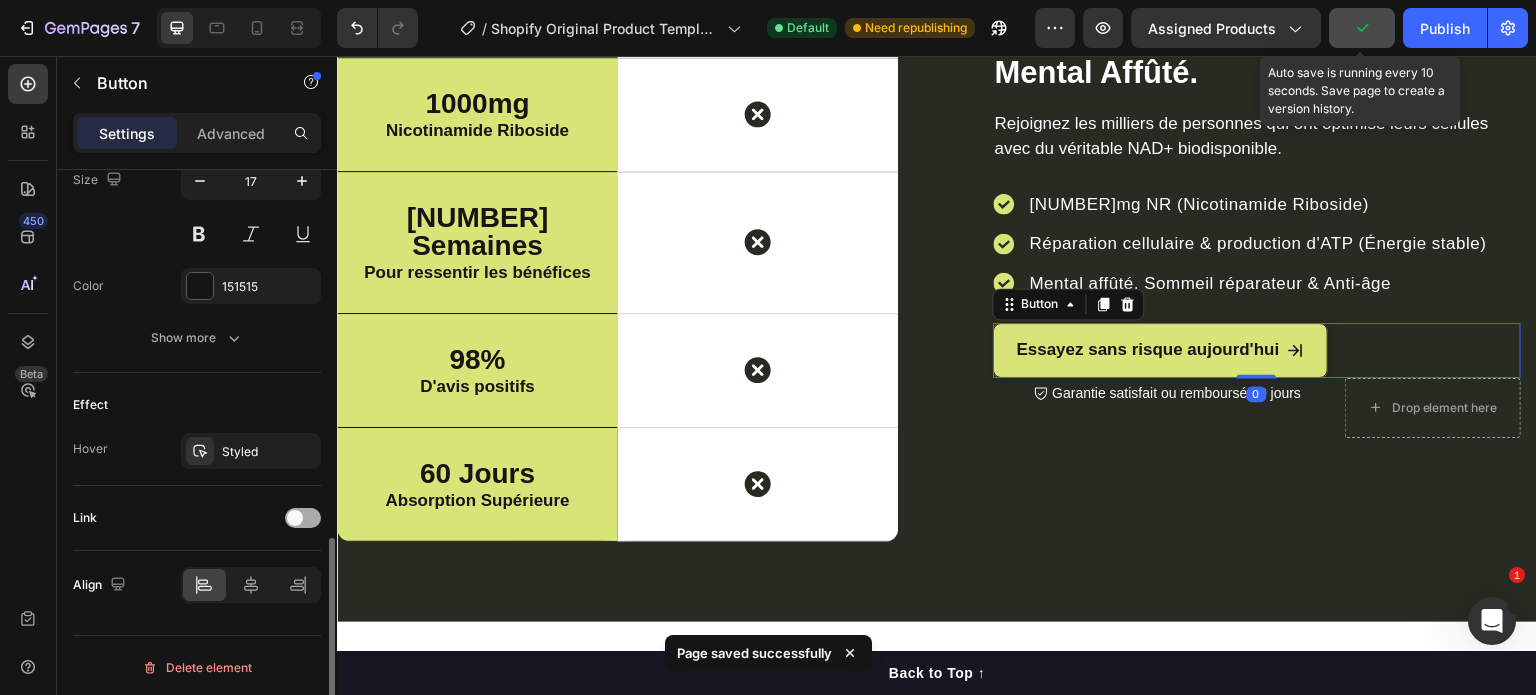click at bounding box center [295, 518] 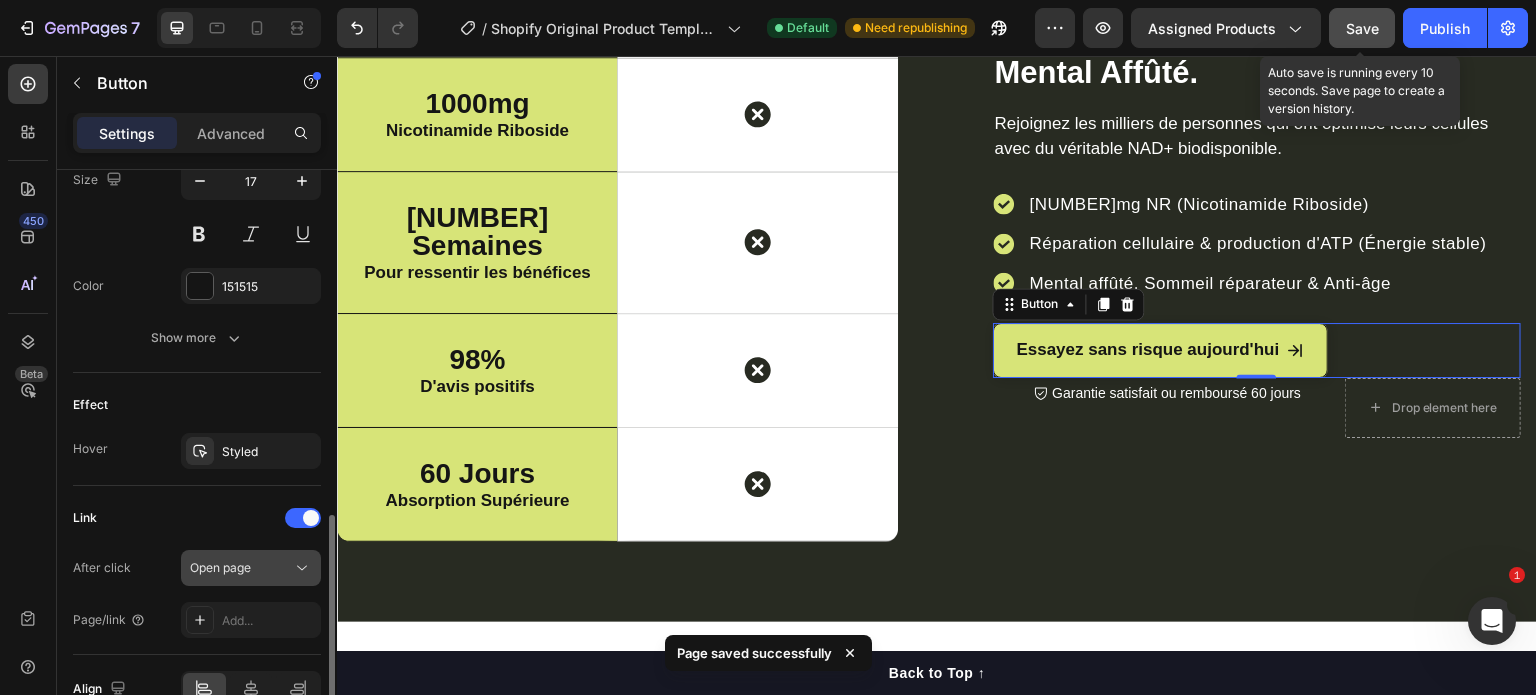 click on "Open page" 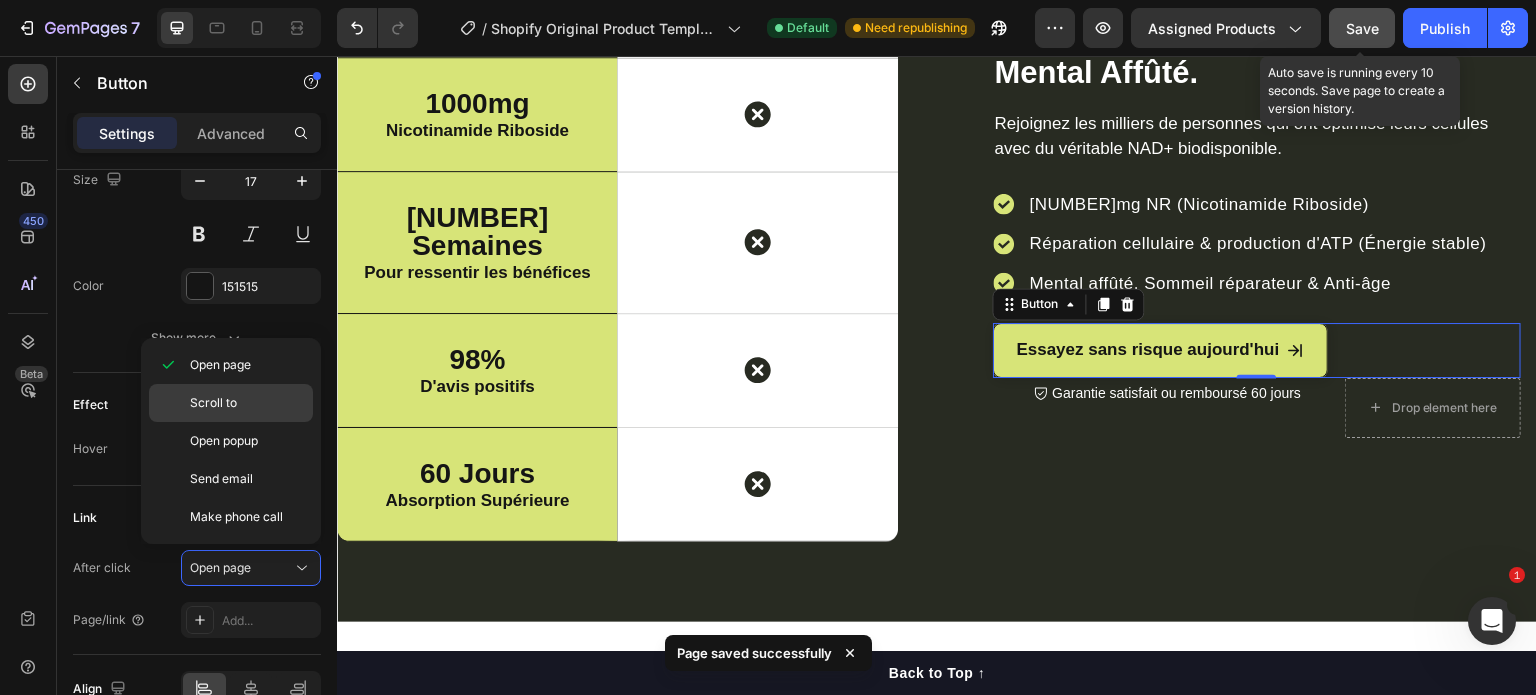 click on "Scroll to" at bounding box center [213, 403] 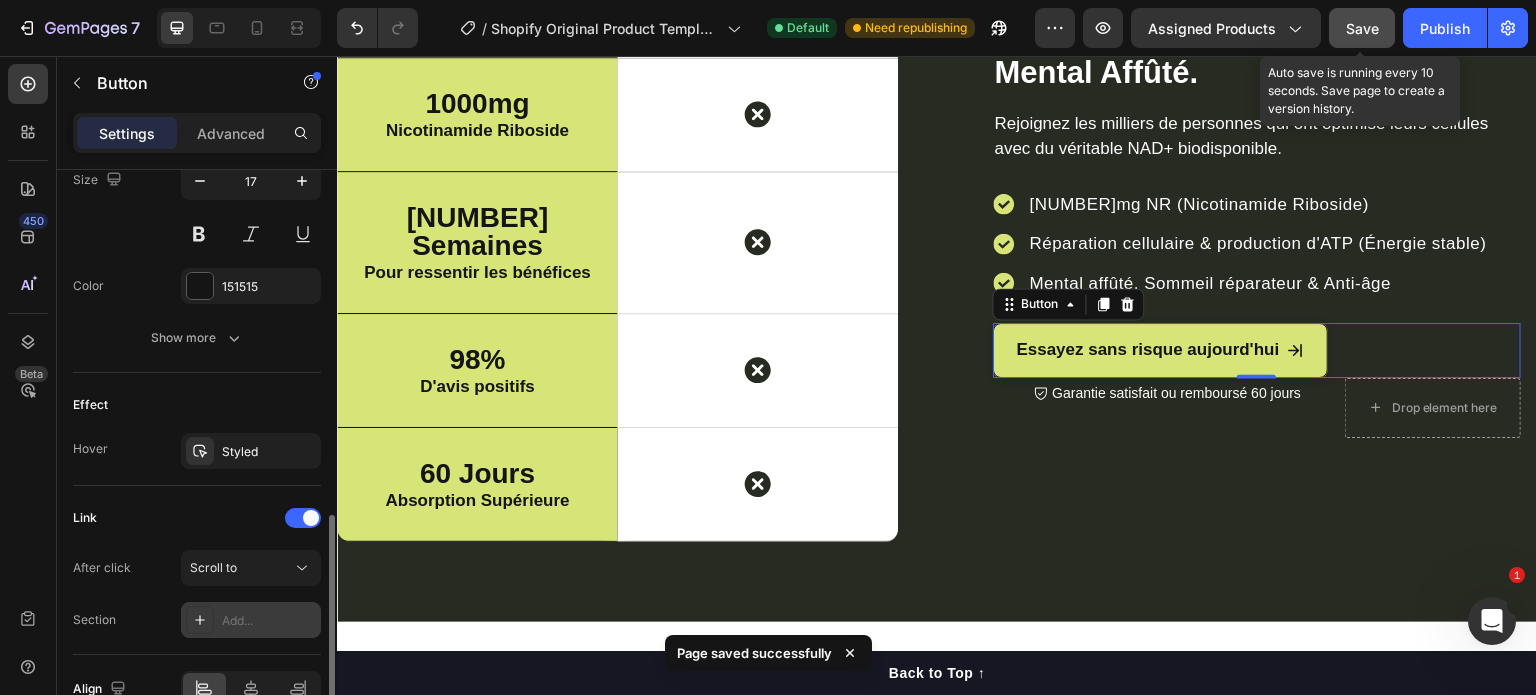 click on "Add..." at bounding box center (269, 621) 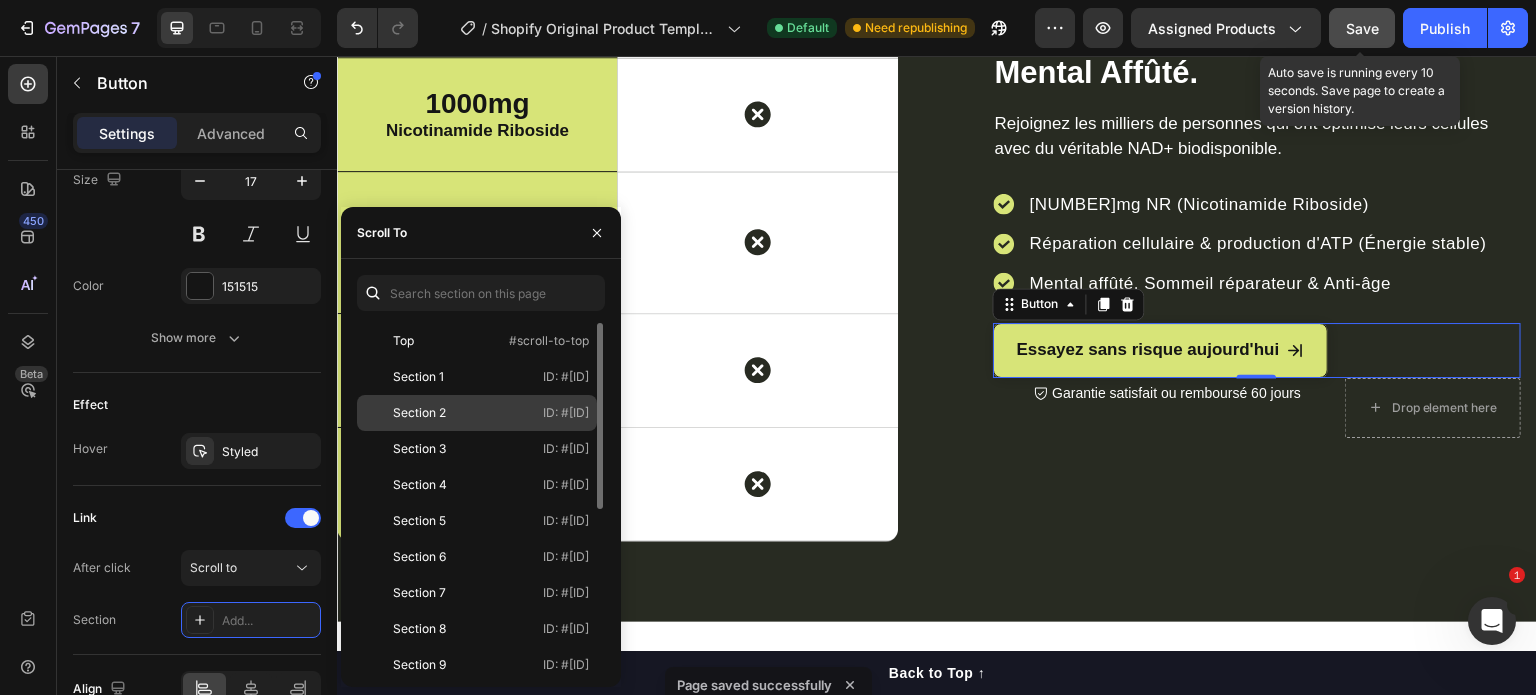 click on "Section [NUMBER] ID: #[ID]" 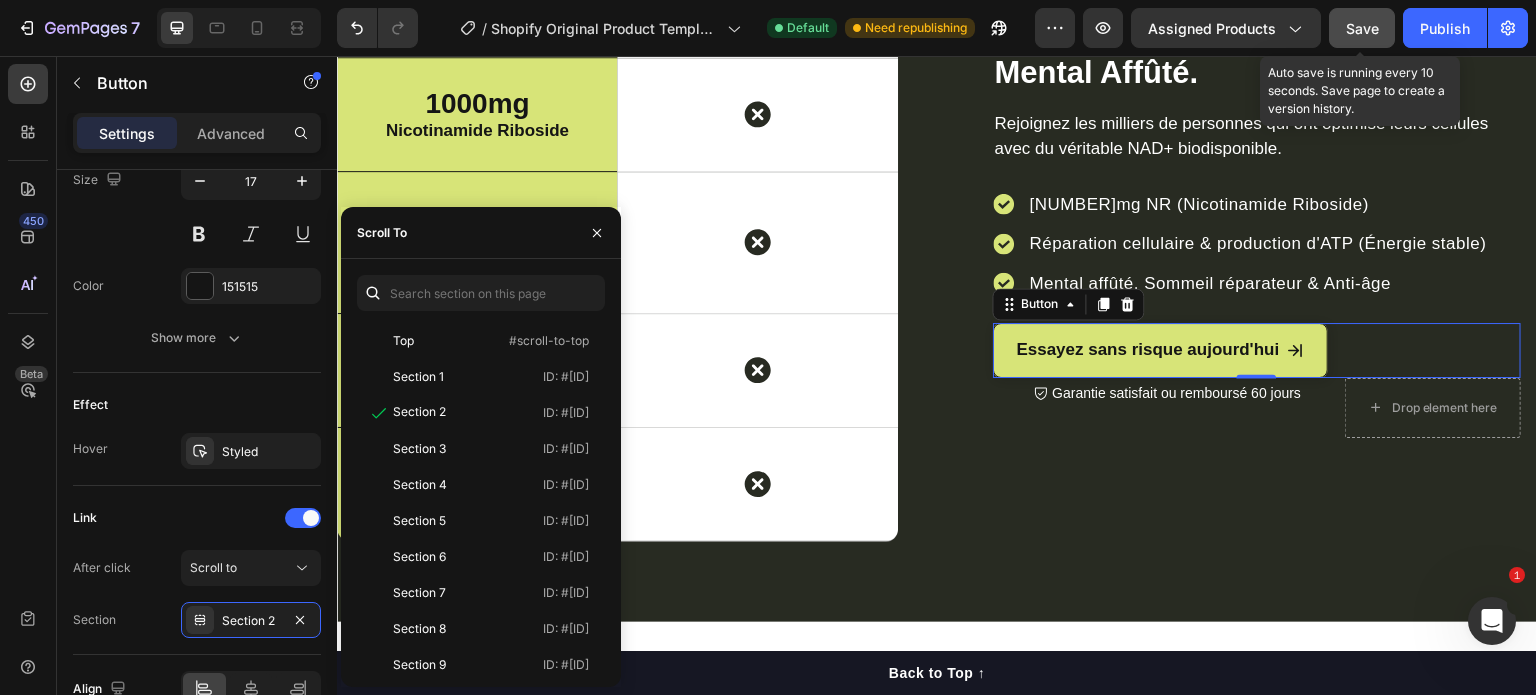 click on "Save" at bounding box center [1362, 28] 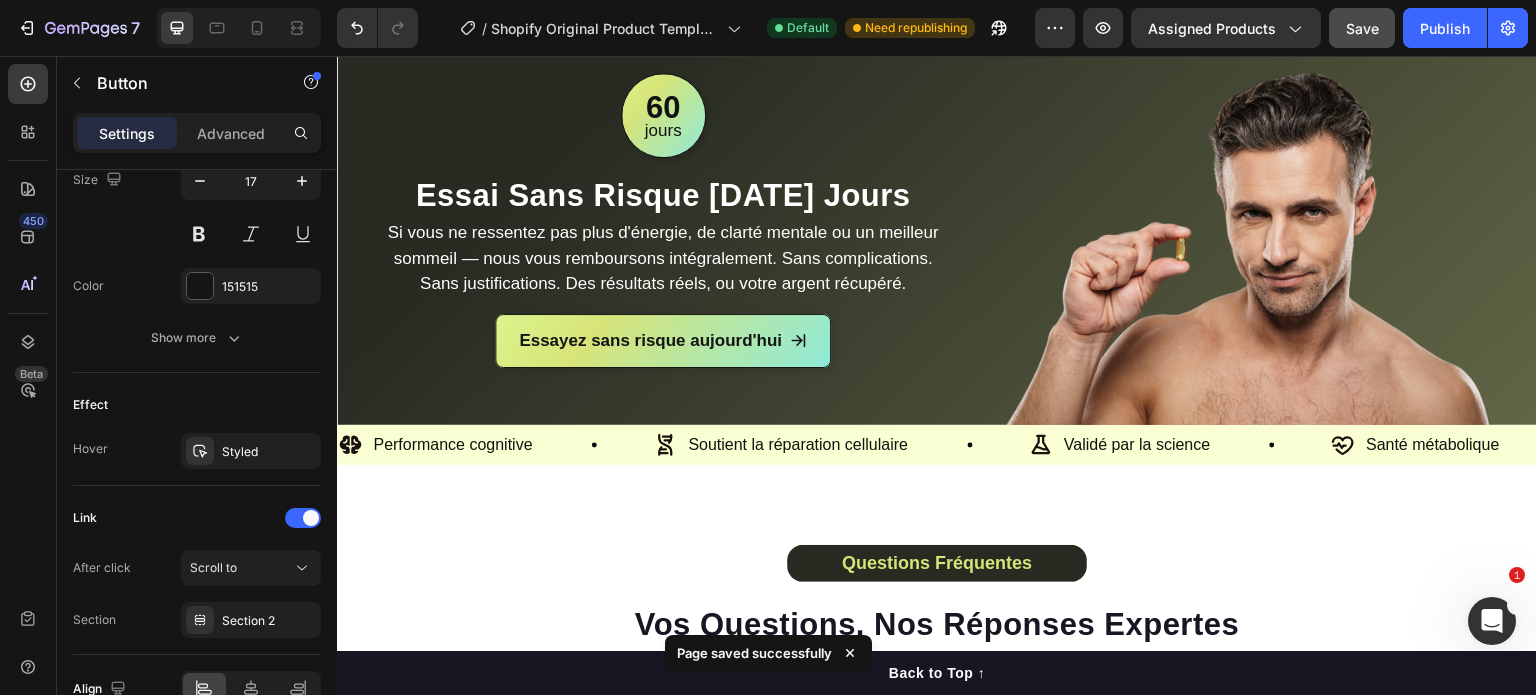 scroll, scrollTop: 7556, scrollLeft: 0, axis: vertical 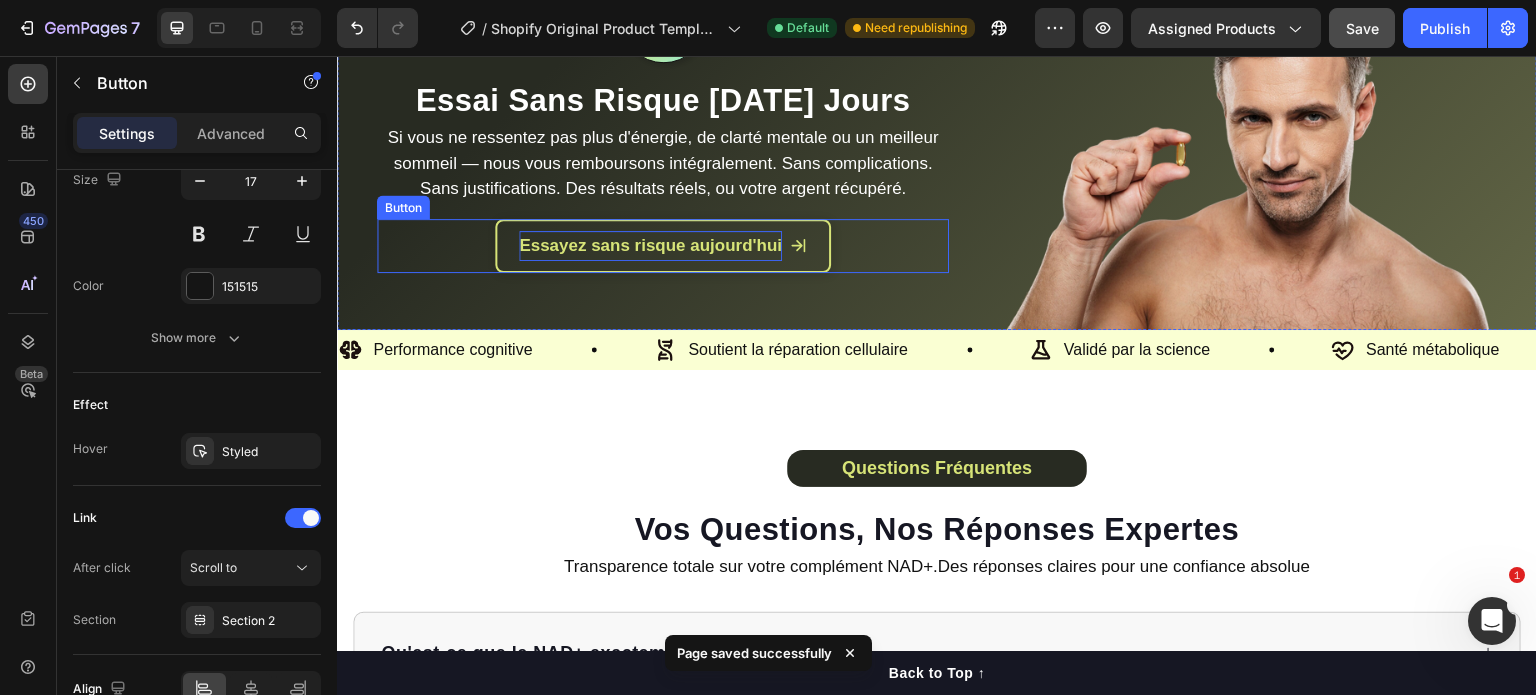 click on "Essayez sans risque aujourd'hui" at bounding box center (650, 245) 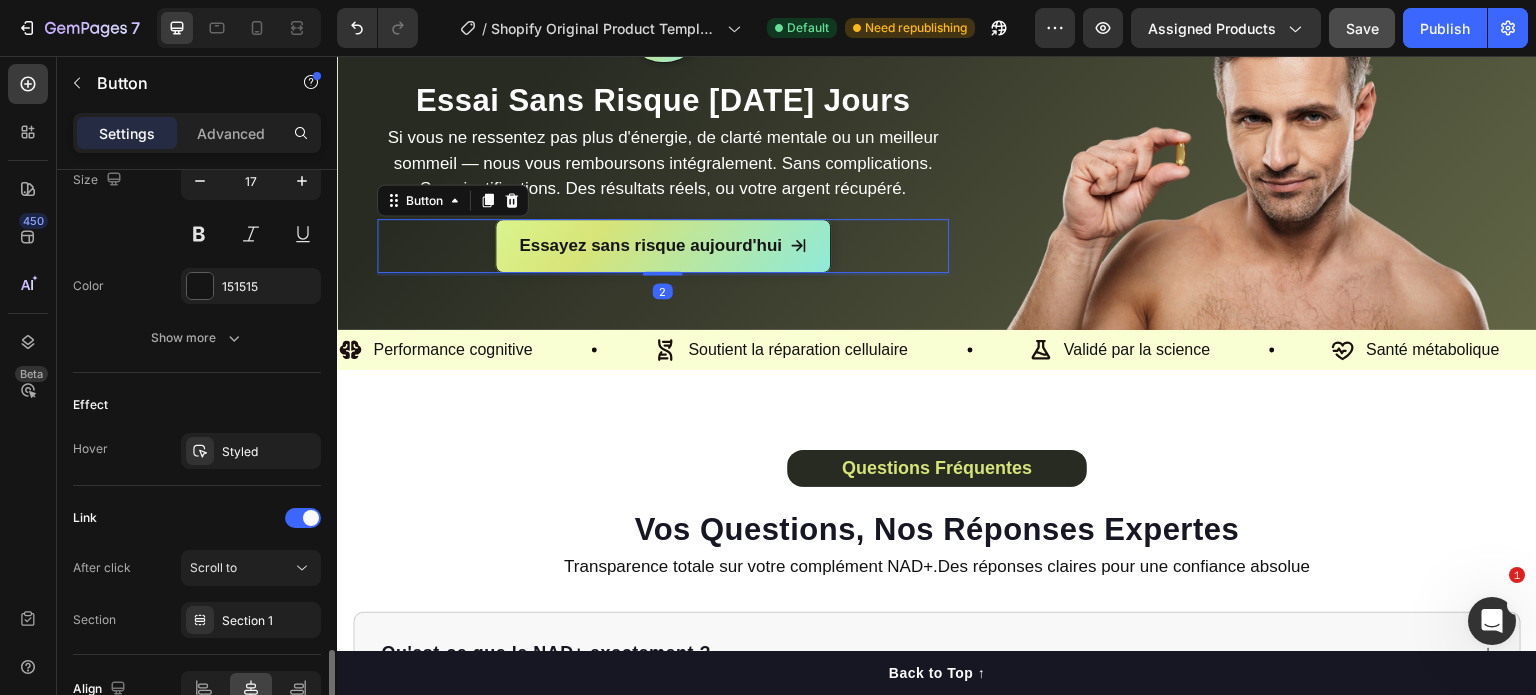 scroll, scrollTop: 1106, scrollLeft: 0, axis: vertical 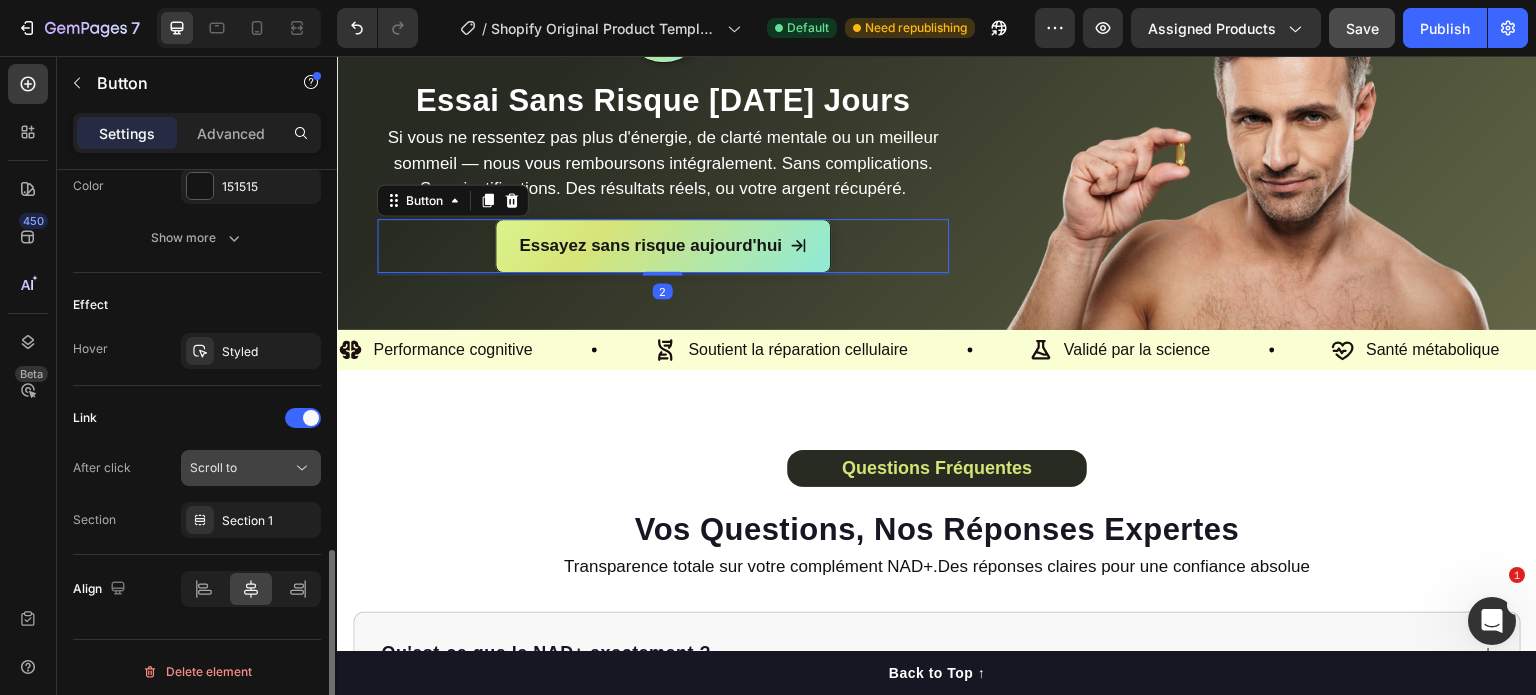click on "Scroll to" 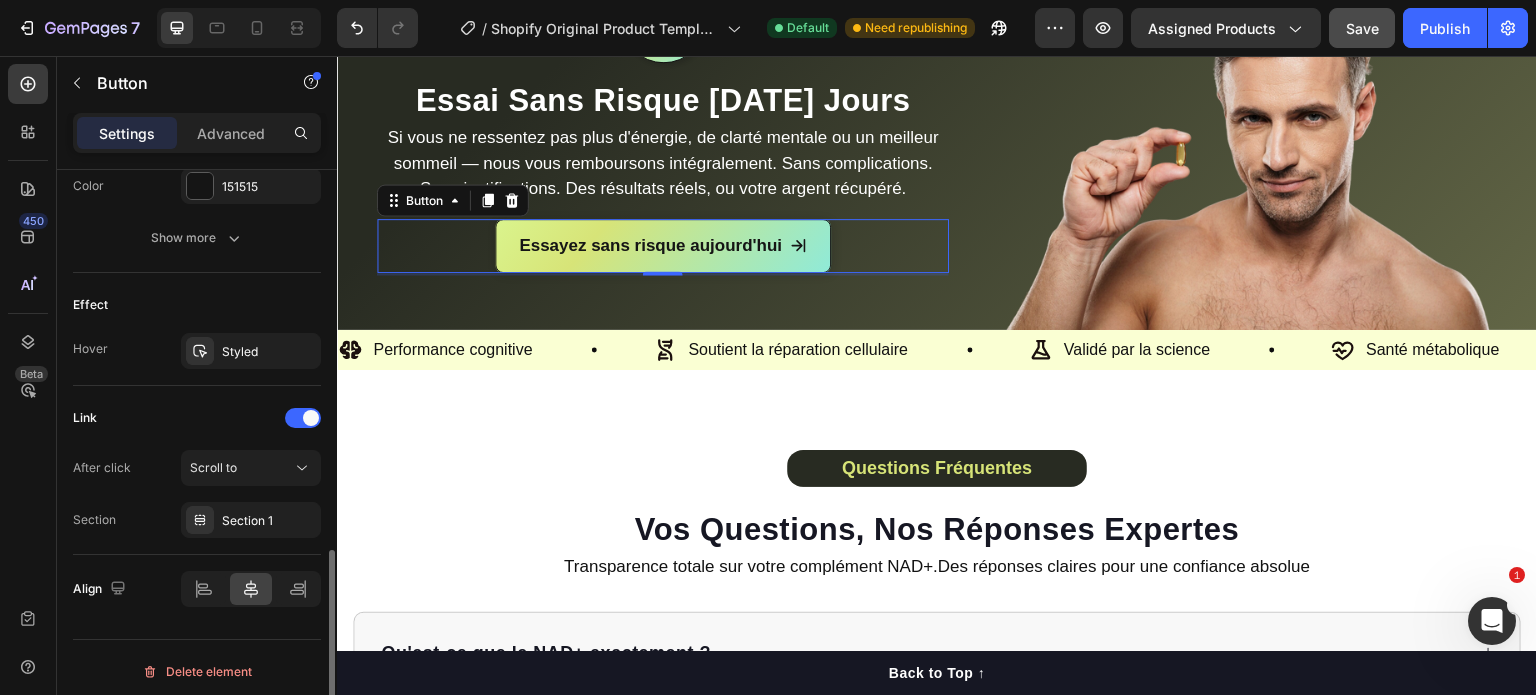 click on "Link" at bounding box center [197, 418] 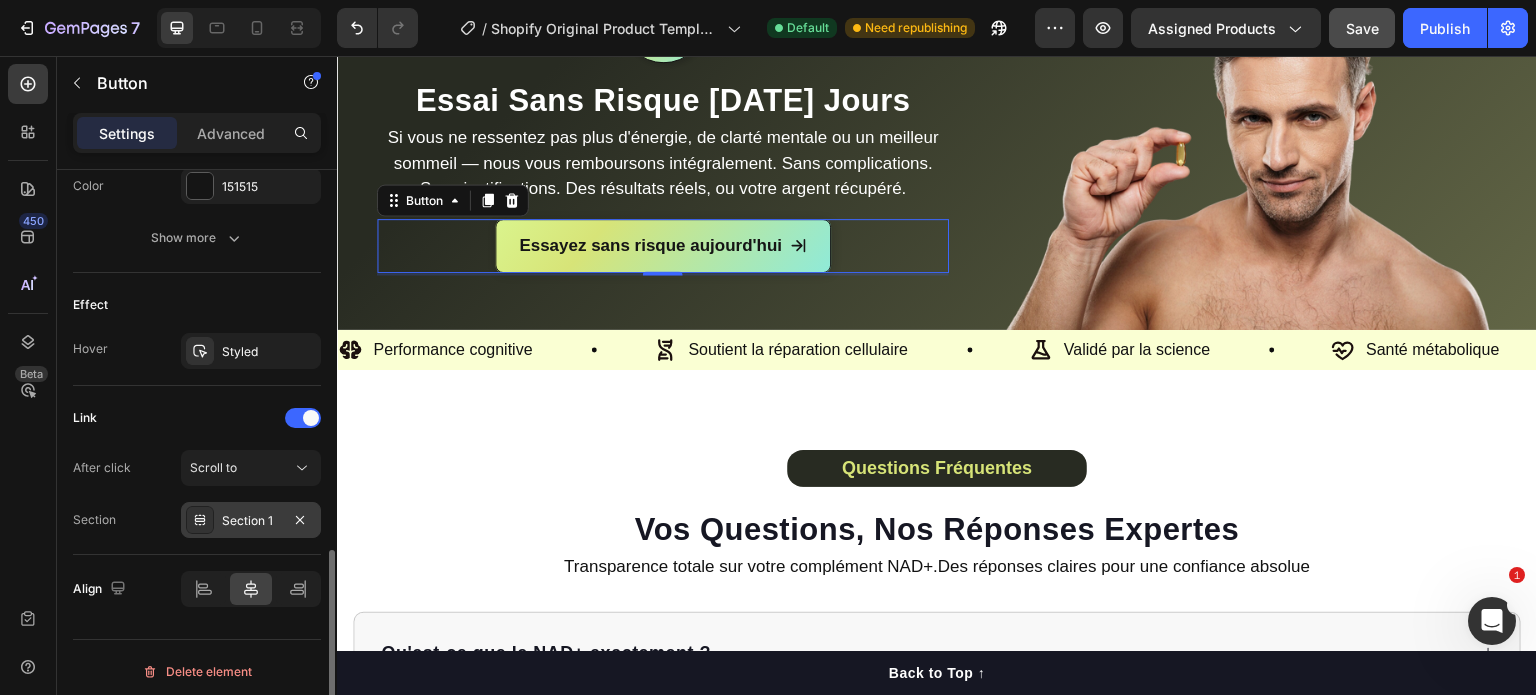 click on "Section 1" at bounding box center (251, 521) 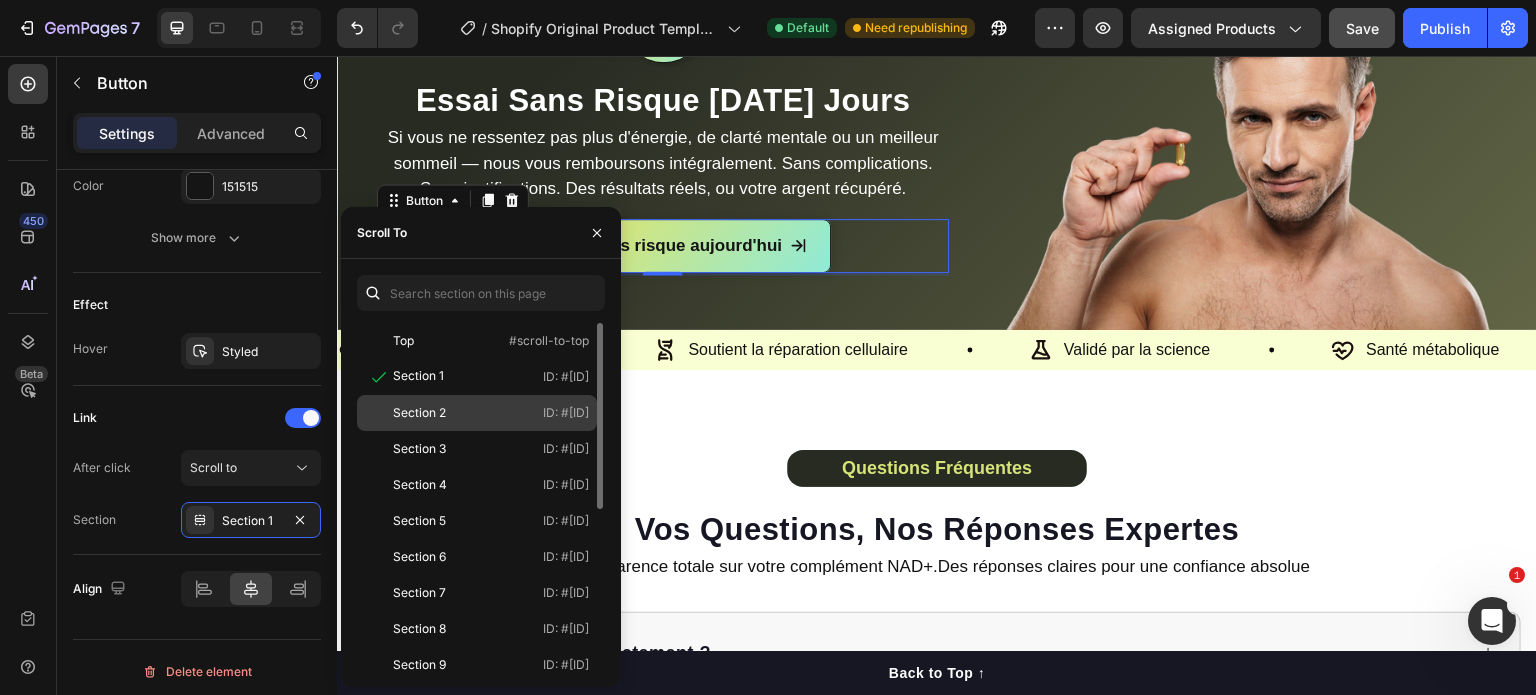 click on "ID: #[ID]" at bounding box center [566, 413] 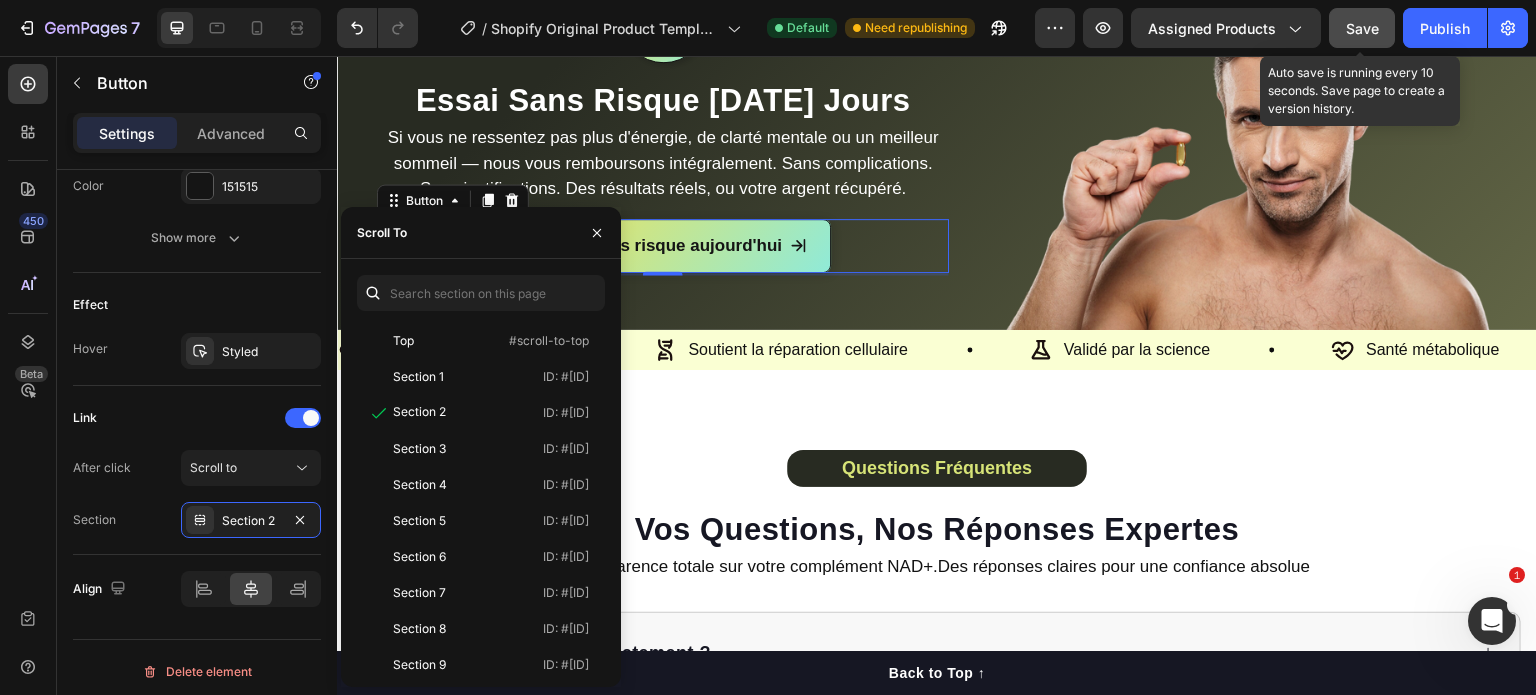 click on "Save" at bounding box center (1362, 28) 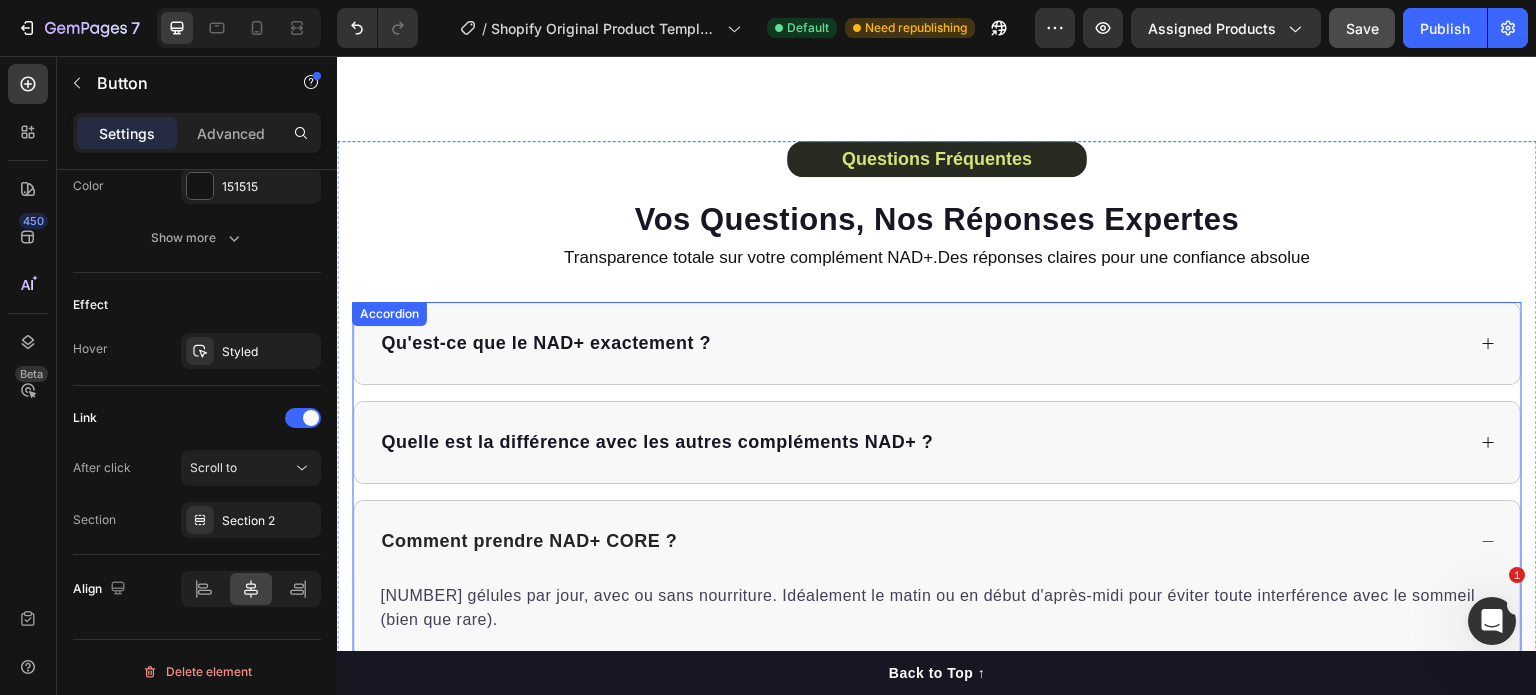 scroll, scrollTop: 7848, scrollLeft: 0, axis: vertical 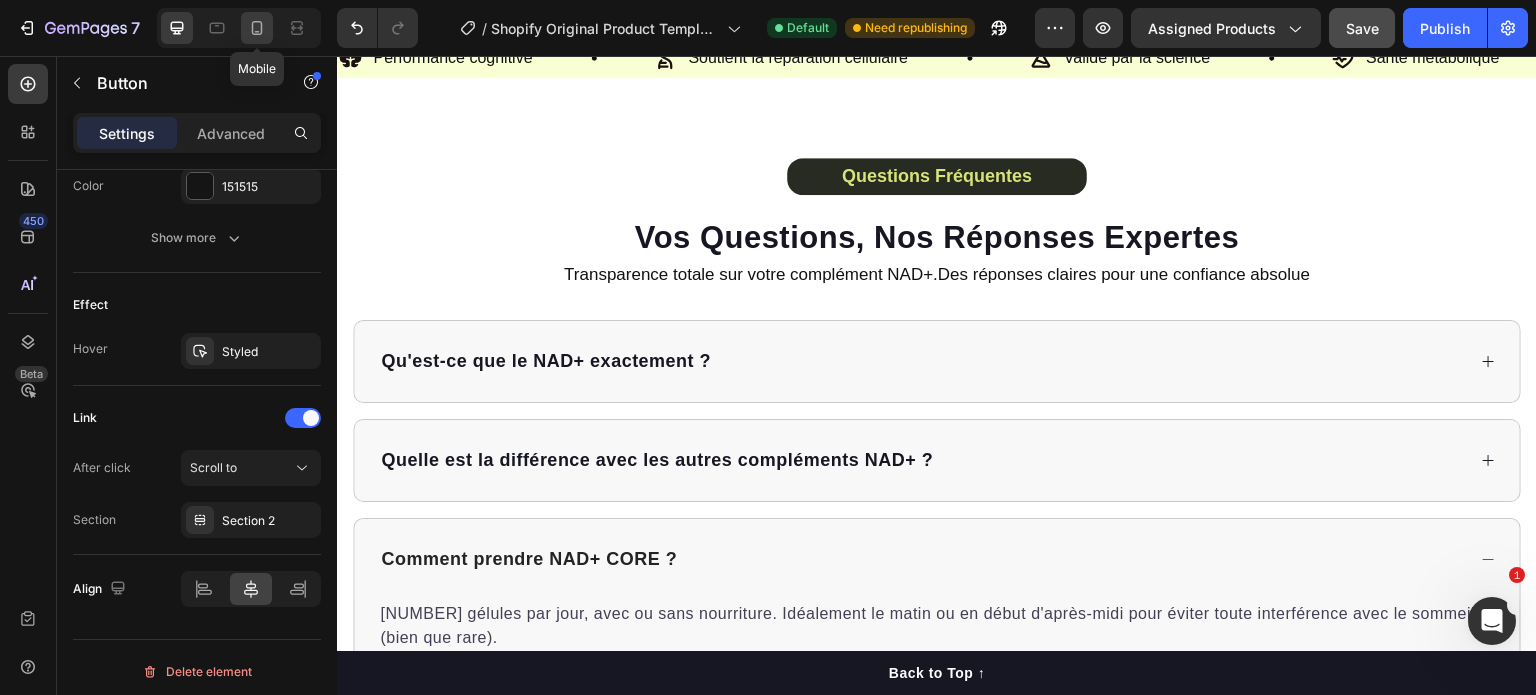 click 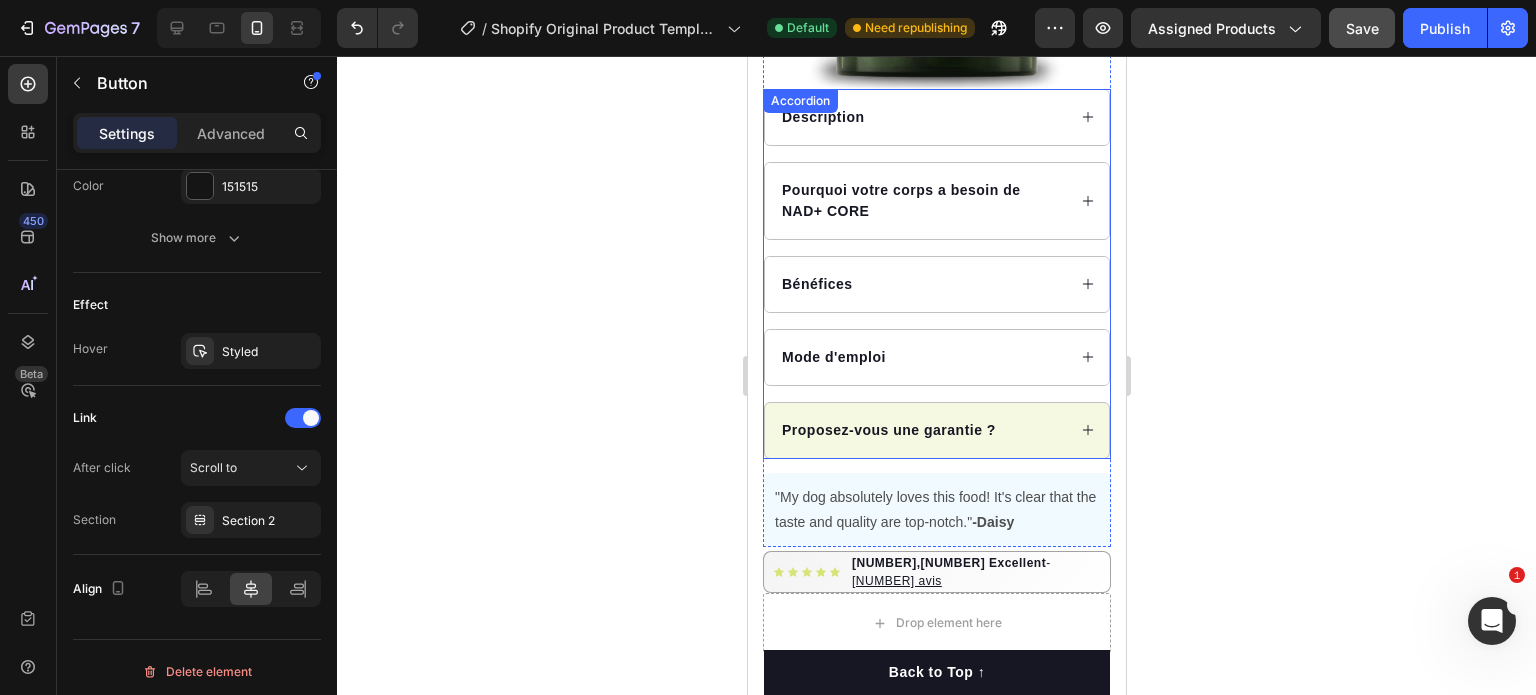 scroll, scrollTop: 200, scrollLeft: 0, axis: vertical 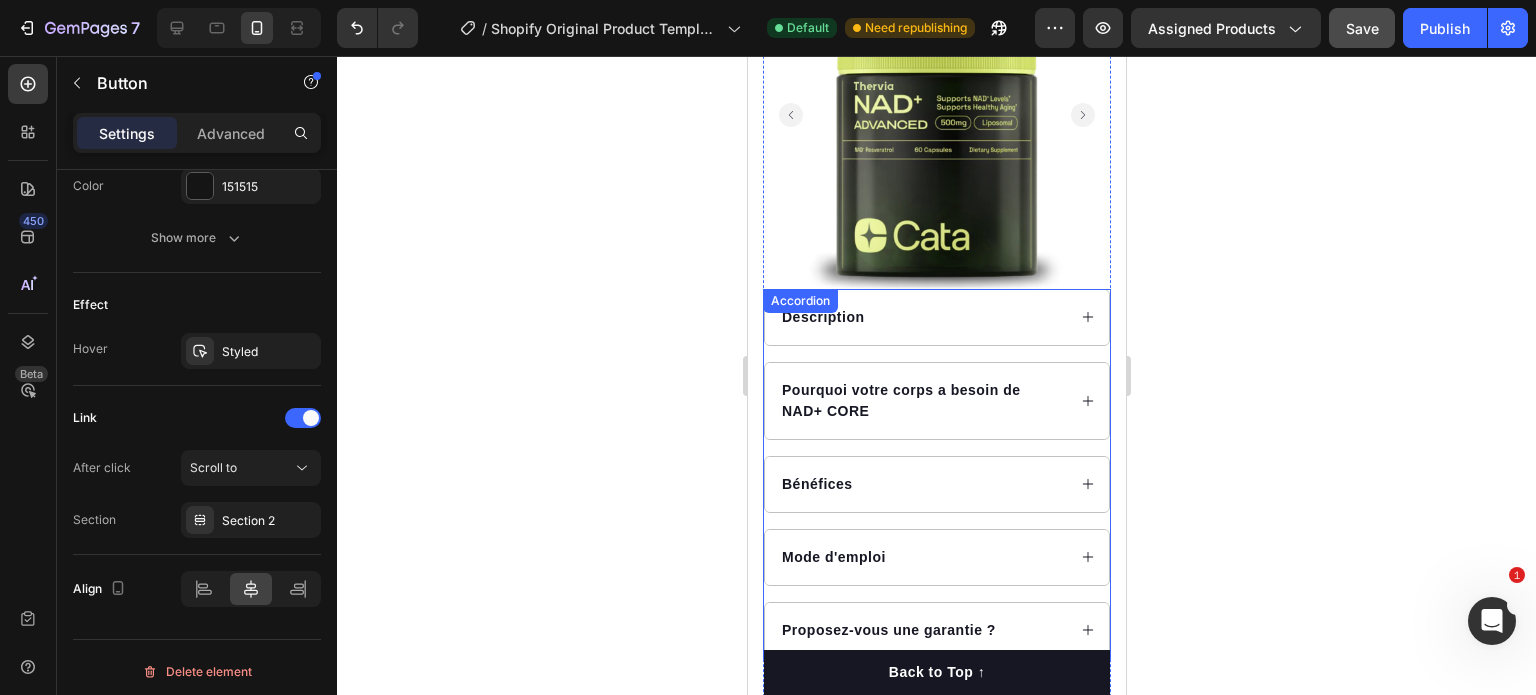 click on "Description
Pourquoi votre corps a besoin de NAD+ CORE
Bénéfices
Mode d'emploi
Proposez-vous une garantie ?" at bounding box center [936, 474] 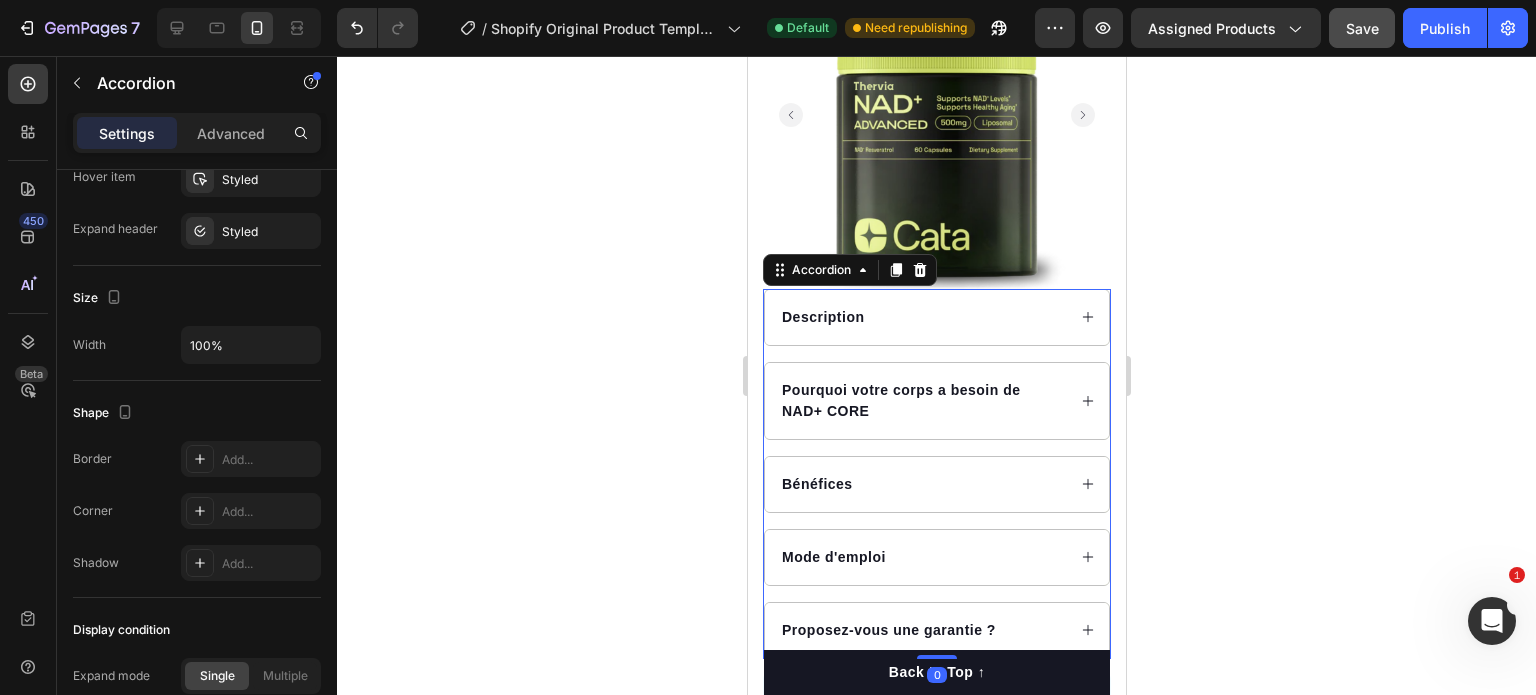 scroll, scrollTop: 0, scrollLeft: 0, axis: both 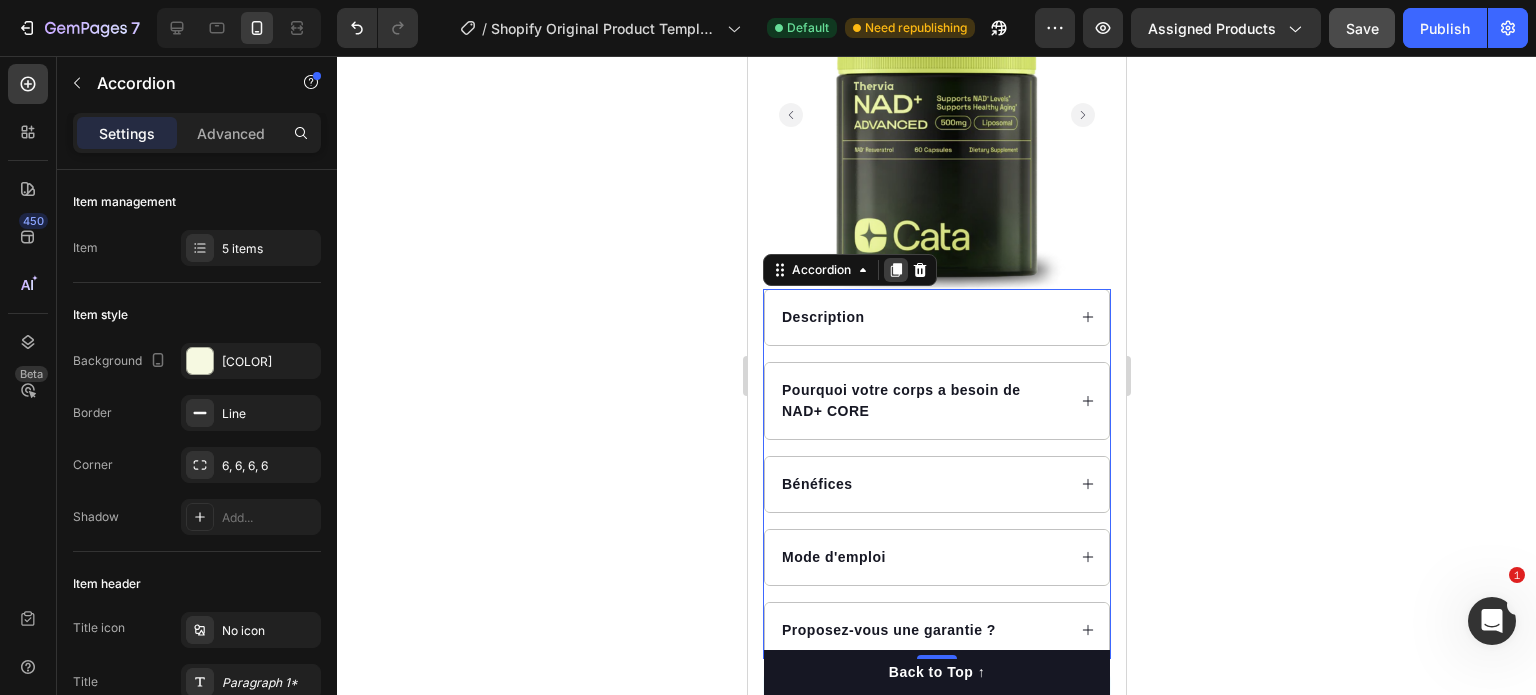 click 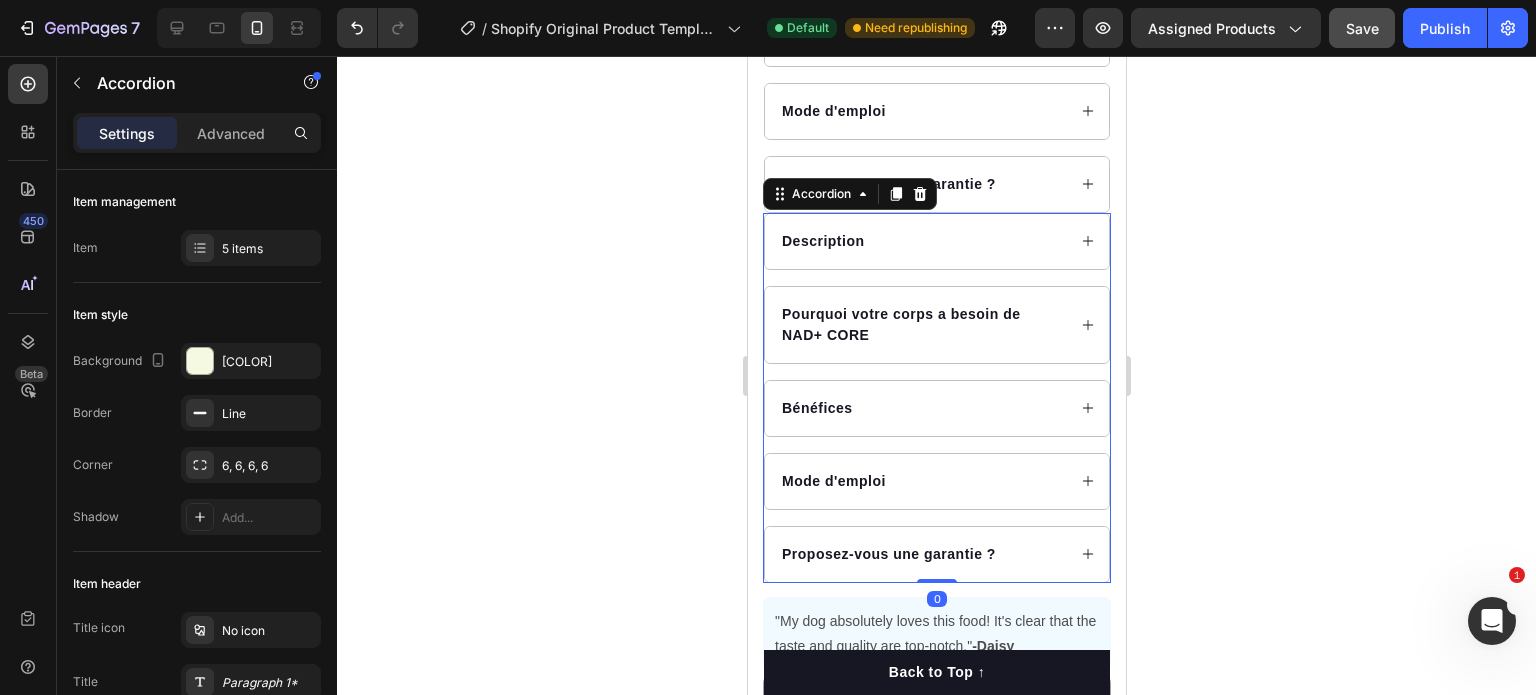 scroll, scrollTop: 613, scrollLeft: 0, axis: vertical 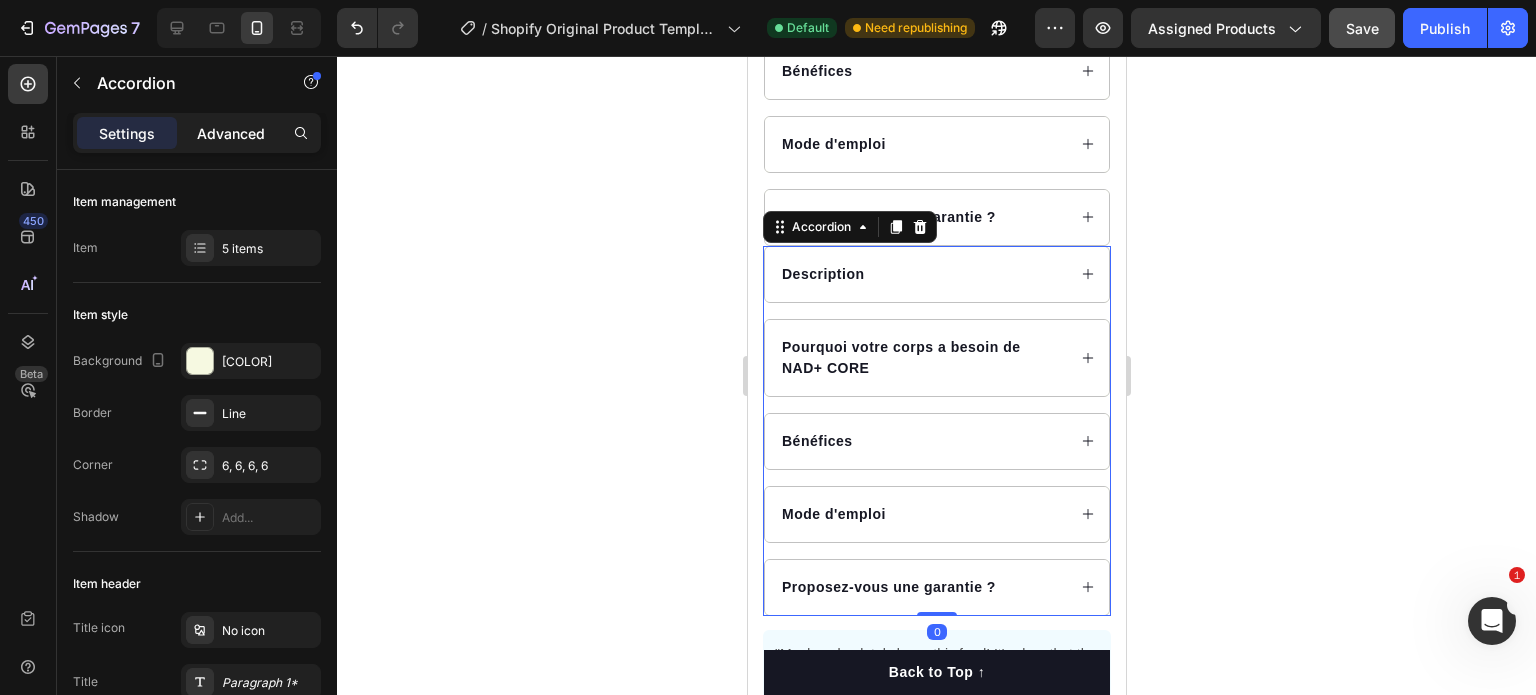 click on "Advanced" 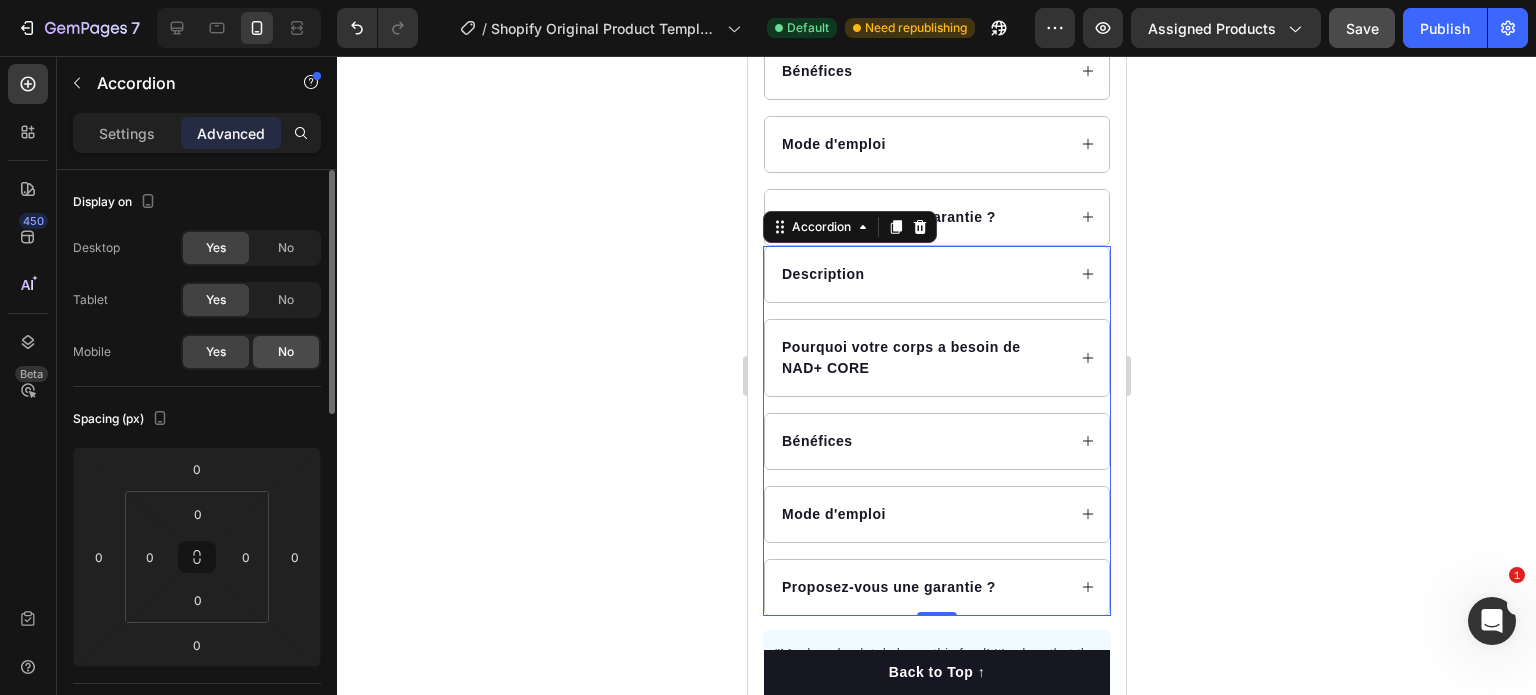 click on "No" 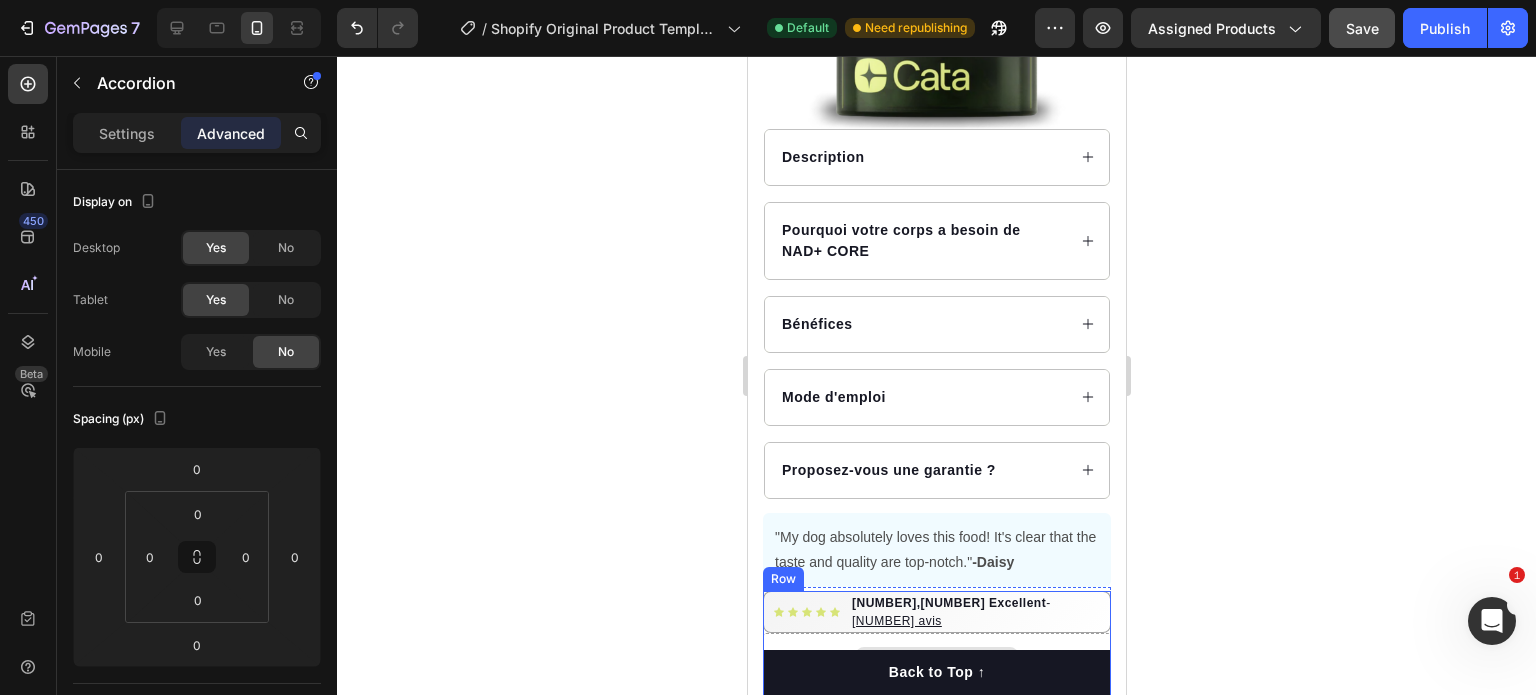 scroll, scrollTop: 313, scrollLeft: 0, axis: vertical 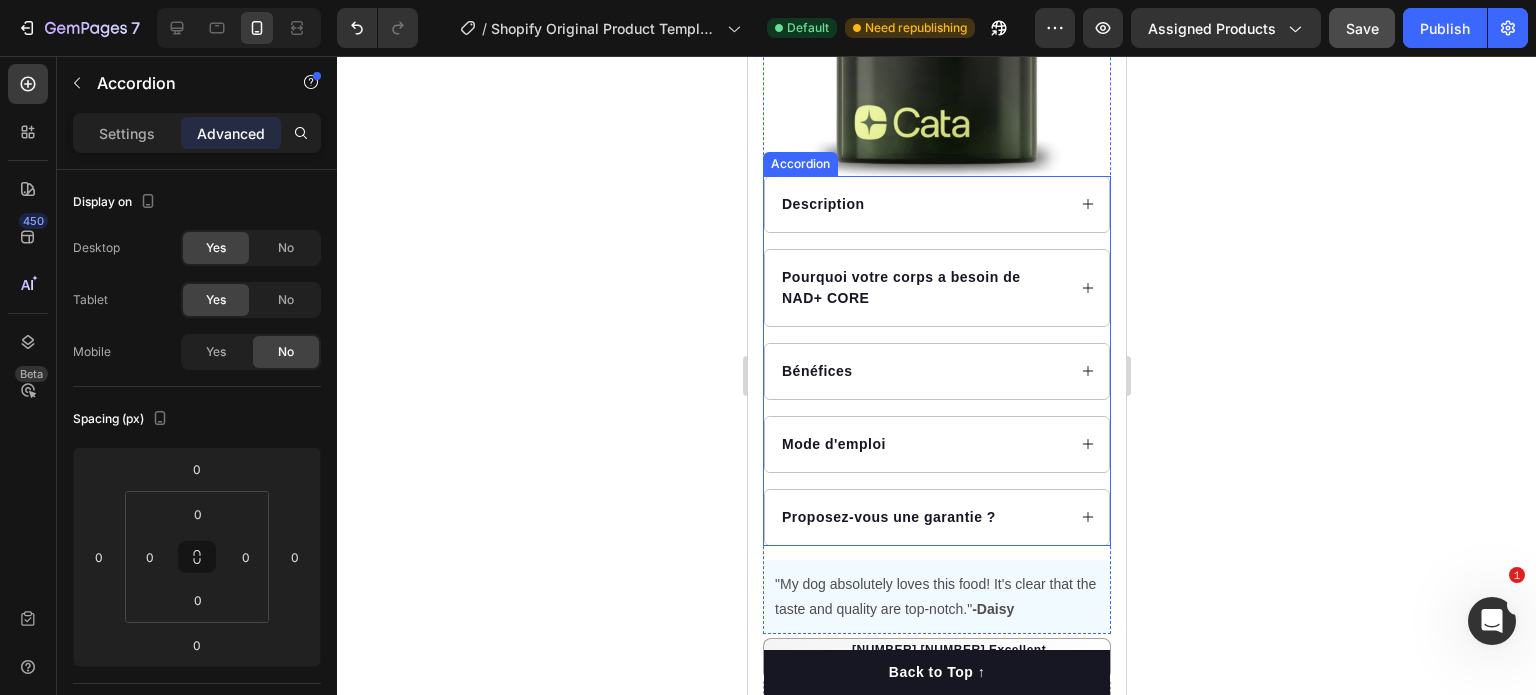click on "Description
Pourquoi votre corps a besoin de NAD+ CORE
Bénéfices
Mode d'emploi
Proposez-vous une garantie ?" at bounding box center (936, 361) 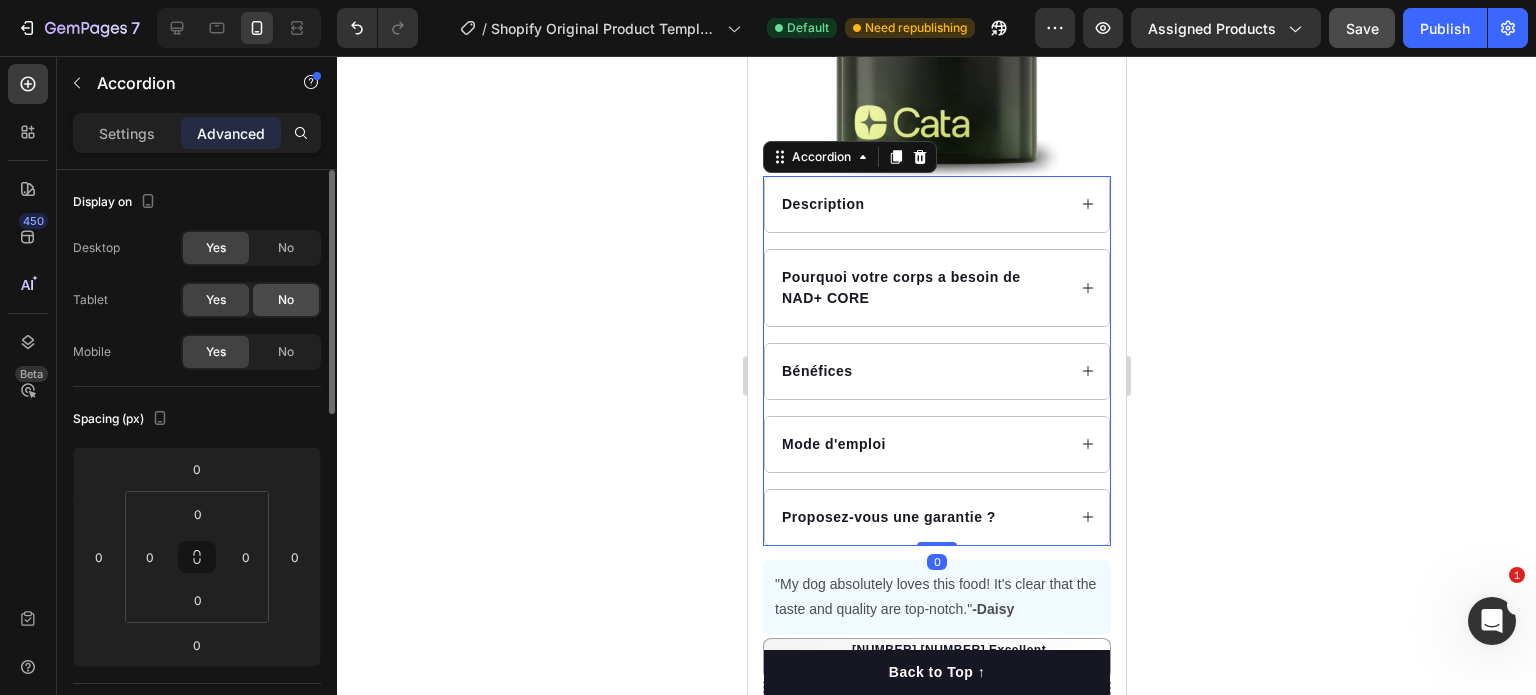 click on "No" 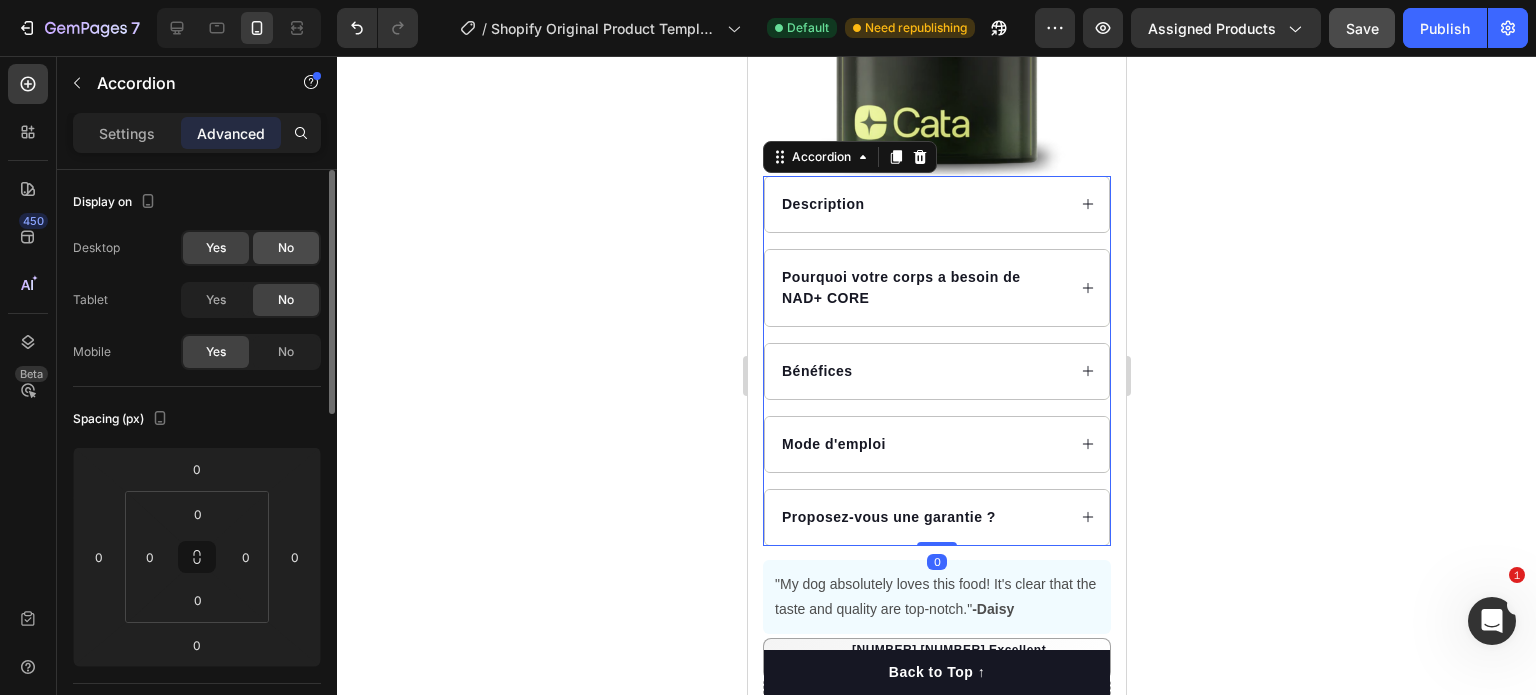 click on "No" 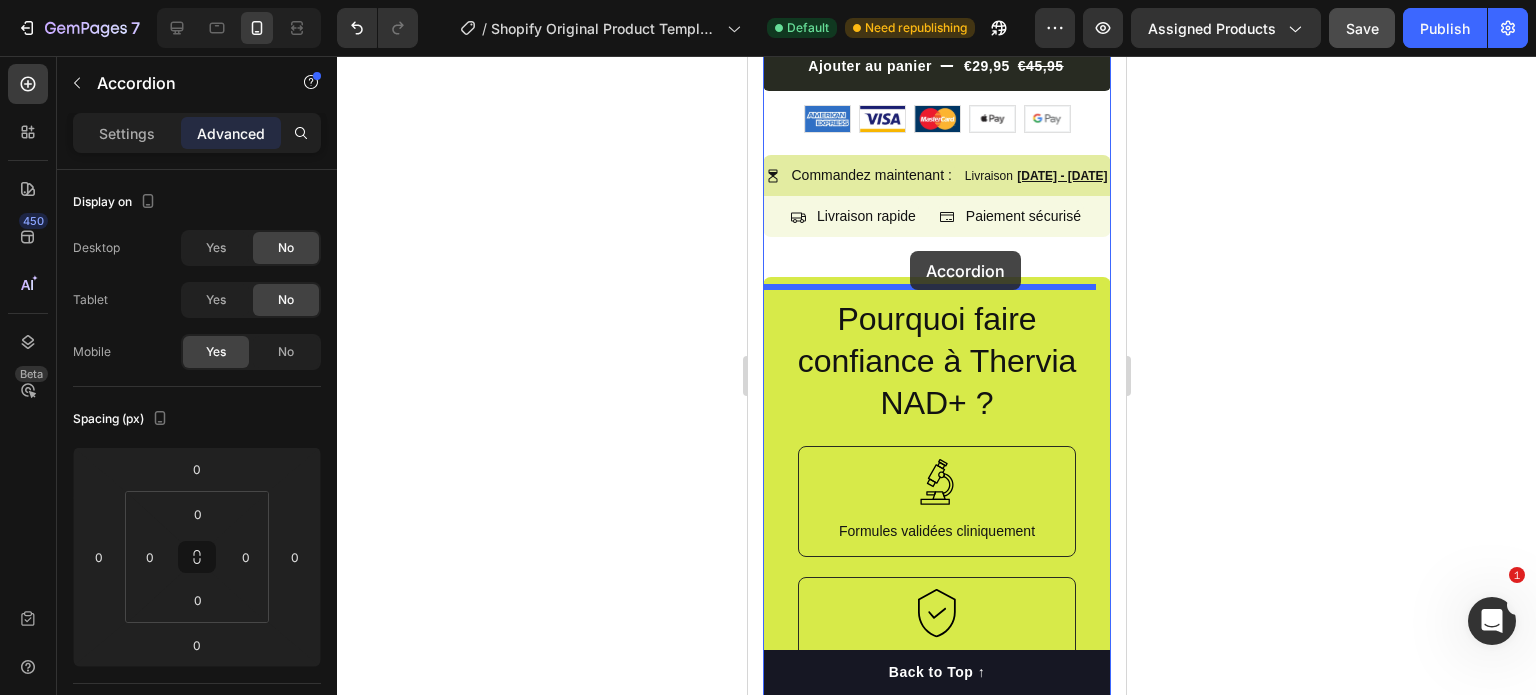 scroll, scrollTop: 1596, scrollLeft: 0, axis: vertical 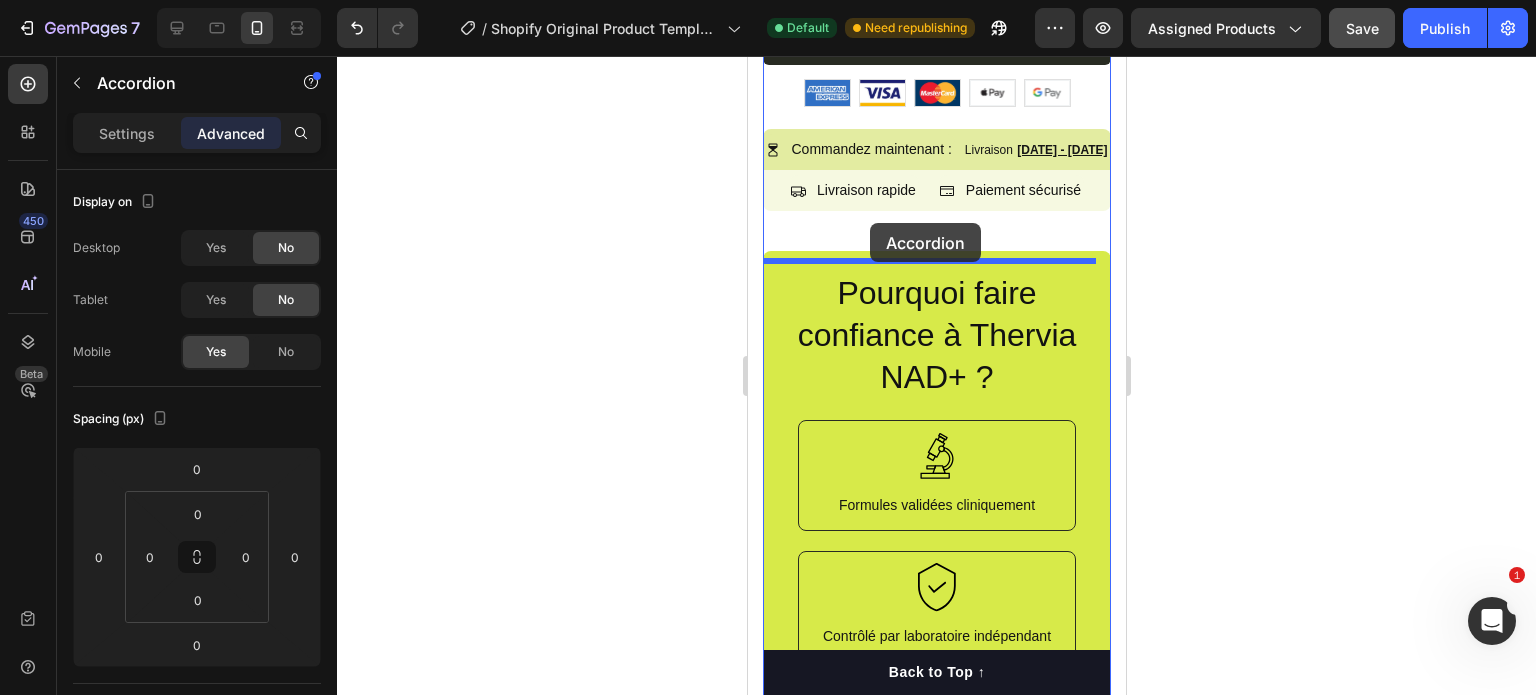 drag, startPoint x: 777, startPoint y: 145, endPoint x: 869, endPoint y: 223, distance: 120.61509 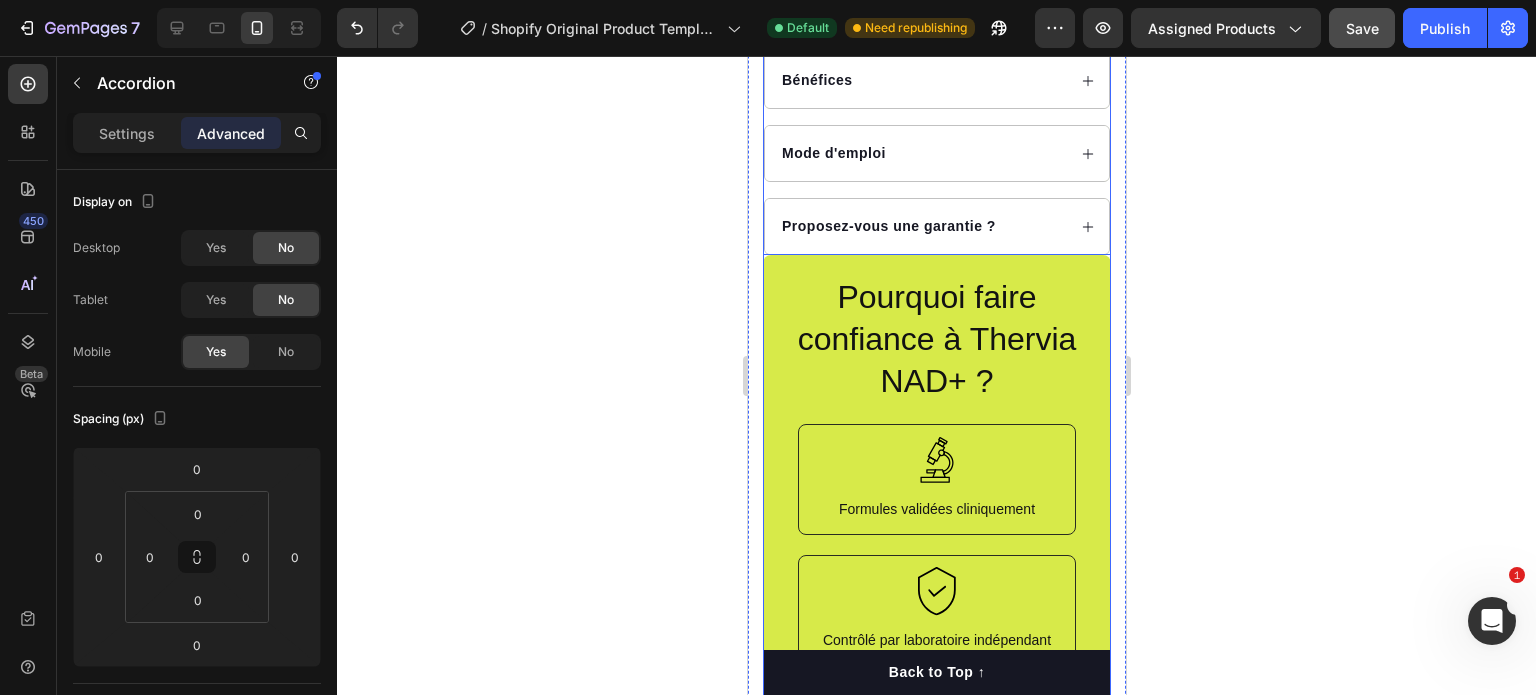 scroll, scrollTop: 1230, scrollLeft: 0, axis: vertical 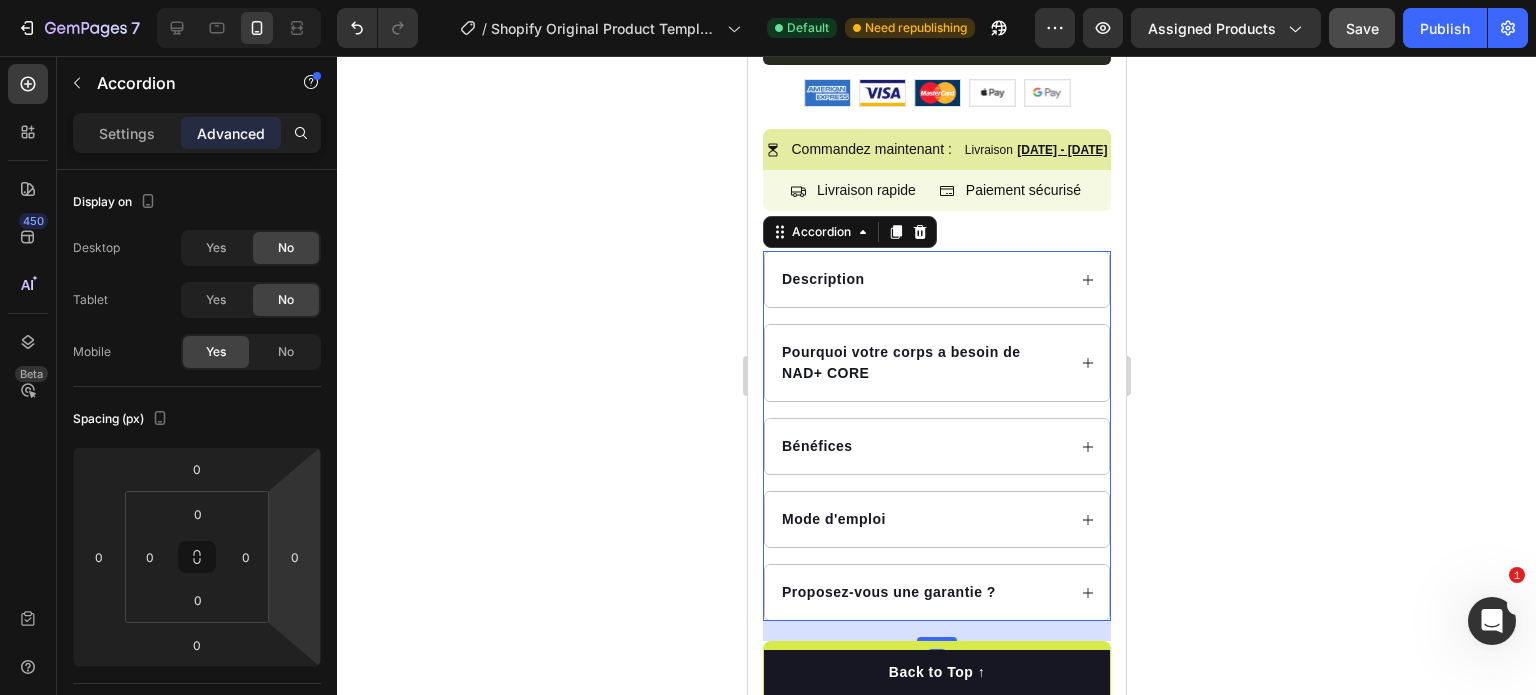 drag, startPoint x: 931, startPoint y: 625, endPoint x: 931, endPoint y: 651, distance: 26 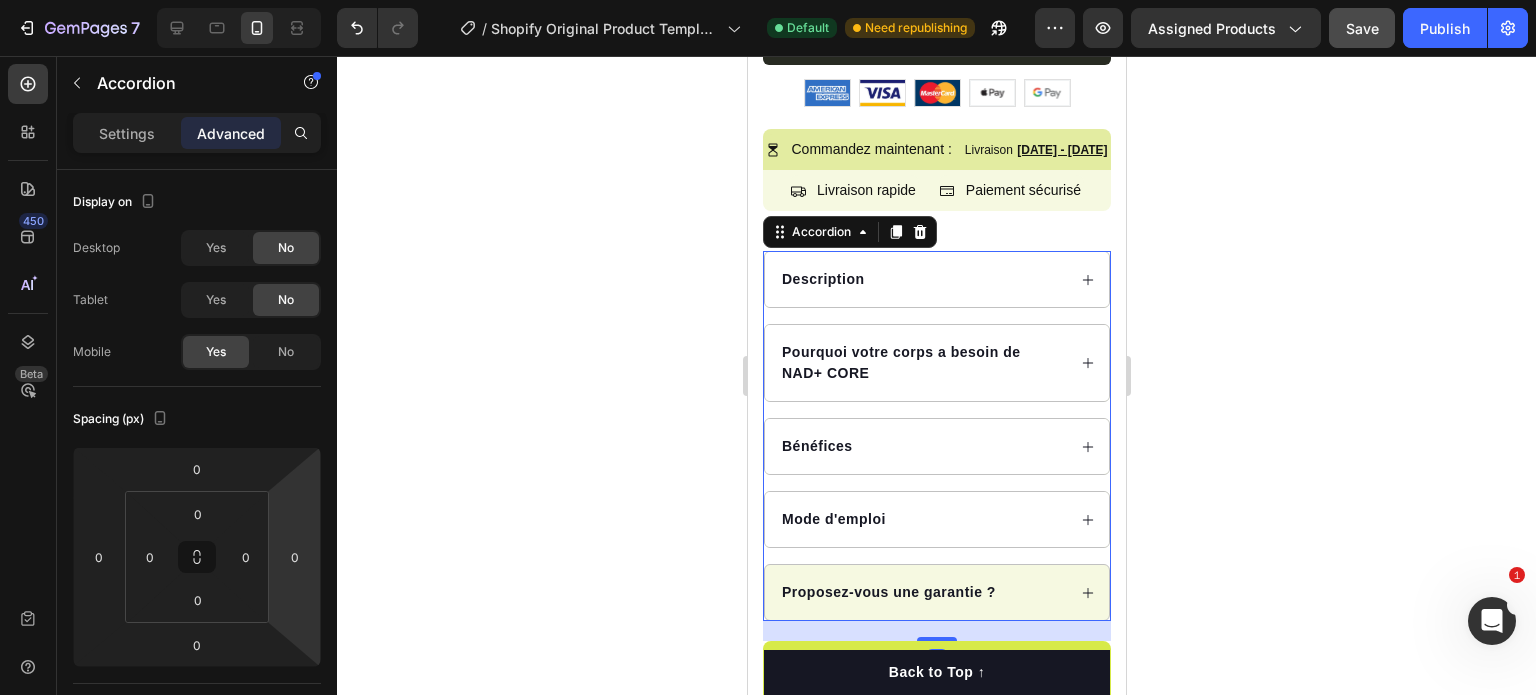type on "26" 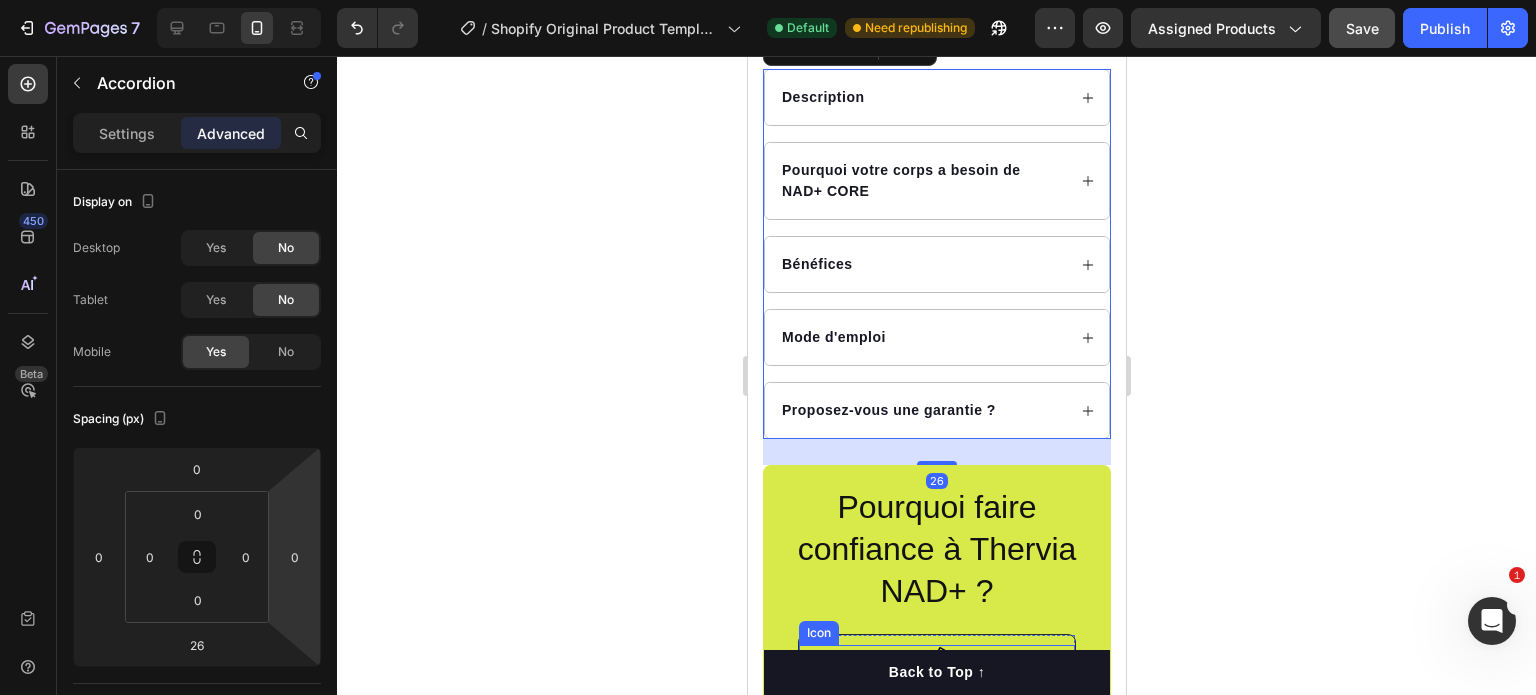 scroll, scrollTop: 1530, scrollLeft: 0, axis: vertical 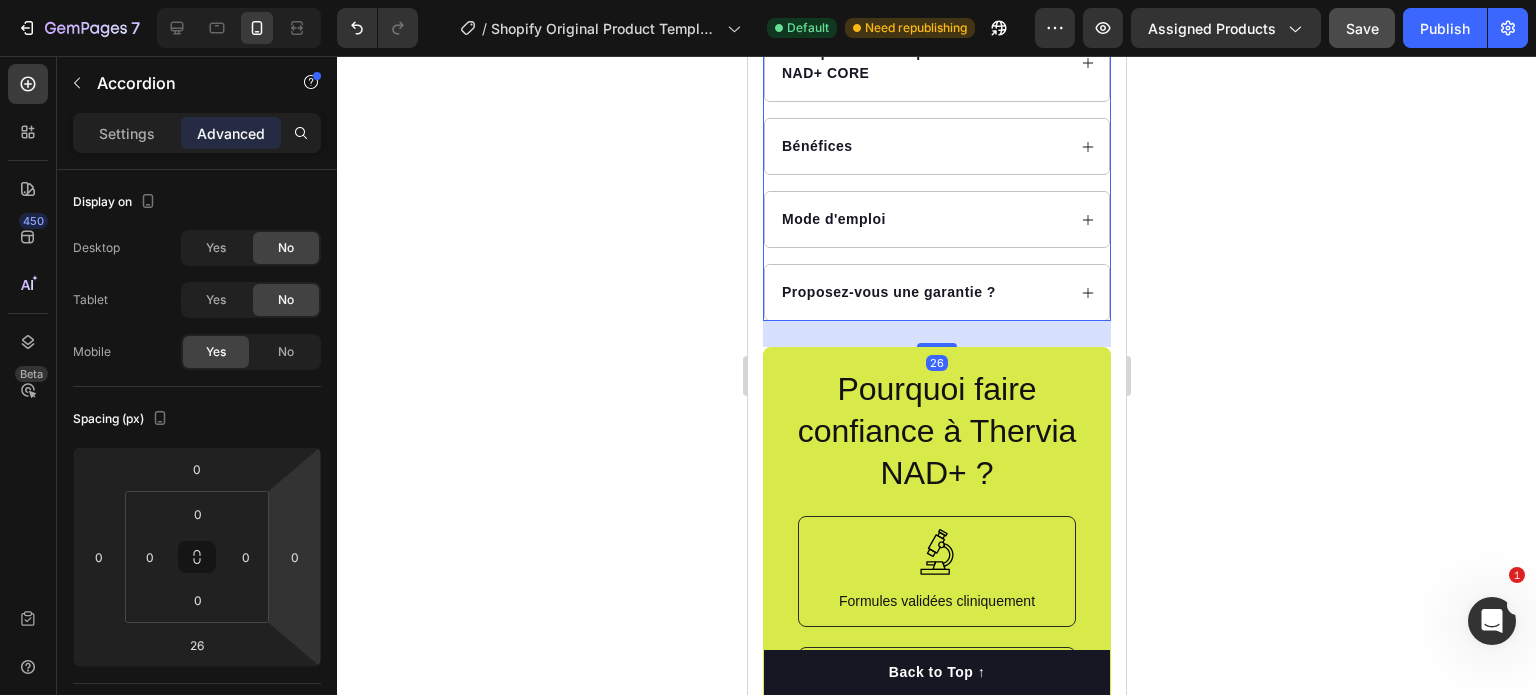 click 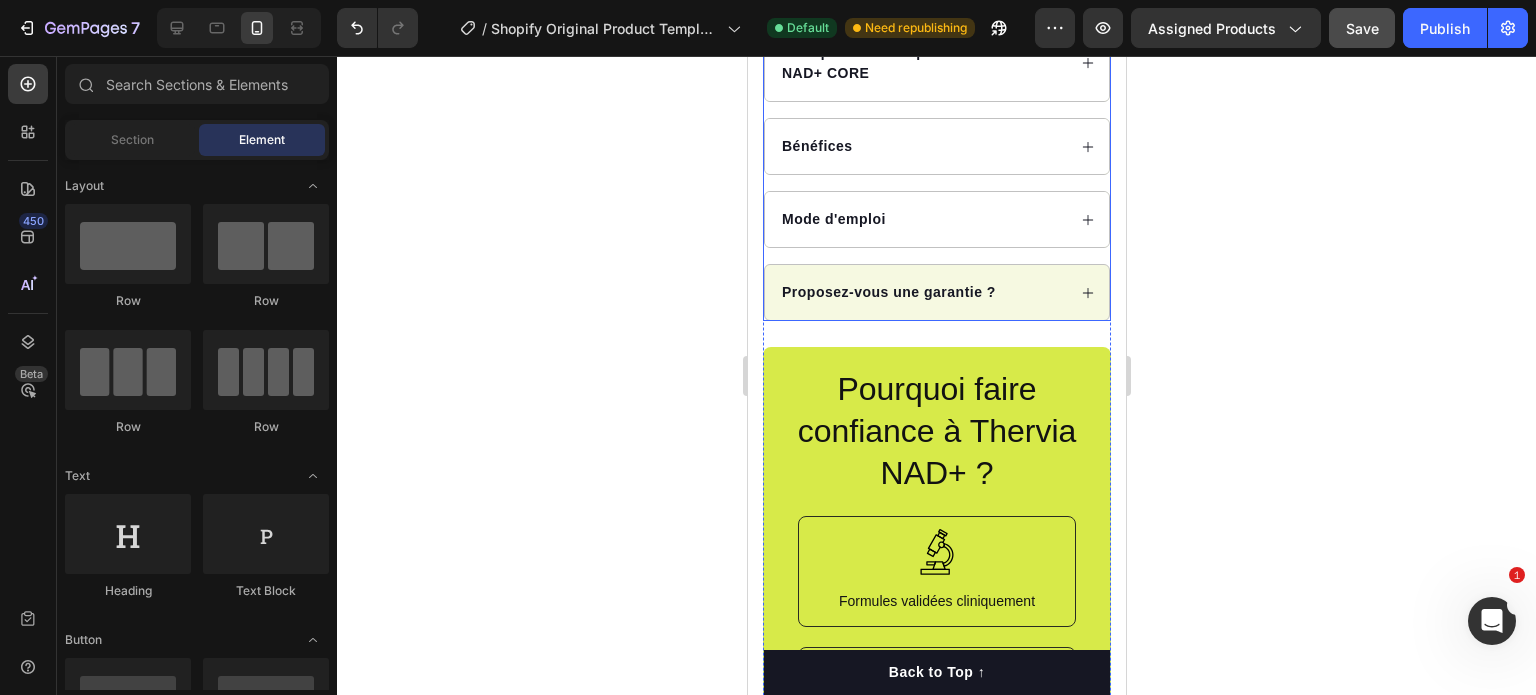 click on "Proposez-vous une garantie ?" at bounding box center (936, 292) 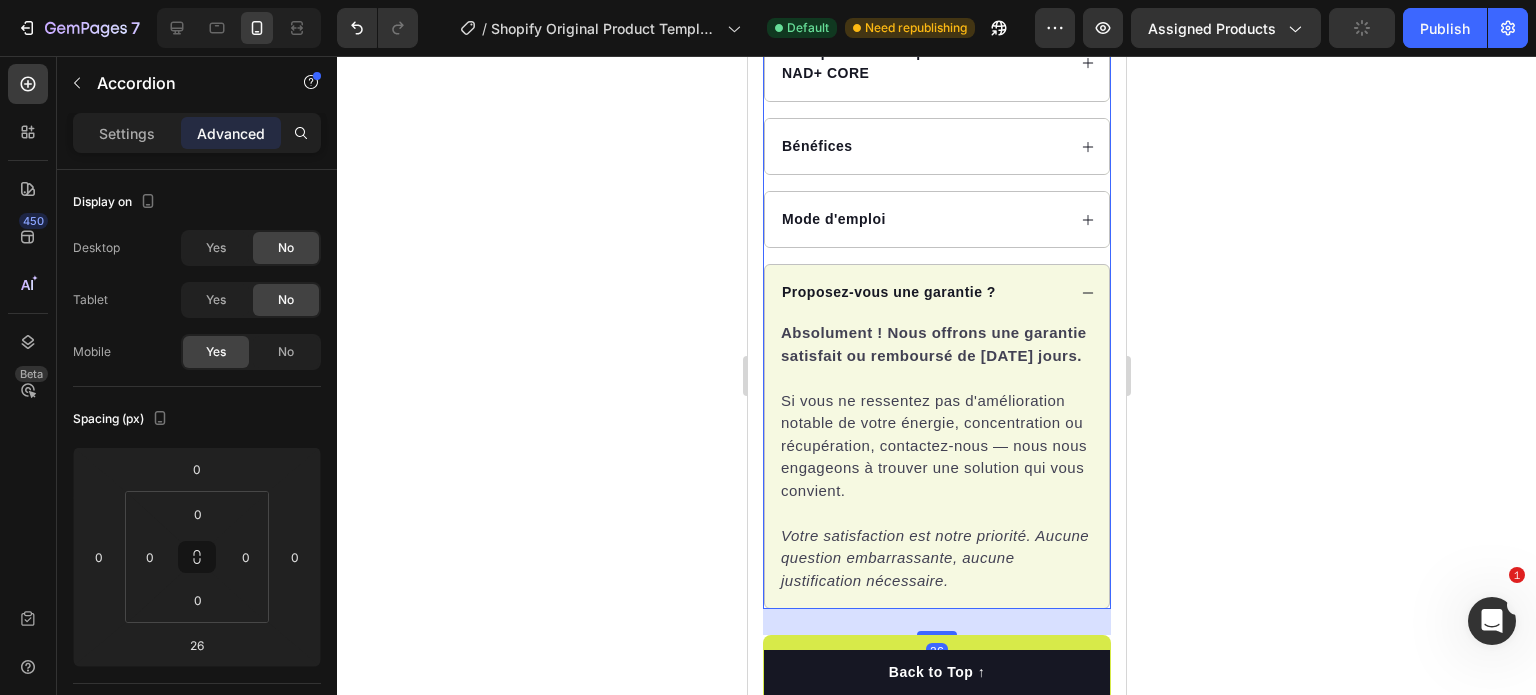 click 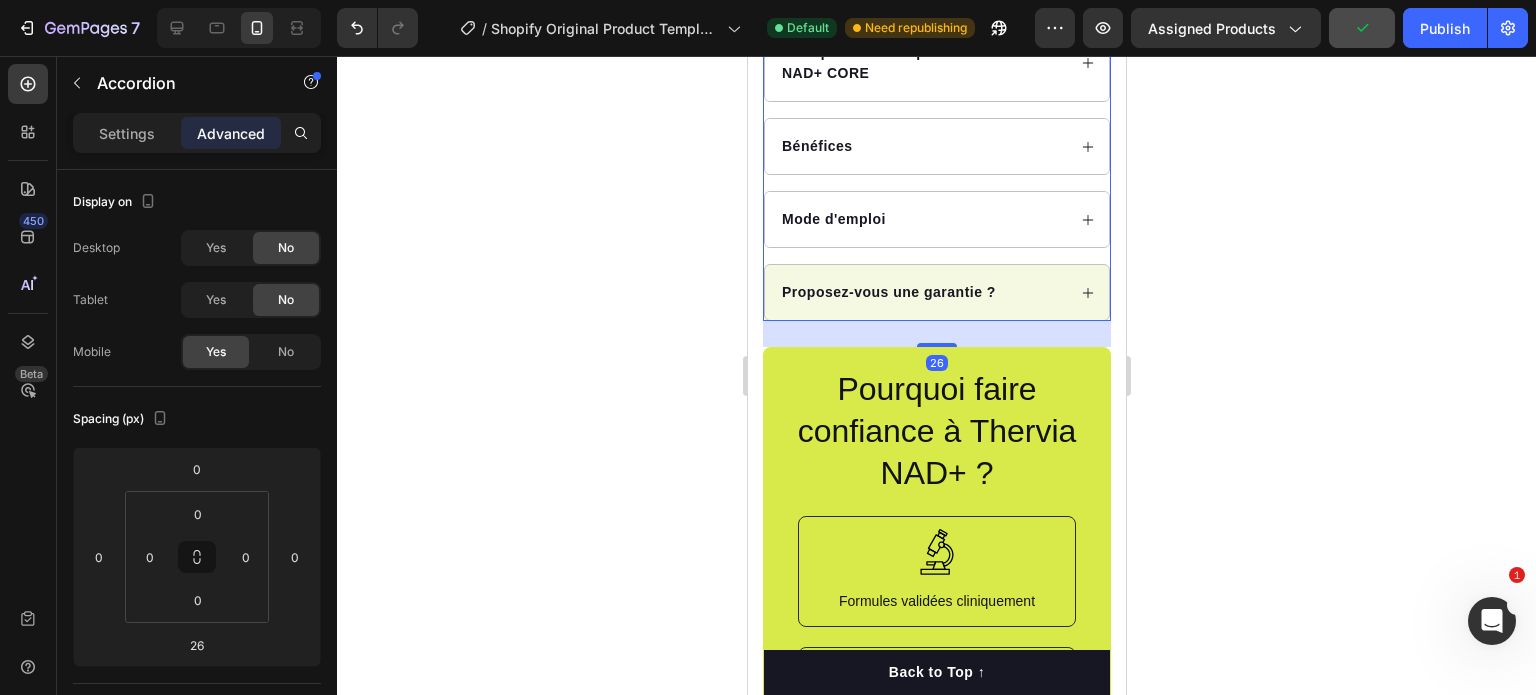 click on "Description
Pourquoi votre corps a besoin de NAD+ CORE
Bénéfices
Mode d'emploi
Proposez-vous une garantie ?" at bounding box center (936, 136) 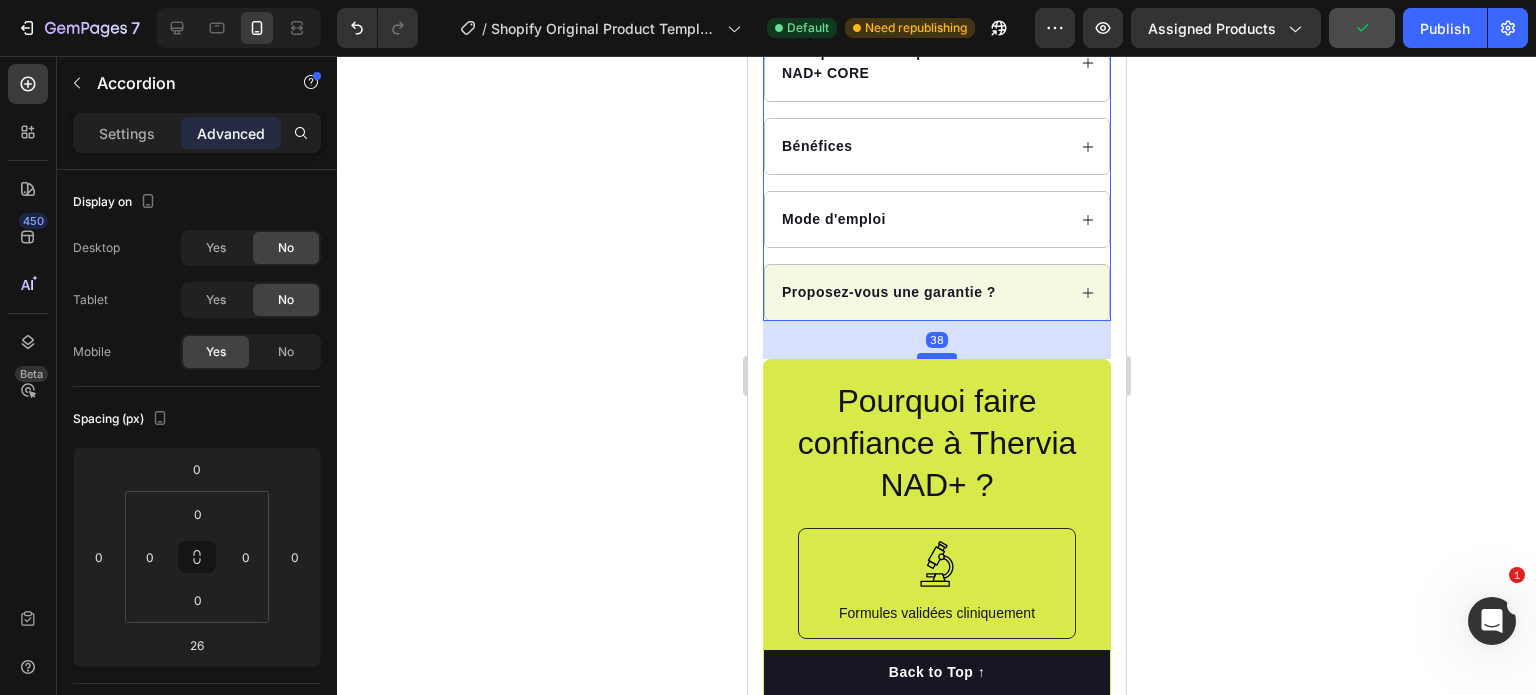 click at bounding box center [936, 356] 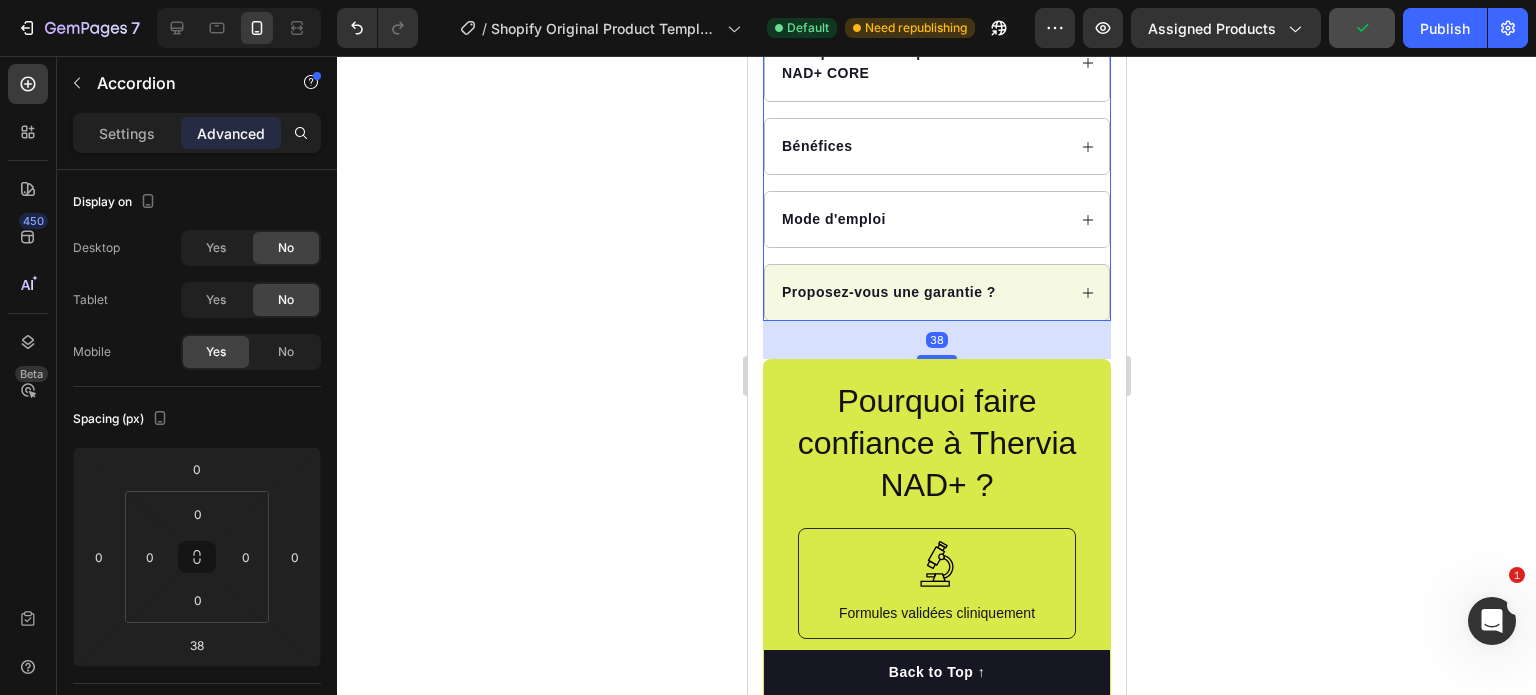 click 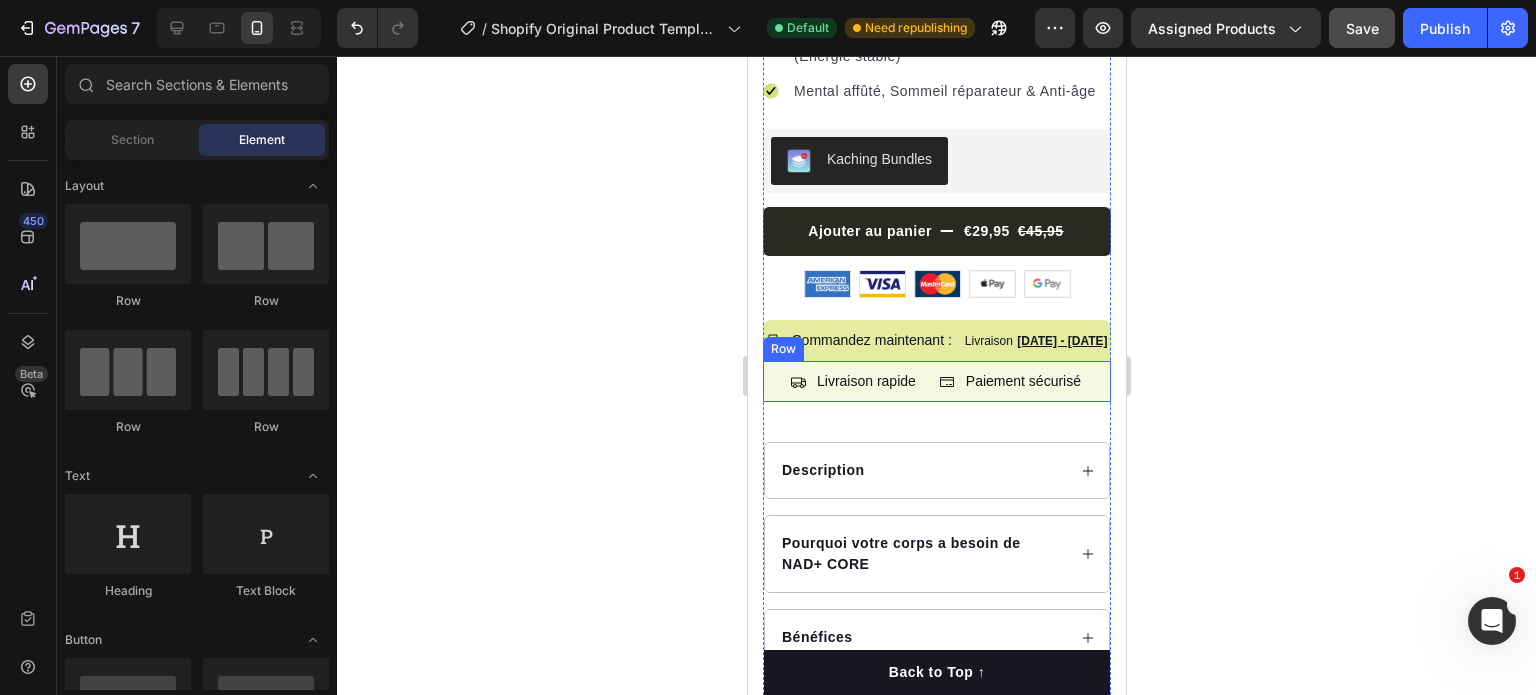 scroll, scrollTop: 1030, scrollLeft: 0, axis: vertical 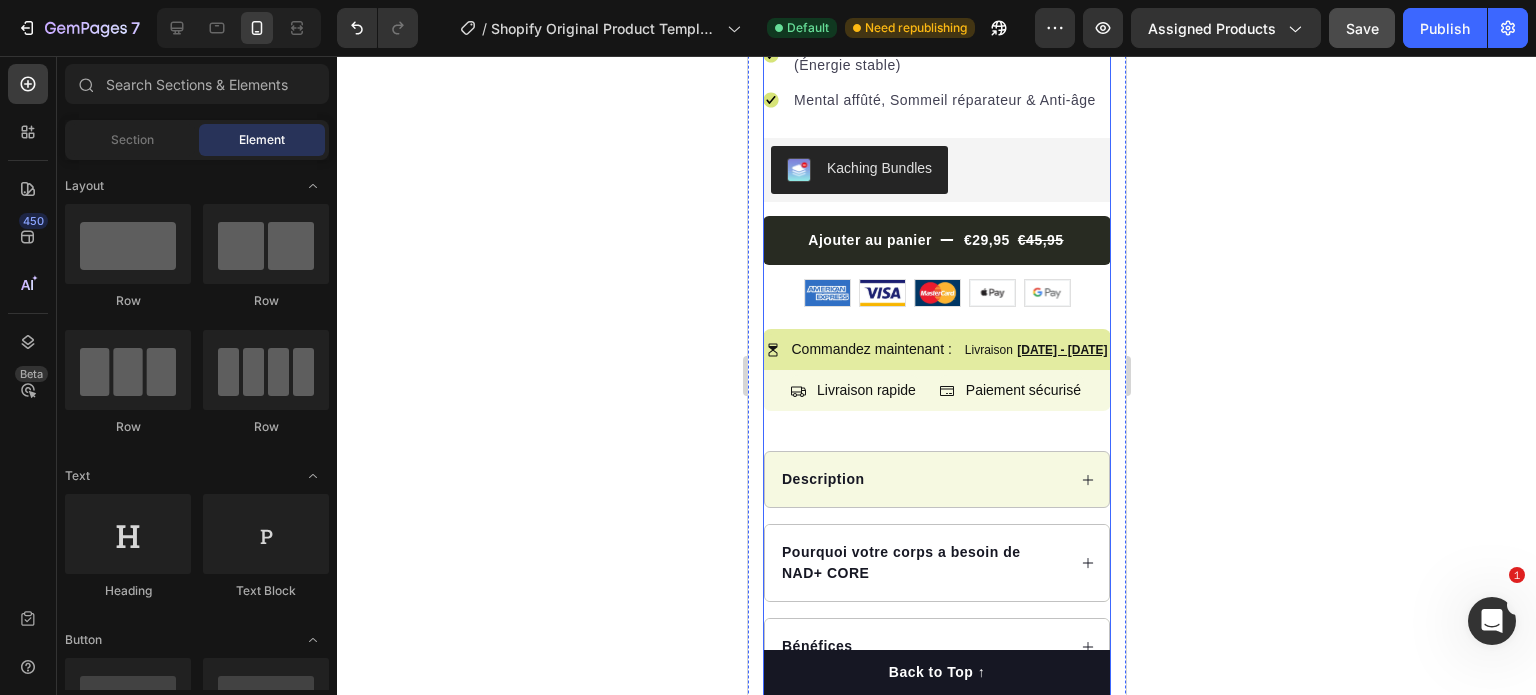 click on "Description" at bounding box center (921, 479) 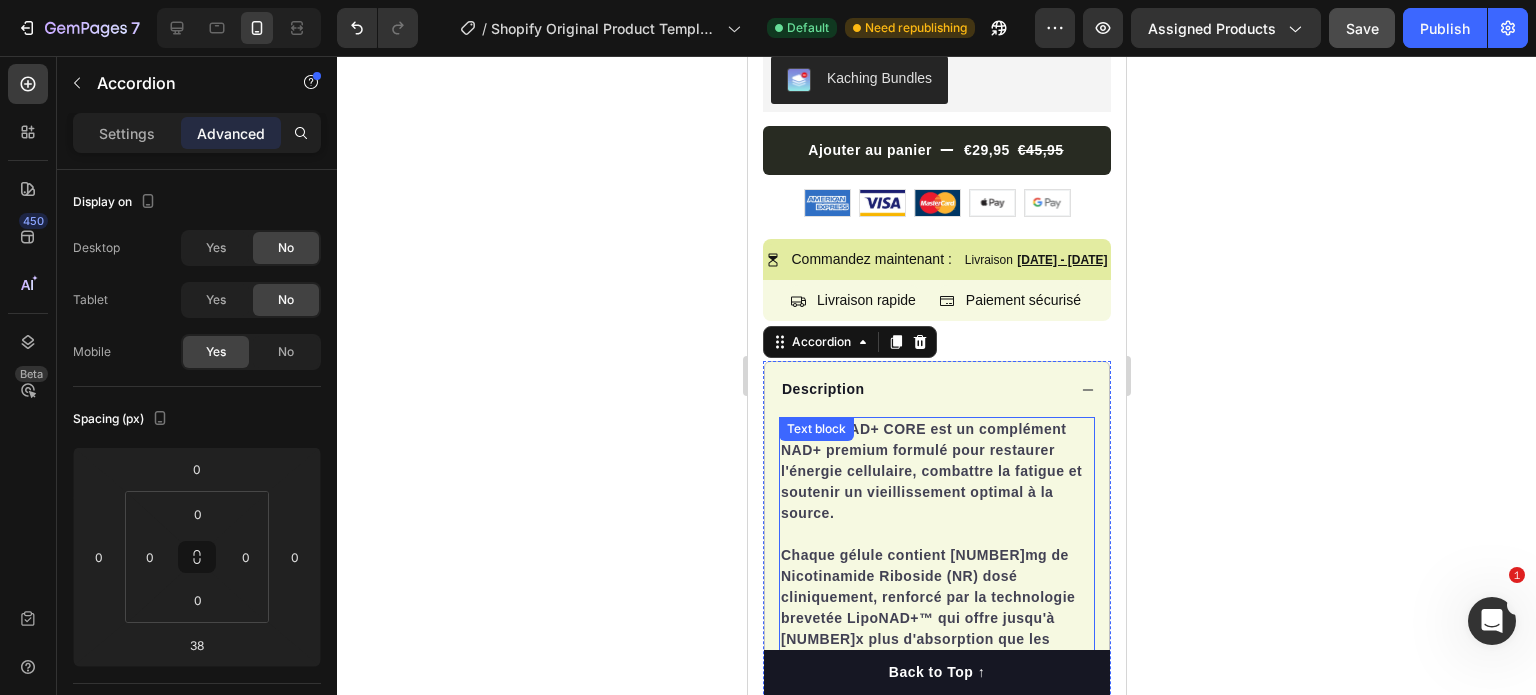 scroll, scrollTop: 1230, scrollLeft: 0, axis: vertical 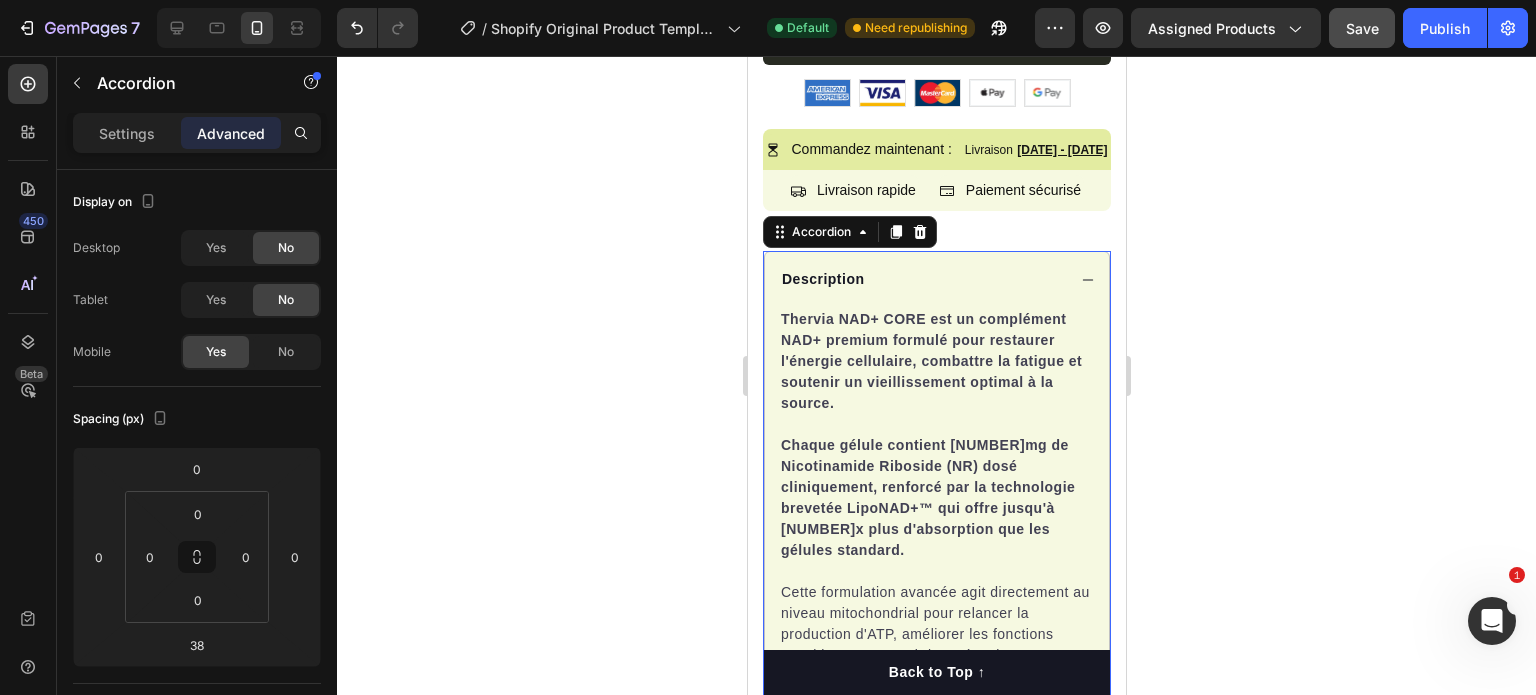 click on "Description" at bounding box center [936, 279] 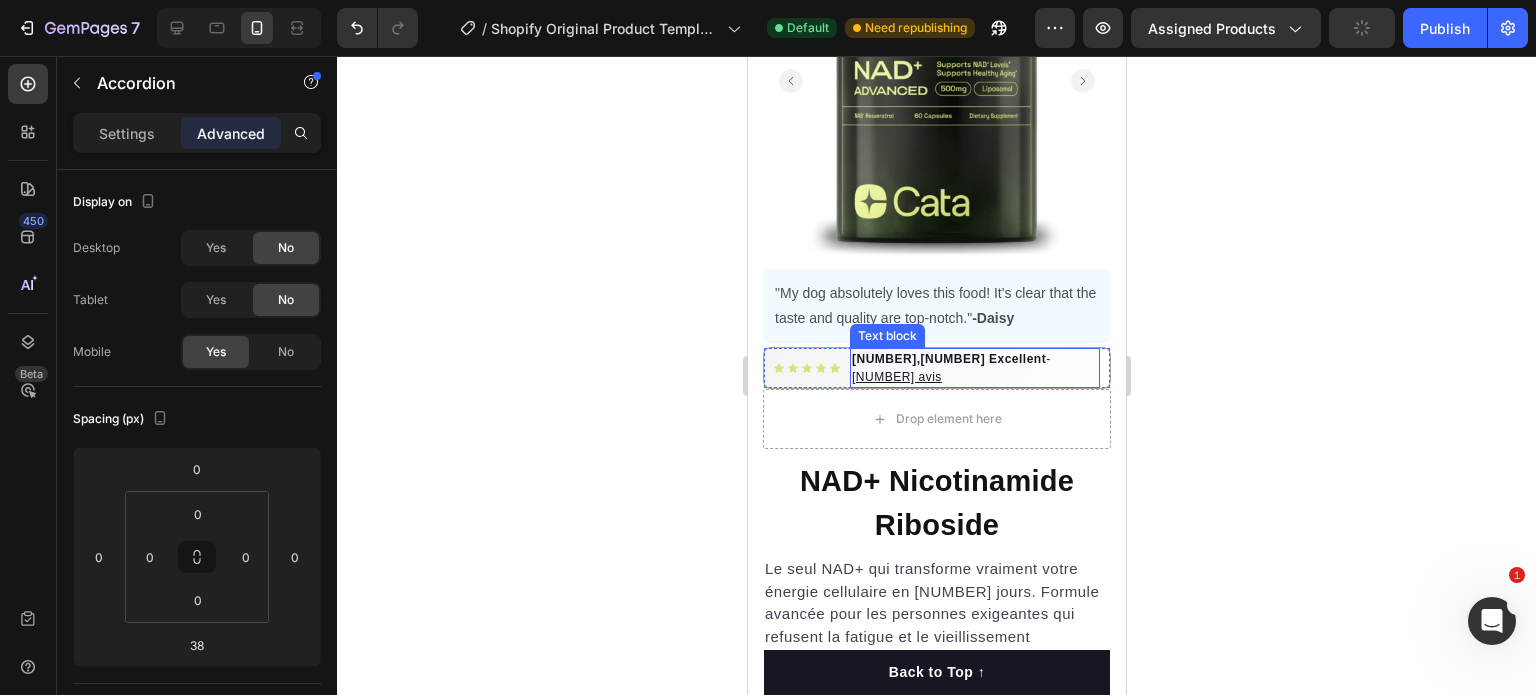 scroll, scrollTop: 230, scrollLeft: 0, axis: vertical 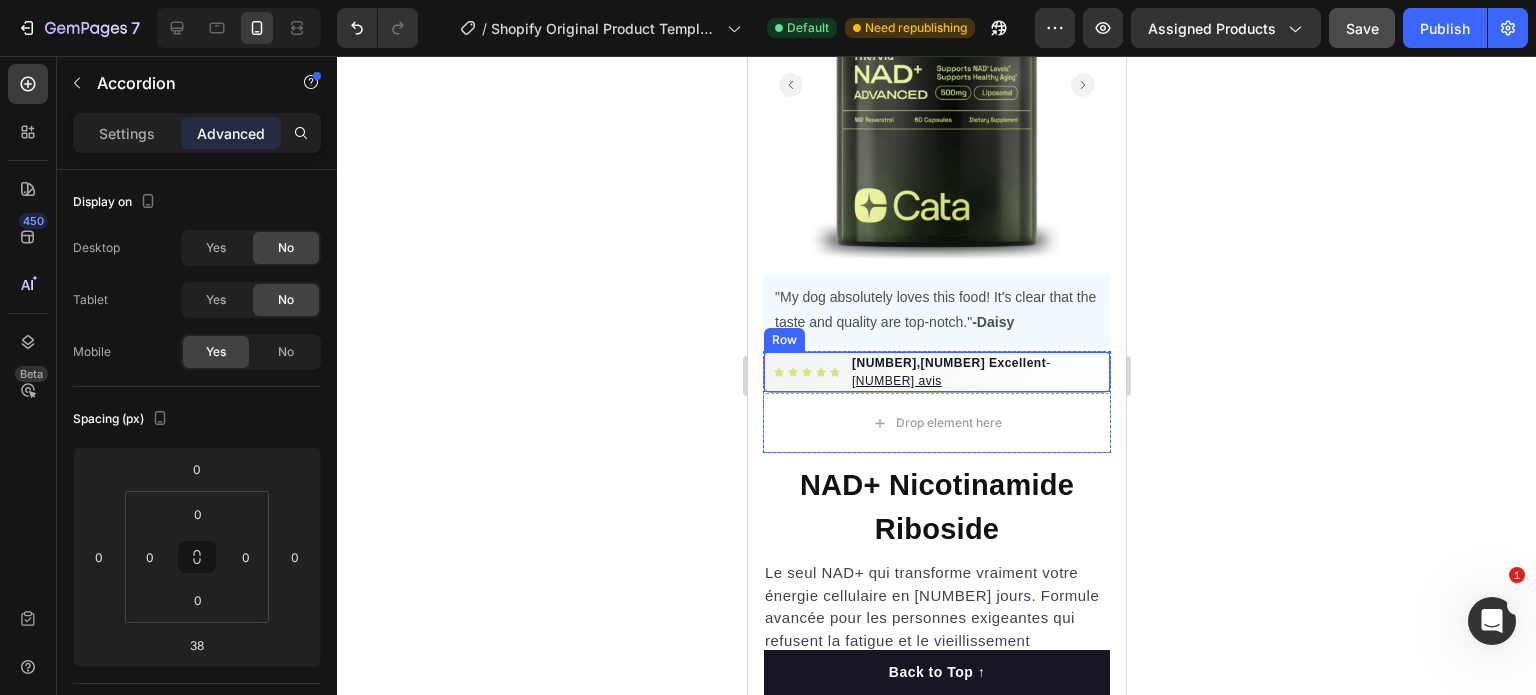 click on "Icon Icon Icon Icon Icon Icon List Hoz [NUMBER],[NUMBER] Excellent - [NUMBER] avis Text block Row" at bounding box center (936, 372) 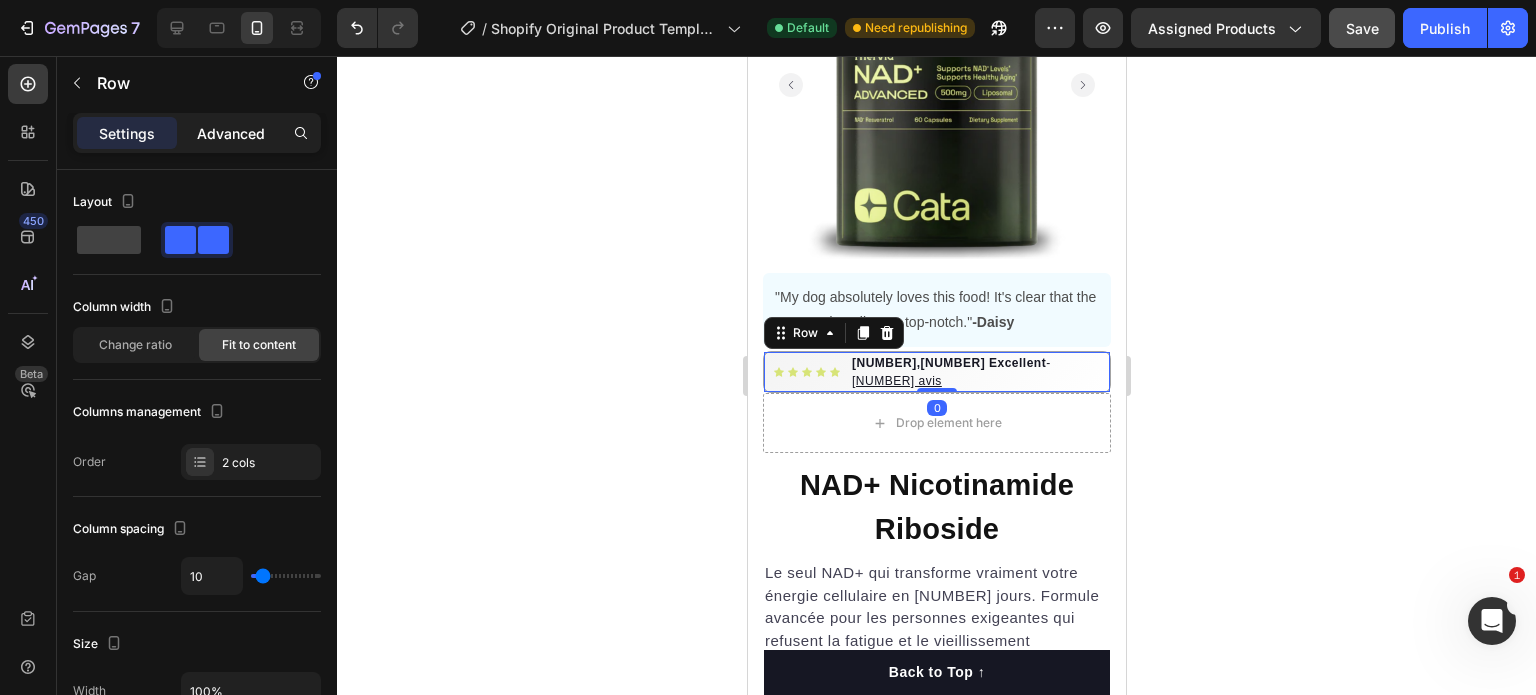 click on "Advanced" 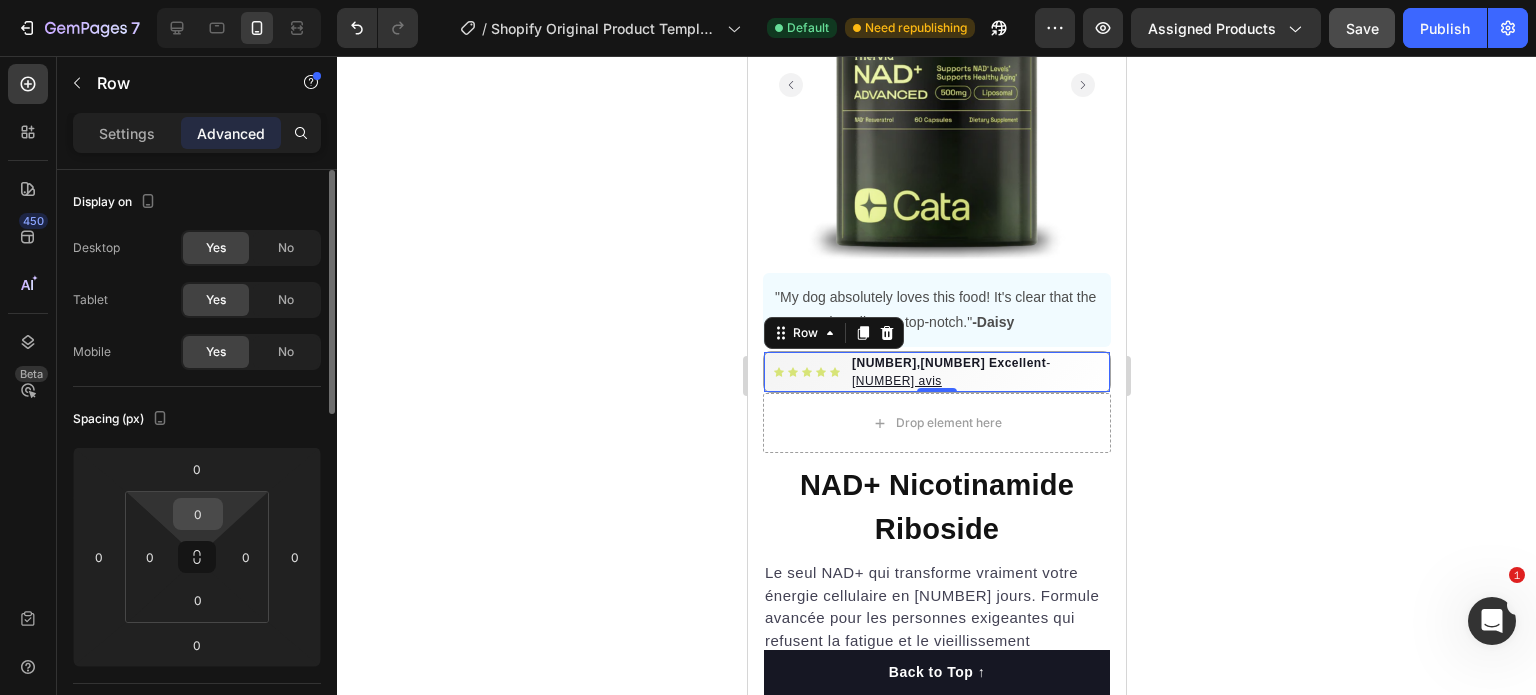 click on "0" at bounding box center (198, 514) 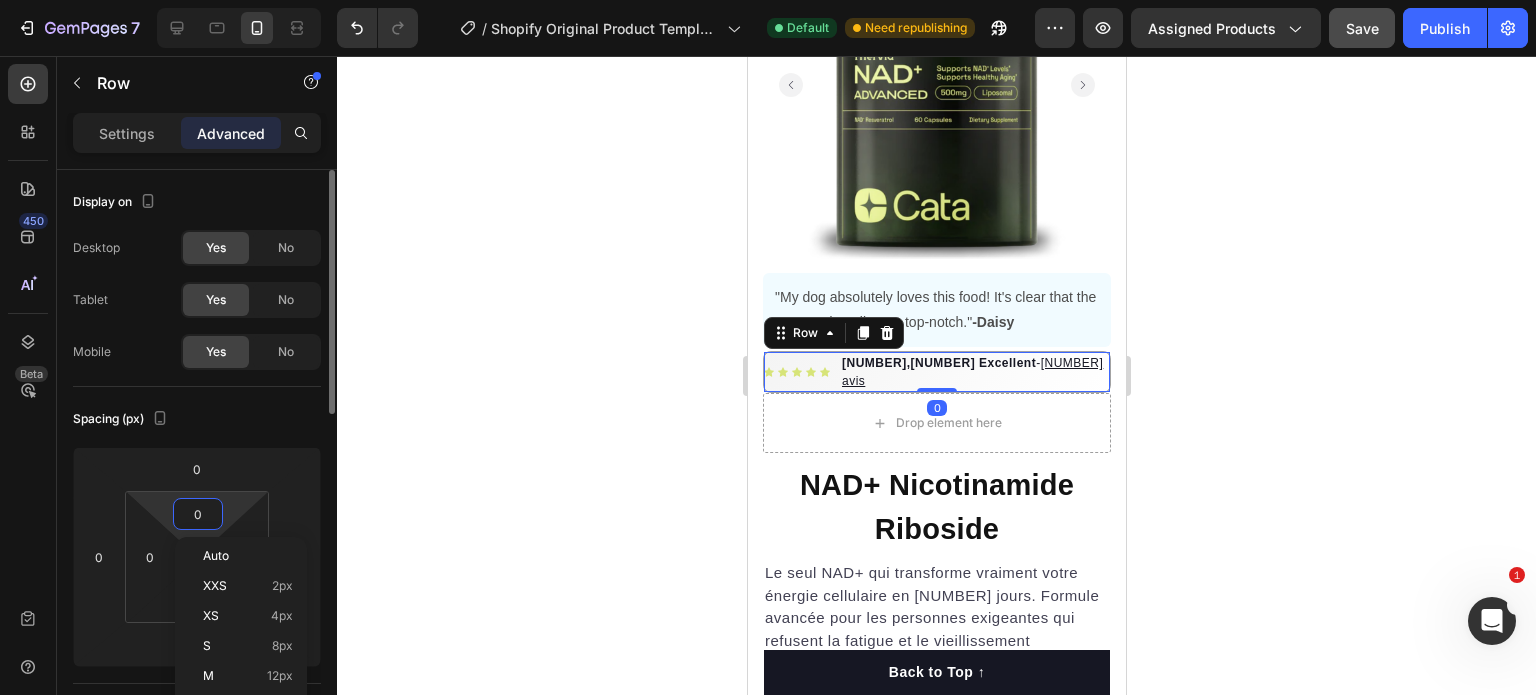 click on "0" at bounding box center (198, 514) 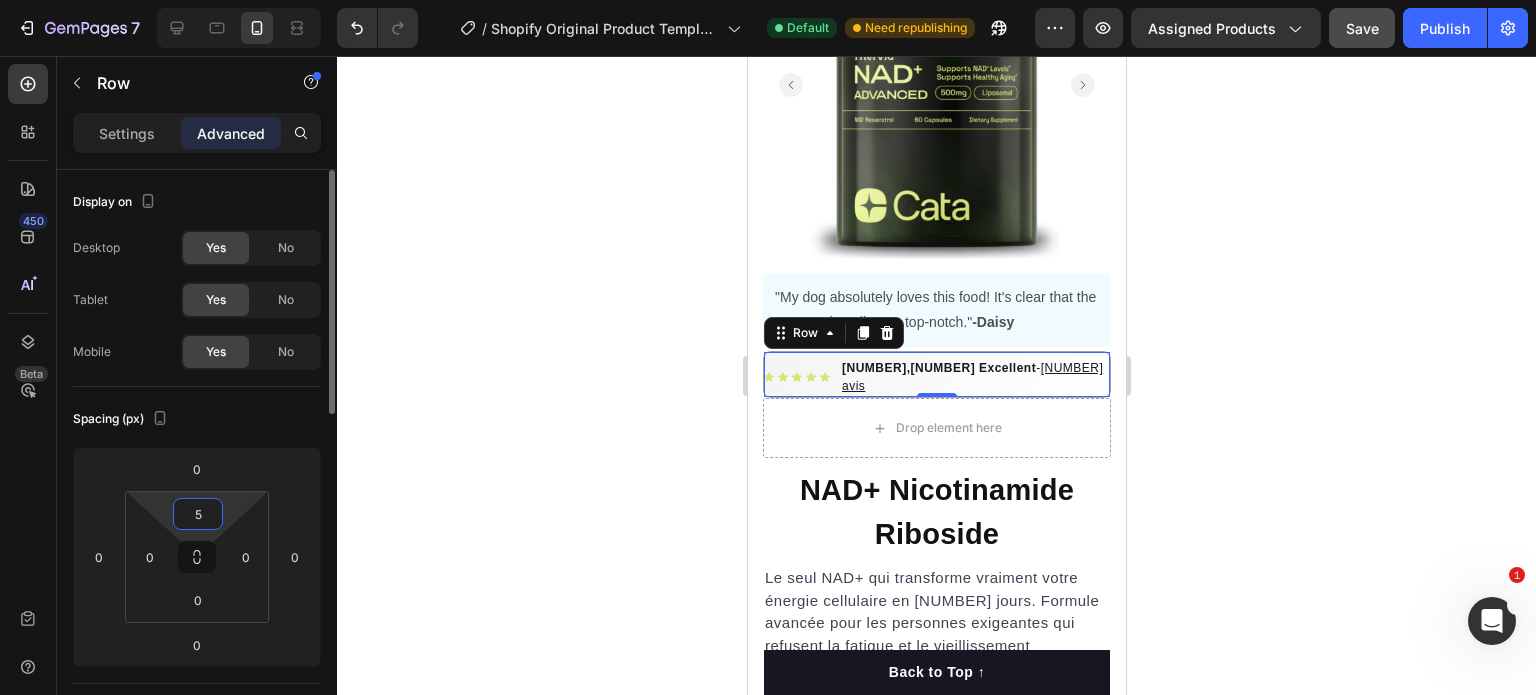 click on "5" at bounding box center [198, 514] 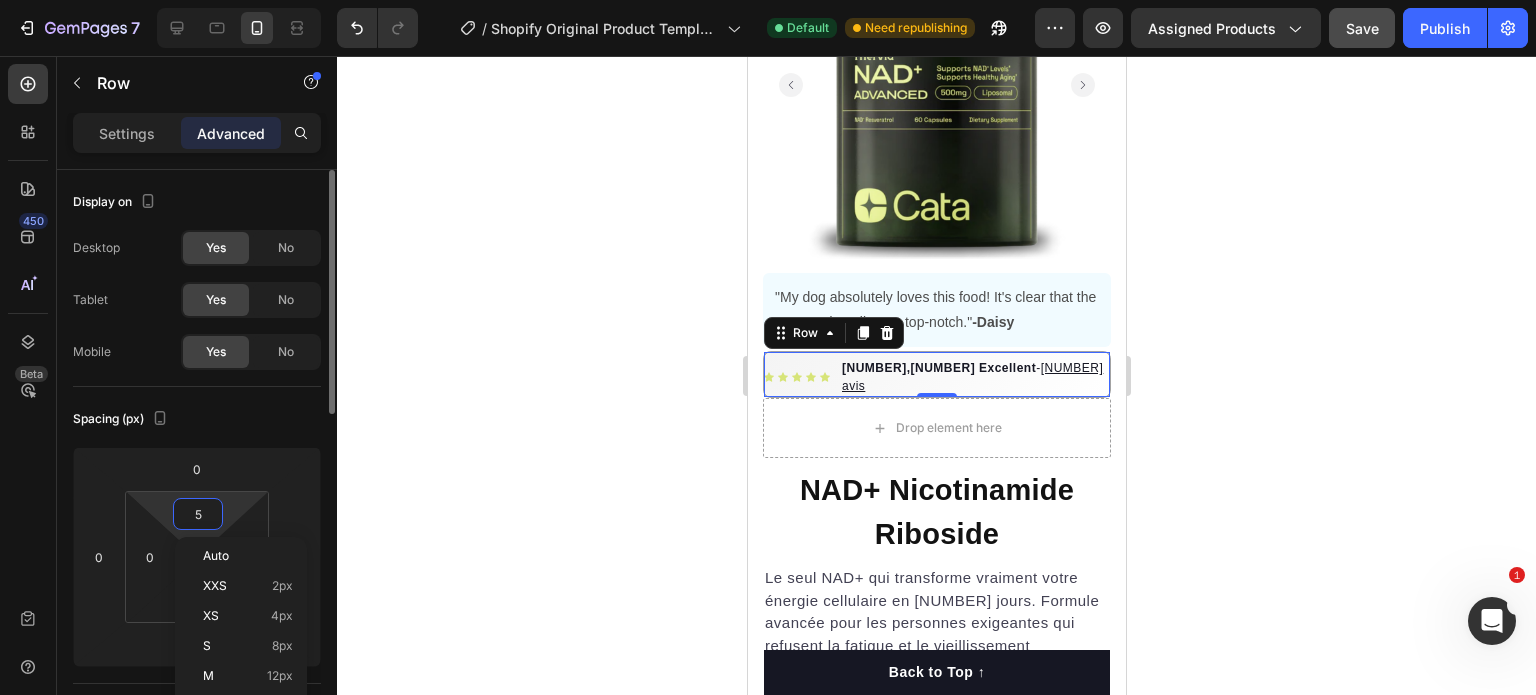 click on "5" at bounding box center [198, 514] 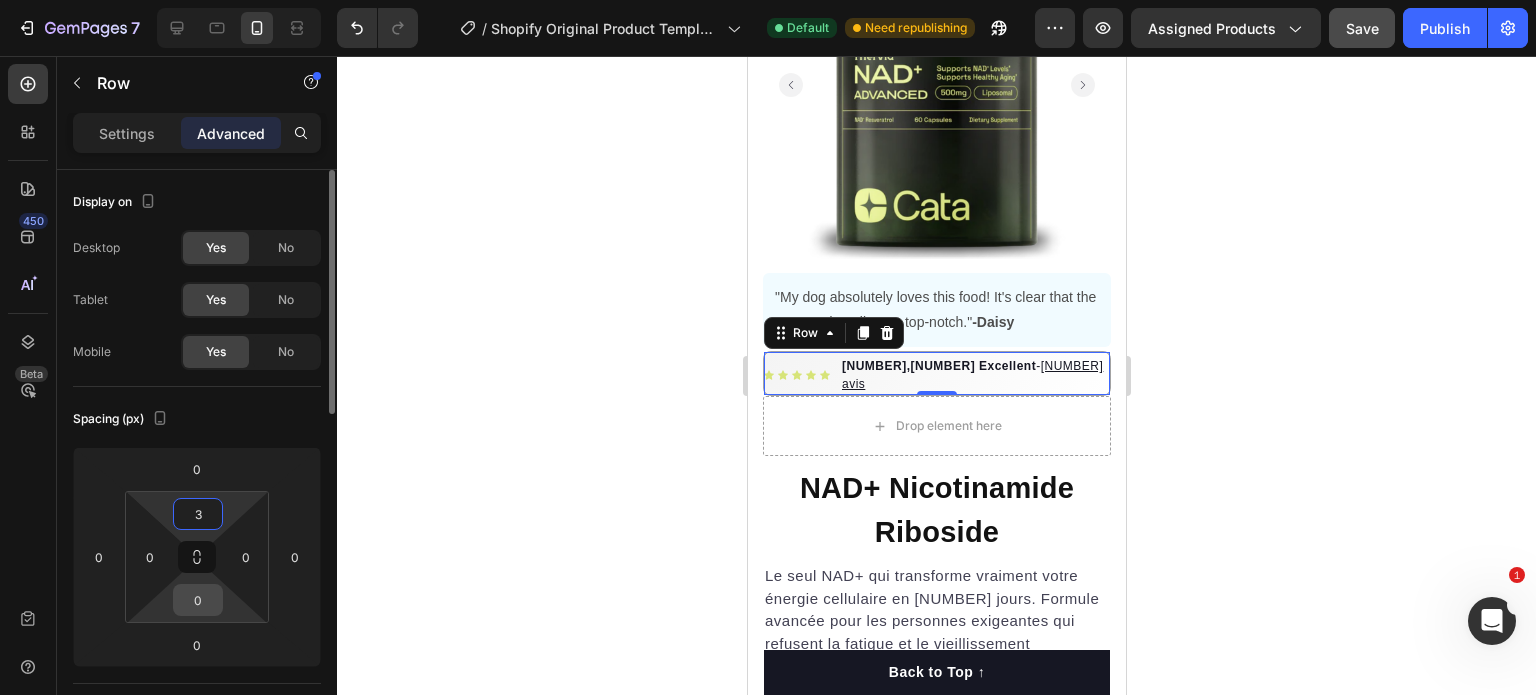 type on "3" 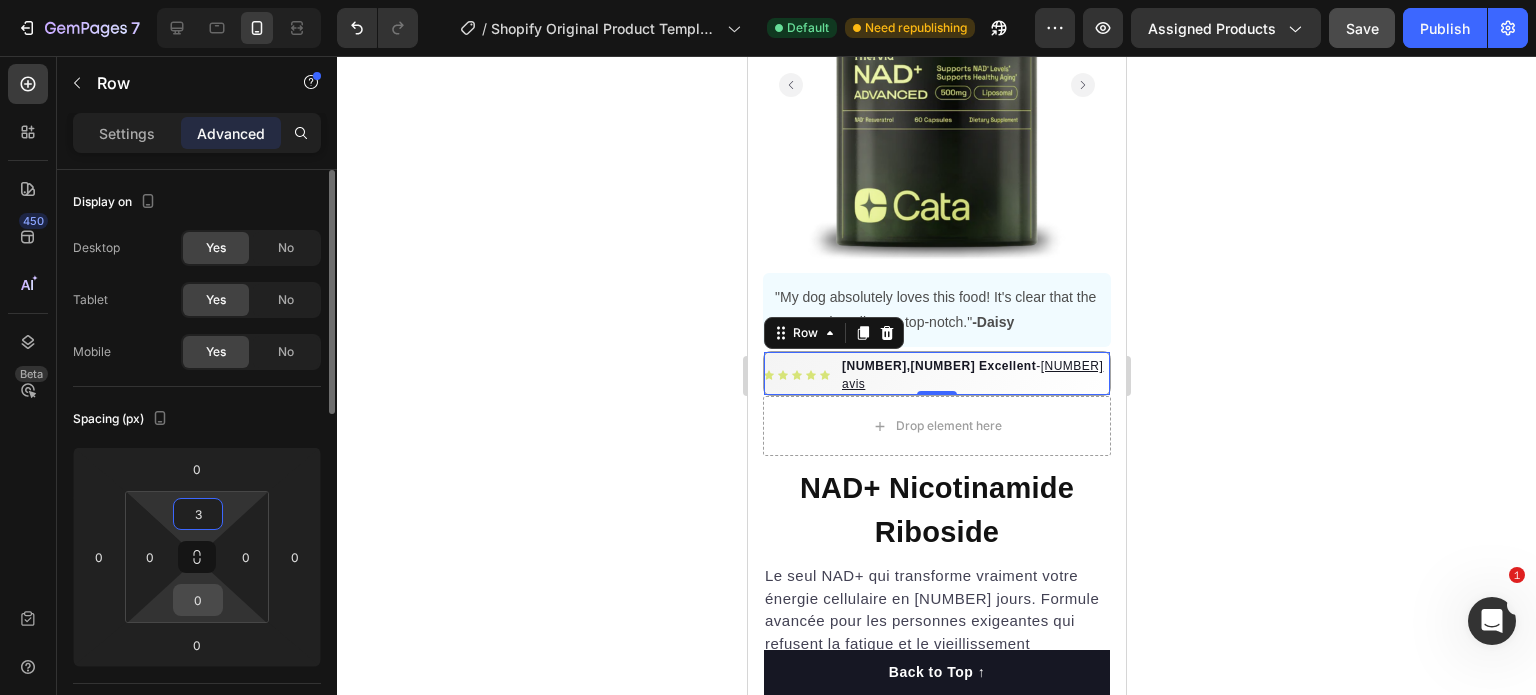 click on "0" at bounding box center [198, 600] 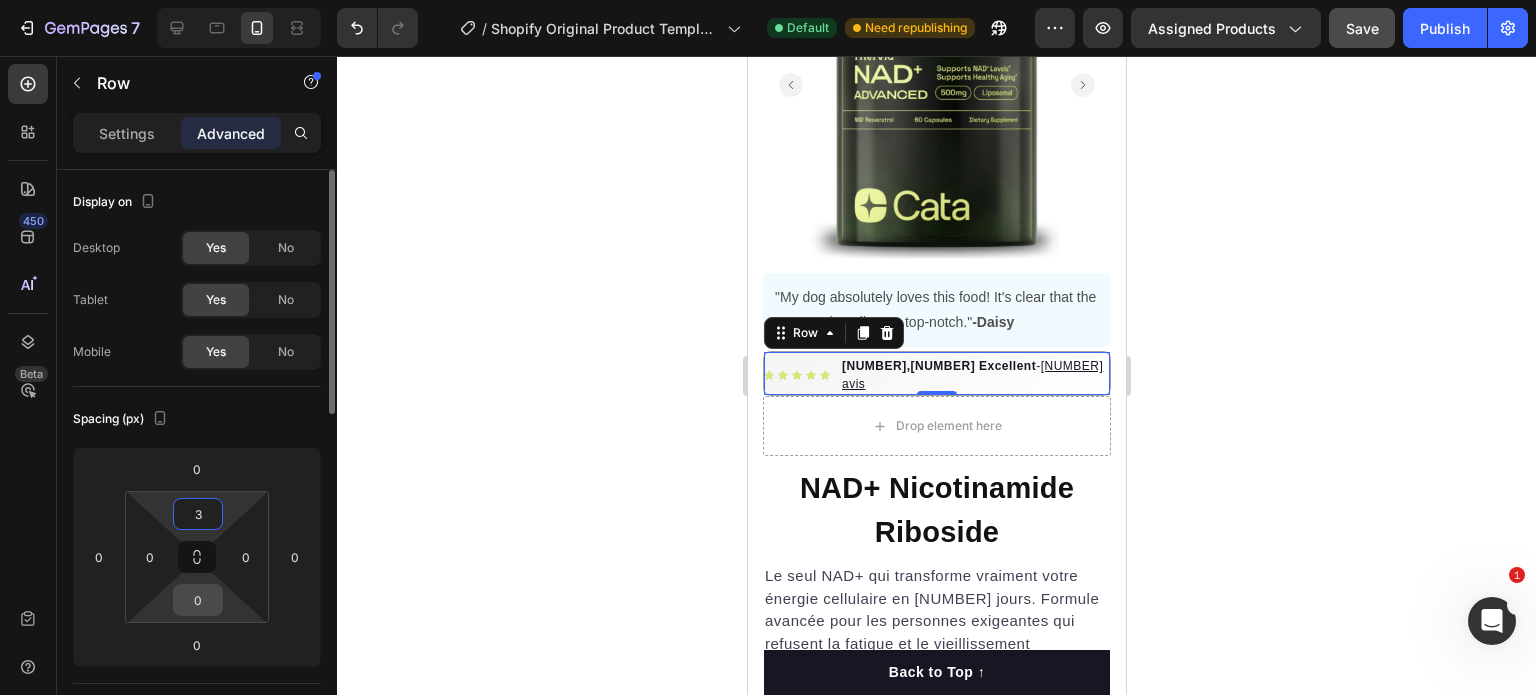 click on "0" at bounding box center [198, 600] 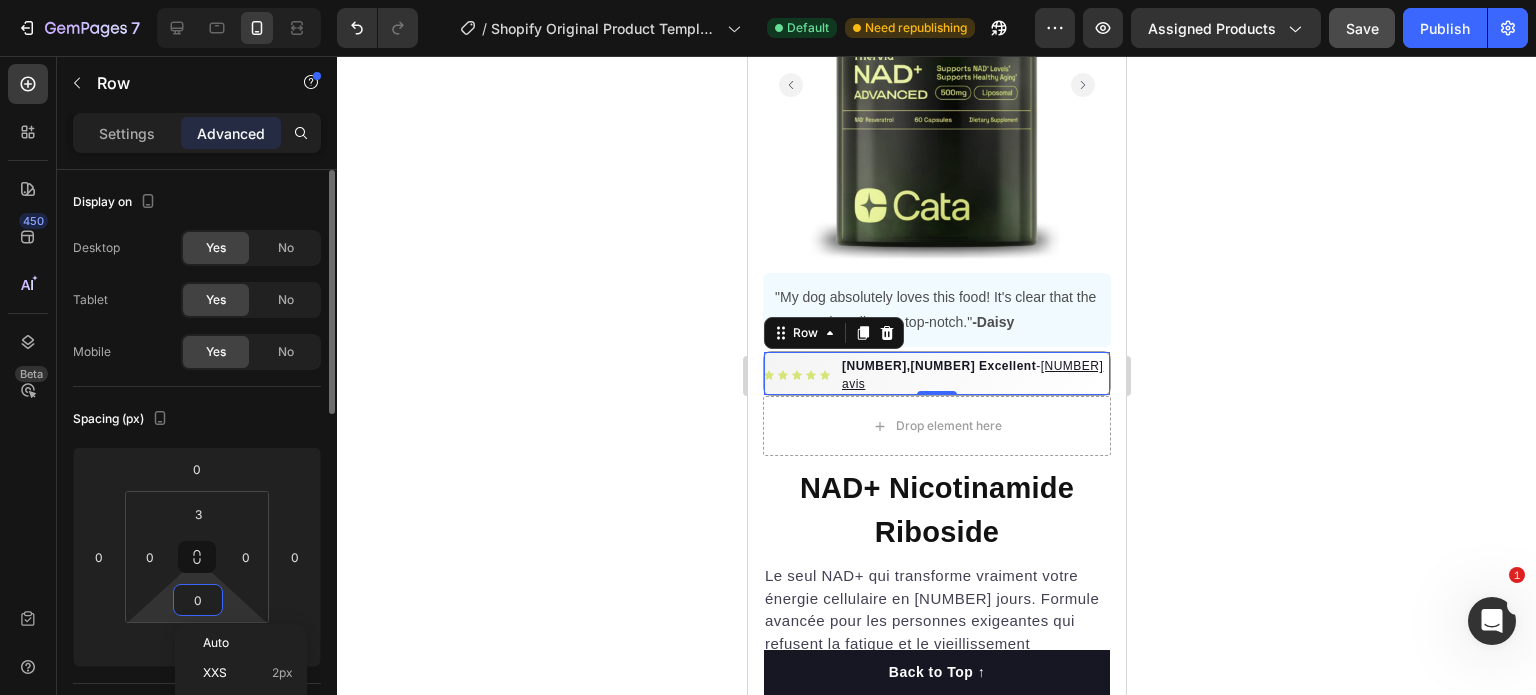 type on "3" 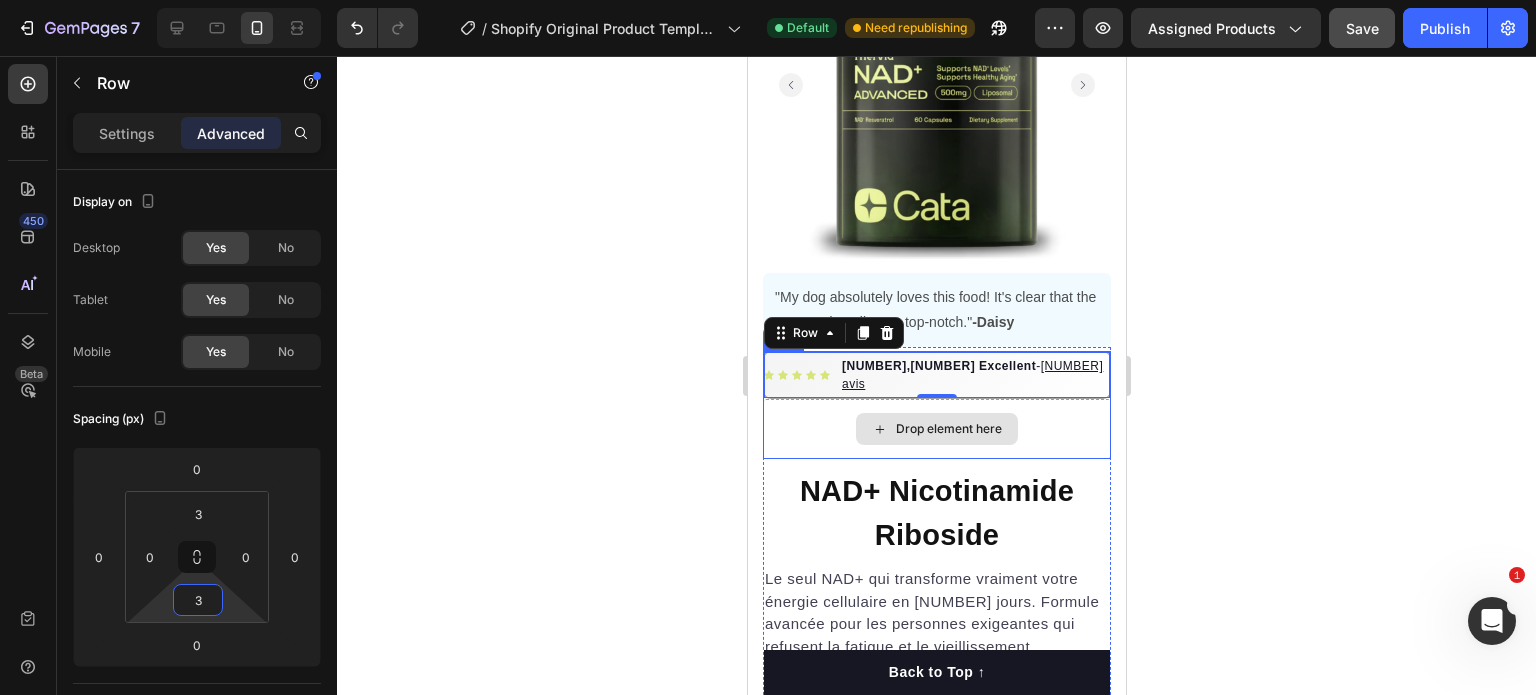 click 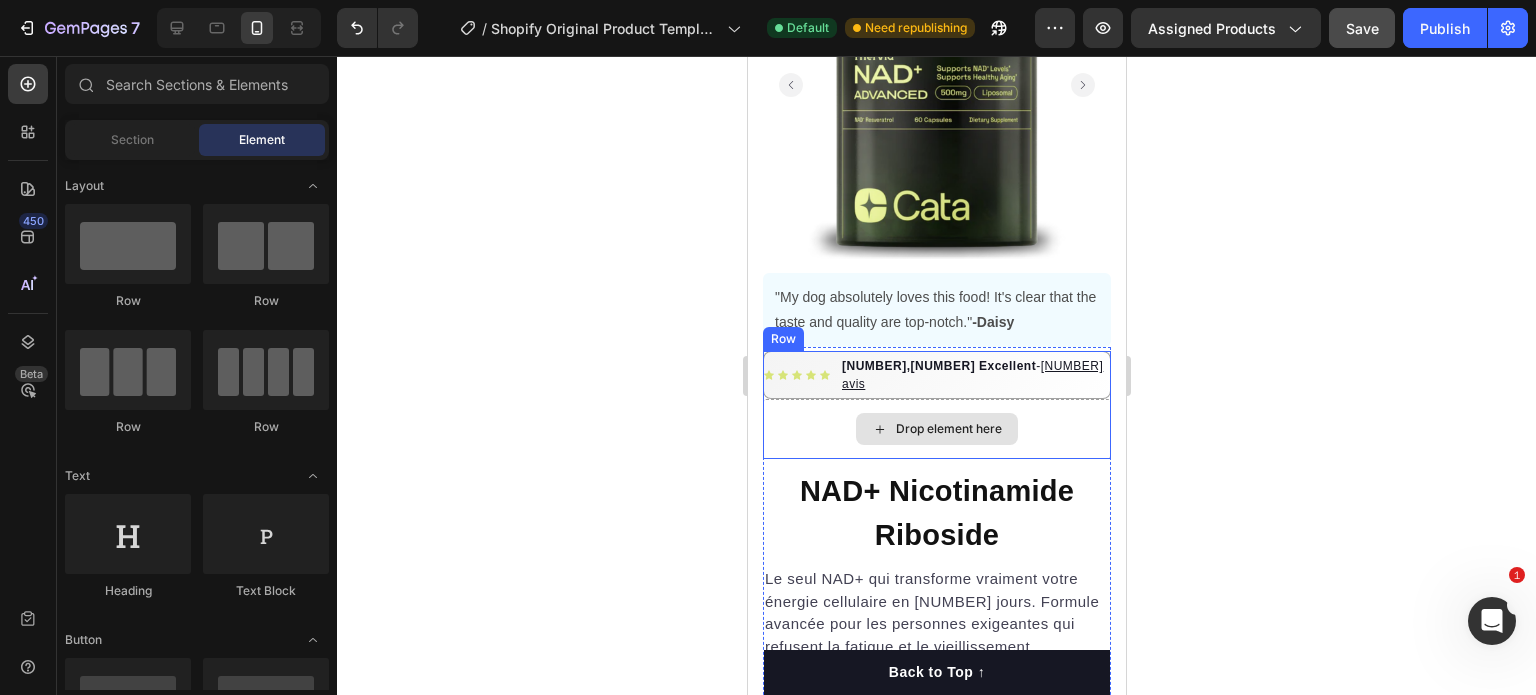 click on "Drop element here" at bounding box center [936, 429] 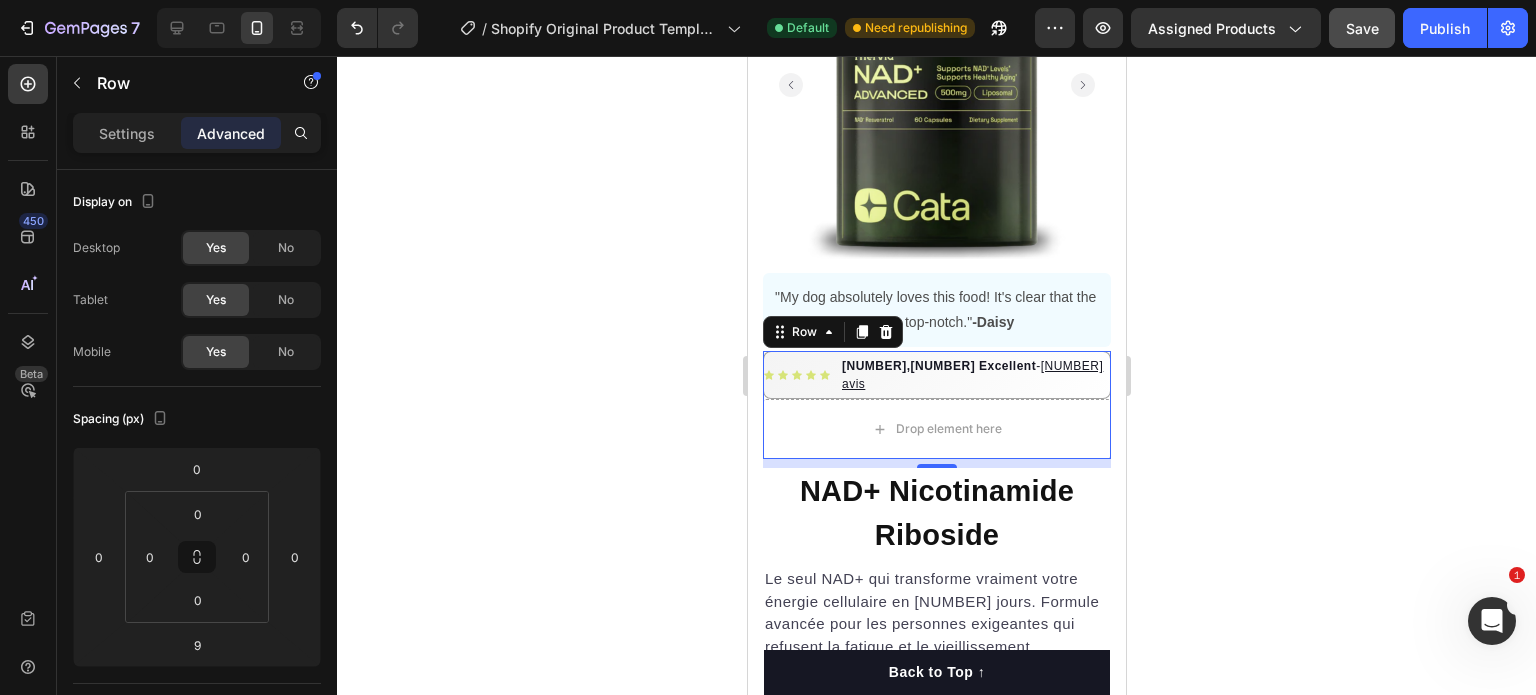 click 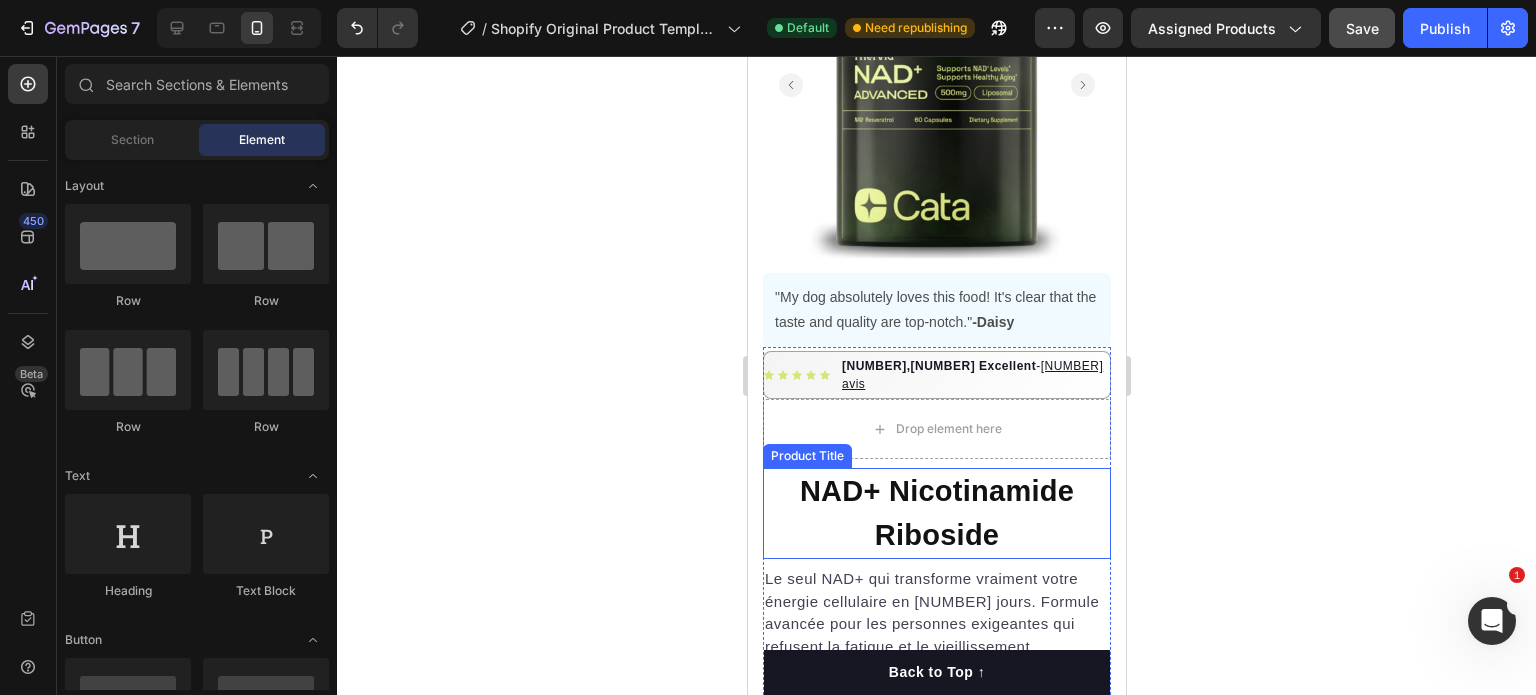 click on "NAD+ Nicotinamide Riboside" at bounding box center [936, 513] 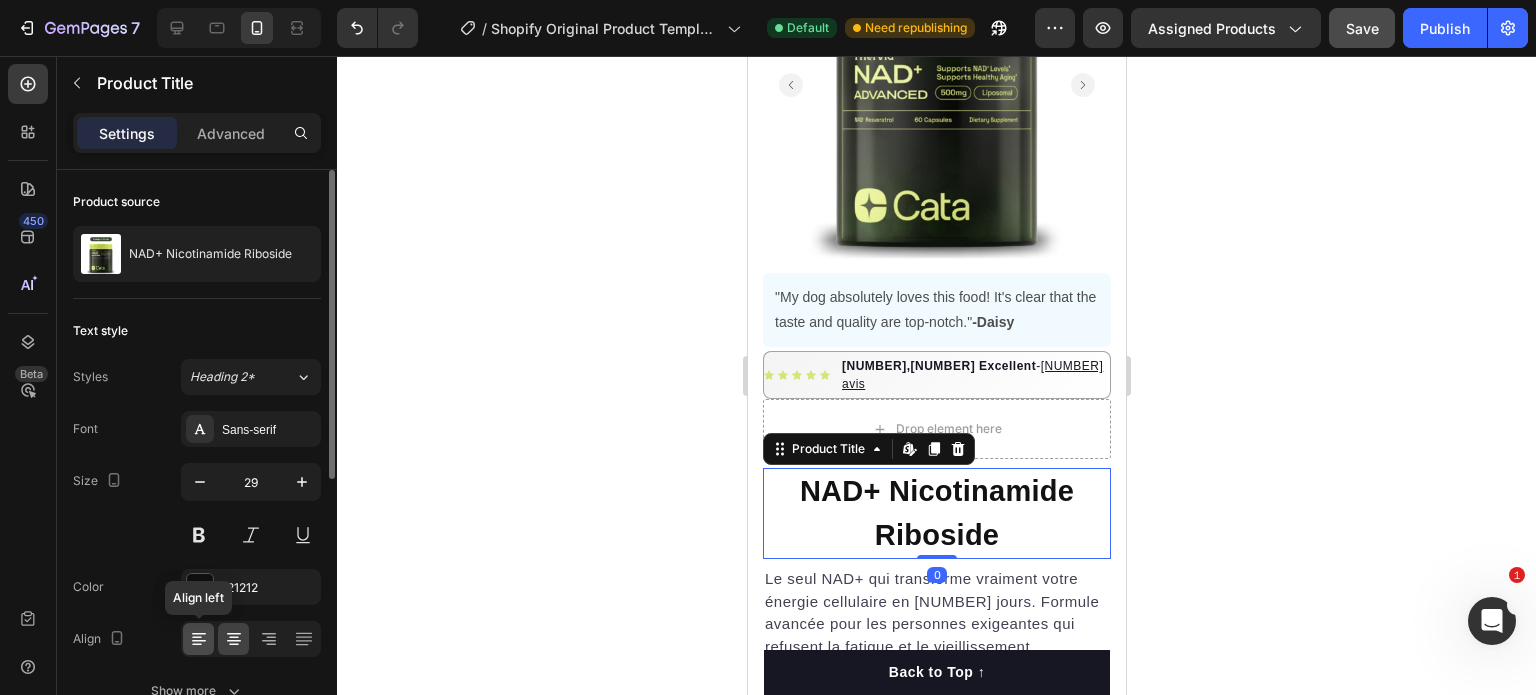 click 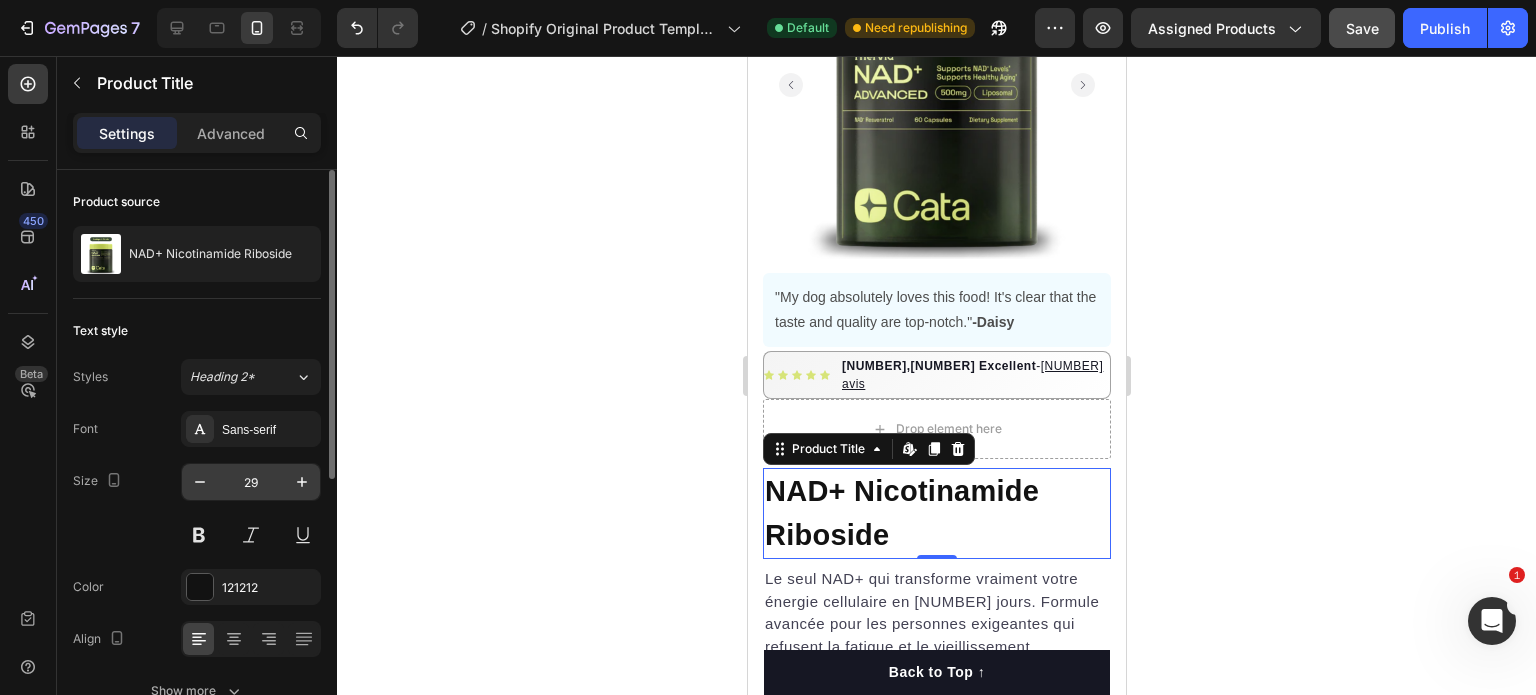 click on "29" at bounding box center (251, 482) 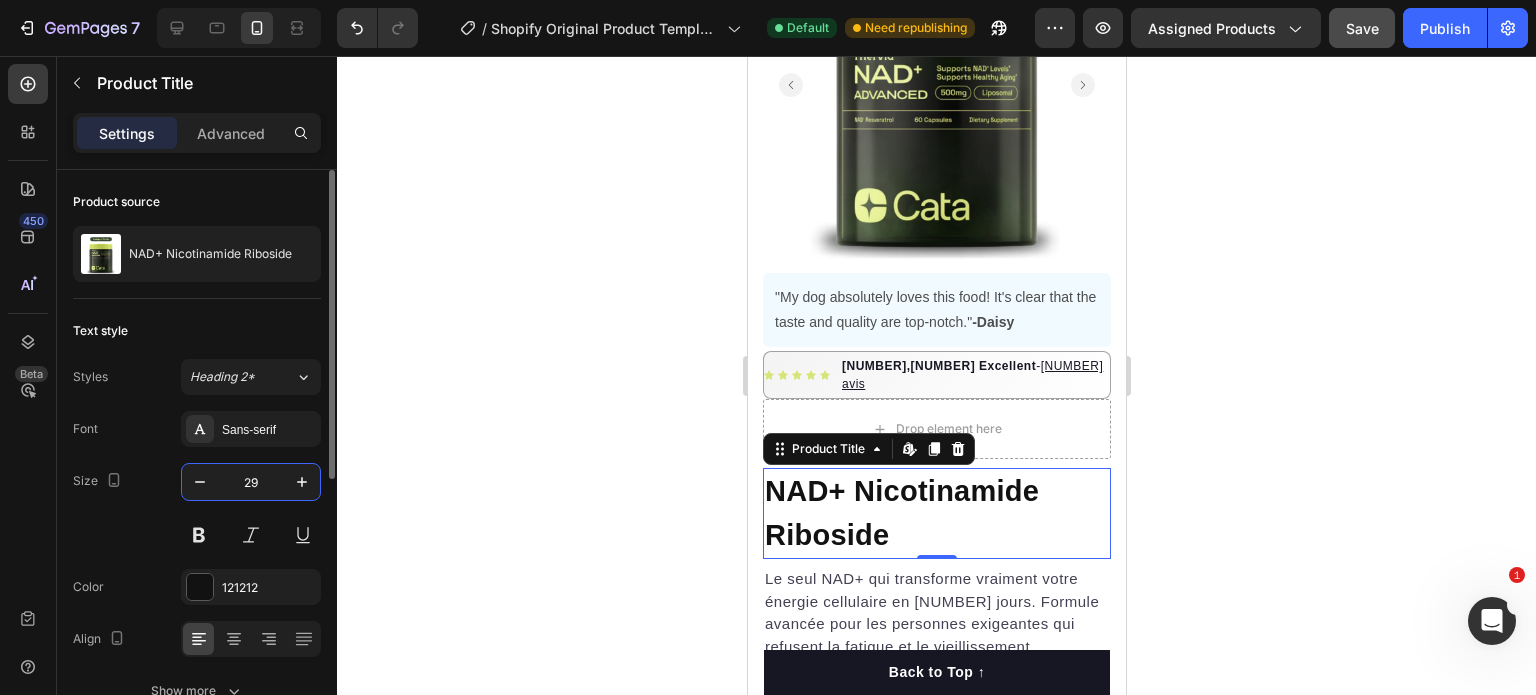 click on "29" at bounding box center [251, 482] 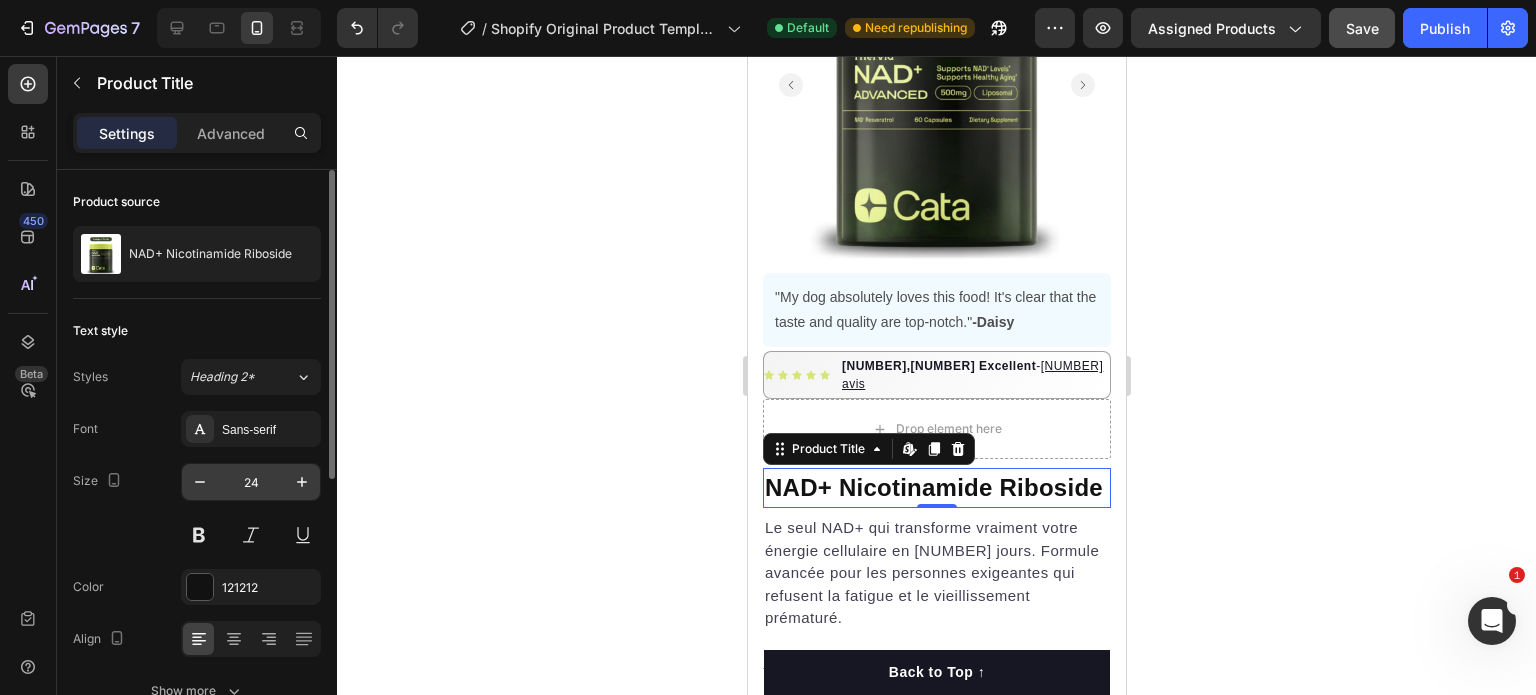 click on "24" at bounding box center (251, 482) 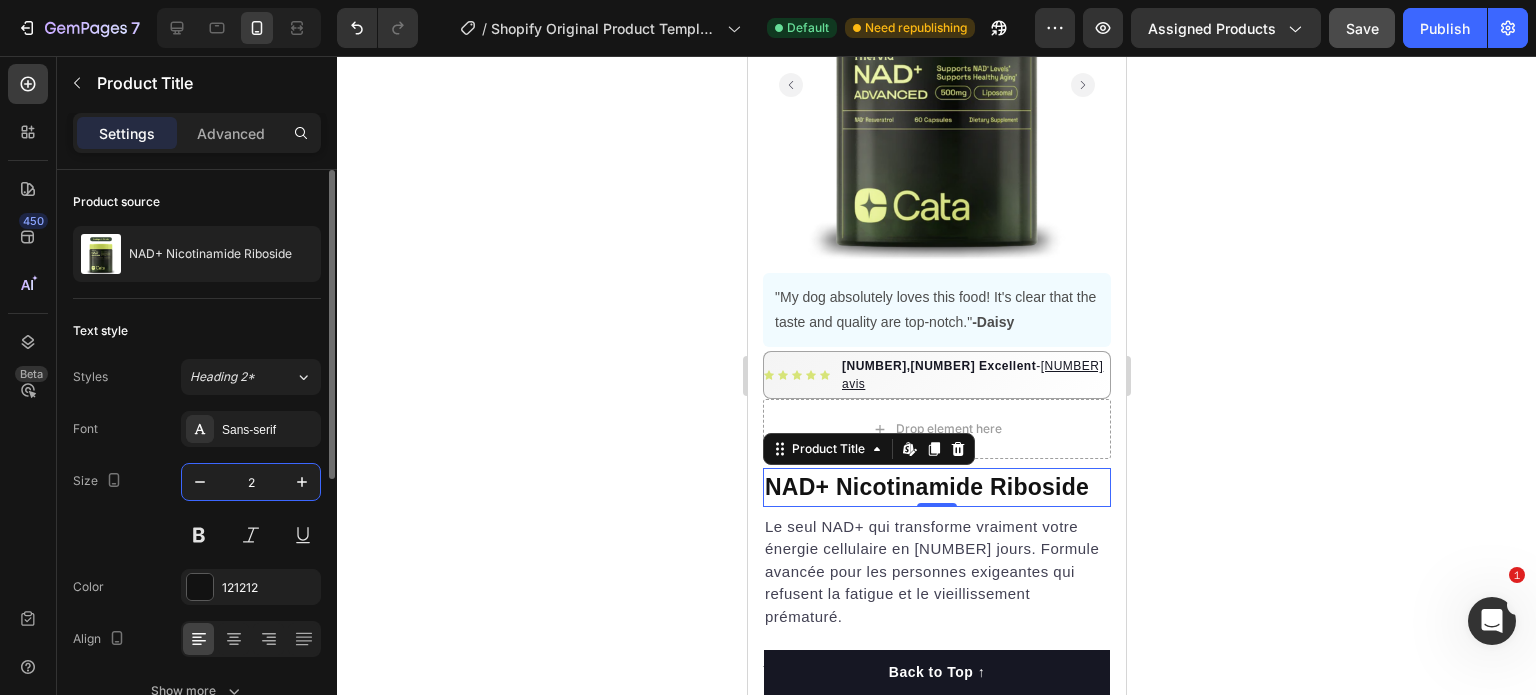 type on "23" 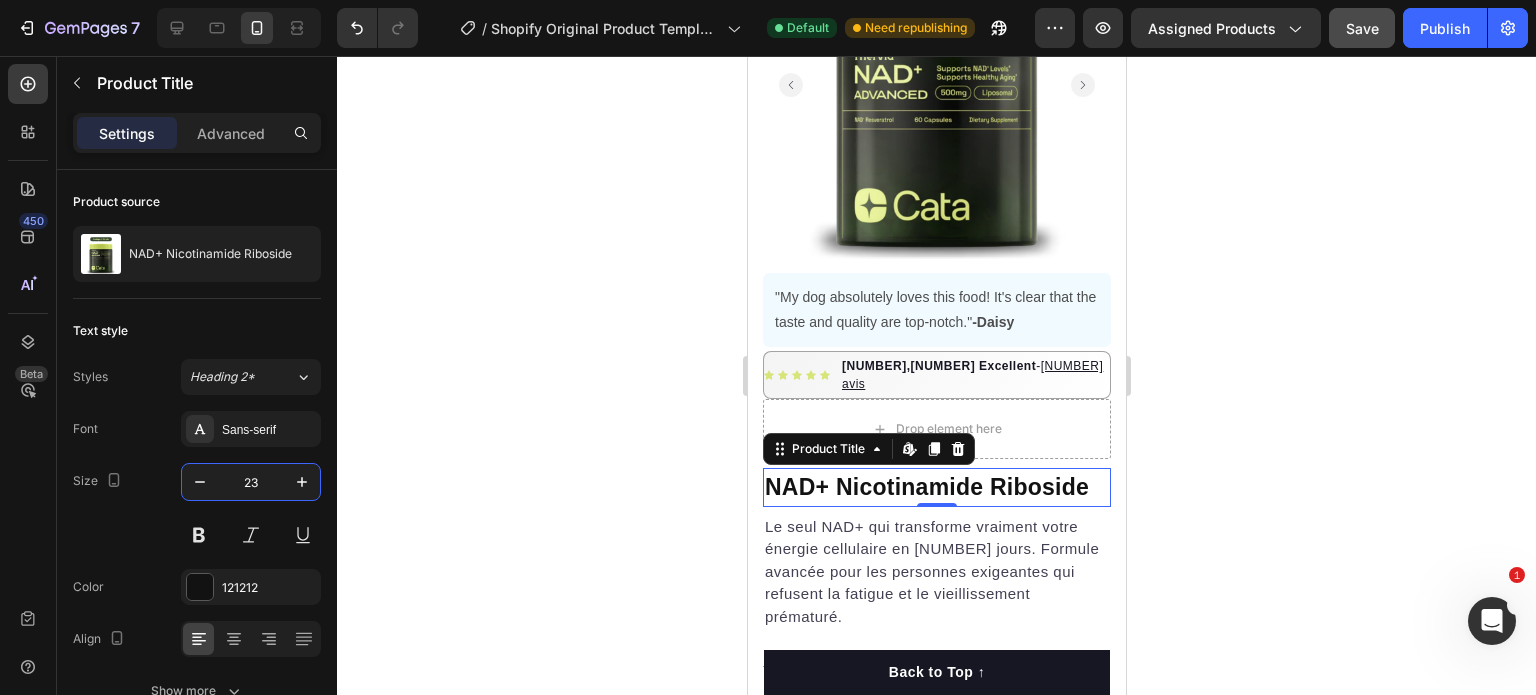 click 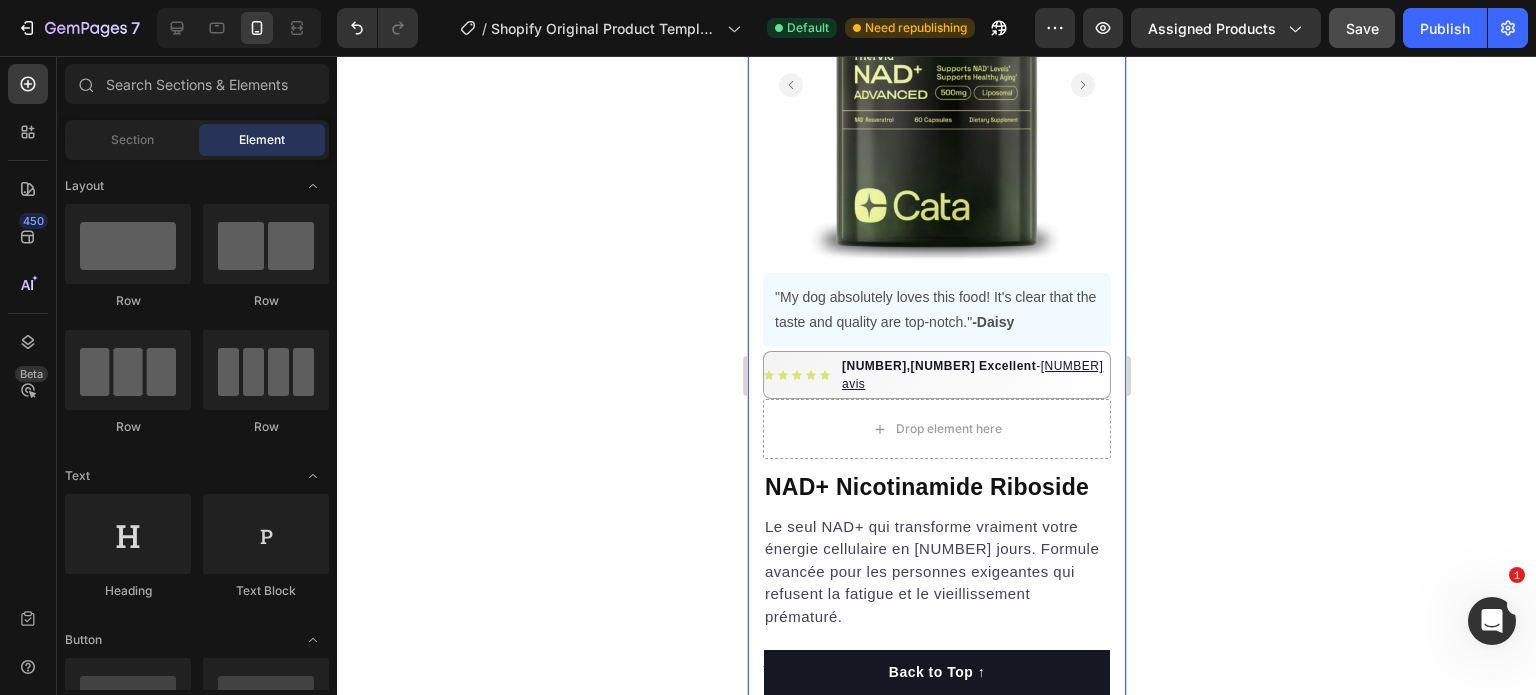 scroll, scrollTop: 430, scrollLeft: 0, axis: vertical 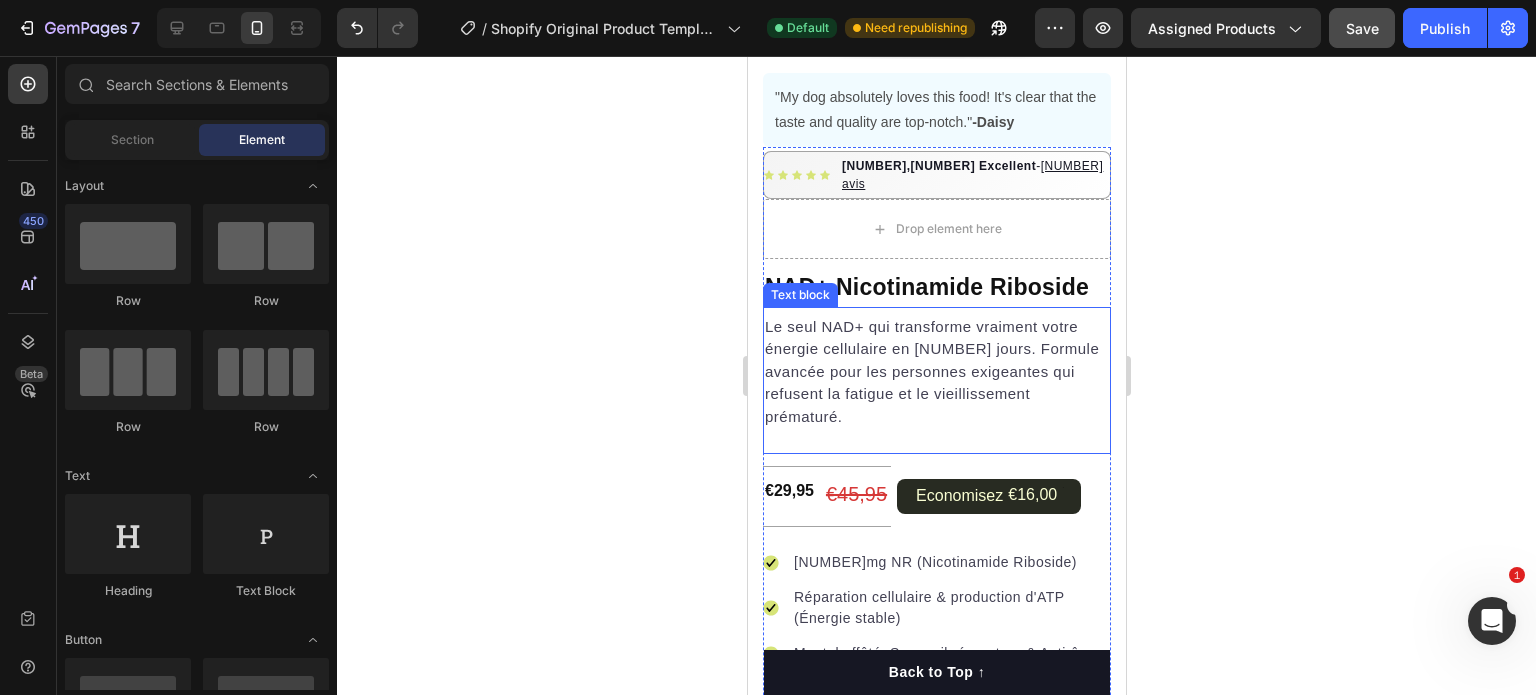 click on "Le seul NAD+ qui transforme vraiment votre énergie cellulaire en [NUMBER] jours. Formule avancée pour les personnes exigeantes qui refusent la fatigue et le vieillissement prématuré." at bounding box center [936, 372] 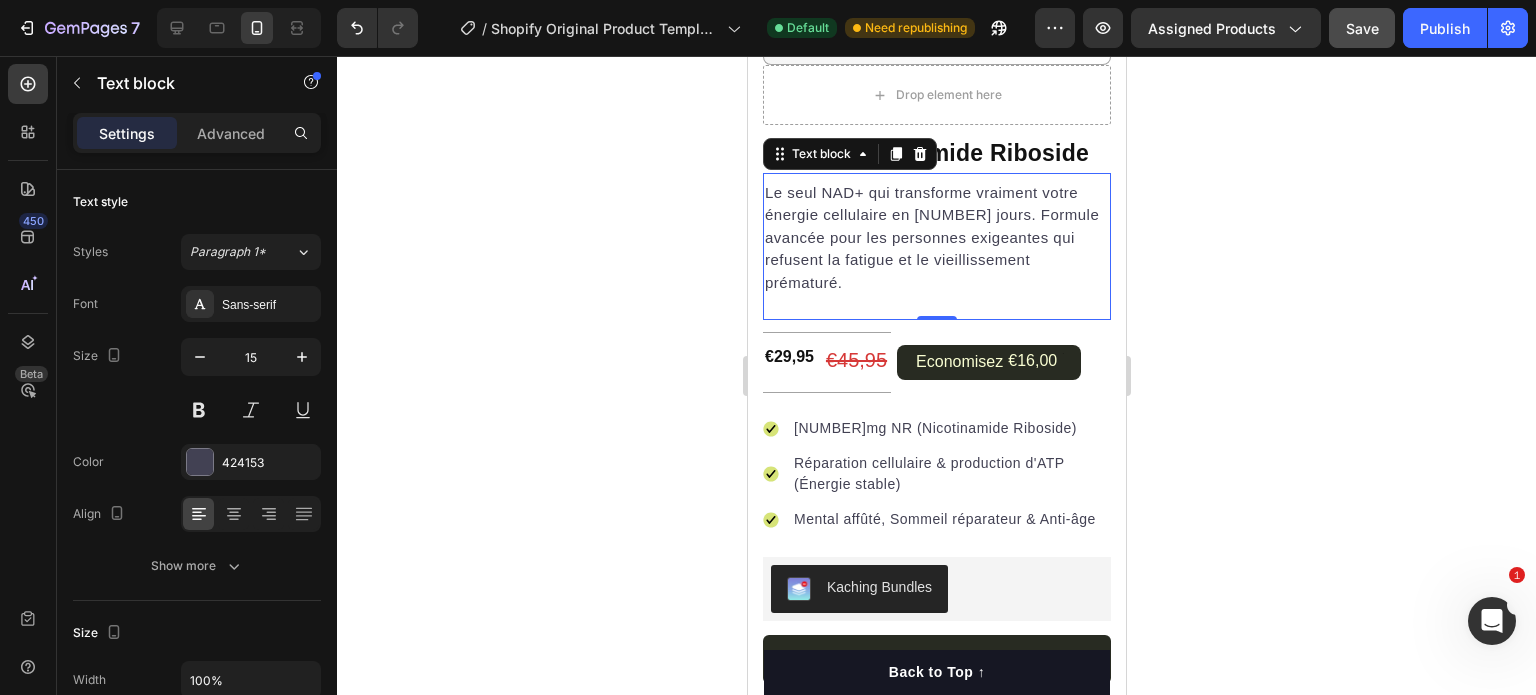 scroll, scrollTop: 630, scrollLeft: 0, axis: vertical 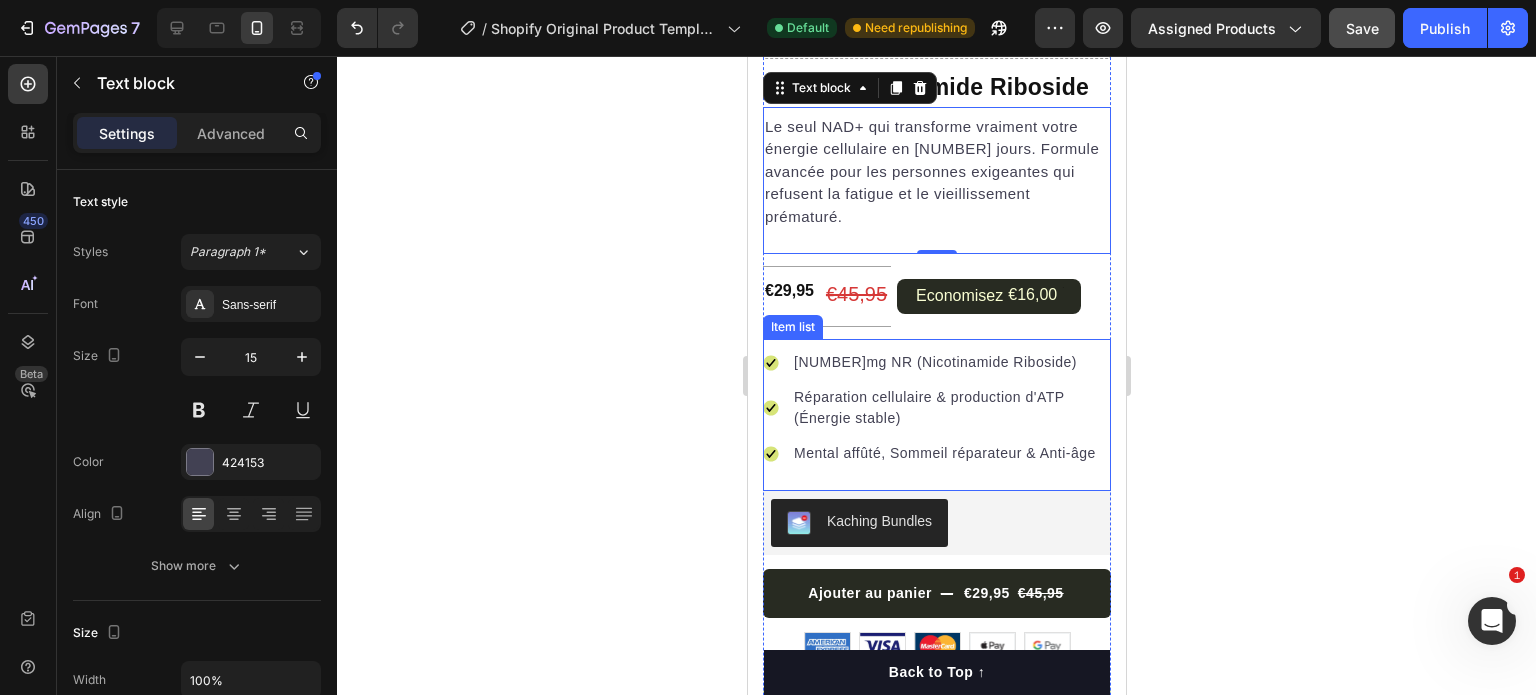 click on "[NUMBER]mg NR (Nicotinamide Riboside)" at bounding box center [950, 362] 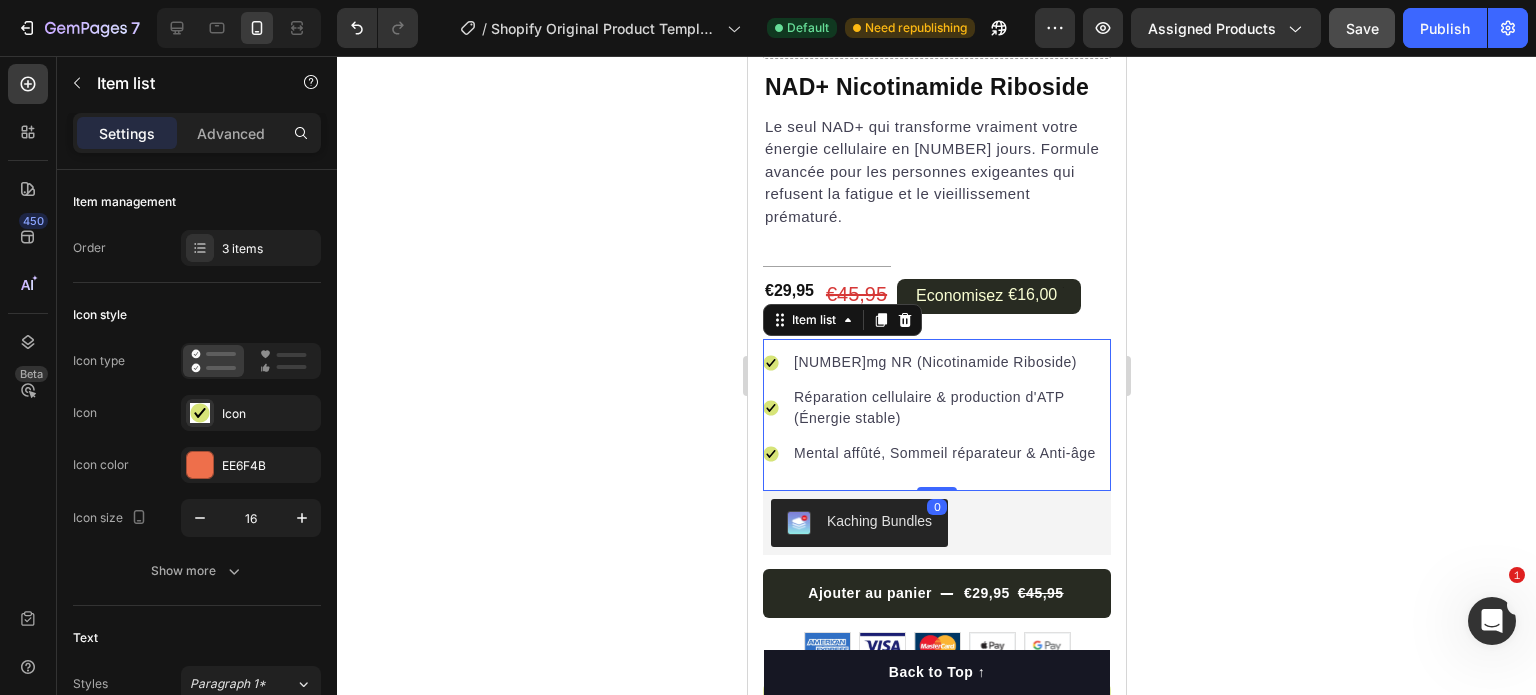 click on "[NUMBER]mg NR (Nicotinamide Riboside) Réparation cellulaire & production d'ATP (Énergie stable) Mental affûté, Sommeil réparateur & Anti-âge" at bounding box center (936, 408) 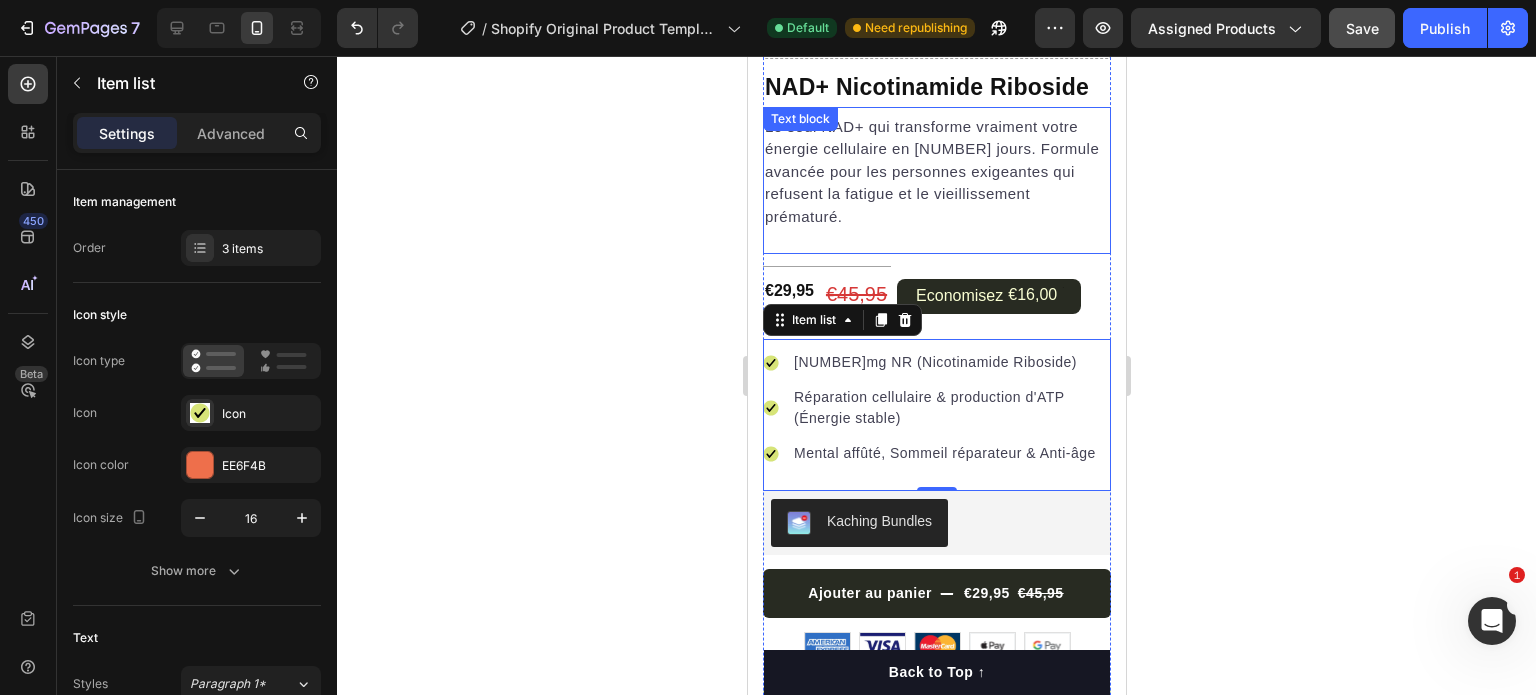 scroll, scrollTop: 530, scrollLeft: 0, axis: vertical 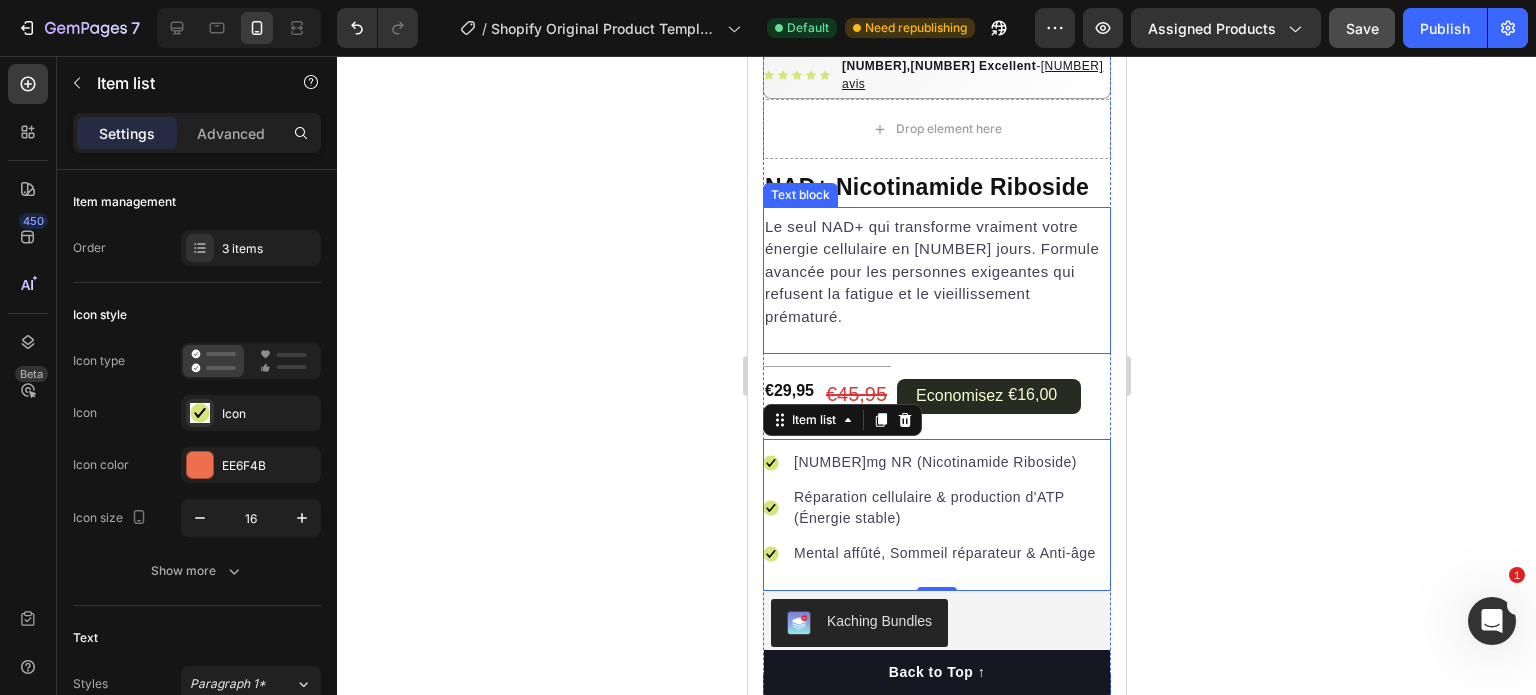 click on "Le seul NAD+ qui transforme vraiment votre énergie cellulaire en [NUMBER] jours. Formule avancée pour les personnes exigeantes qui refusent la fatigue et le vieillissement prématuré." at bounding box center [936, 272] 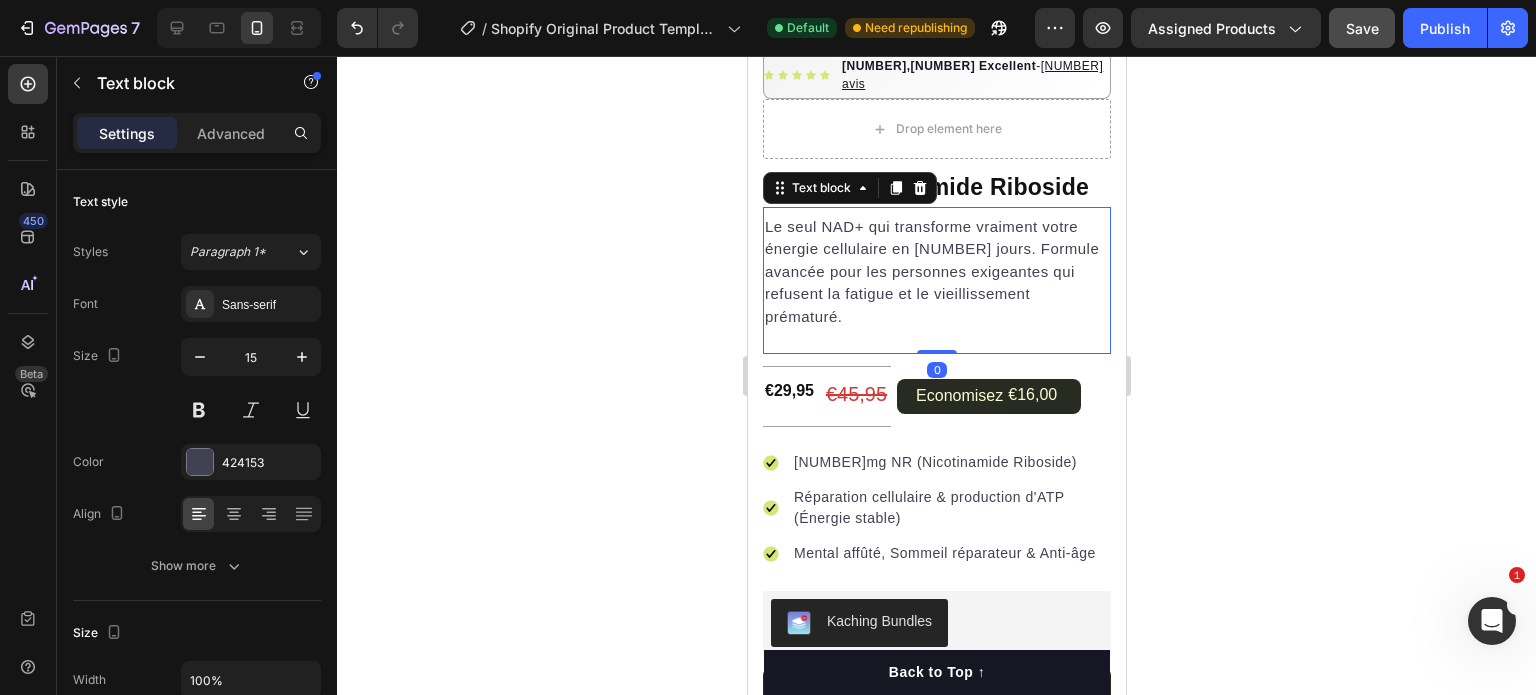 click 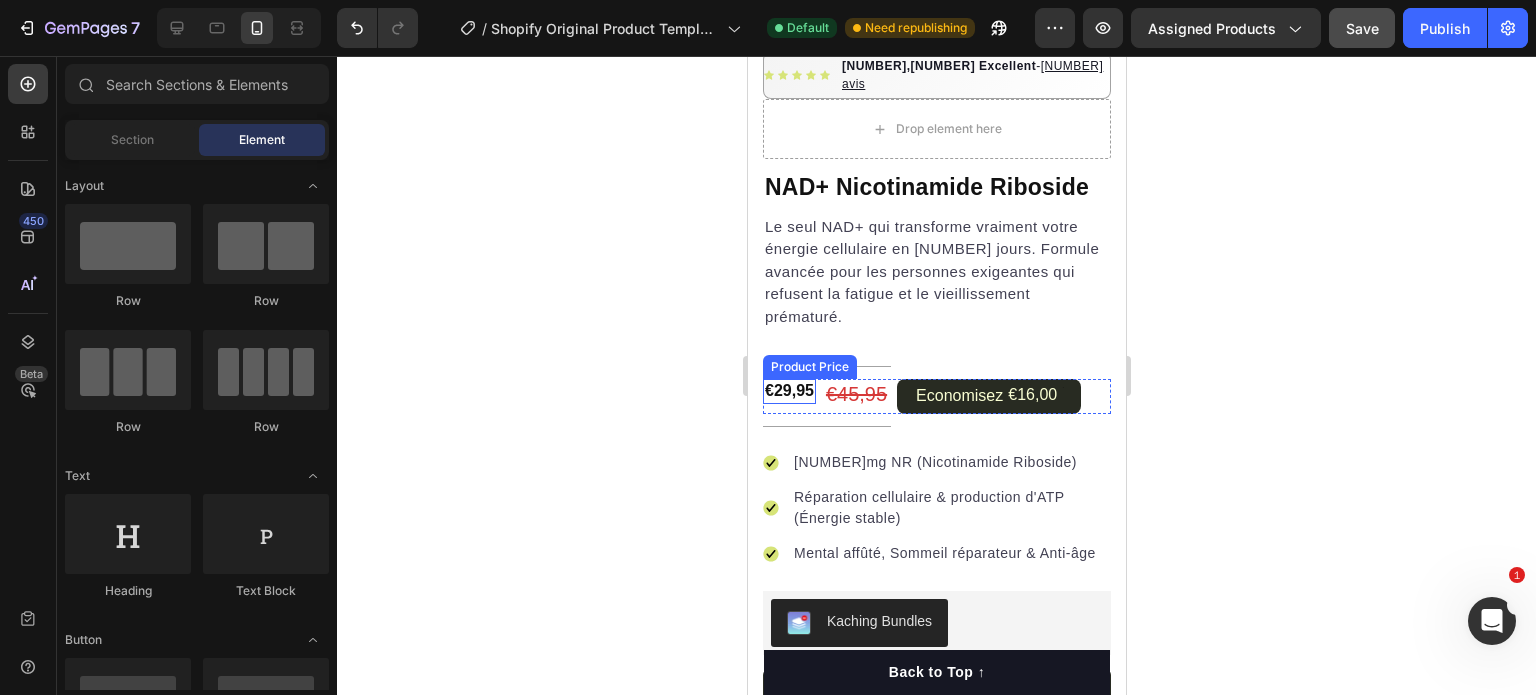 click on "€29,95" at bounding box center [788, 391] 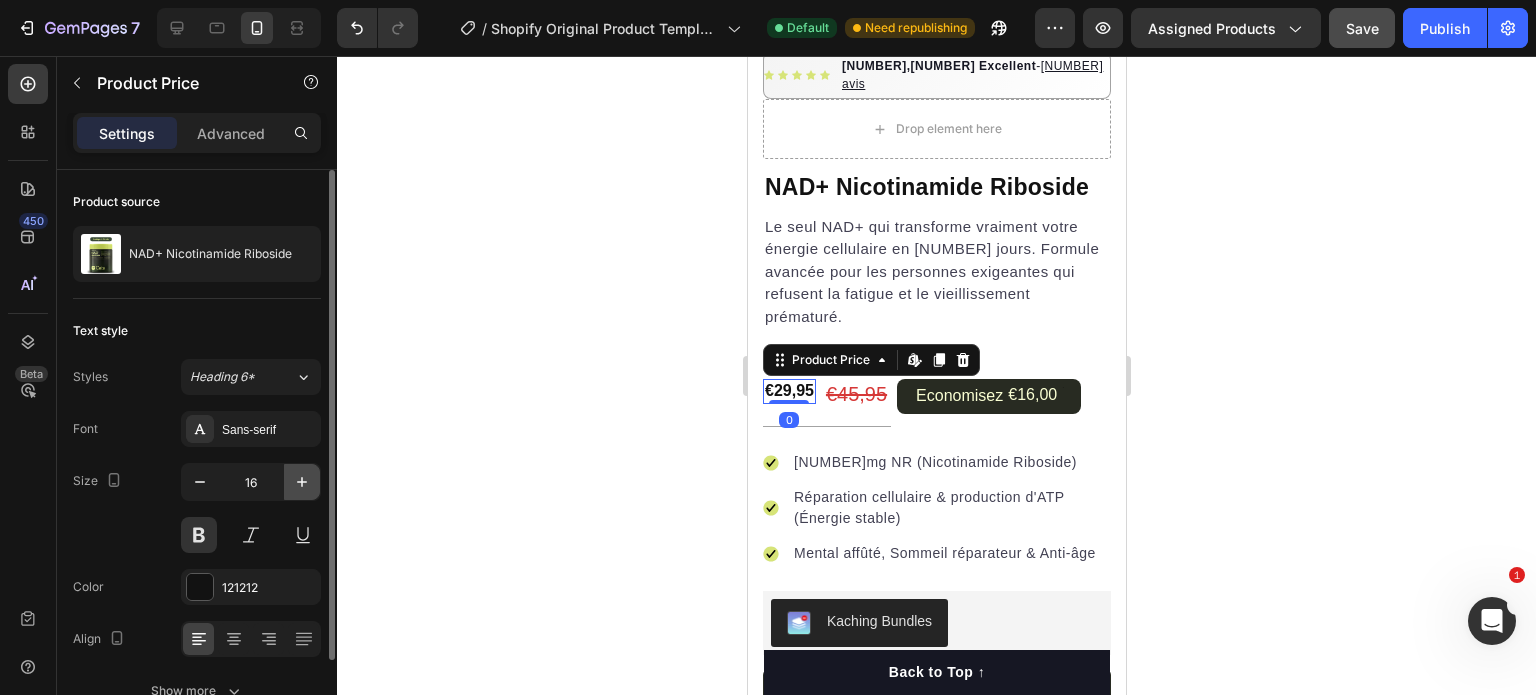 click 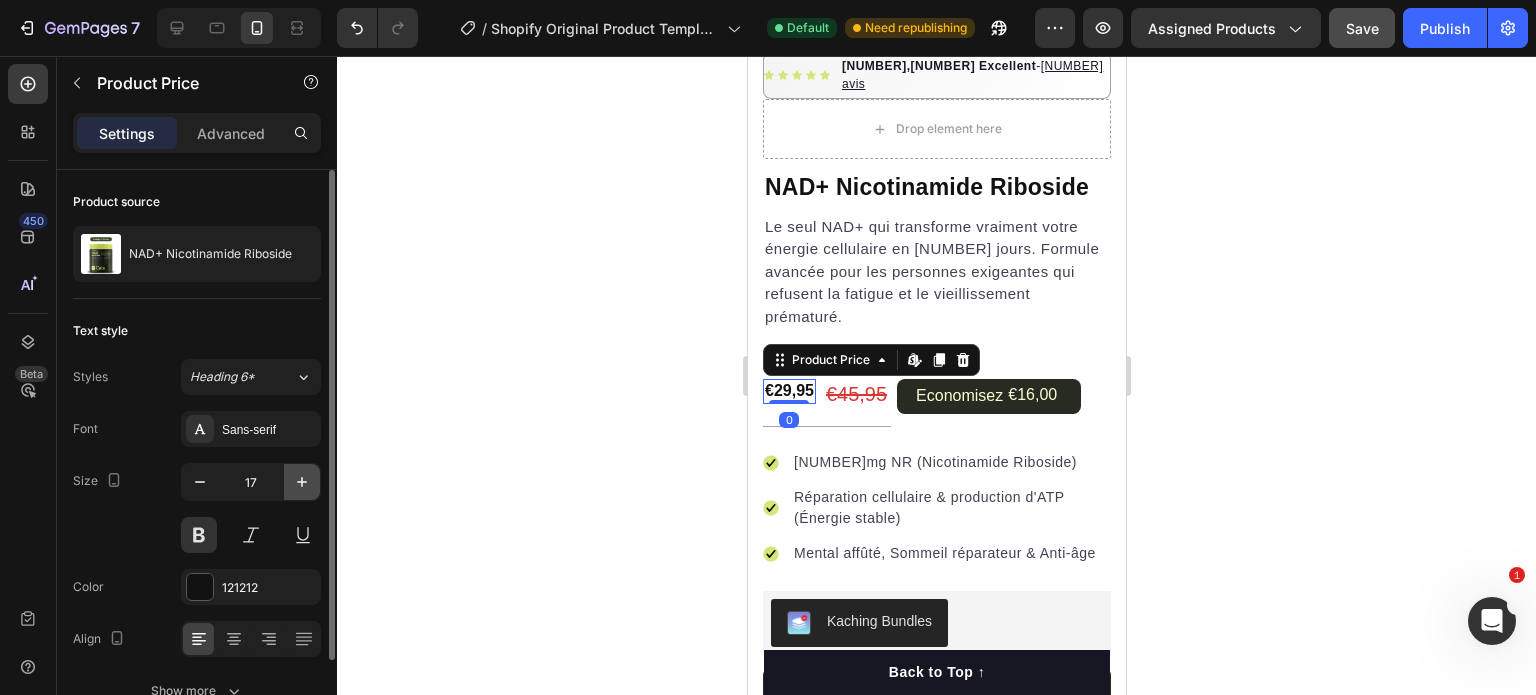 click 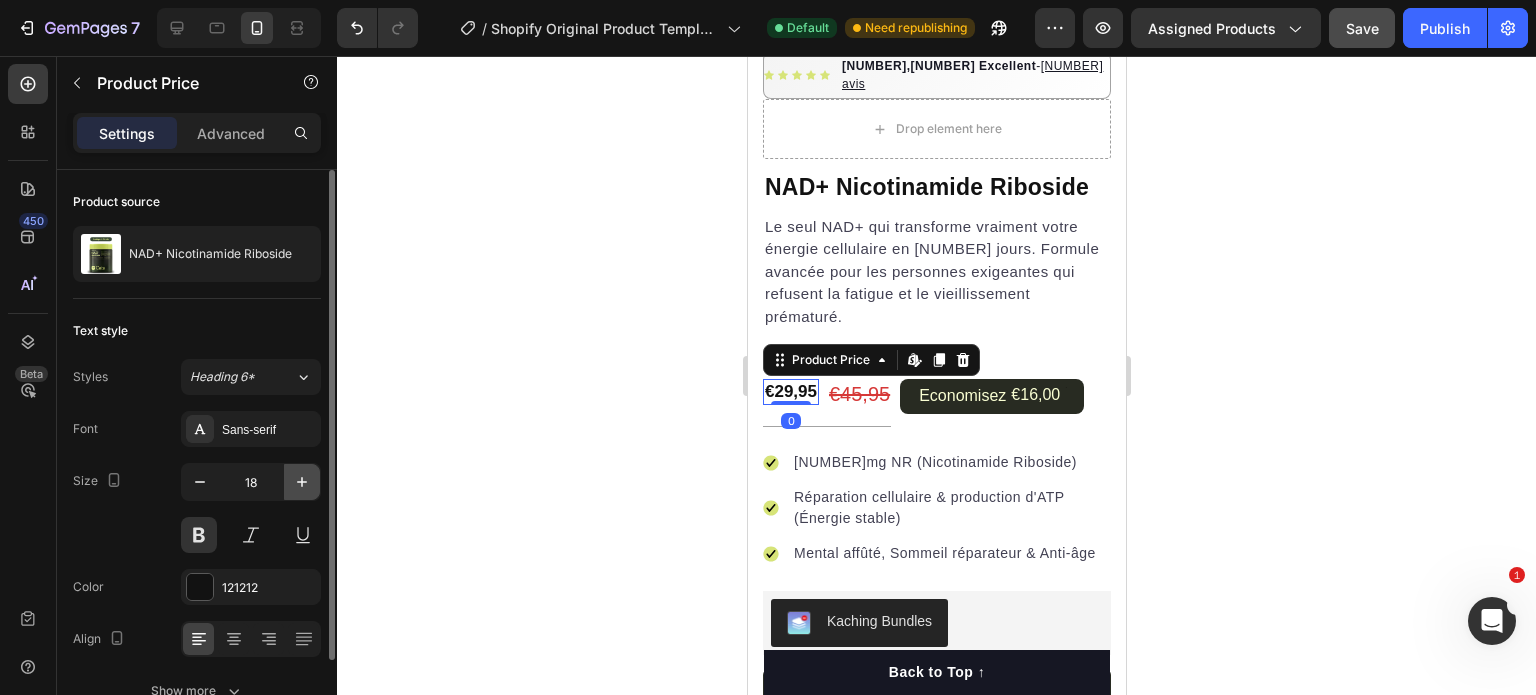 click 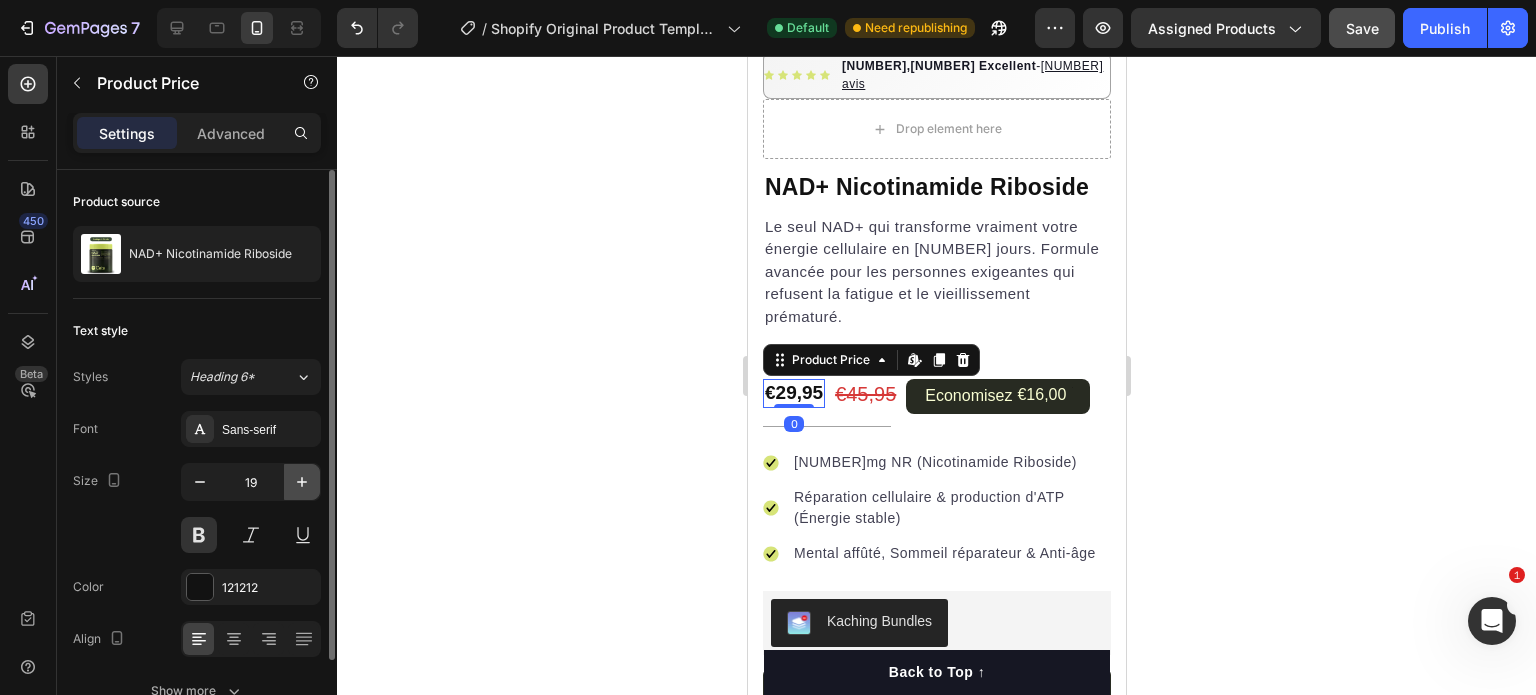 click 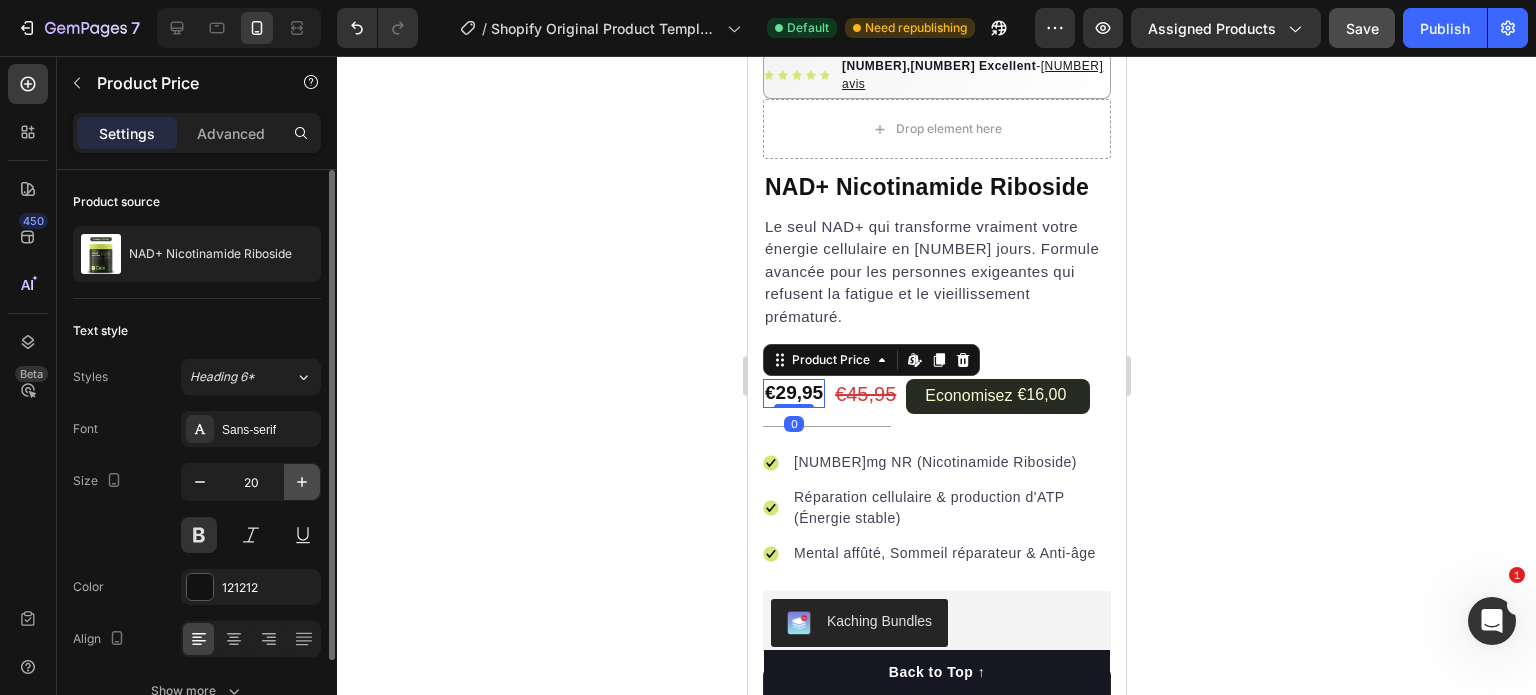 click 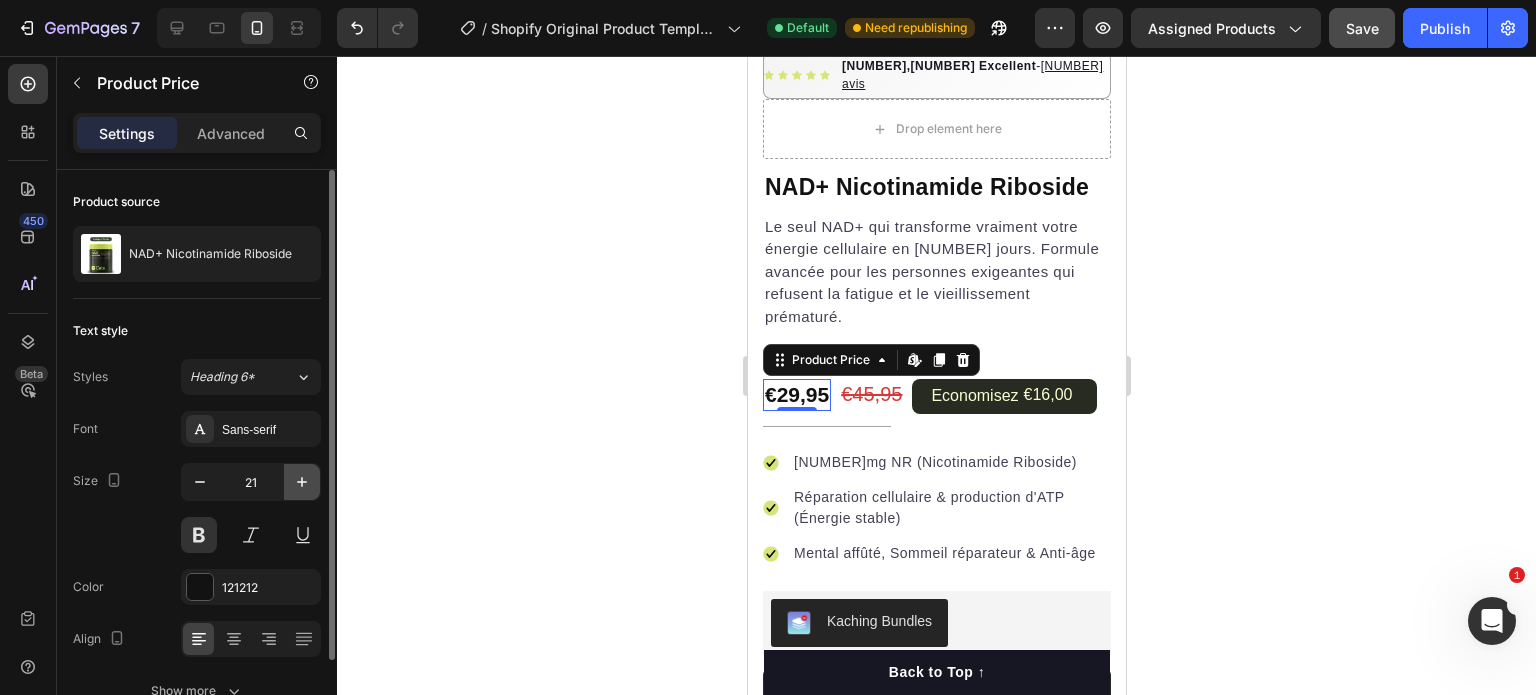 click 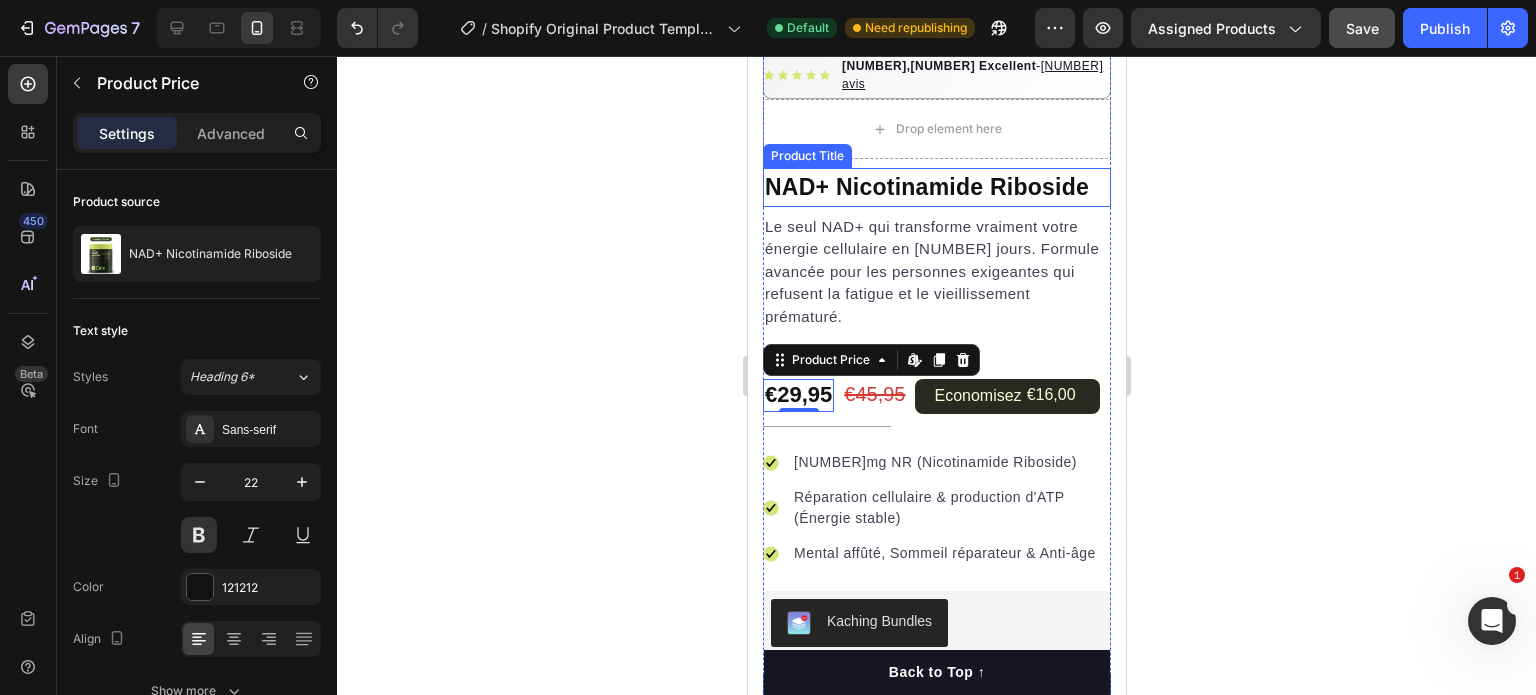 click on "NAD+ Nicotinamide Riboside" at bounding box center [936, 187] 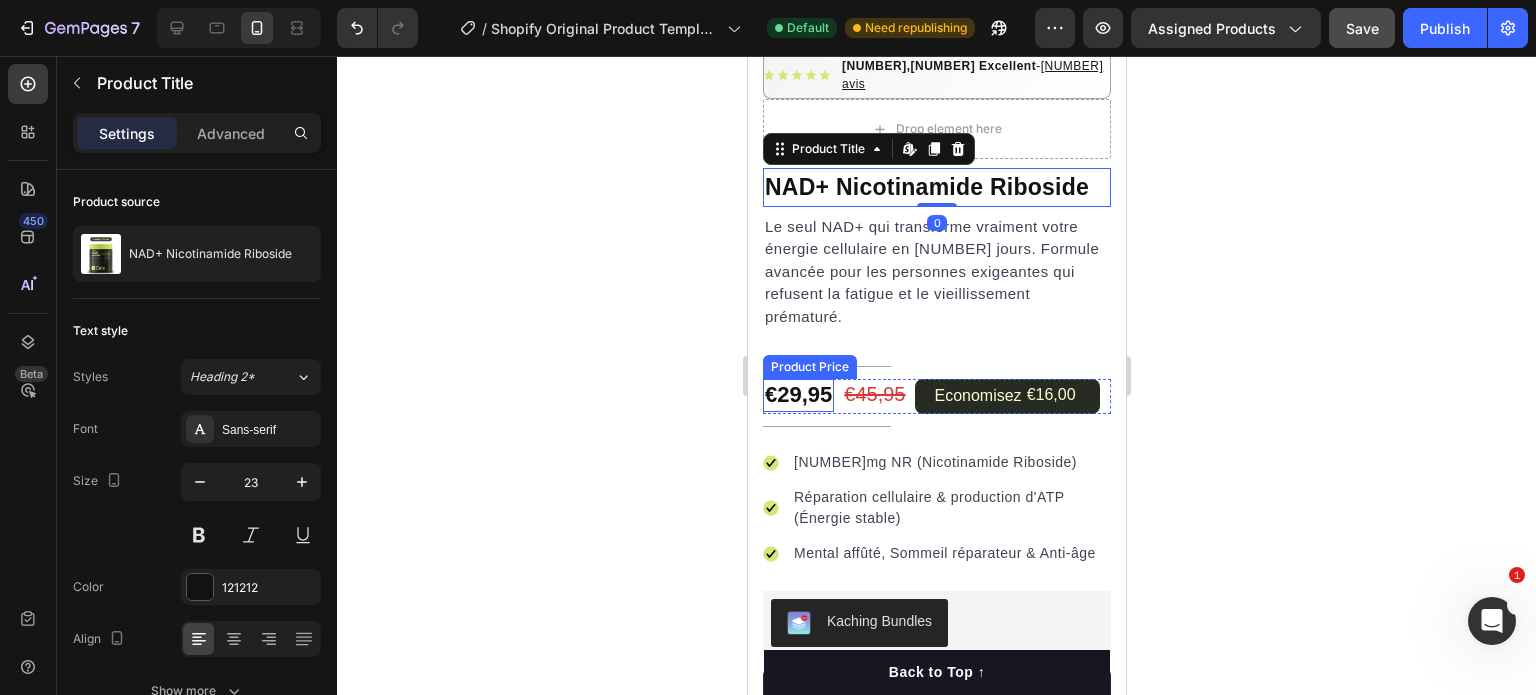 click on "€29,95" at bounding box center [797, 395] 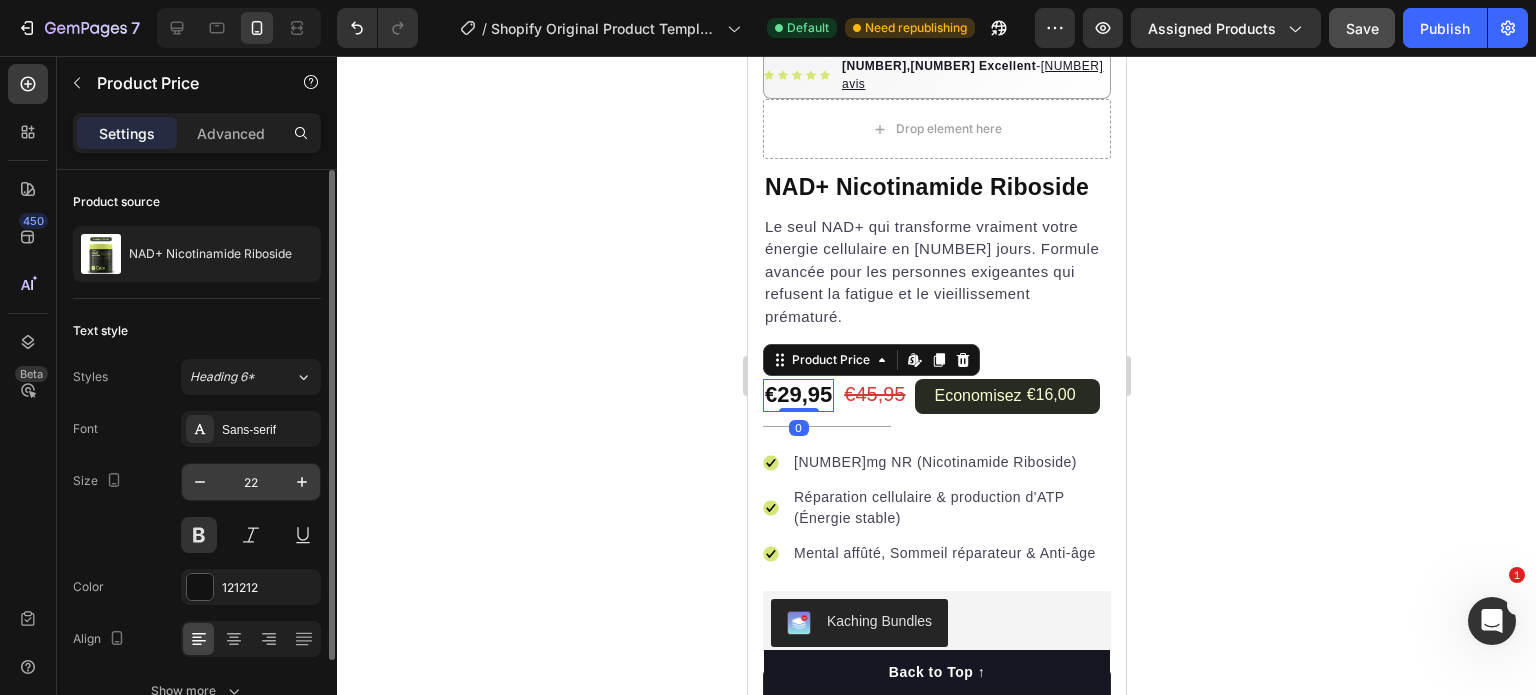 click on "22" at bounding box center [251, 482] 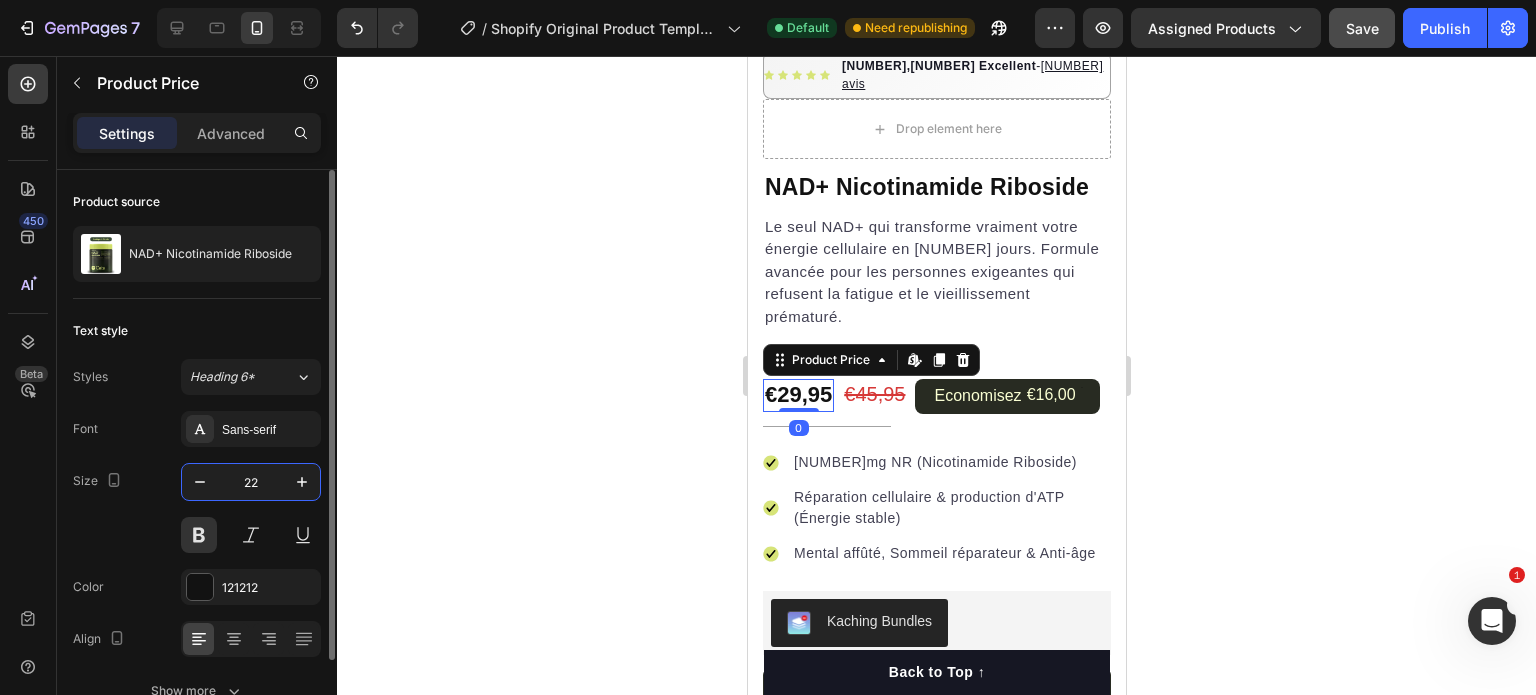 click on "22" at bounding box center (251, 482) 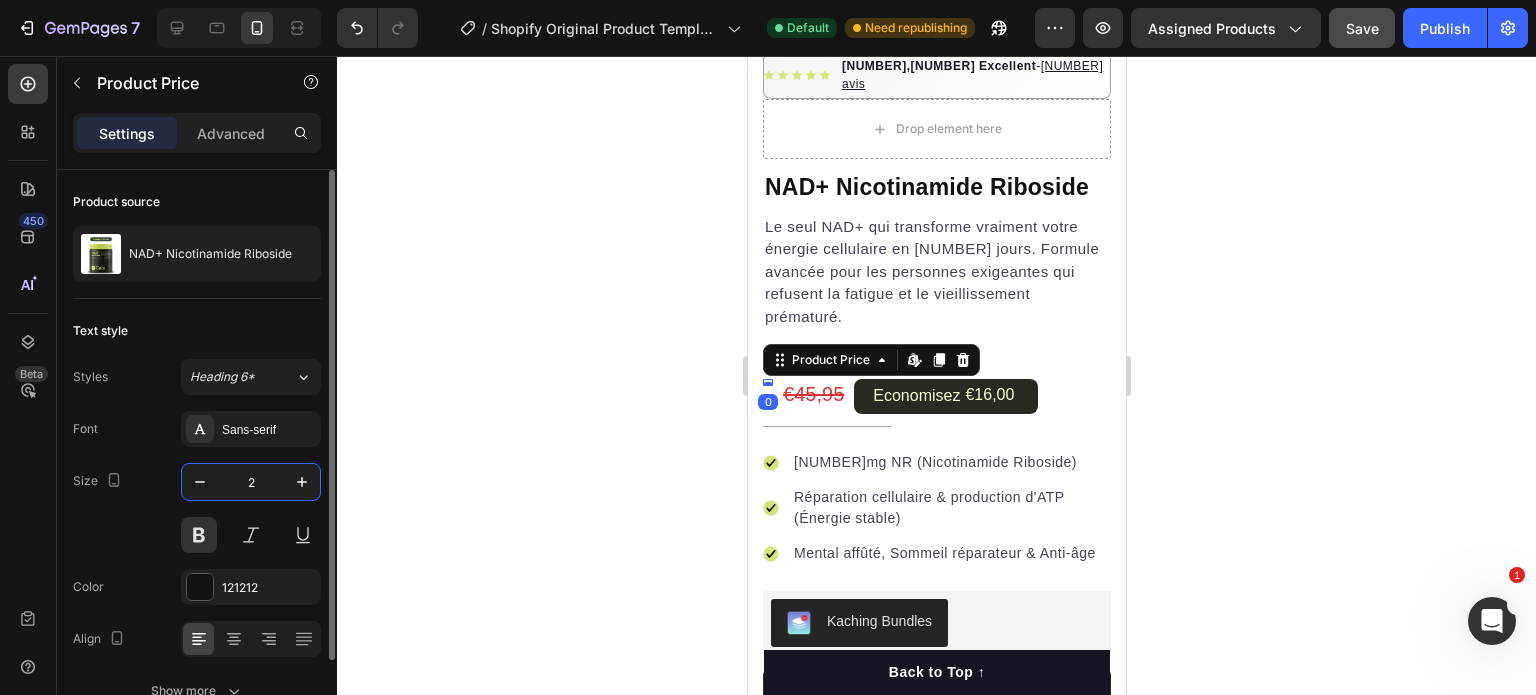 type on "23" 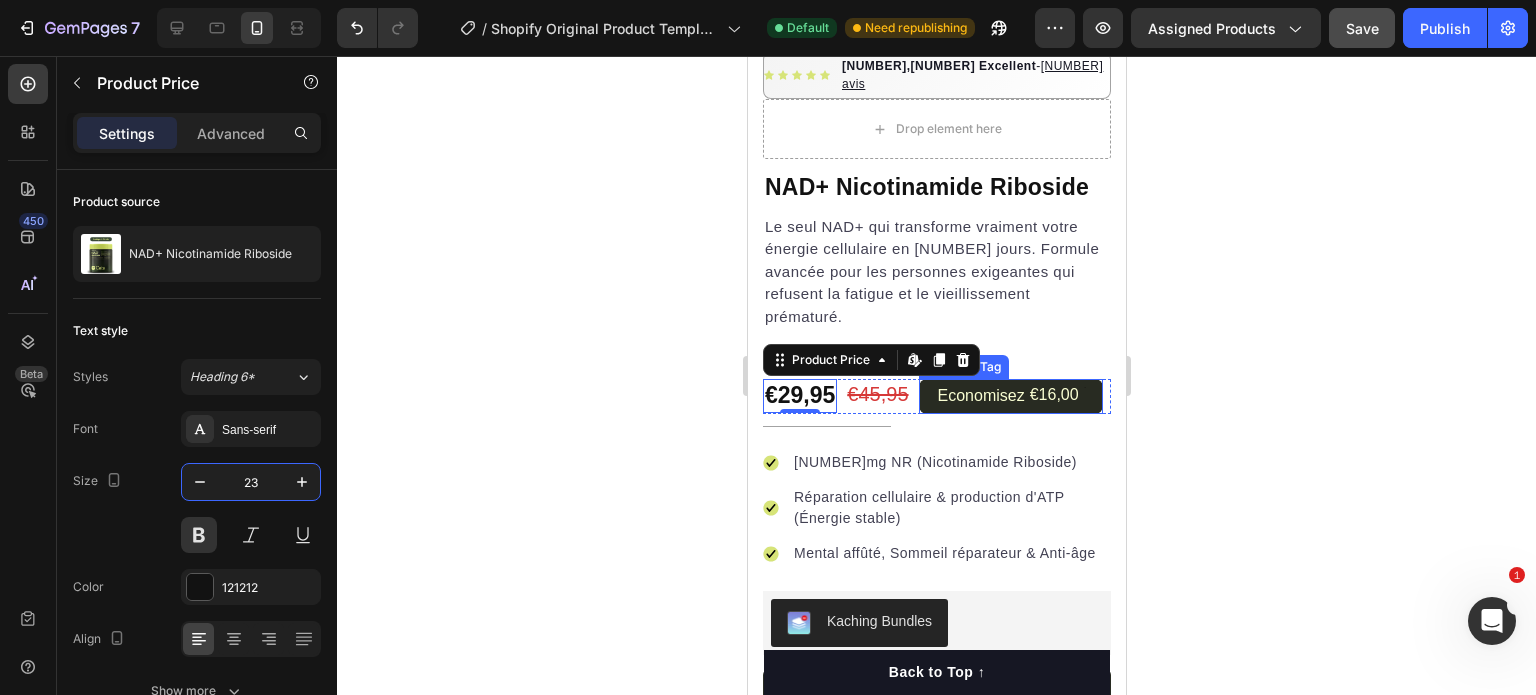 click on "Economisez [PRICE]" at bounding box center (1010, 396) 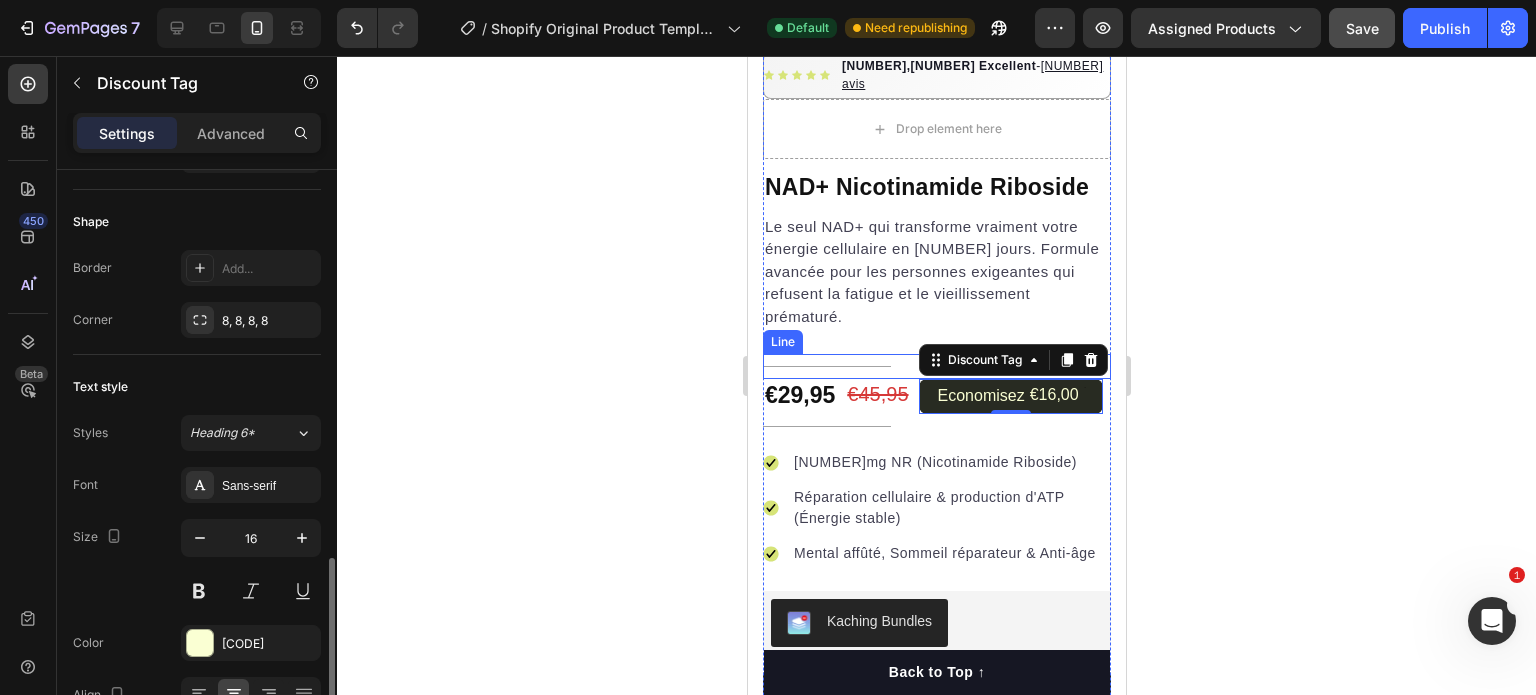 scroll, scrollTop: 800, scrollLeft: 0, axis: vertical 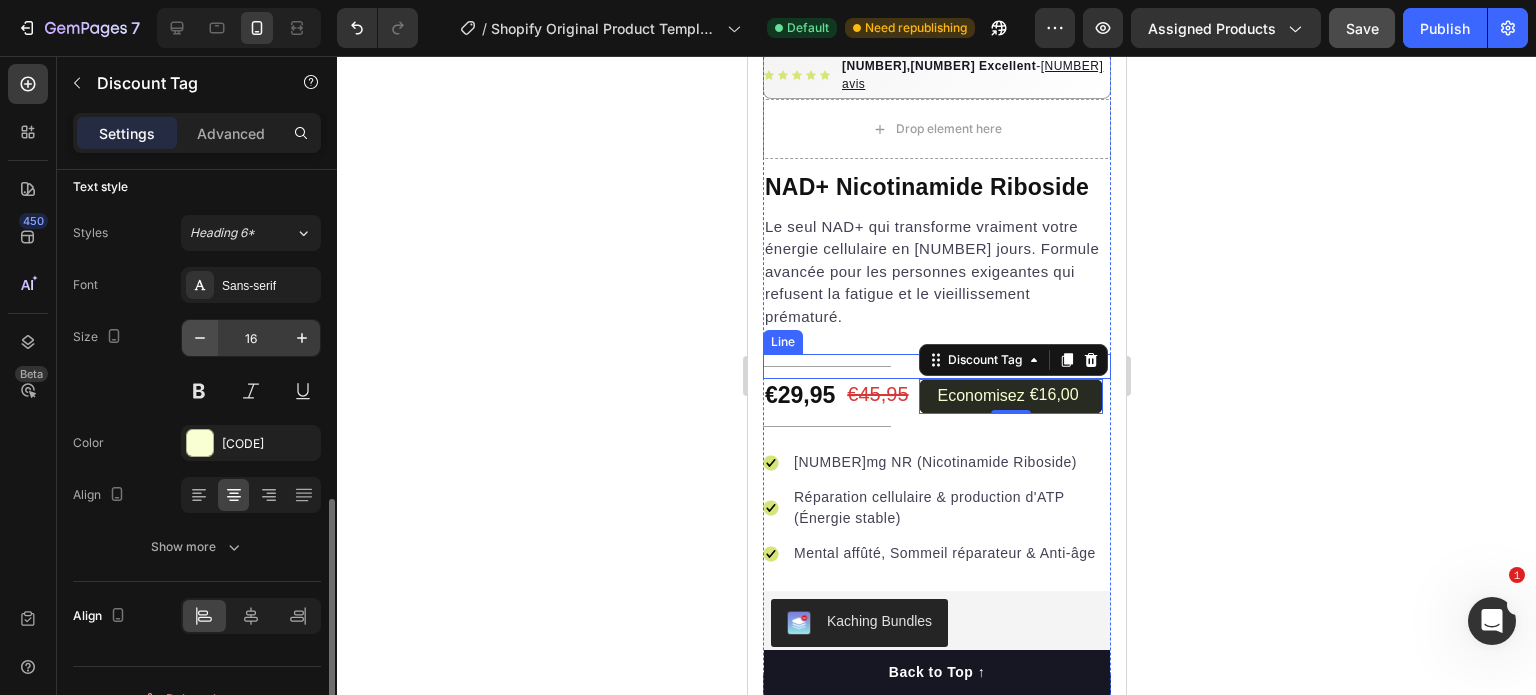 click 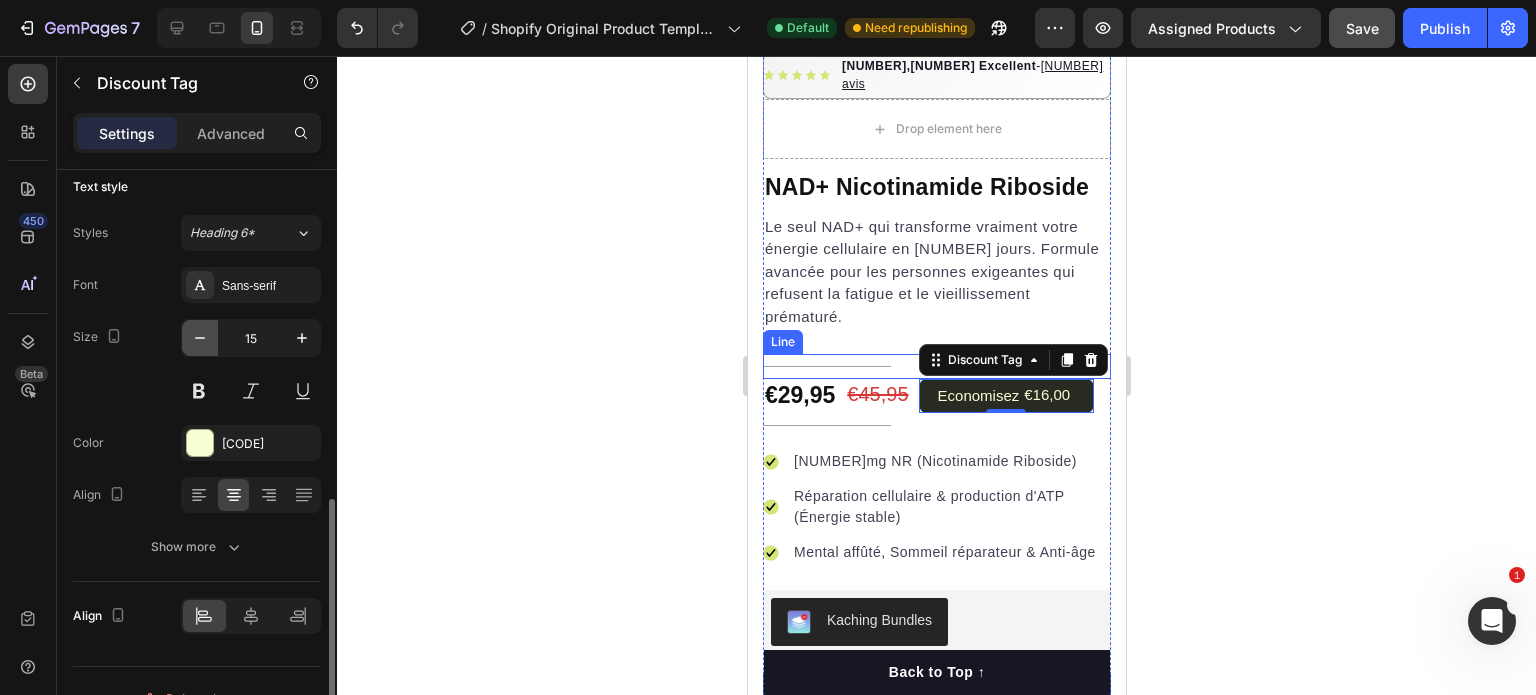 click 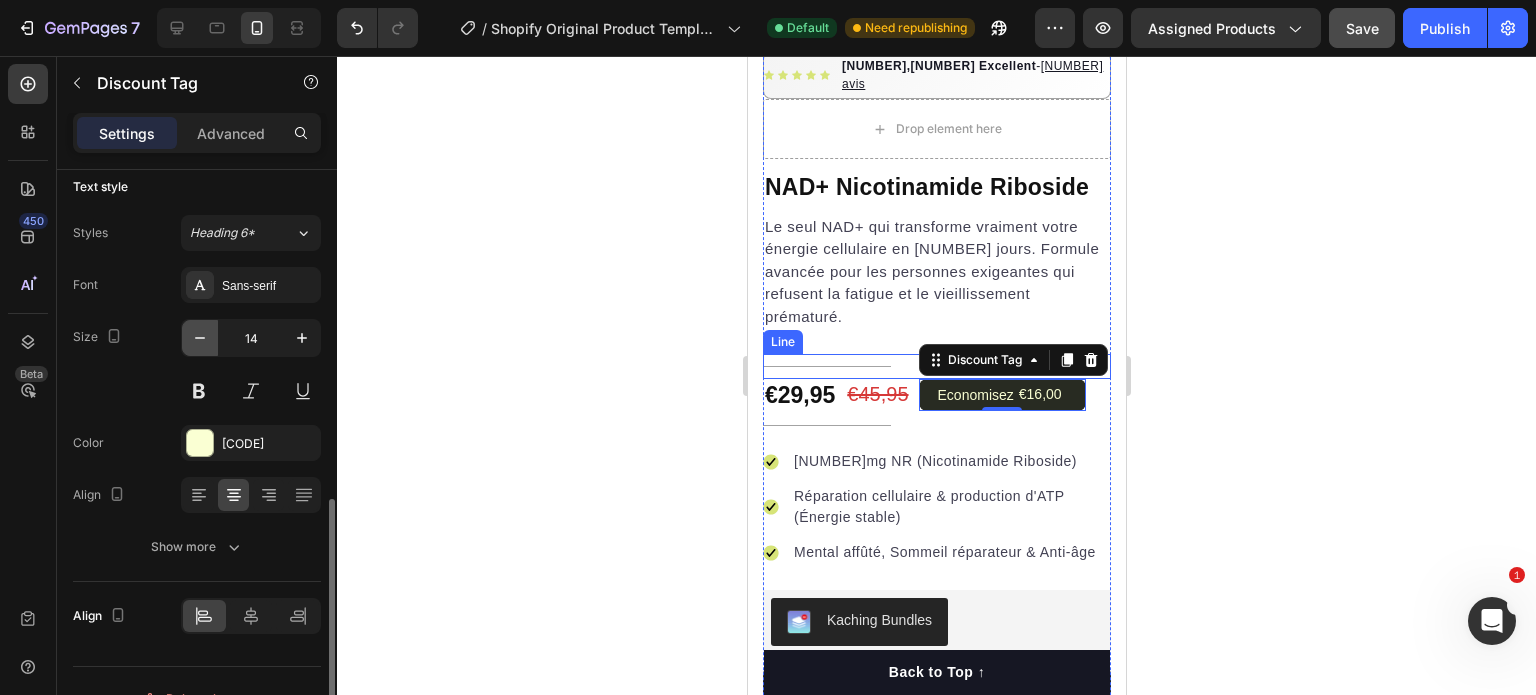 click 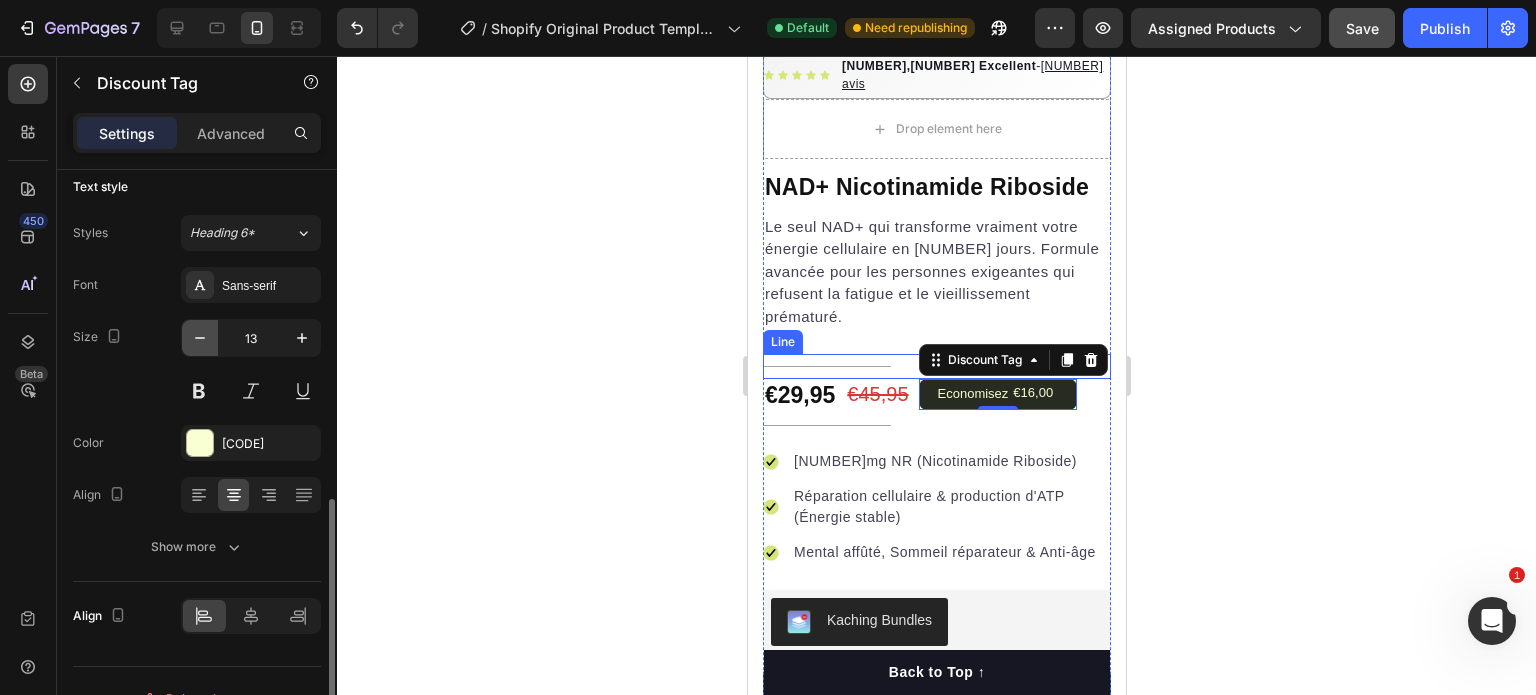click 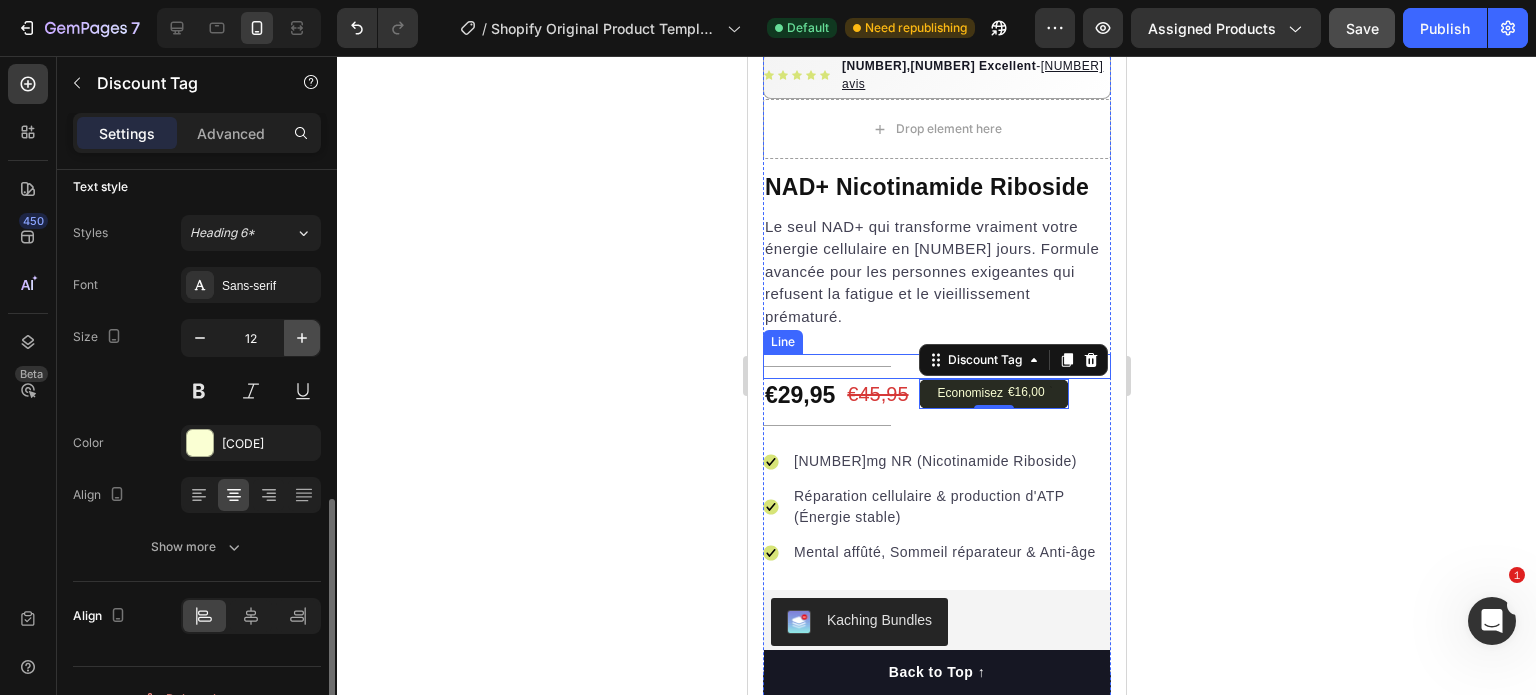 click 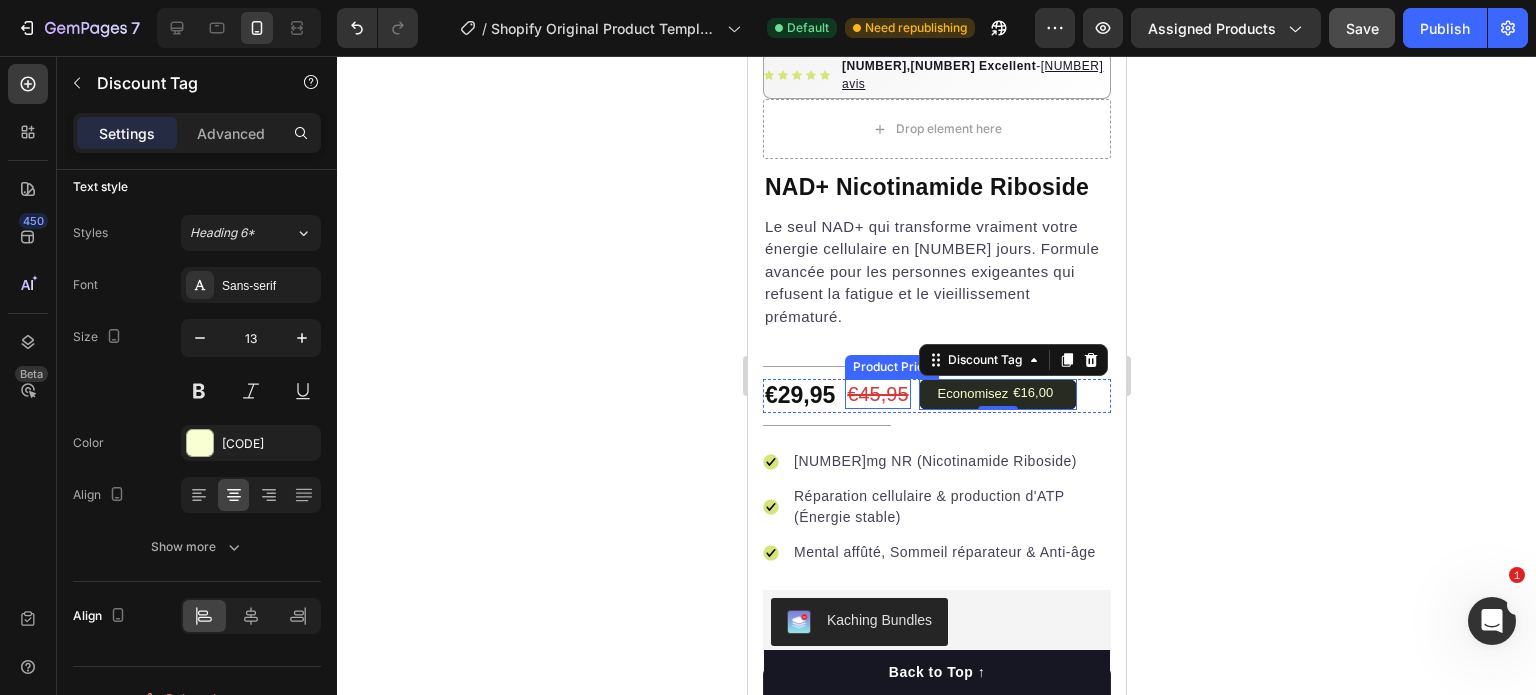 click on "€45,95" at bounding box center [876, 394] 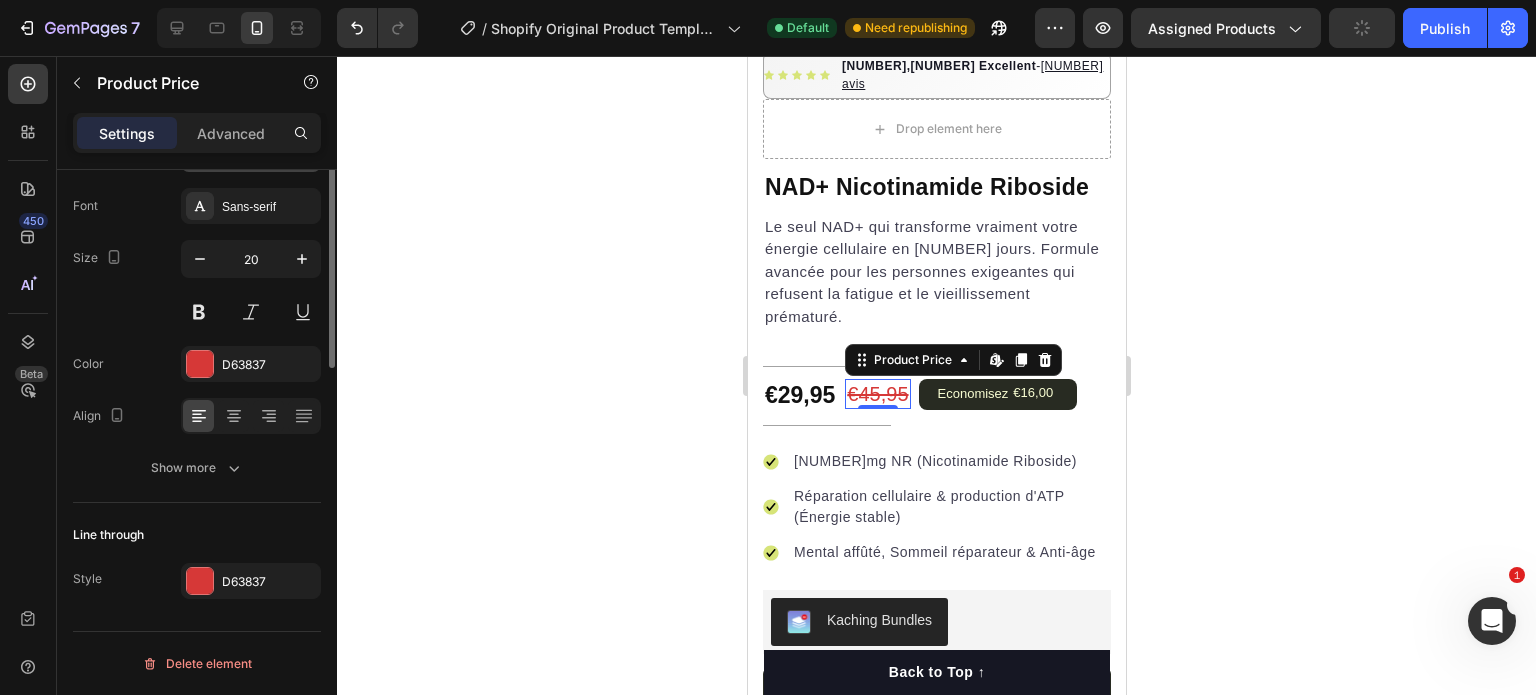 scroll, scrollTop: 0, scrollLeft: 0, axis: both 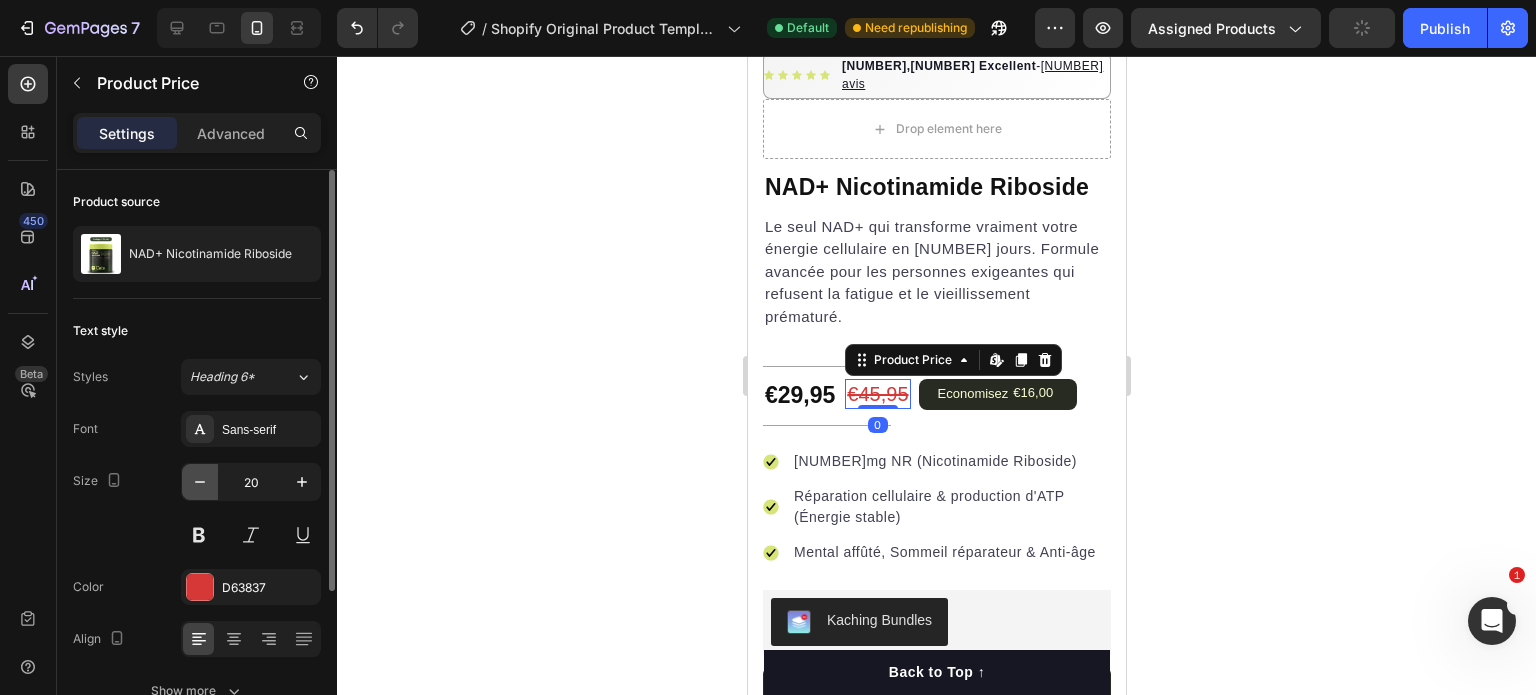 click 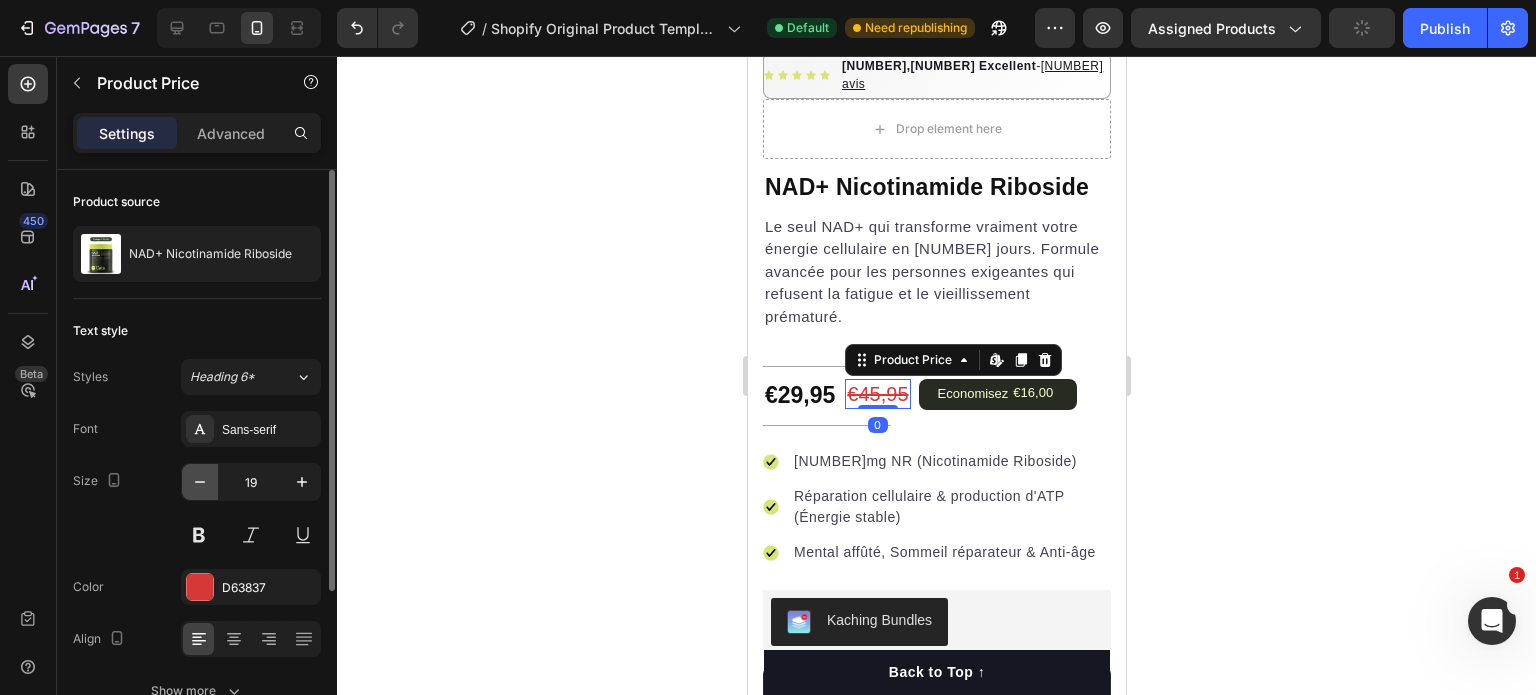 click 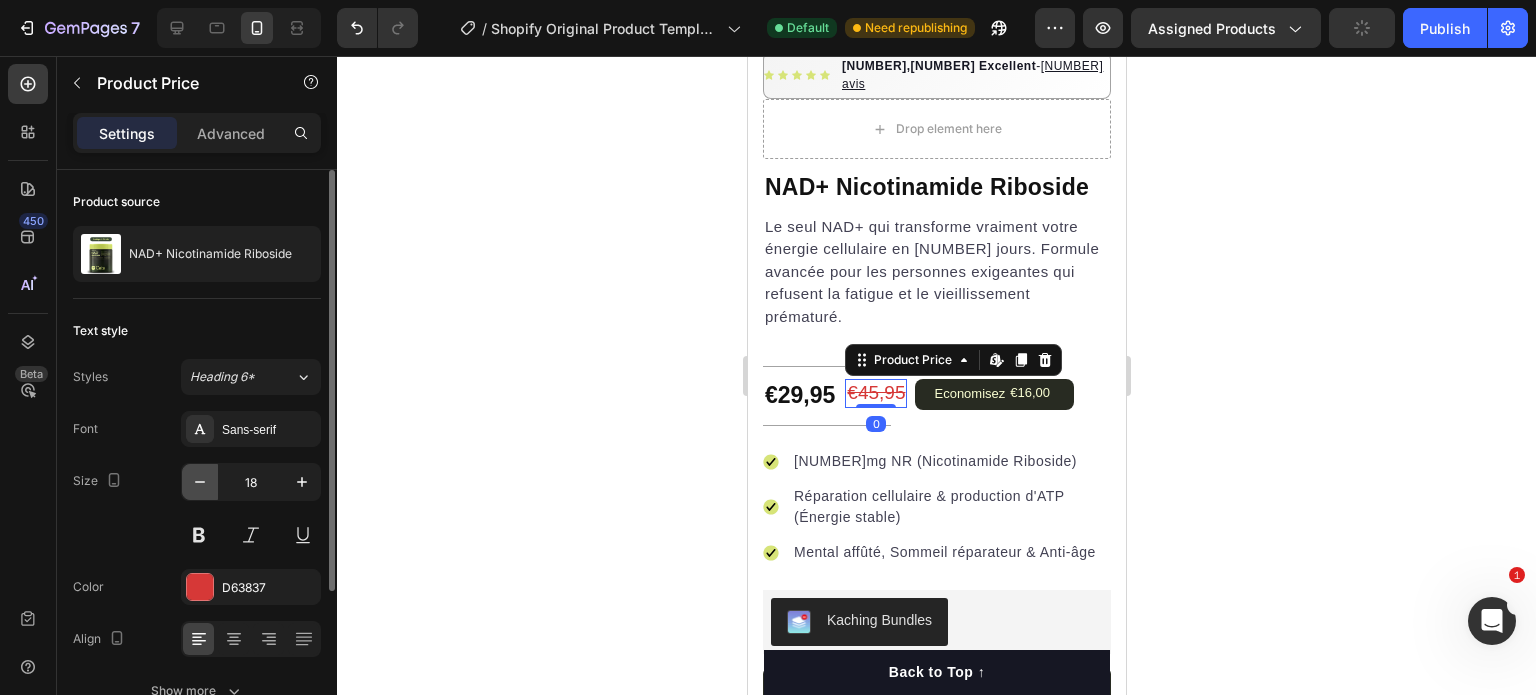 click 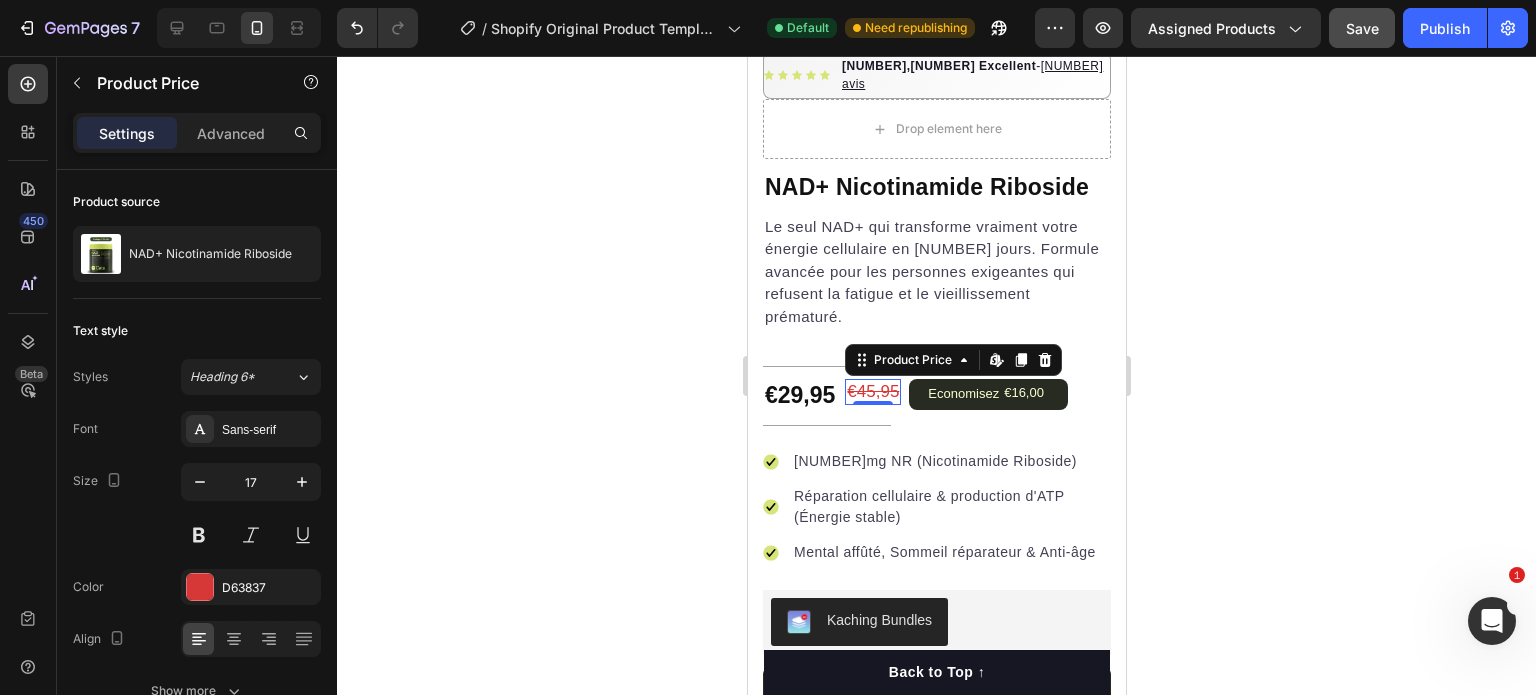 click 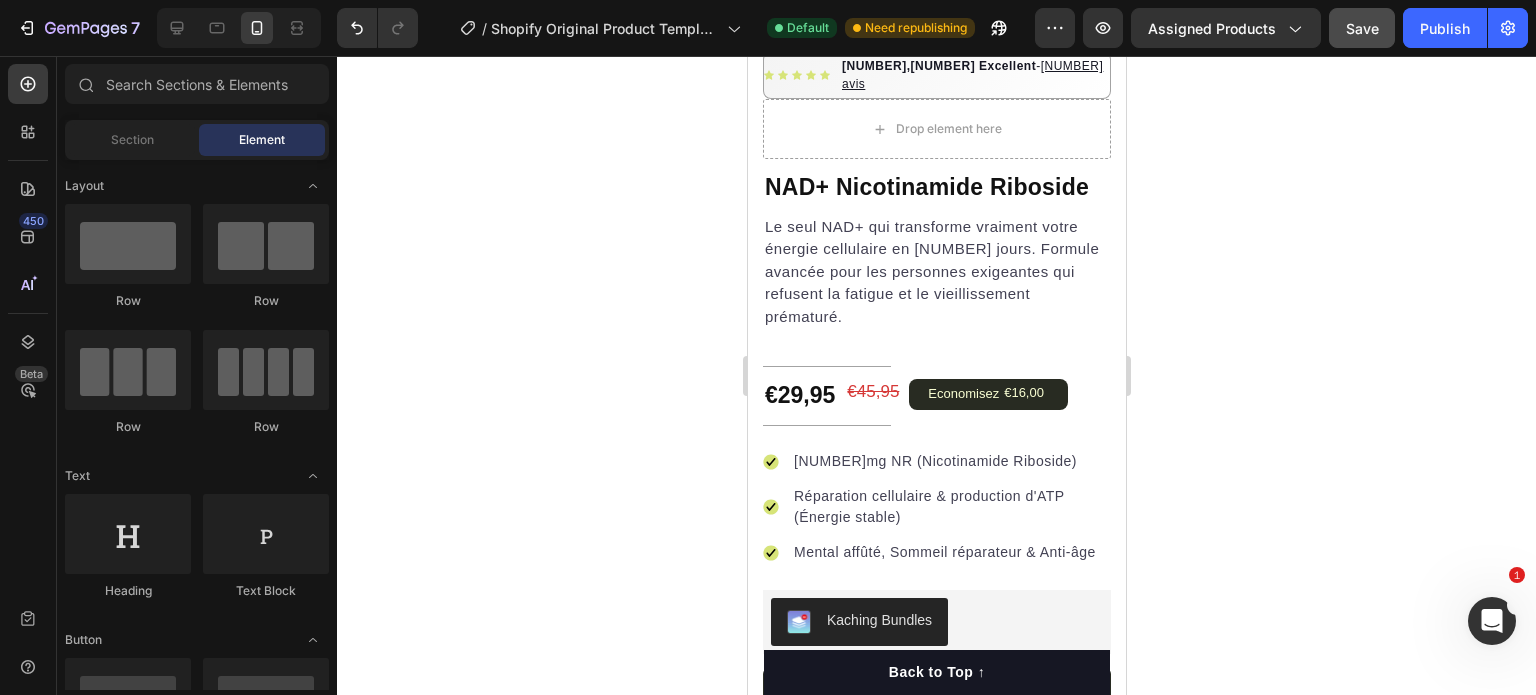 click 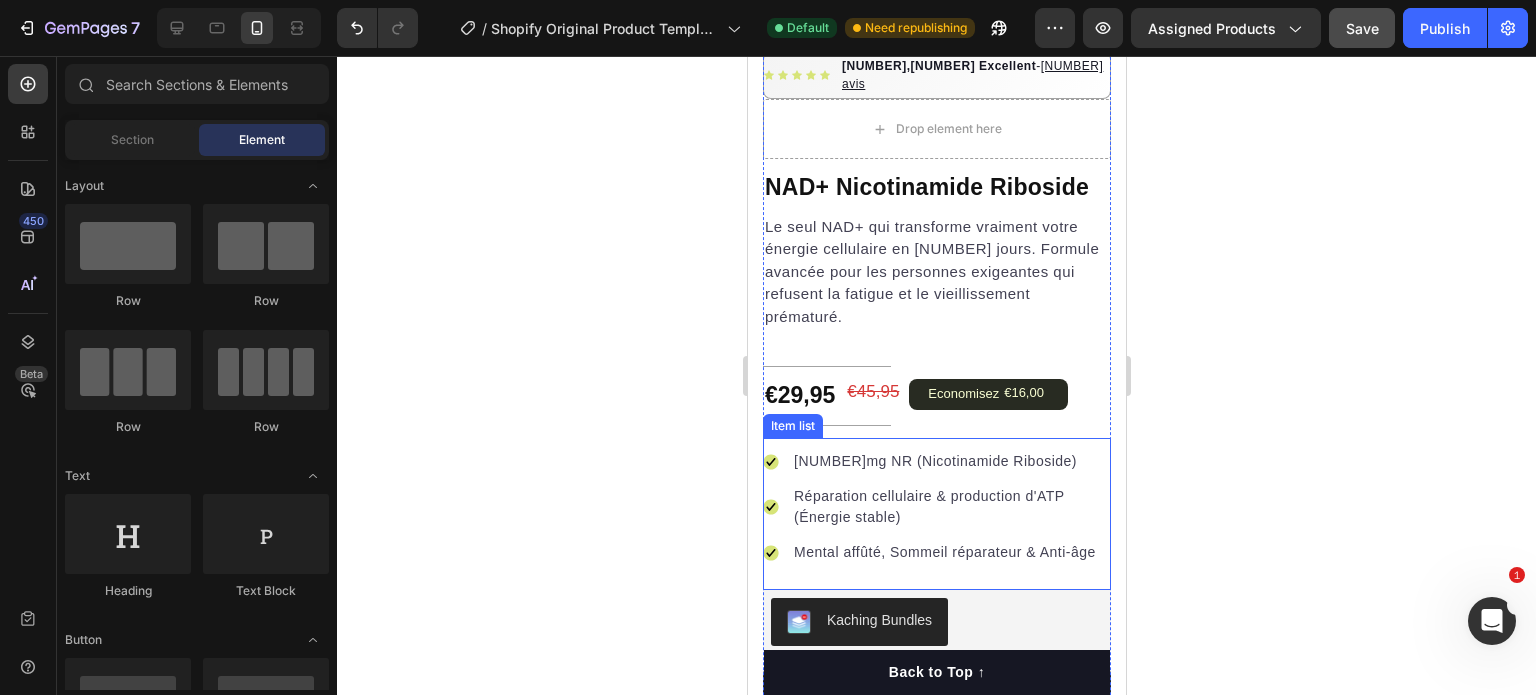 scroll, scrollTop: 730, scrollLeft: 0, axis: vertical 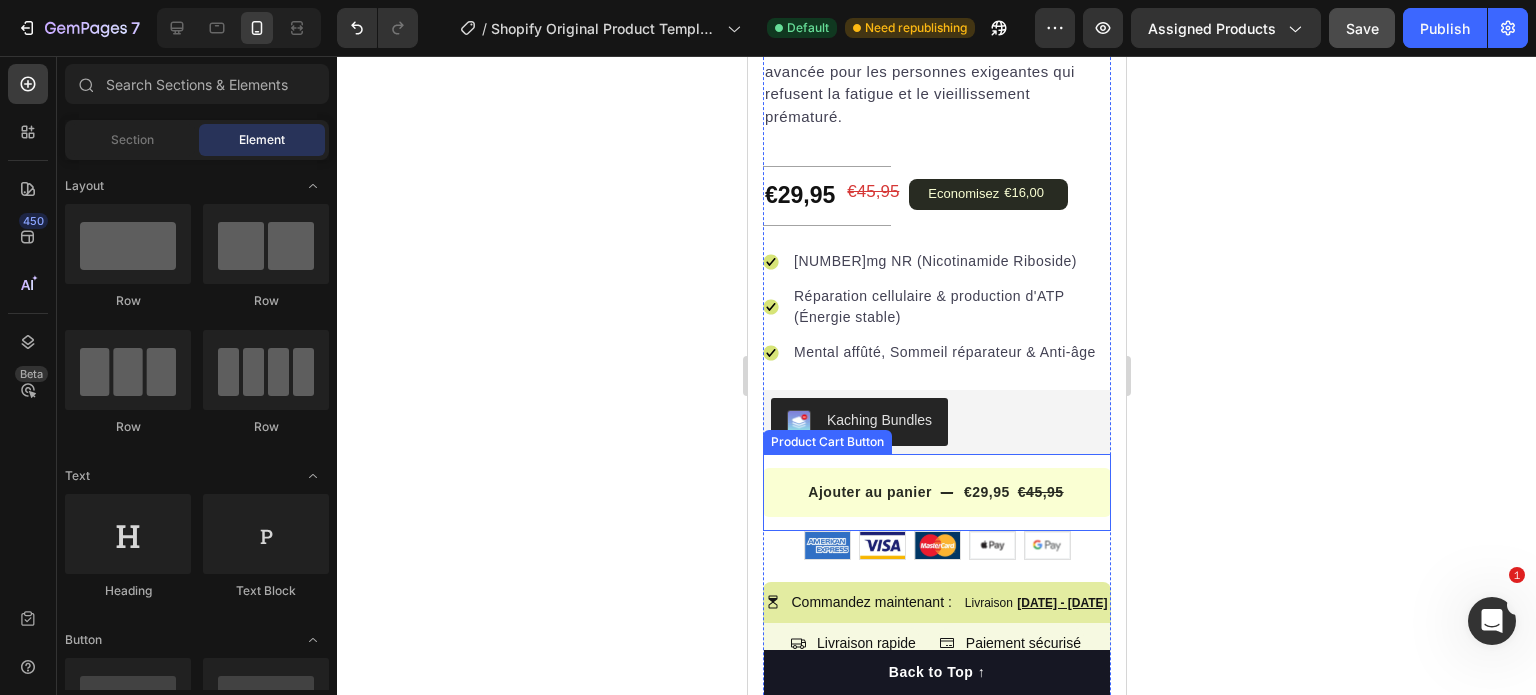 click on "Ajouter au panier
€[PRICE] €[PRICE]" at bounding box center [936, 492] 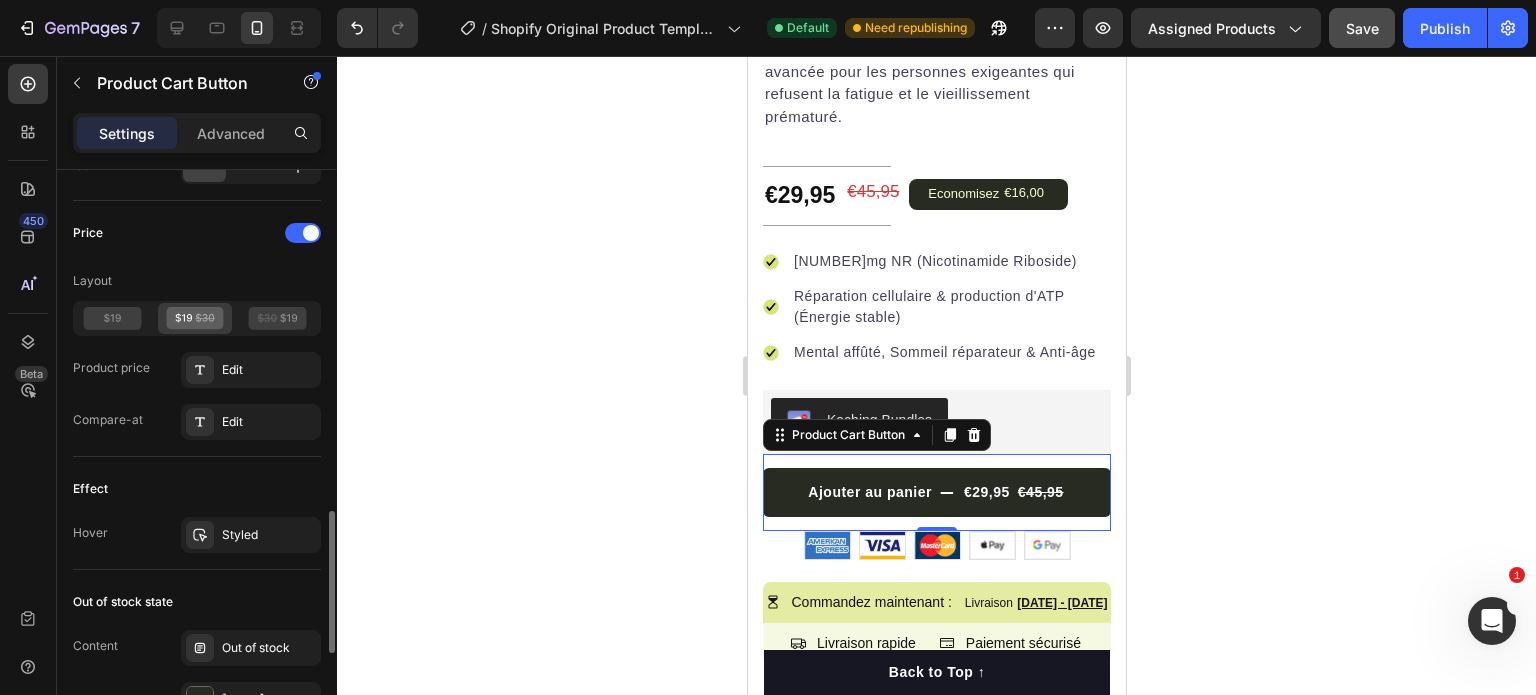 scroll, scrollTop: 1599, scrollLeft: 0, axis: vertical 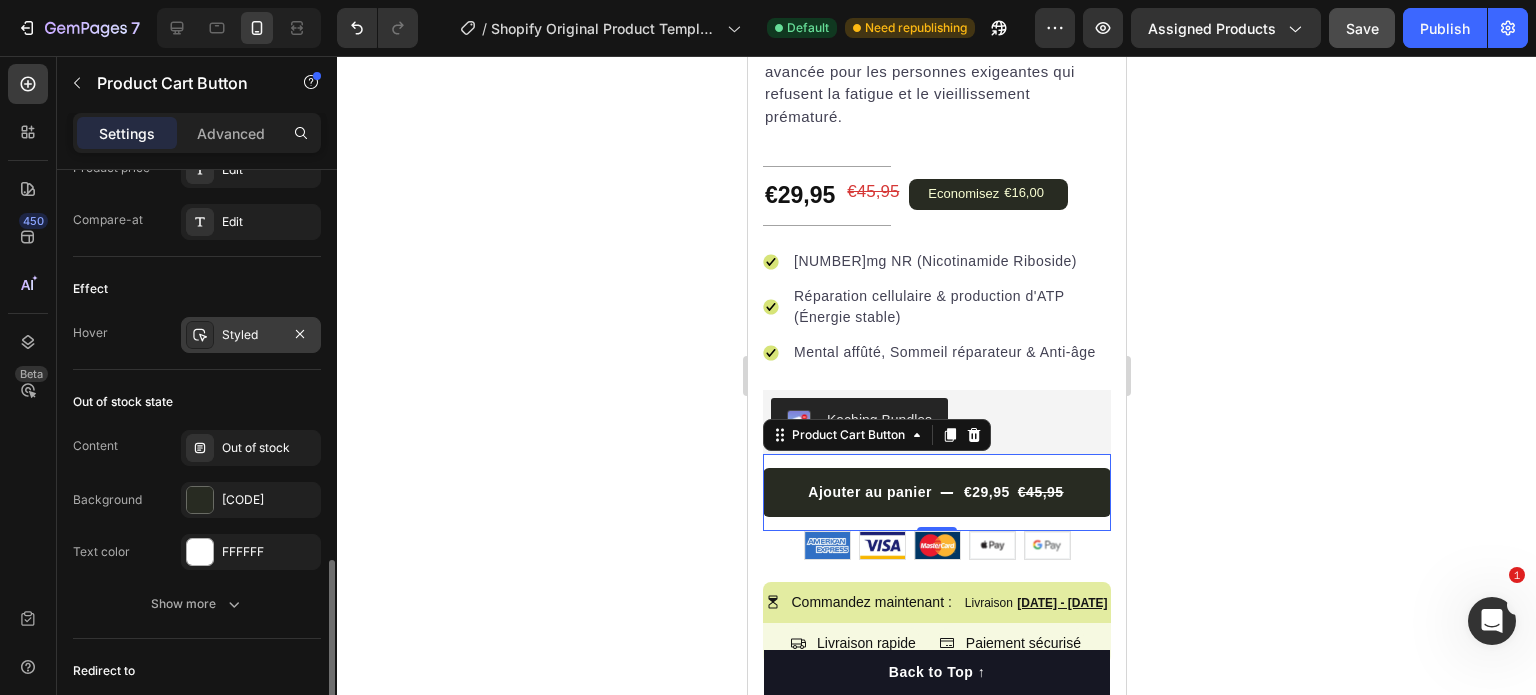 click on "Styled" at bounding box center [251, 335] 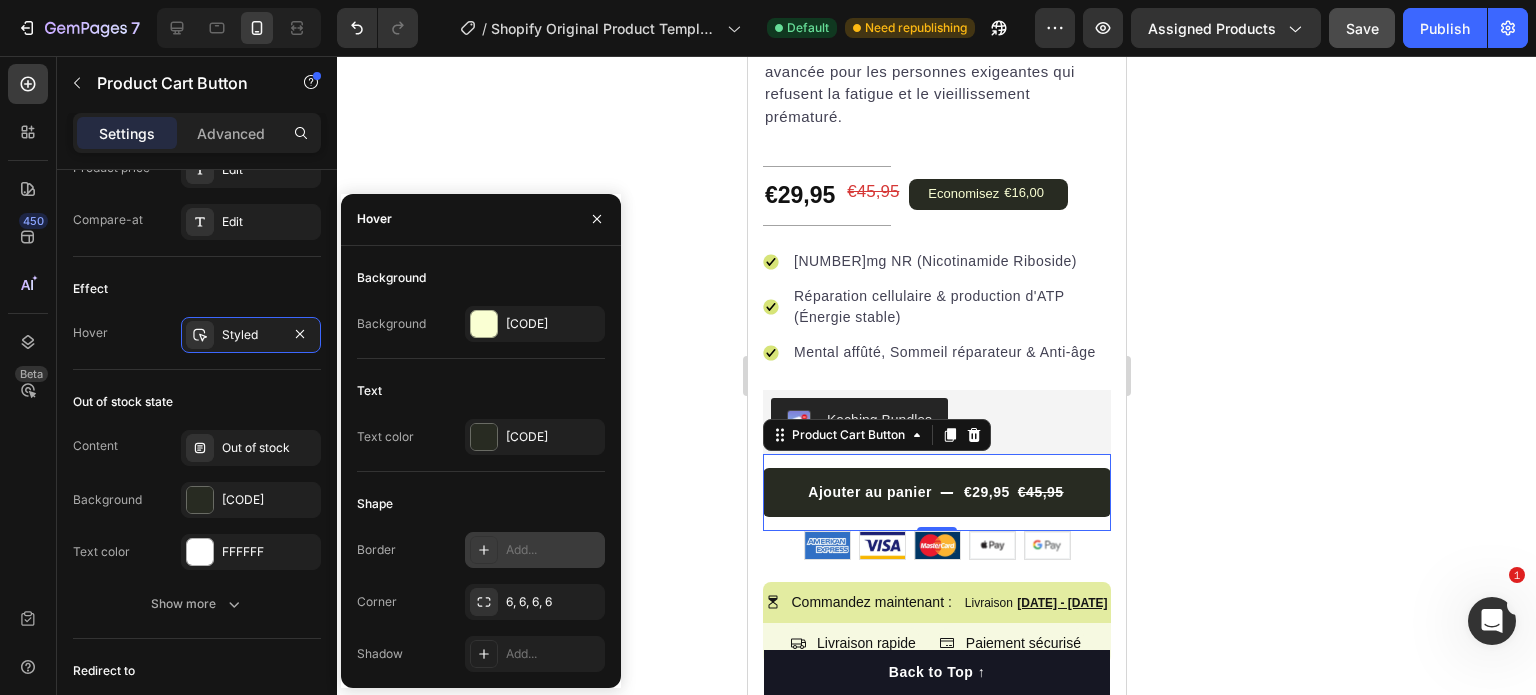click on "Add..." at bounding box center (553, 550) 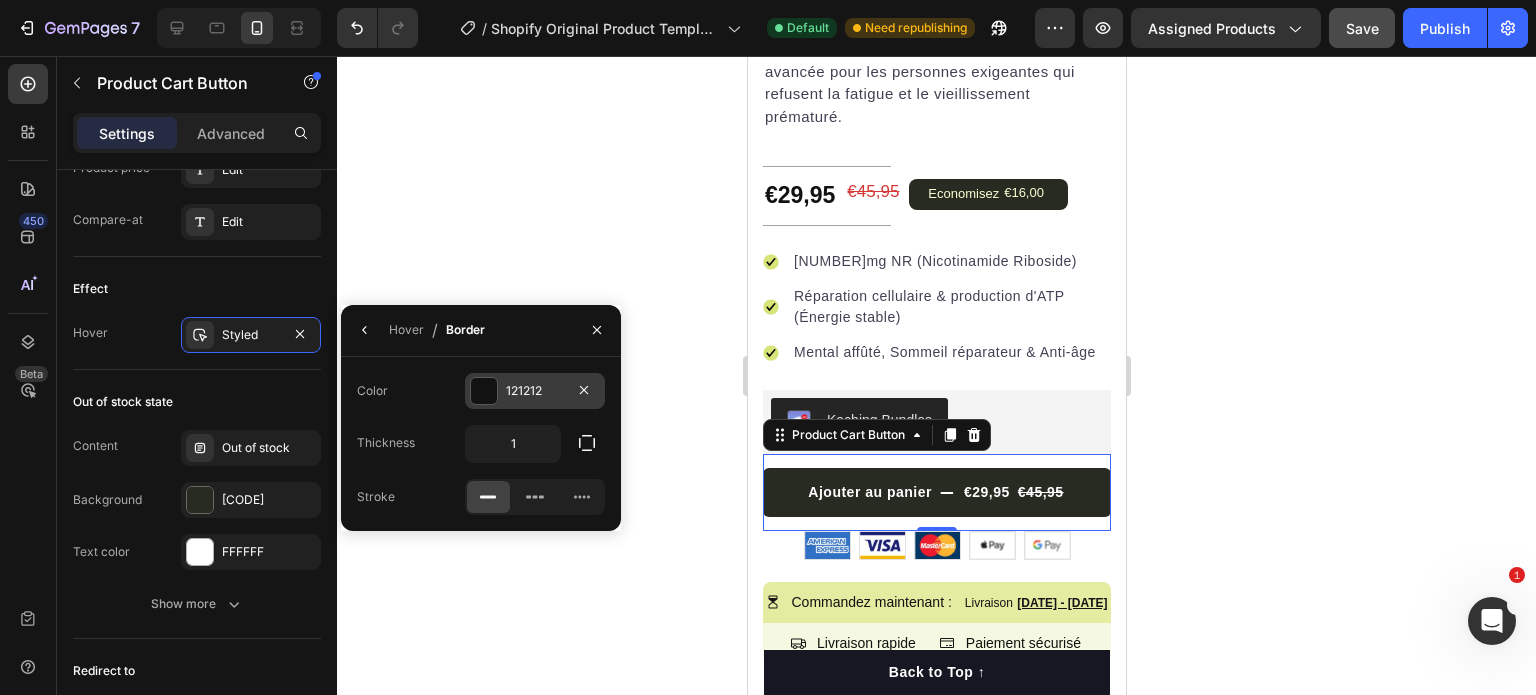 click at bounding box center [484, 391] 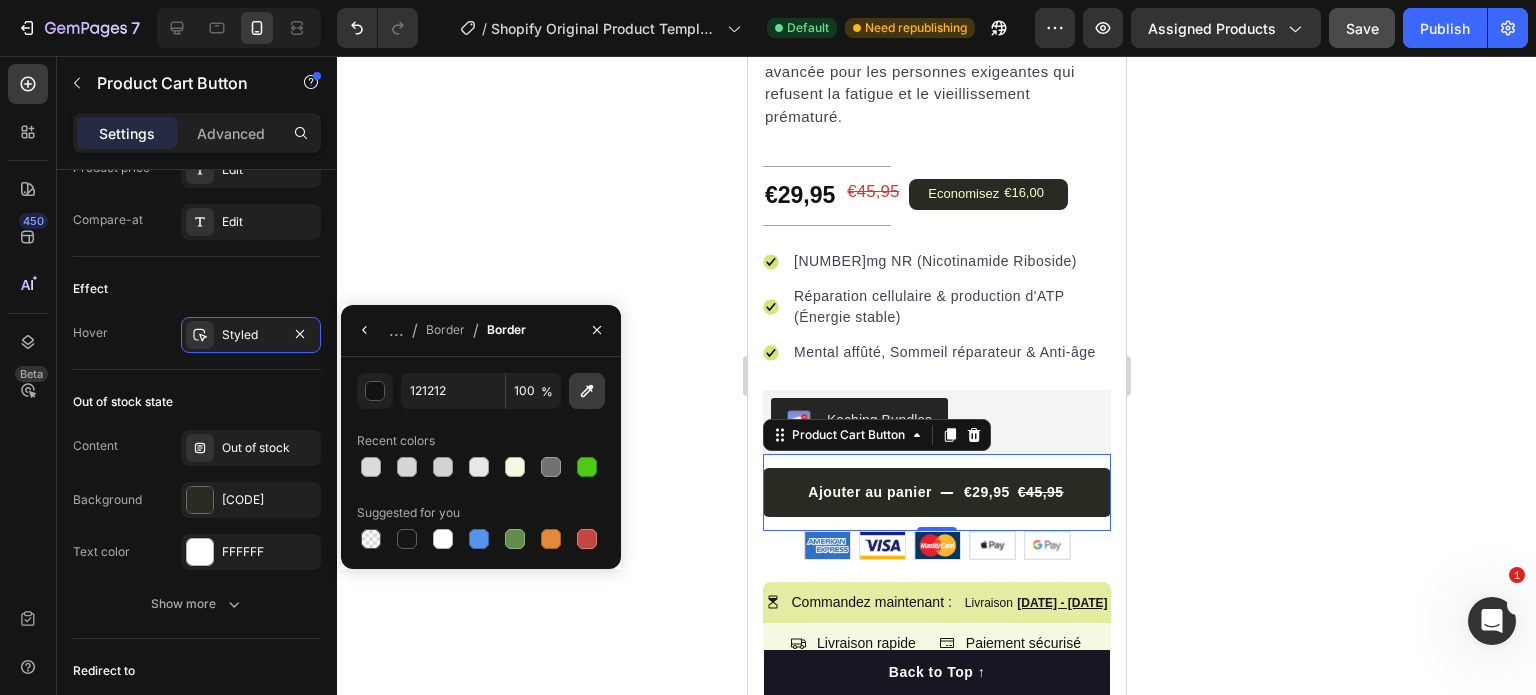 click 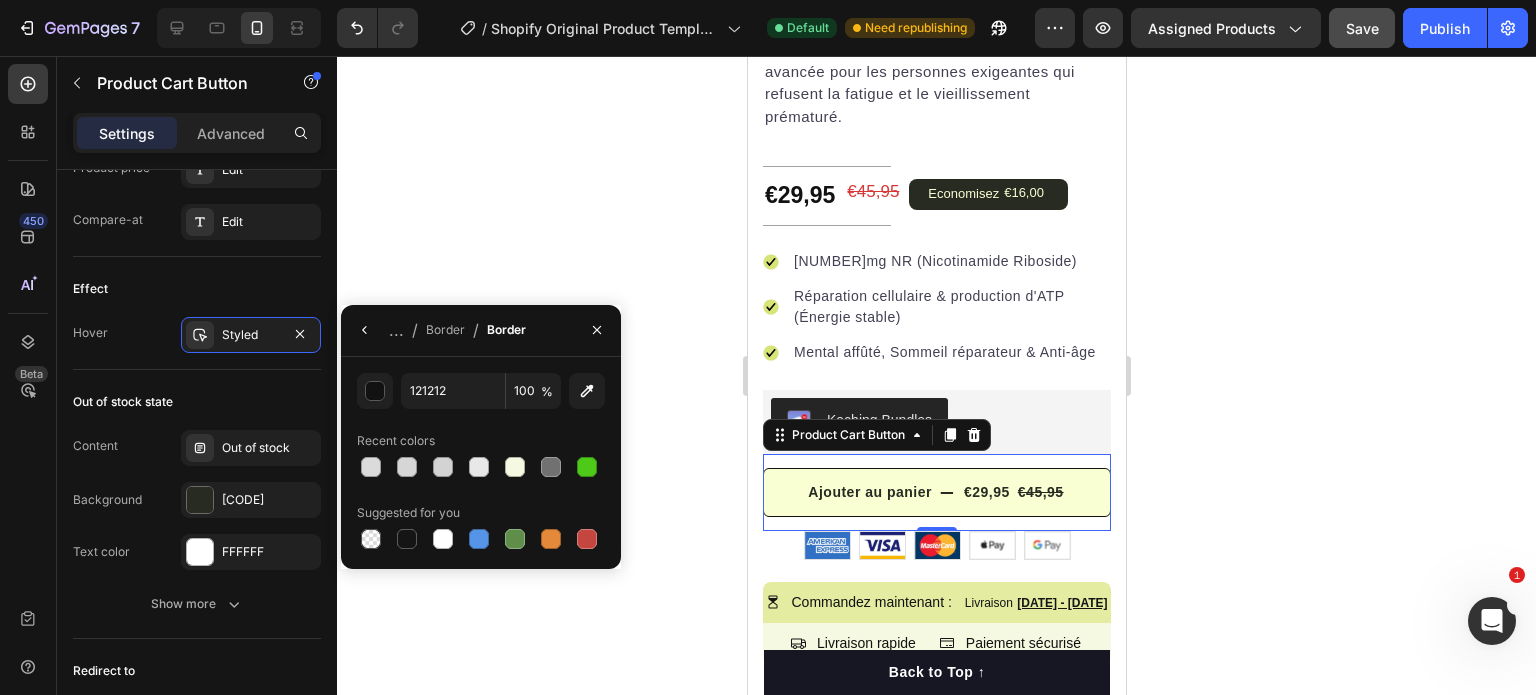 type on "[CODE]" 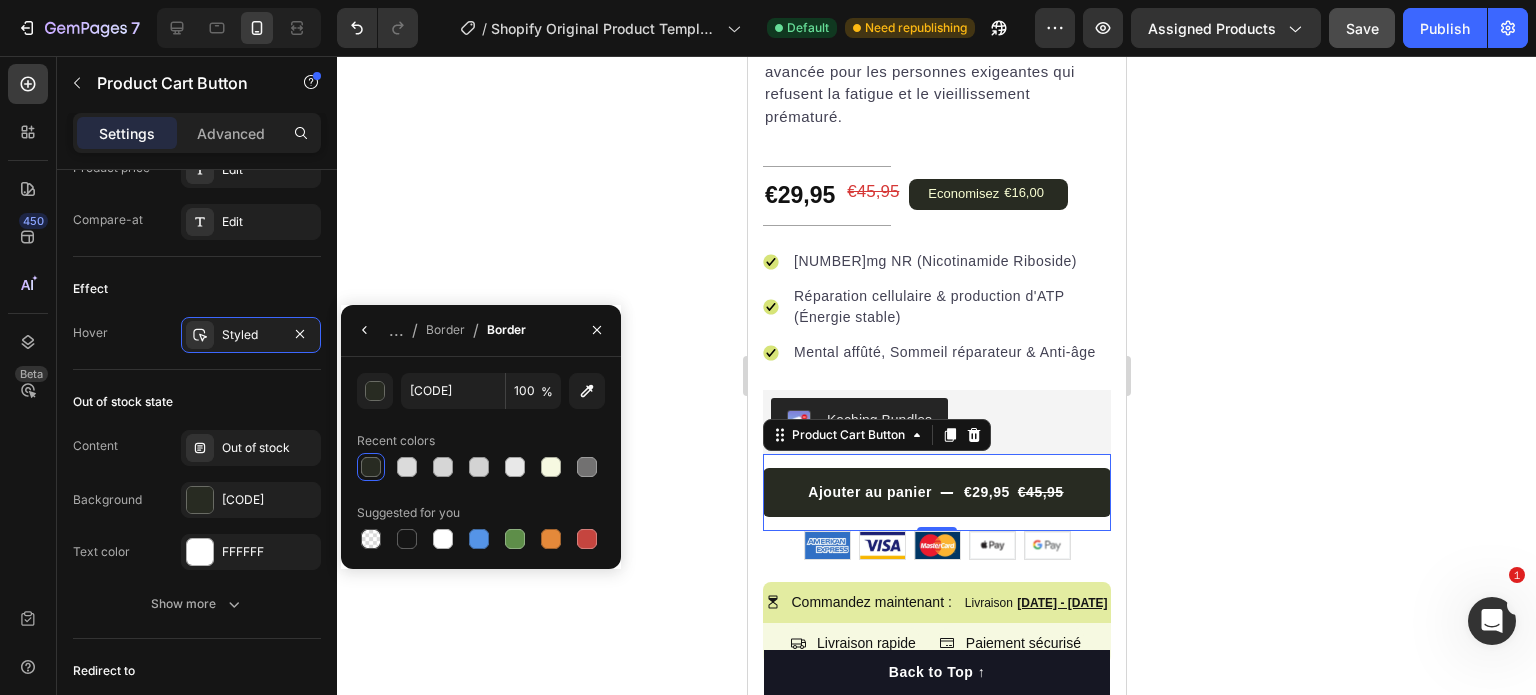 click 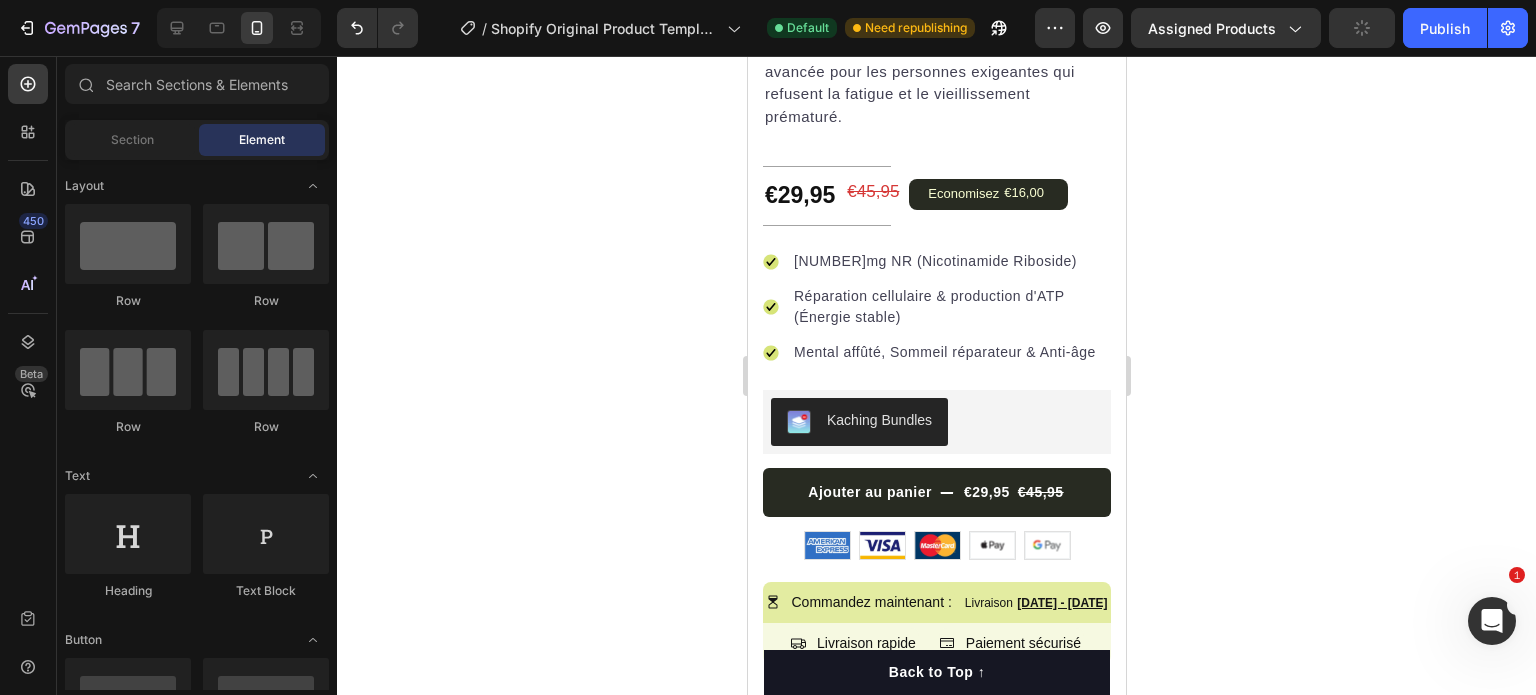 click 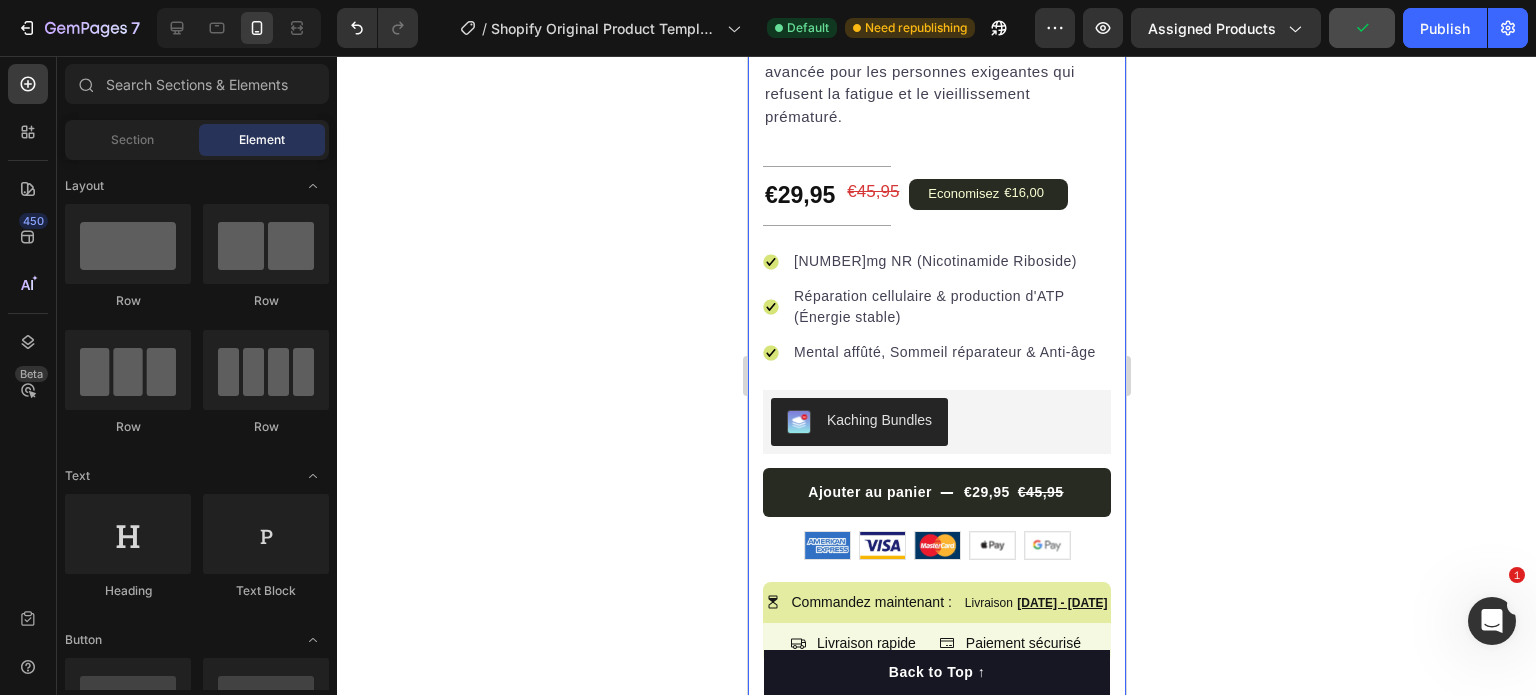 scroll, scrollTop: 930, scrollLeft: 0, axis: vertical 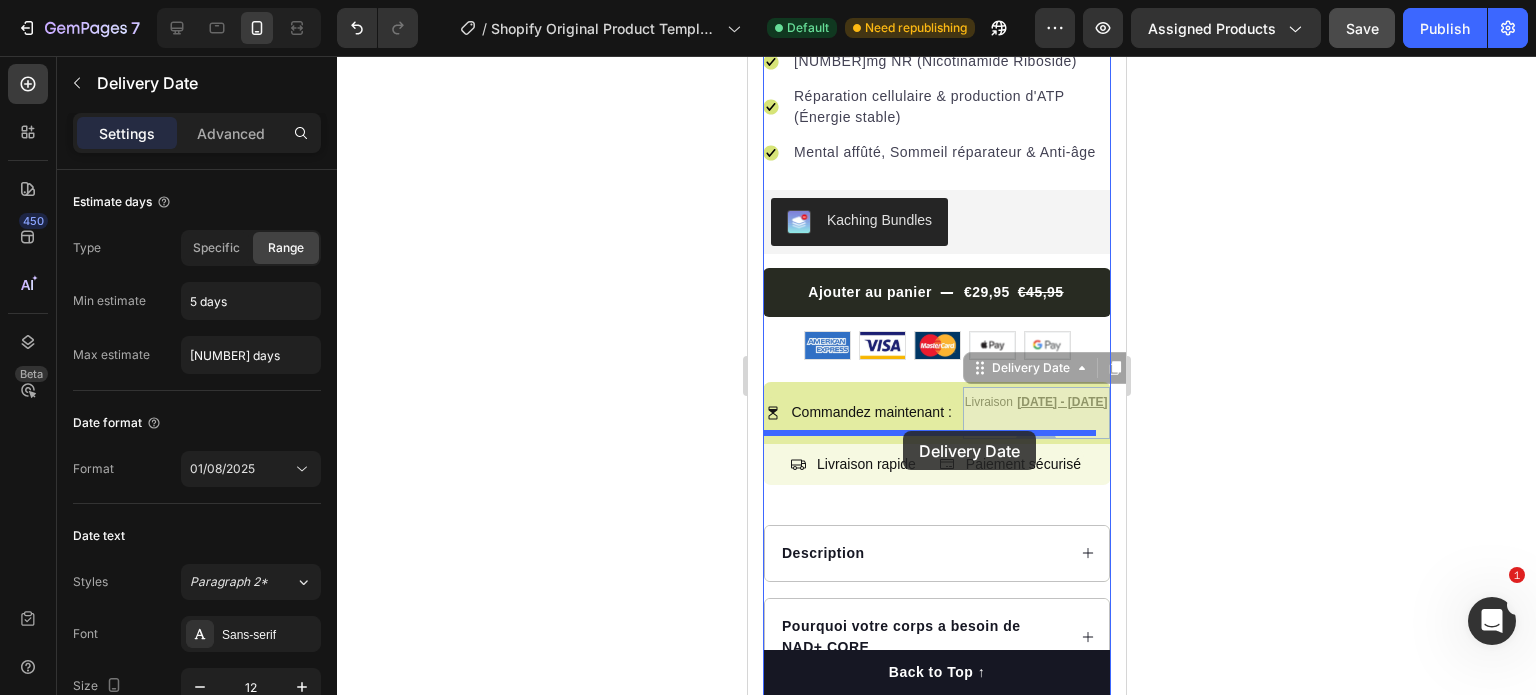 drag, startPoint x: 973, startPoint y: 392, endPoint x: 1895, endPoint y: 490, distance: 927.1936 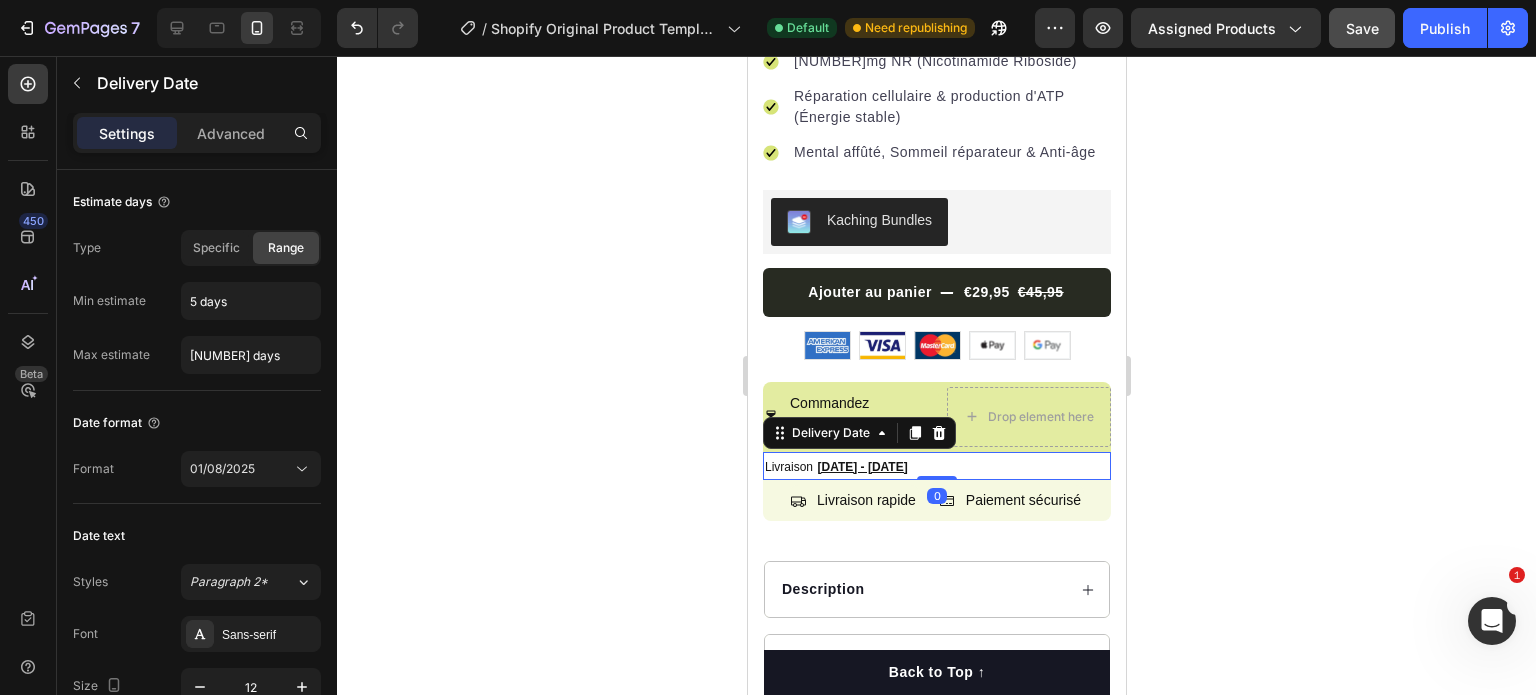 click 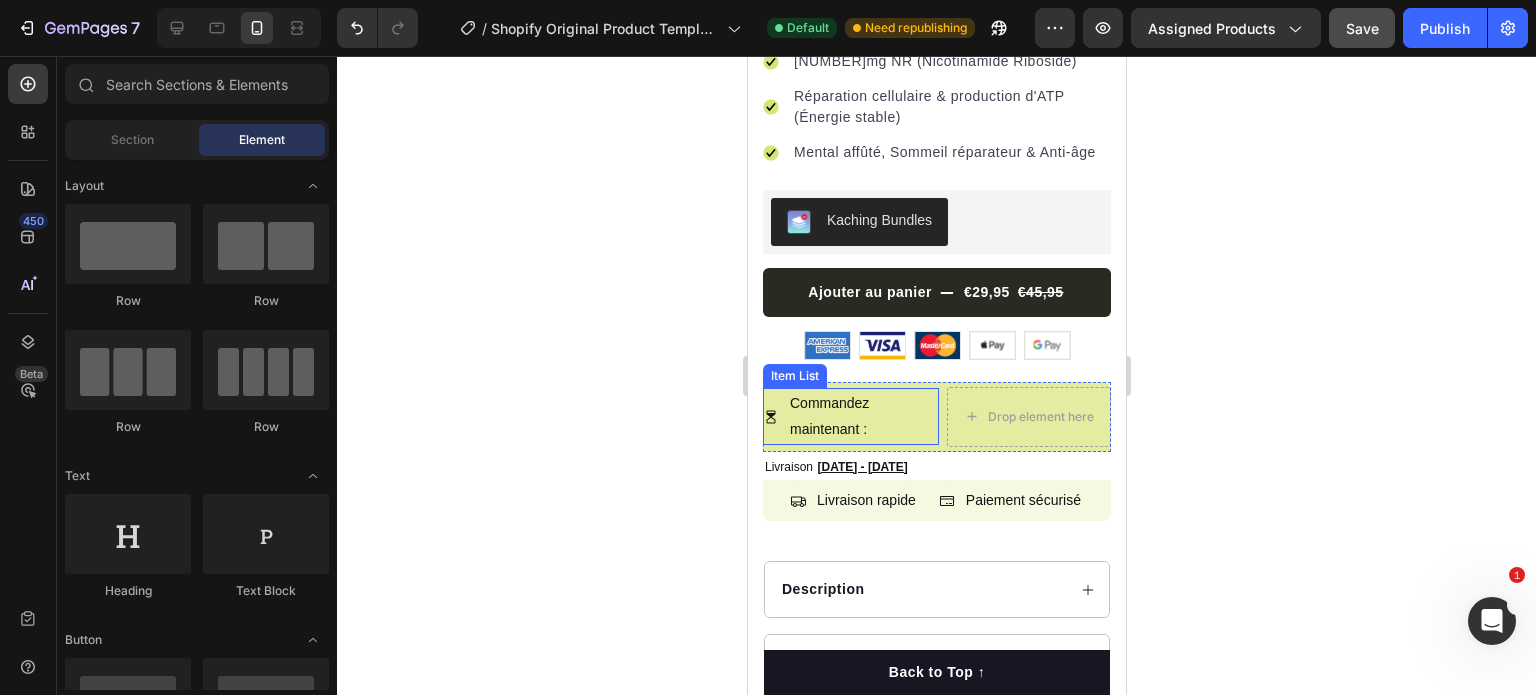 click on "Commandez maintenant :" at bounding box center [862, 416] 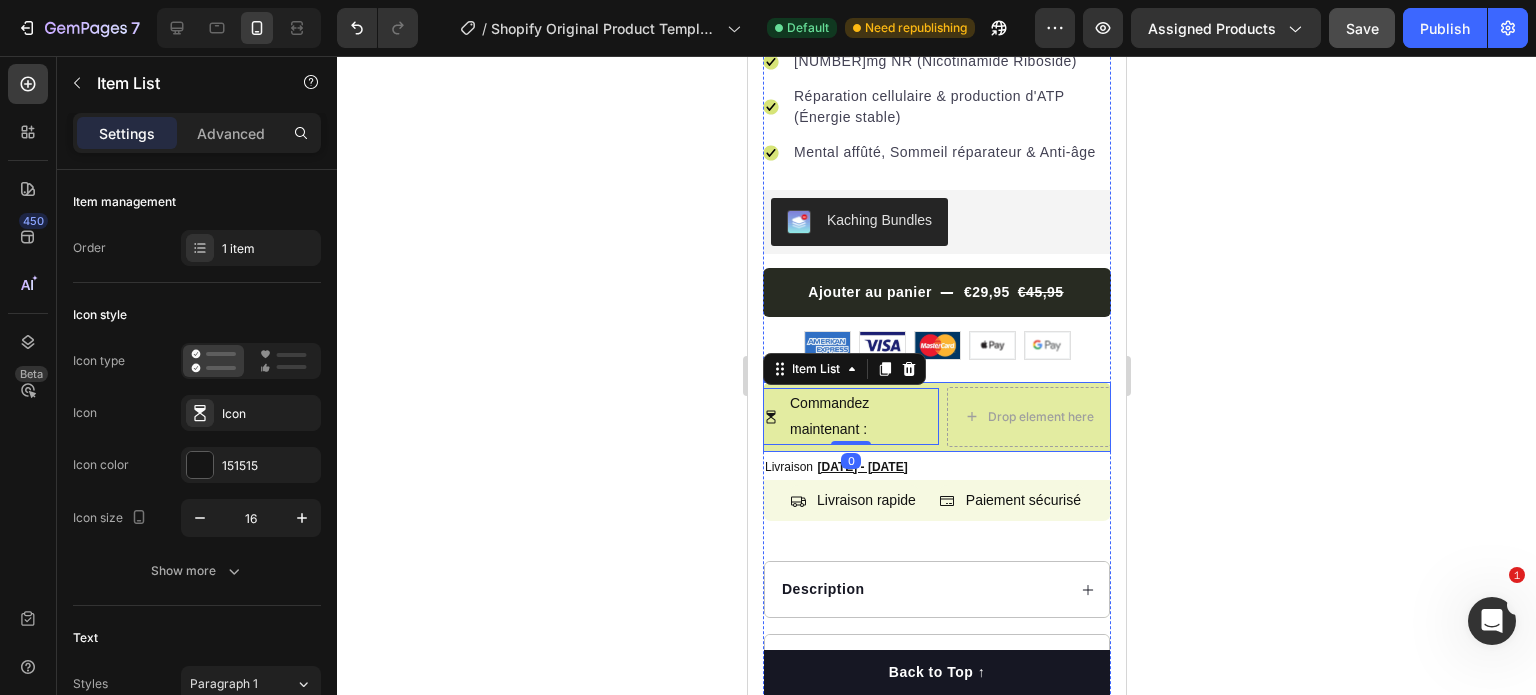 click on "Commandez maintenant : Item List [NUMBER]
Drop element here Row" at bounding box center [936, 417] 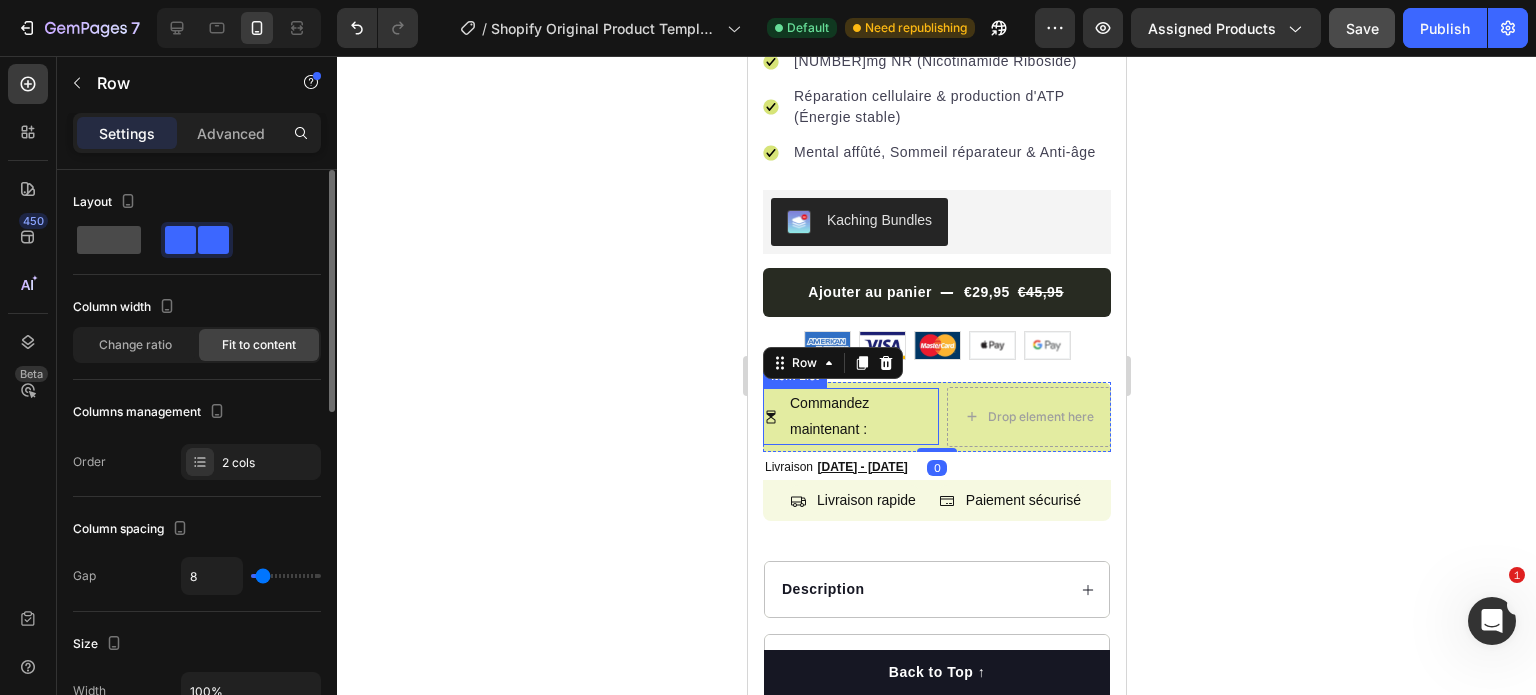 click 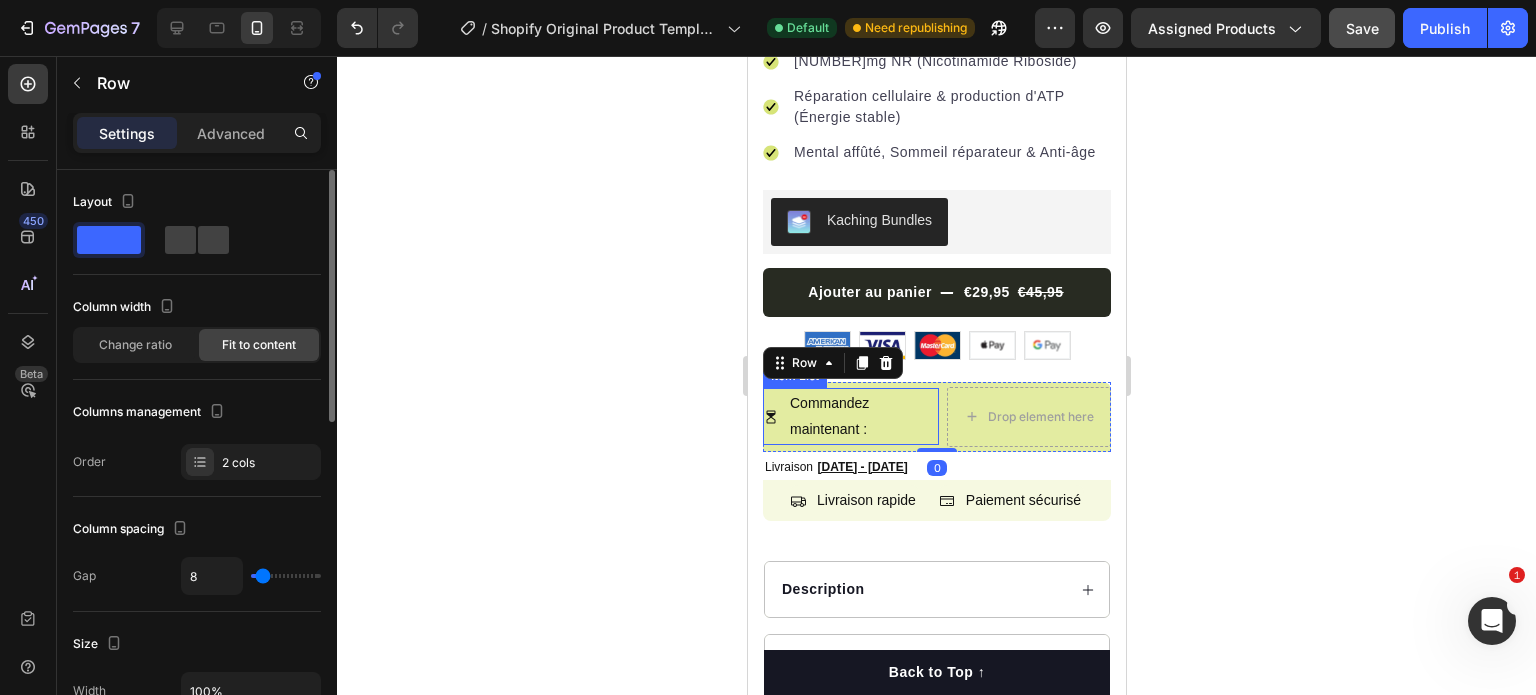 type on "0" 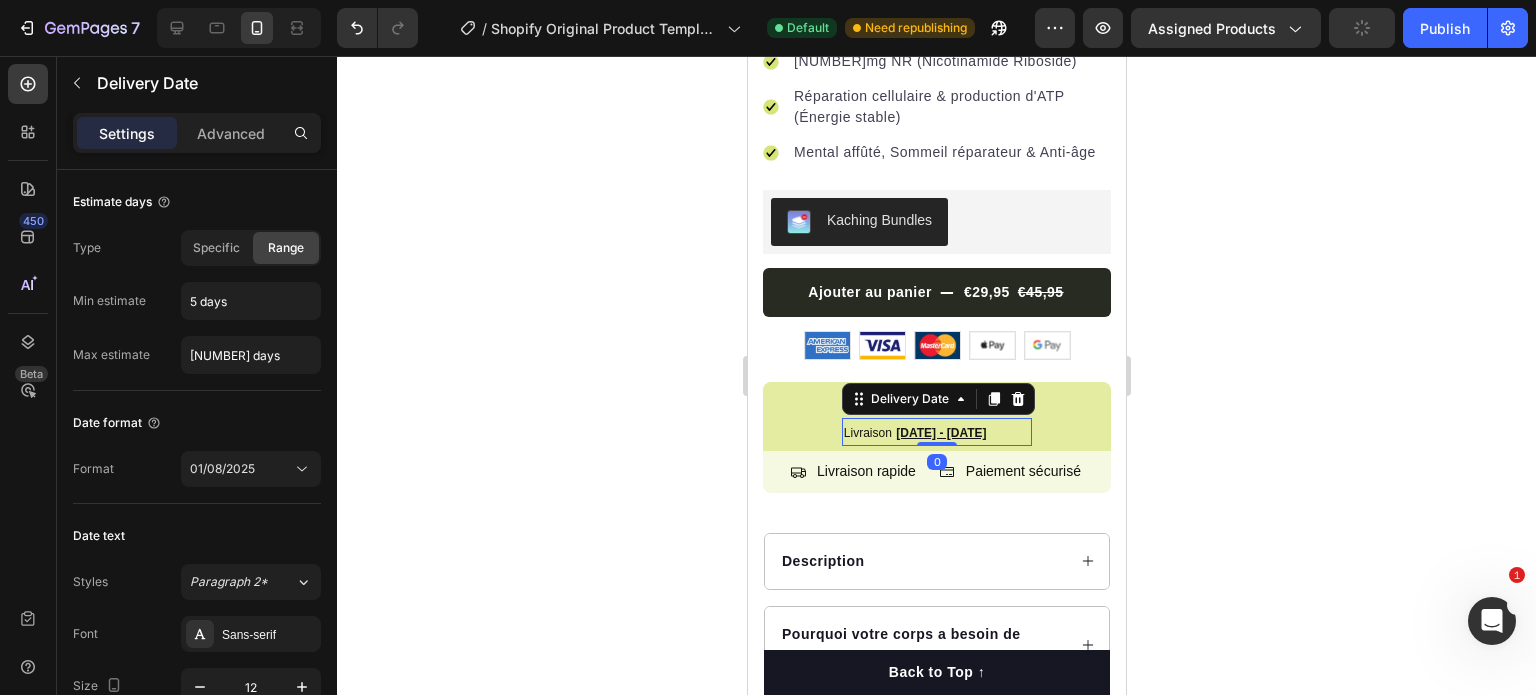 click 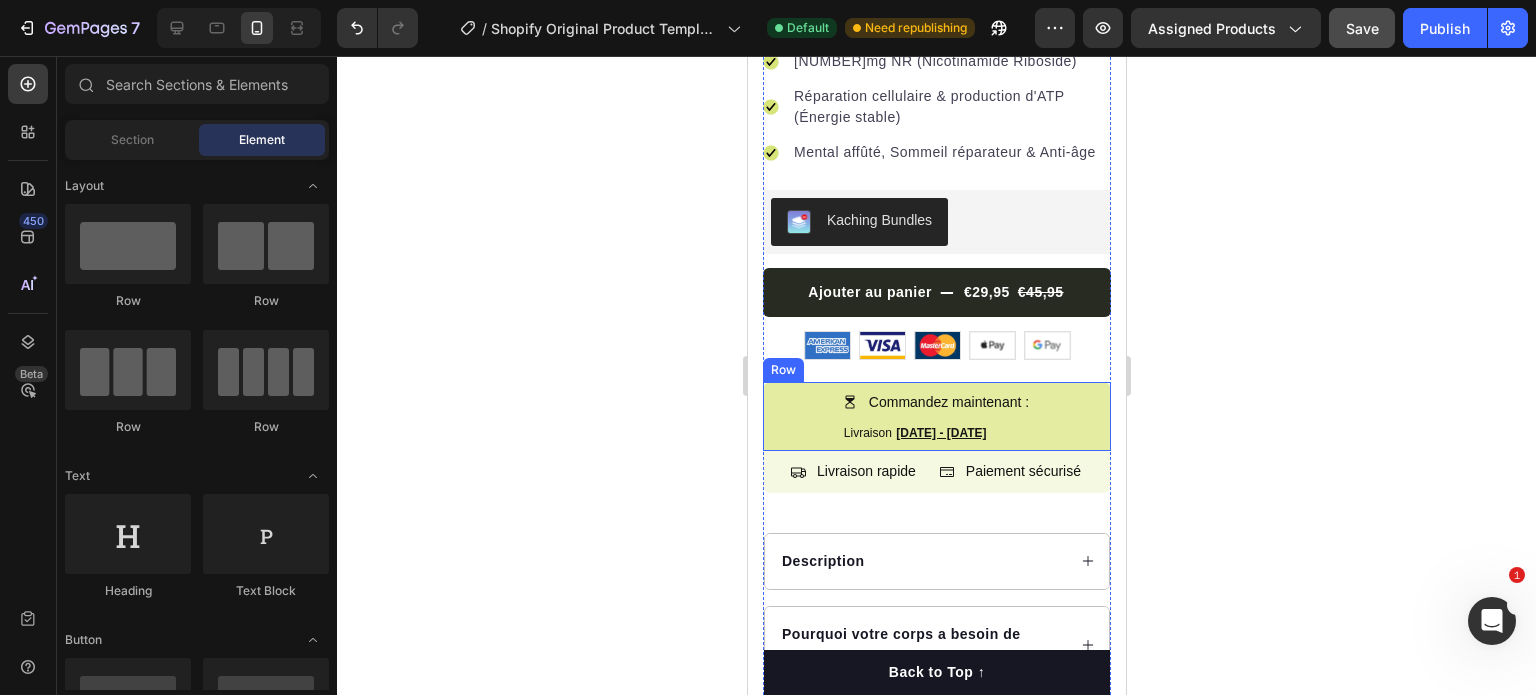 click on "Commandez maintenant : Item List
Livraison
[DATE] - [DATE]
Delivery Date Row" at bounding box center (936, 417) 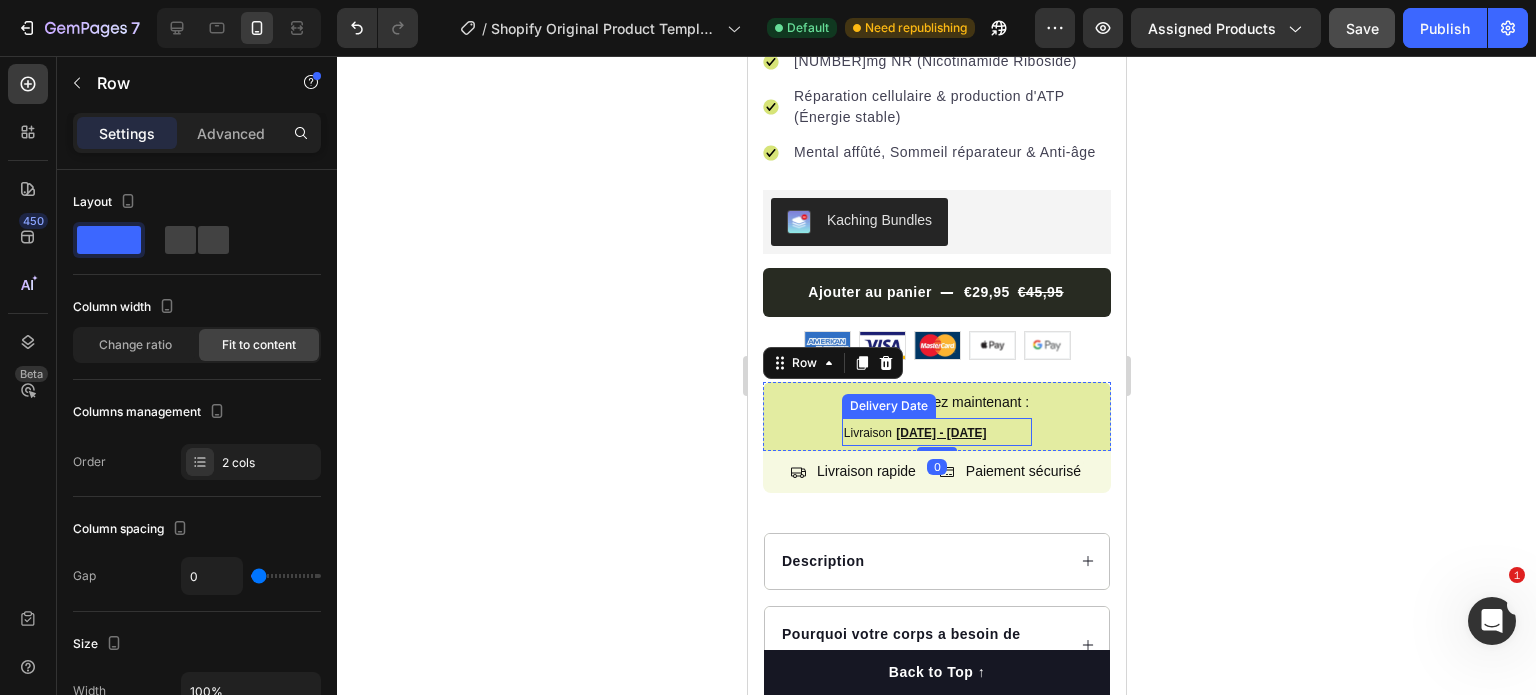 click on "Livraison" at bounding box center [867, 433] 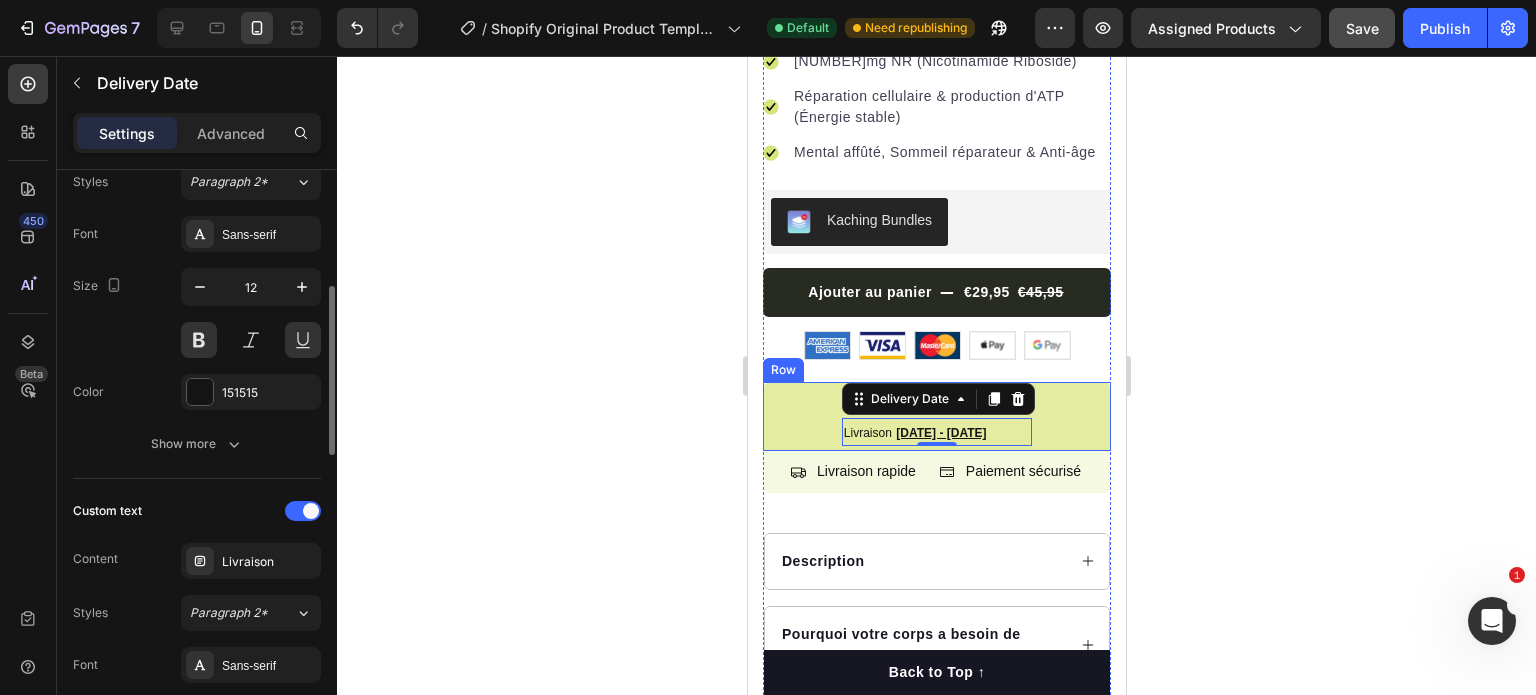 scroll, scrollTop: 300, scrollLeft: 0, axis: vertical 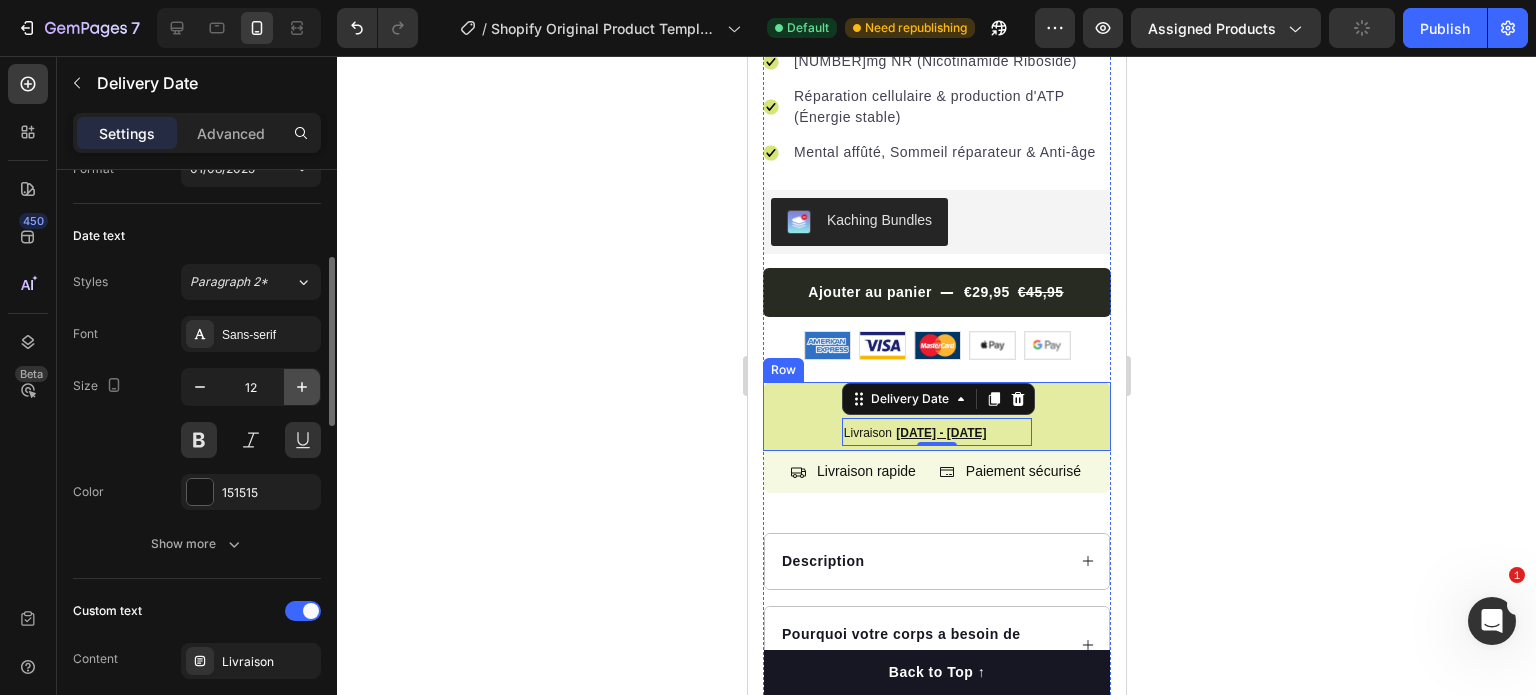 click 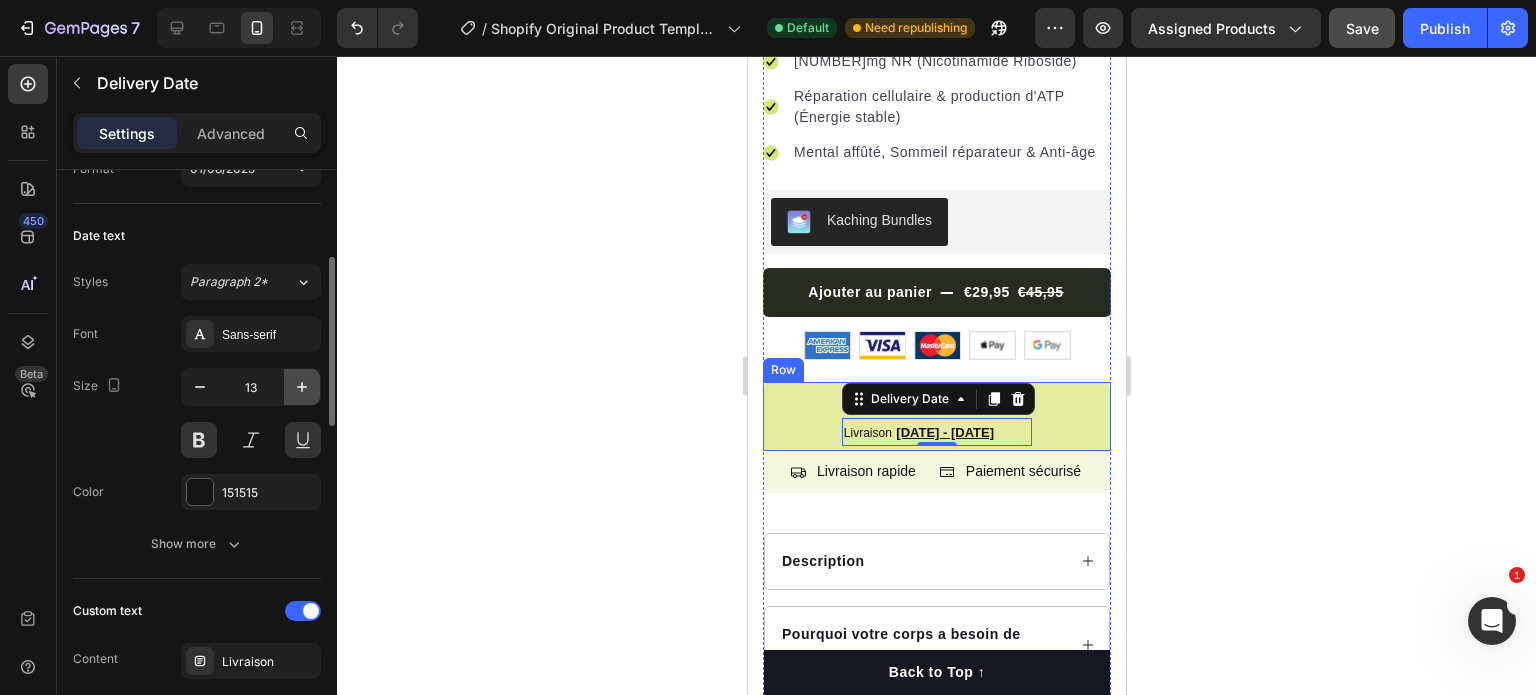 click 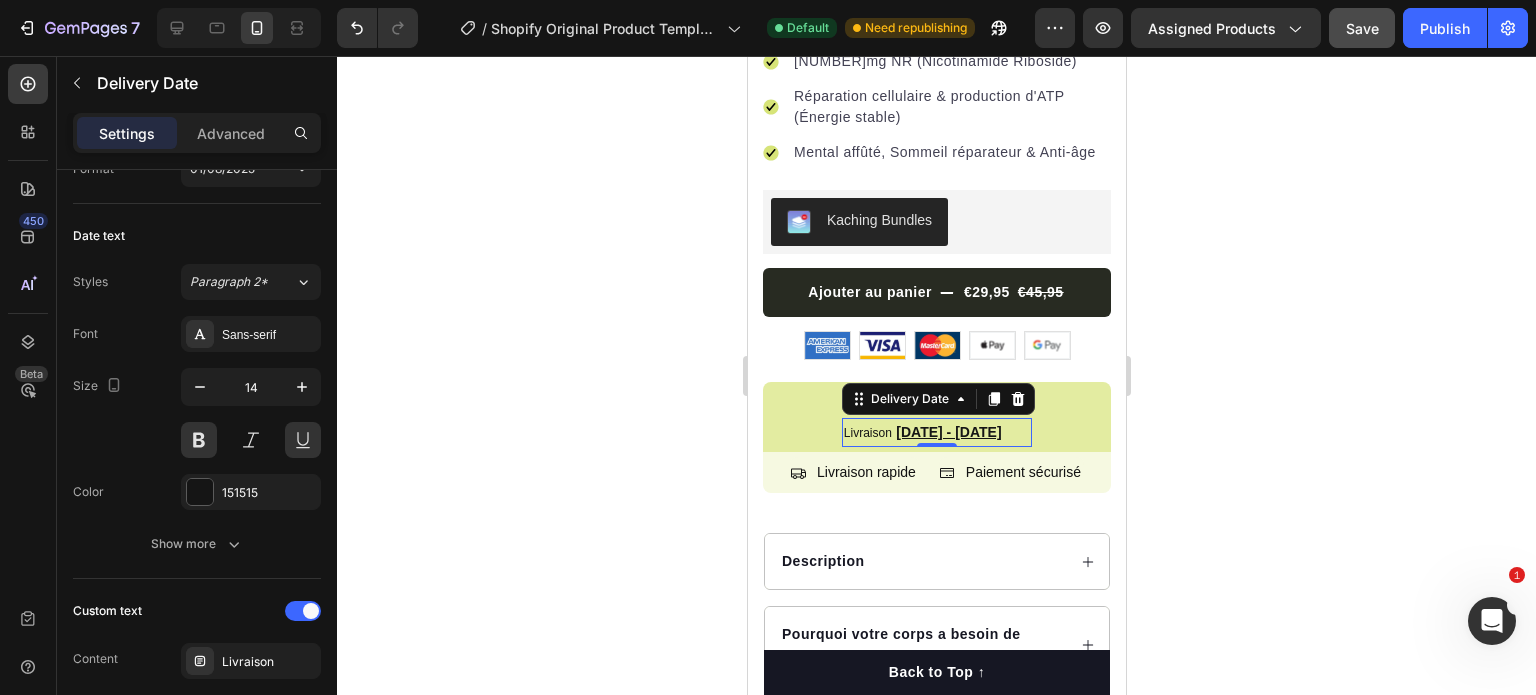 click on "Livraison" at bounding box center (867, 433) 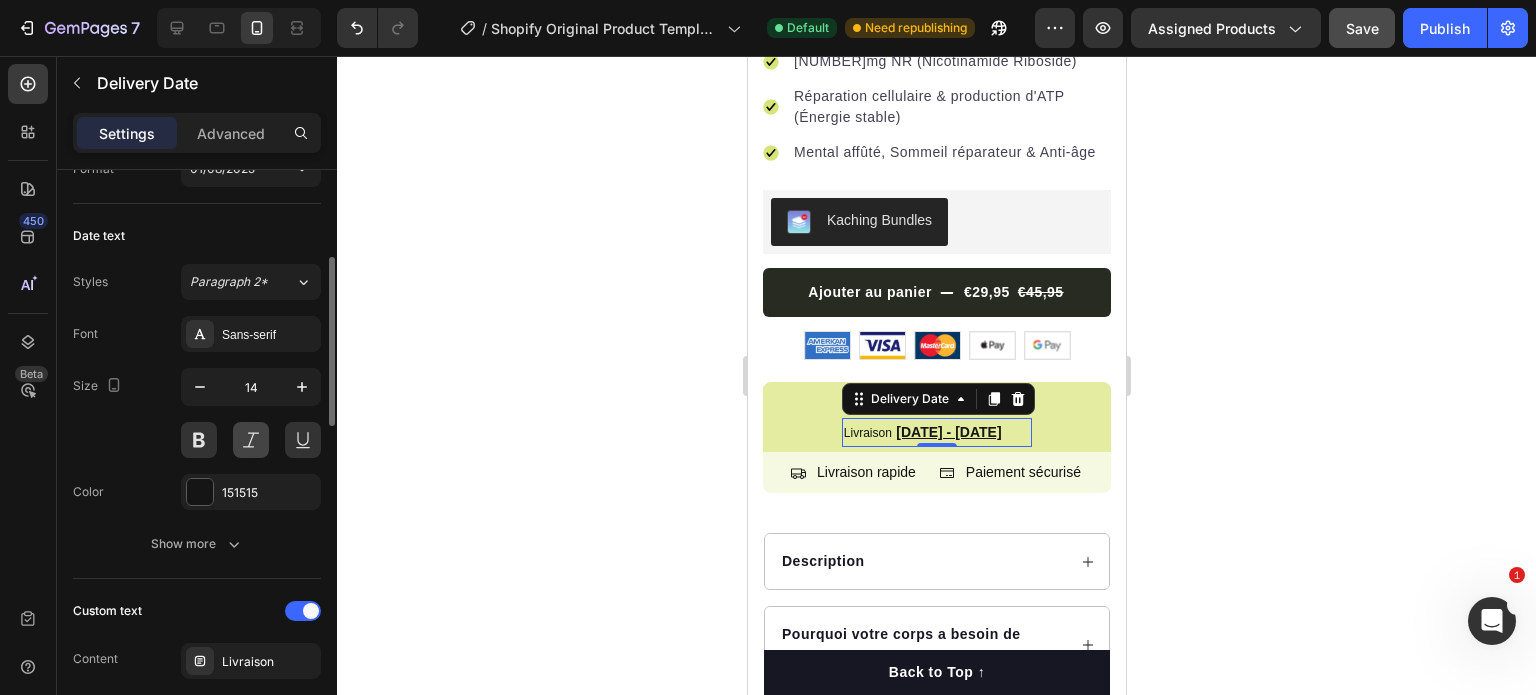 scroll, scrollTop: 100, scrollLeft: 0, axis: vertical 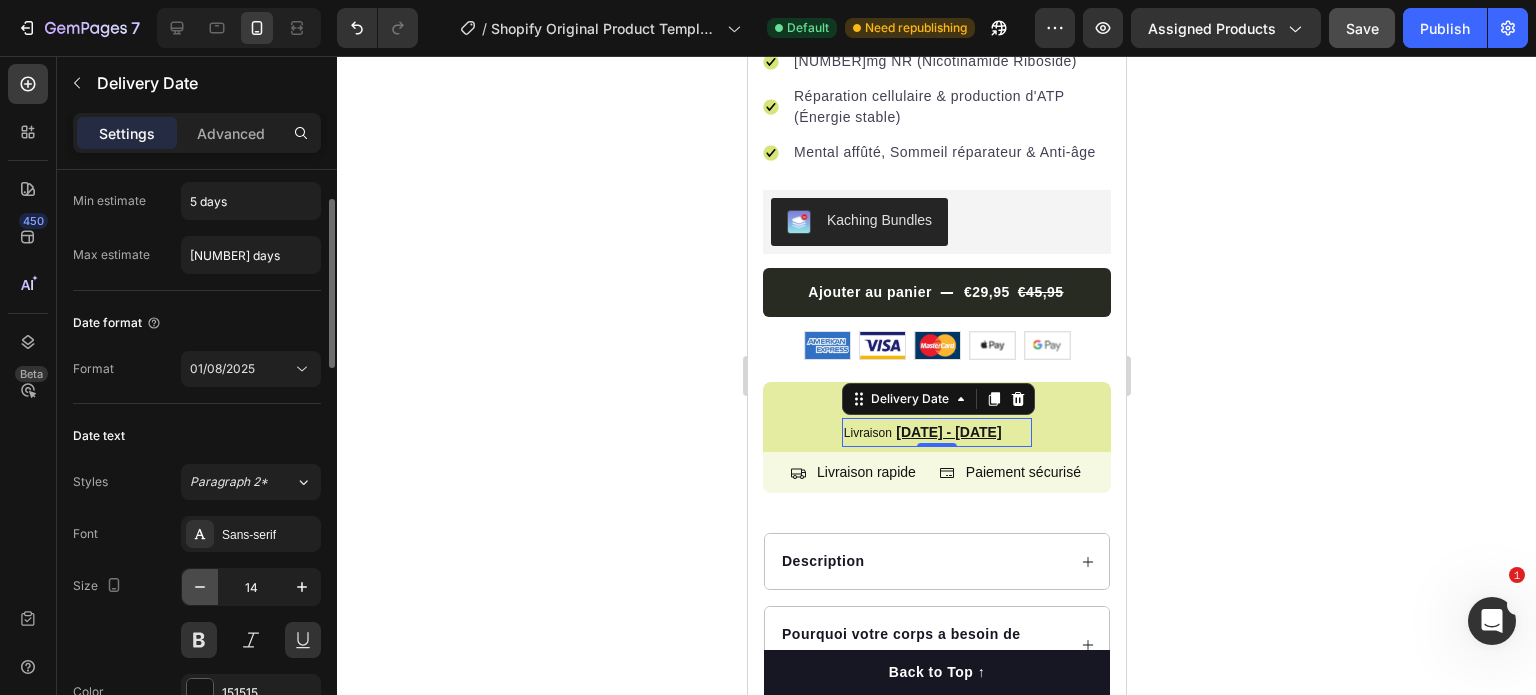 click 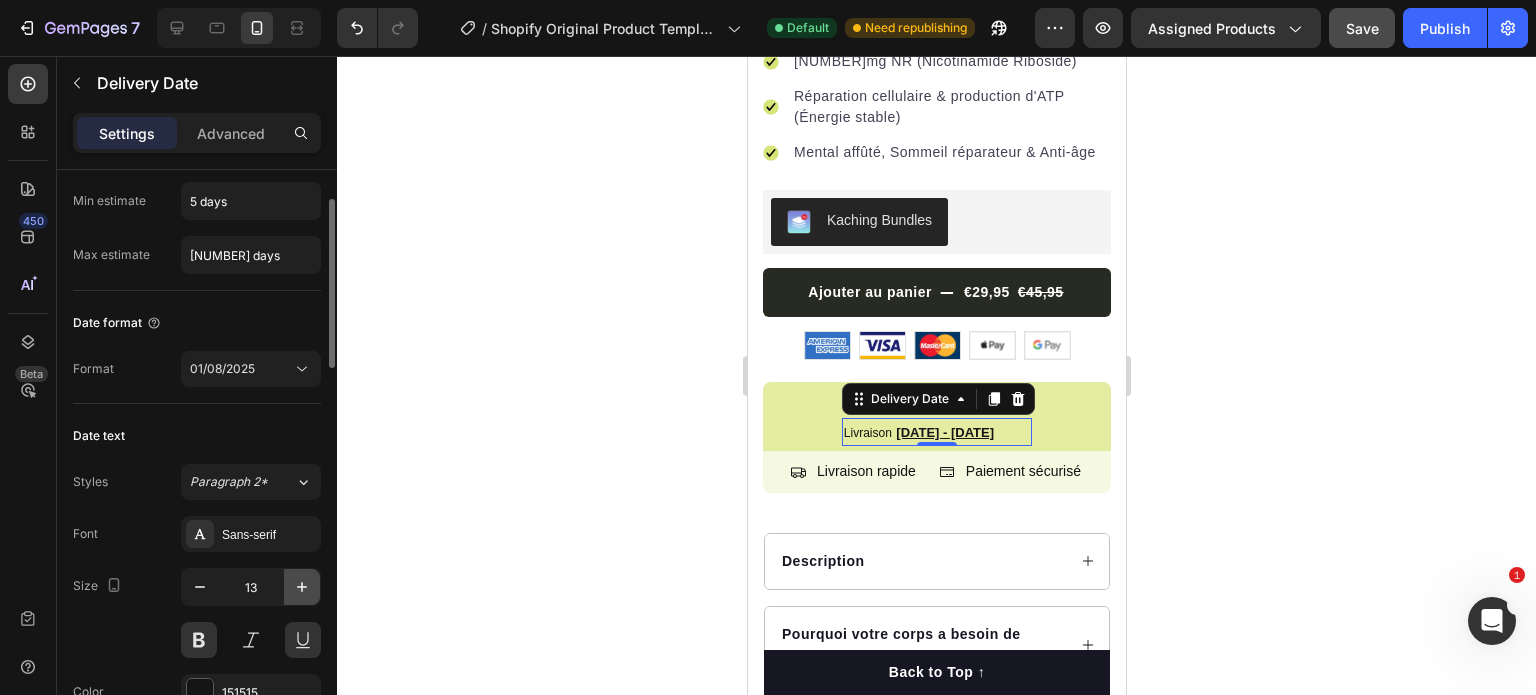 click at bounding box center (302, 587) 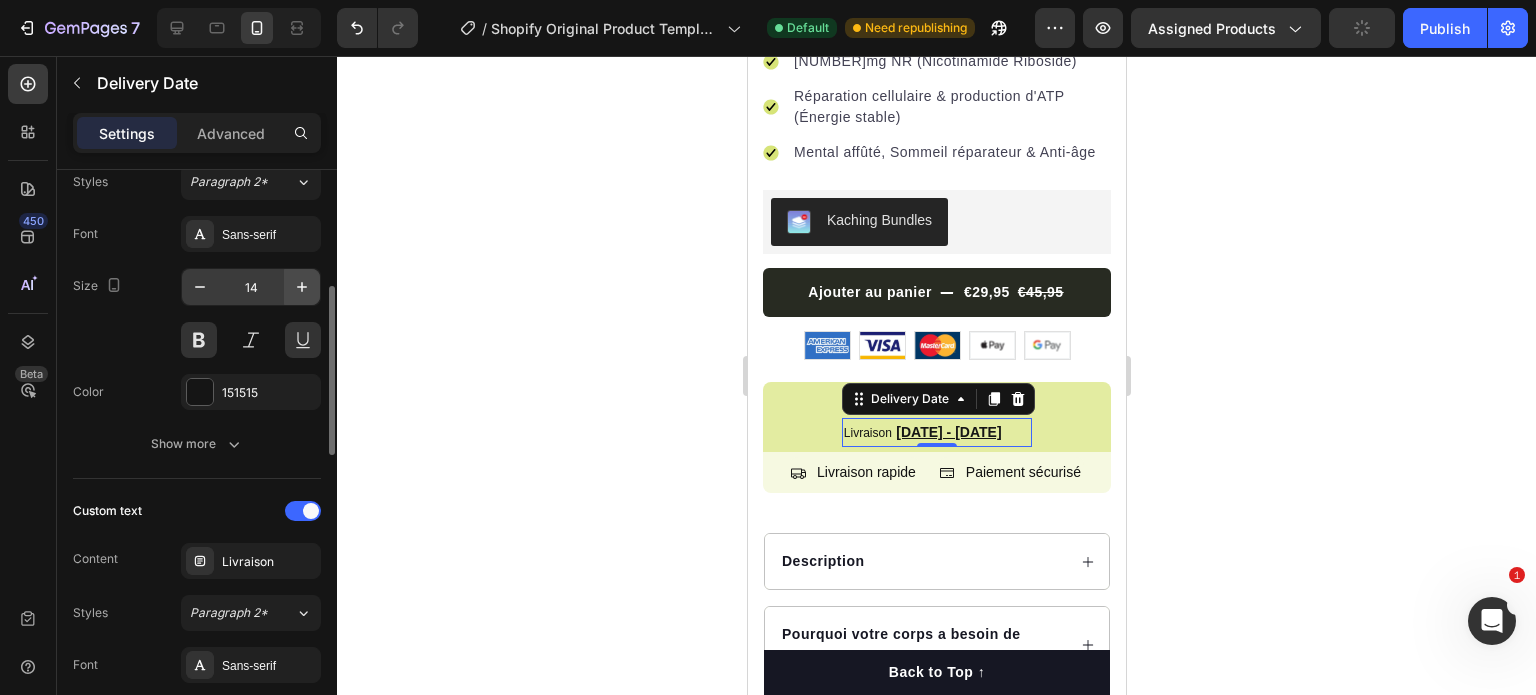 scroll, scrollTop: 500, scrollLeft: 0, axis: vertical 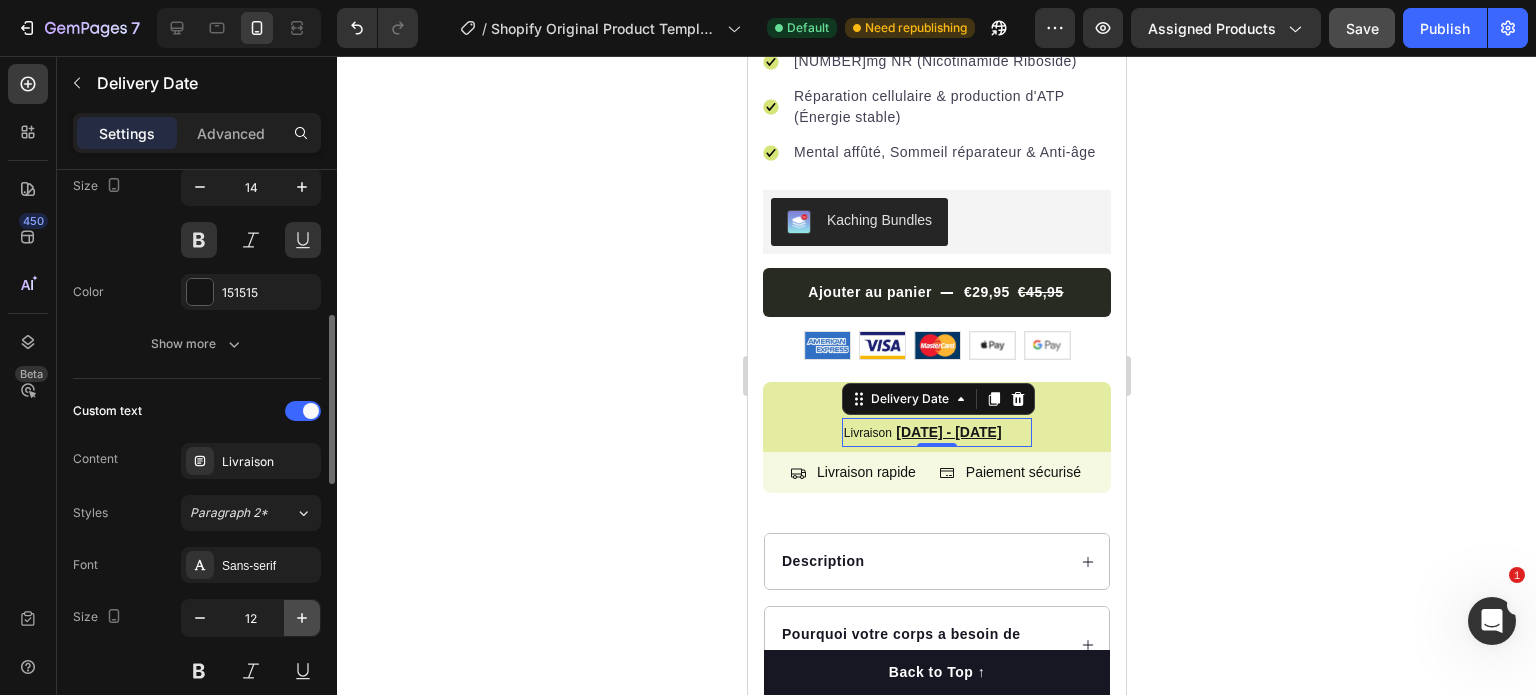 click 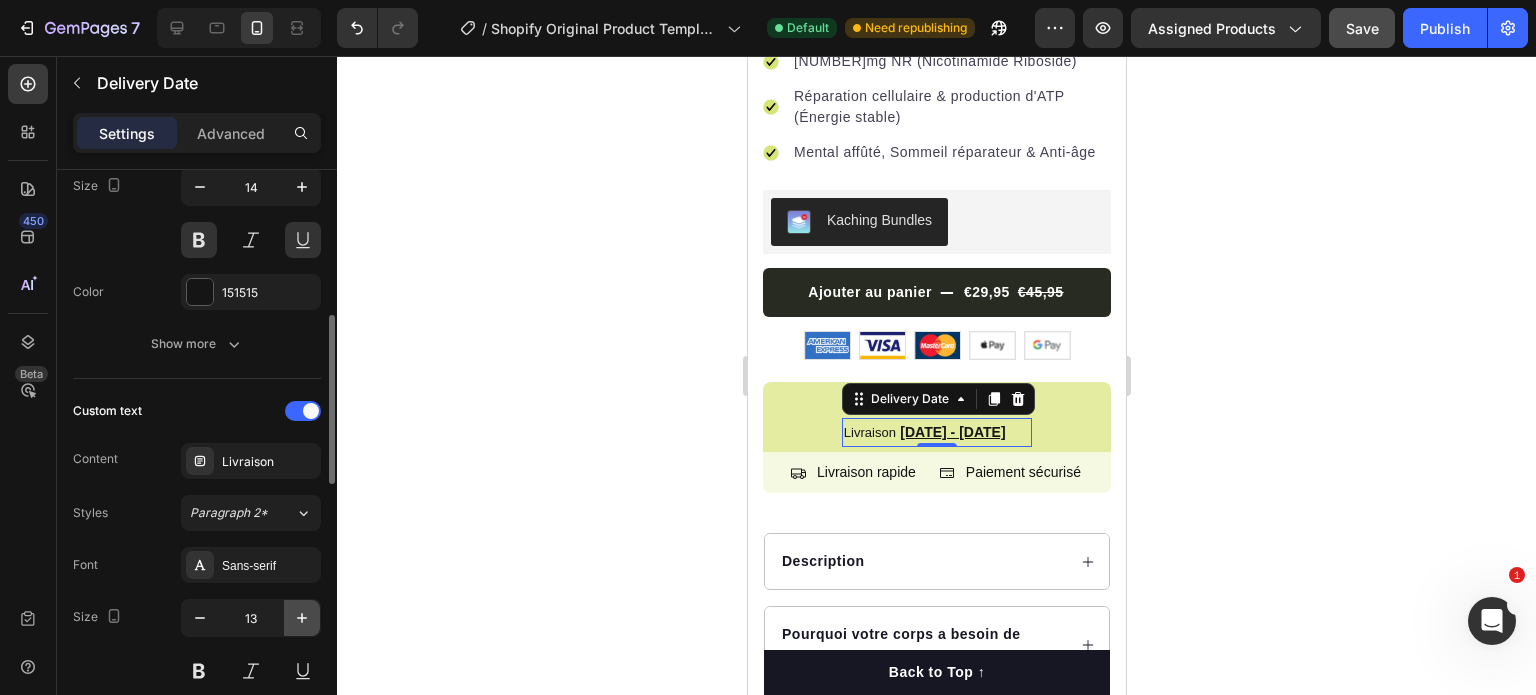 click 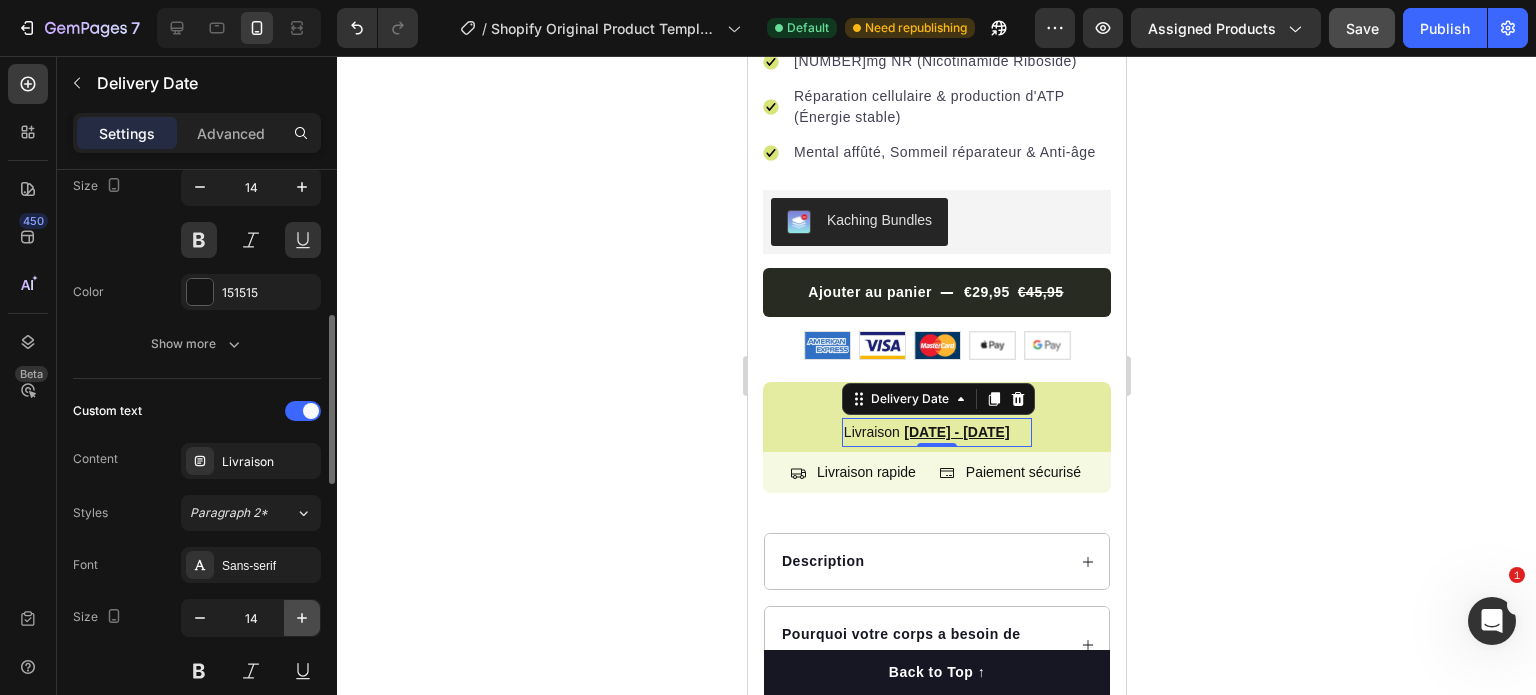 click 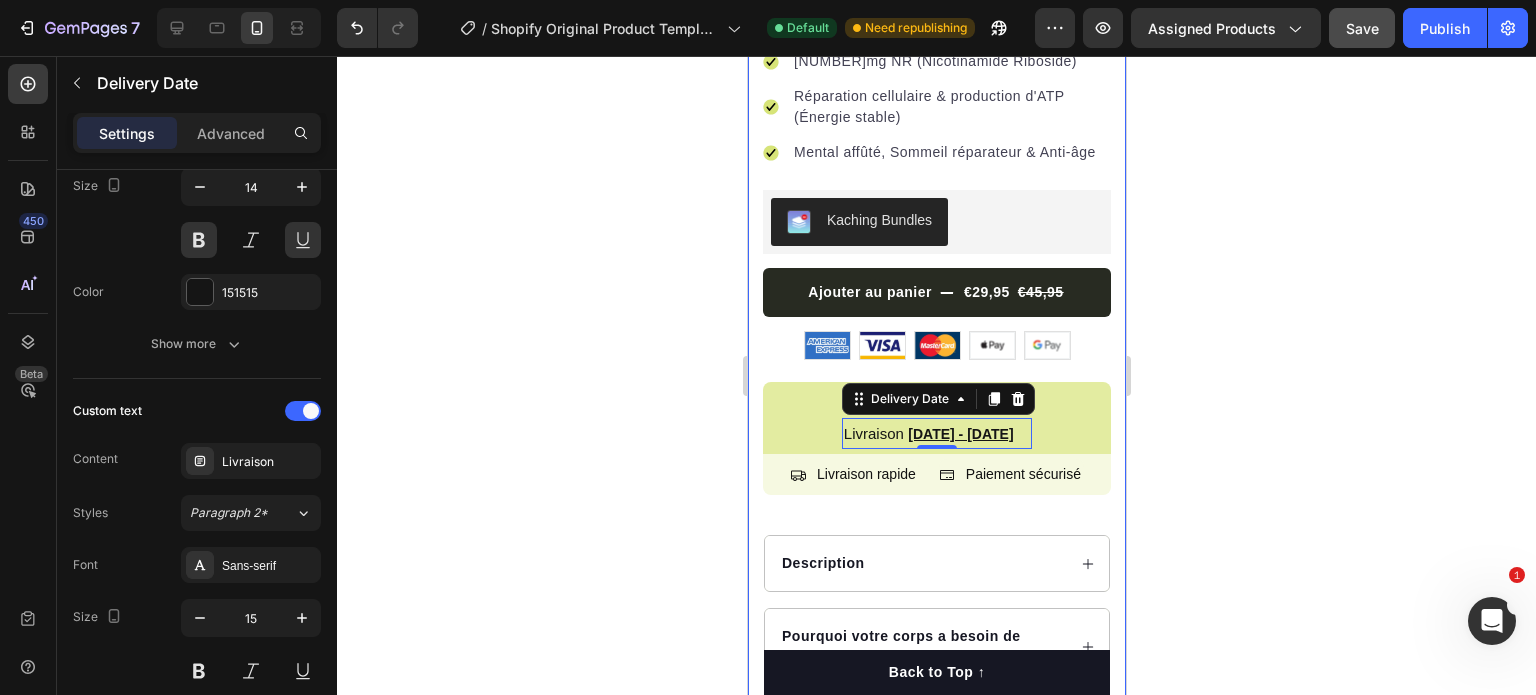 click 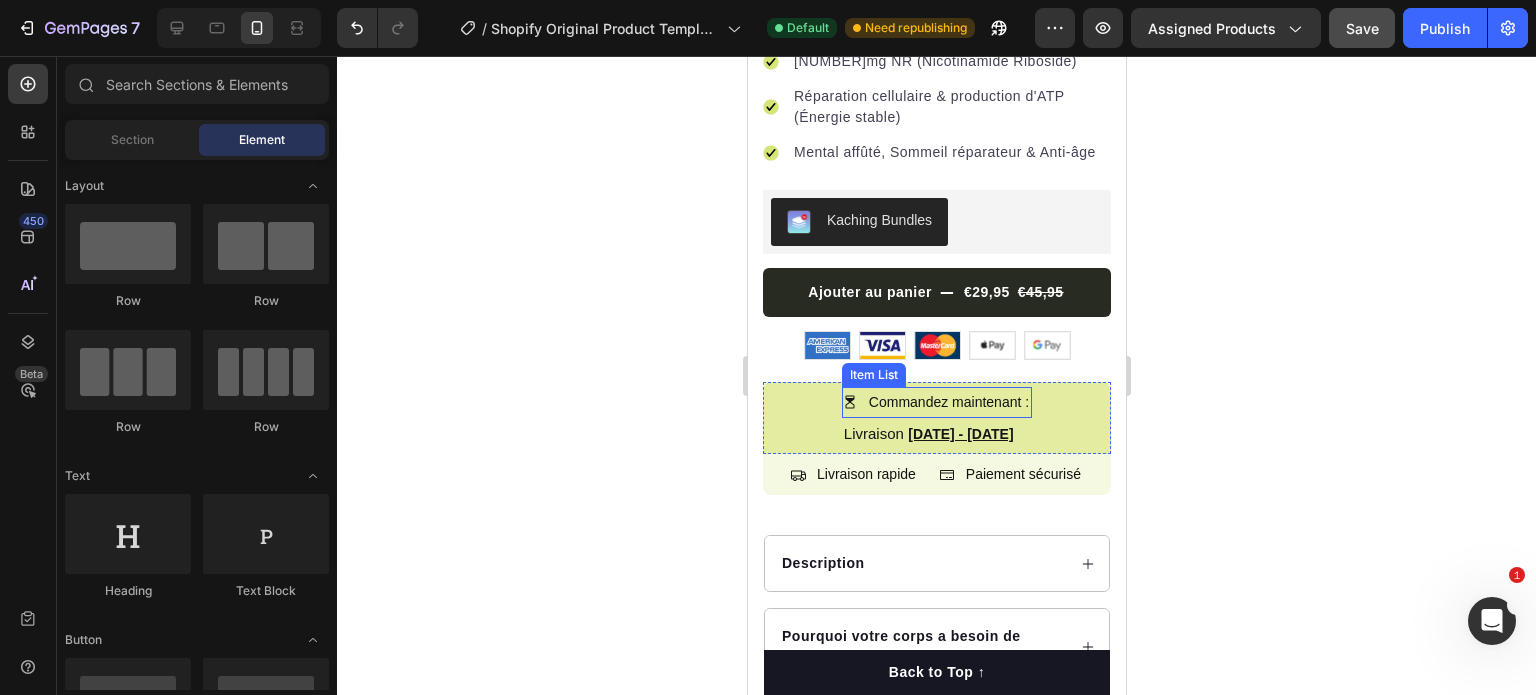 click on "Commandez maintenant :" at bounding box center (948, 402) 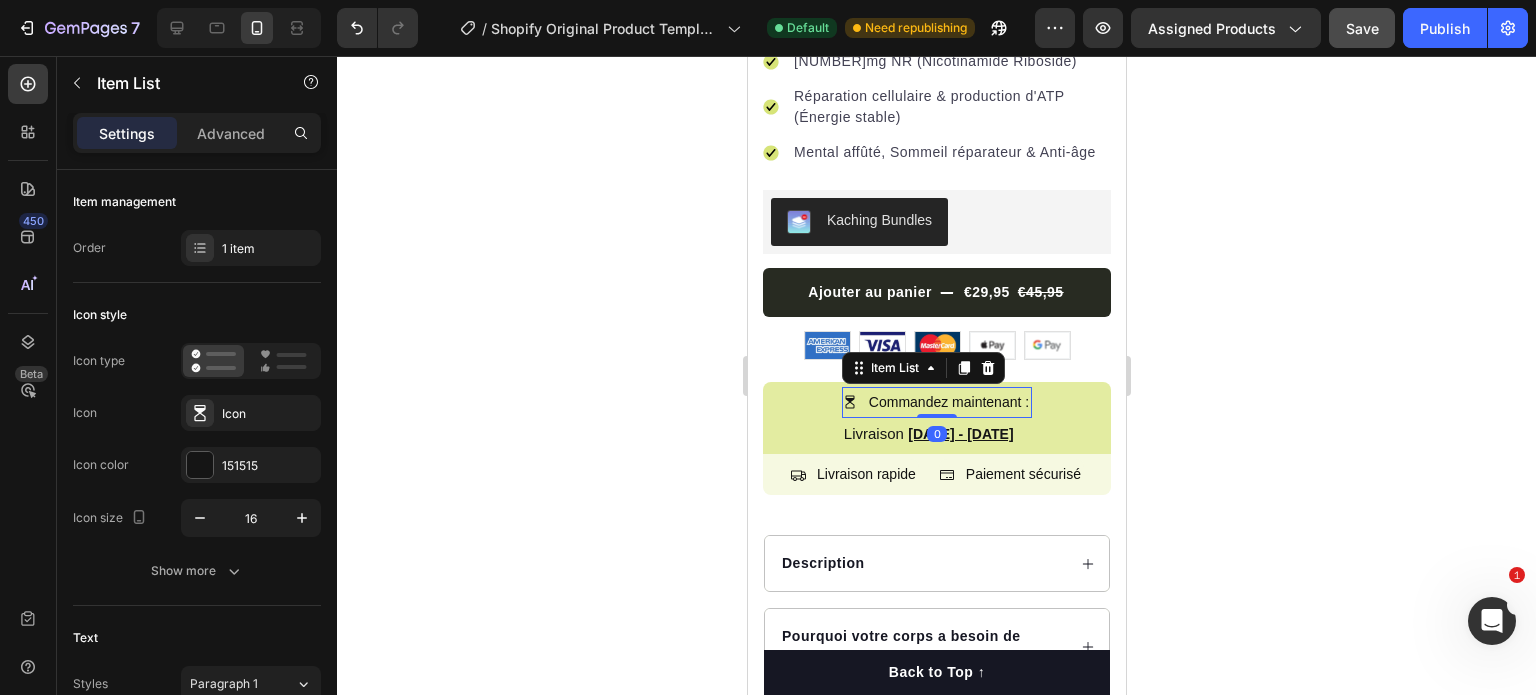 click 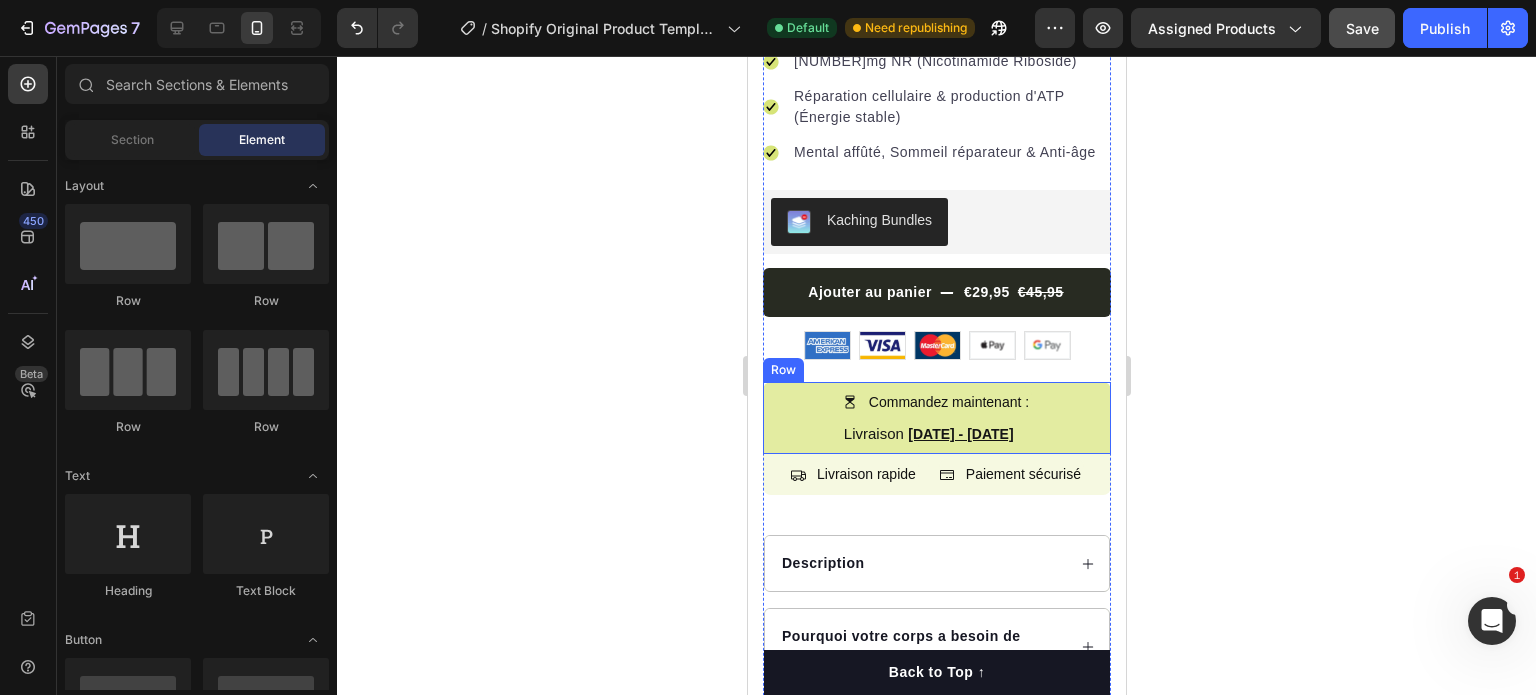 click on "Livraison
[DATE] - [DATE]" at bounding box center [936, 433] 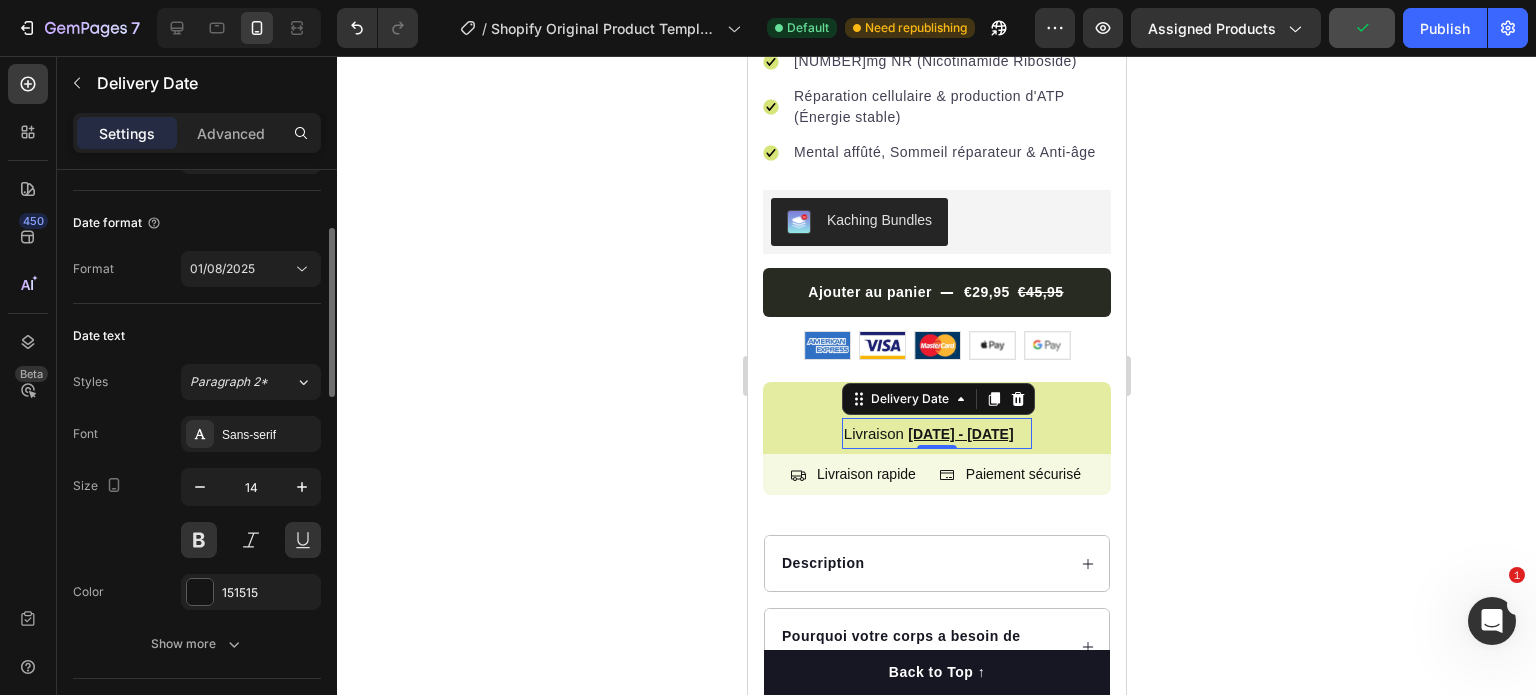 scroll, scrollTop: 400, scrollLeft: 0, axis: vertical 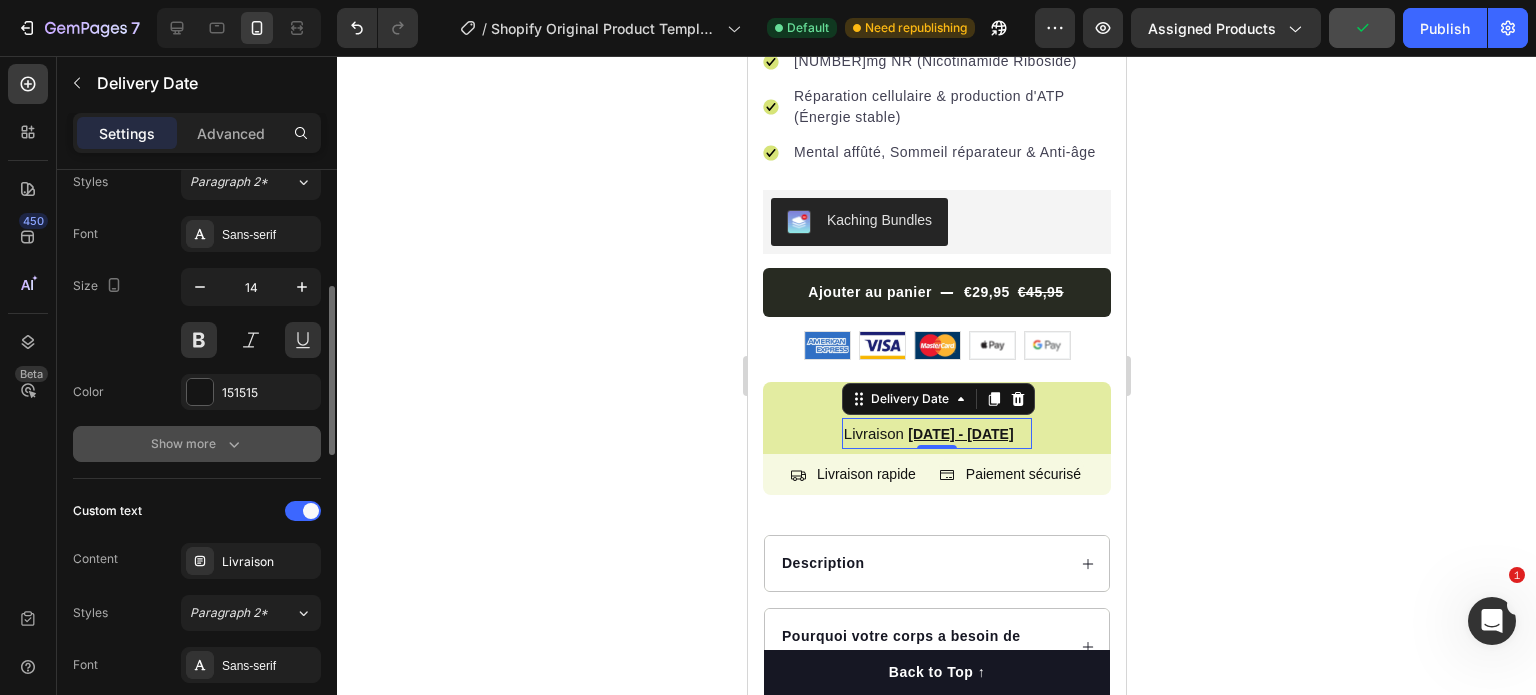 click 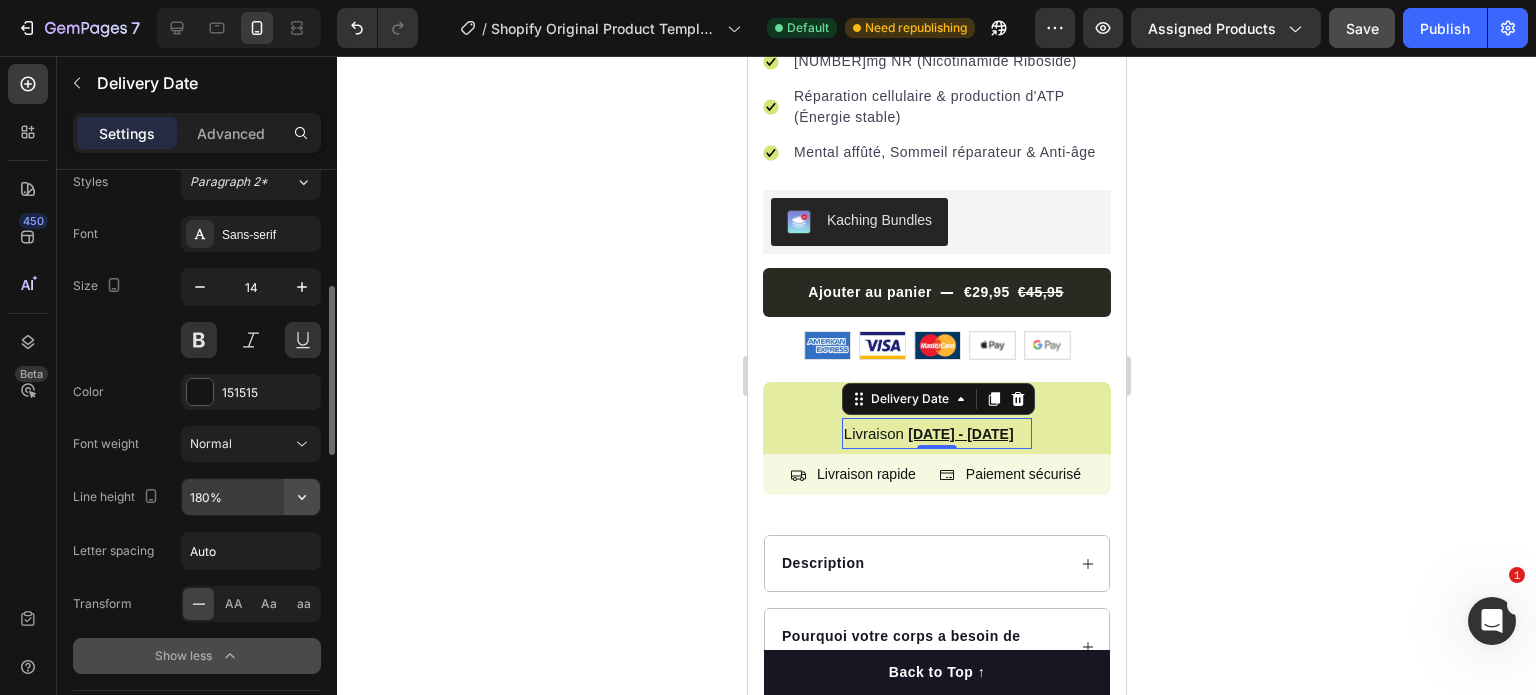 click 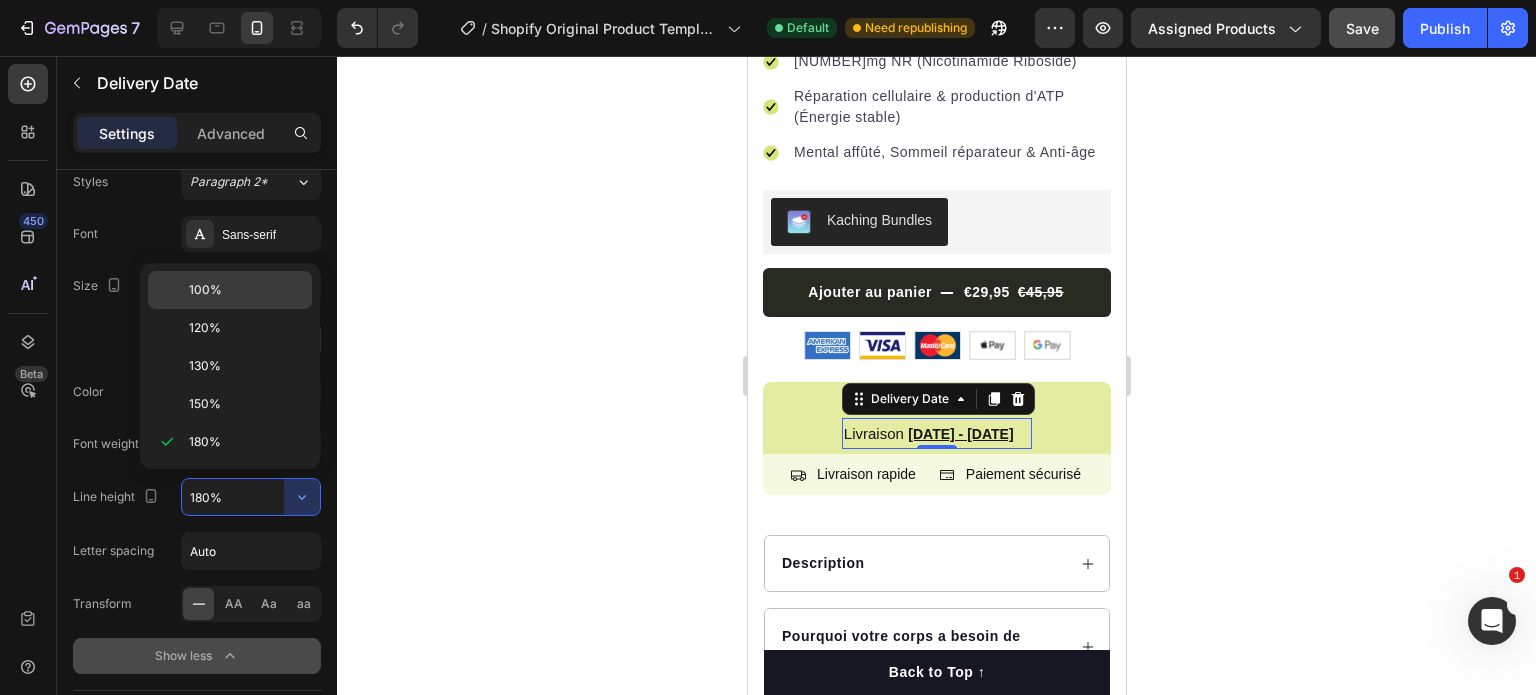 click on "100%" at bounding box center (246, 290) 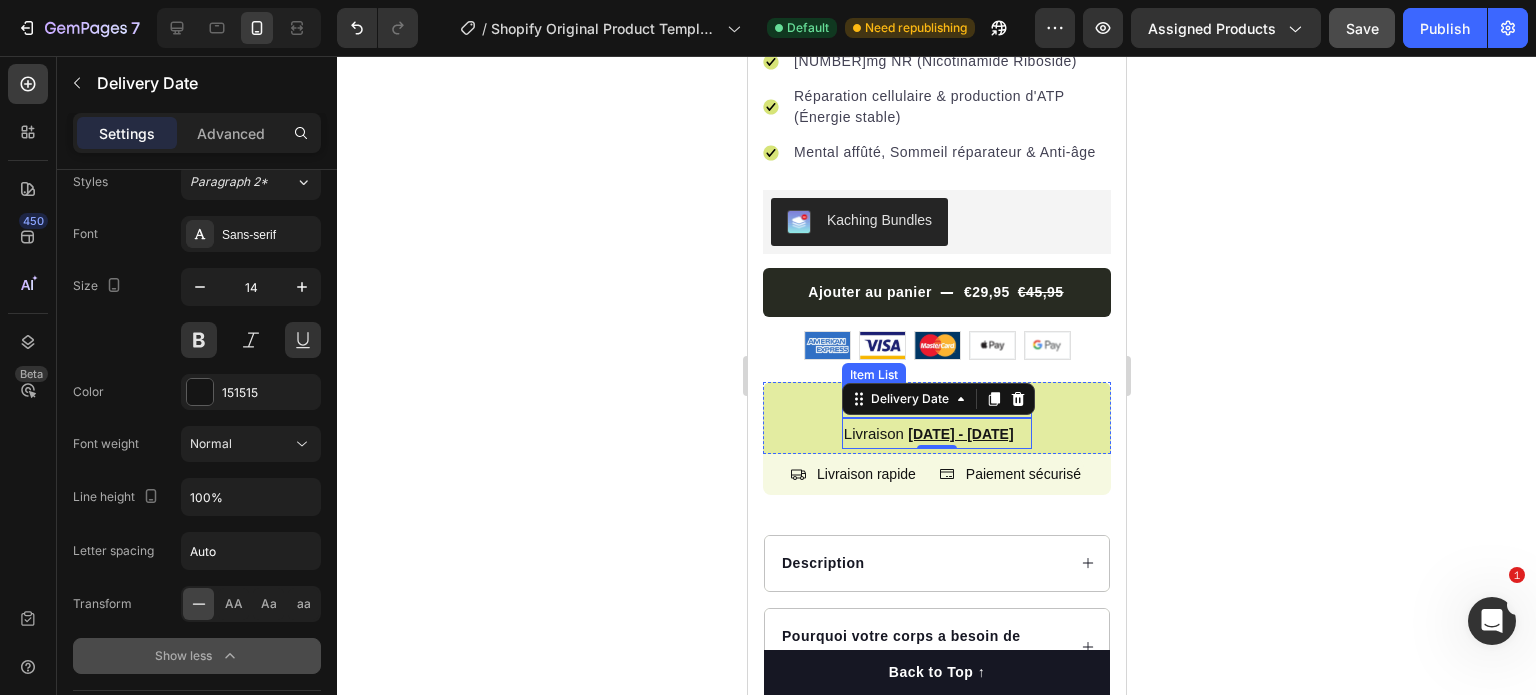 click on "Commandez maintenant :" at bounding box center (936, 402) 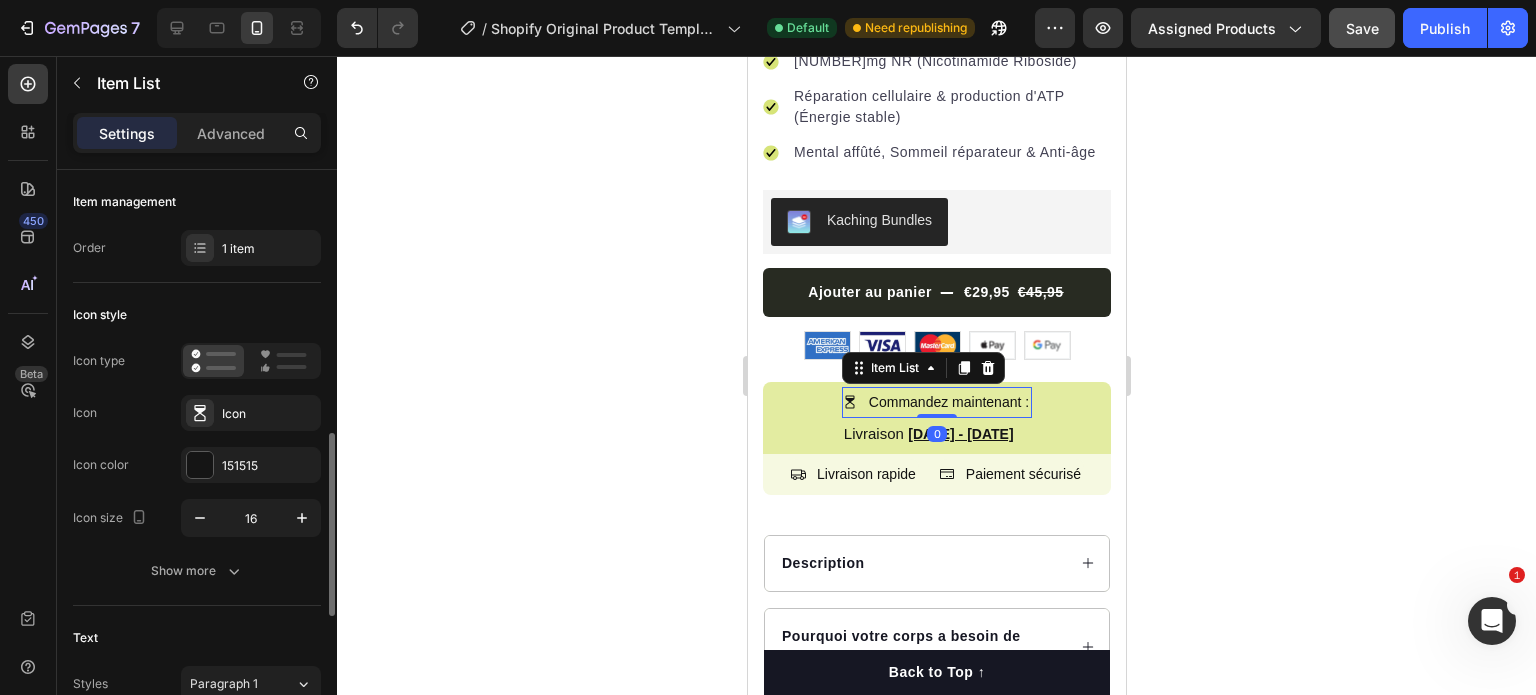 scroll, scrollTop: 200, scrollLeft: 0, axis: vertical 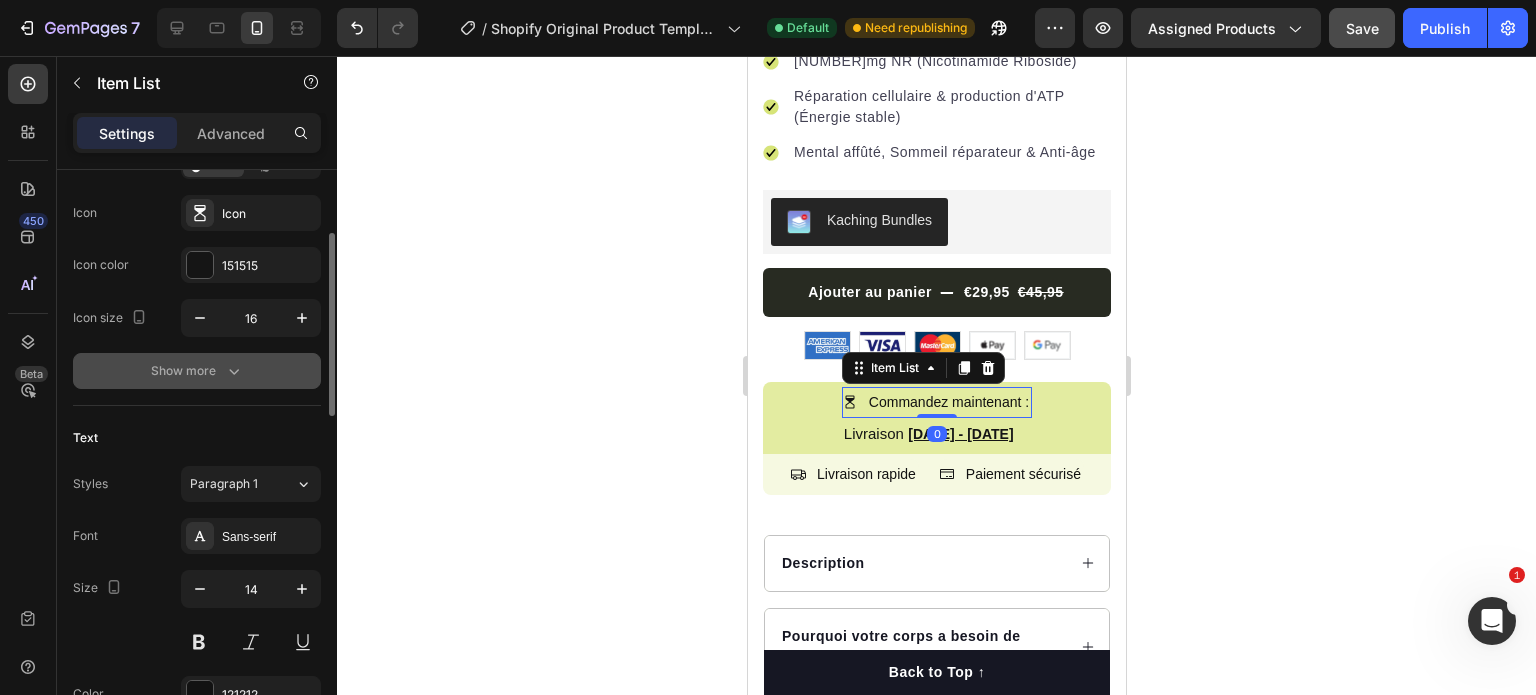 click 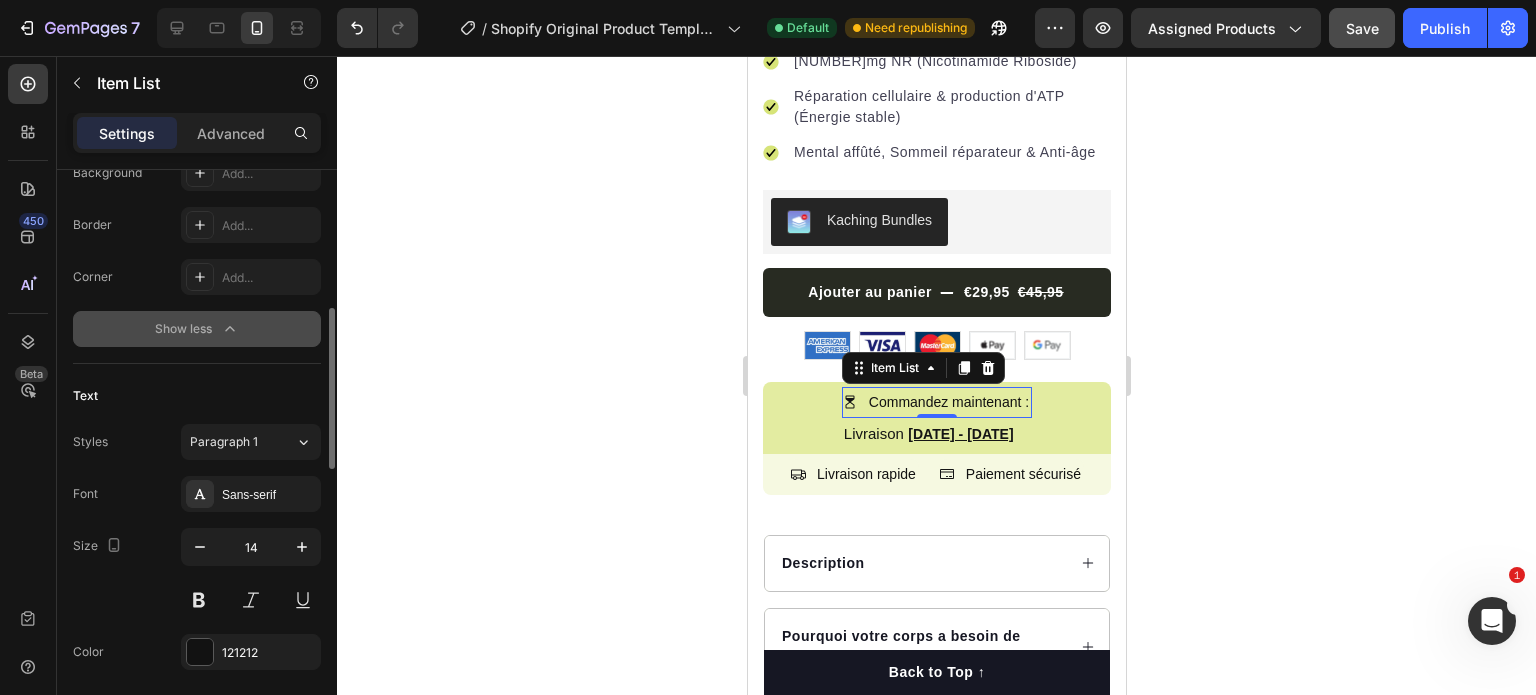 scroll, scrollTop: 600, scrollLeft: 0, axis: vertical 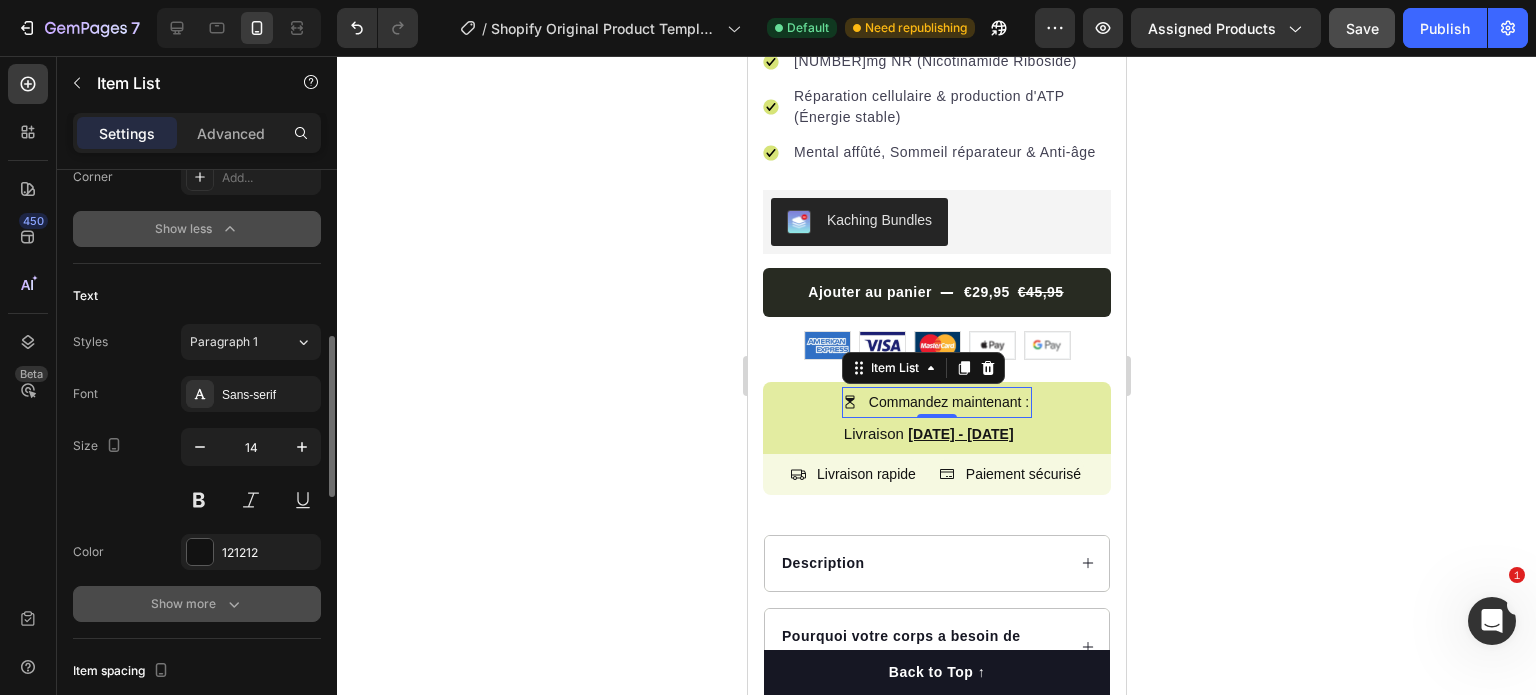 click on "Show more" at bounding box center [197, 604] 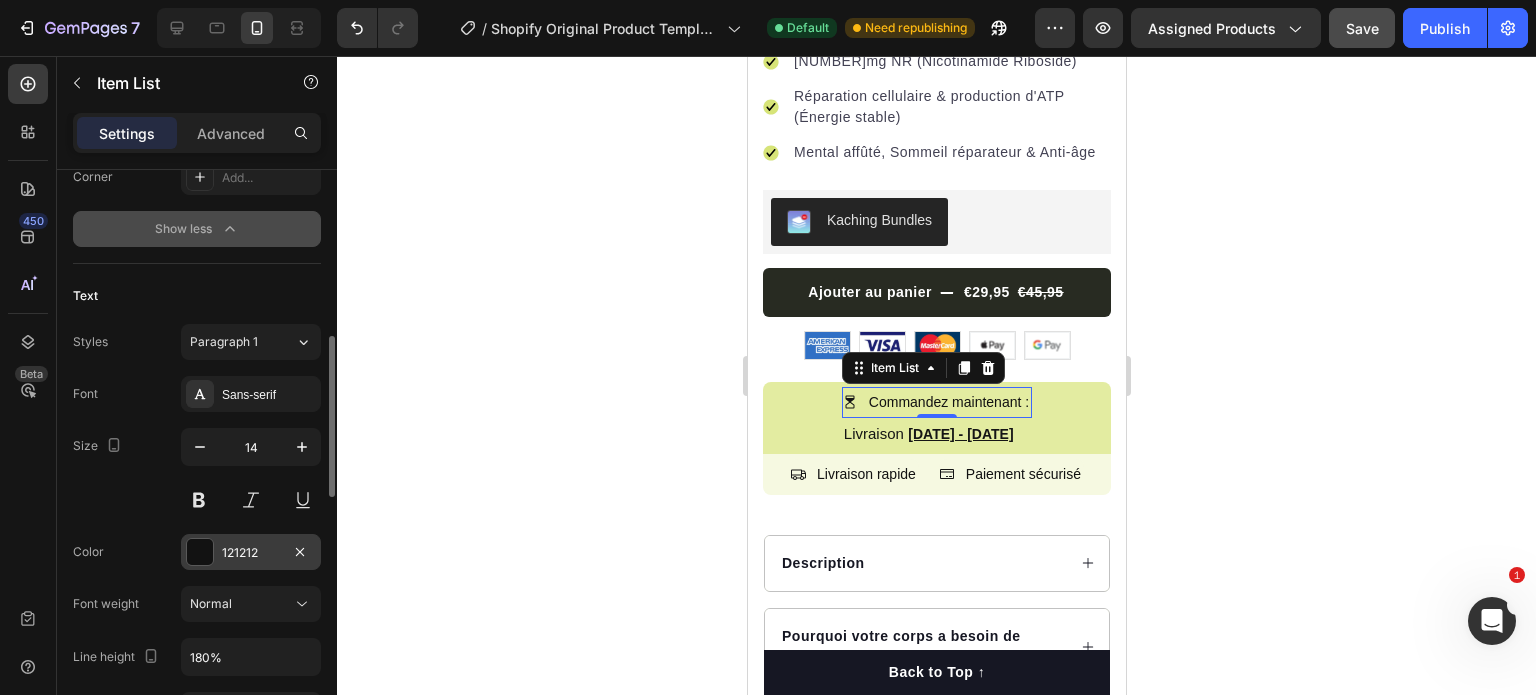 scroll, scrollTop: 700, scrollLeft: 0, axis: vertical 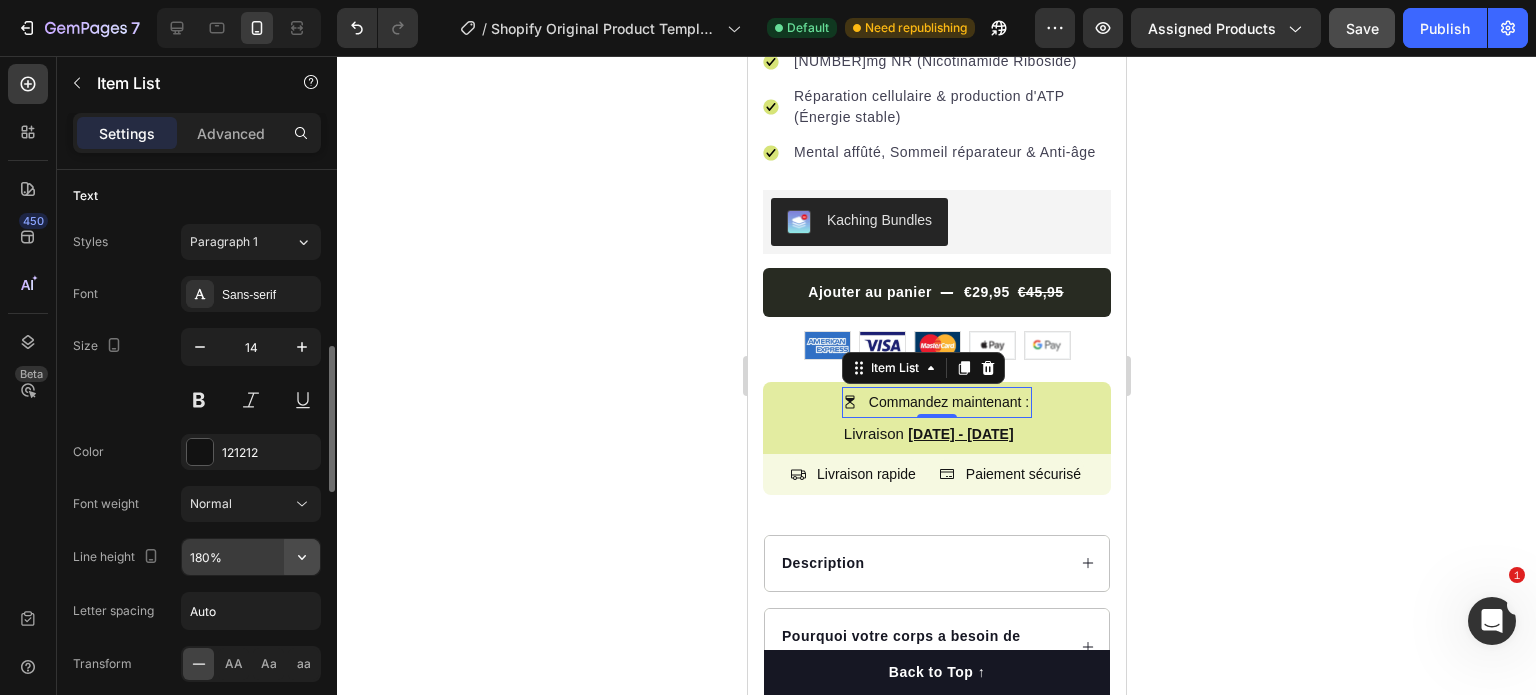 click 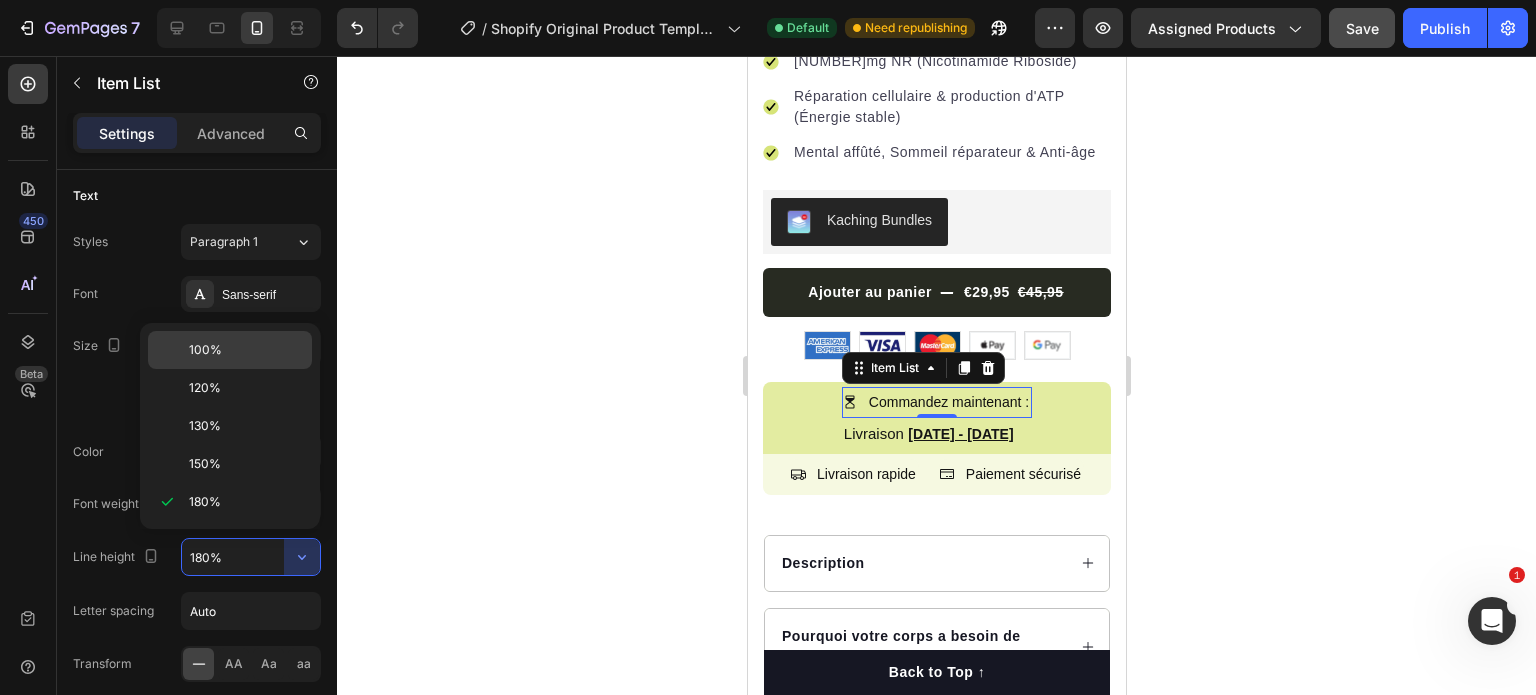 click on "100%" at bounding box center (246, 350) 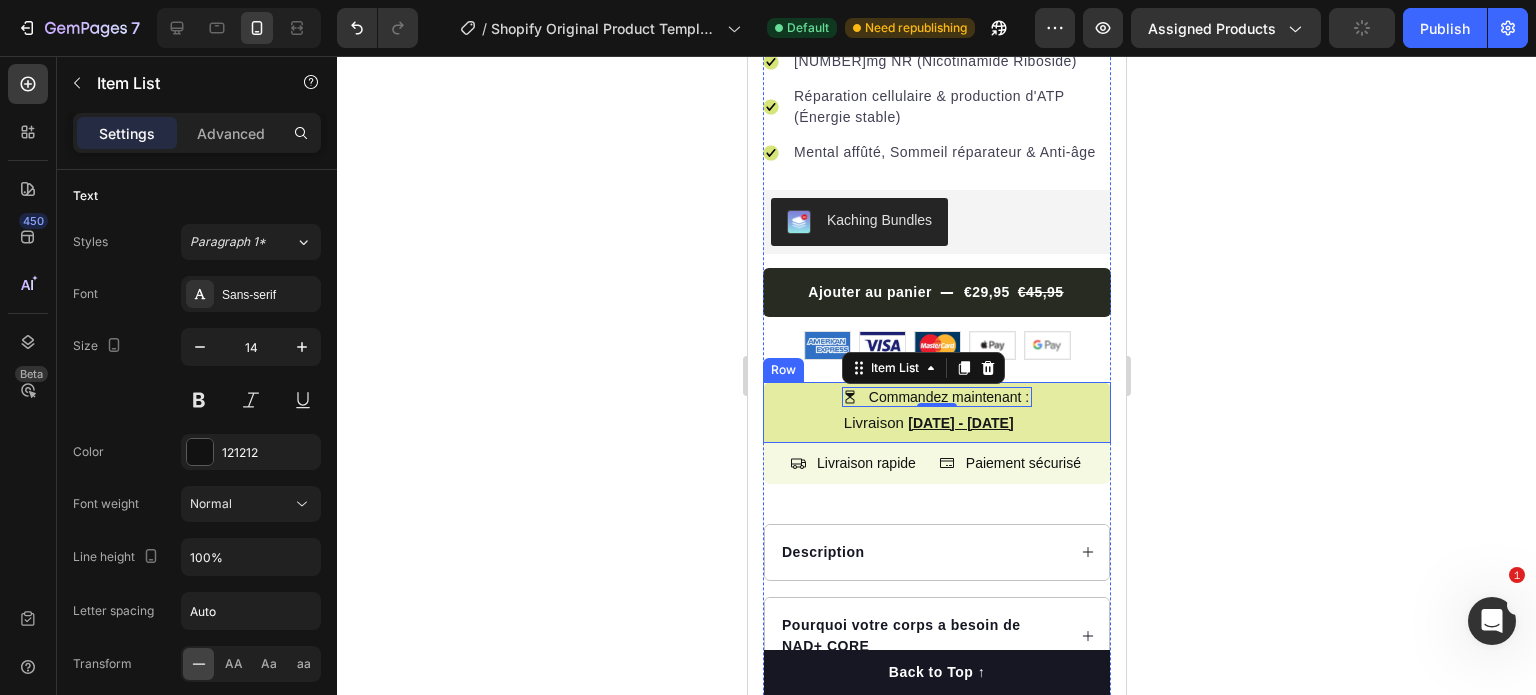 click 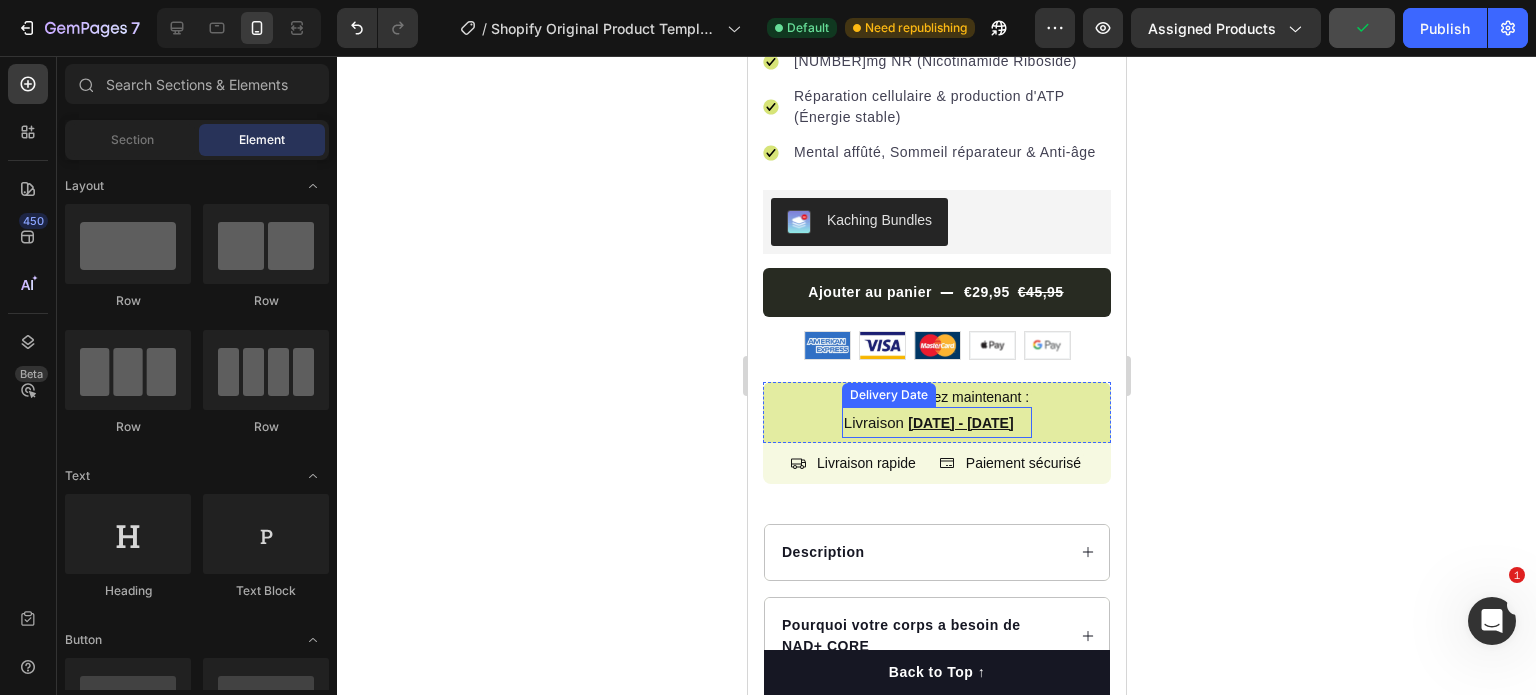 click on "[DATE] - [DATE]" at bounding box center [959, 423] 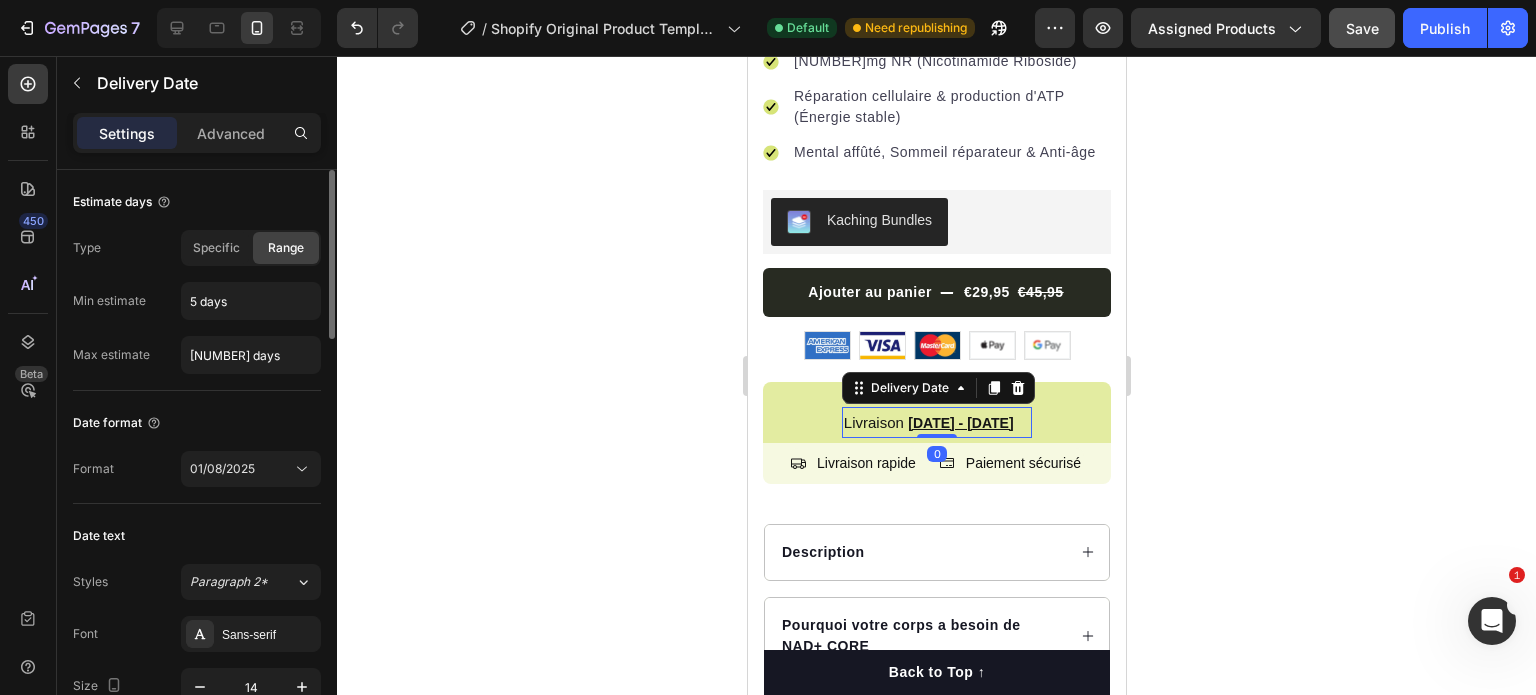 scroll, scrollTop: 200, scrollLeft: 0, axis: vertical 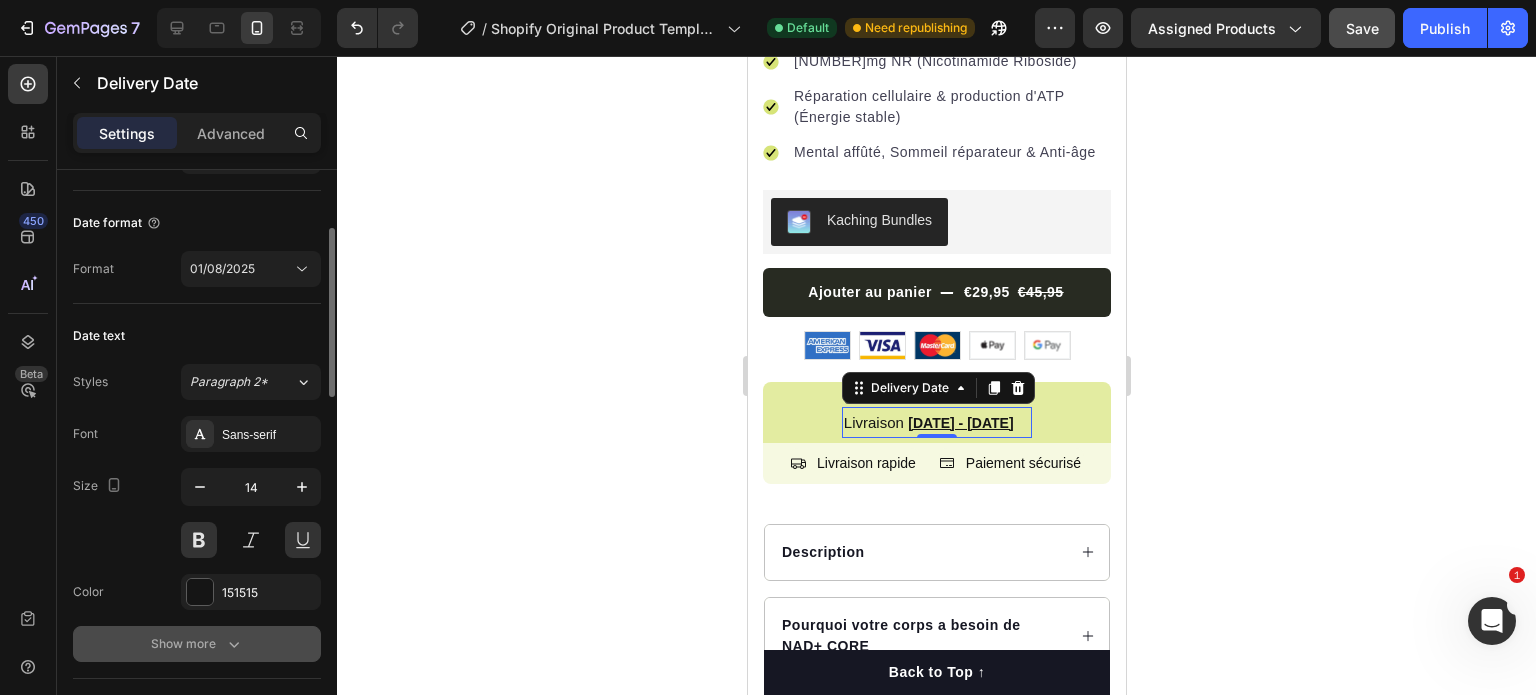 click on "Show more" at bounding box center (197, 644) 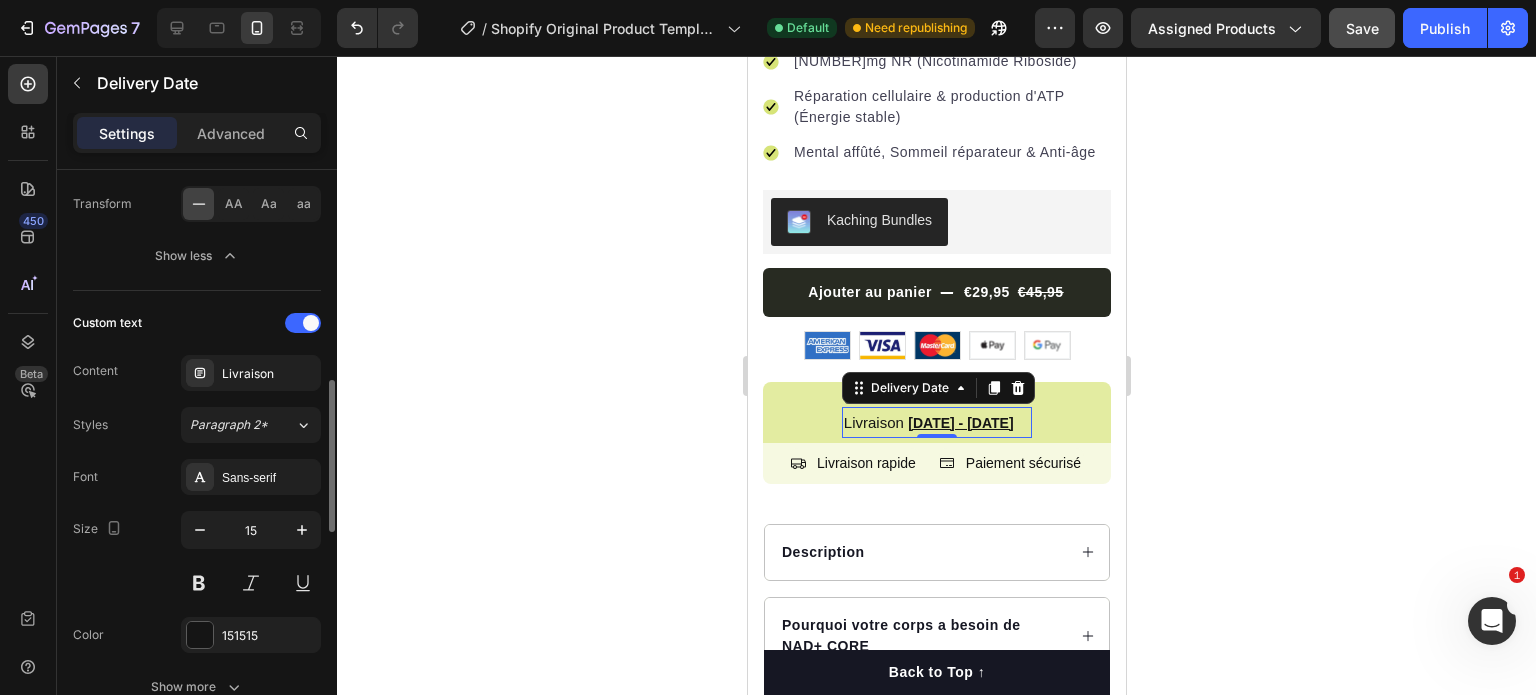 scroll, scrollTop: 1000, scrollLeft: 0, axis: vertical 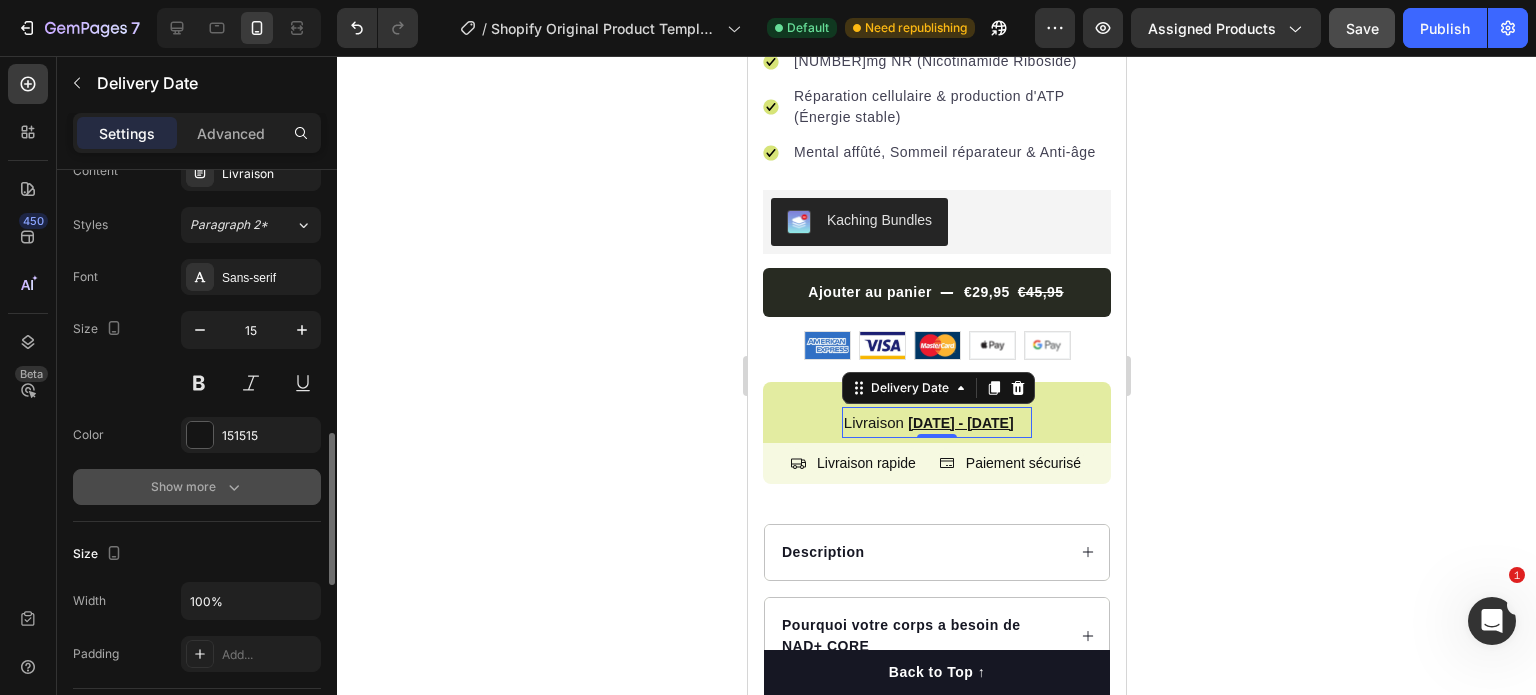 click 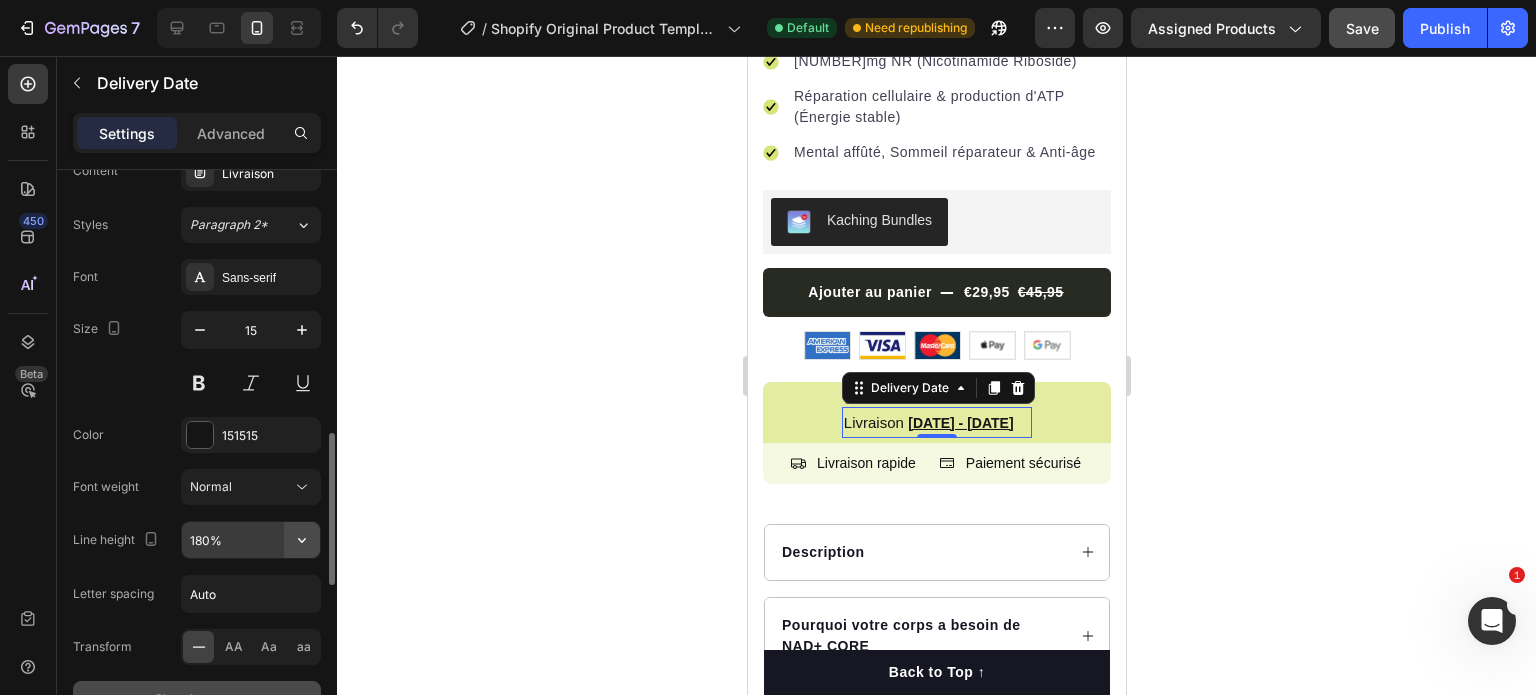 click 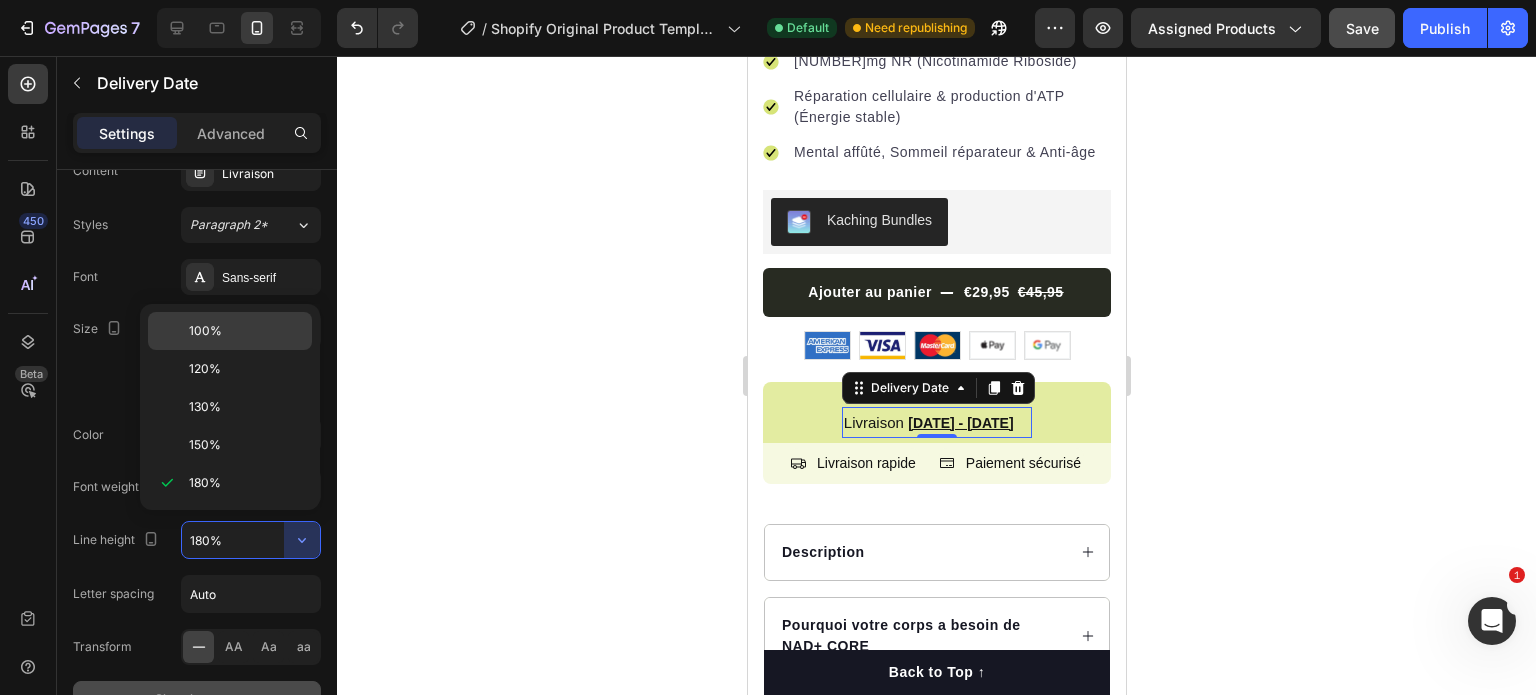 click on "100%" at bounding box center [246, 331] 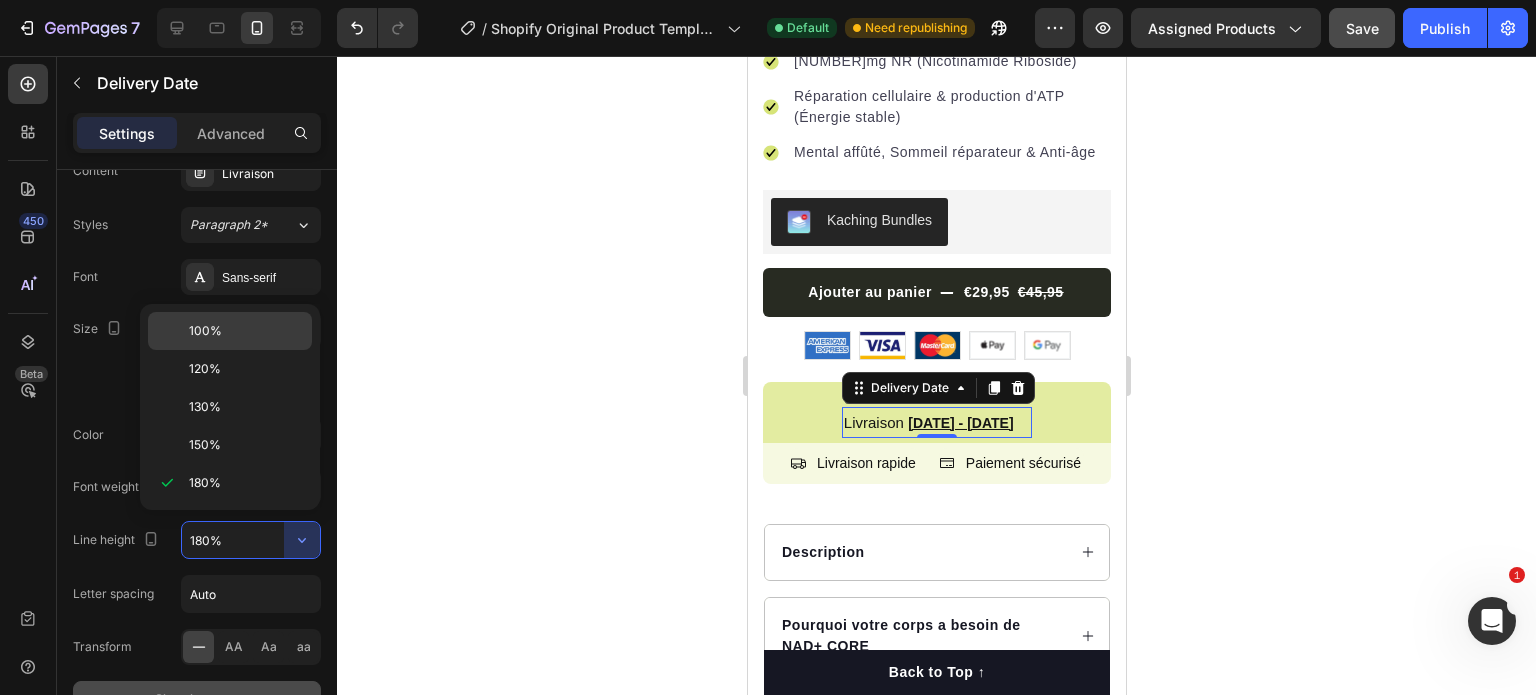 type on "100%" 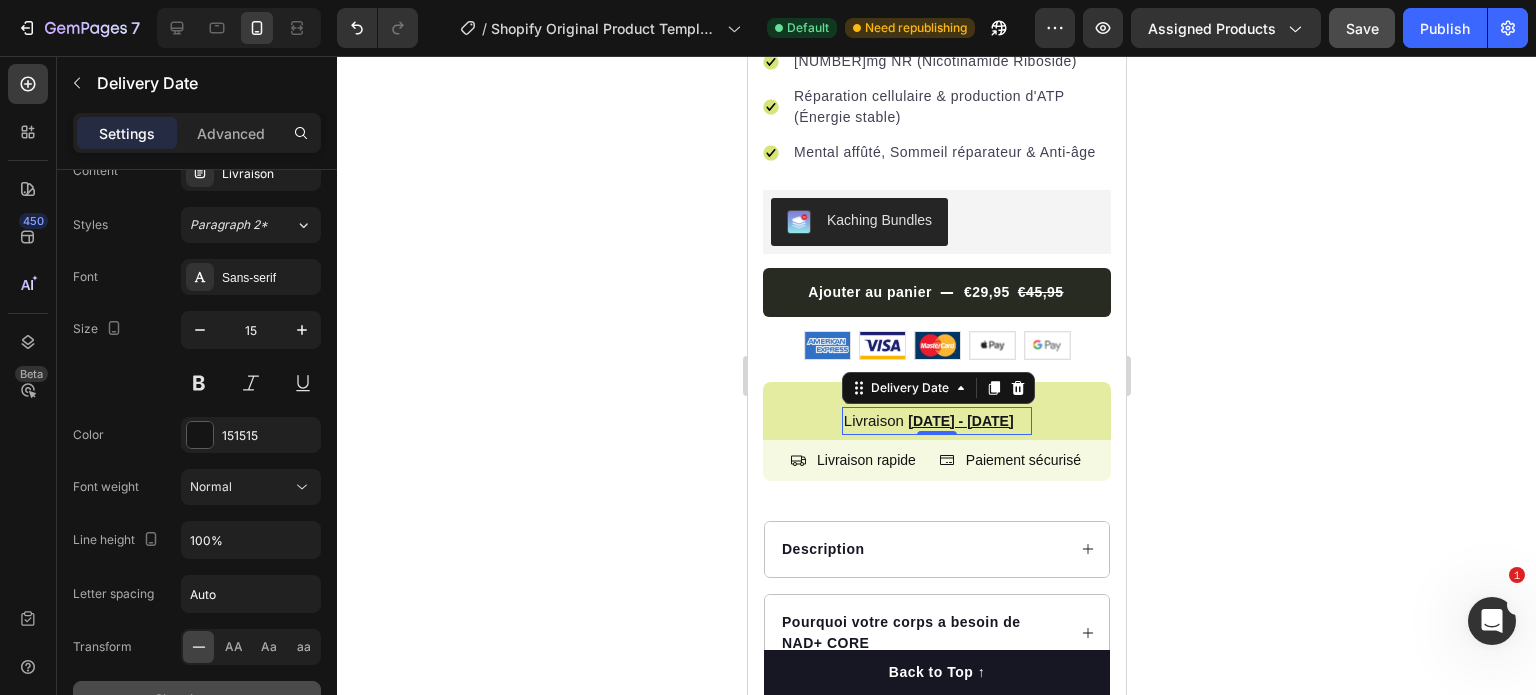 click 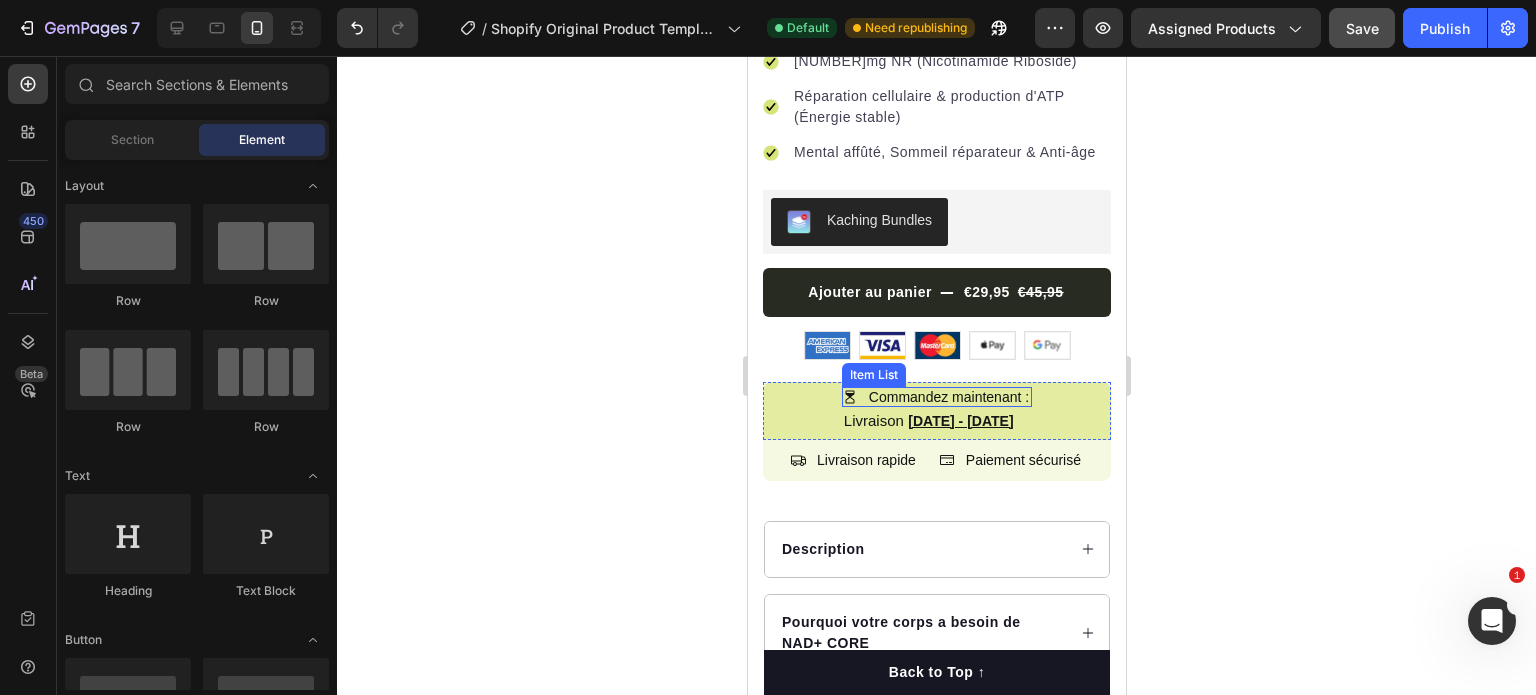 click on "Commandez maintenant :" at bounding box center [936, 397] 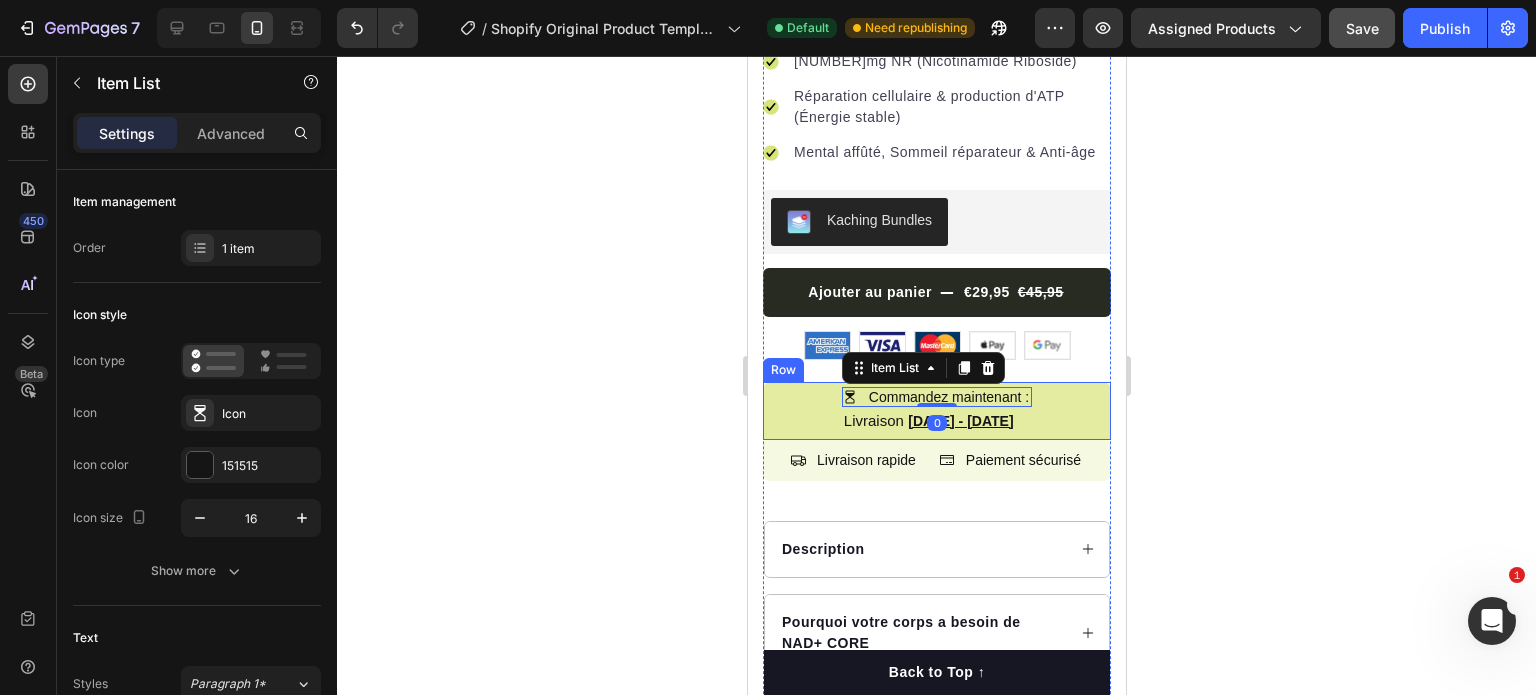 click on "Commandez maintenant : Item List   [NUMBER]
Livraison
[DATE] - [DATE]
Delivery Date Row" at bounding box center [936, 411] 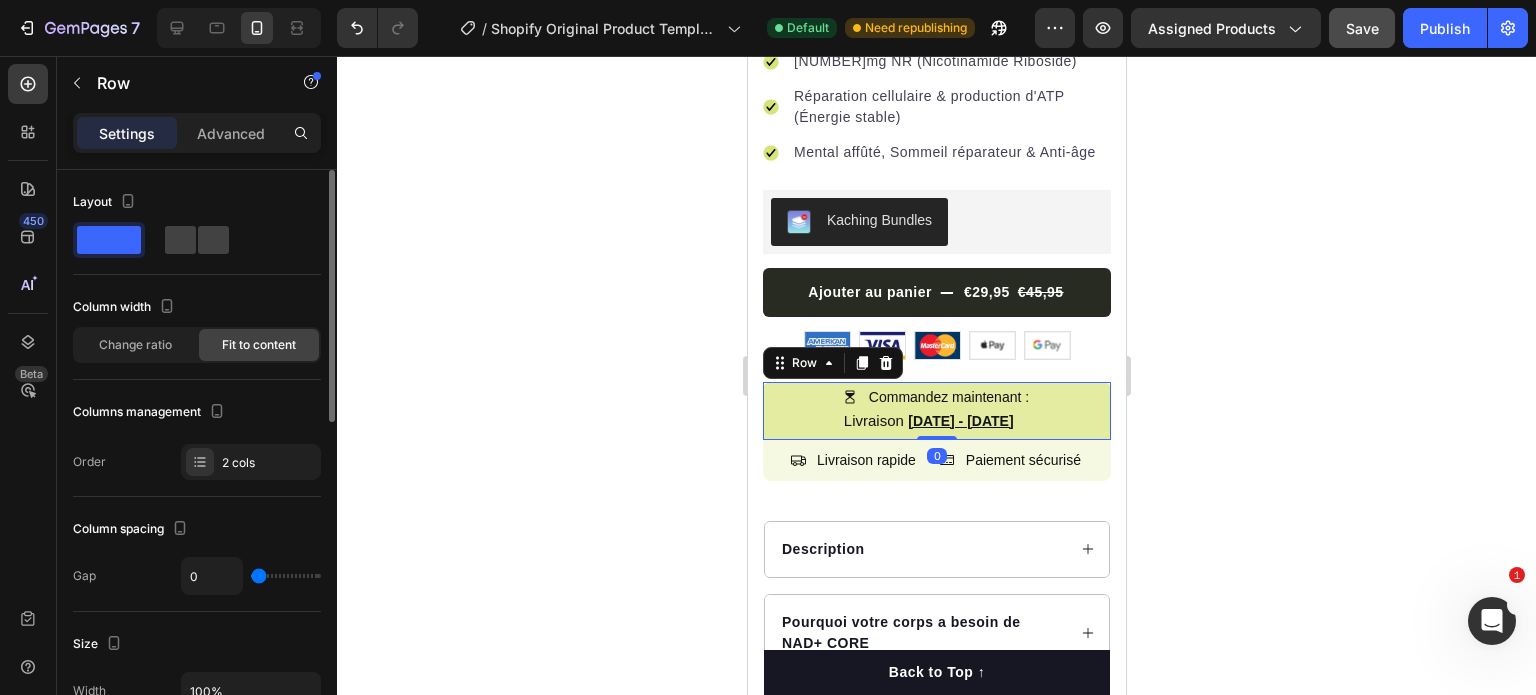 click on "Advanced" at bounding box center (231, 133) 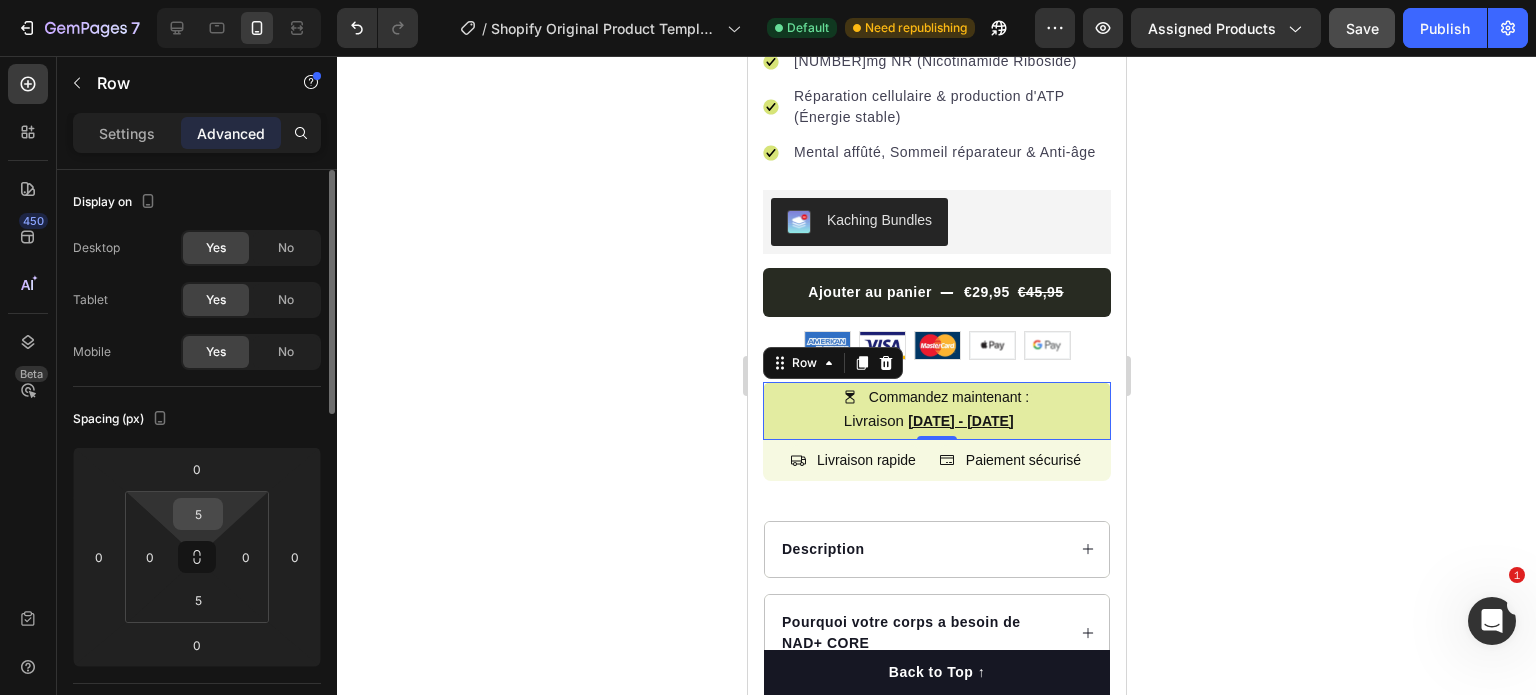 click on "5" at bounding box center [198, 514] 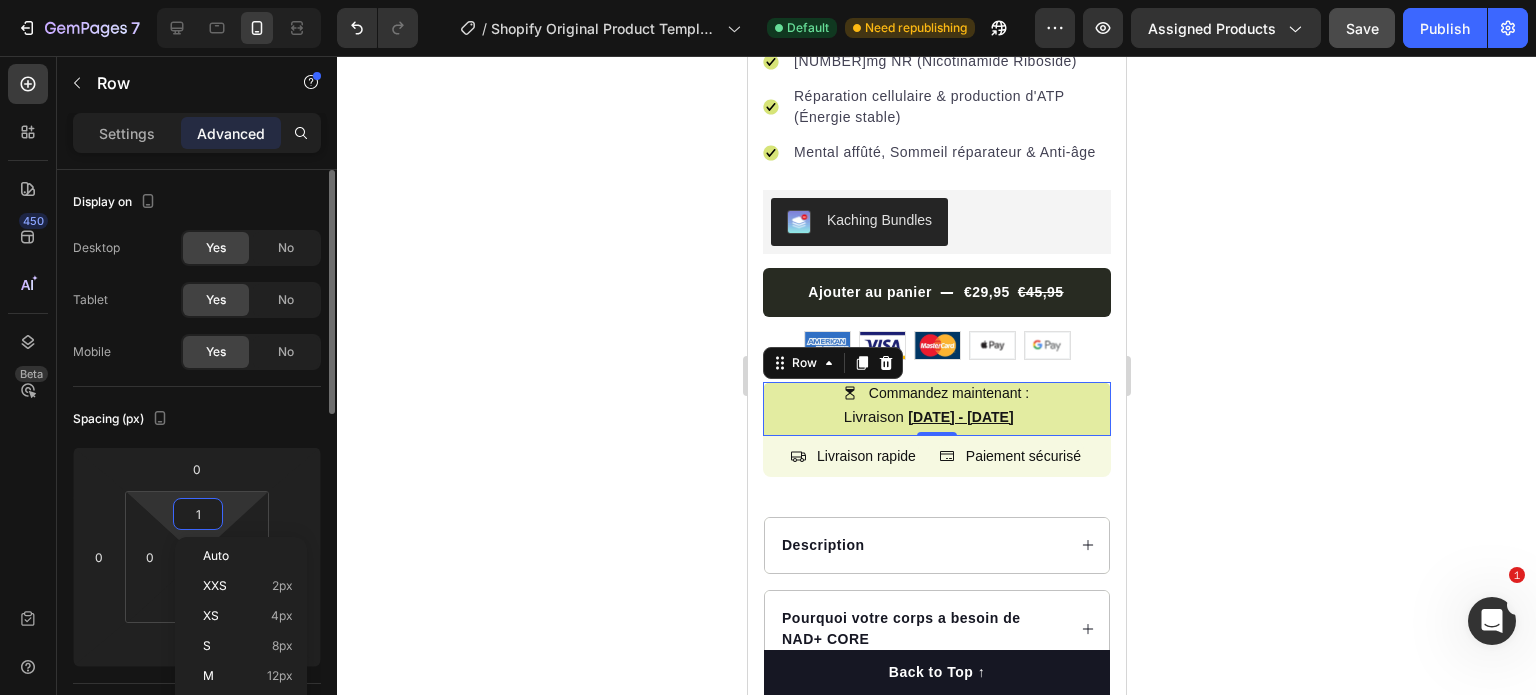 type on "10" 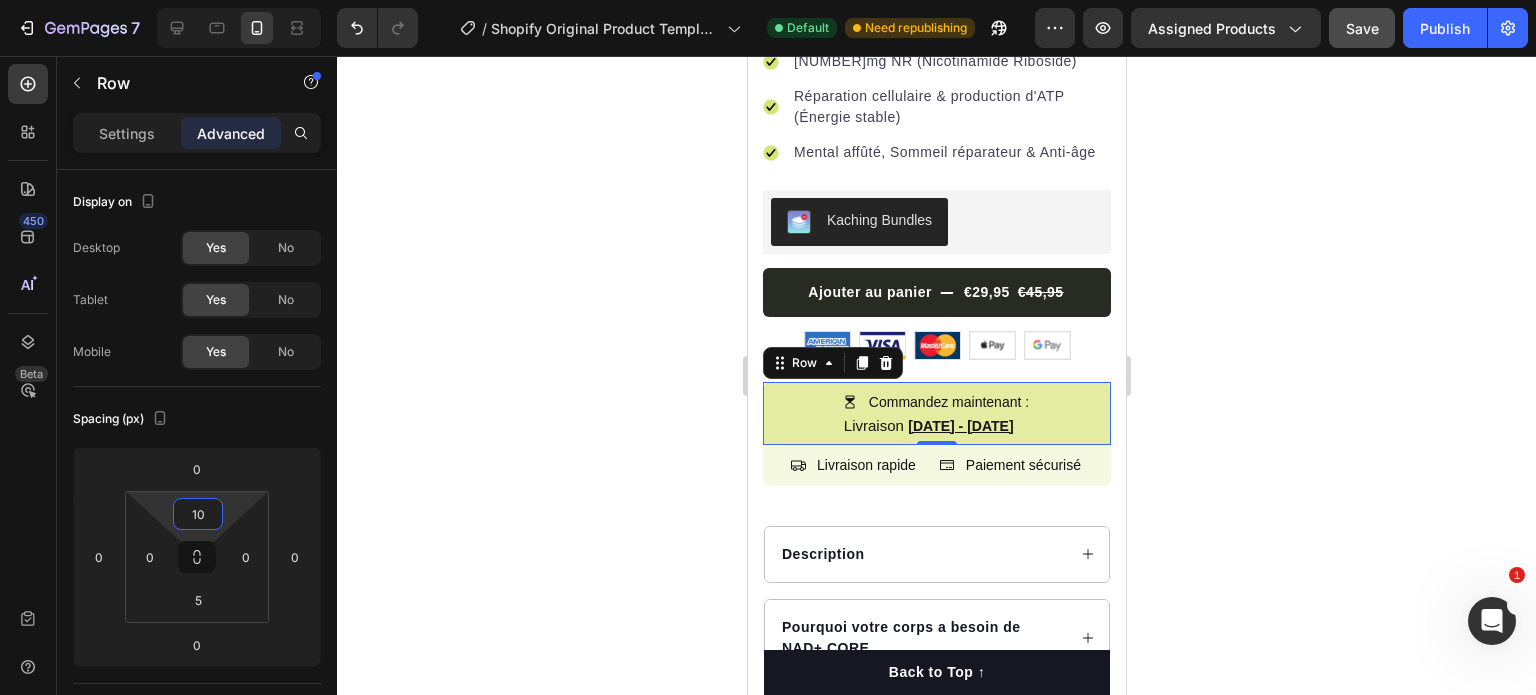 click 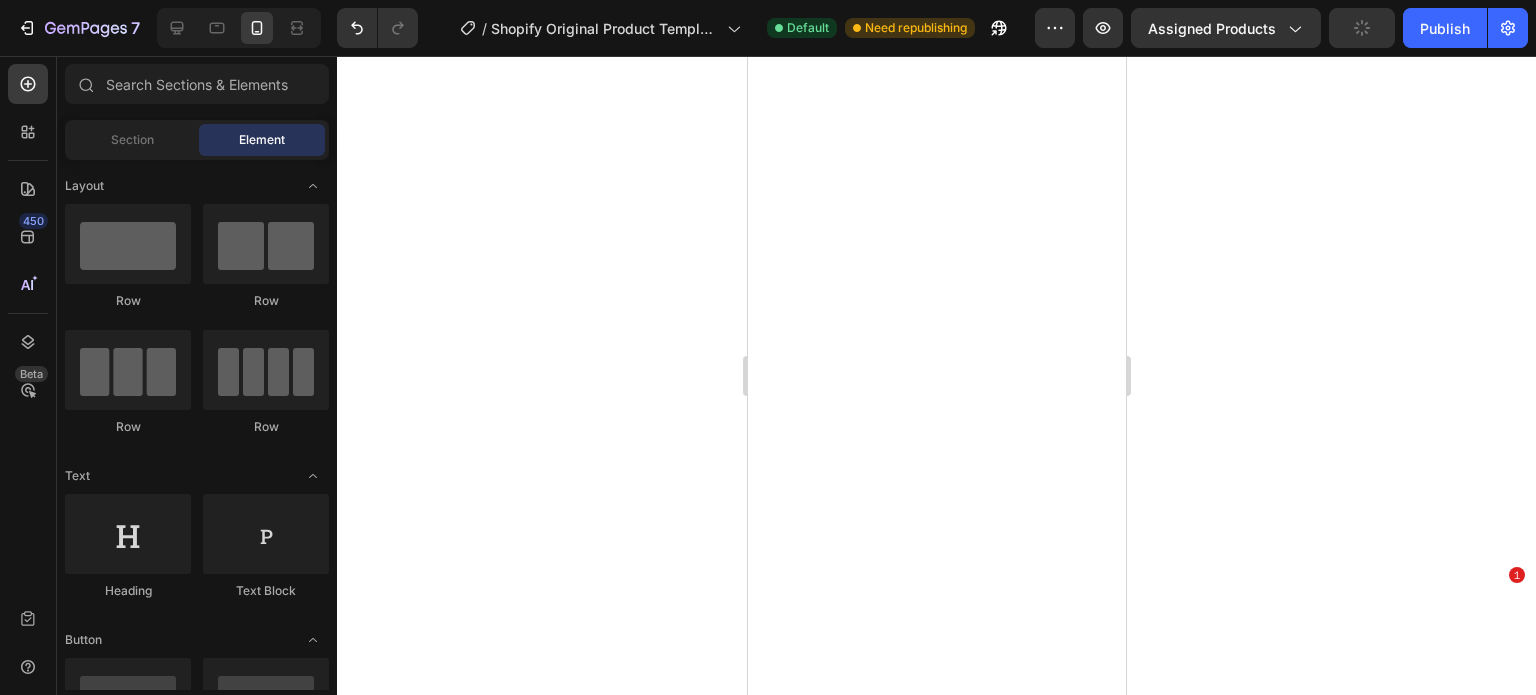 scroll, scrollTop: 0, scrollLeft: 0, axis: both 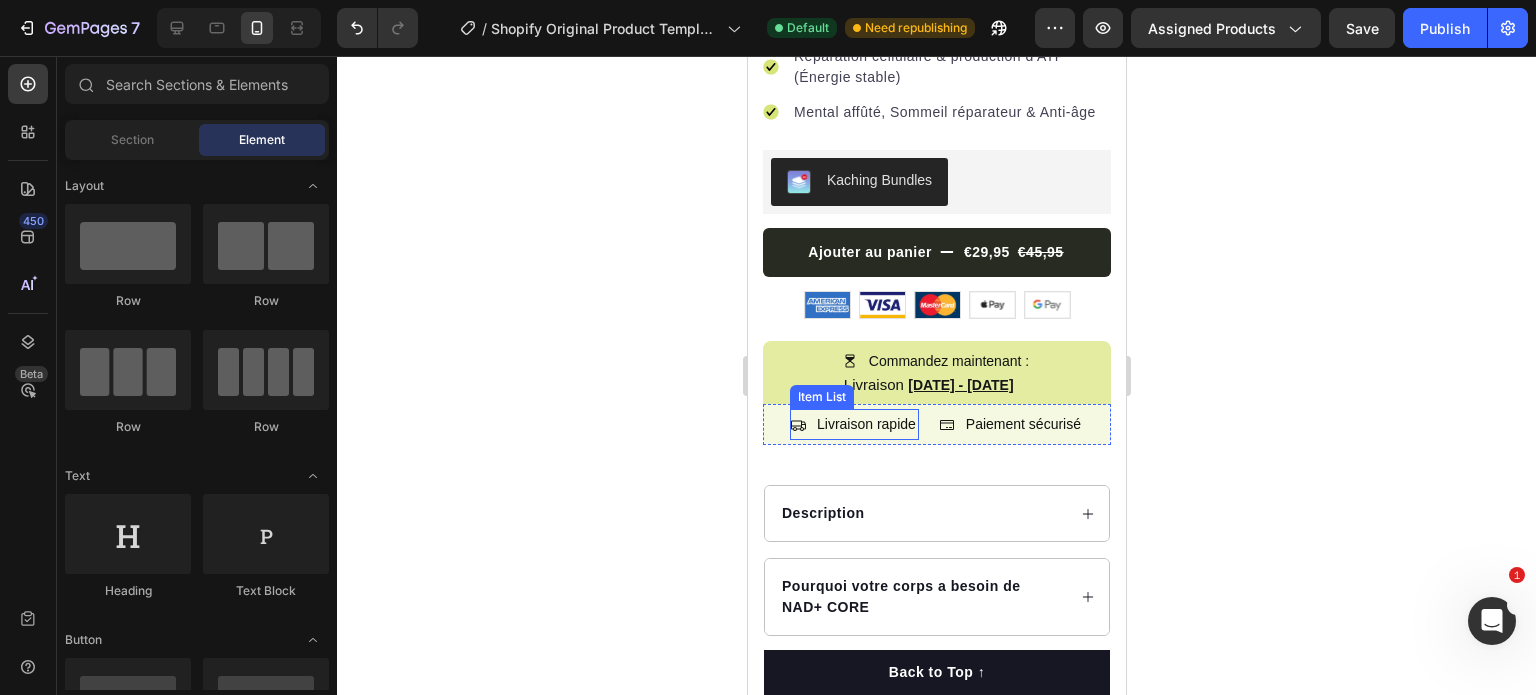 click on "Livraison rapide" at bounding box center [865, 424] 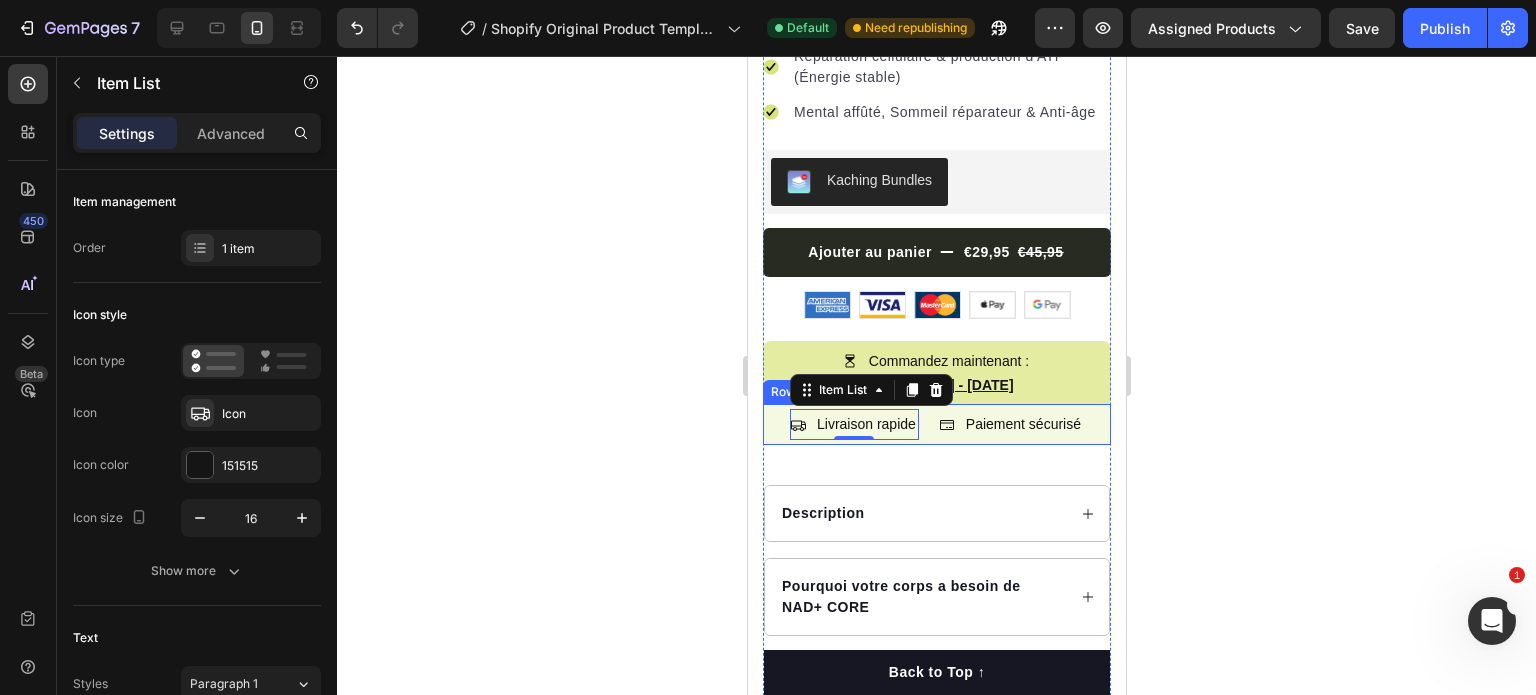 click on "Livraison rapide Item List   0
Paiement sécurisé Item List Row" at bounding box center (936, 424) 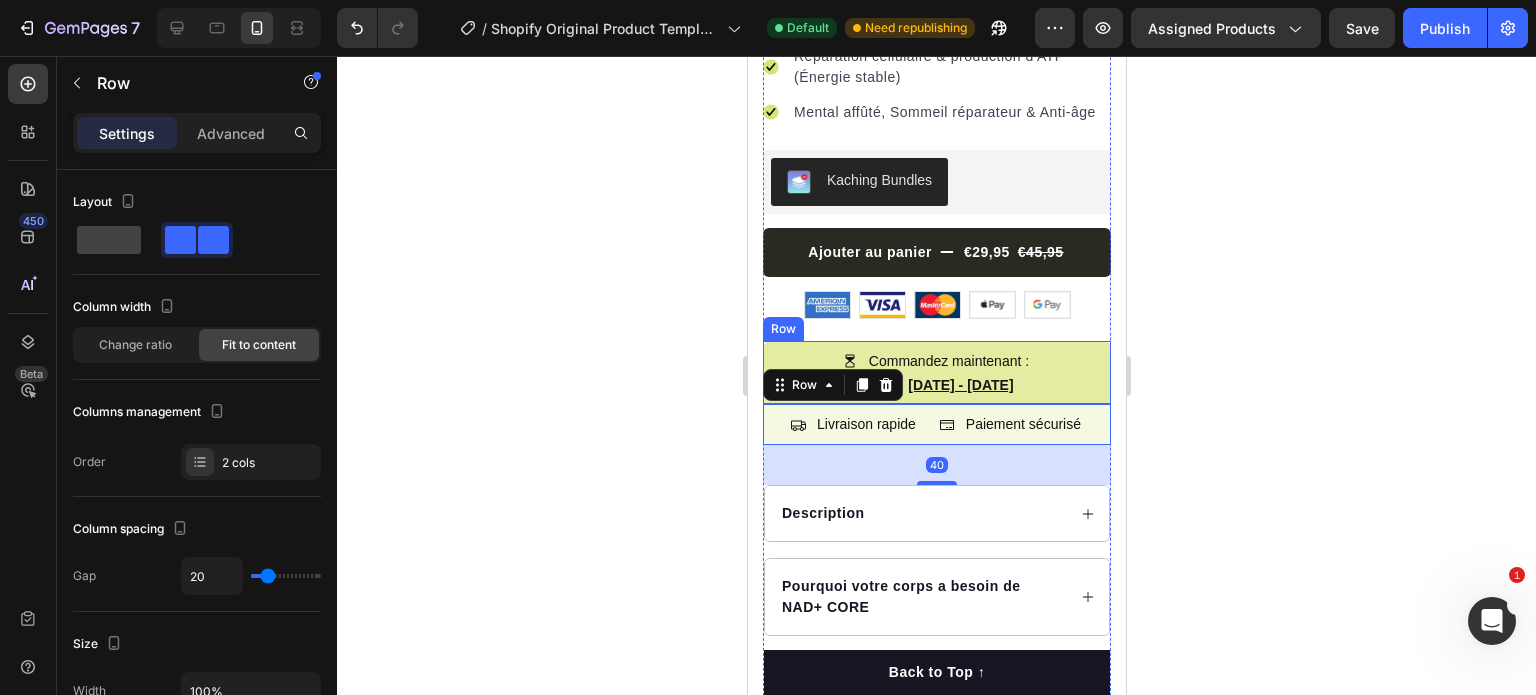 click on "Commandez maintenant : Item List
Livraison
07/08/2025 - 10/08/2025
Delivery Date Row" at bounding box center [936, 372] 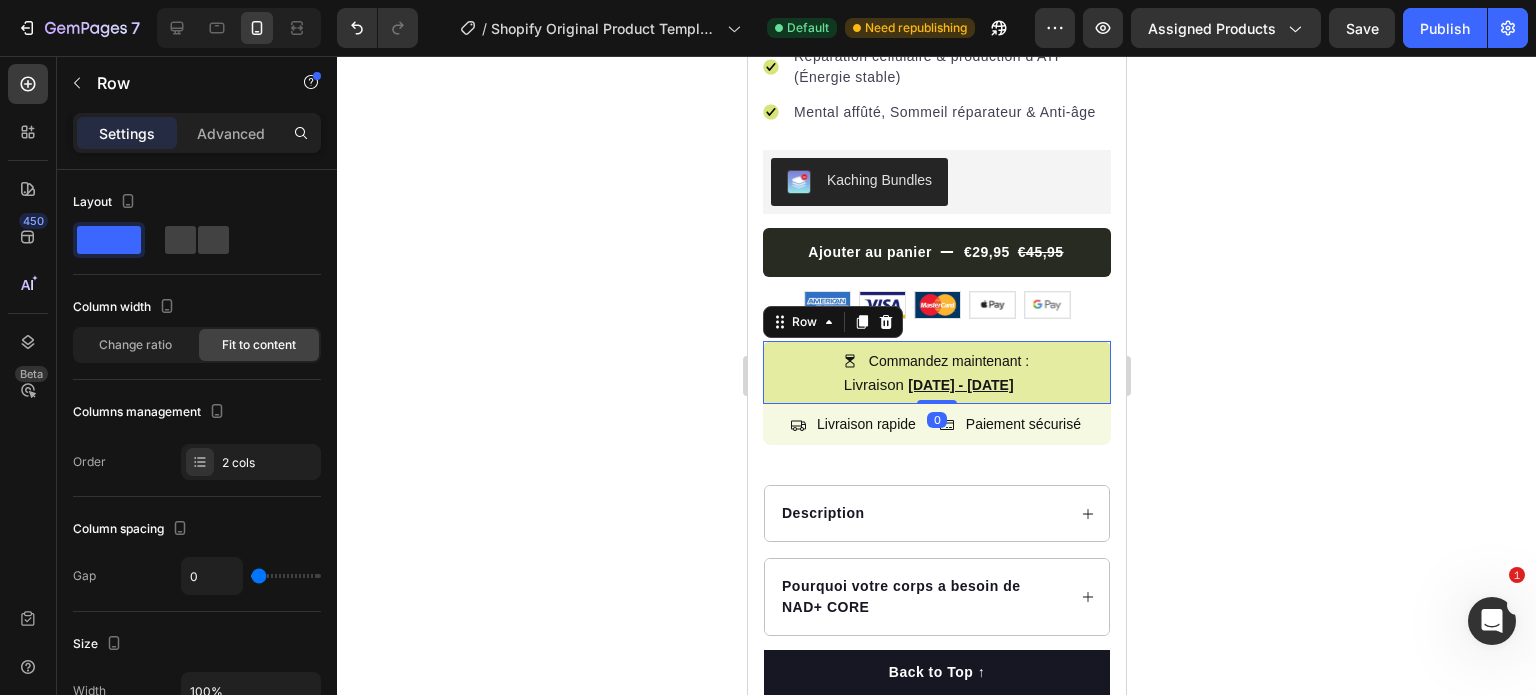 scroll, scrollTop: 759, scrollLeft: 0, axis: vertical 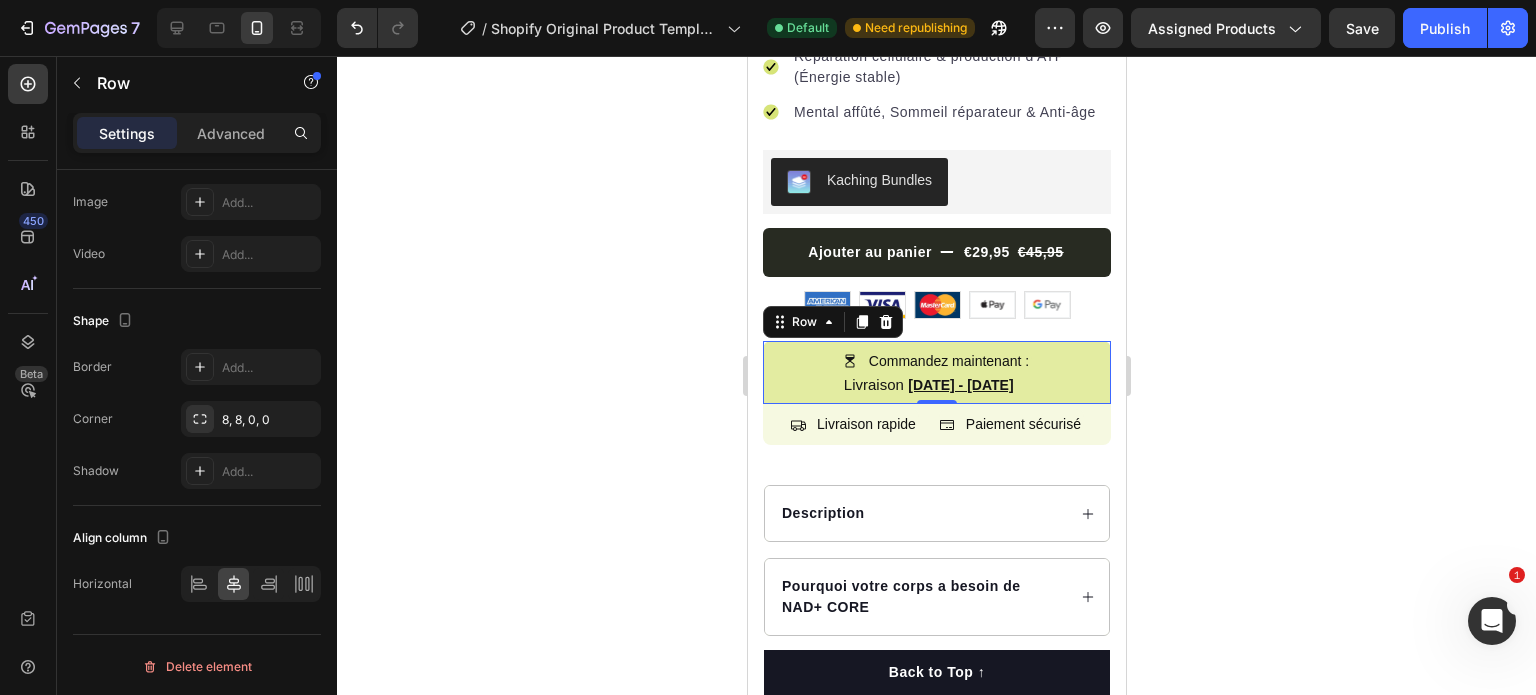 click 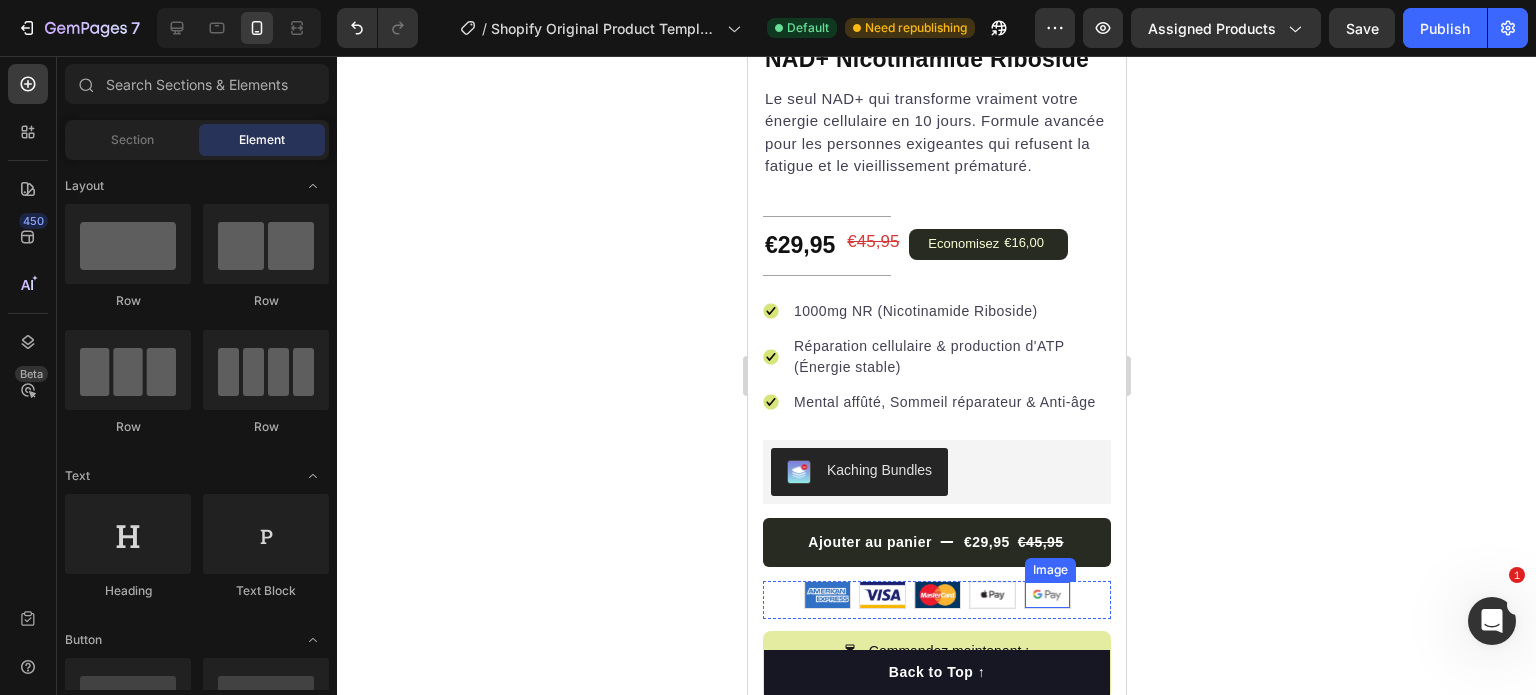 scroll, scrollTop: 530, scrollLeft: 0, axis: vertical 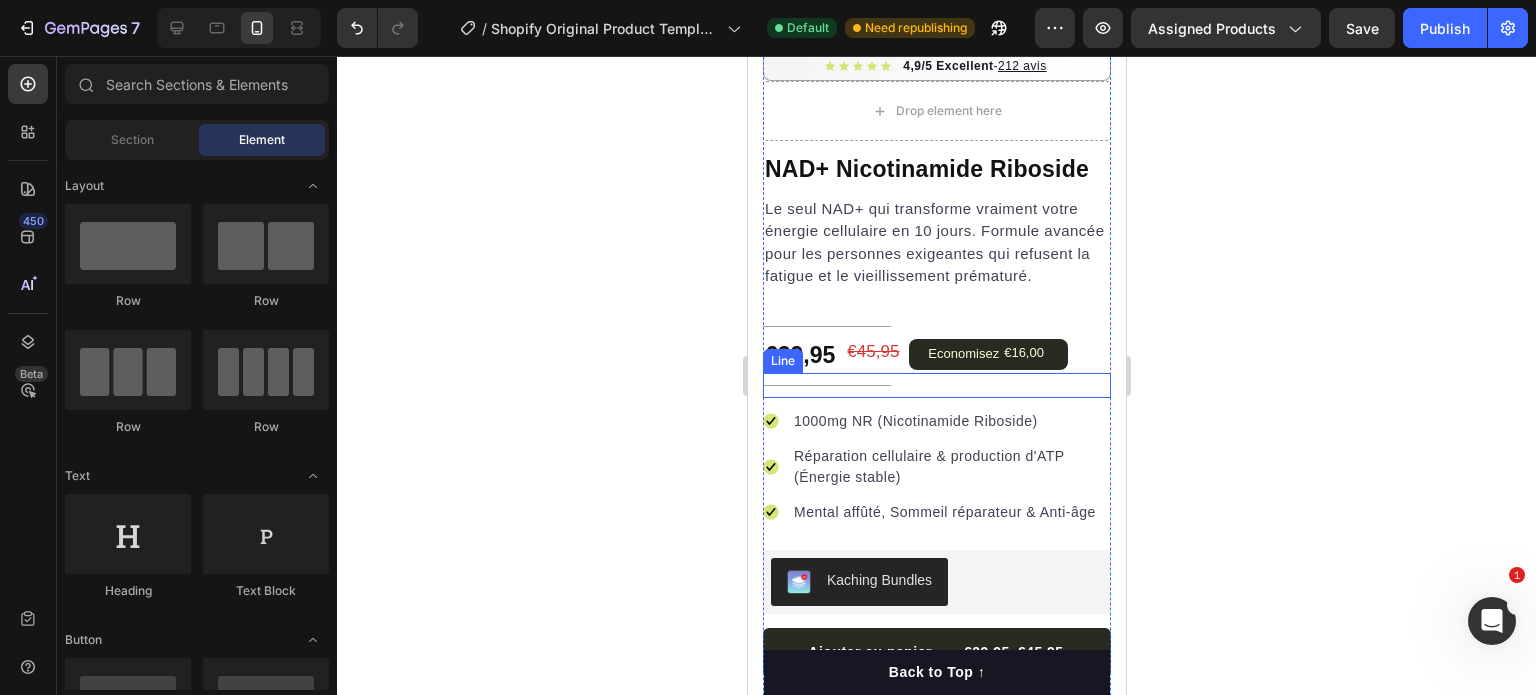 click on "Title Line" at bounding box center [936, 385] 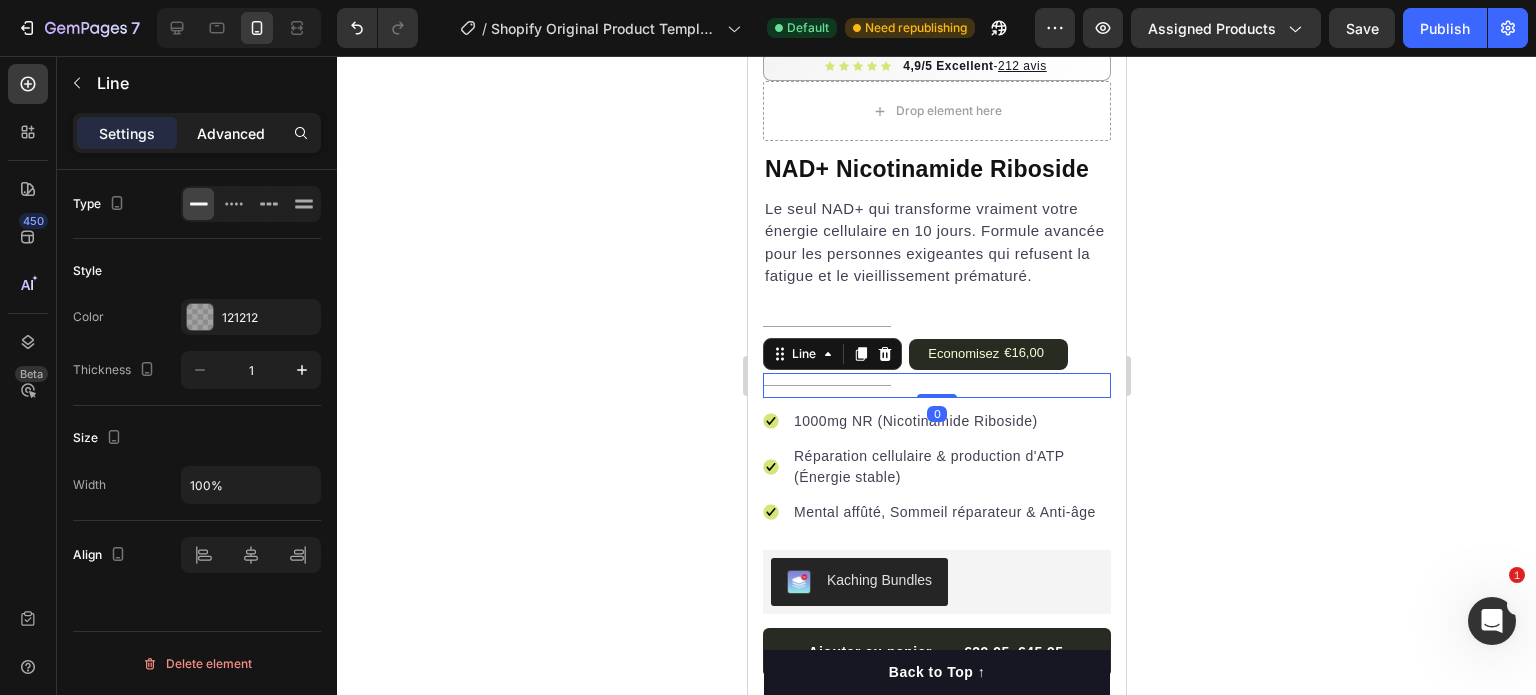 click on "Advanced" at bounding box center (231, 133) 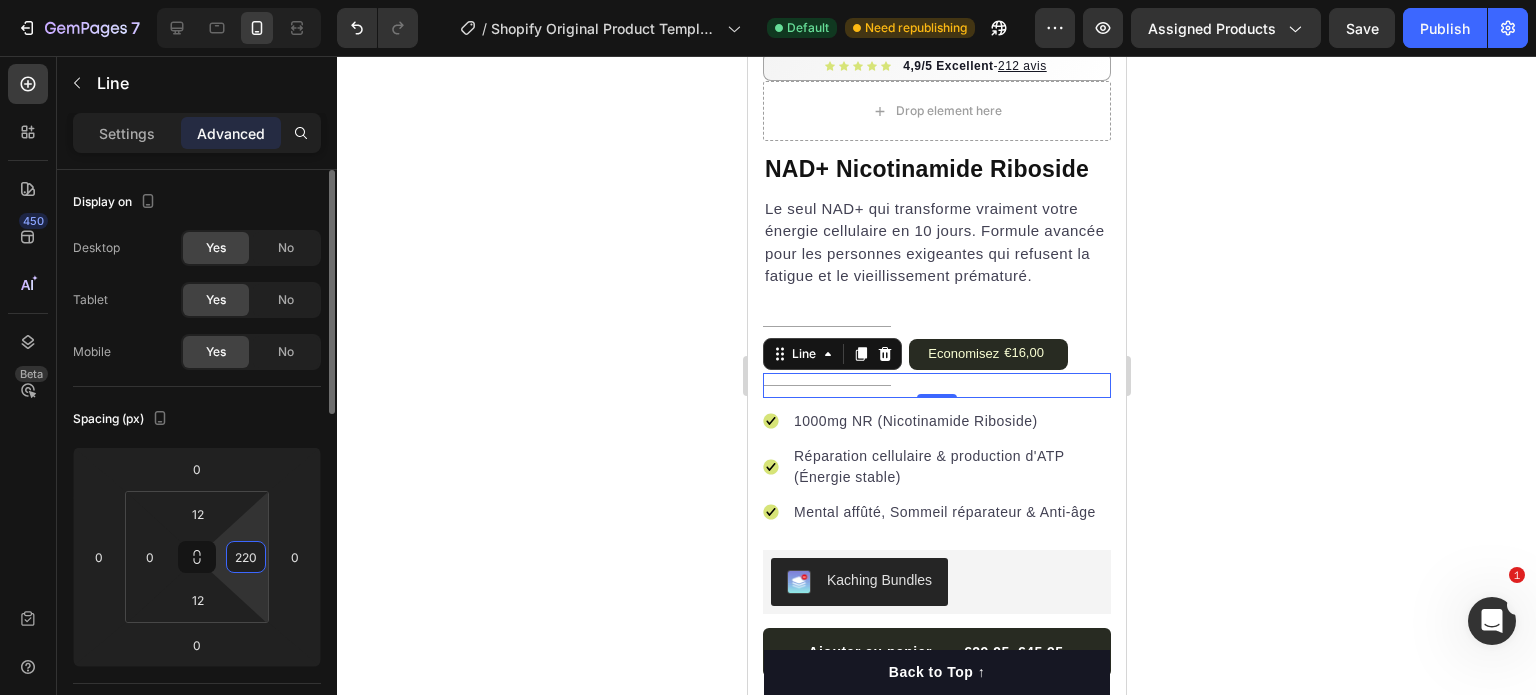 click on "220" at bounding box center (246, 557) 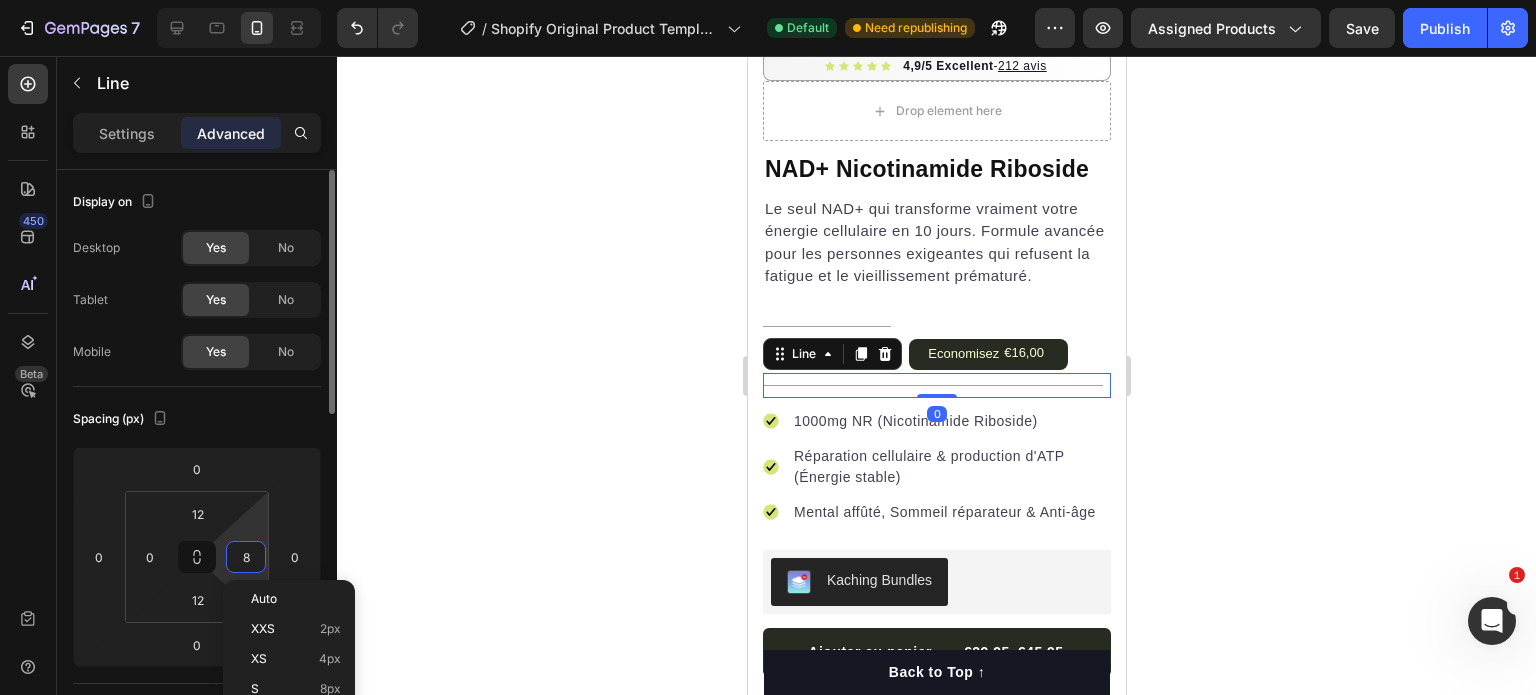 type on "80" 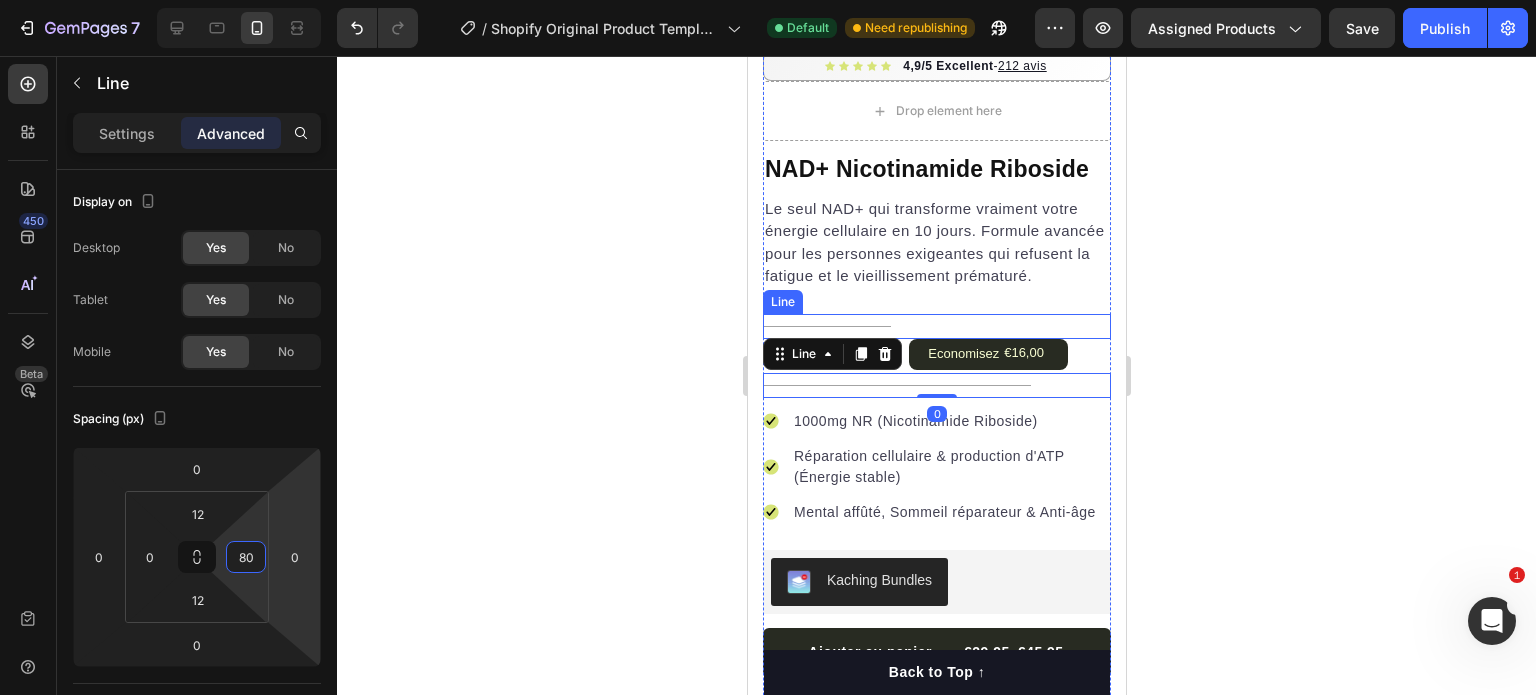click on "Title Line" at bounding box center (936, 326) 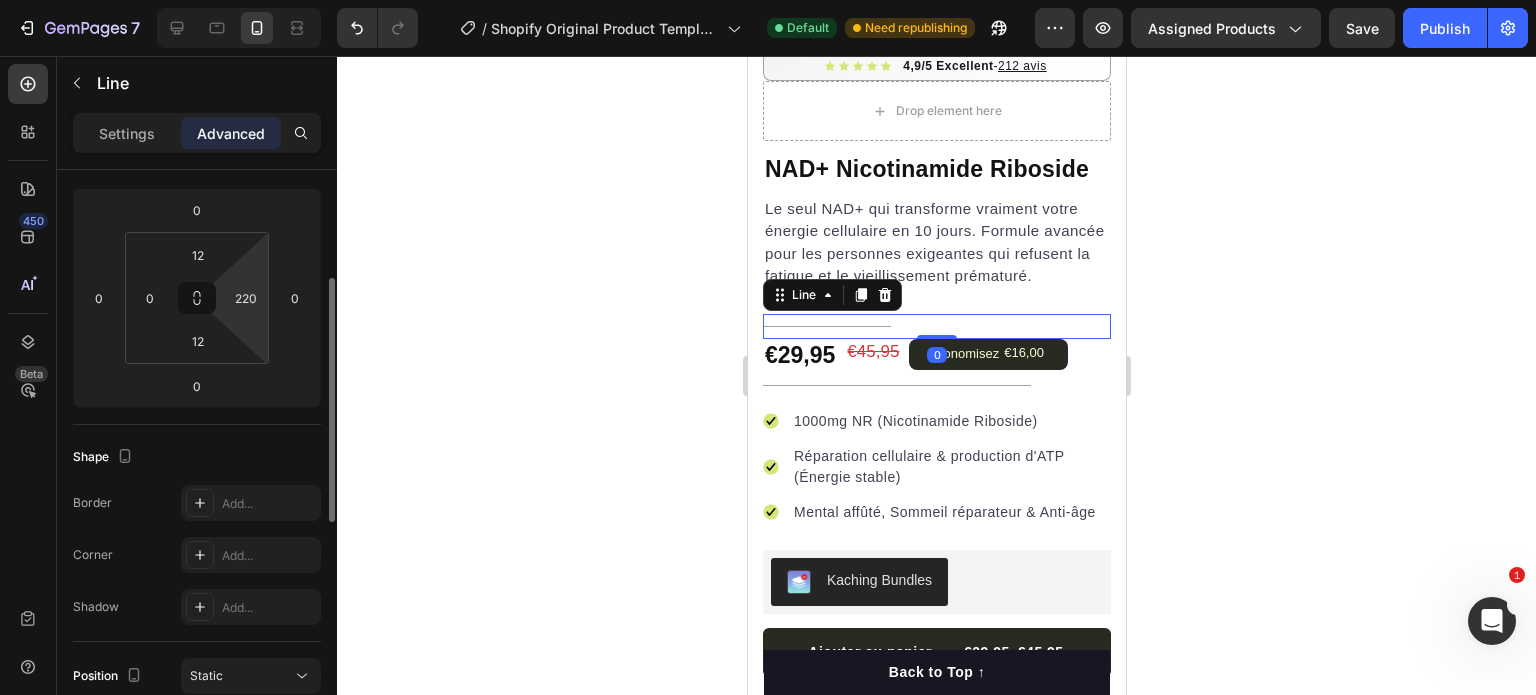scroll, scrollTop: 0, scrollLeft: 0, axis: both 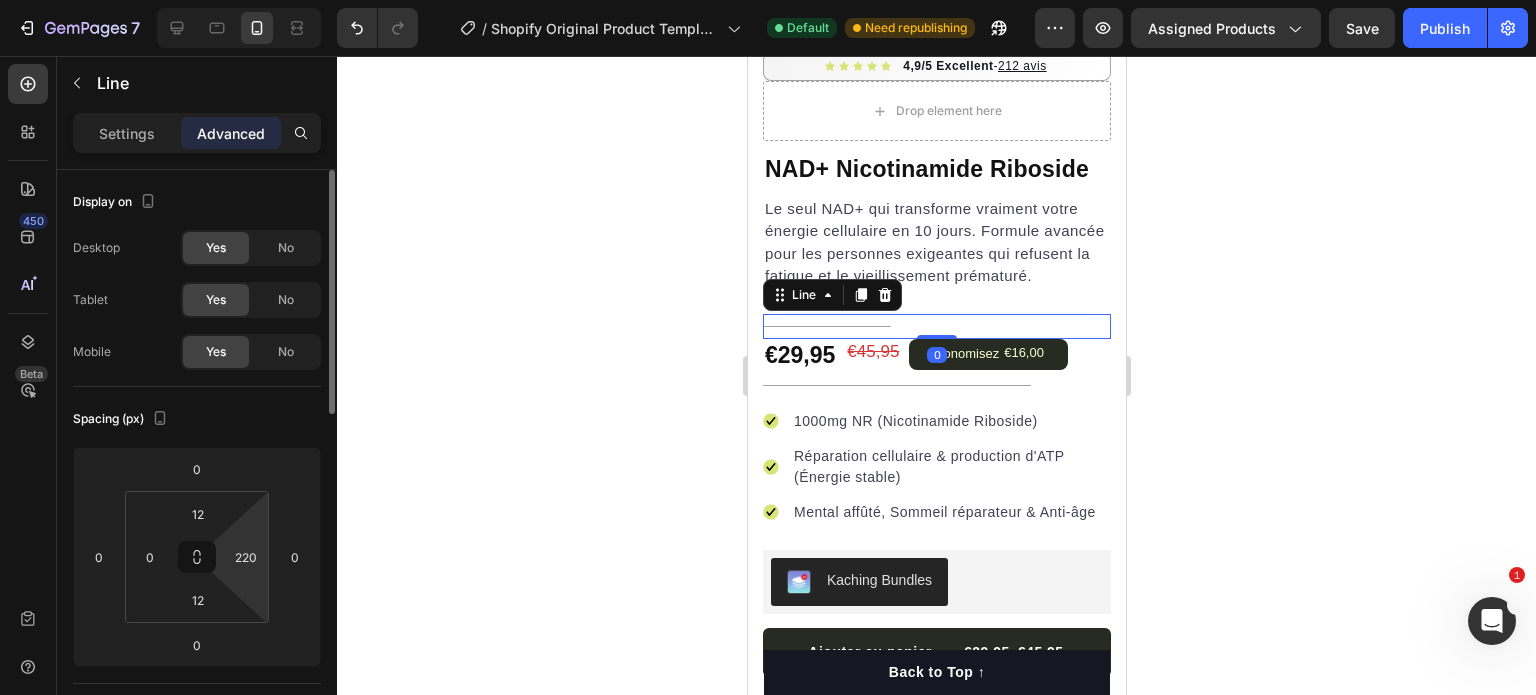 click on "7   /  Shopify Original Product Template Default Need republishing Preview Assigned Products  Save   Publish  450 Beta Sections(18) Elements(84) Section Element Hero Section Product Detail Brands Trusted Badges Guarantee Product Breakdown How to use Testimonials Compare Bundle FAQs Social Proof Brand Story Product List Collection Blog List Contact Sticky Add to Cart Custom Footer Browse Library 450 Layout
Row
Row
Row
Row Text
Heading
Text Block Button
Button
Button Media
Image
Image" at bounding box center (768, 0) 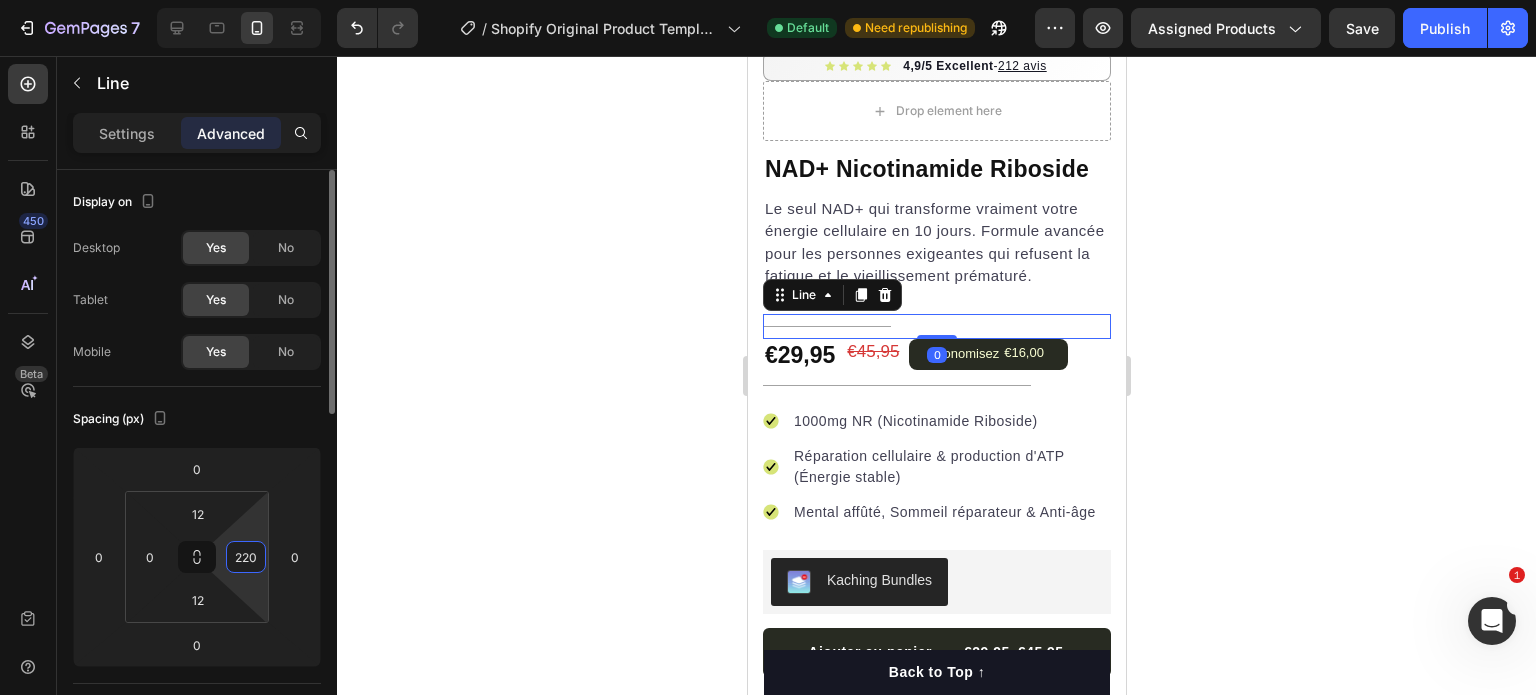 click on "220" at bounding box center (246, 557) 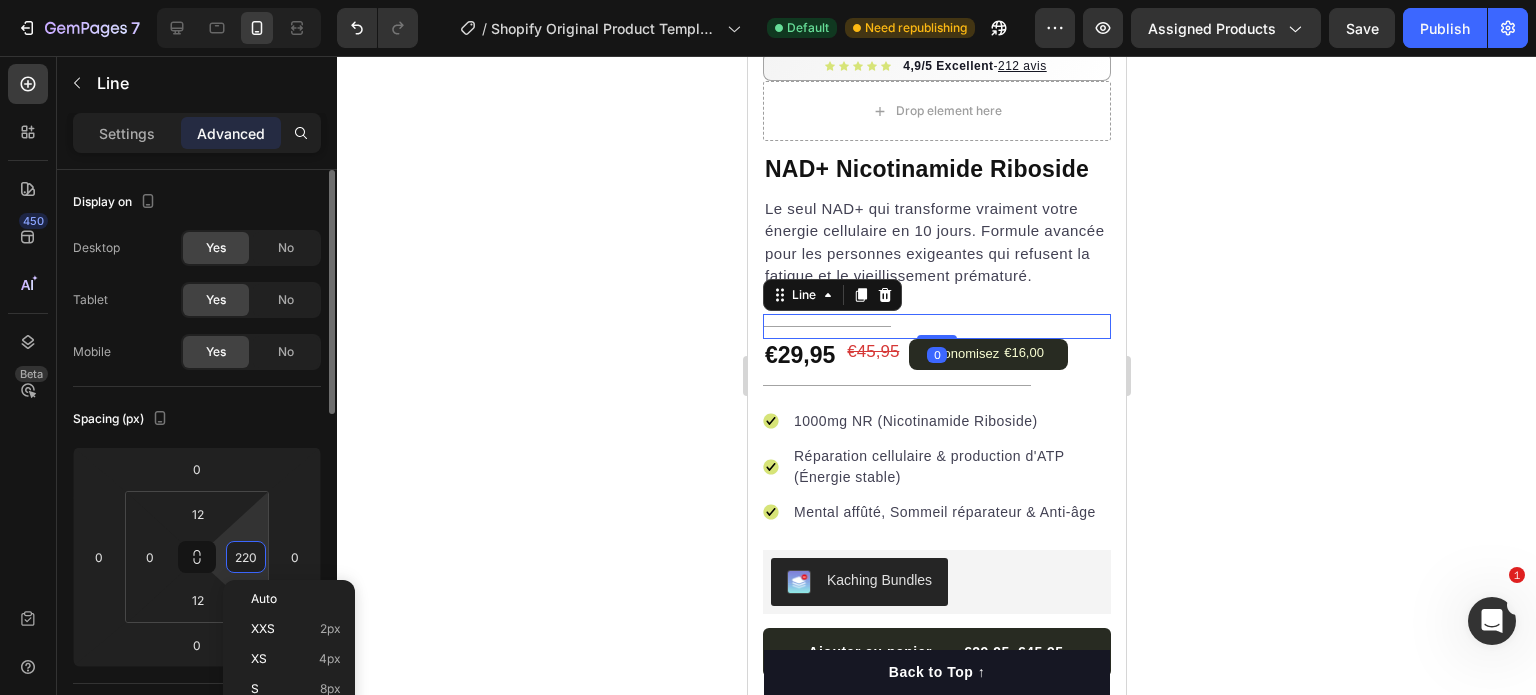 click on "220" at bounding box center (246, 557) 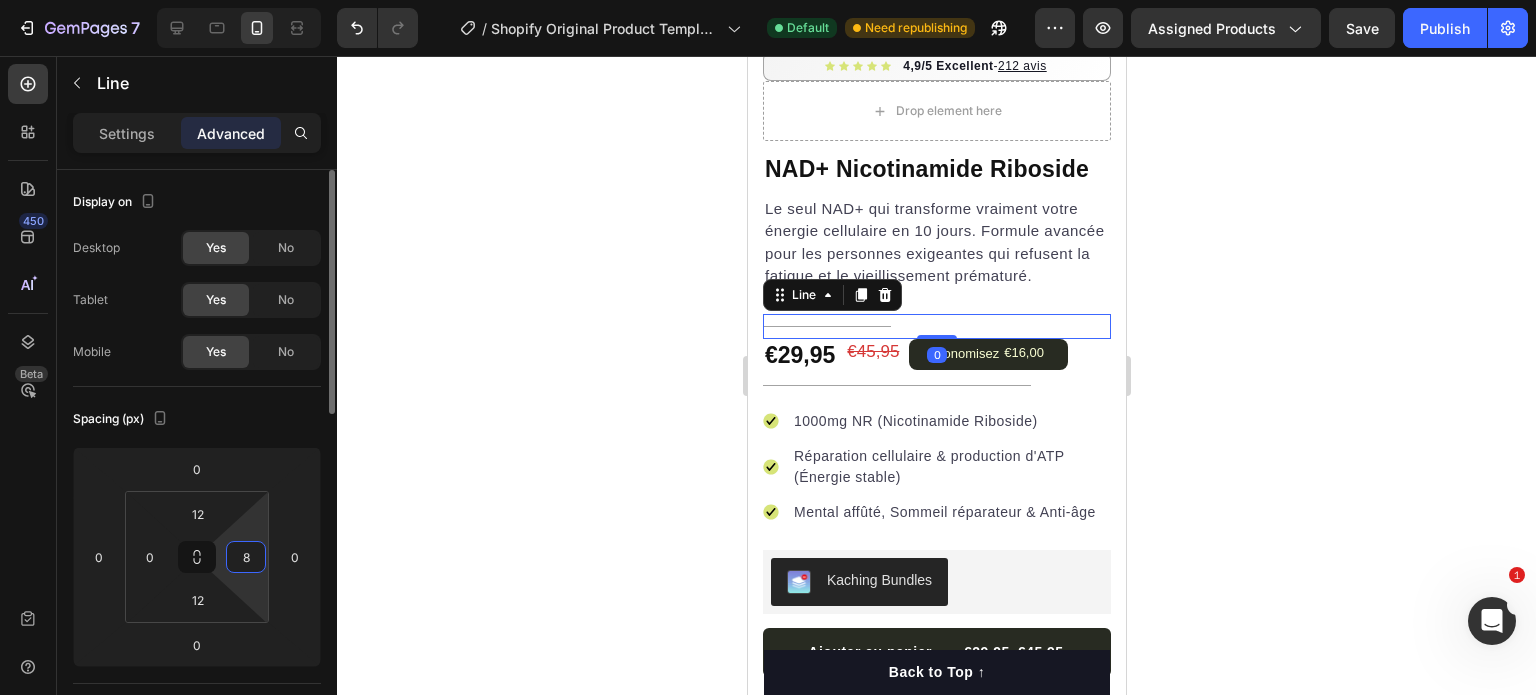 type on "80" 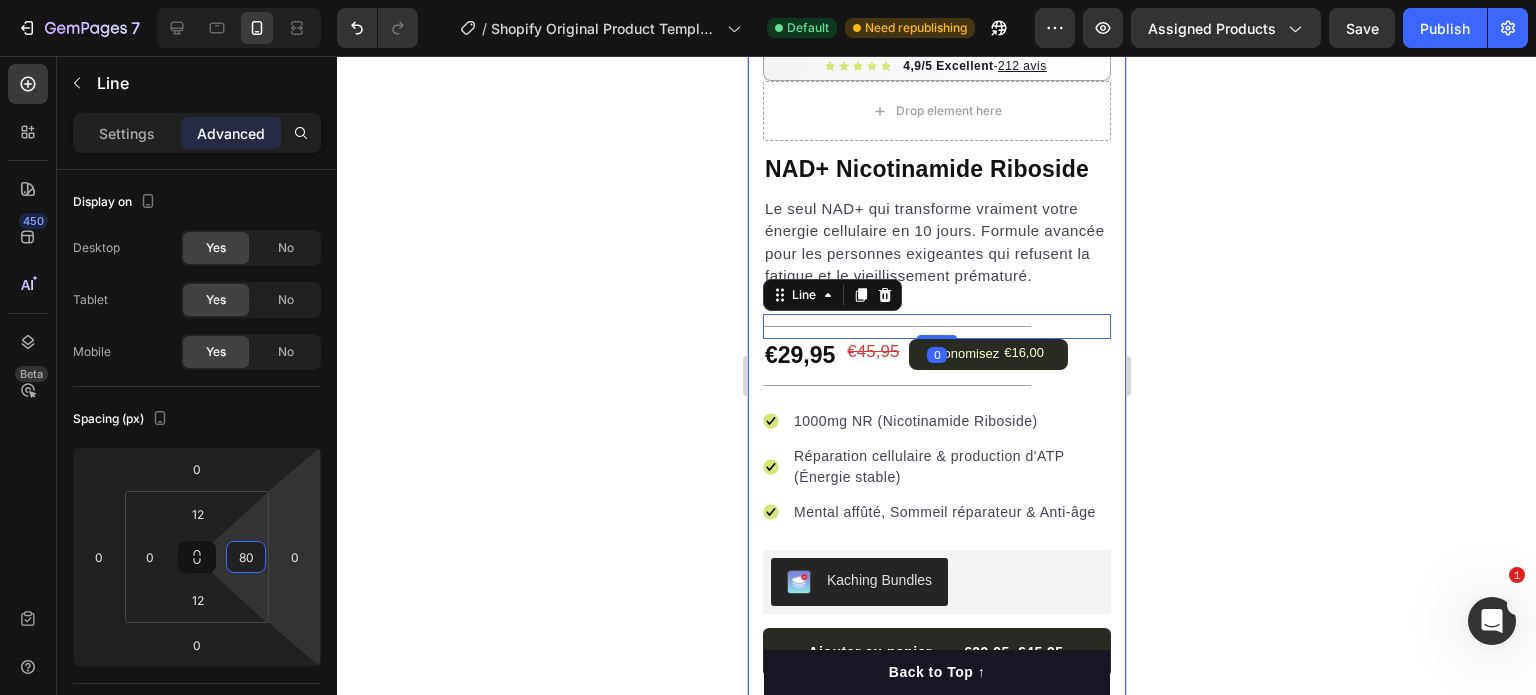 click 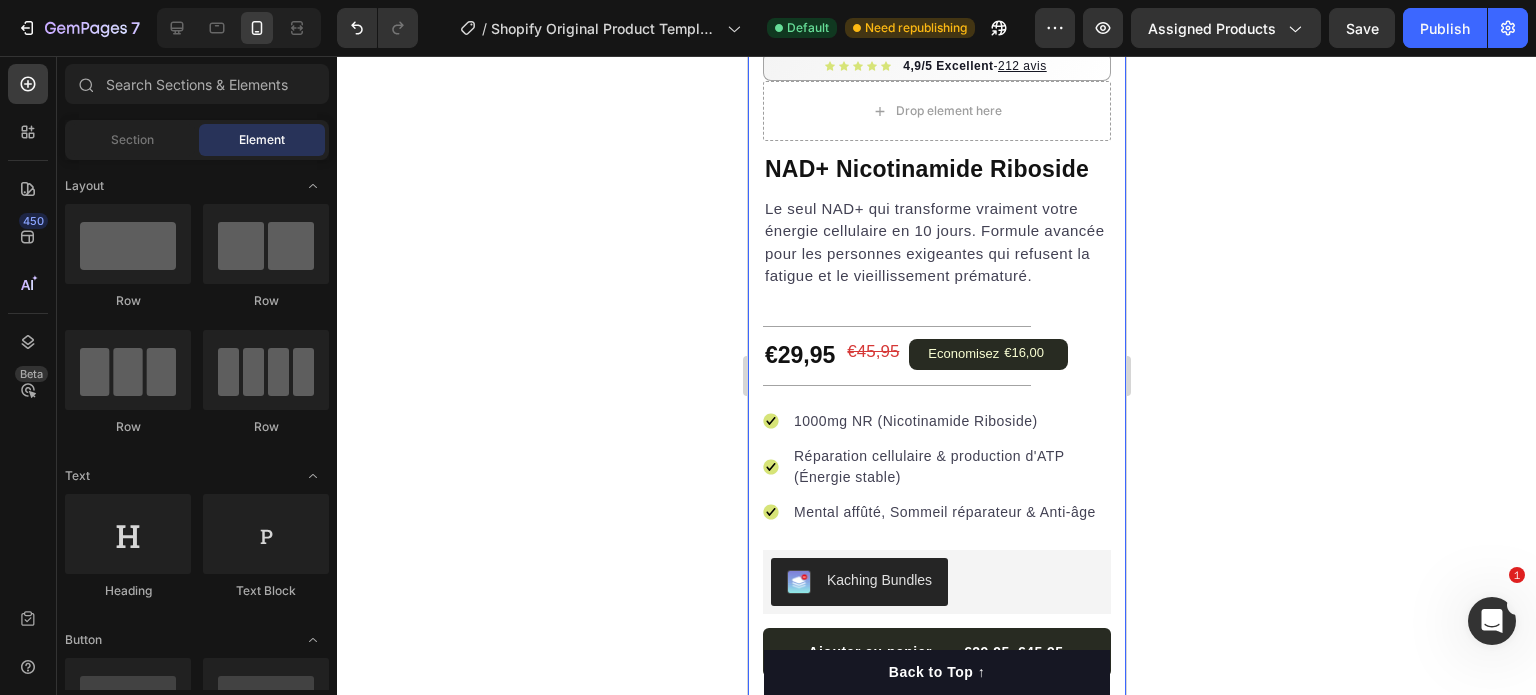 click 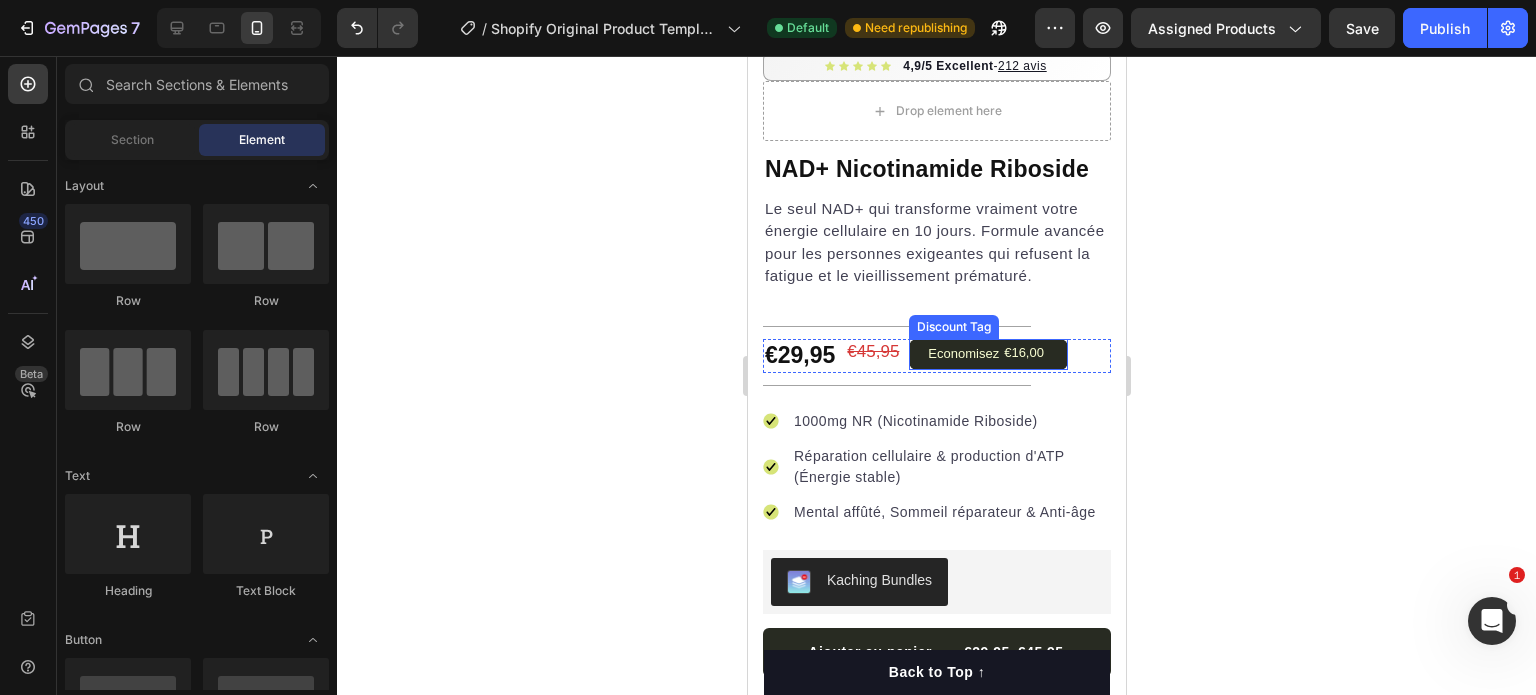 click on "Economisez [PRICE]" at bounding box center (987, 354) 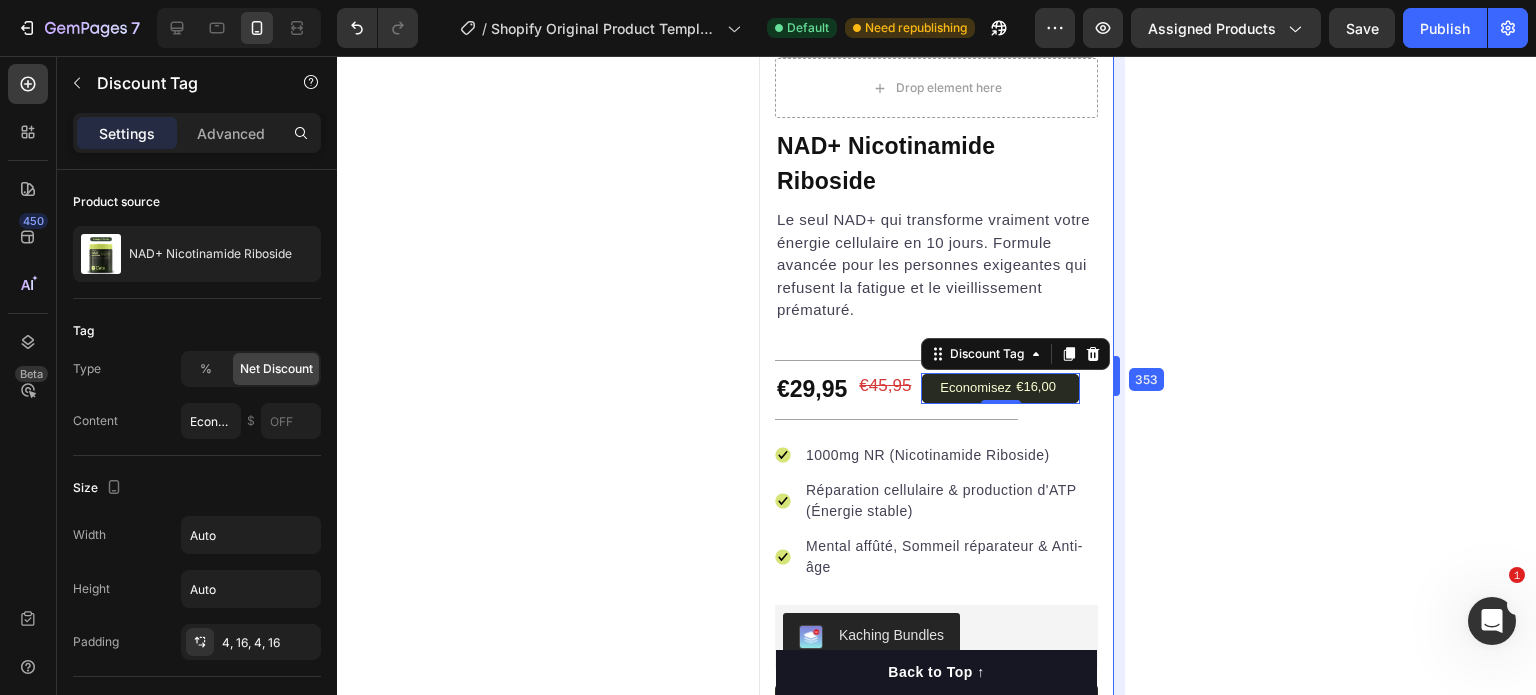 scroll, scrollTop: 529, scrollLeft: 0, axis: vertical 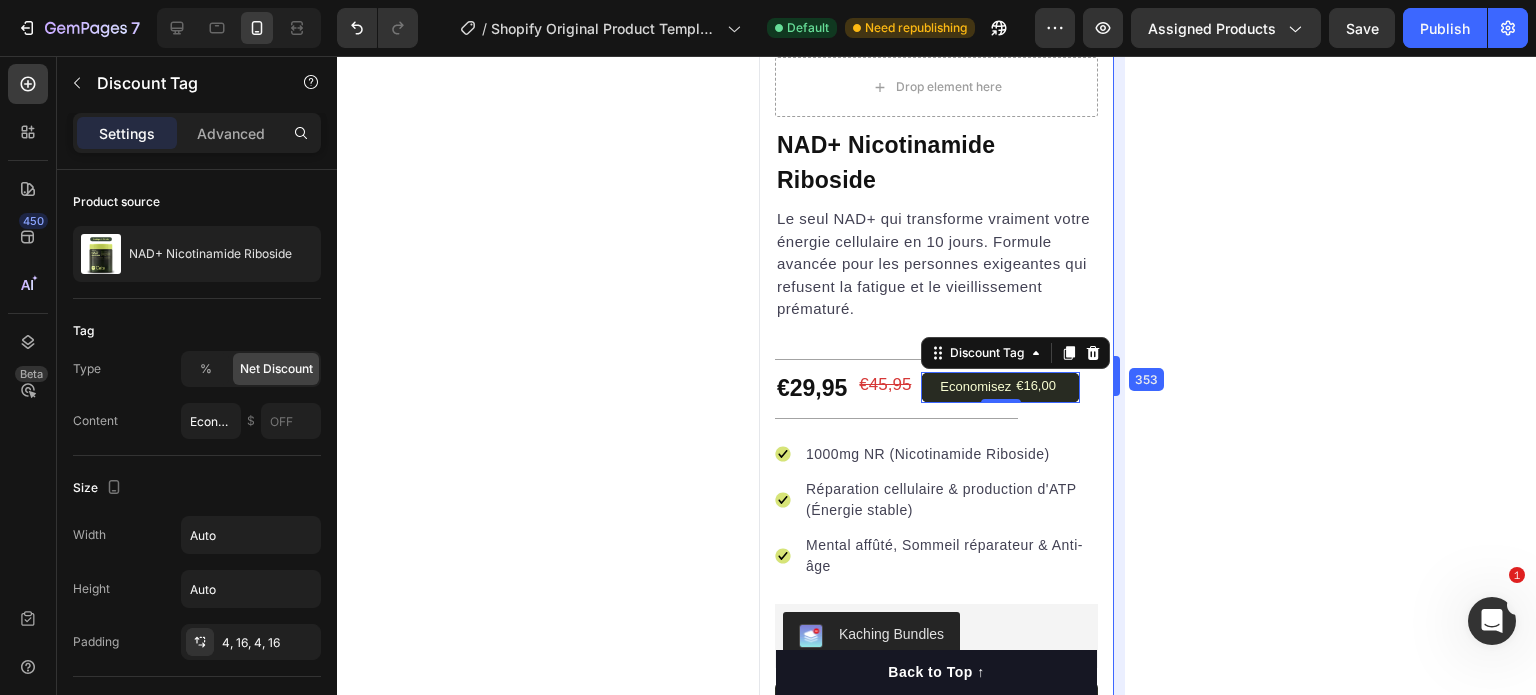 drag, startPoint x: 376, startPoint y: 326, endPoint x: 1104, endPoint y: 391, distance: 730.896 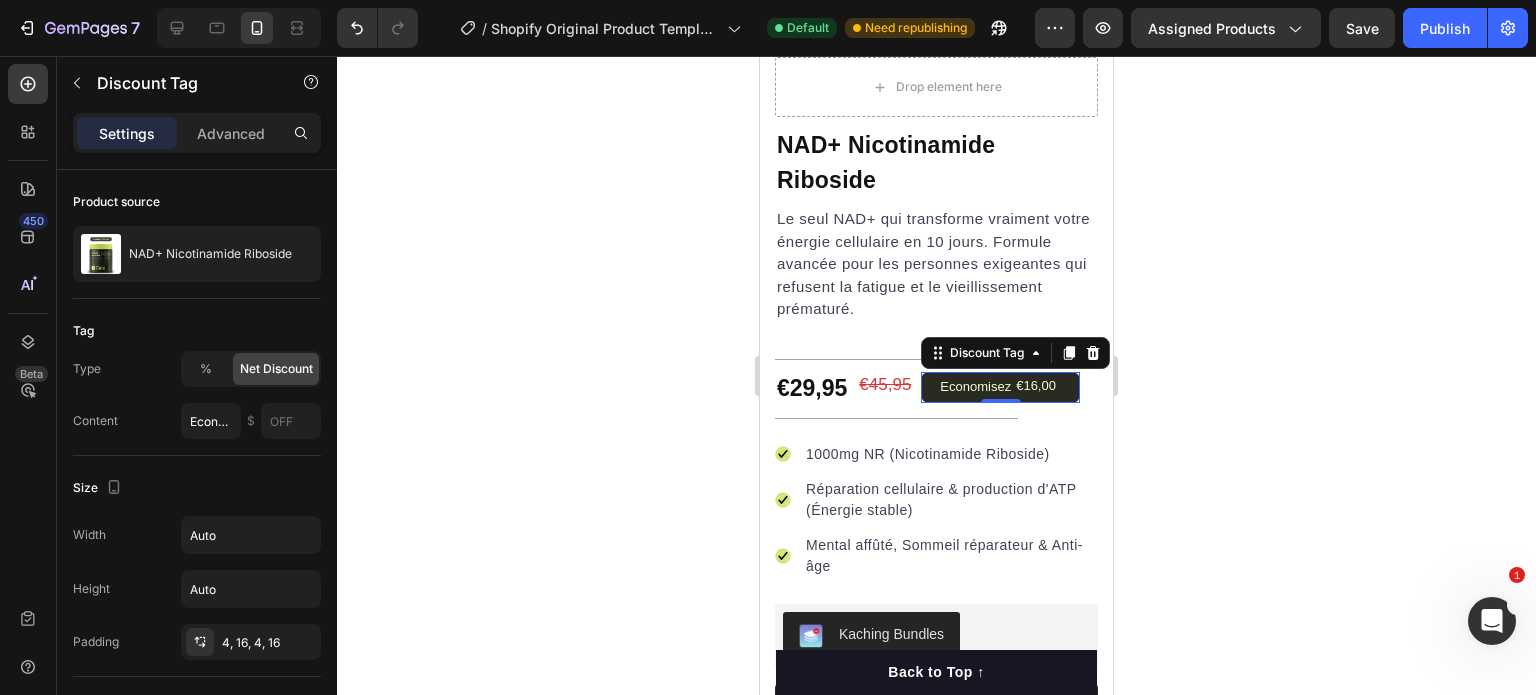 click on "Economisez" at bounding box center (975, 387) 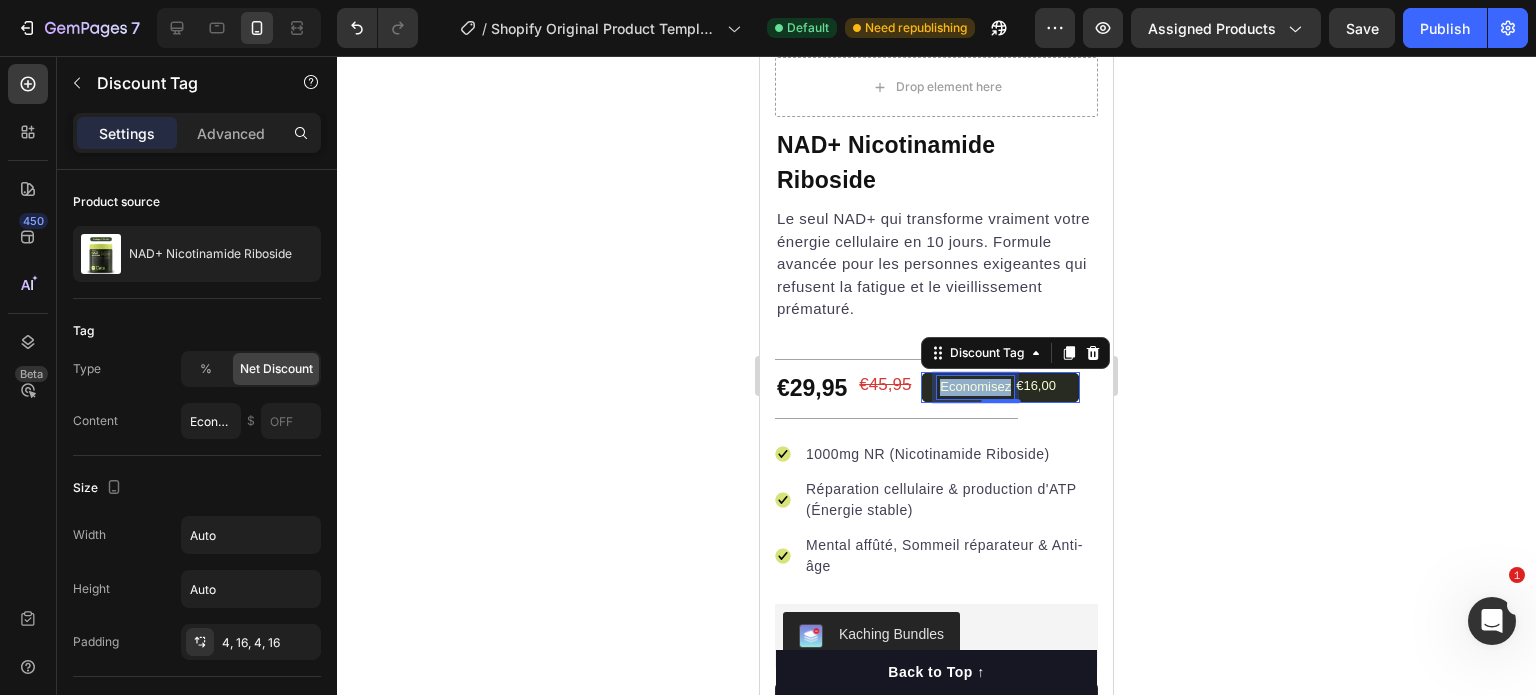 click on "Economisez" at bounding box center [975, 387] 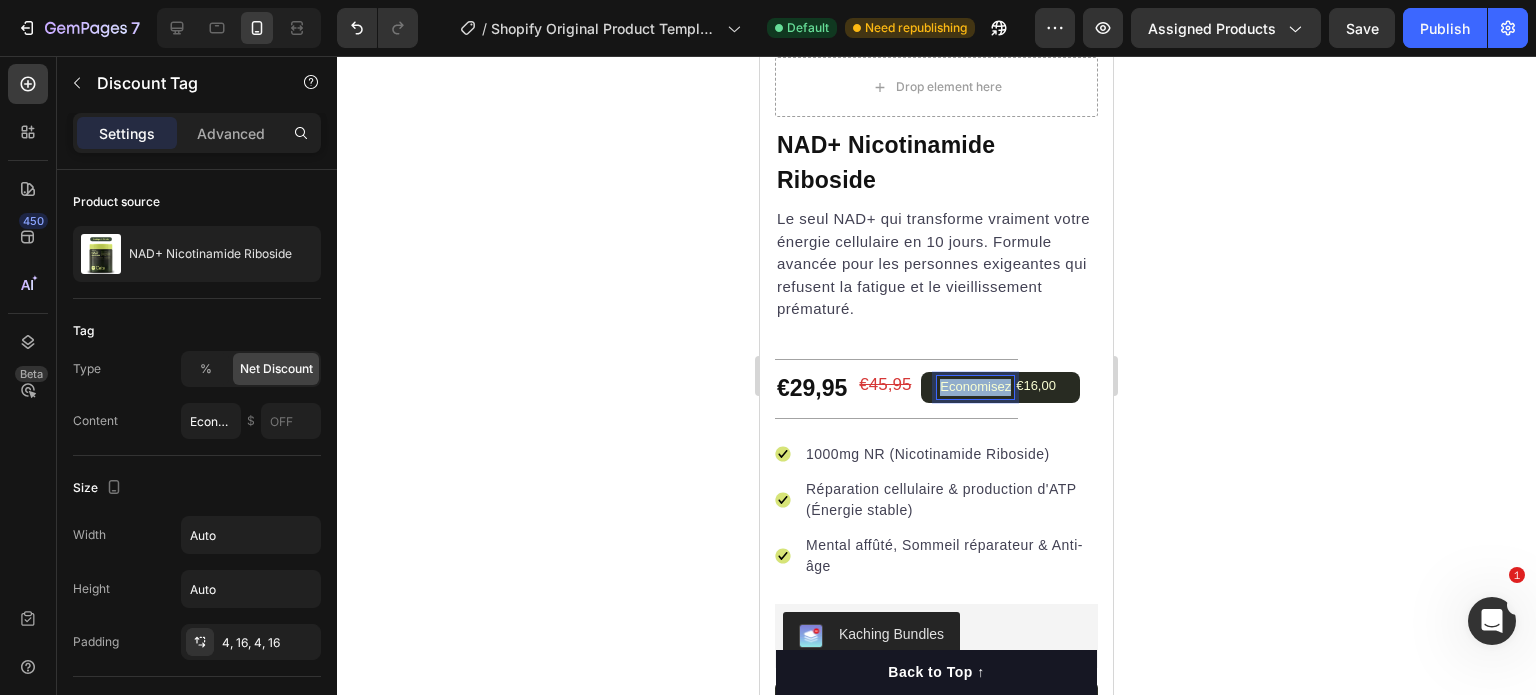 click on "€16,00" at bounding box center (1036, 386) 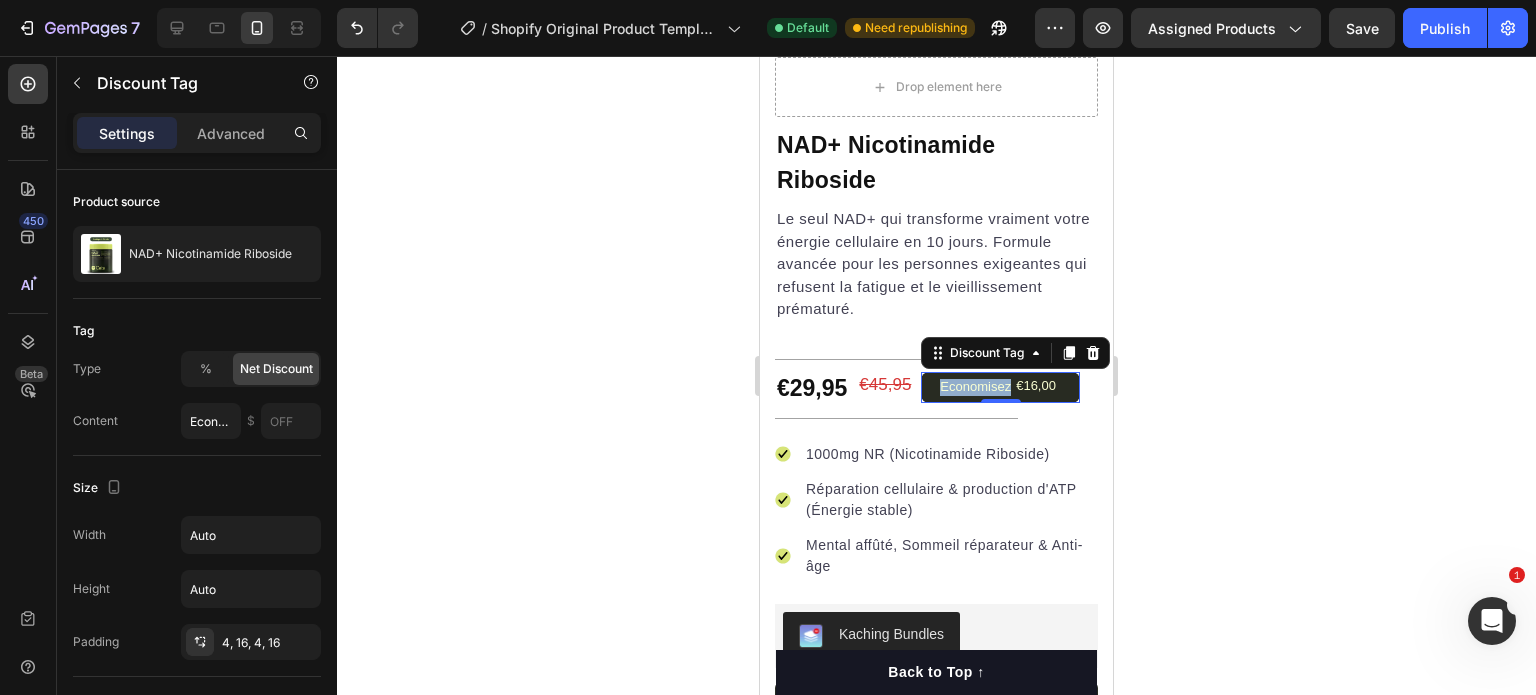 click at bounding box center [1061, 387] 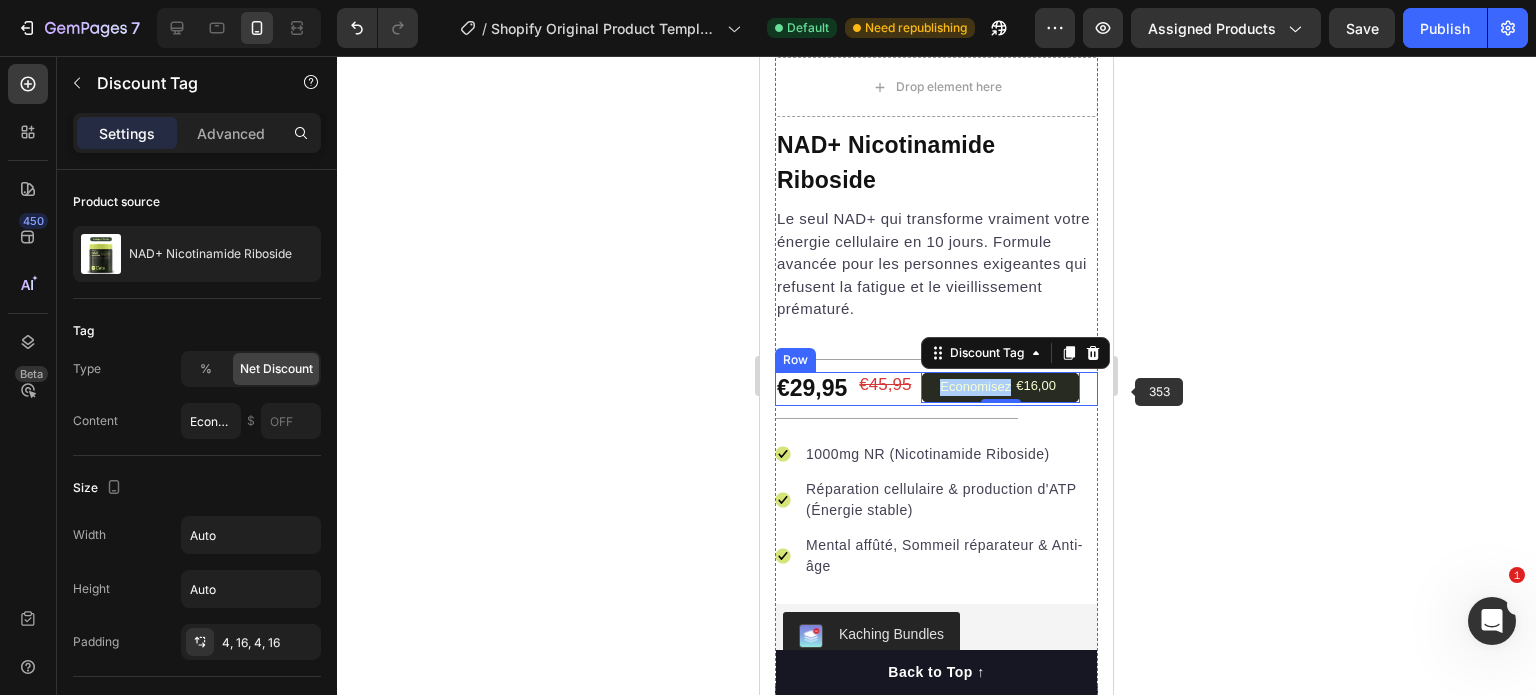 click 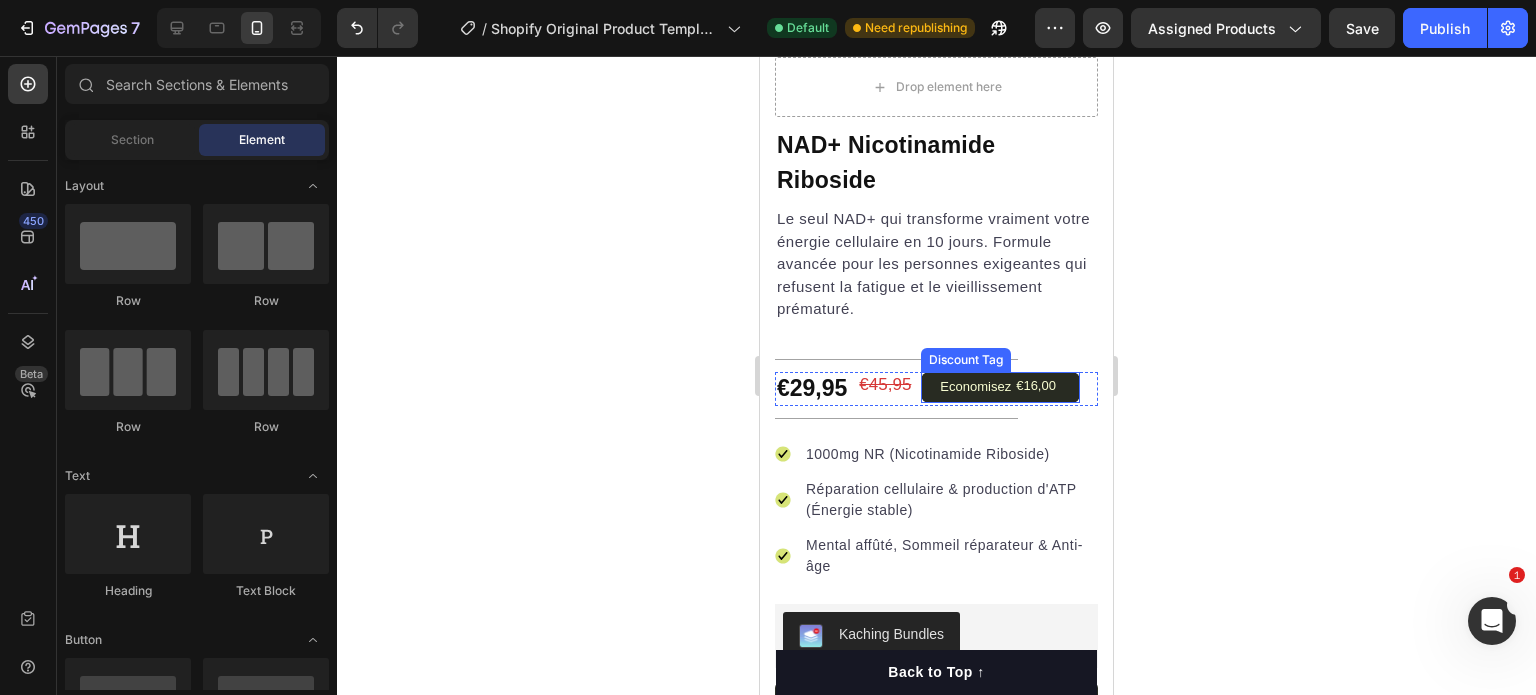 click on "€16,00" at bounding box center (1036, 386) 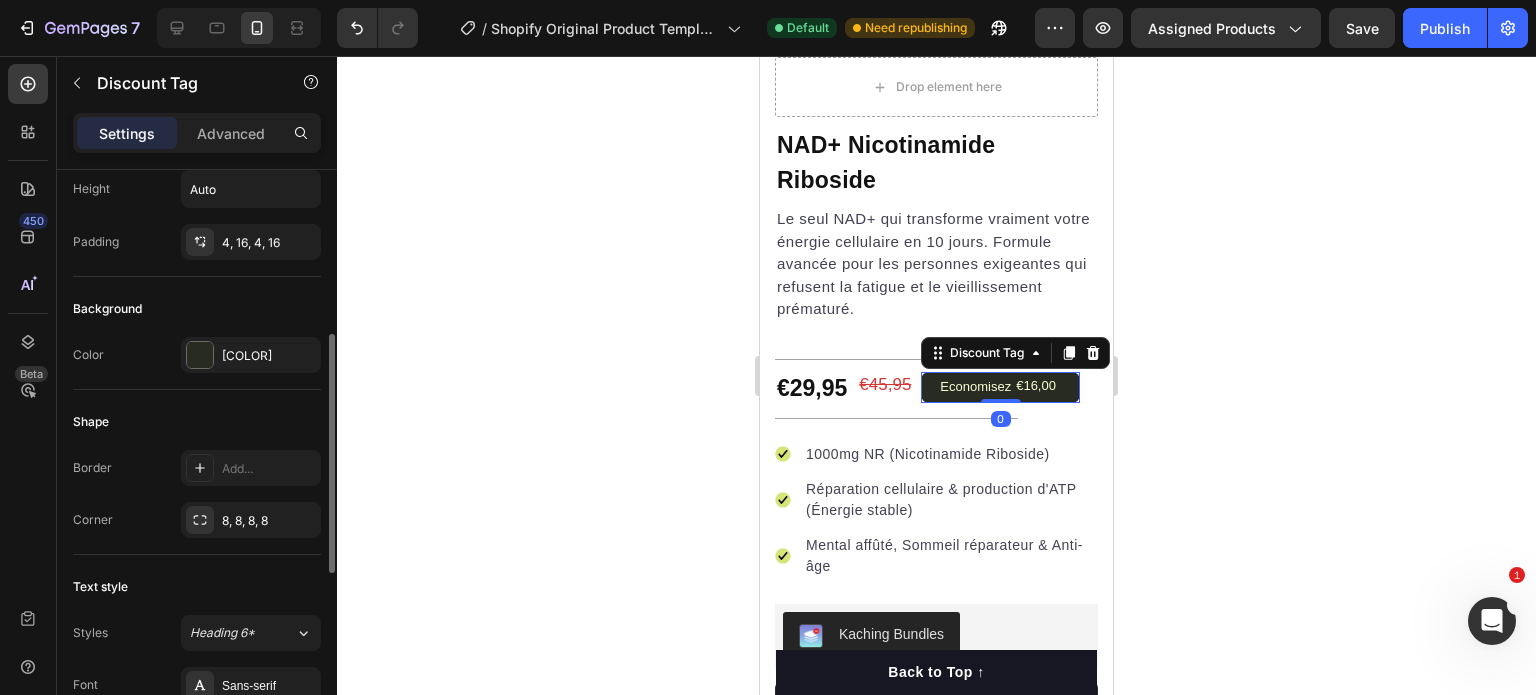 scroll, scrollTop: 600, scrollLeft: 0, axis: vertical 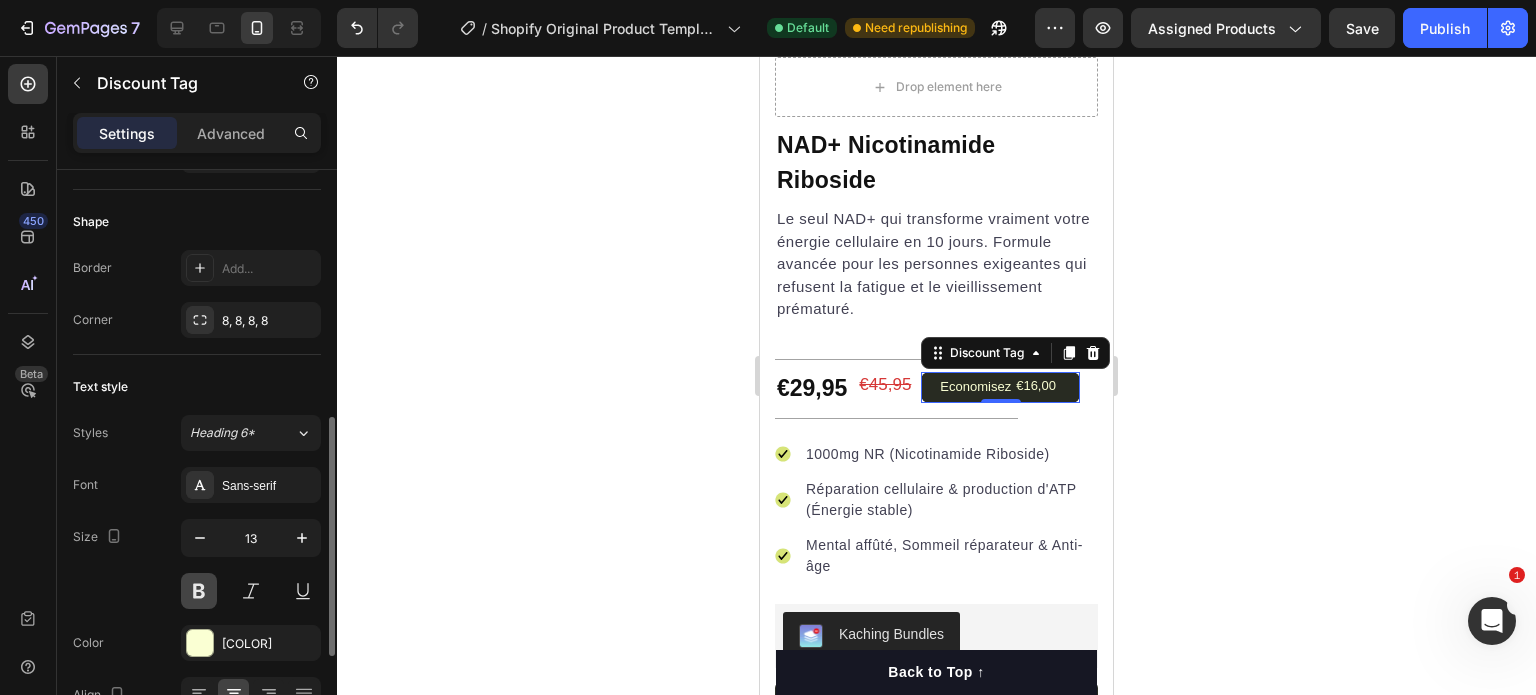 click at bounding box center (199, 591) 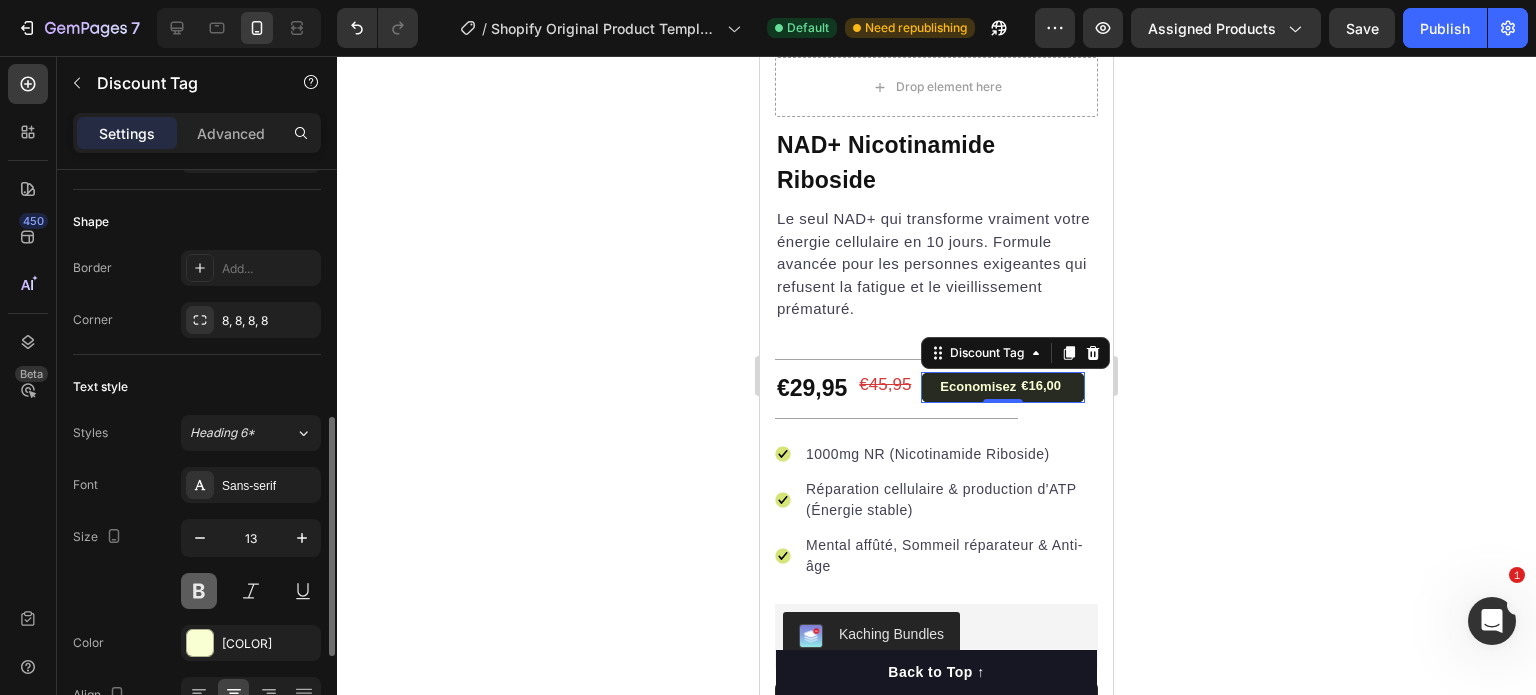 click at bounding box center (199, 591) 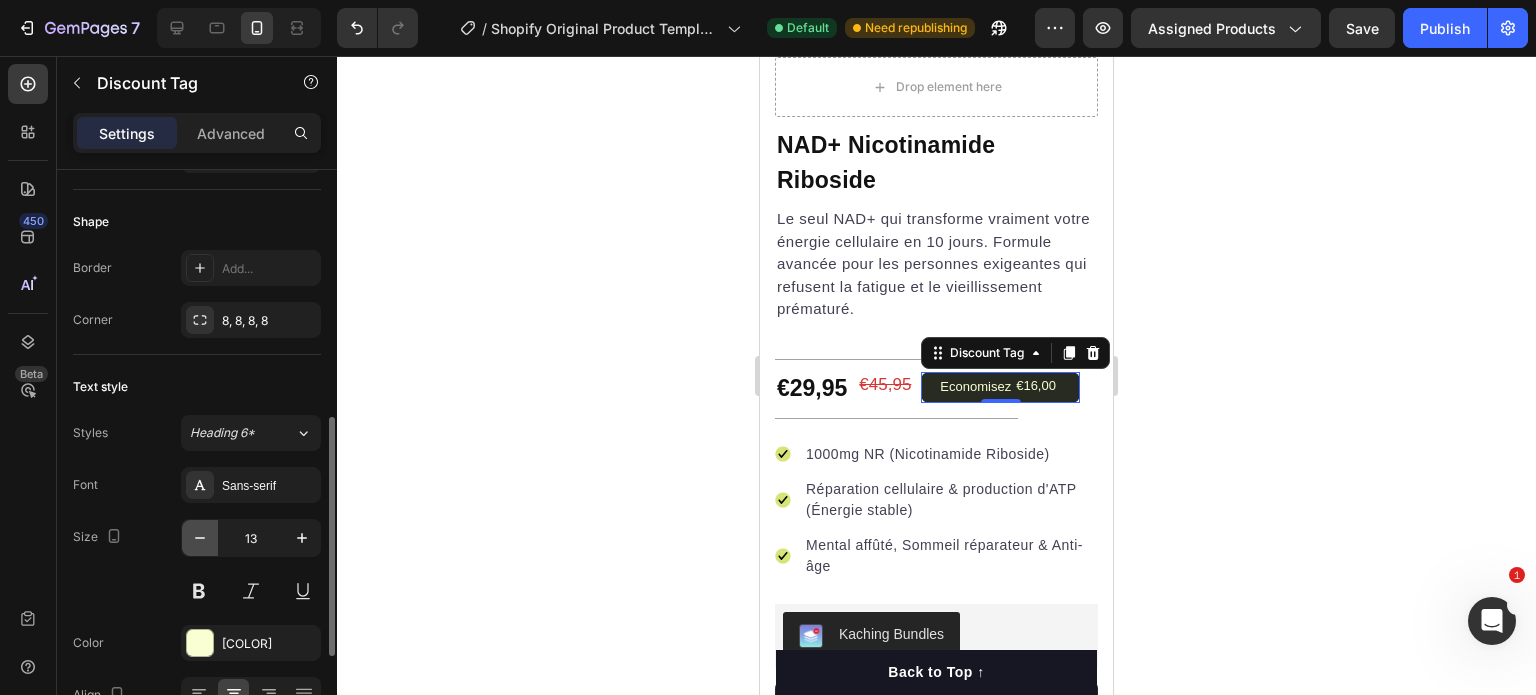 click 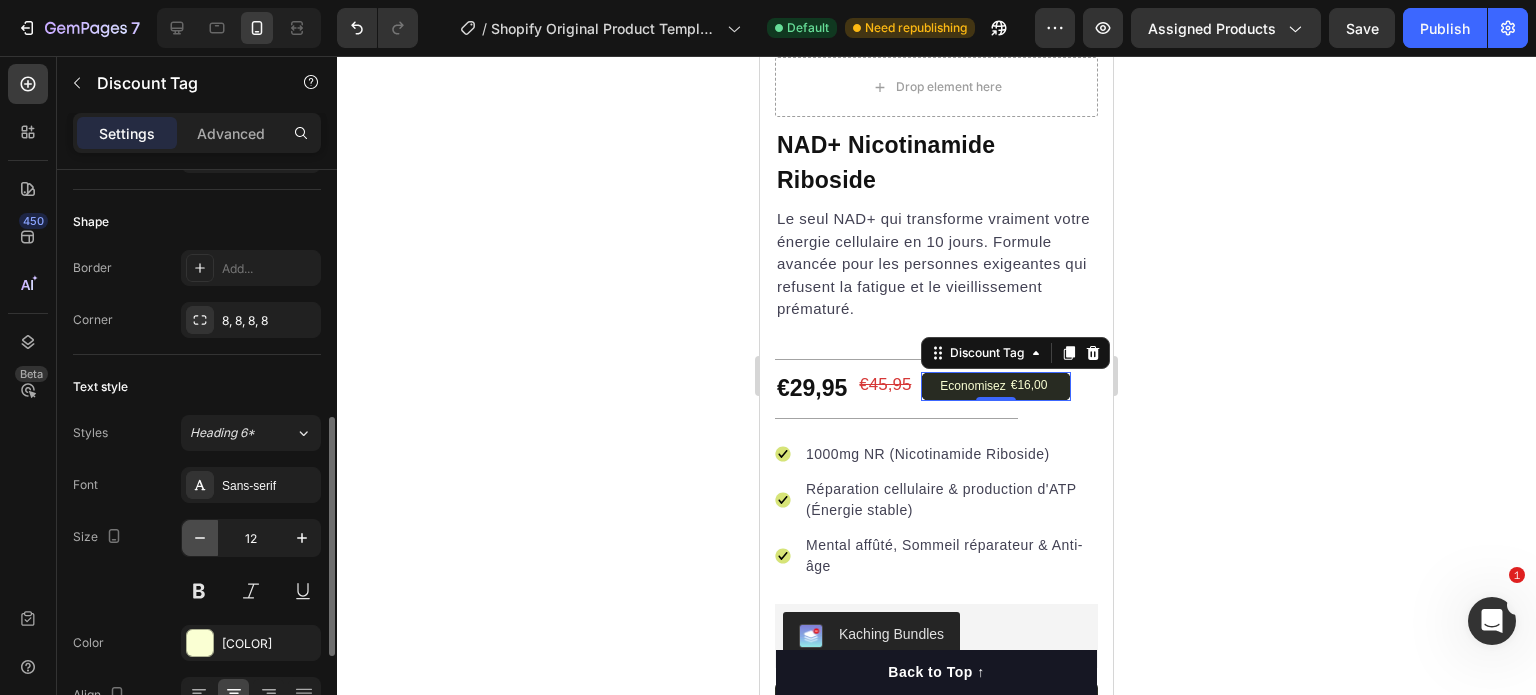 click 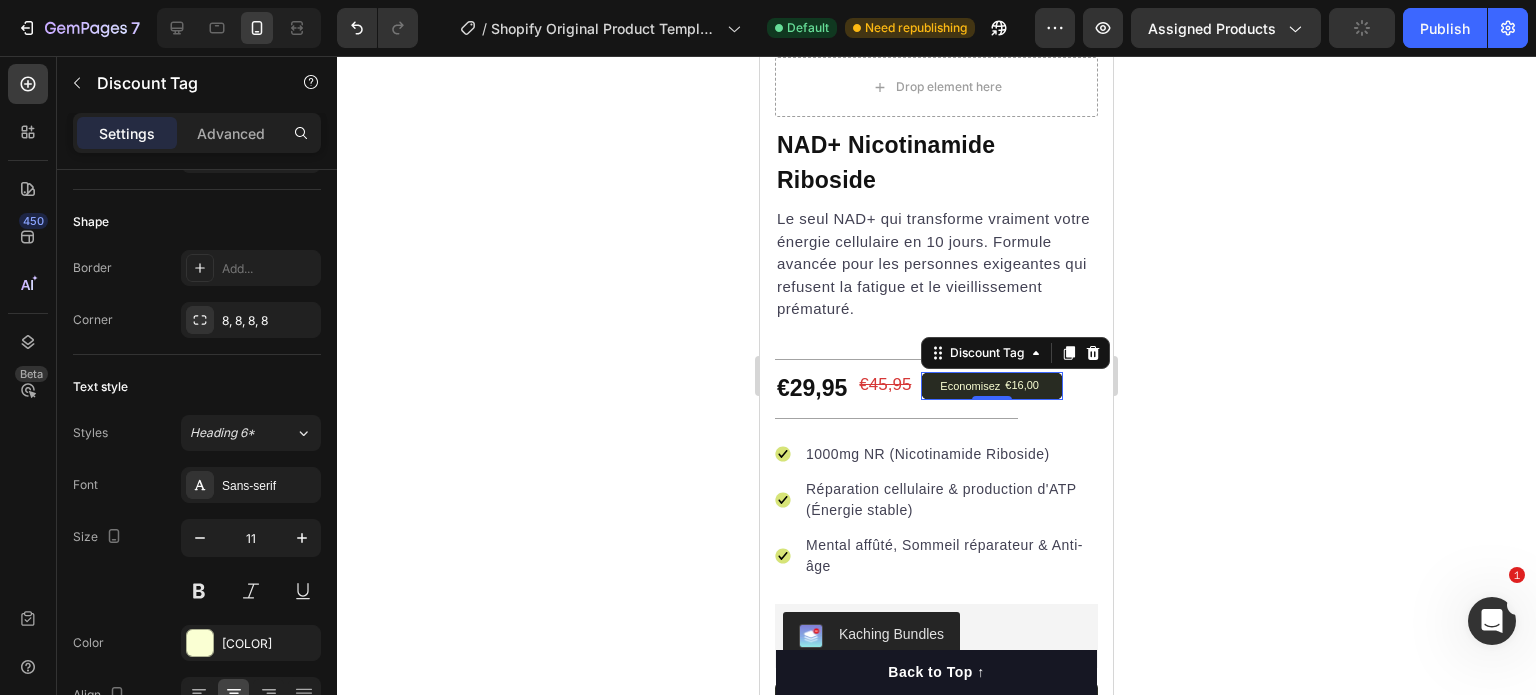 click 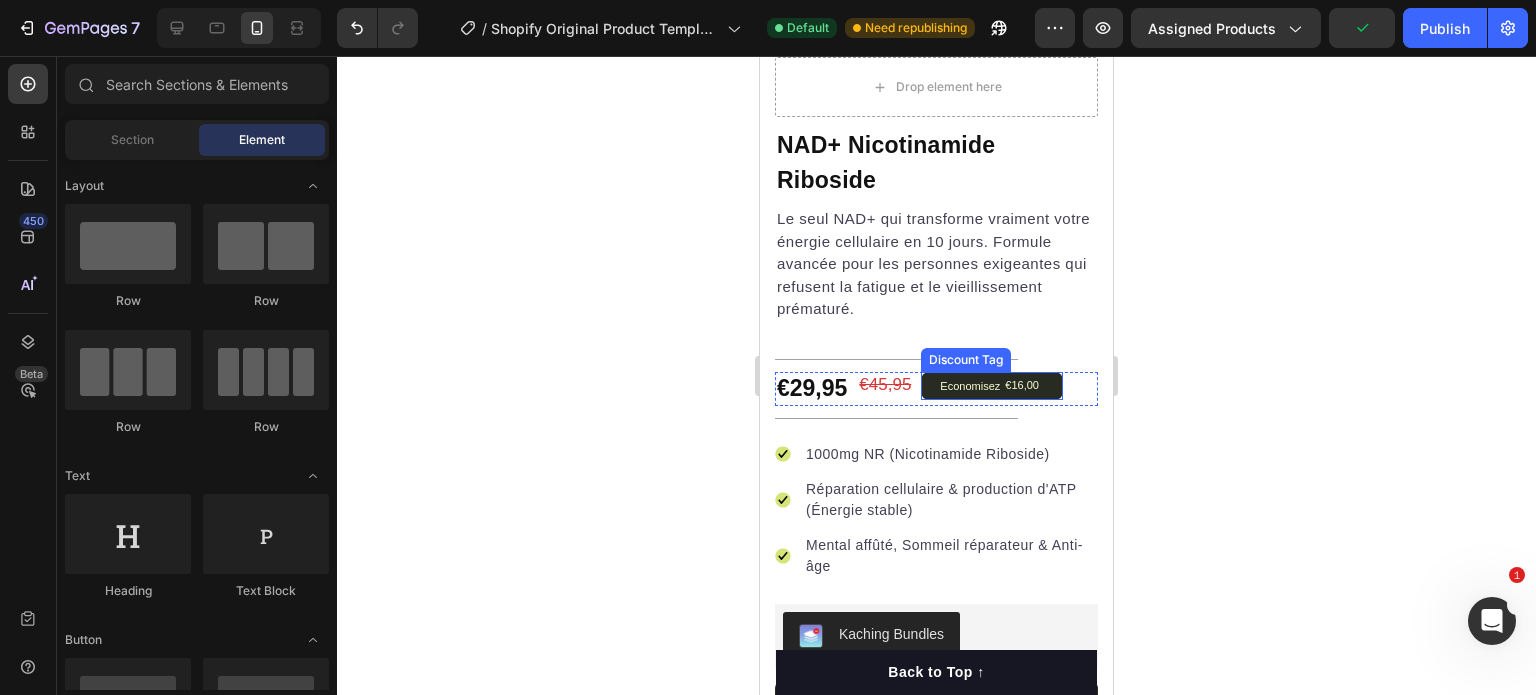 click on "Economisez [PRICE]" at bounding box center [992, 386] 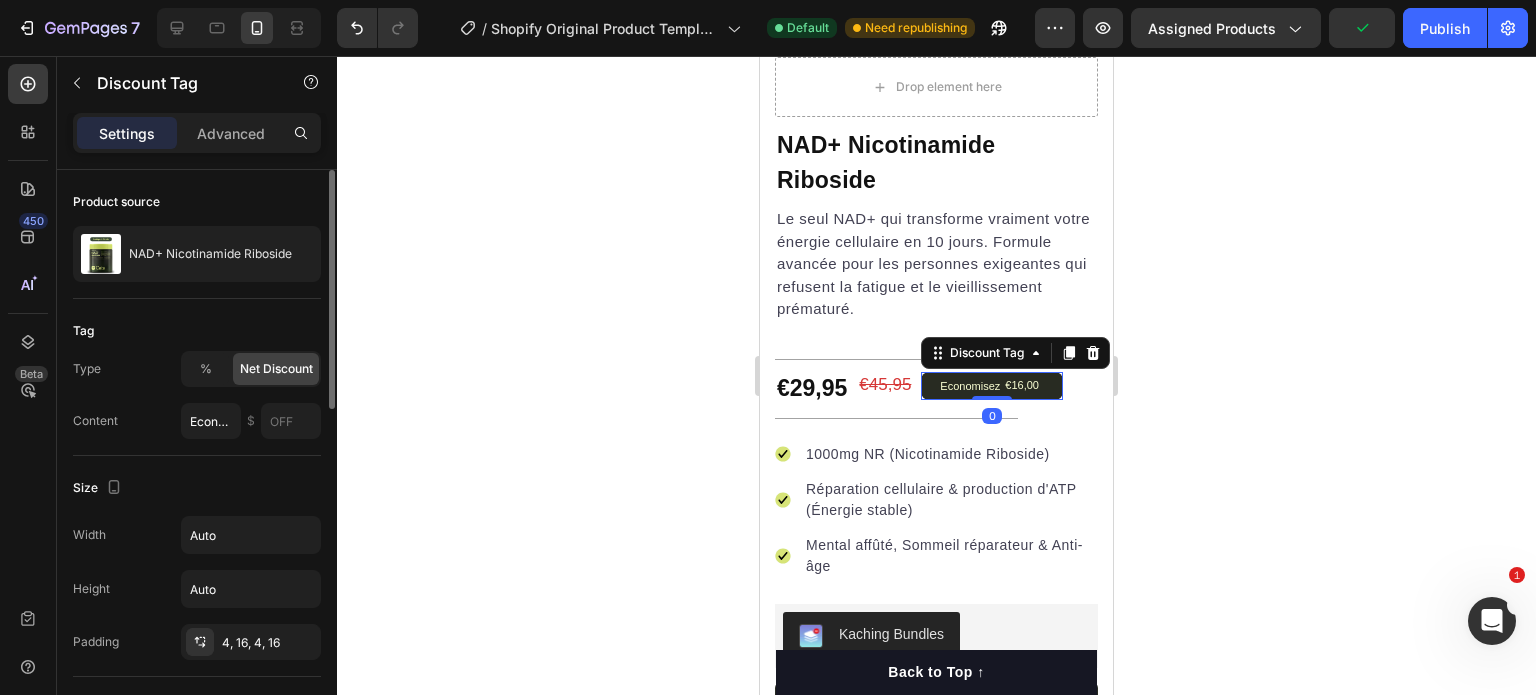 scroll, scrollTop: 500, scrollLeft: 0, axis: vertical 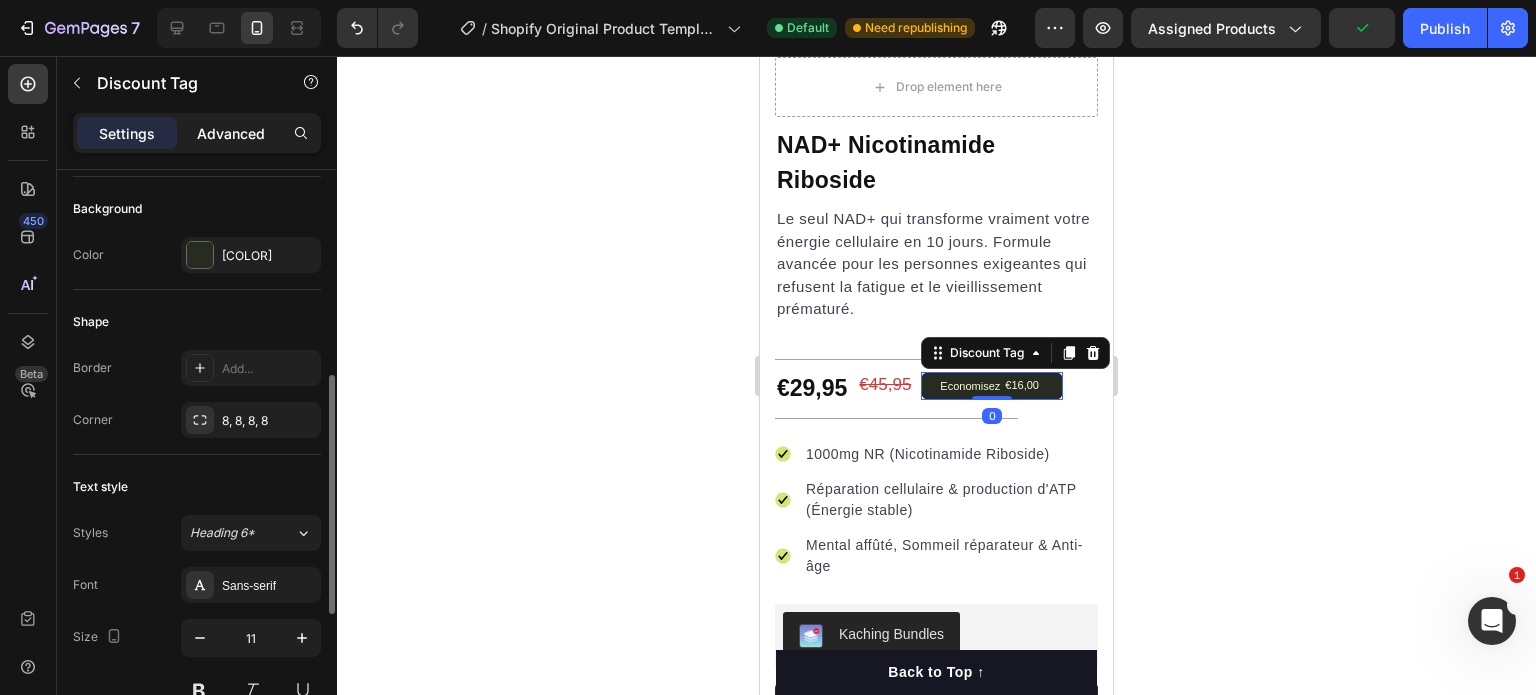 click on "Advanced" 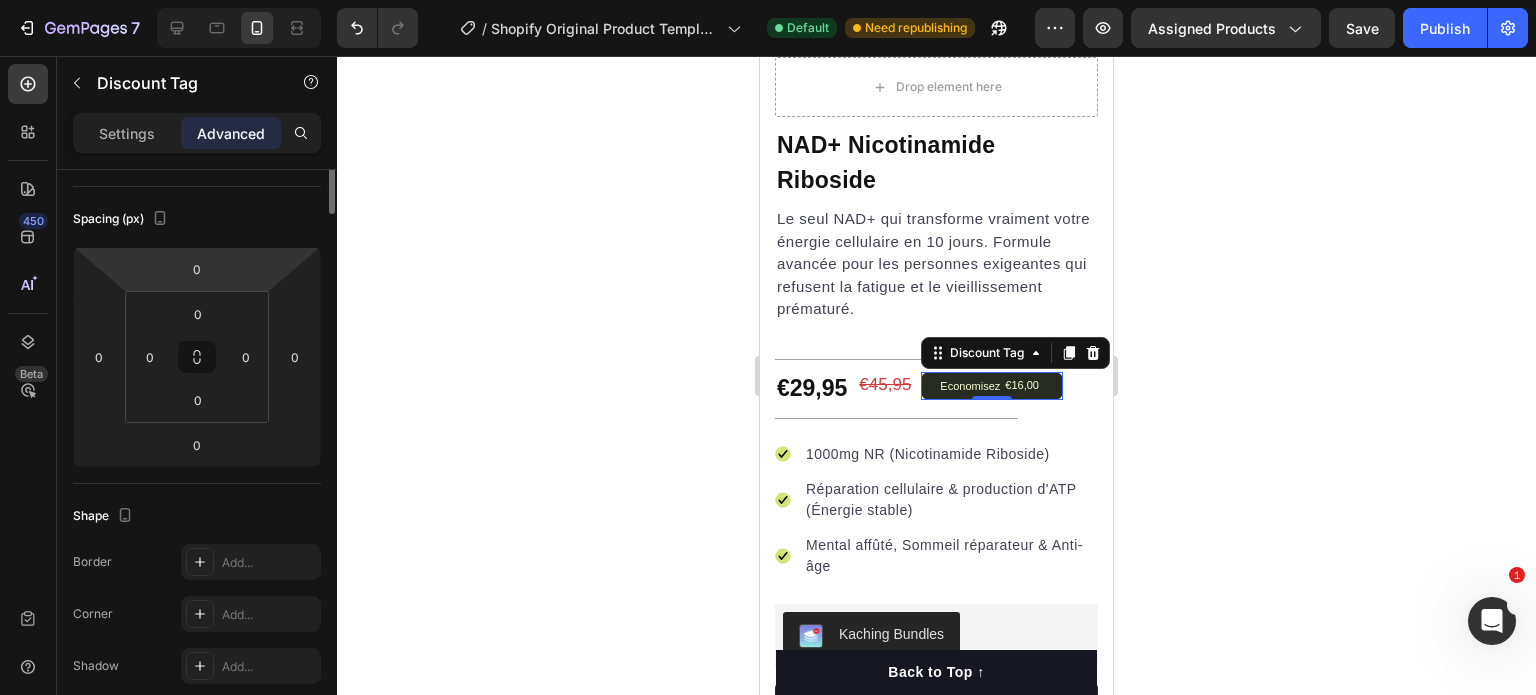 scroll, scrollTop: 0, scrollLeft: 0, axis: both 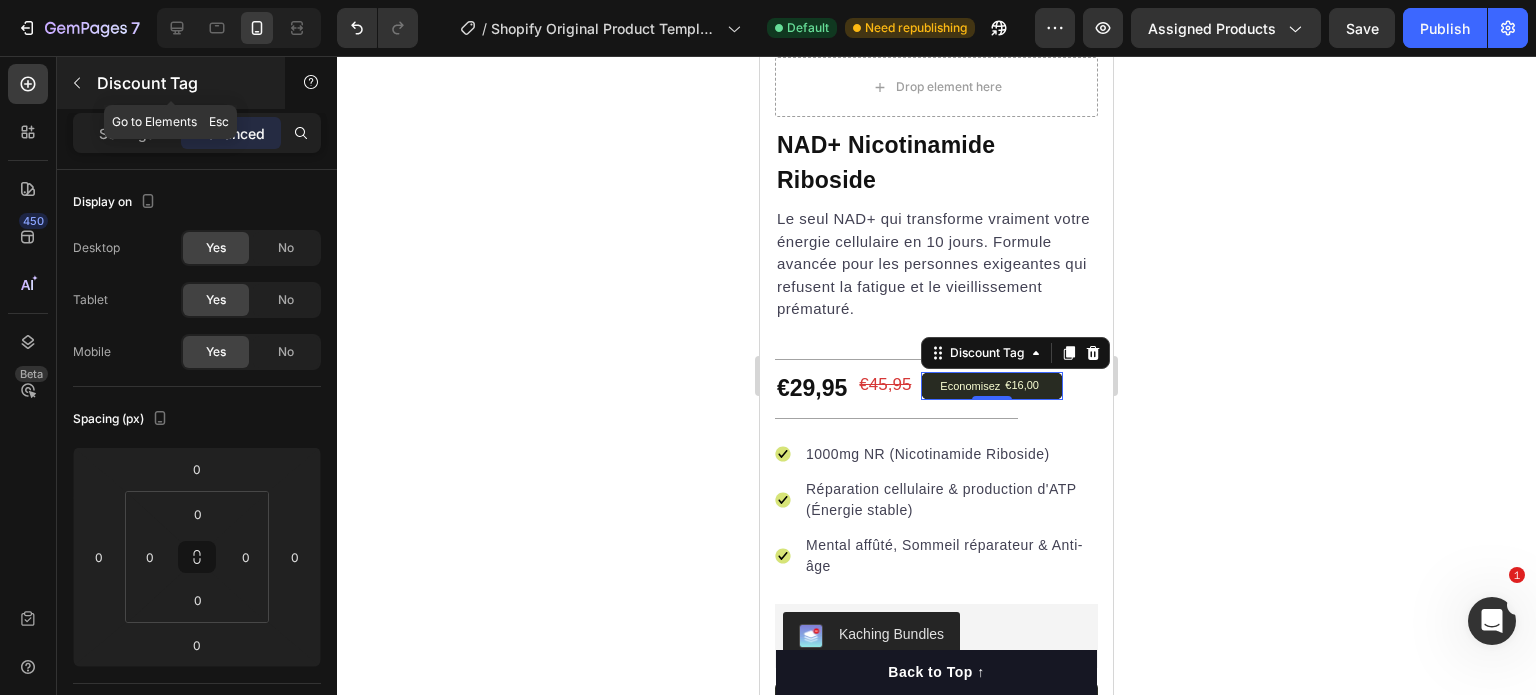 click at bounding box center [77, 83] 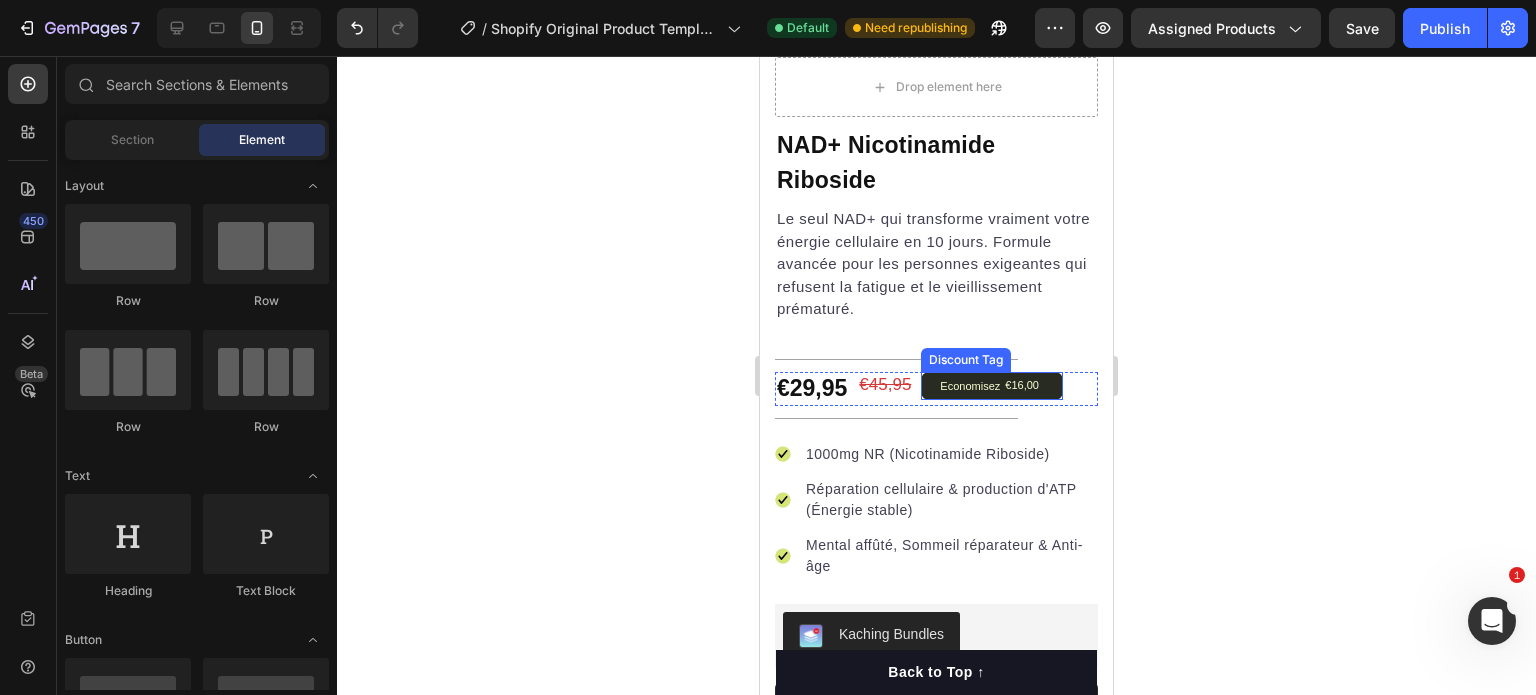click on "Economisez [PRICE]" at bounding box center (992, 386) 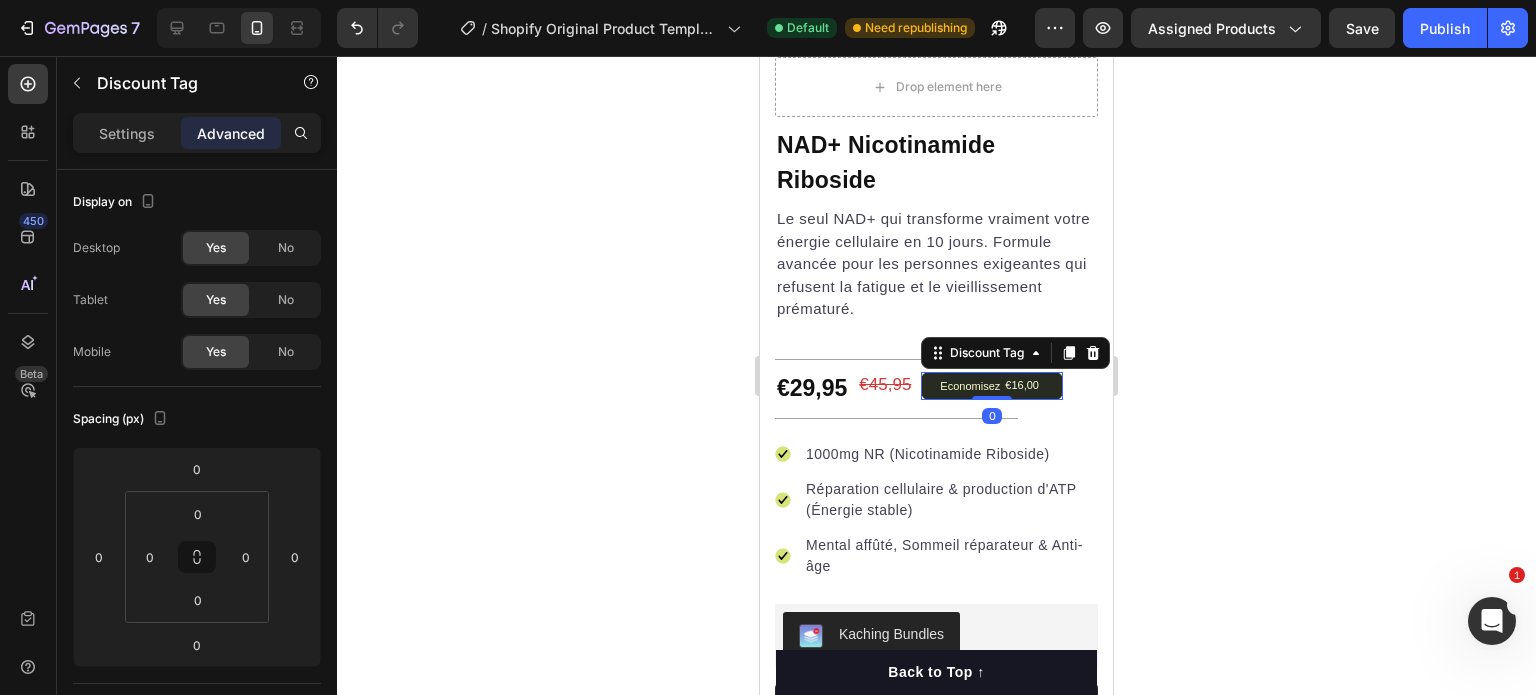 click on "Settings" at bounding box center (127, 133) 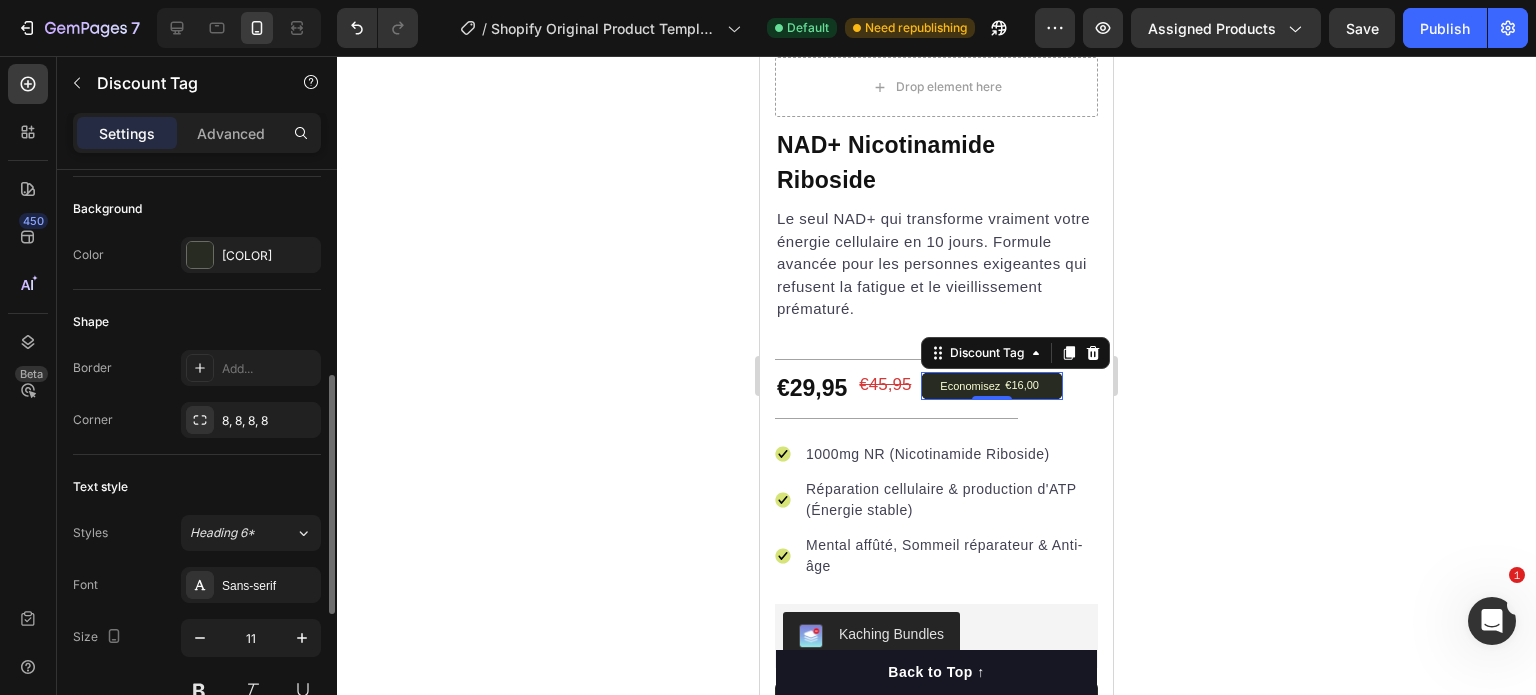 scroll, scrollTop: 700, scrollLeft: 0, axis: vertical 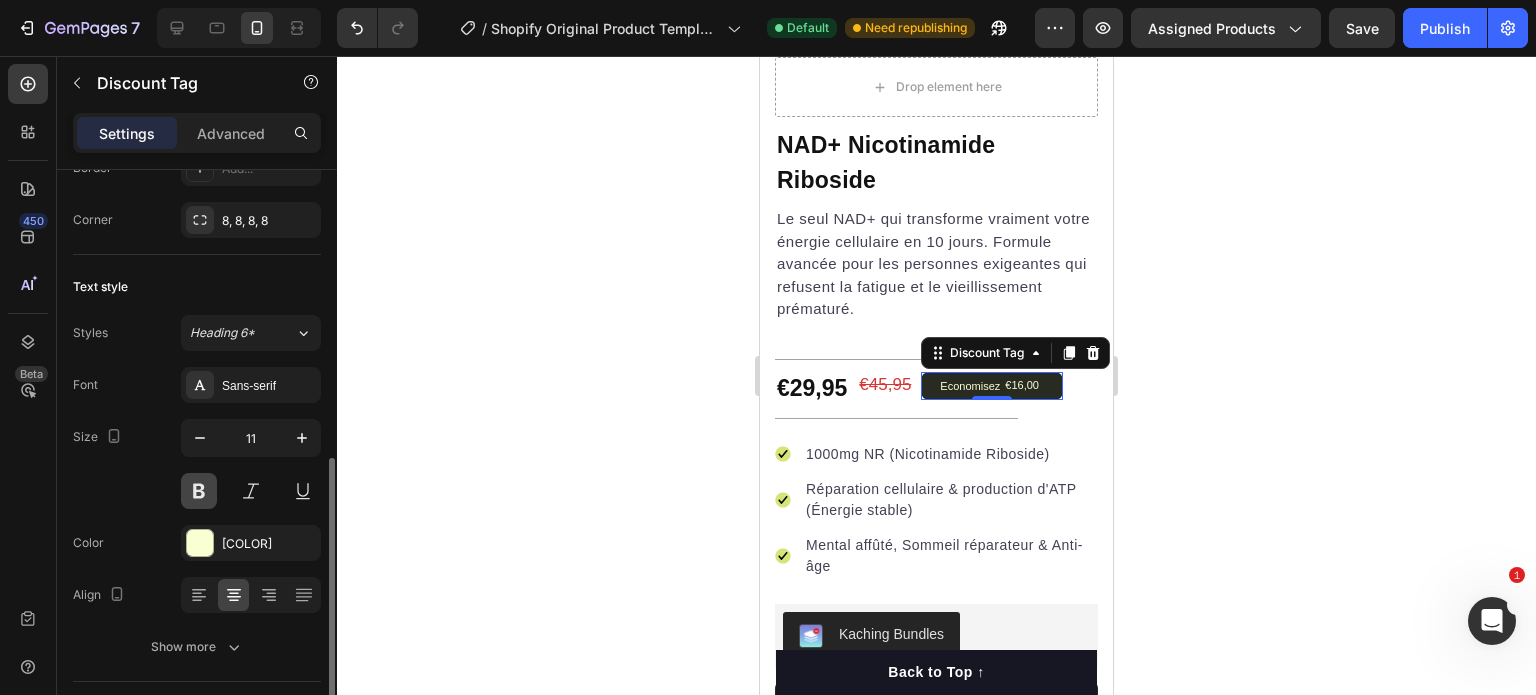 click at bounding box center (199, 491) 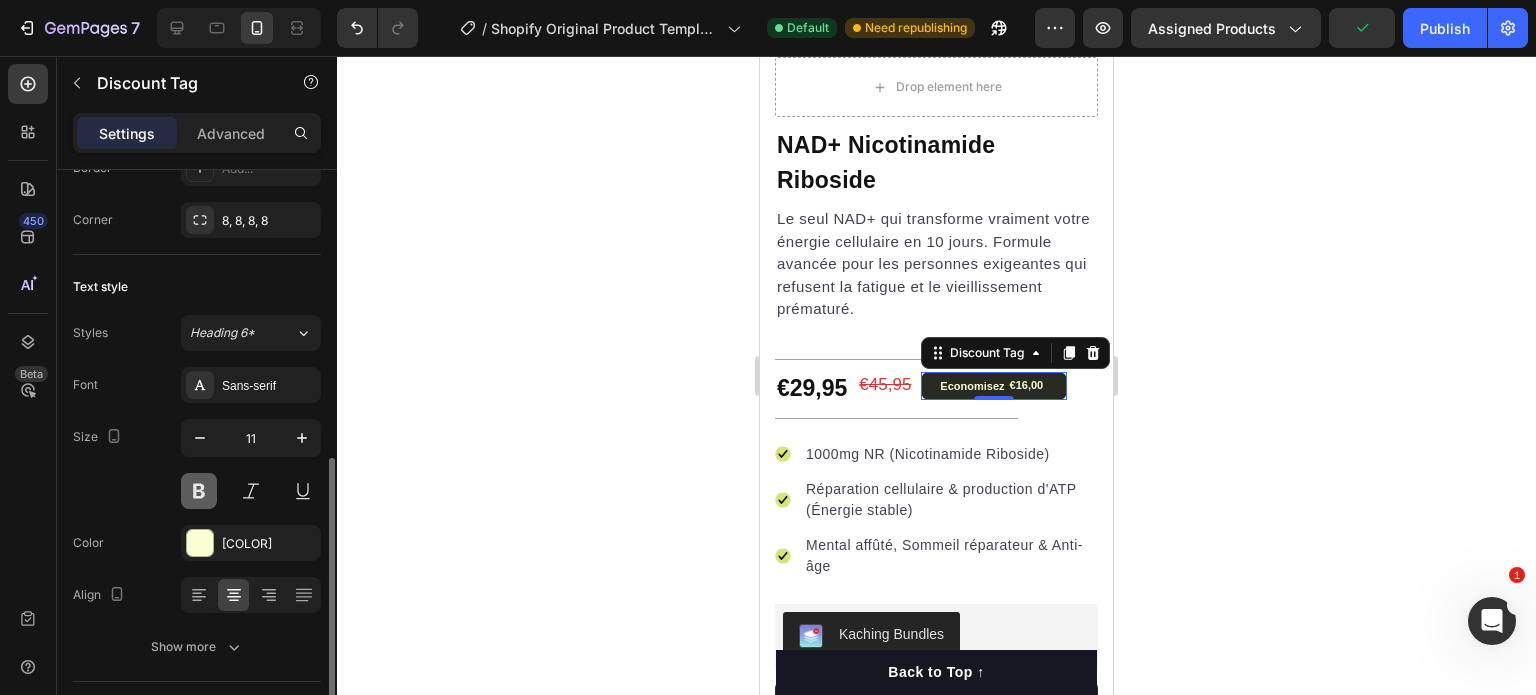 click at bounding box center [199, 491] 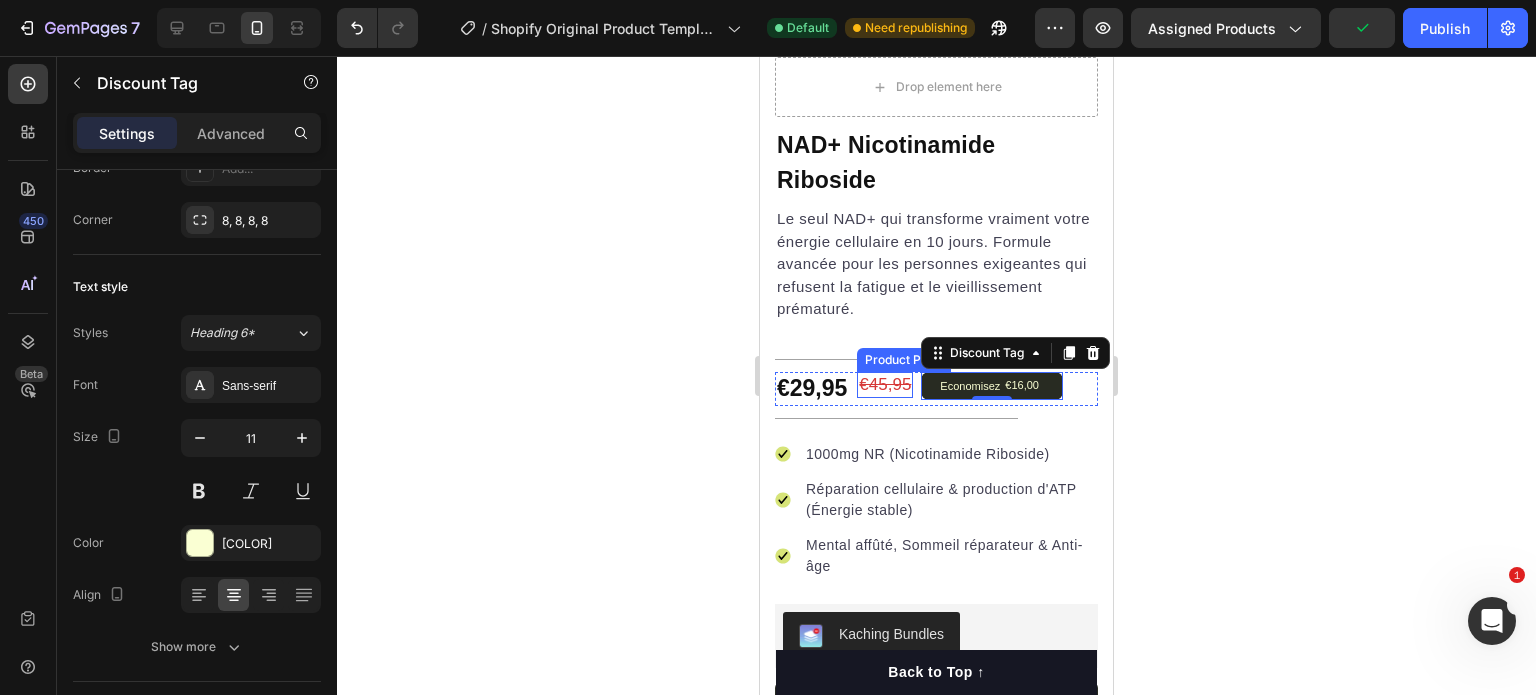 click on "€45,95" at bounding box center [885, 385] 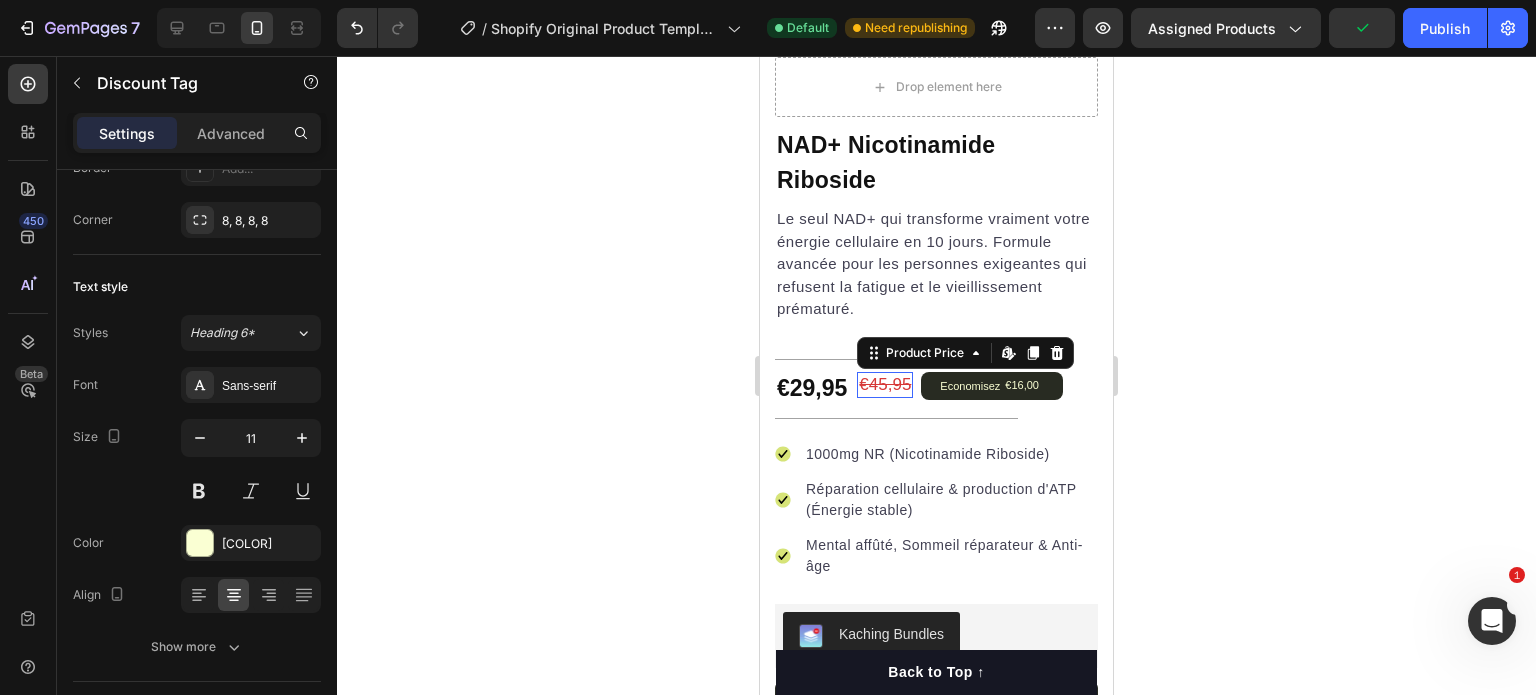 scroll, scrollTop: 0, scrollLeft: 0, axis: both 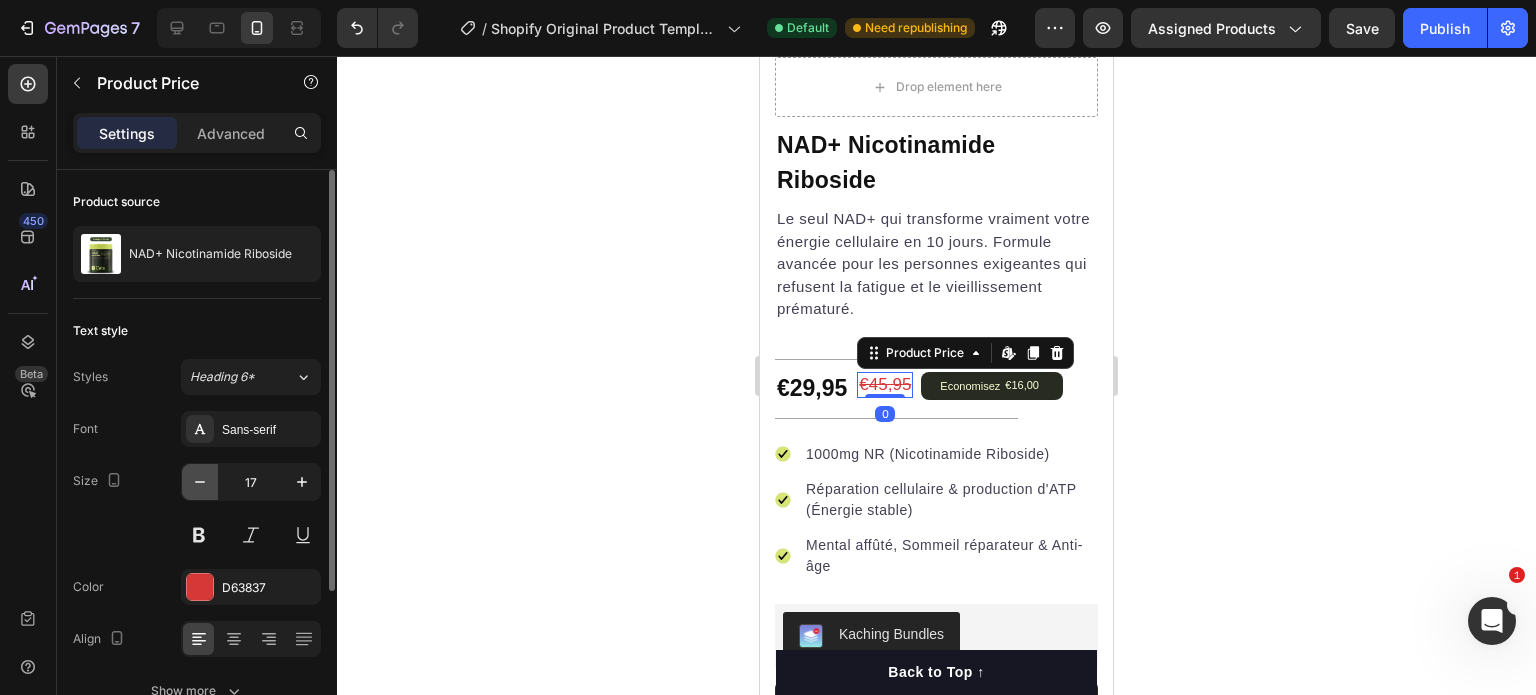 click at bounding box center (200, 482) 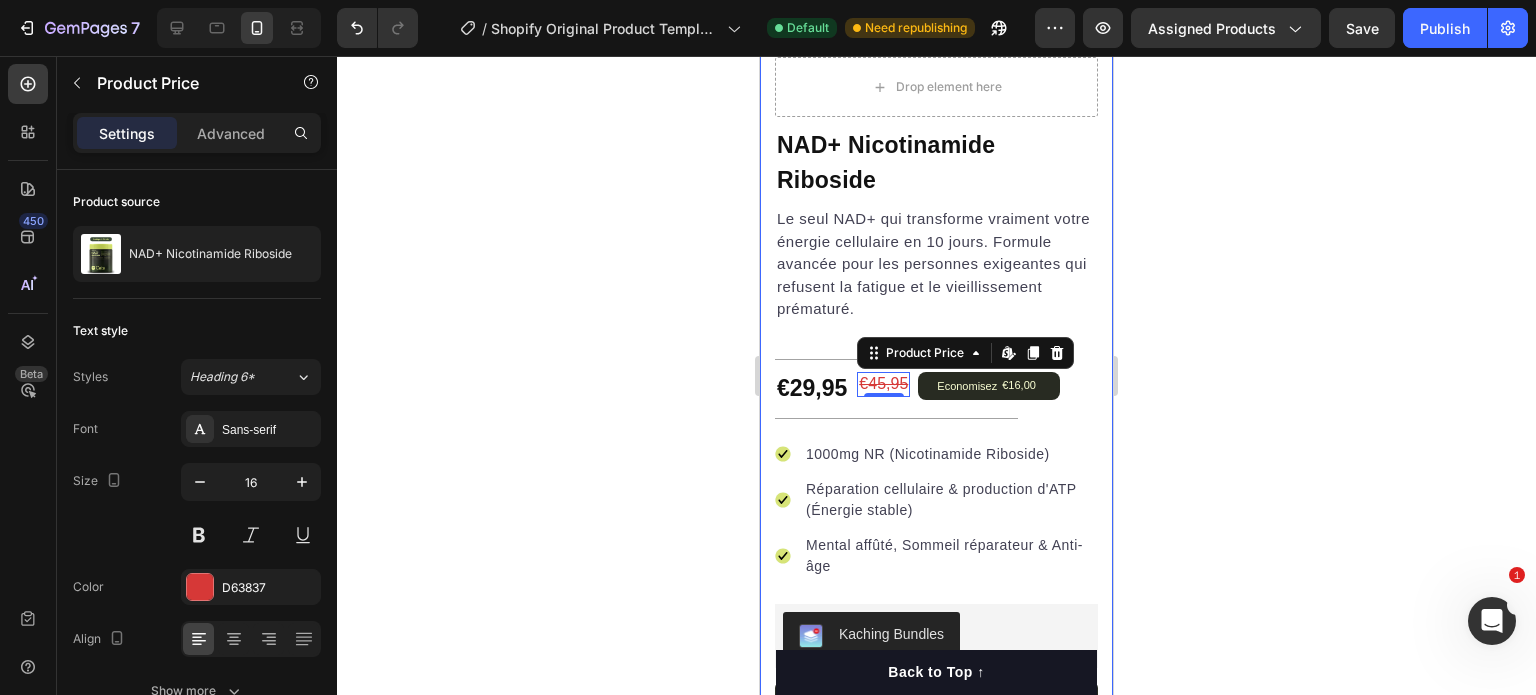 click 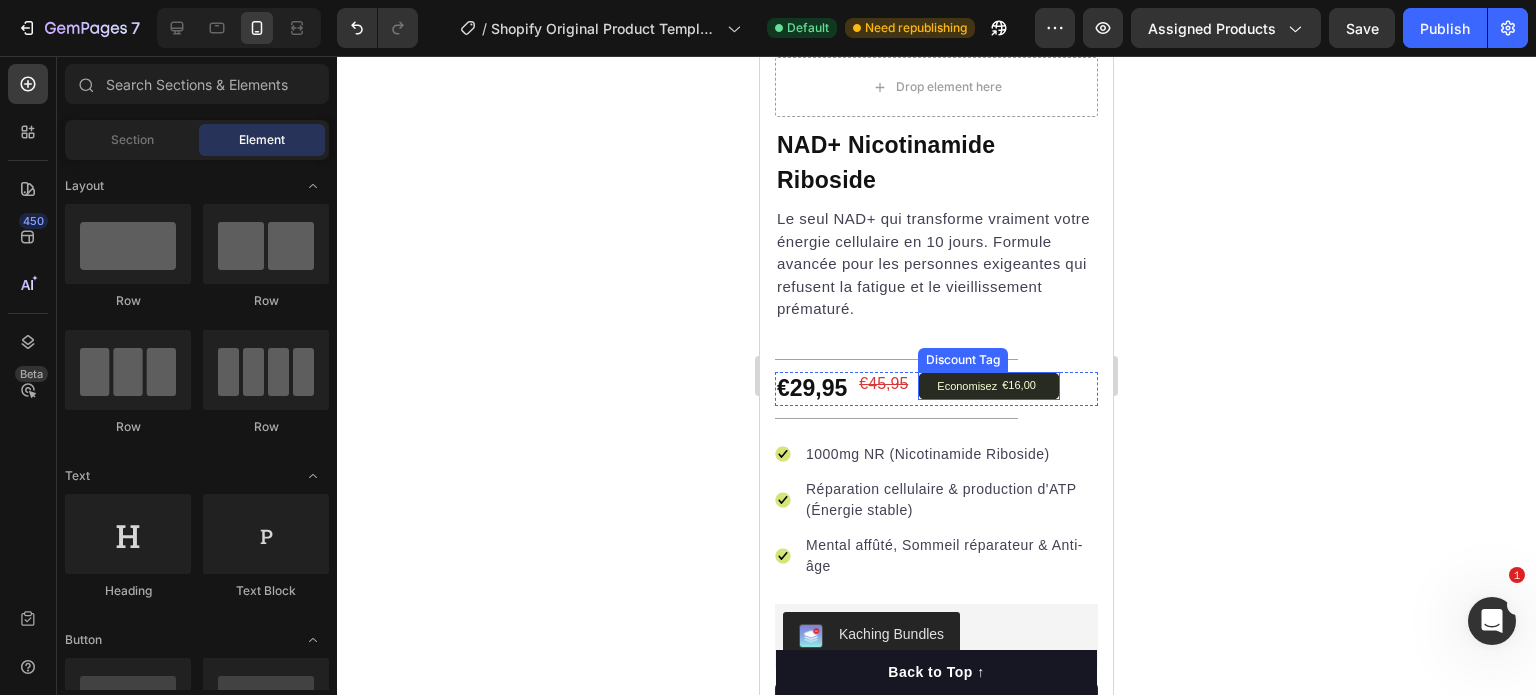 click on "Economisez [PRICE]" at bounding box center [989, 386] 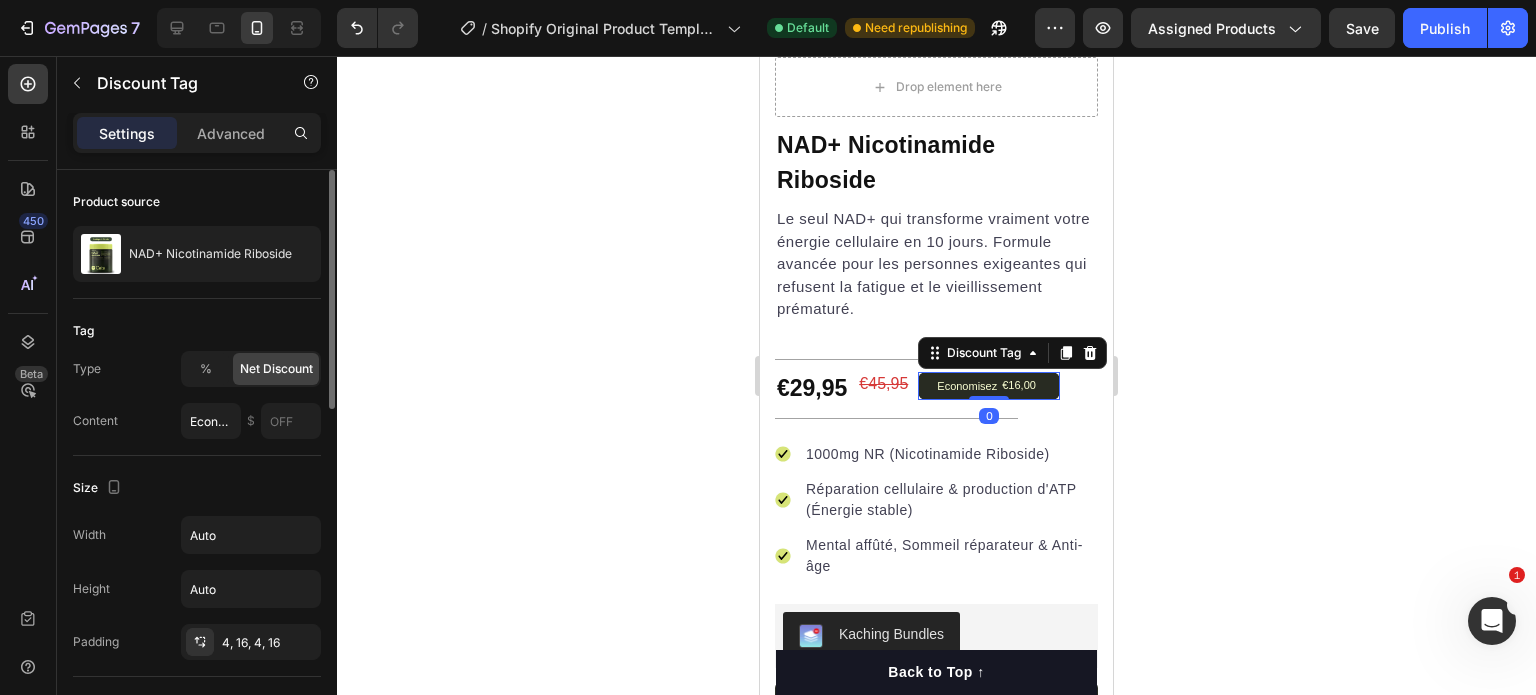 scroll, scrollTop: 300, scrollLeft: 0, axis: vertical 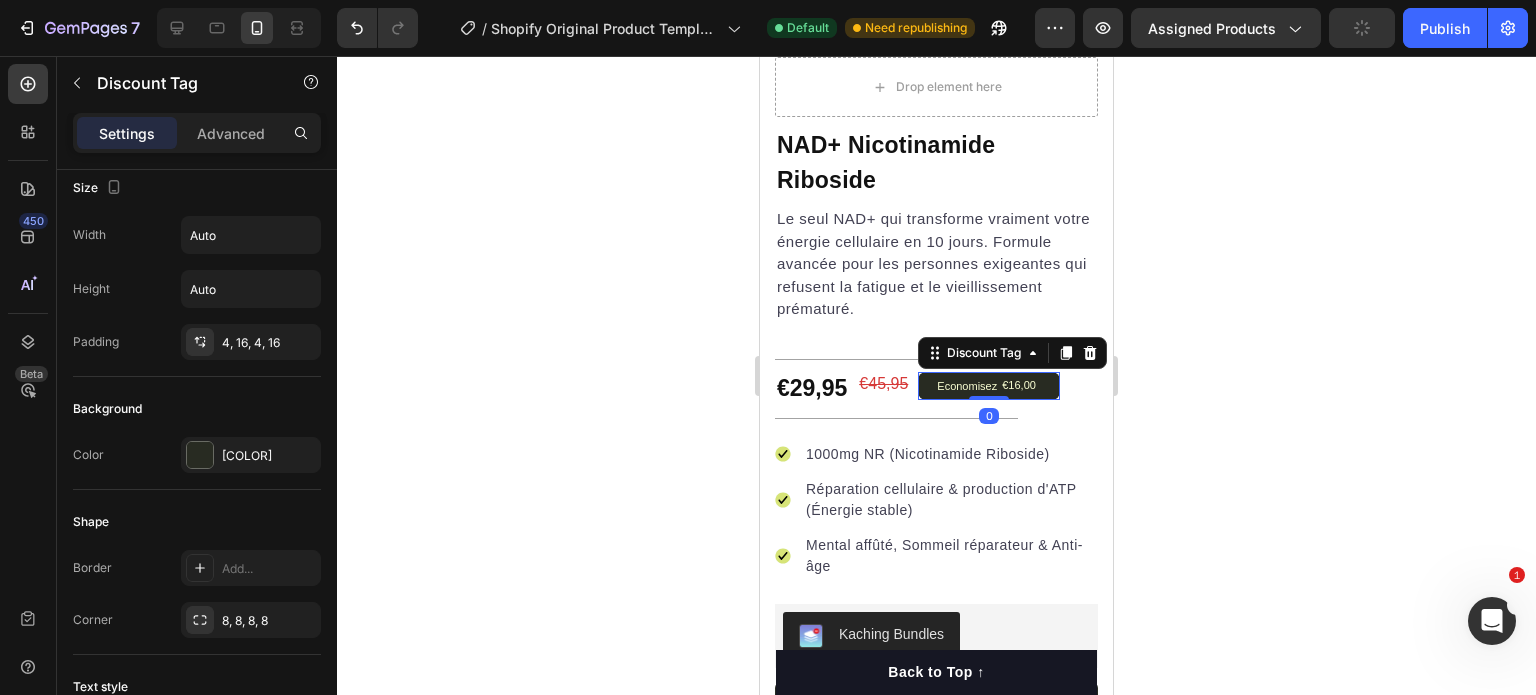 click 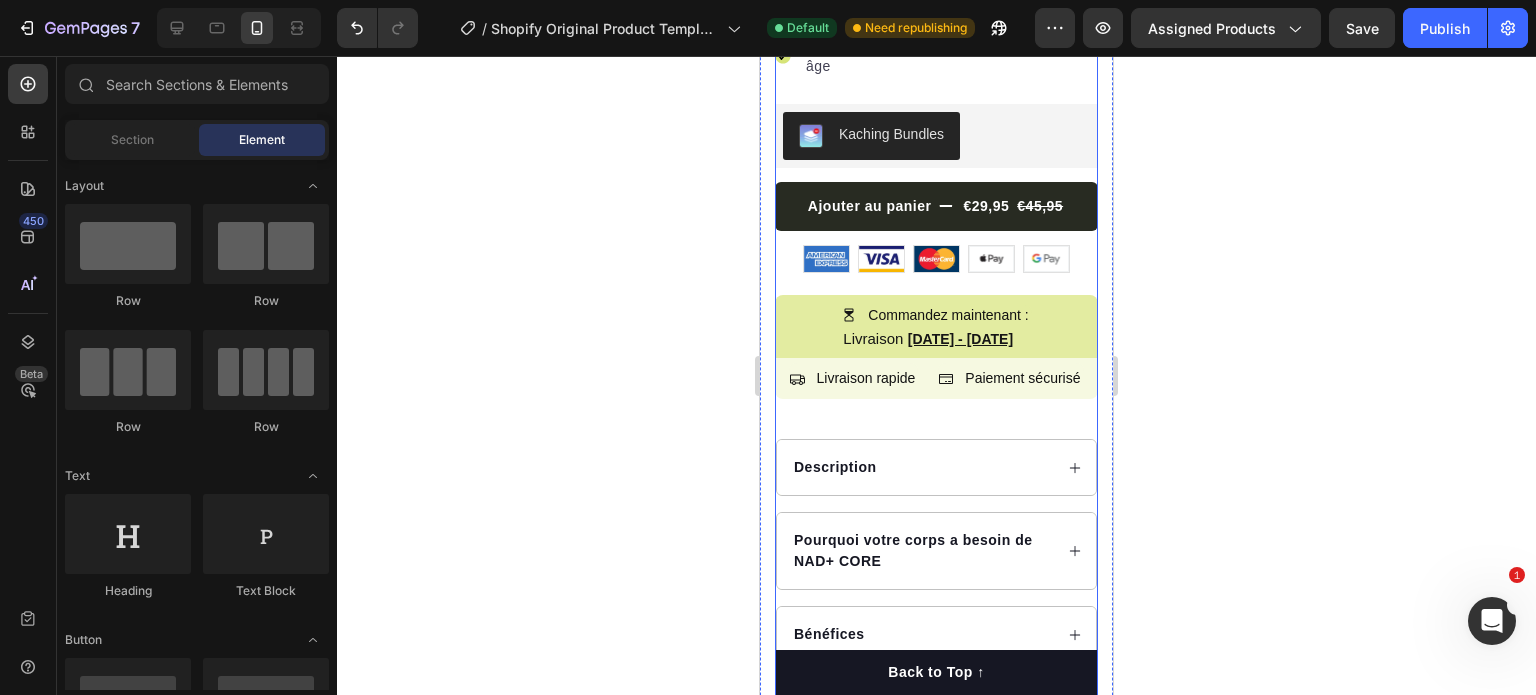 scroll, scrollTop: 1129, scrollLeft: 0, axis: vertical 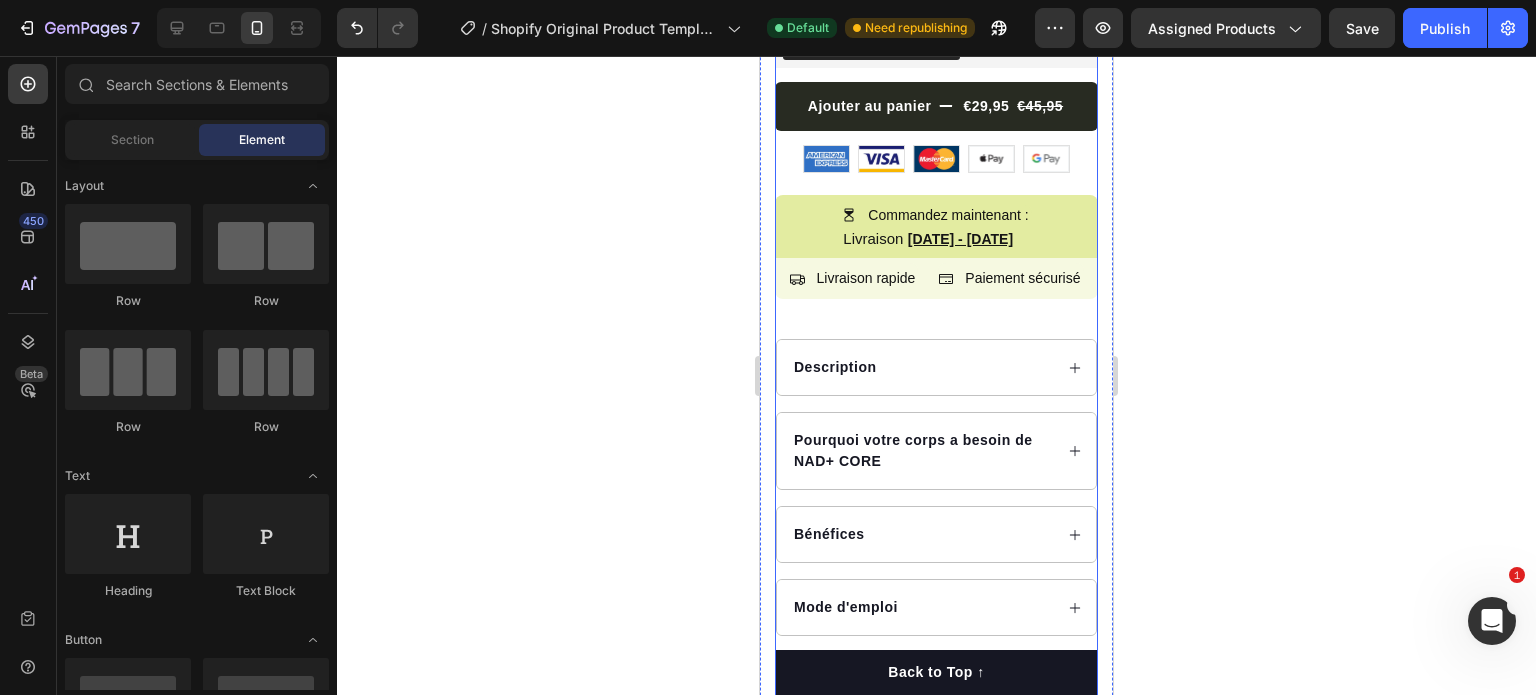 click on "Icon Icon Icon Icon Icon Icon List Hoz 4,9/5 Excellent  -  212 avis Text block Row
Drop element here Row ( Gélules ) Text block NAD+ Nicotinamide Riboside Product Title Le seul NAD+ qui transforme vraiment votre énergie cellulaire en 10 jours. Formule avancée pour les personnes exigeantes qui refusent la fatigue et le vieillissement prématuré. Text block                Title Line €29,95 Product Price Product Price €45,95 Product Price Product Price Economisez €16,00 Discount Tag Row                Title Line 1000mg NR (Nicotinamide Riboside) Réparation cellulaire & production d'ATP (Énergie stable) Mental affûté, Sommeil réparateur & Anti-âge Item list Kaching Bundles Kaching Bundles Ajouter au panier
€29,95 €45,95 Product Cart Button Image Image Image Image Image Row
Commandez maintenant : Item List
Livraison
07/08/2025 - 10/08/2025
Delivery Date Row
Livraison rapide Row" at bounding box center [936, 676] 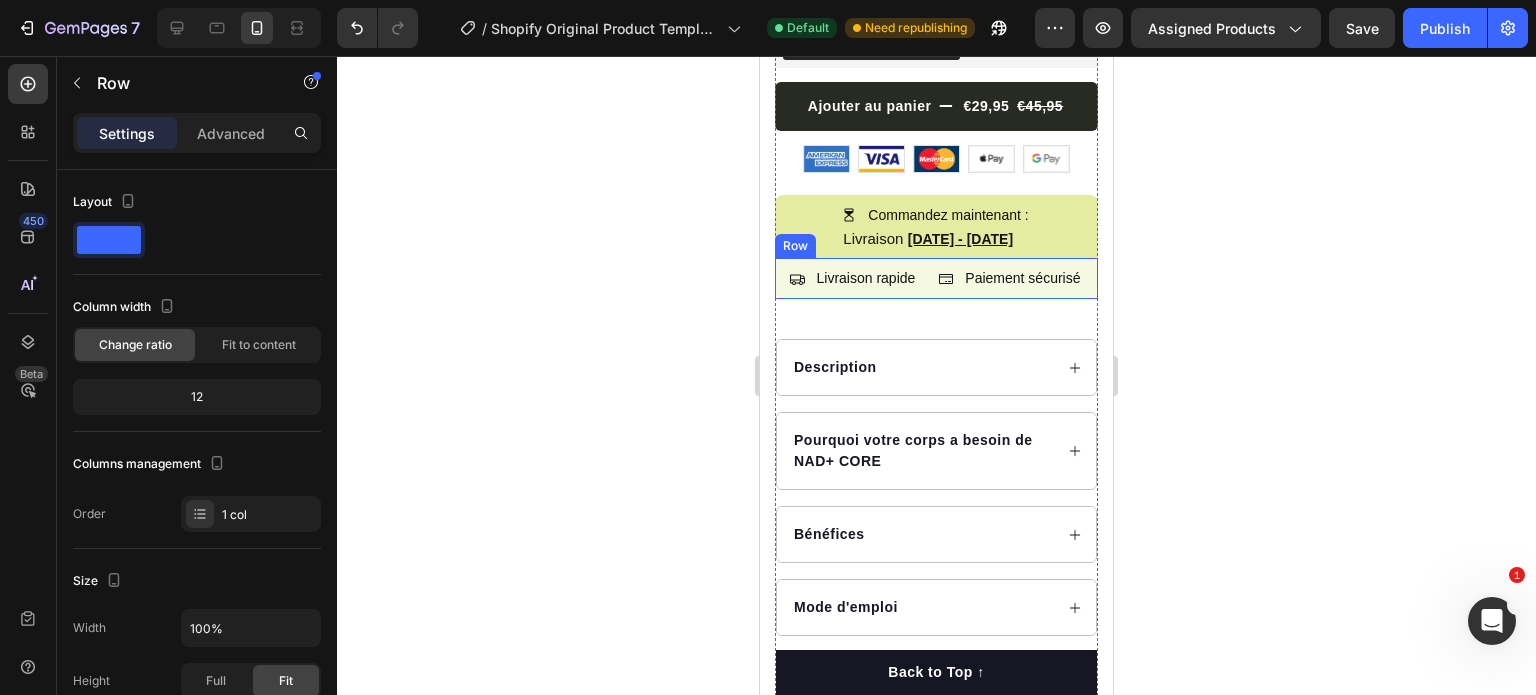 click on "Livraison rapide Item List
Paiement sécurisé Item List Row" at bounding box center [936, 278] 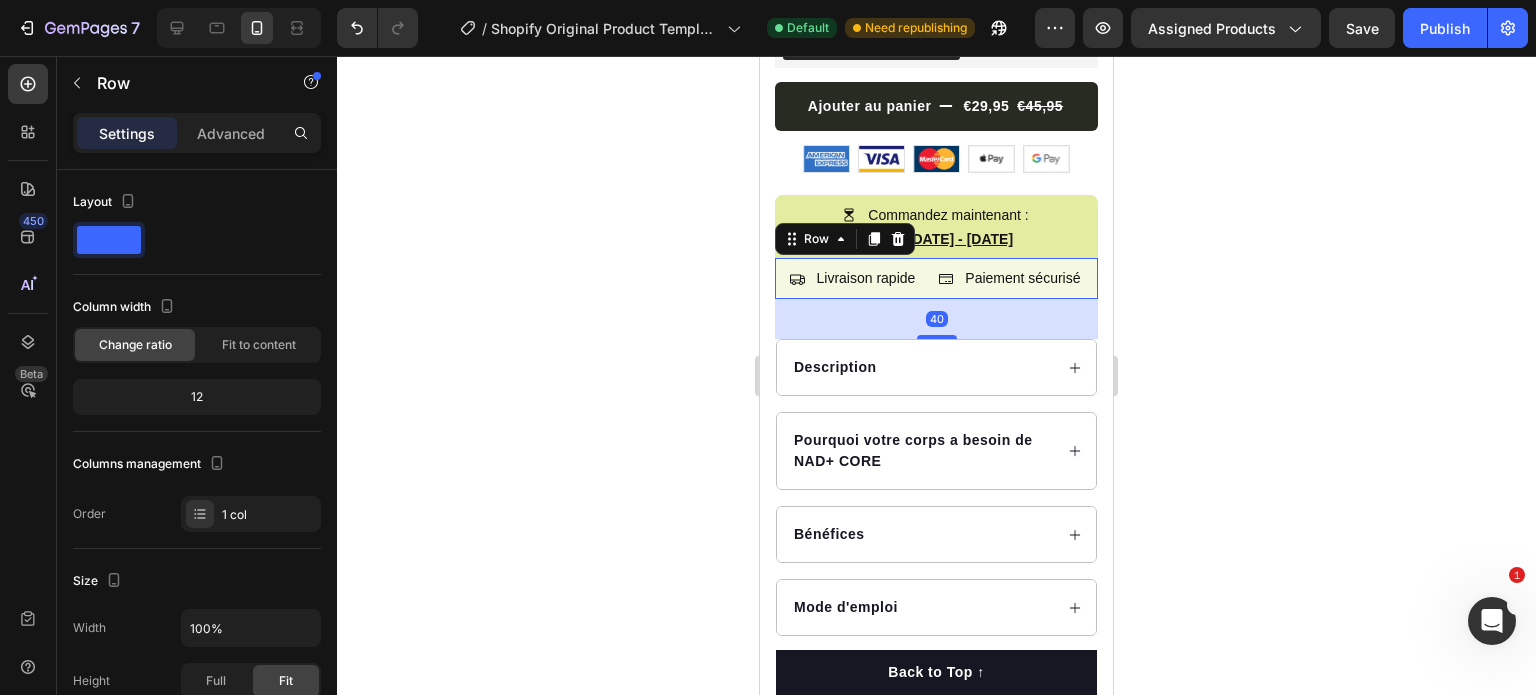 scroll, scrollTop: 300, scrollLeft: 0, axis: vertical 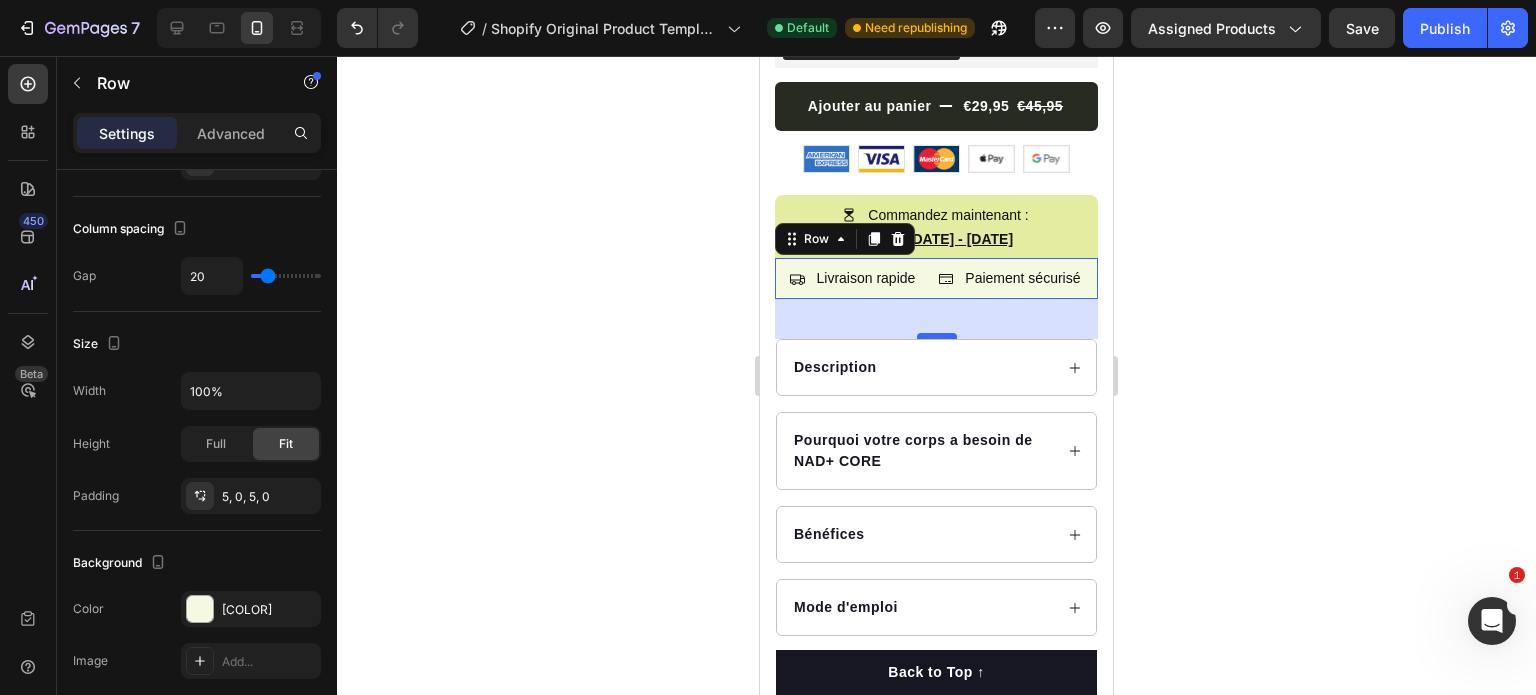 click at bounding box center [937, 336] 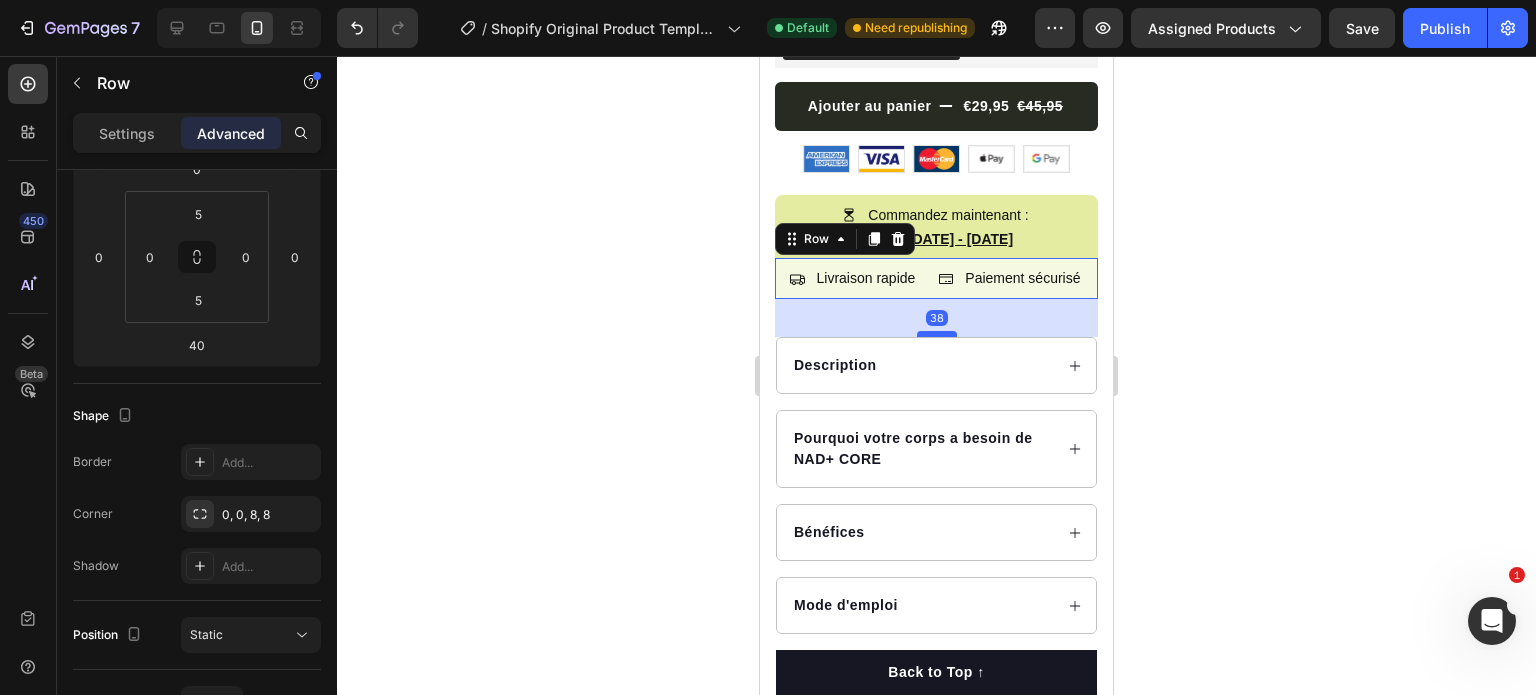 drag, startPoint x: 920, startPoint y: 341, endPoint x: 1453, endPoint y: 447, distance: 543.4381 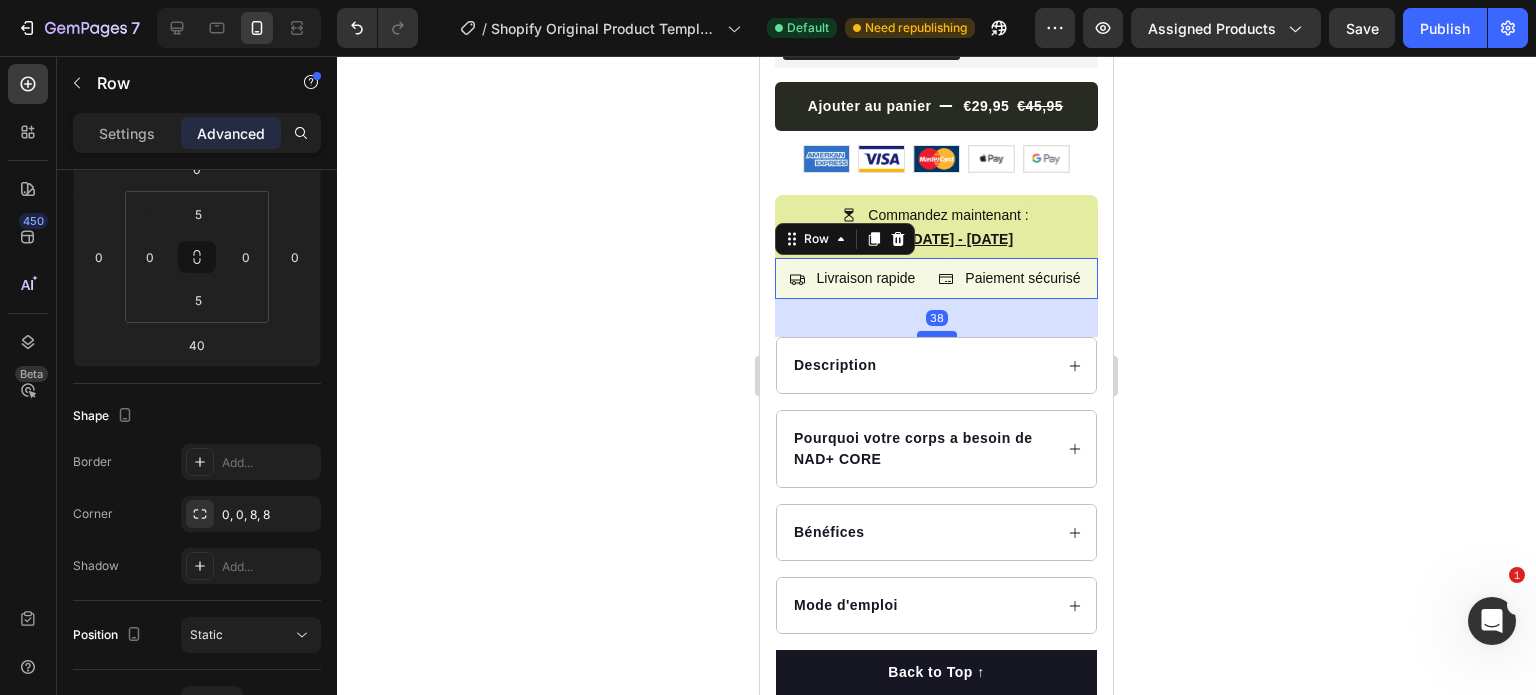 click at bounding box center [937, 334] 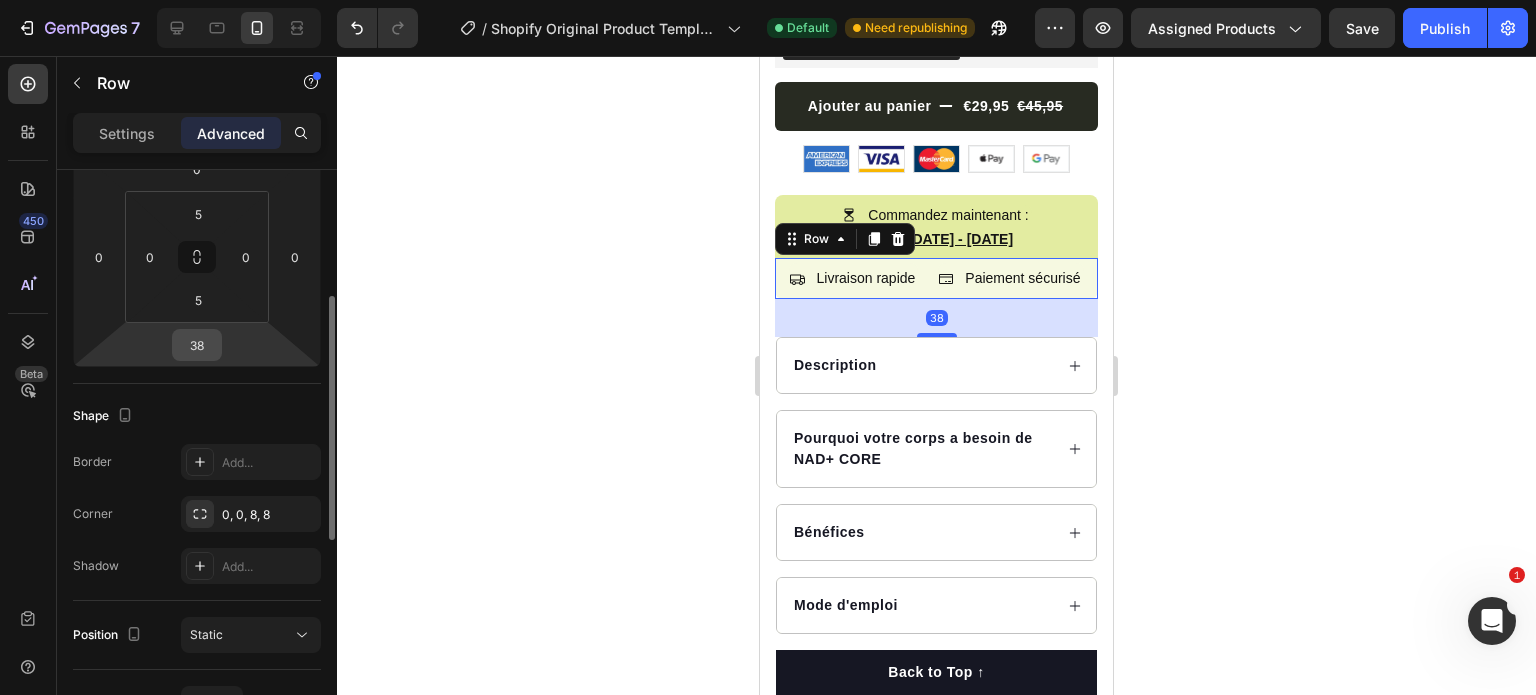 click on "38" at bounding box center [197, 345] 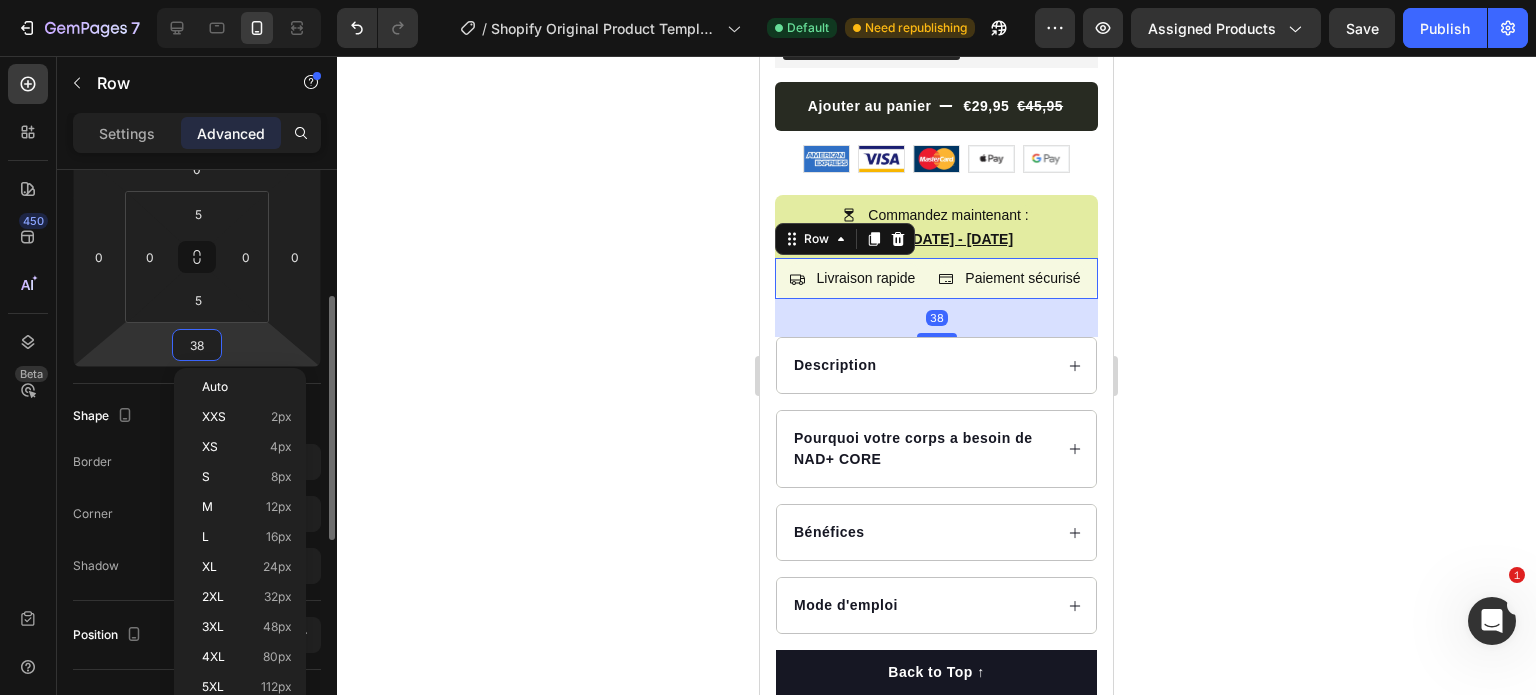 click on "38" at bounding box center (197, 345) 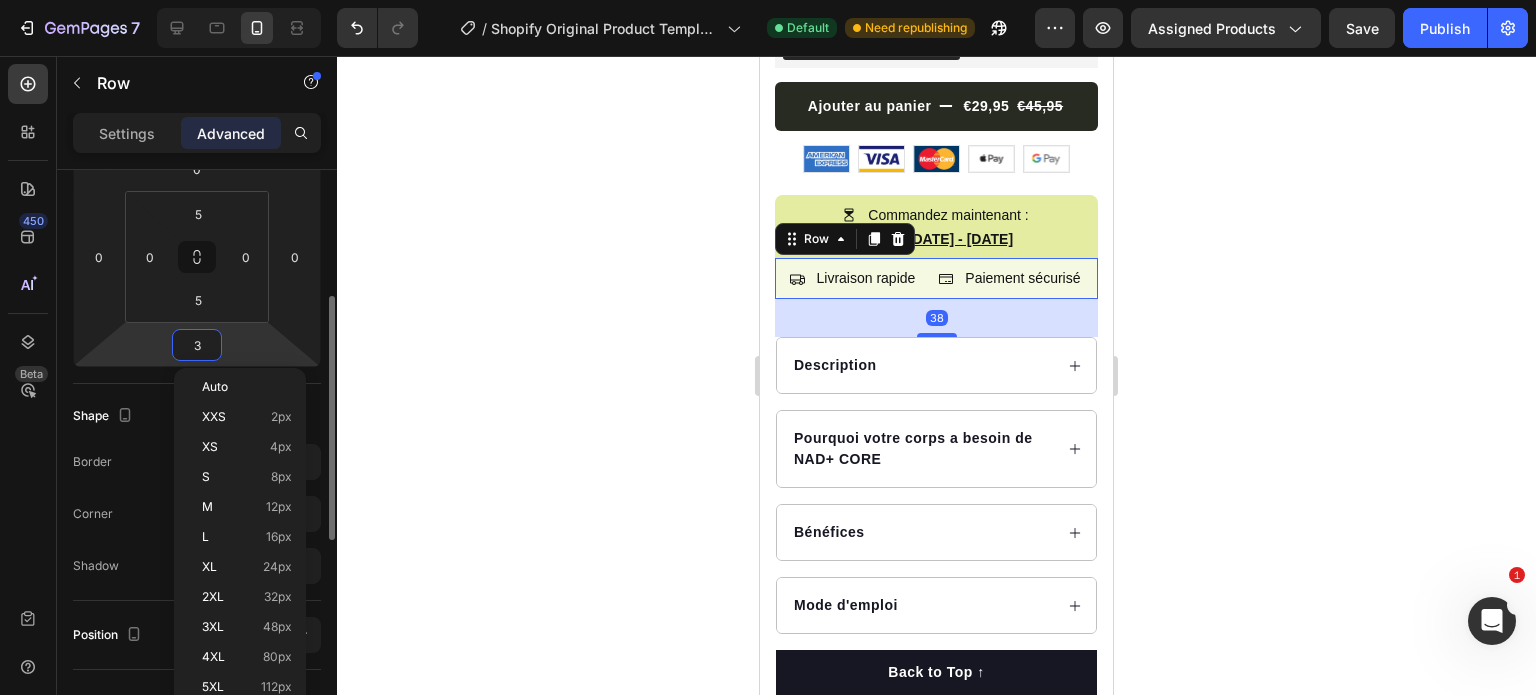 type on "35" 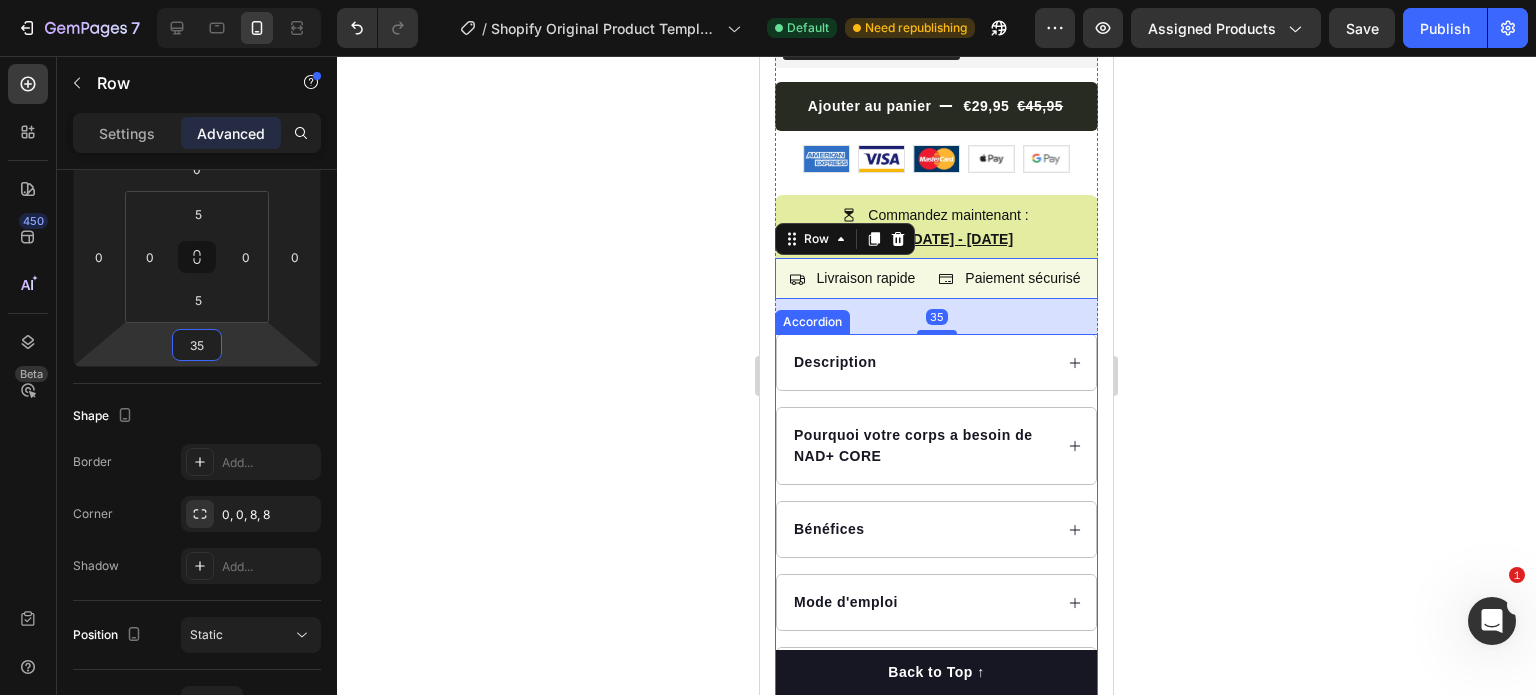 scroll, scrollTop: 1529, scrollLeft: 0, axis: vertical 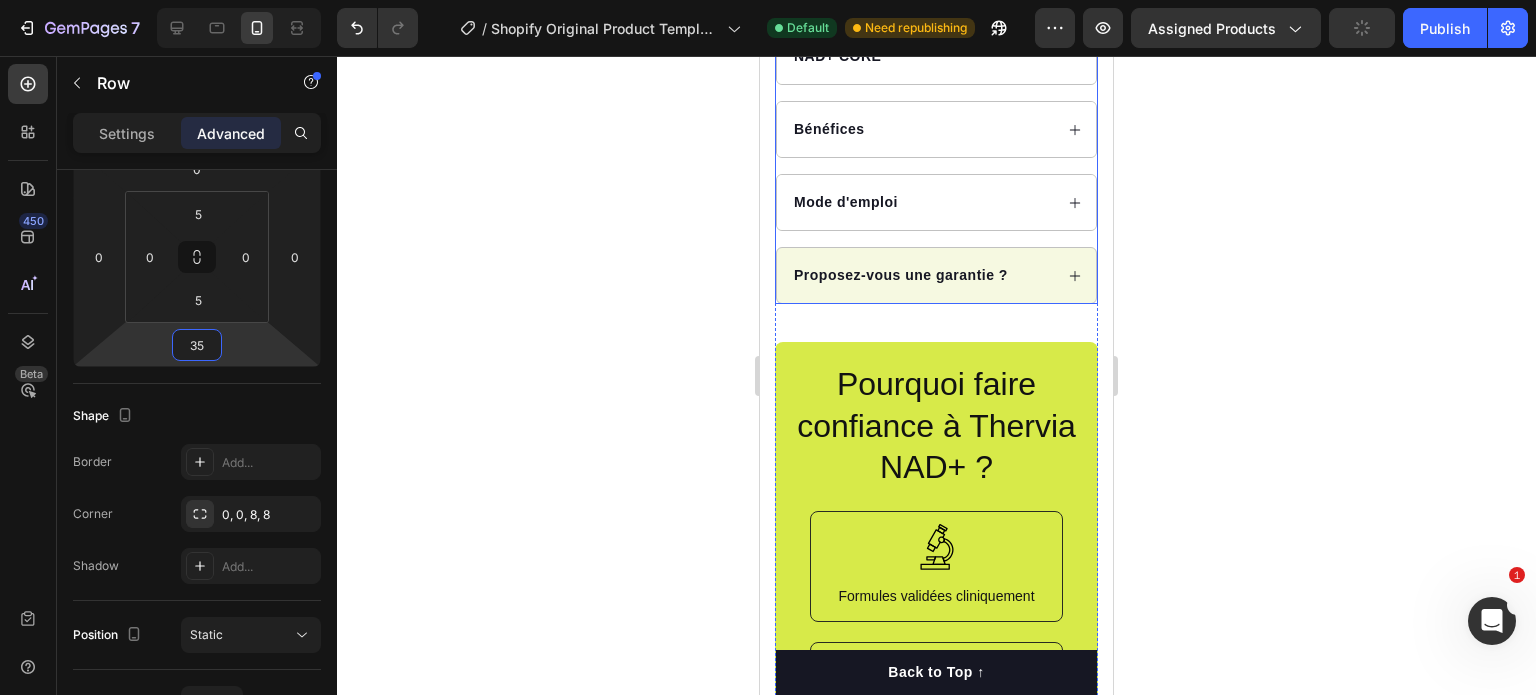 click on "Proposez-vous une garantie ?" at bounding box center [936, 275] 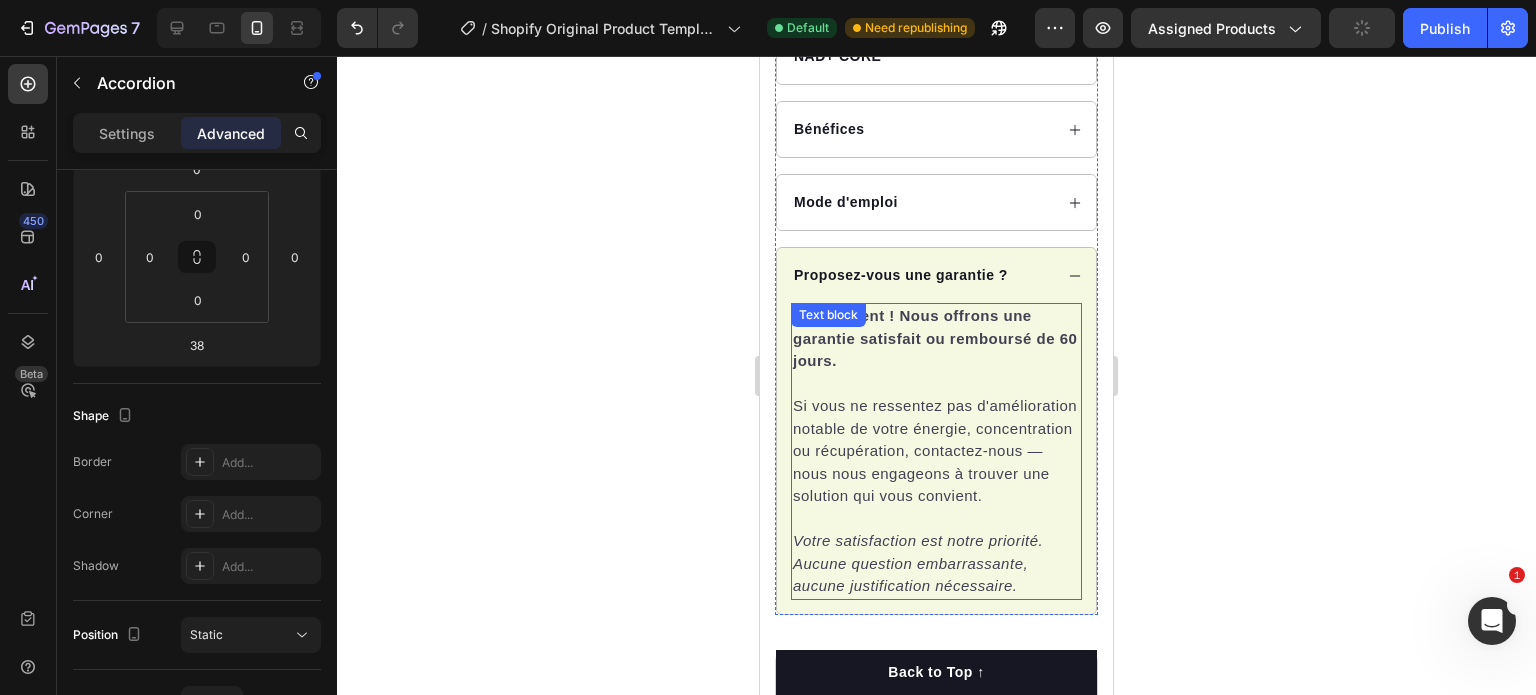 scroll, scrollTop: 0, scrollLeft: 0, axis: both 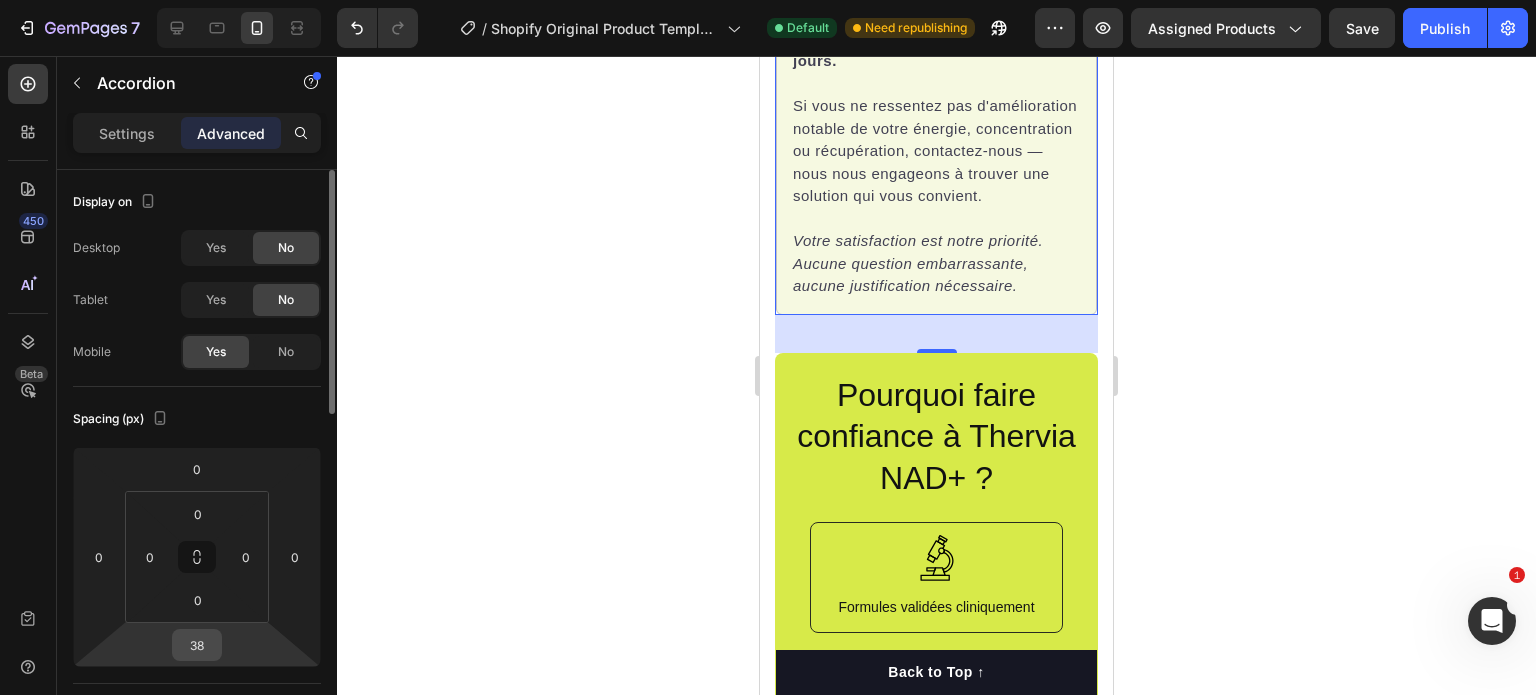 click on "38" at bounding box center [197, 645] 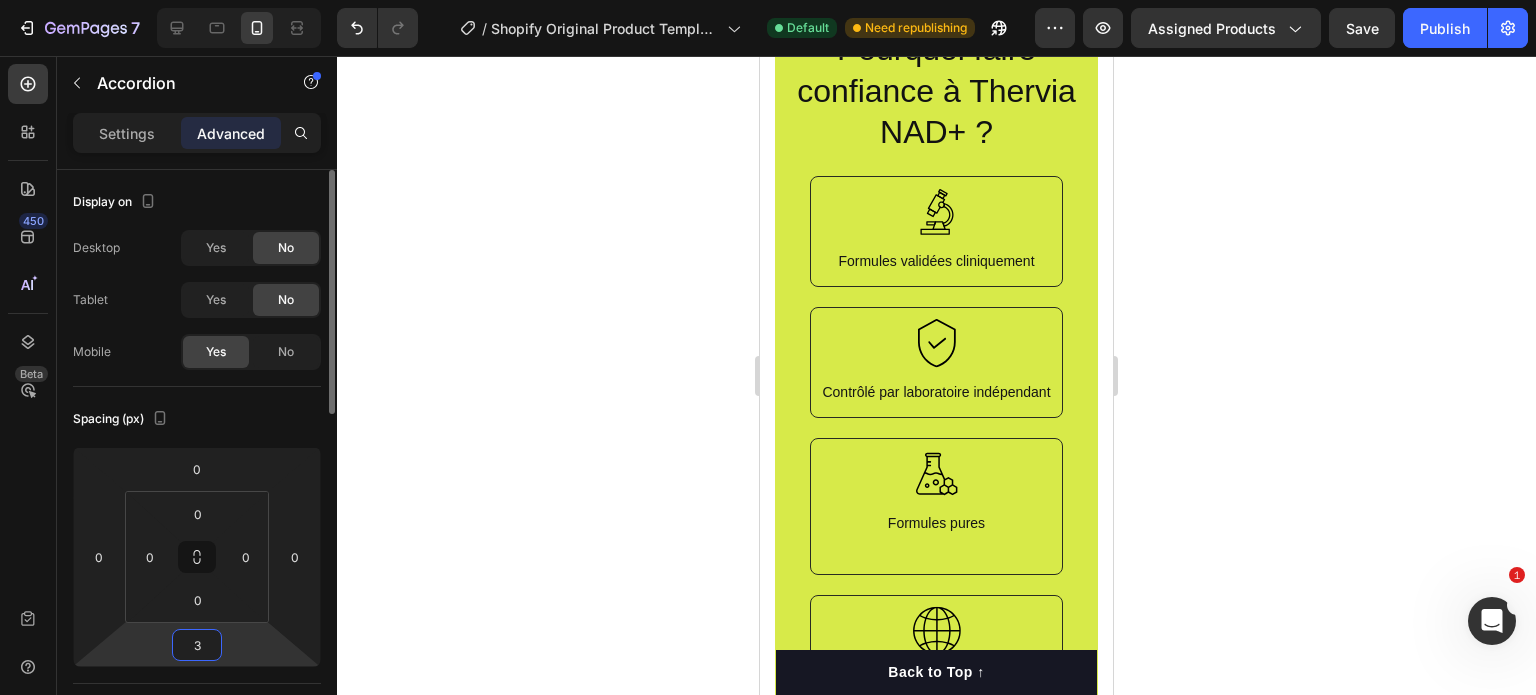 type on "35" 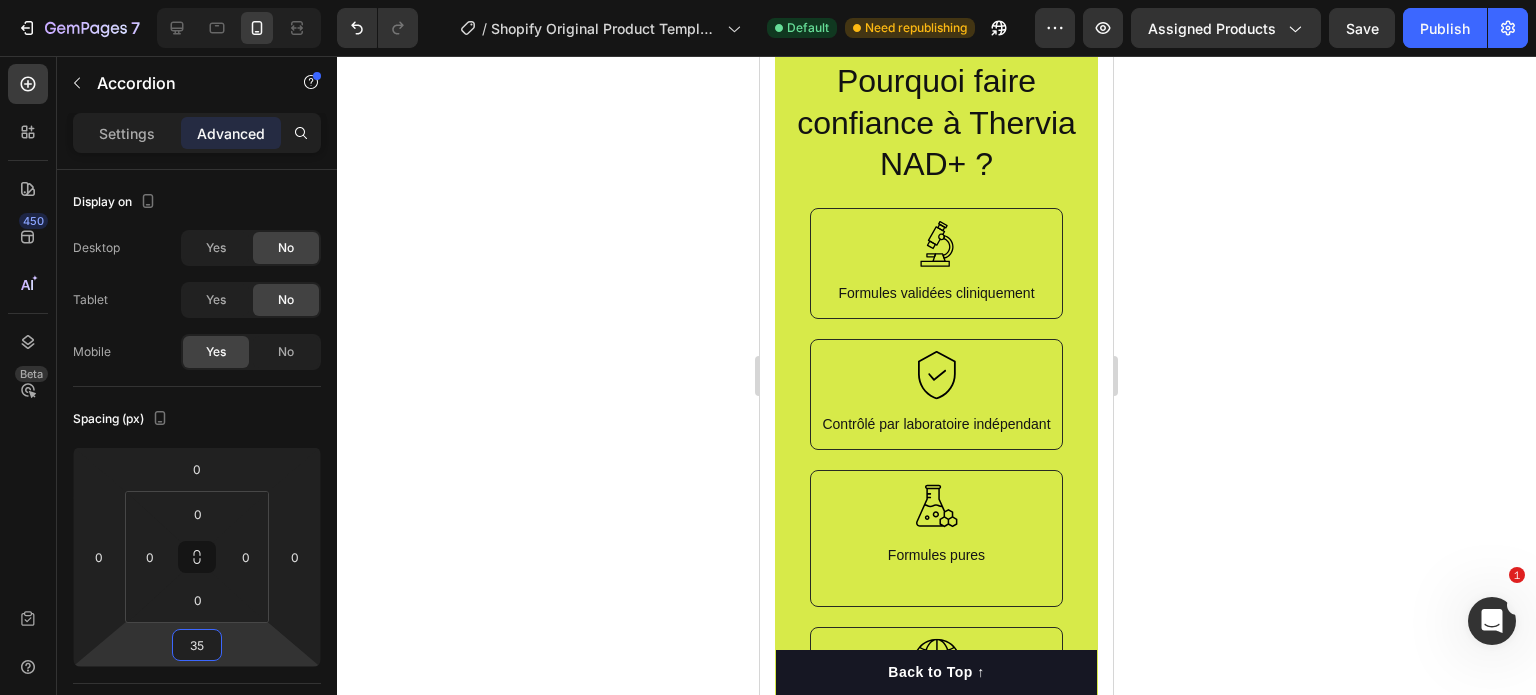 click 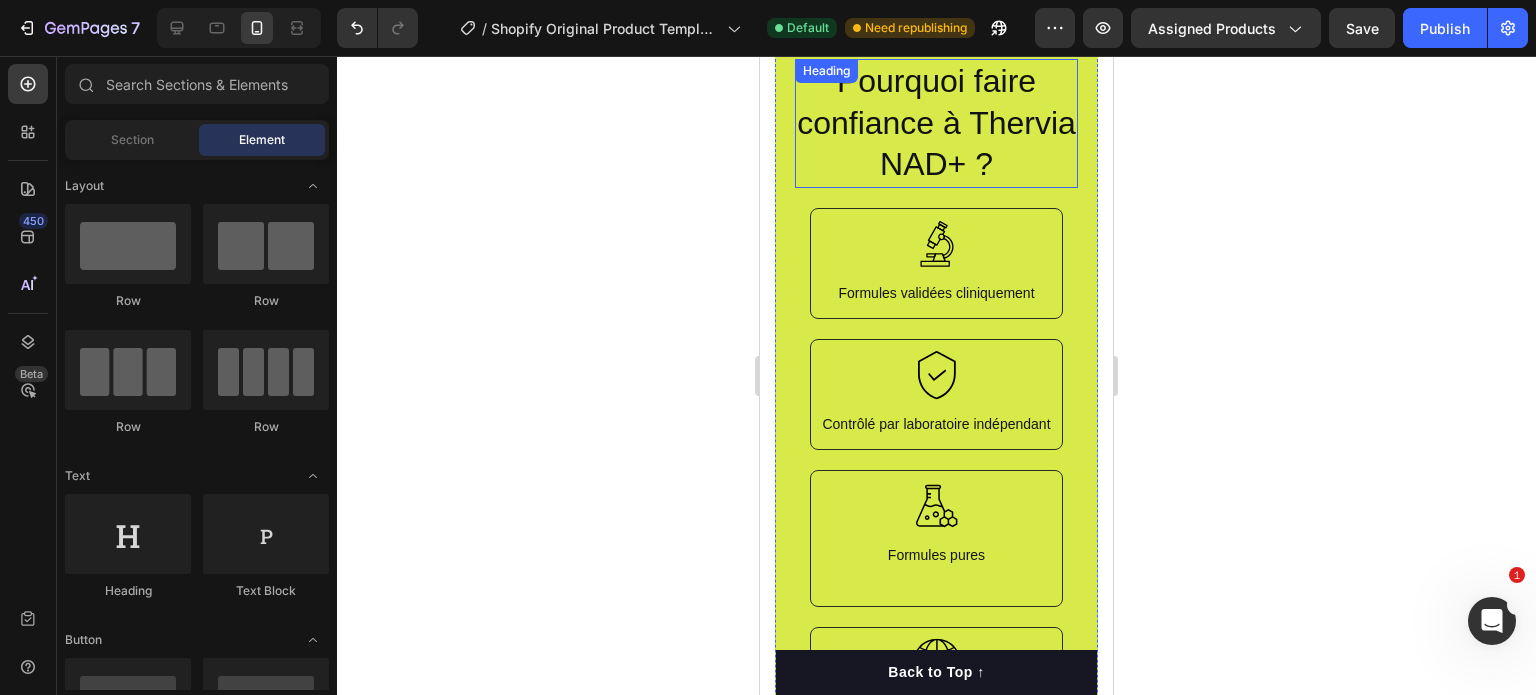 click on "Pourquoi faire confiance à Thervia NAD+ ?" at bounding box center (936, 123) 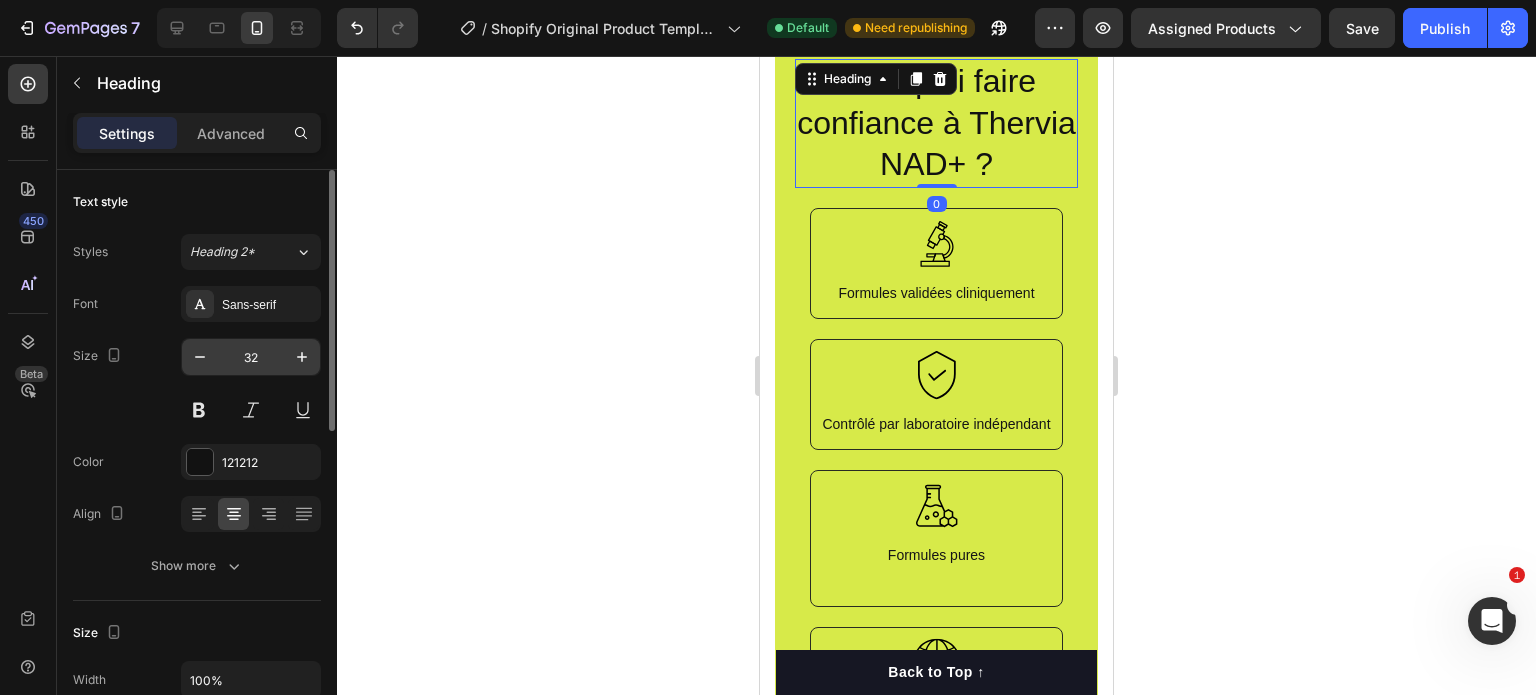 click on "32" at bounding box center (251, 357) 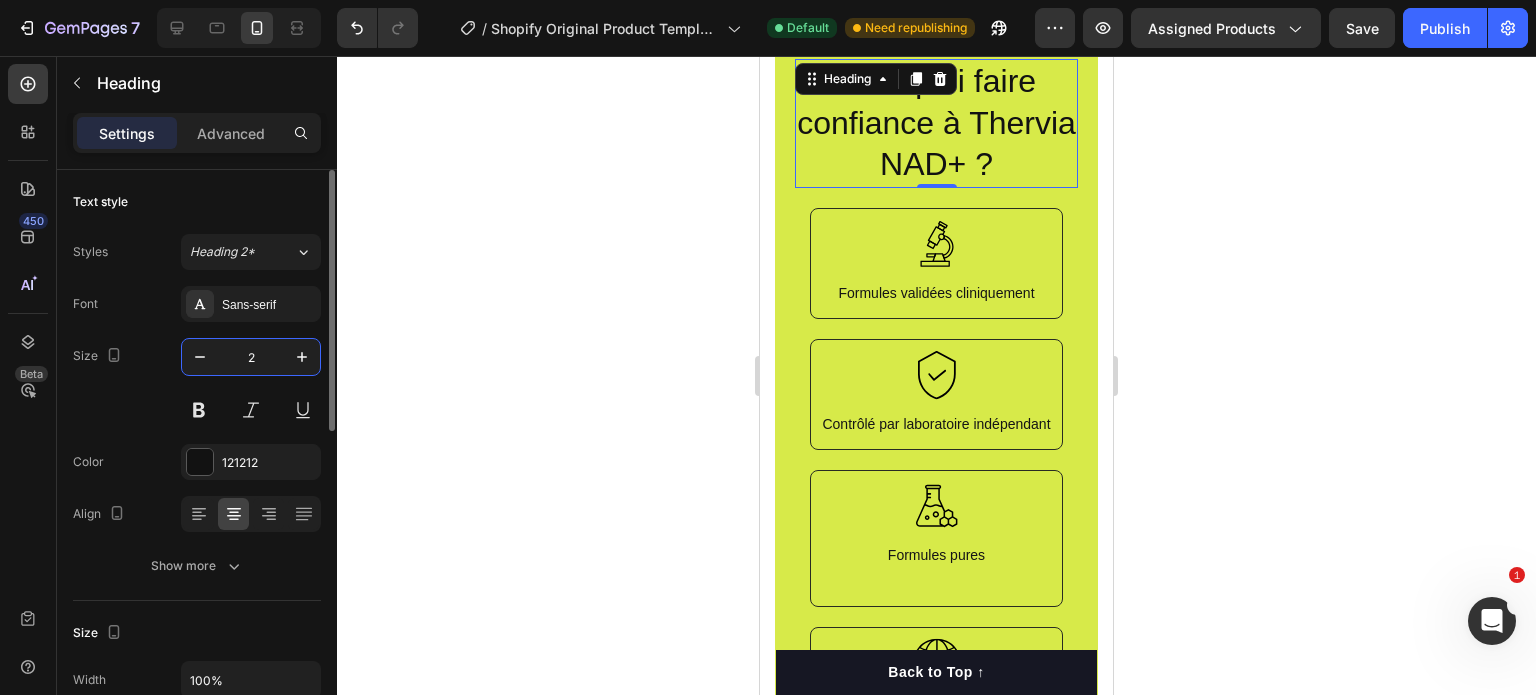 type on "24" 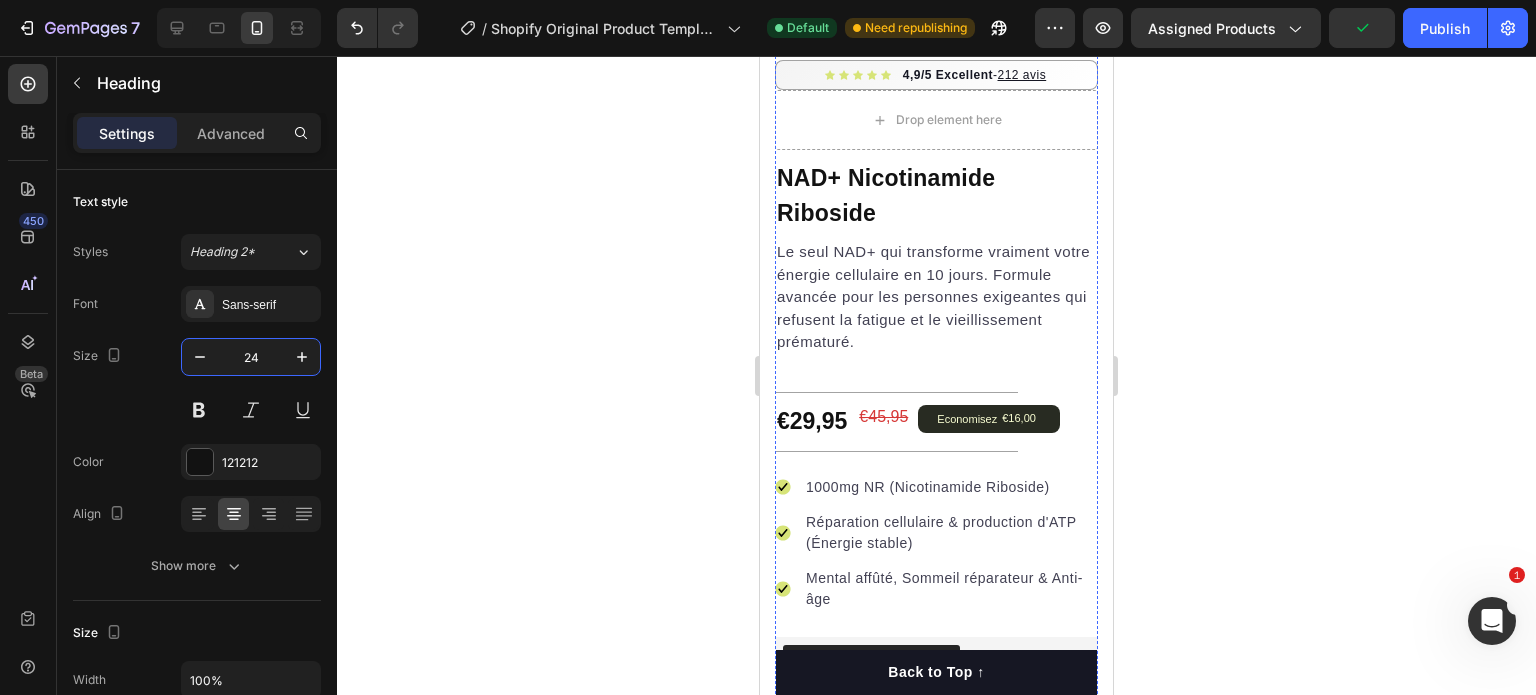 scroll, scrollTop: 429, scrollLeft: 0, axis: vertical 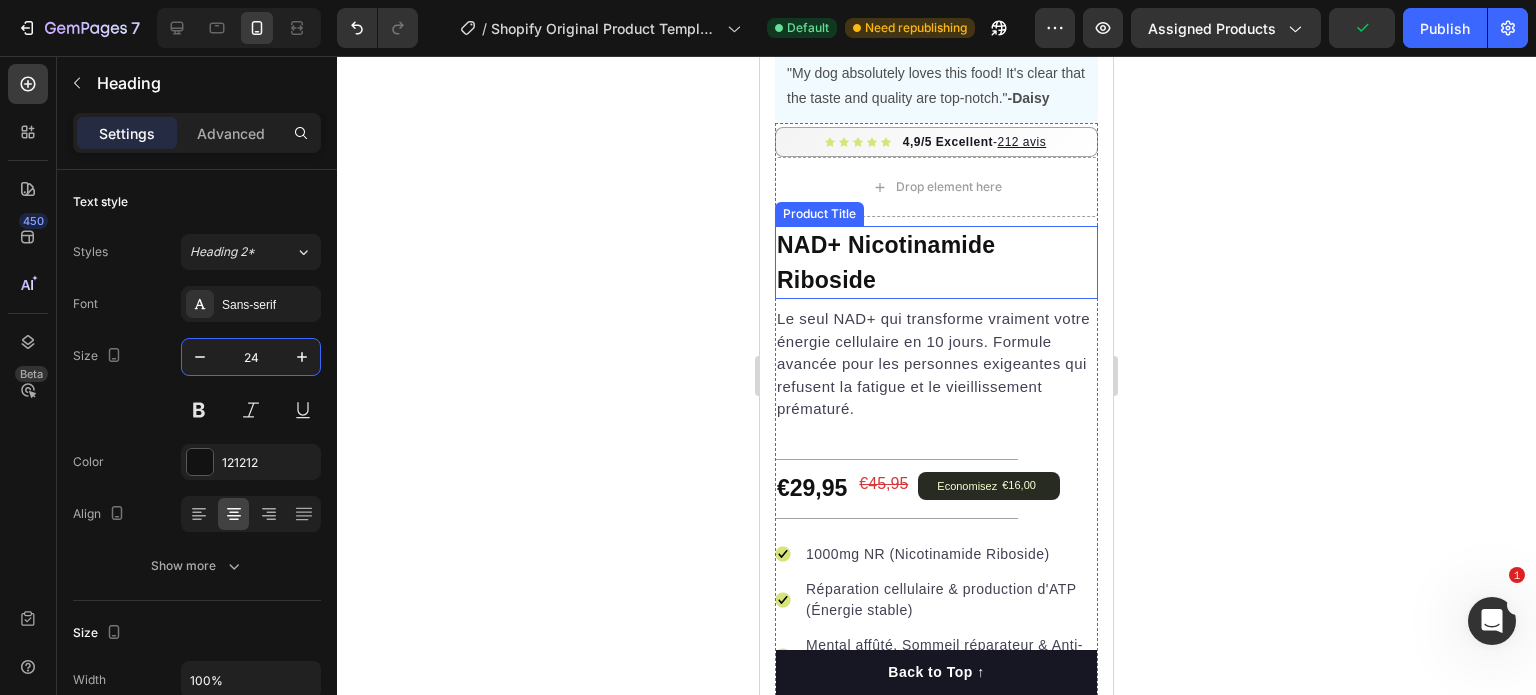 click on "NAD+ Nicotinamide Riboside" at bounding box center [936, 262] 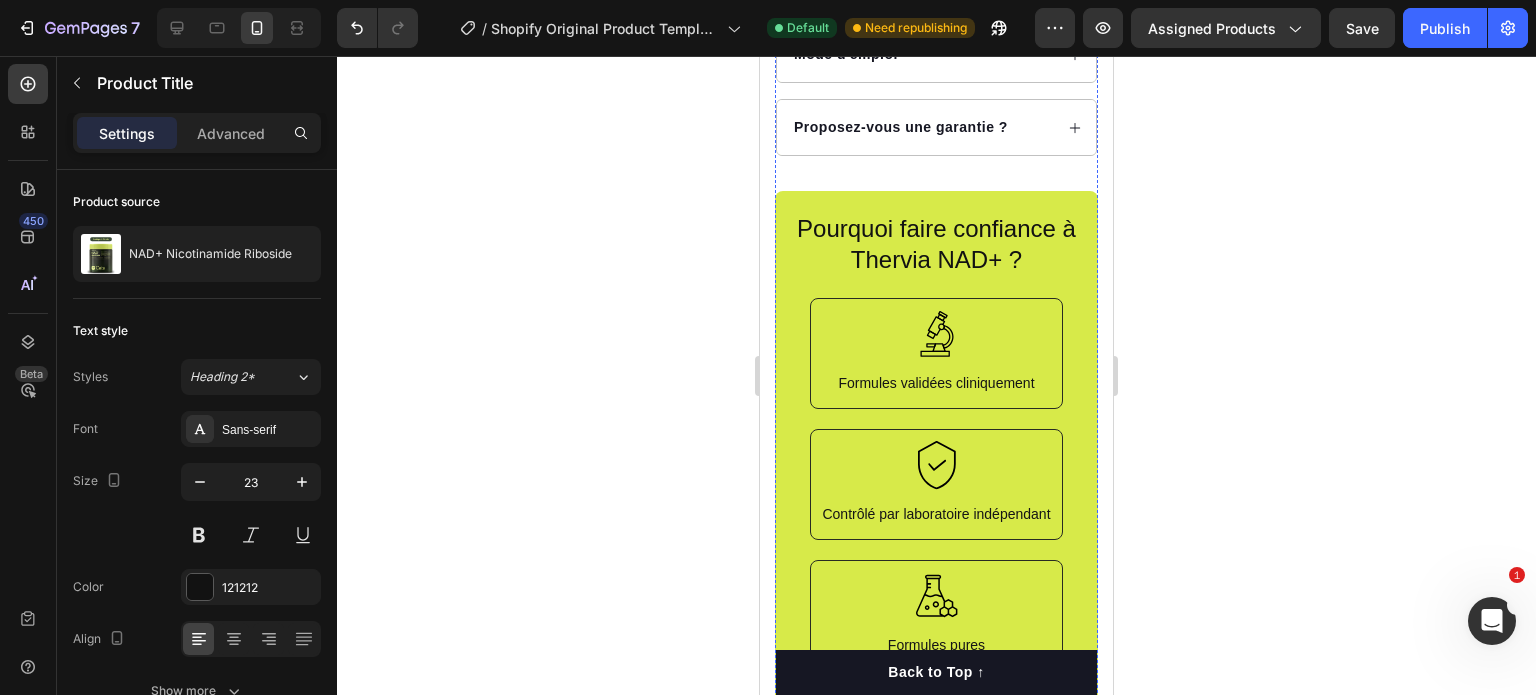 scroll, scrollTop: 1729, scrollLeft: 0, axis: vertical 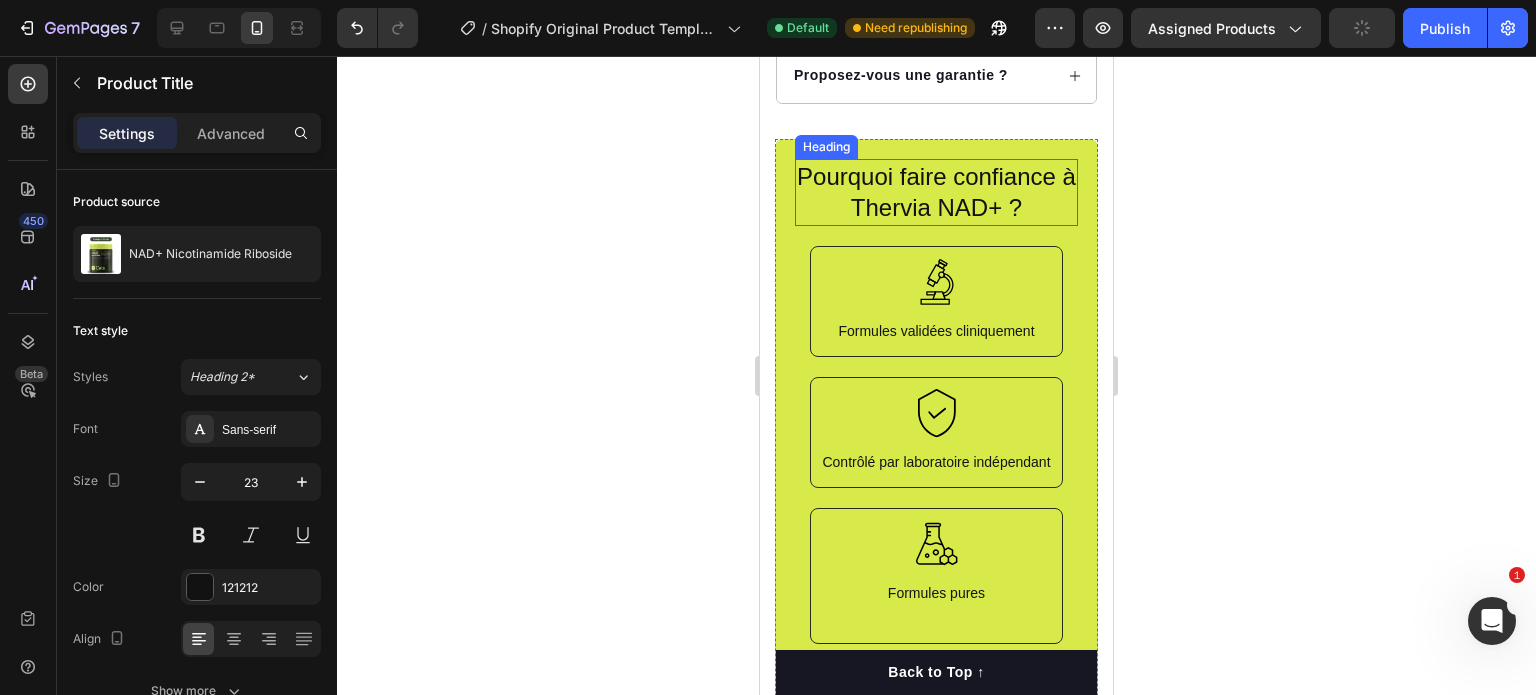 click on "Pourquoi faire confiance à Thervia NAD+ ?" at bounding box center (936, 192) 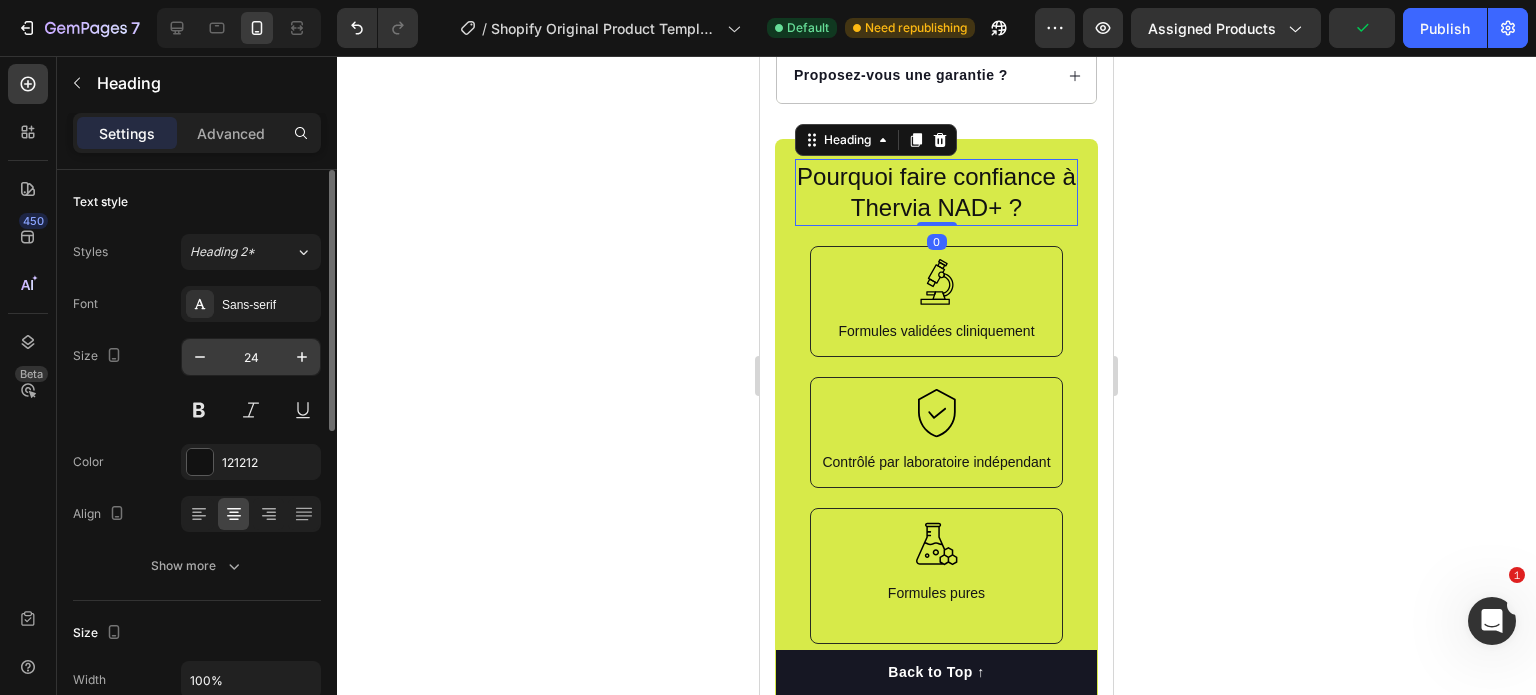 click on "24" at bounding box center (251, 357) 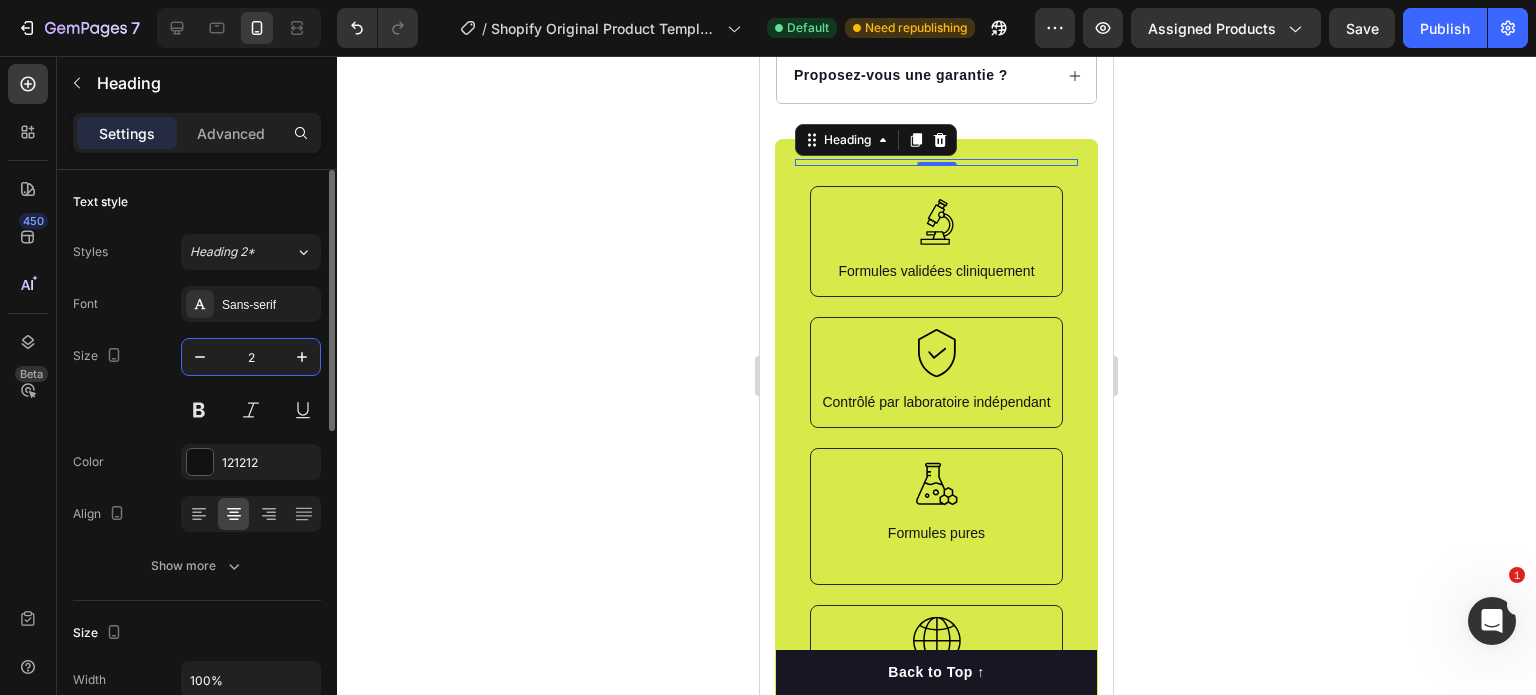 type on "23" 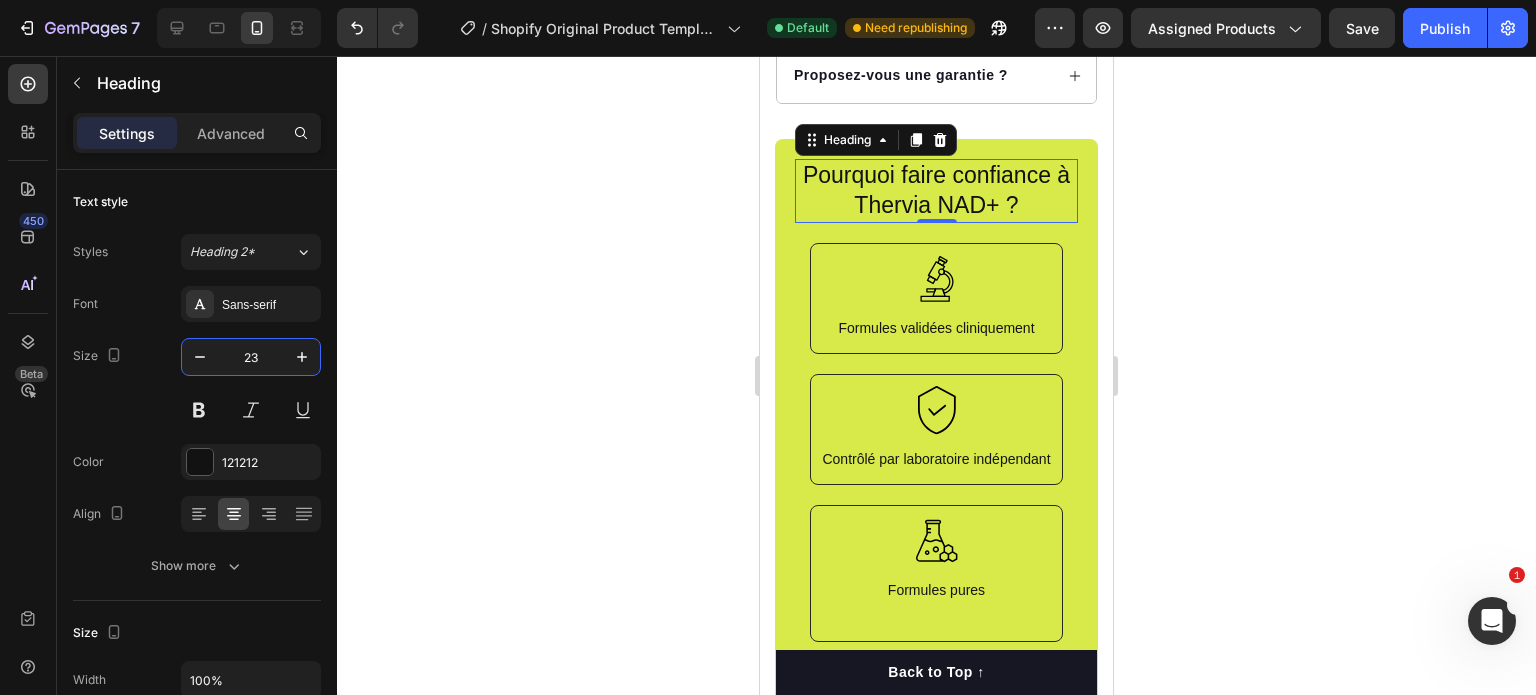 click 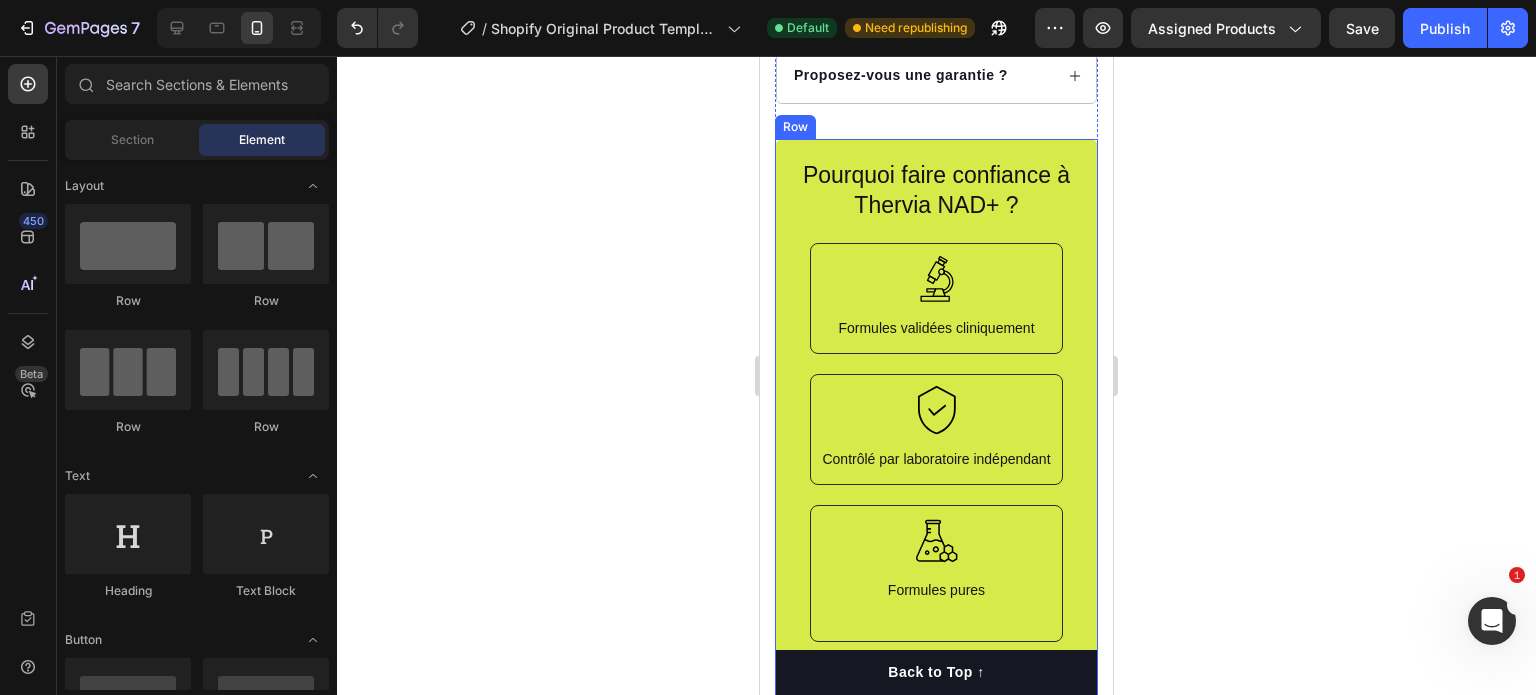 click on "Pourquoi faire confiance à Thervia NAD+ ? Heading
Icon Formules validées cliniquement Text Block Row
Icon Contrôlé par laboratoire indépendant Text Block Row
Icon Formules pures   Text Block Row
Icon Fabrication certifiée ISO   Text Block Row Row
Convient aux végans
Sans additifs artificiels
Sans allergènes Item List
Sans sucre ajouté
Sans arômes artificiels
Sans gluten Item List Row Row" at bounding box center [936, 593] 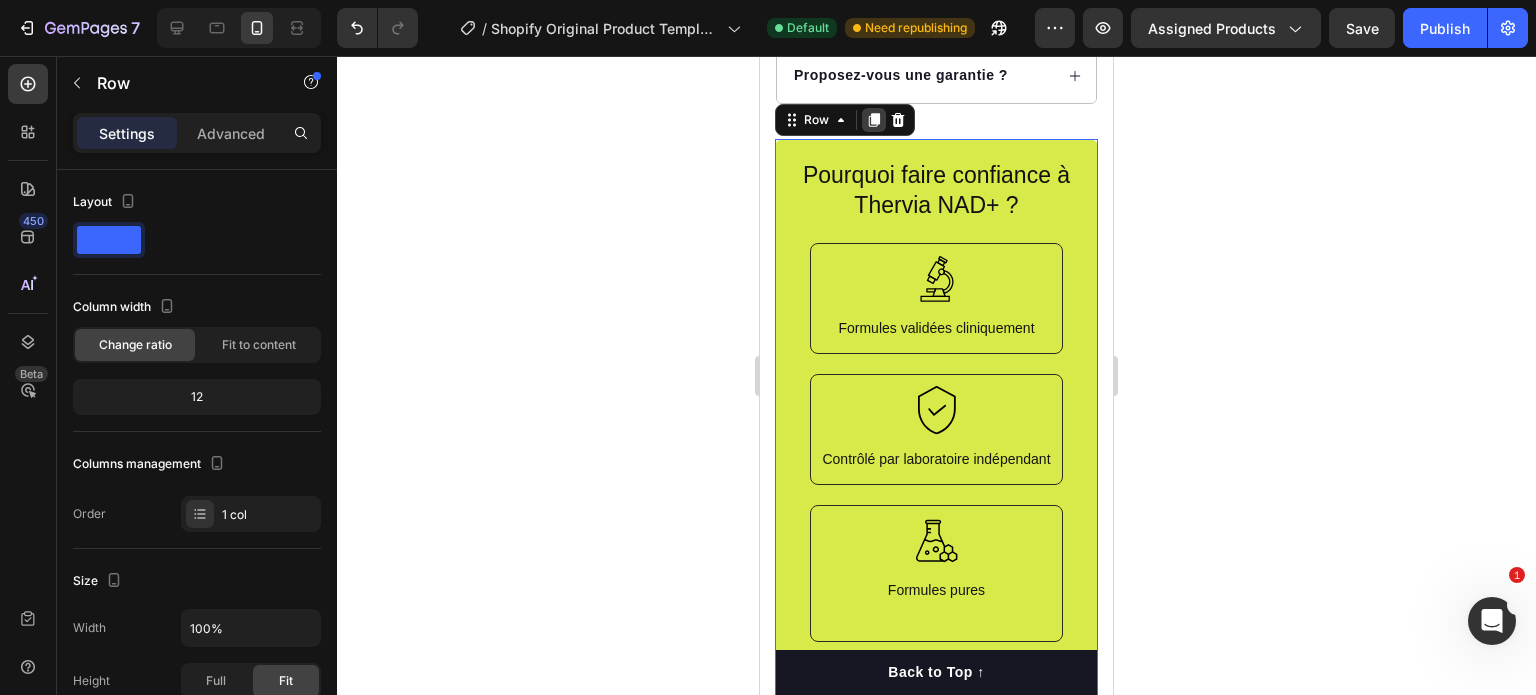 click at bounding box center [874, 120] 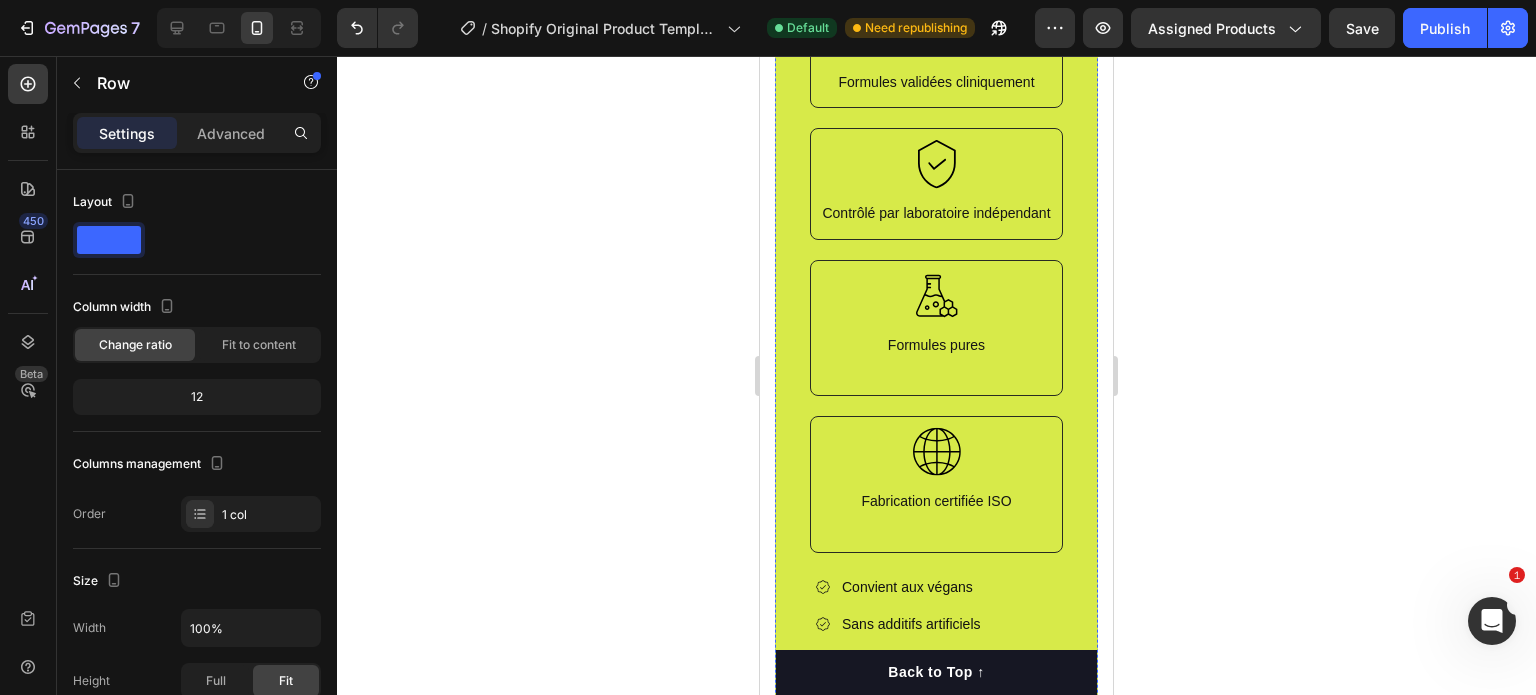 scroll, scrollTop: 2804, scrollLeft: 0, axis: vertical 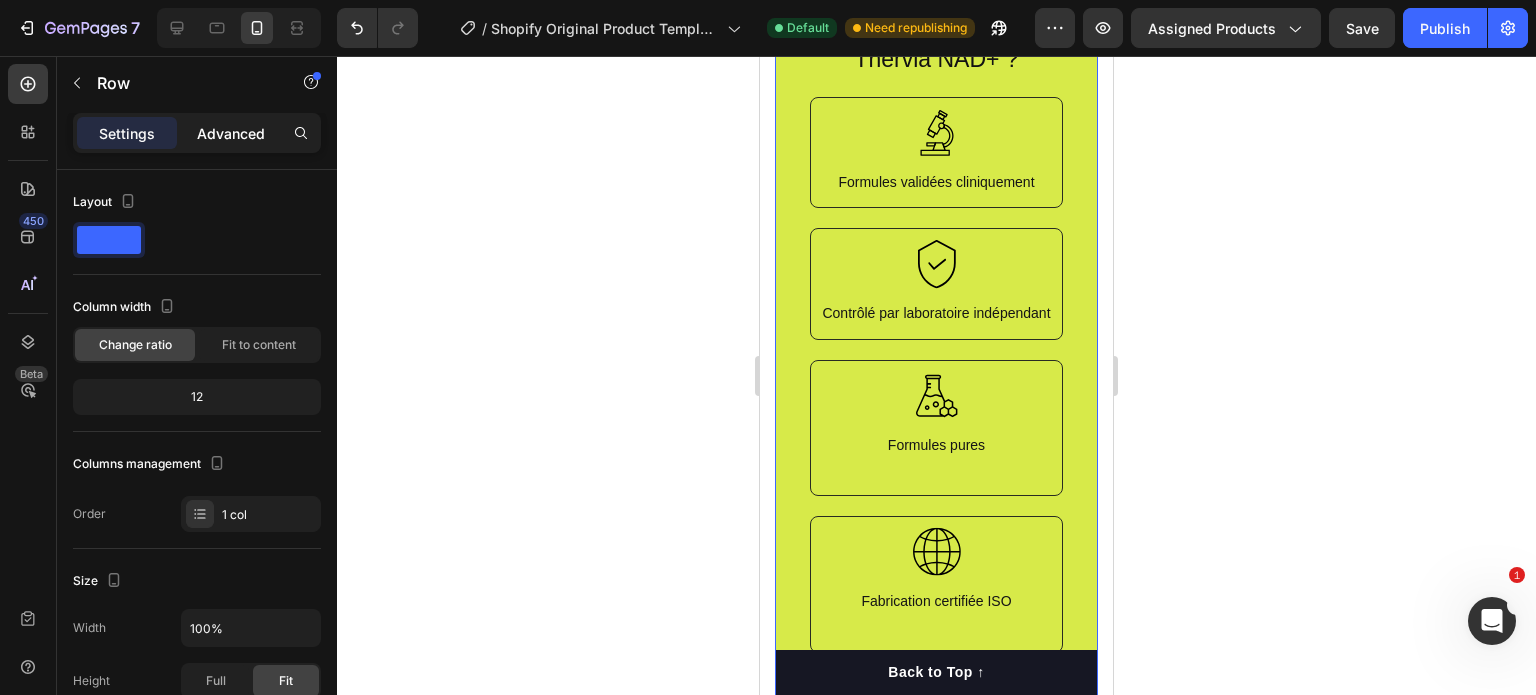 click on "Advanced" at bounding box center (231, 133) 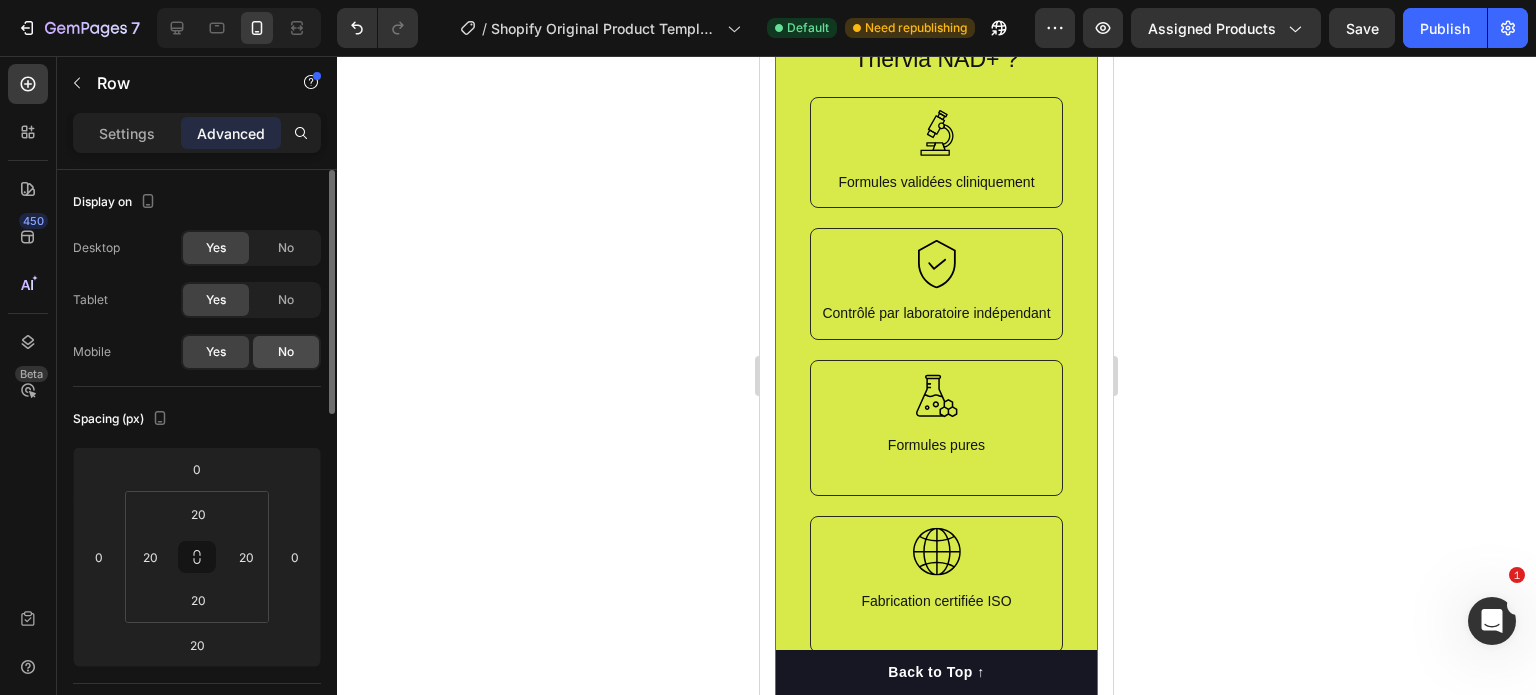 click on "No" 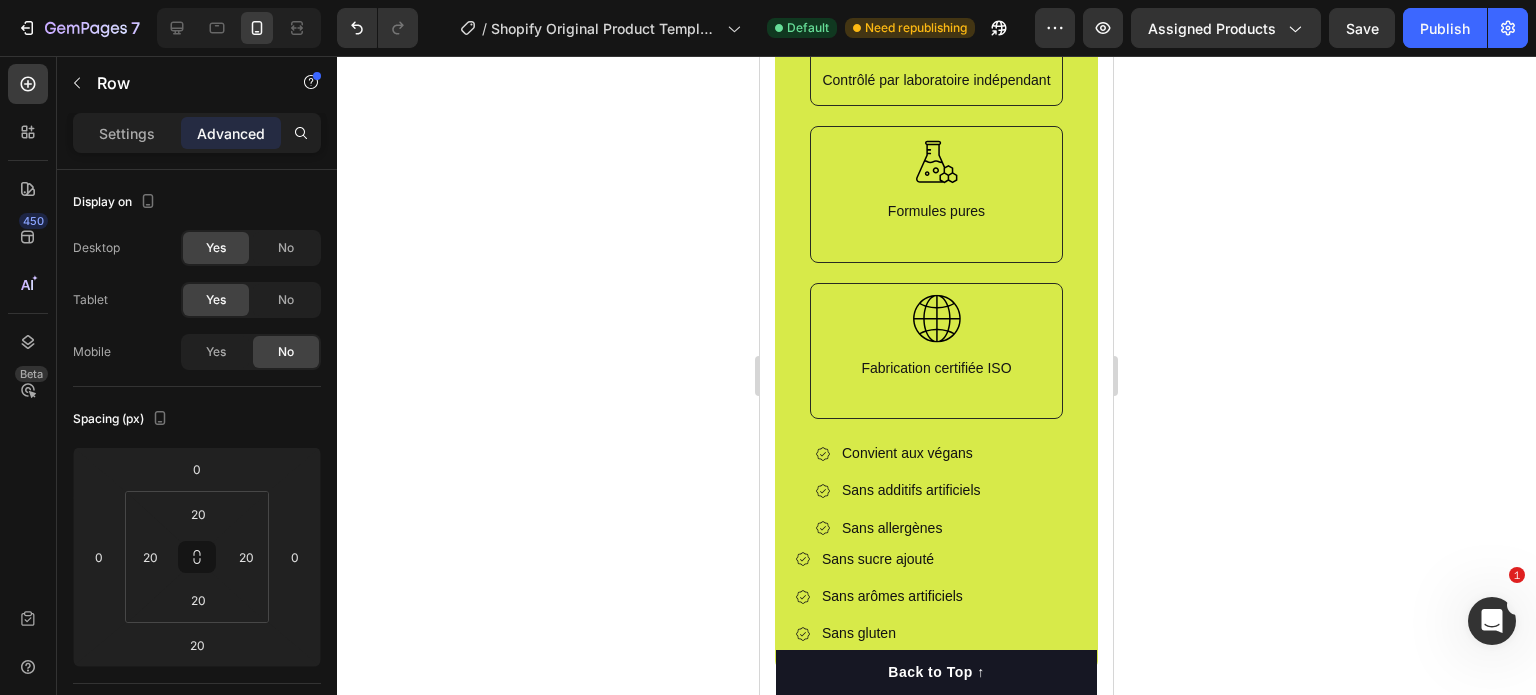 scroll, scrollTop: 2104, scrollLeft: 0, axis: vertical 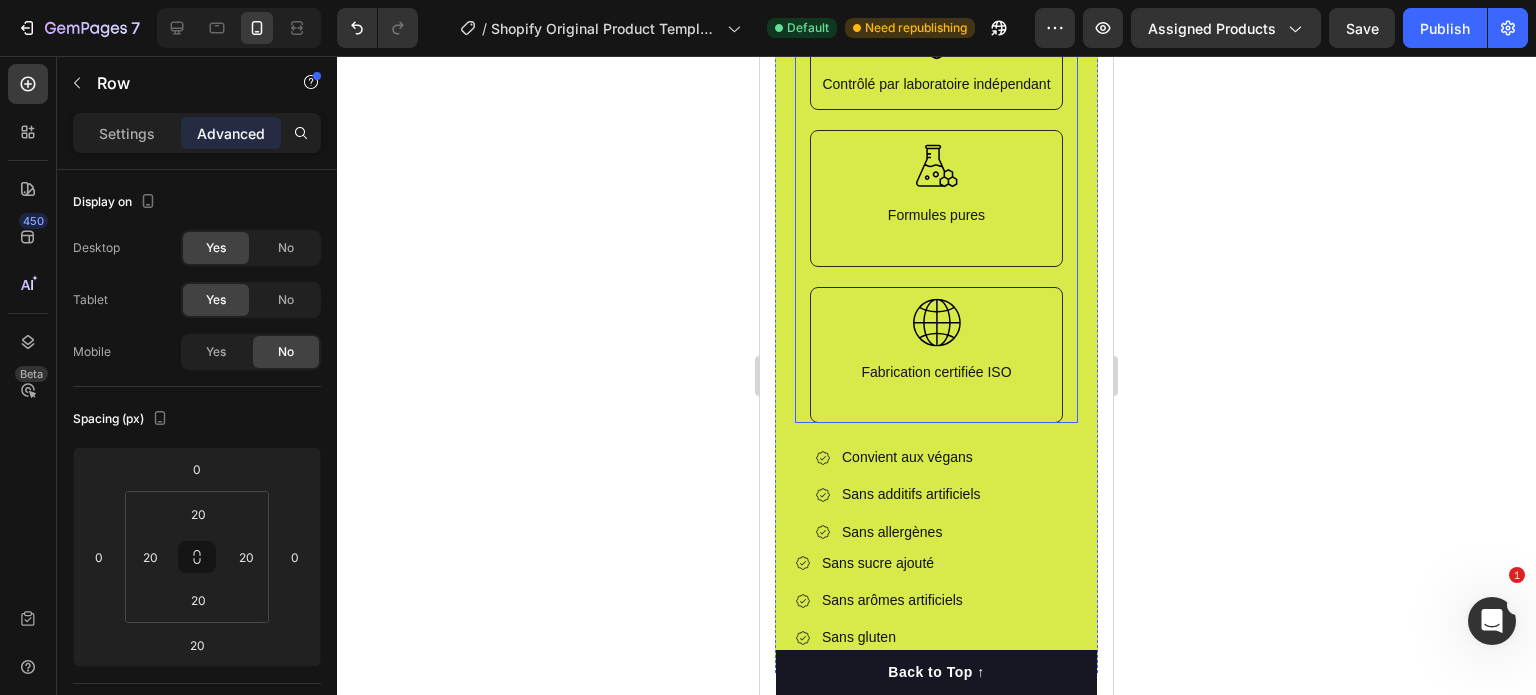 click on "Icon Formules validées cliniquement Text Block Row
Icon Contrôlé par laboratoire indépendant Text Block Row
Icon Formules pures   Text Block Row
Icon Fabrication certifiée ISO   Text Block Row Row" at bounding box center (936, 145) 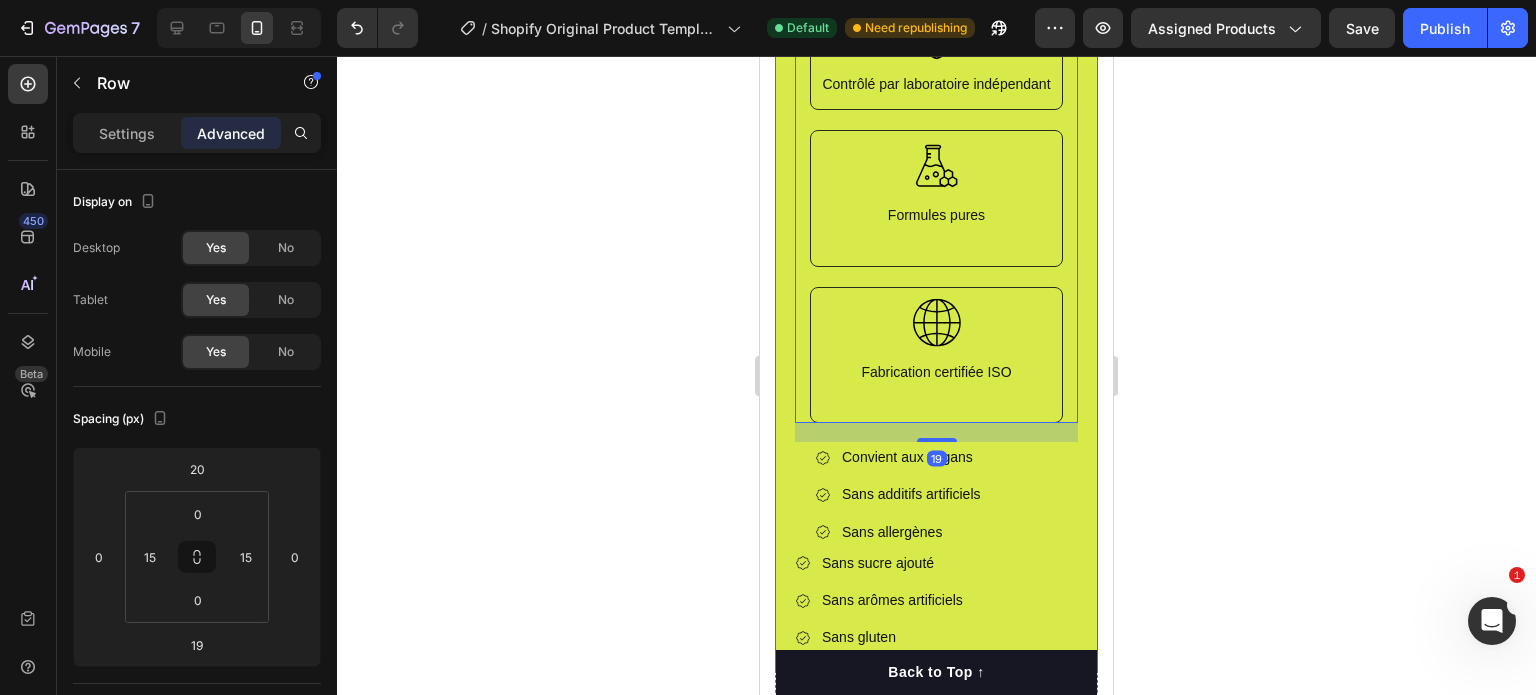 click on "Pourquoi faire confiance à Thervia NAD+ ? Heading
Icon Formules validées cliniquement Text Block Row
Icon Contrôlé par laboratoire indépendant Text Block Row
Icon Formules pures   Text Block Row
Icon Fabrication certifiée ISO   Text Block Row Row   19
Convient aux végans
Sans additifs artificiels
Sans allergènes Item List
Sans sucre ajouté
Sans arômes artificiels
Sans gluten Item List Row Row" at bounding box center (936, 218) 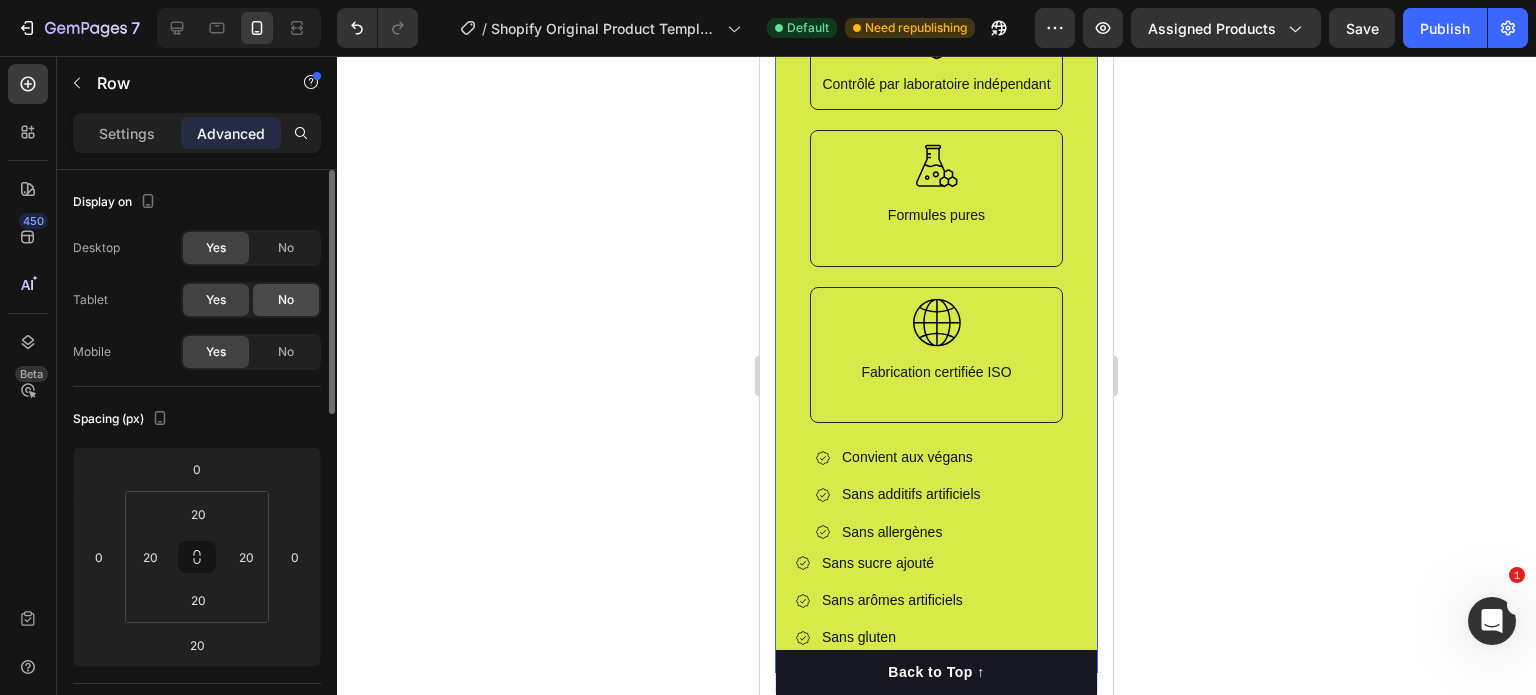 click on "No" 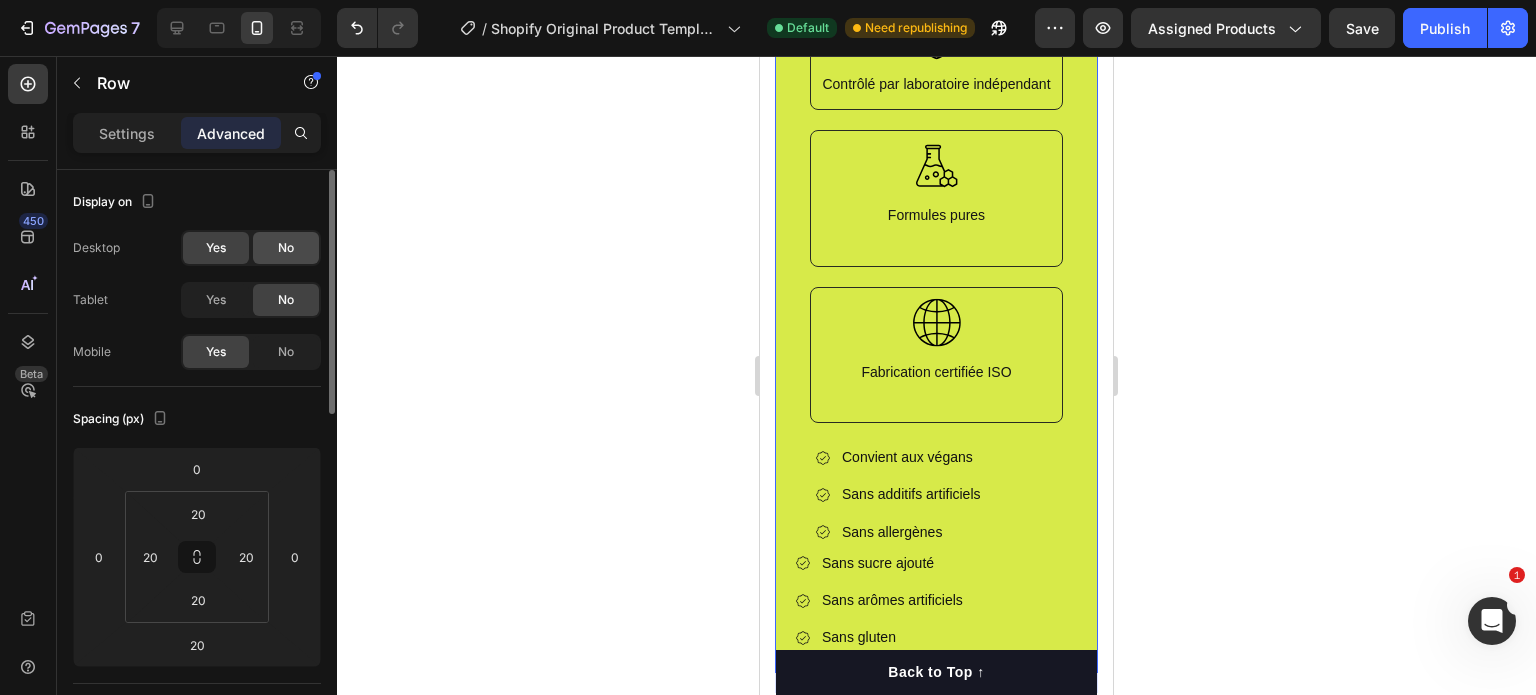 click on "No" 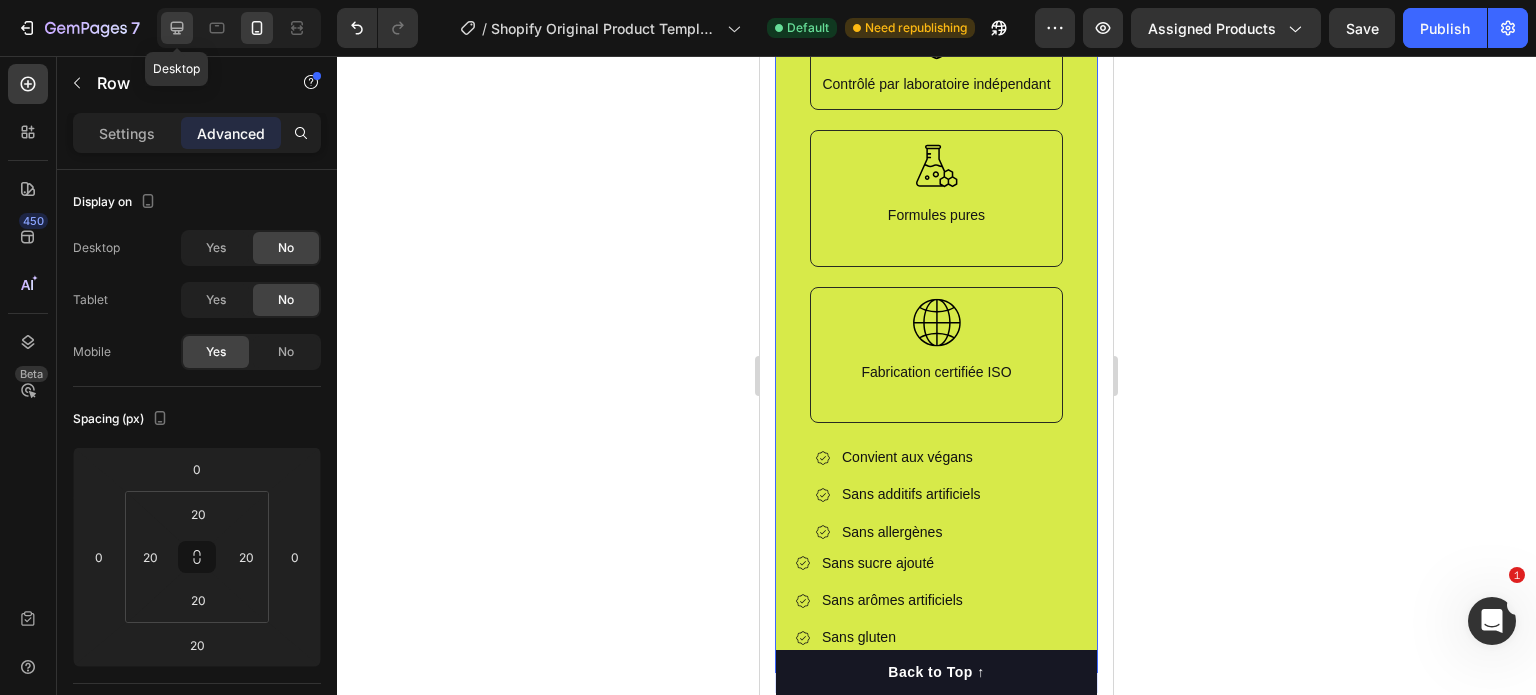 click 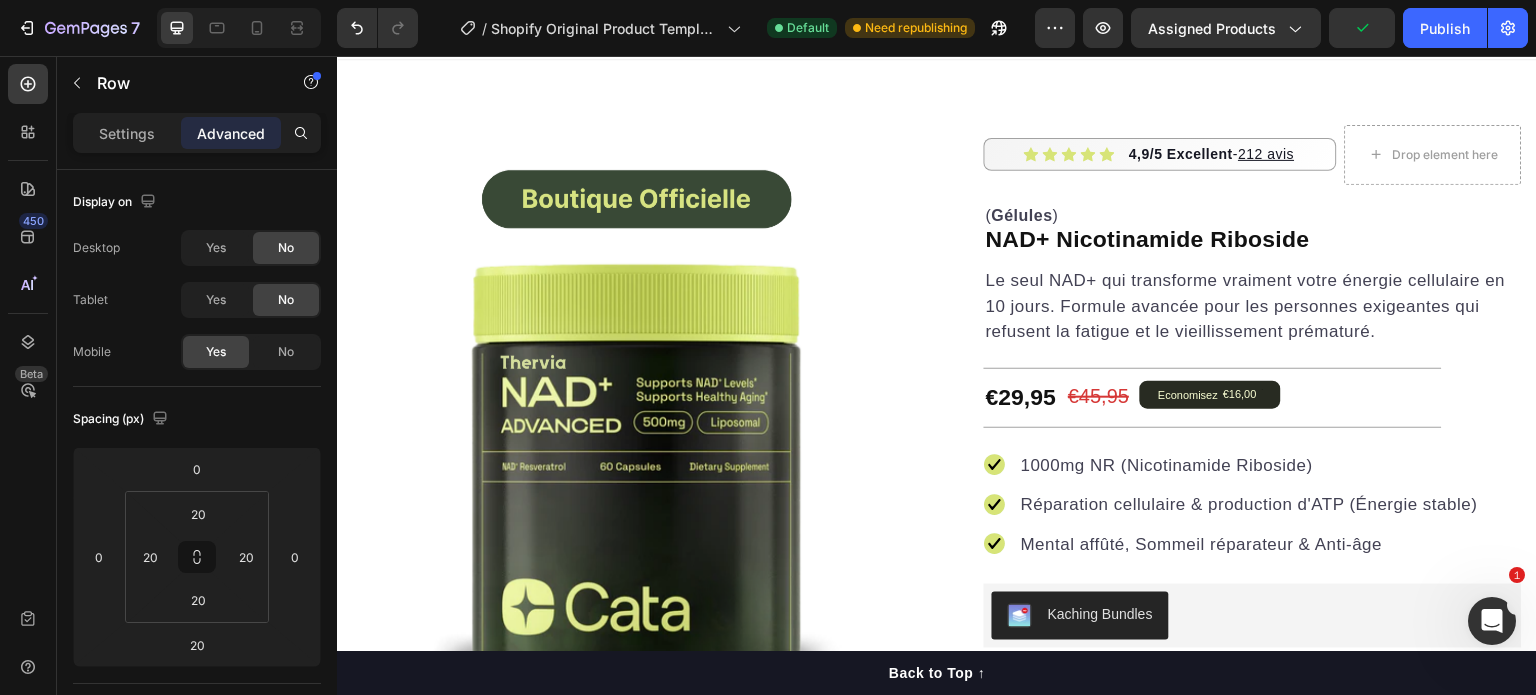scroll, scrollTop: 0, scrollLeft: 0, axis: both 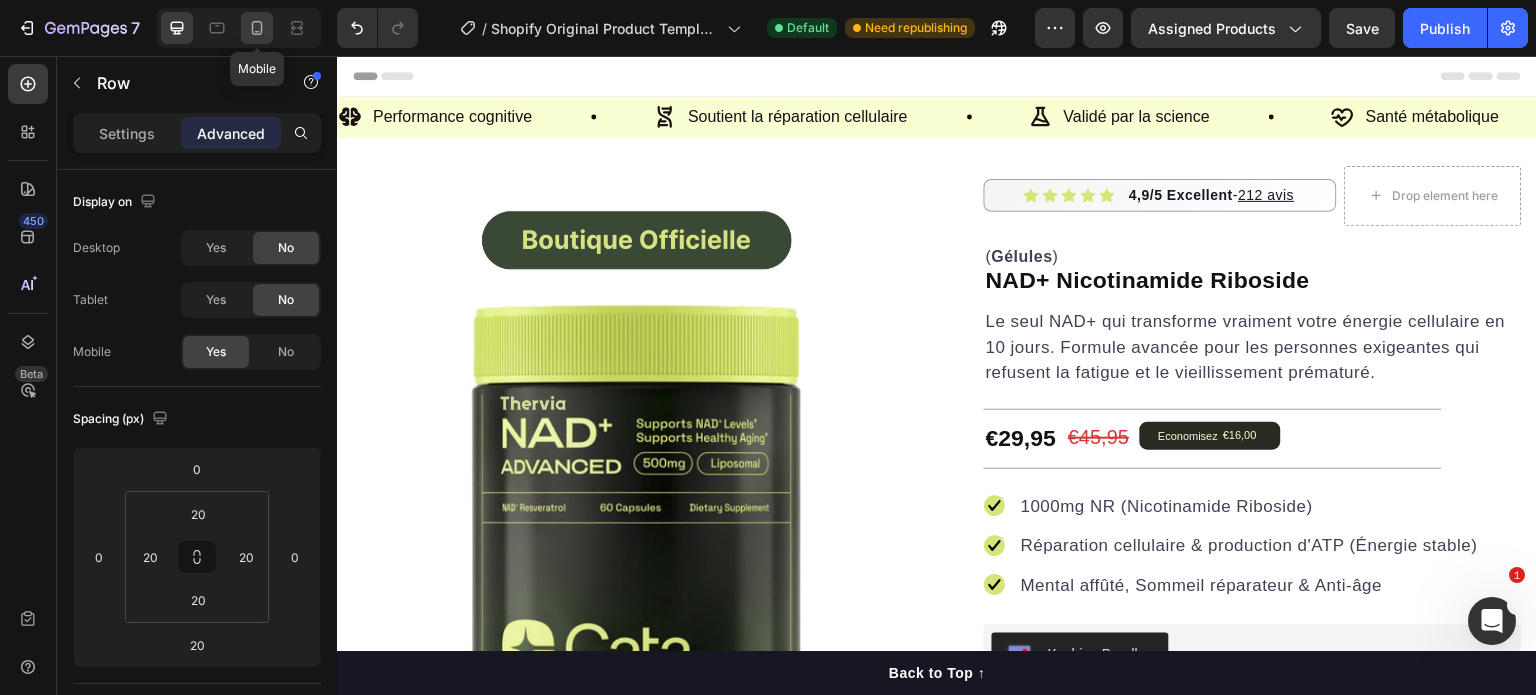 click 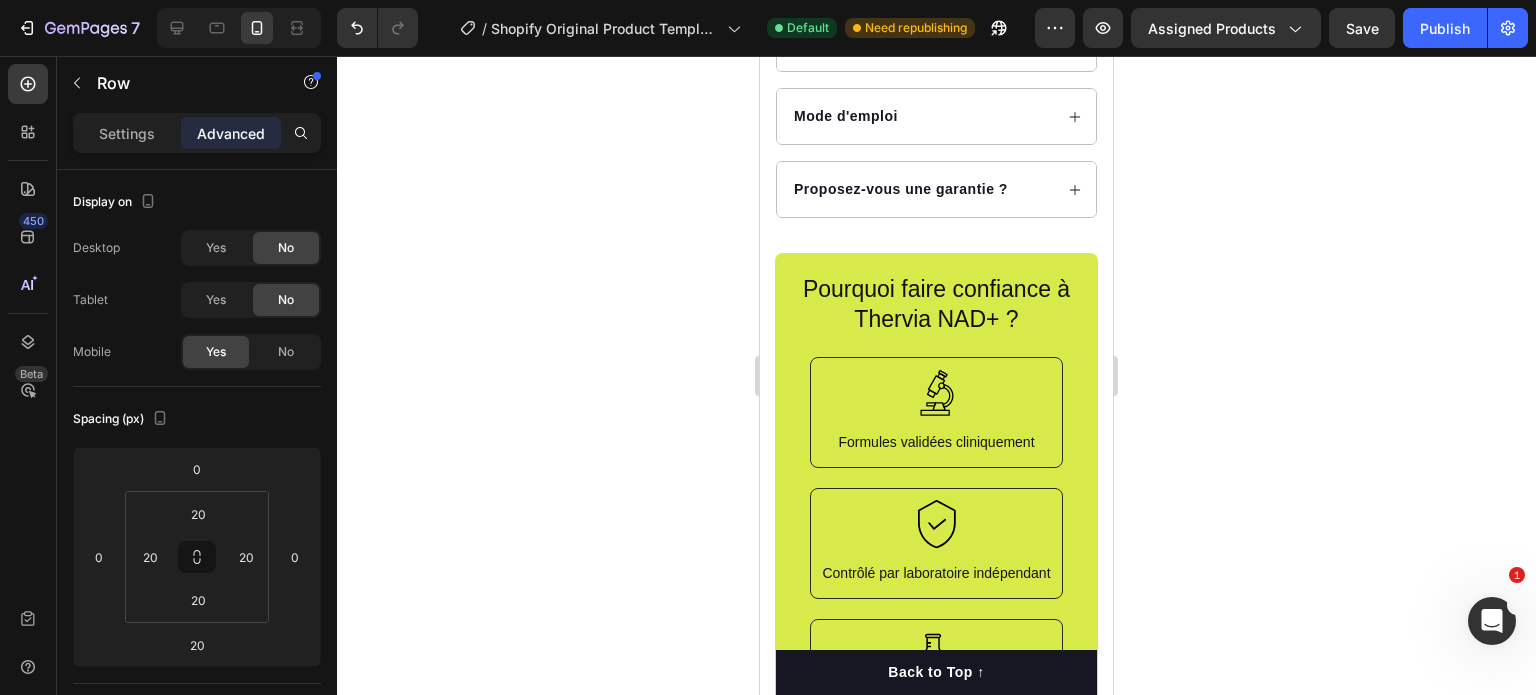 scroll, scrollTop: 1744, scrollLeft: 0, axis: vertical 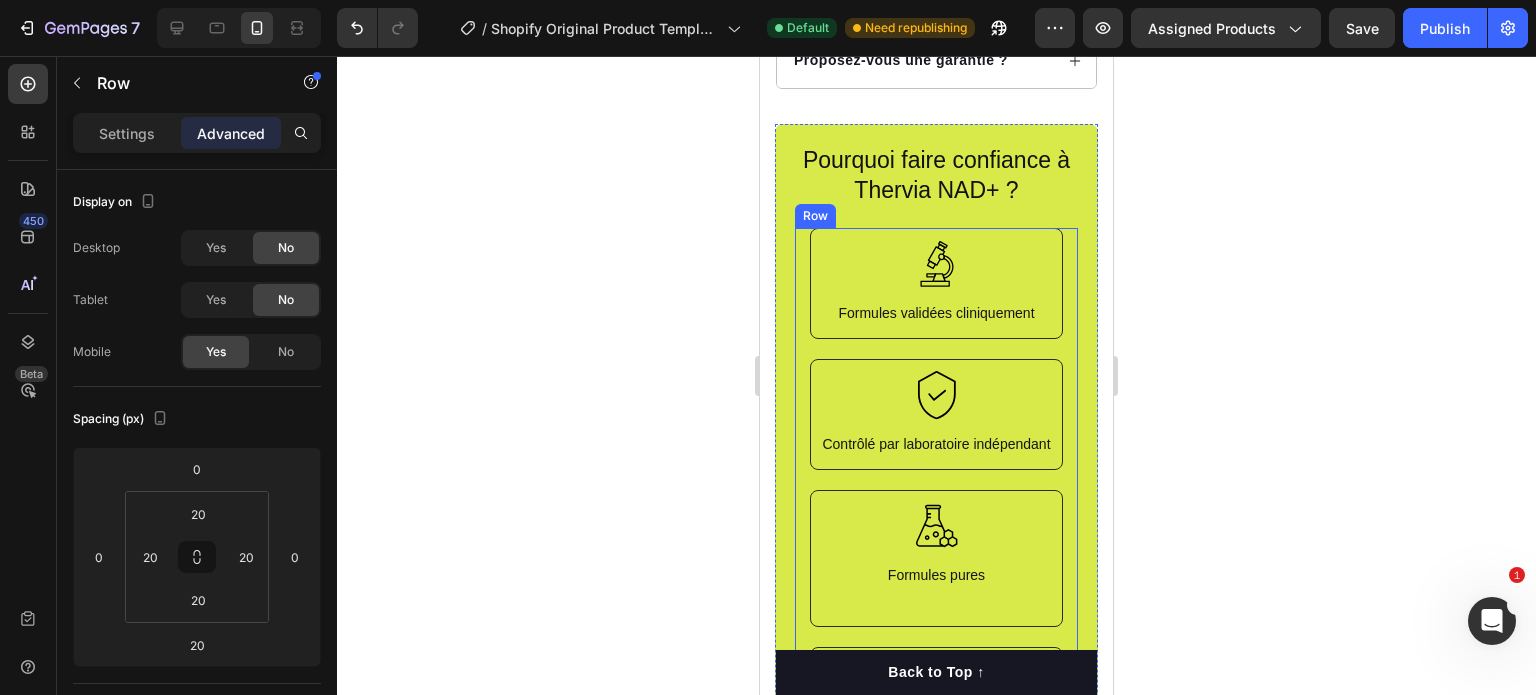 click on "Icon Formules validées cliniquement Text Block Row
Icon Contrôlé par laboratoire indépendant Text Block Row
Icon Formules pures   Text Block Row
Icon Fabrication certifiée ISO   Text Block Row Row" at bounding box center (936, 505) 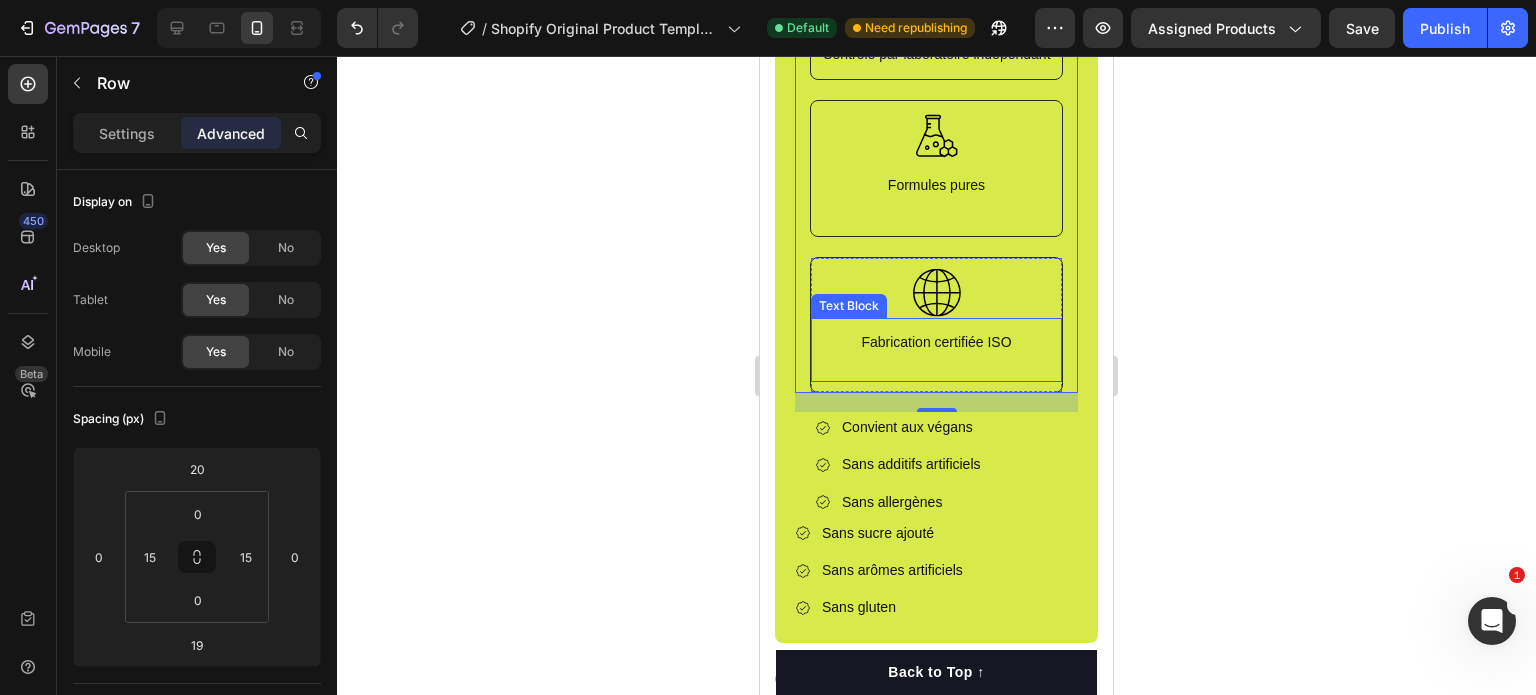 scroll, scrollTop: 2144, scrollLeft: 0, axis: vertical 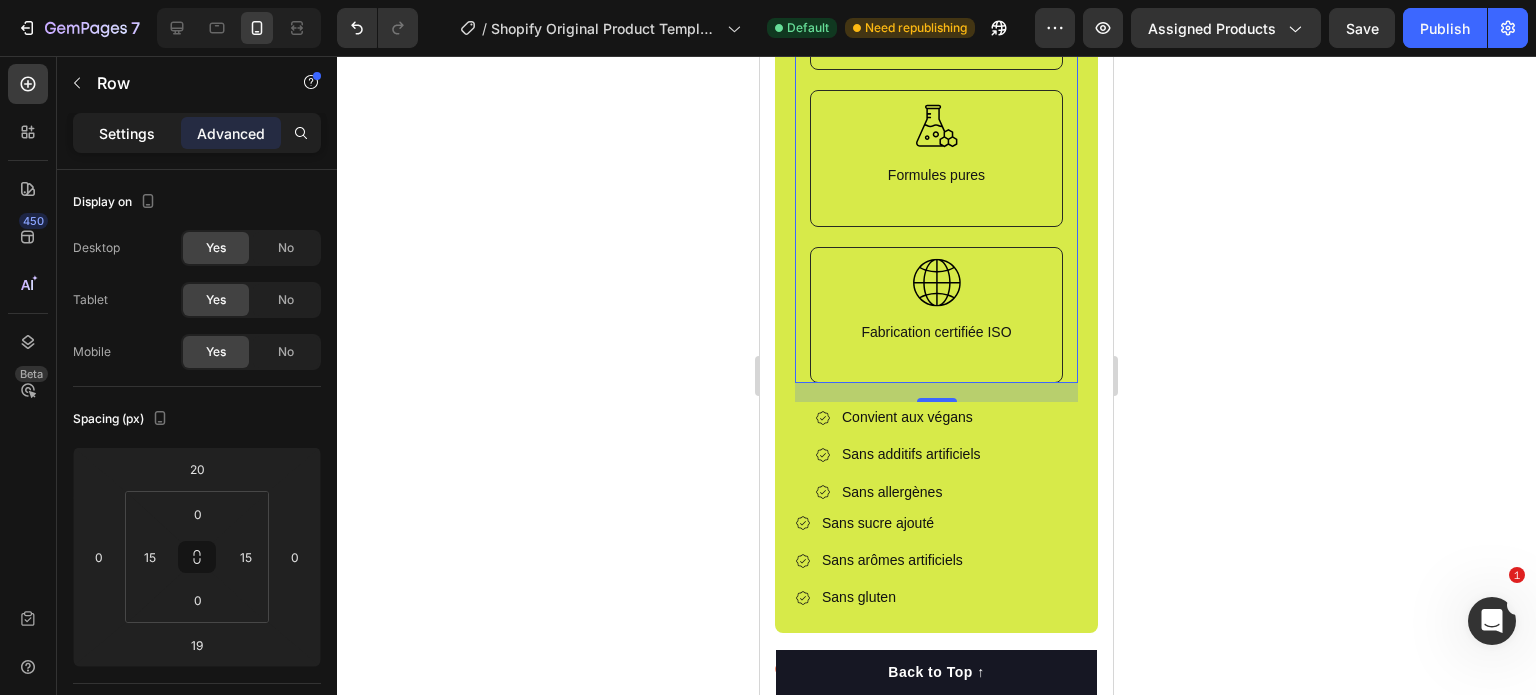 click on "Settings" at bounding box center [127, 133] 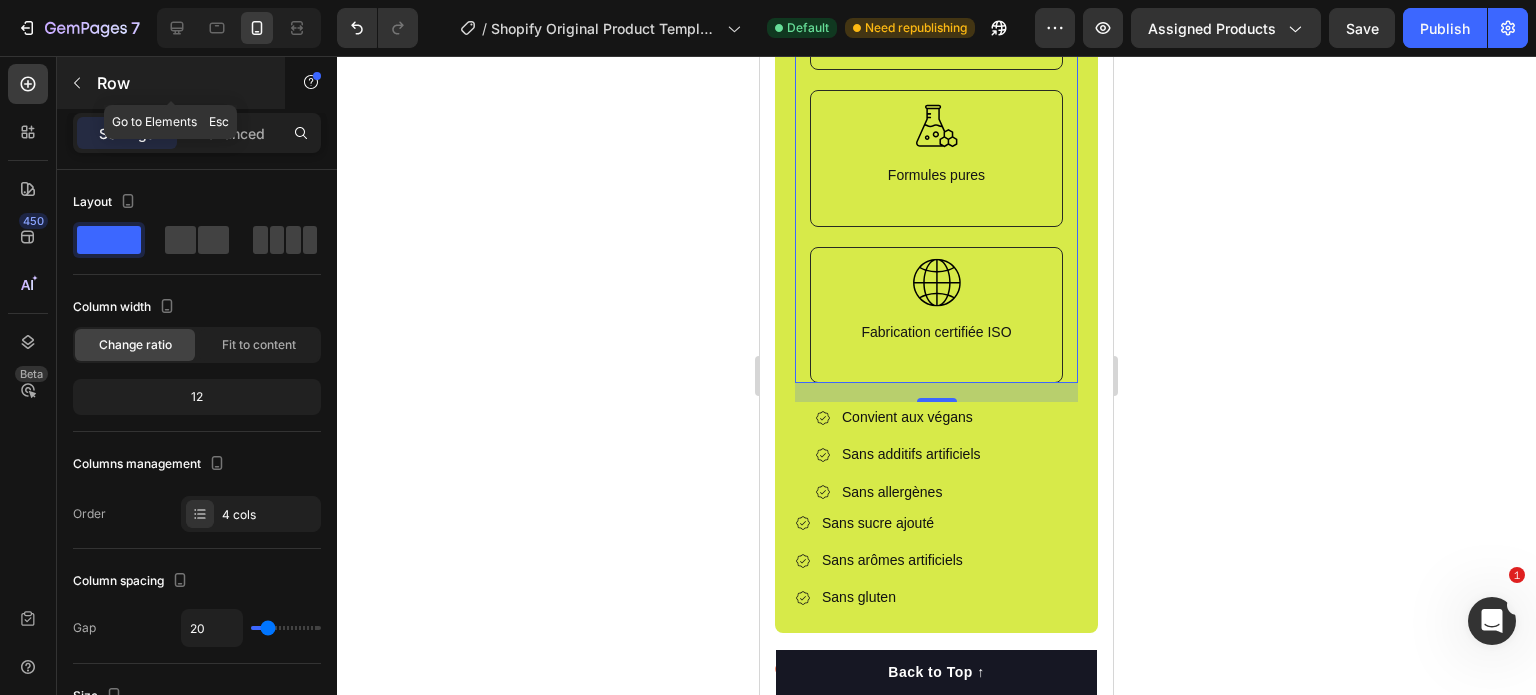 click 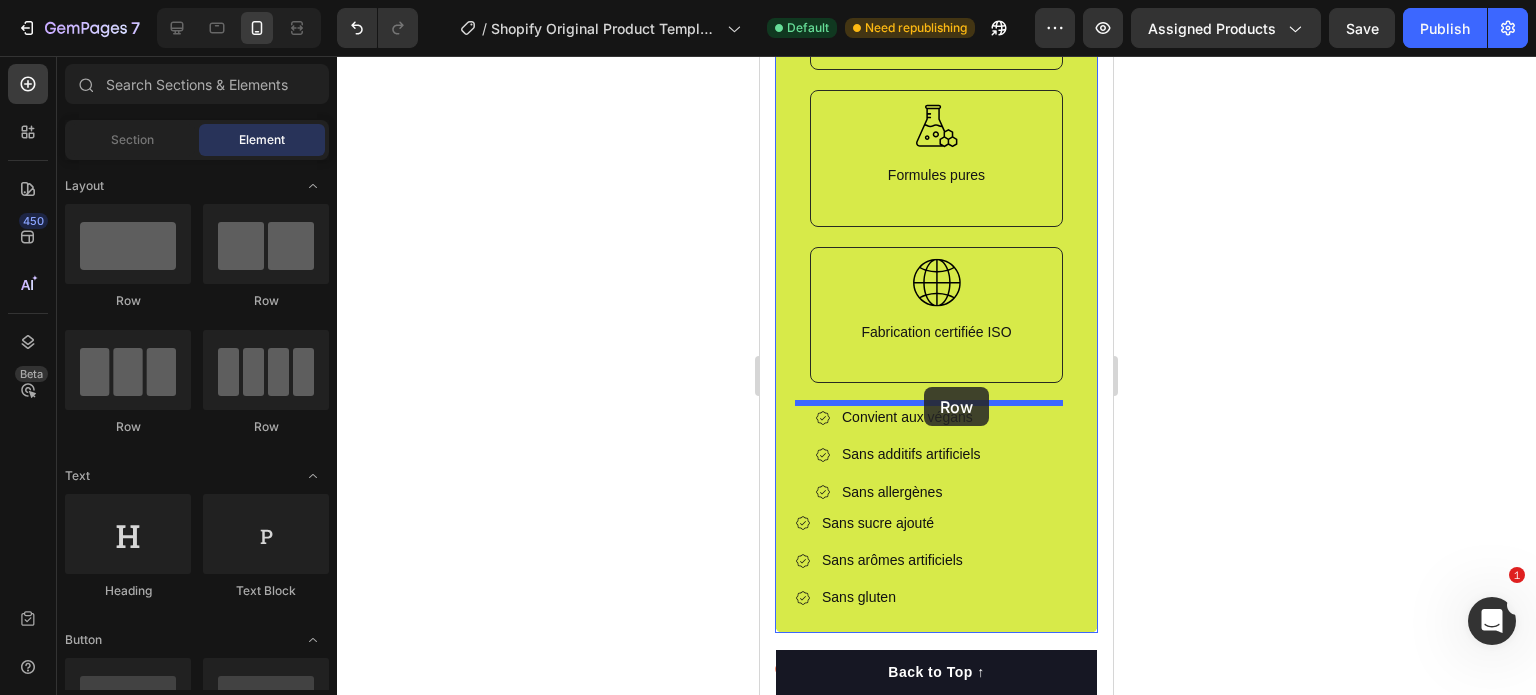 drag, startPoint x: 1034, startPoint y: 319, endPoint x: 924, endPoint y: 387, distance: 129.3213 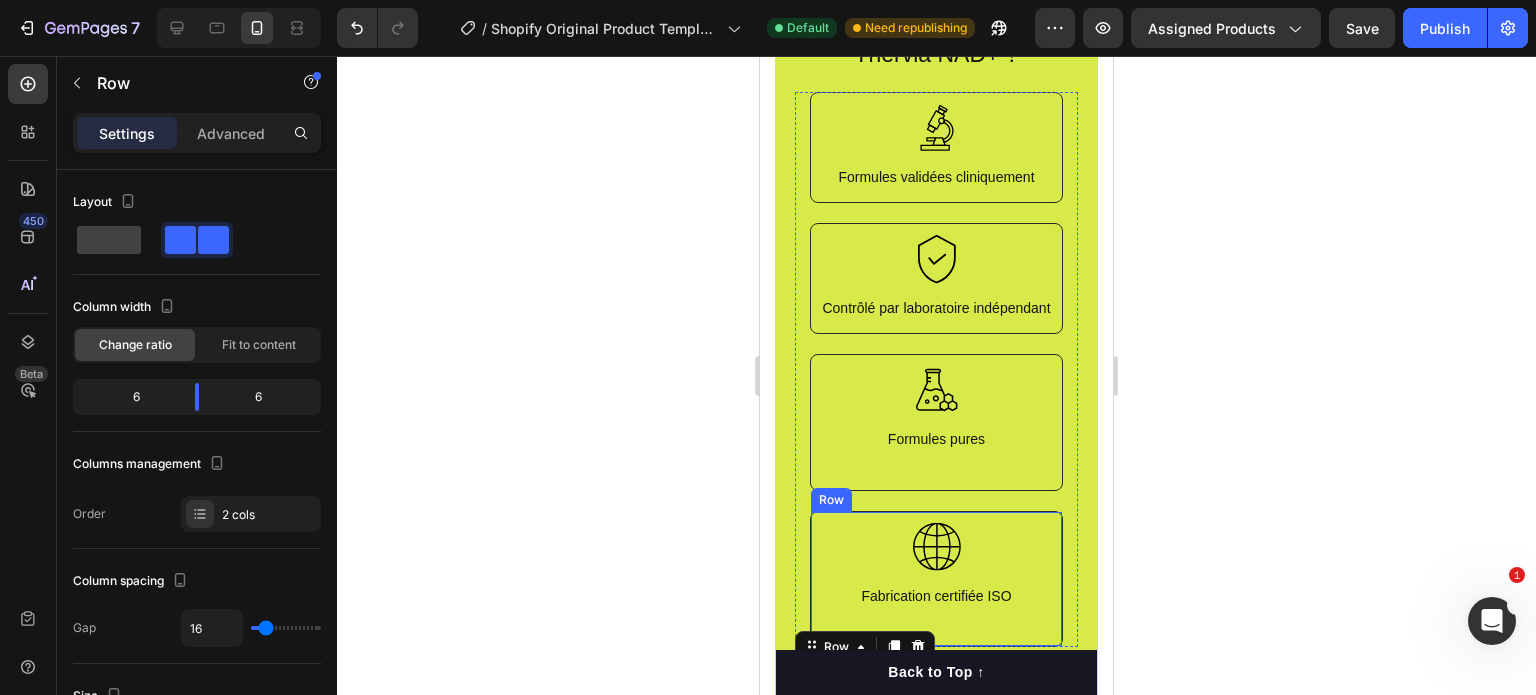 scroll, scrollTop: 1844, scrollLeft: 0, axis: vertical 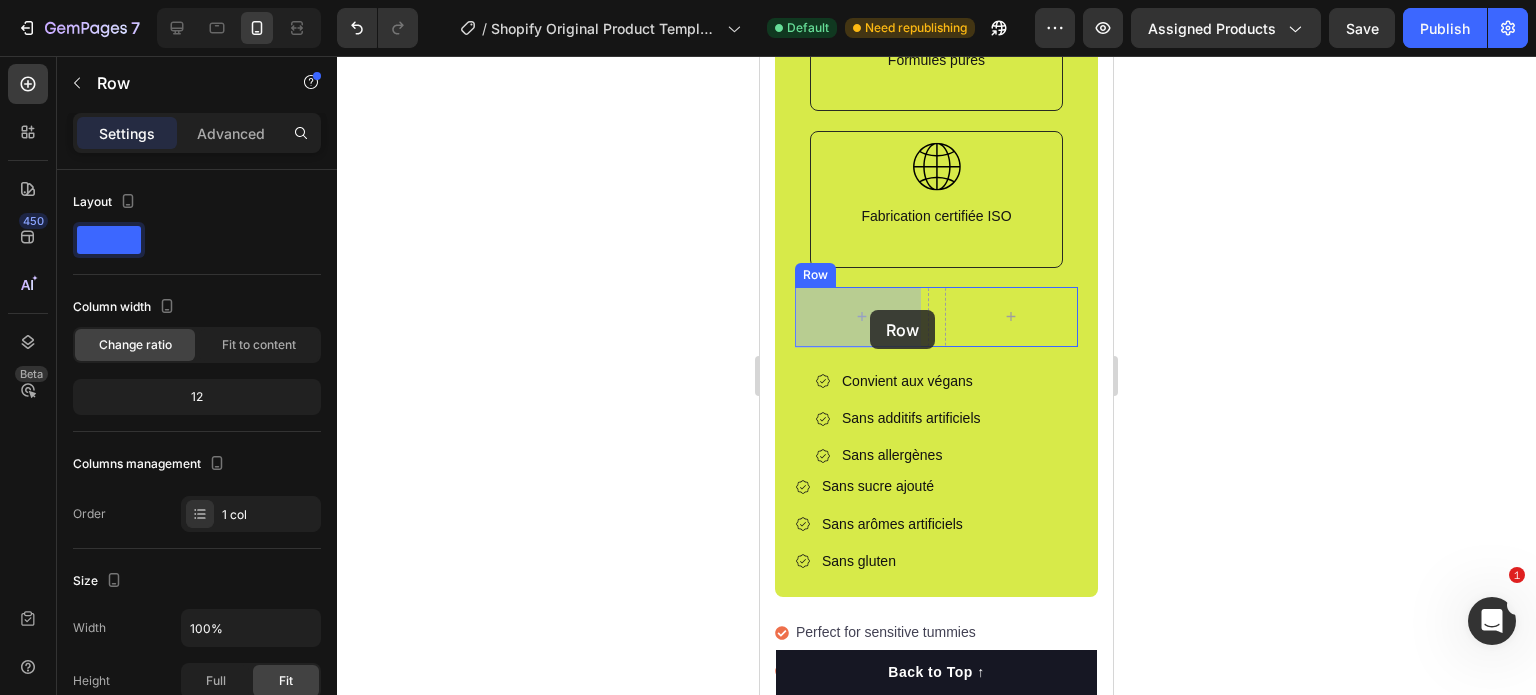 drag, startPoint x: 1035, startPoint y: 235, endPoint x: 870, endPoint y: 310, distance: 181.2457 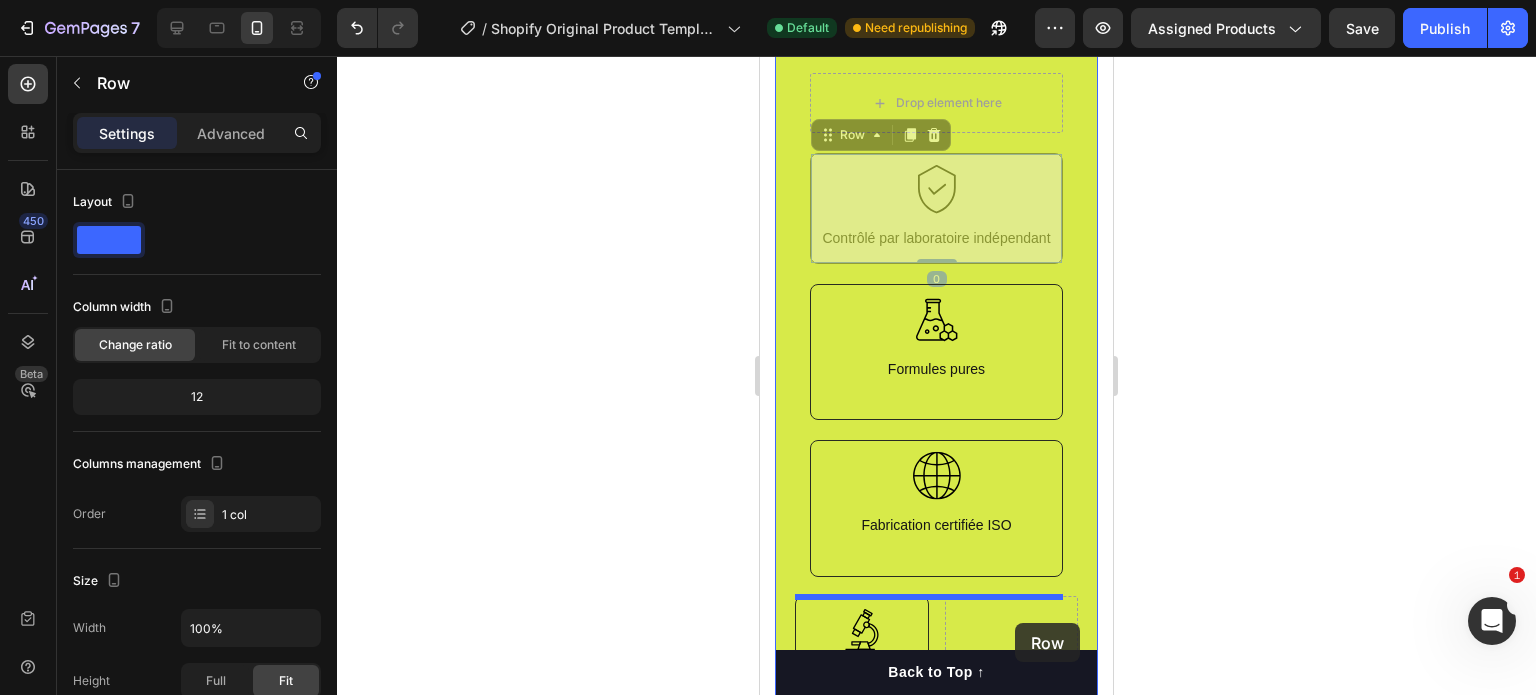 scroll, scrollTop: 1915, scrollLeft: 0, axis: vertical 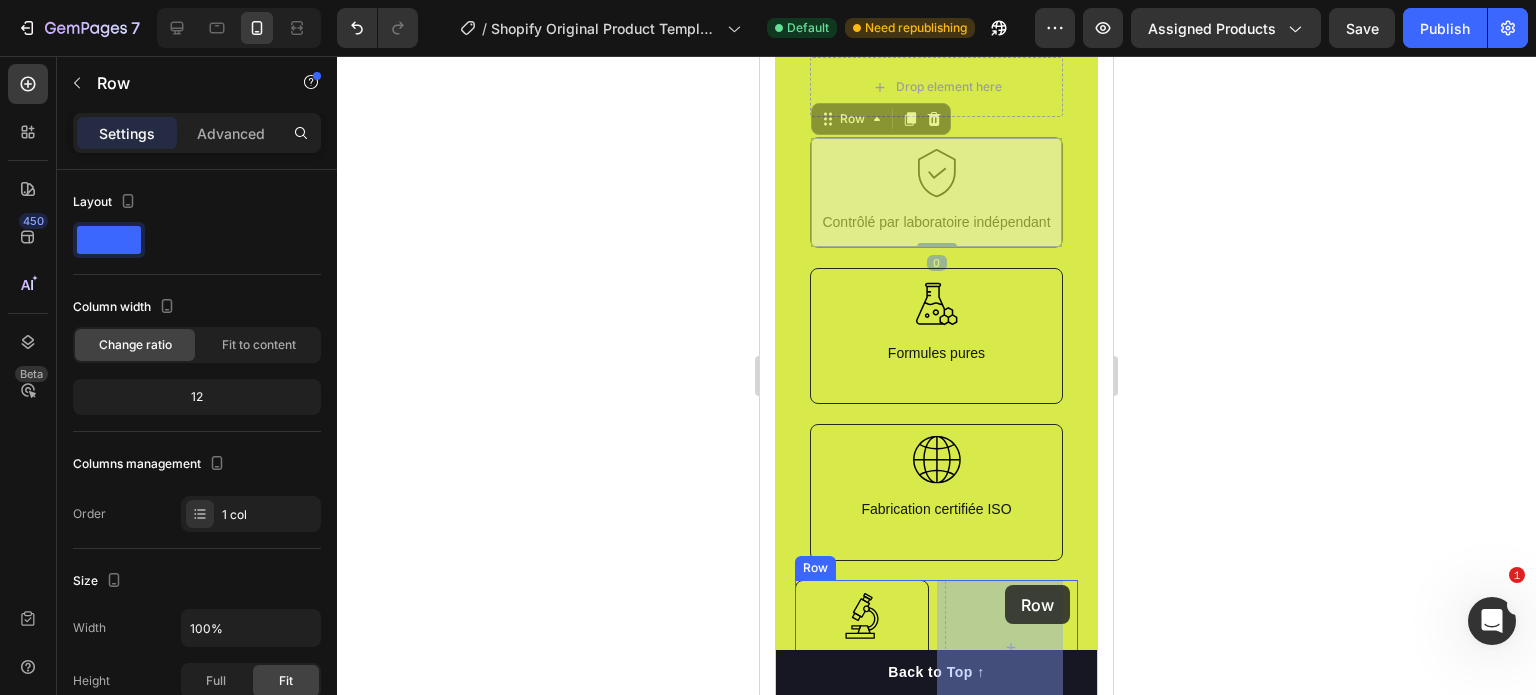 drag, startPoint x: 1020, startPoint y: 299, endPoint x: 1005, endPoint y: 585, distance: 286.3931 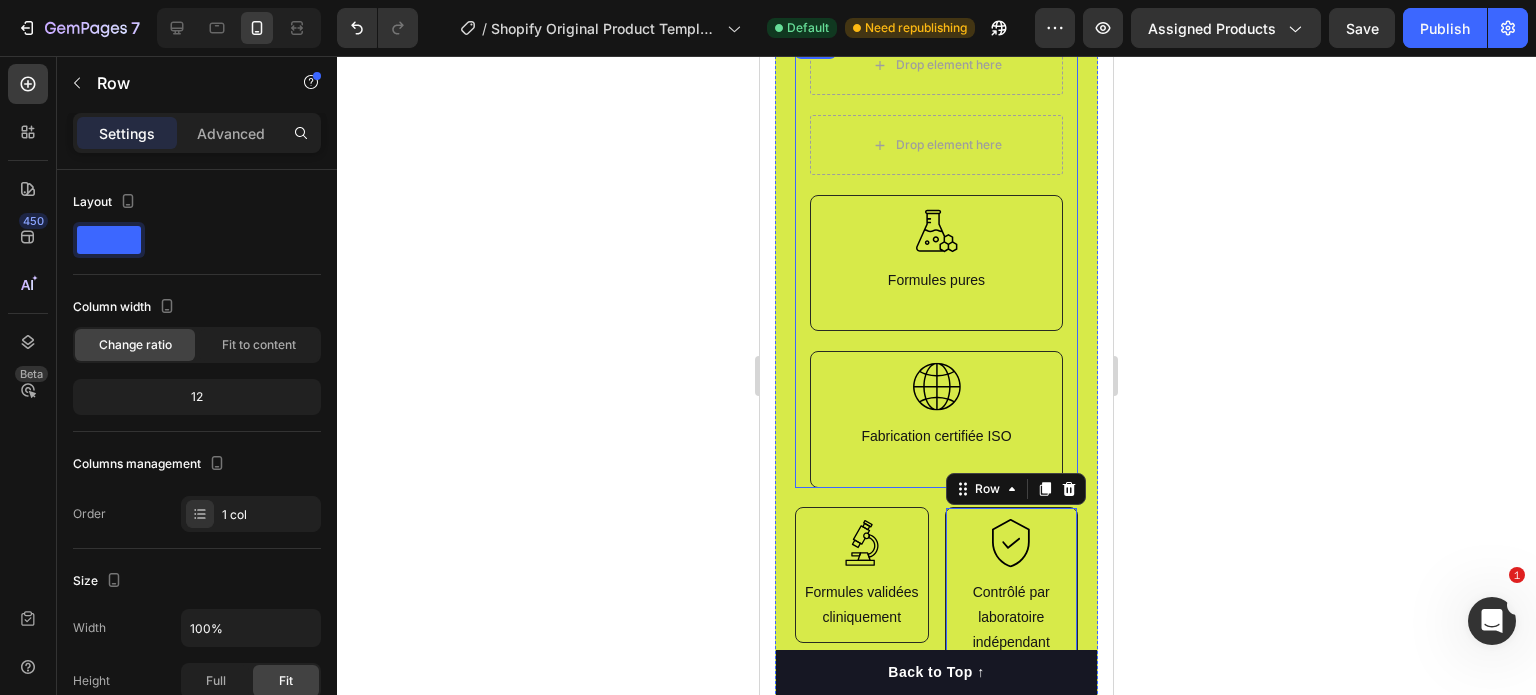 scroll, scrollTop: 2115, scrollLeft: 0, axis: vertical 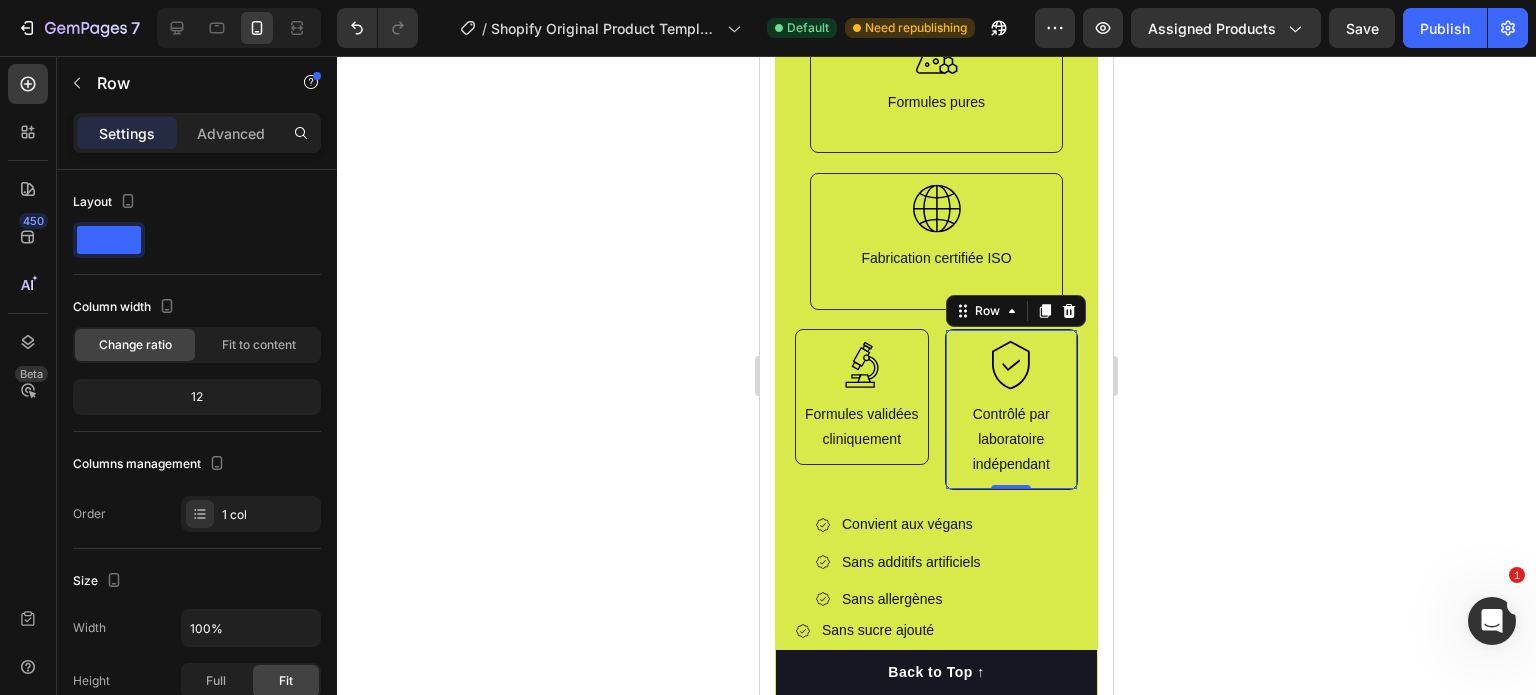 click 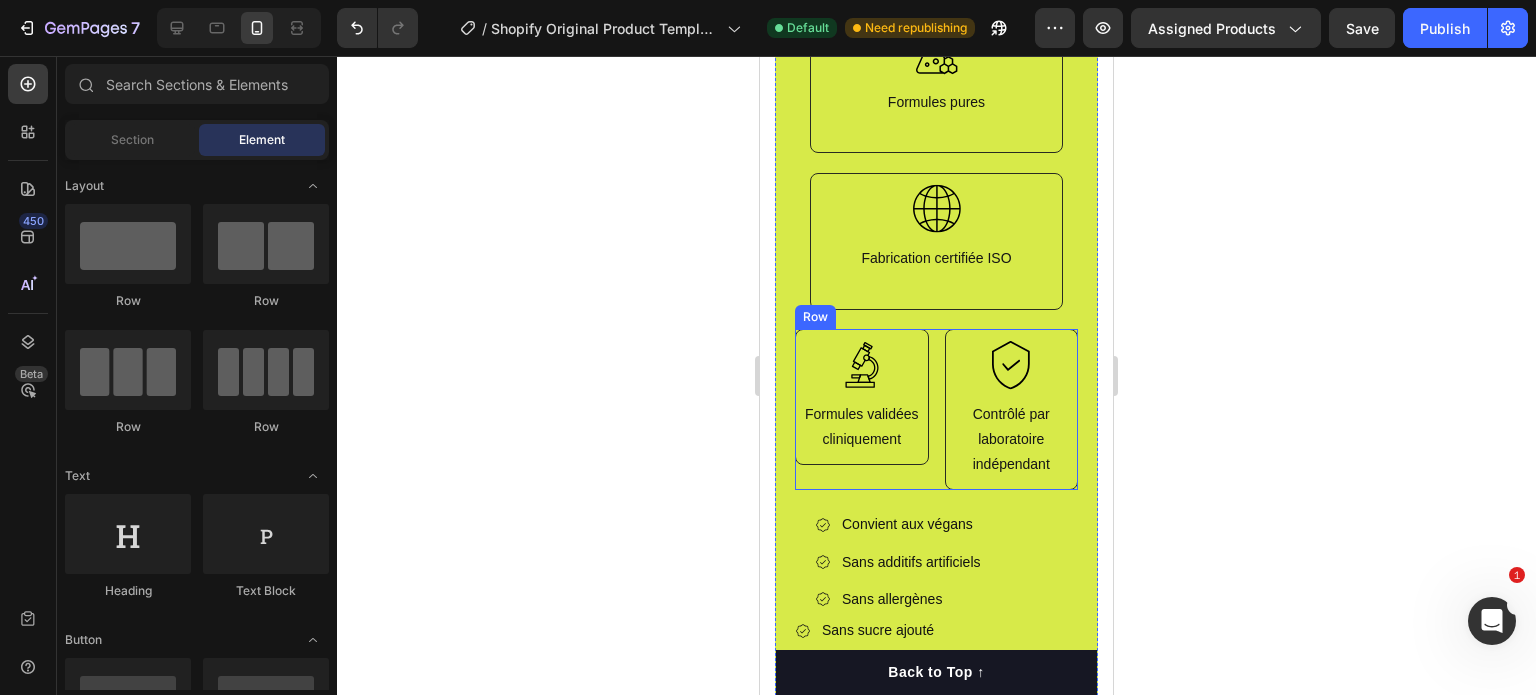 click on "Icon Formules validées cliniquement Text Block Row
Icon Contrôlé par laboratoire indépendant Text Block Row Row" at bounding box center [936, 410] 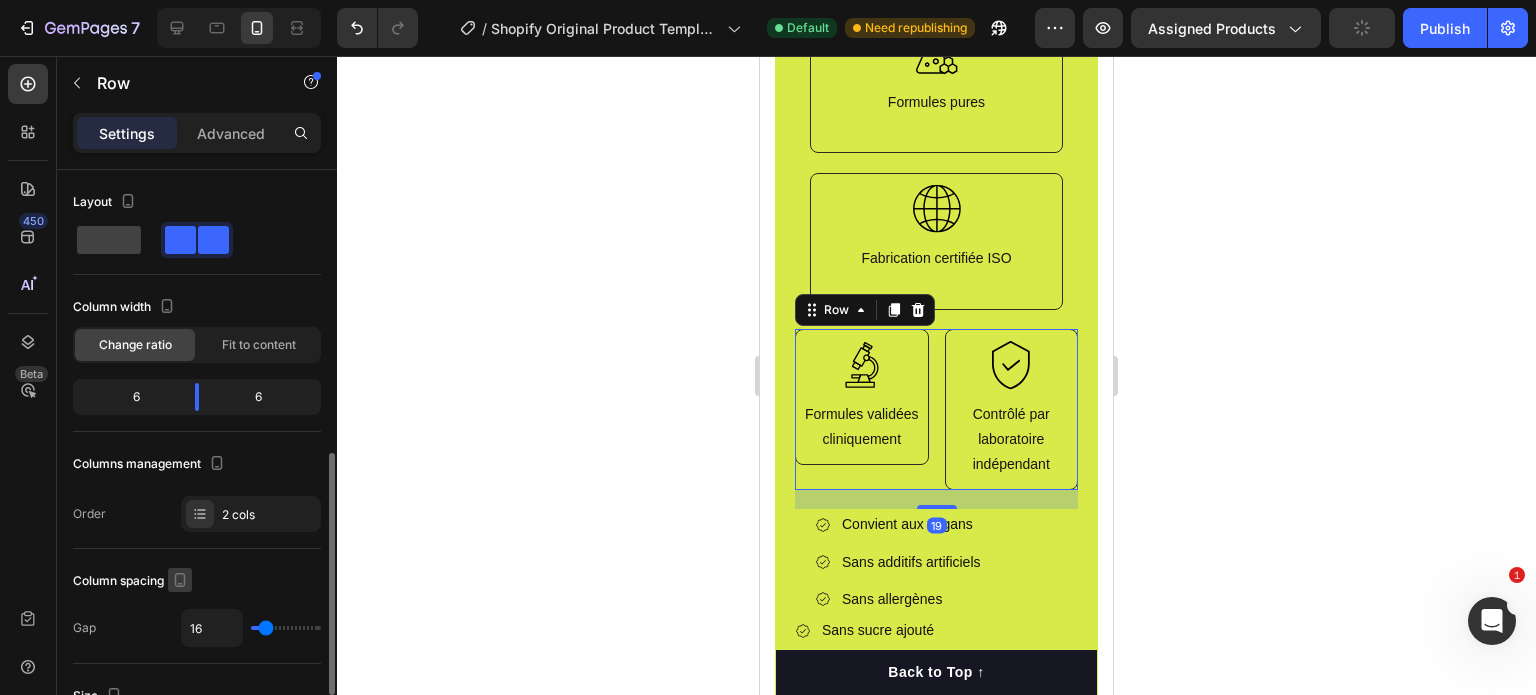 scroll, scrollTop: 200, scrollLeft: 0, axis: vertical 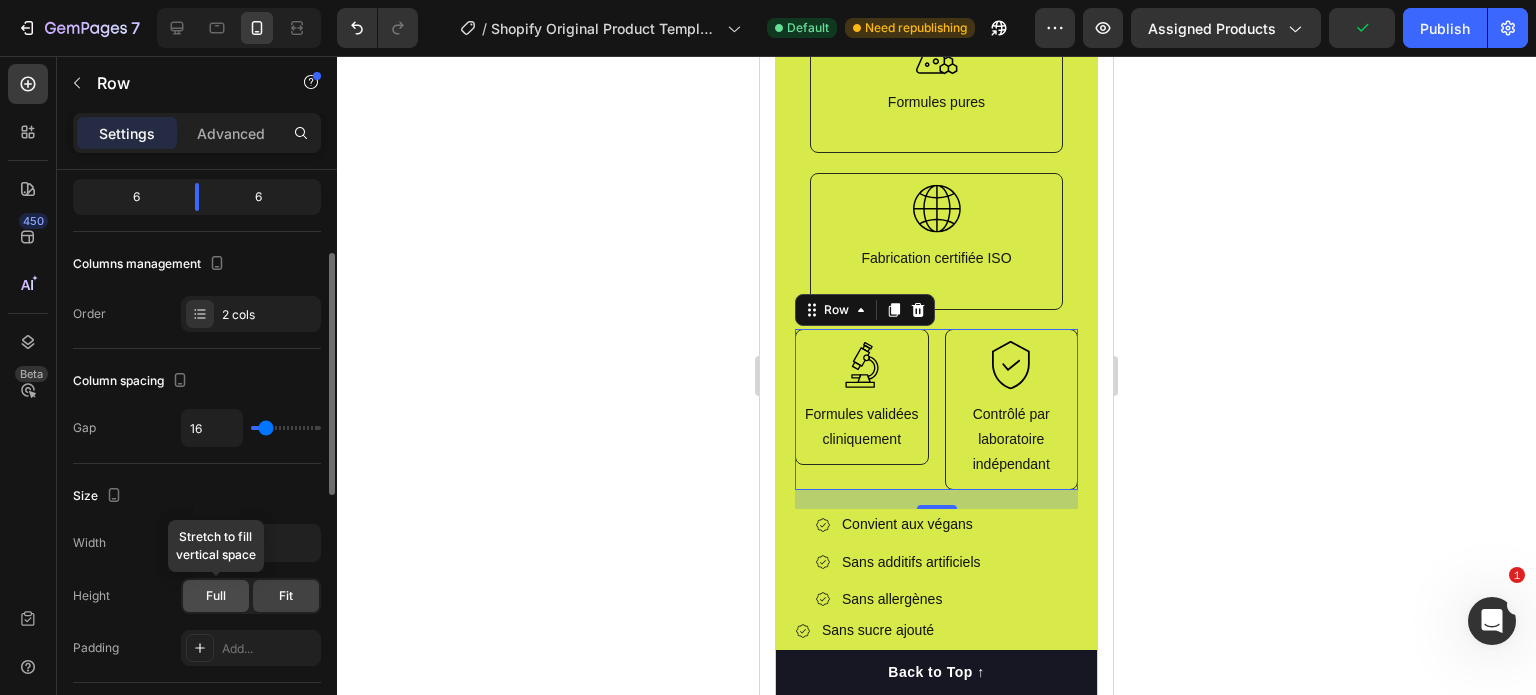 click on "Full" 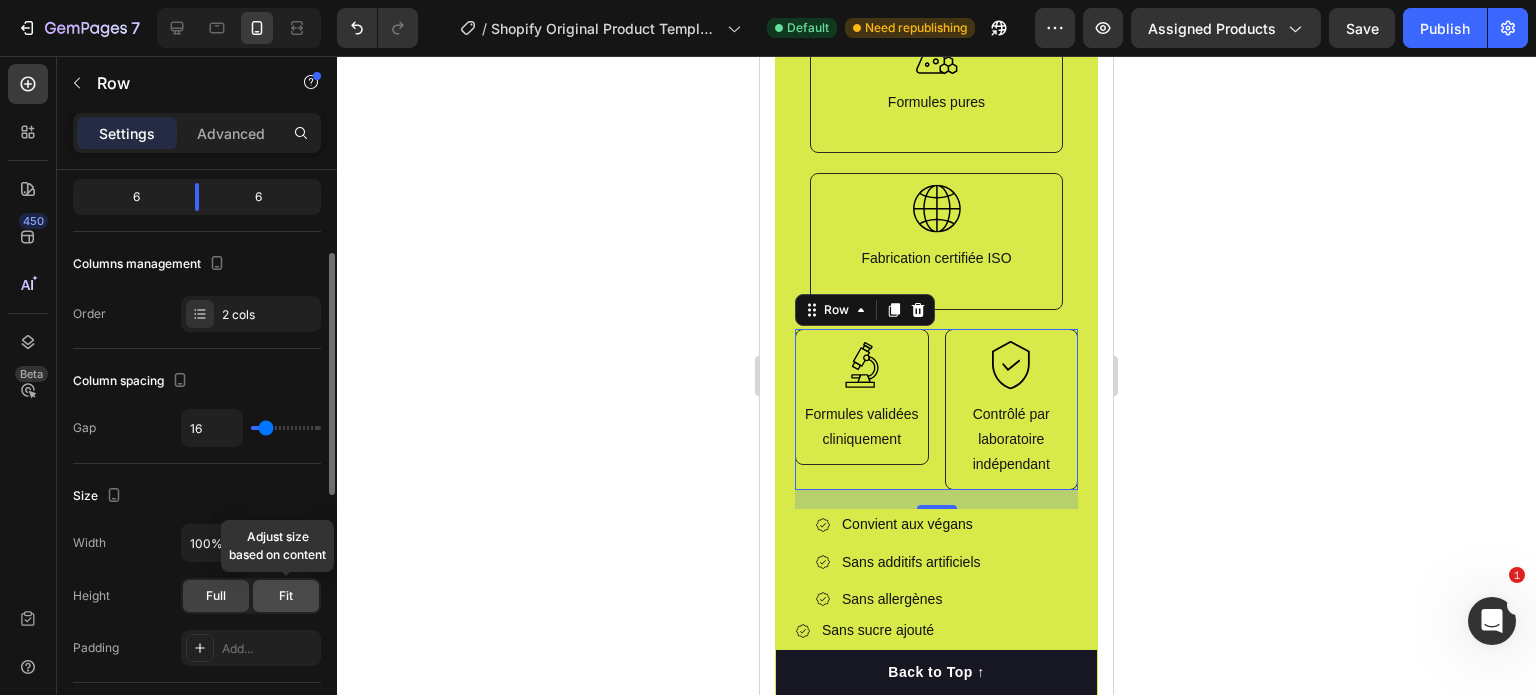 click on "Fit" 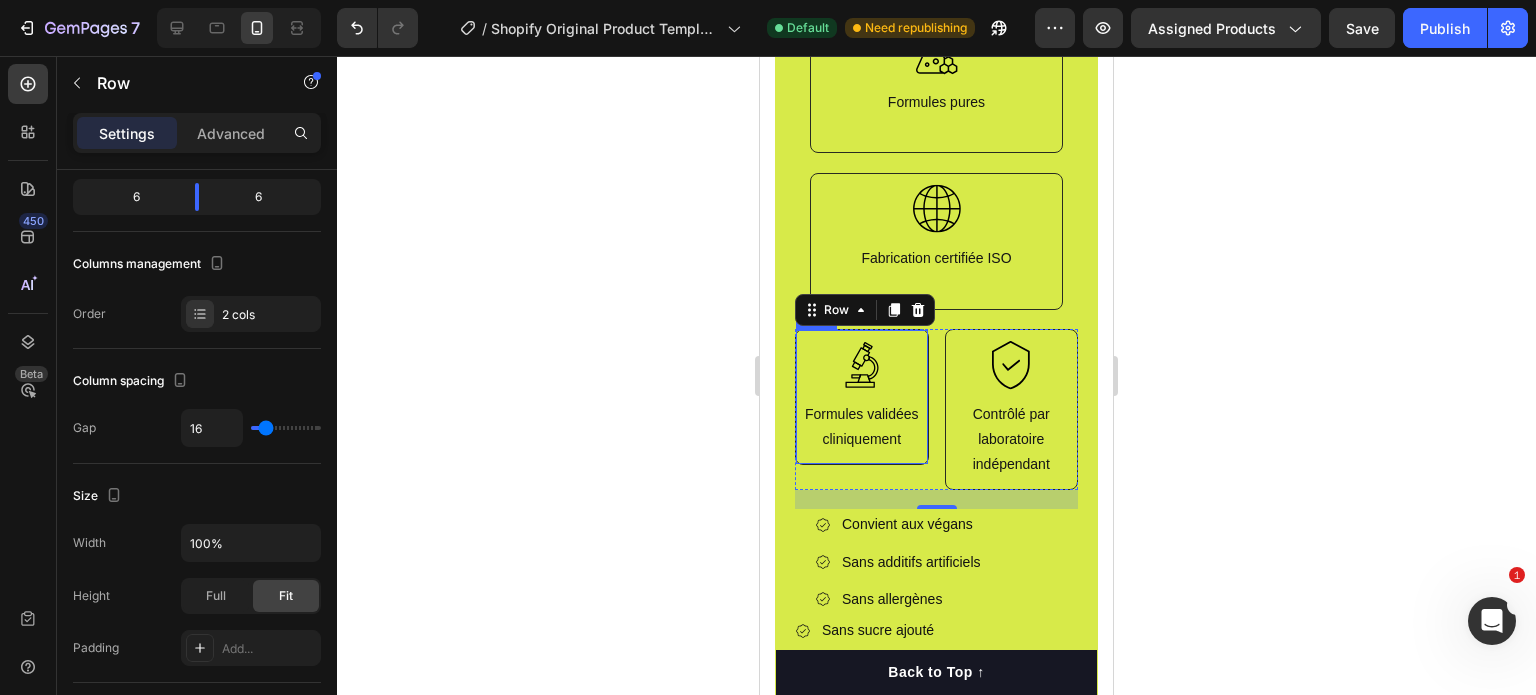 click on "Icon Formules validées cliniquement Text Block Row" at bounding box center (862, 397) 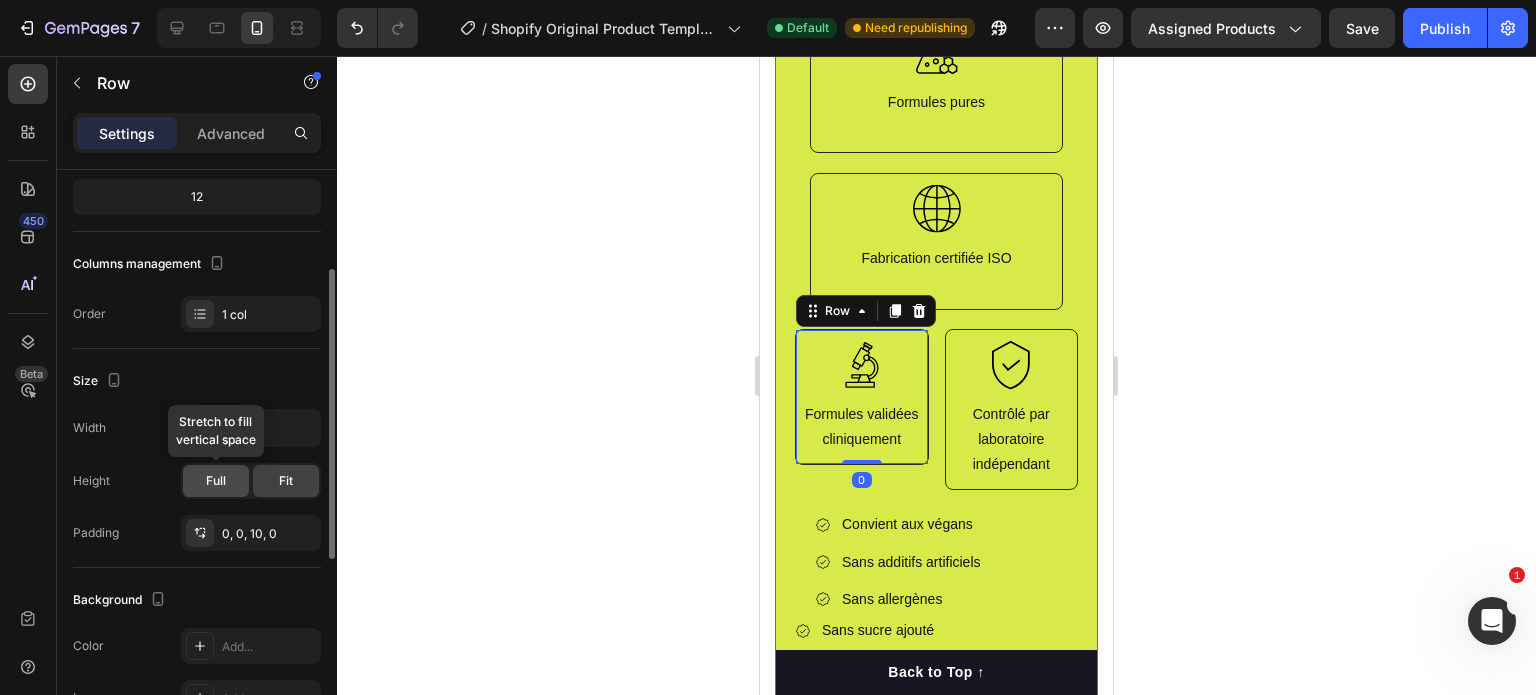 click on "Full" 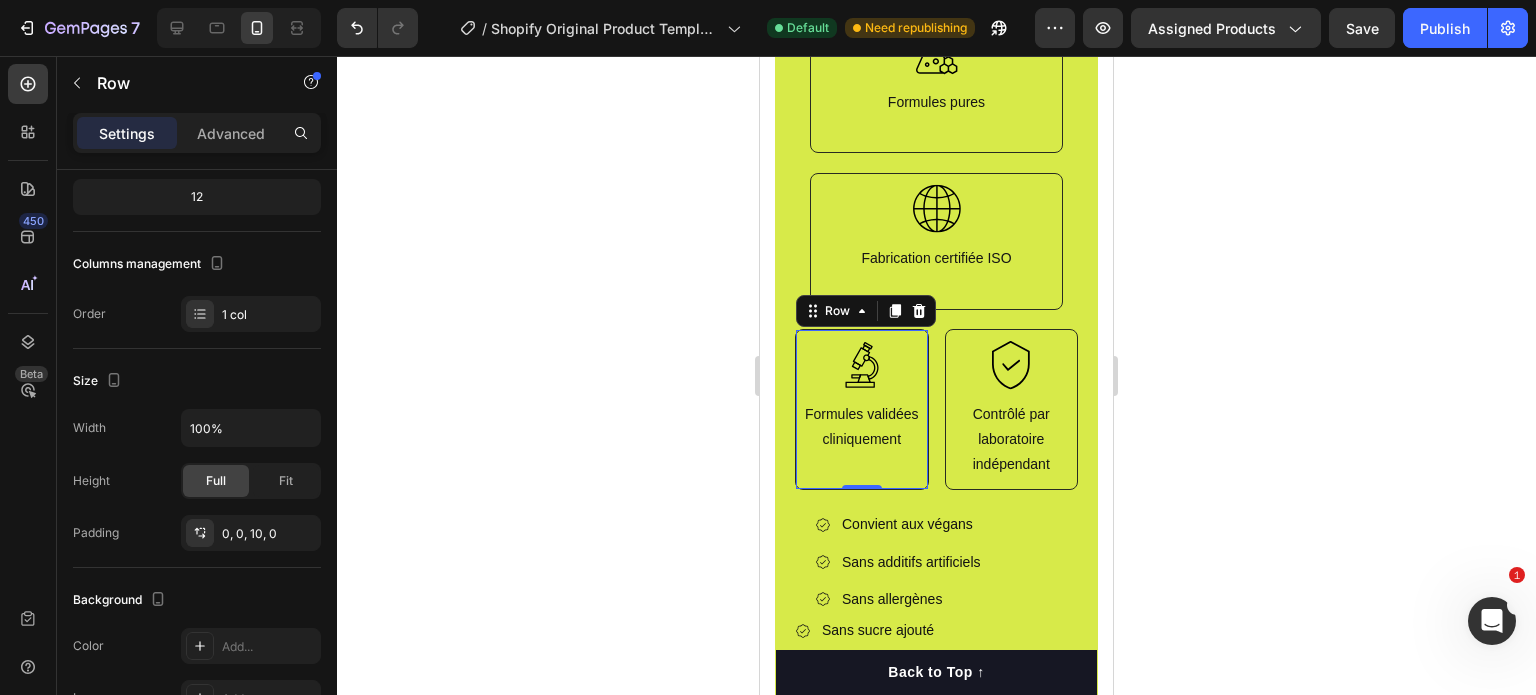 click 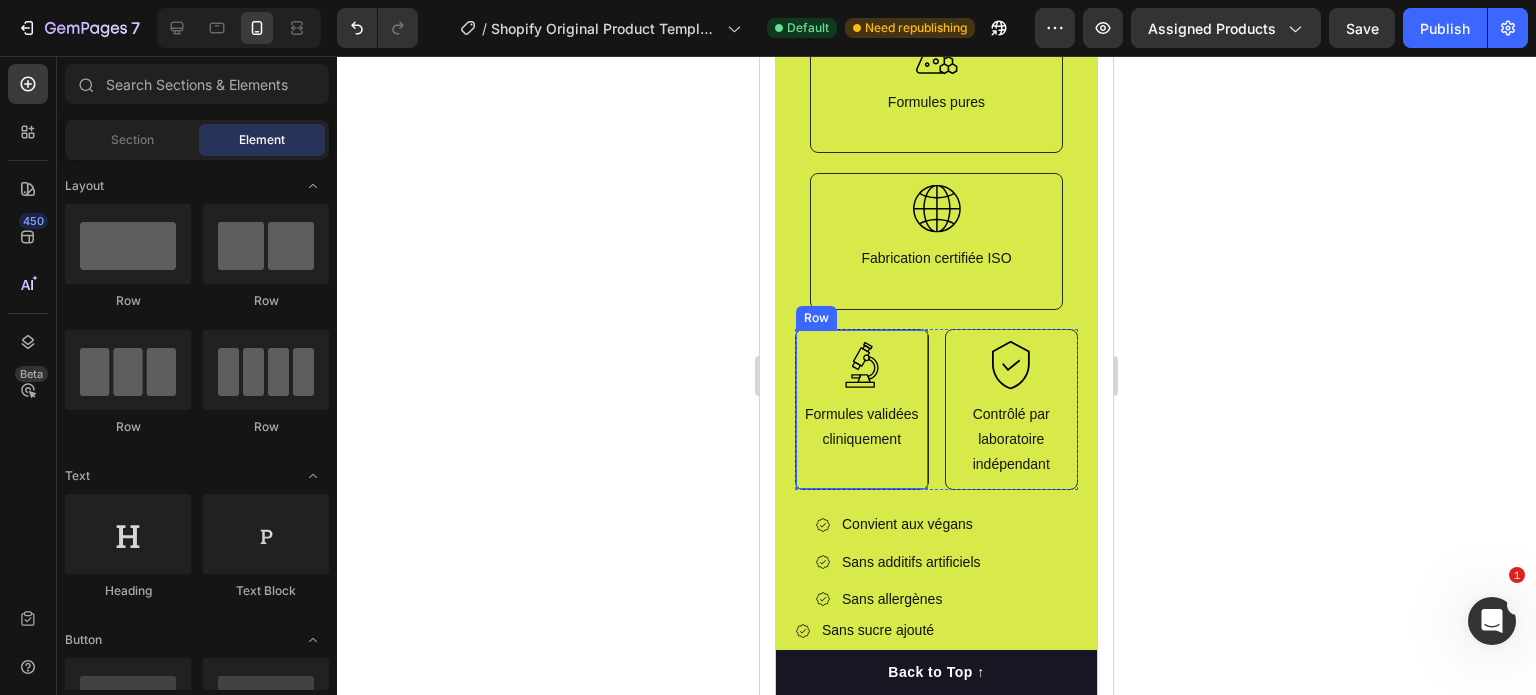 click on "Icon Formules validées cliniquement Text Block" at bounding box center (862, 405) 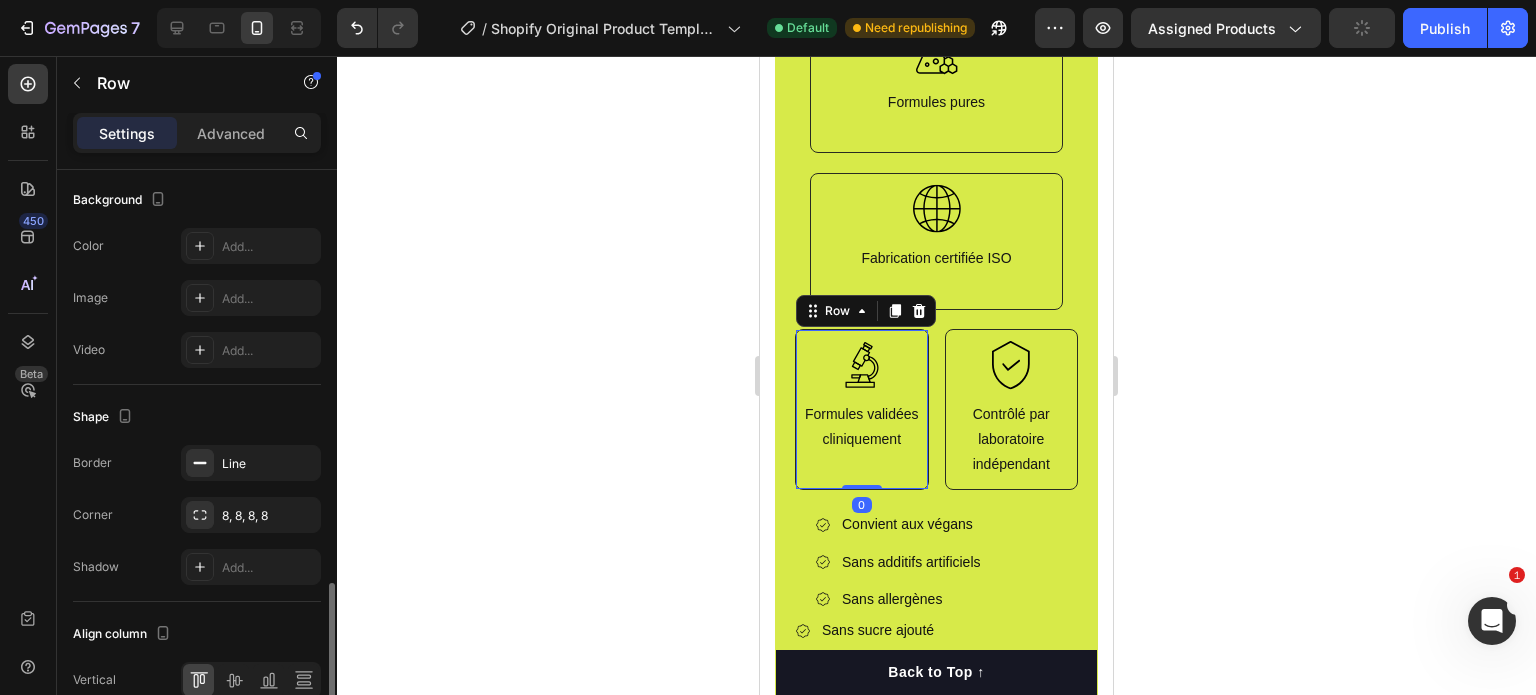 scroll, scrollTop: 696, scrollLeft: 0, axis: vertical 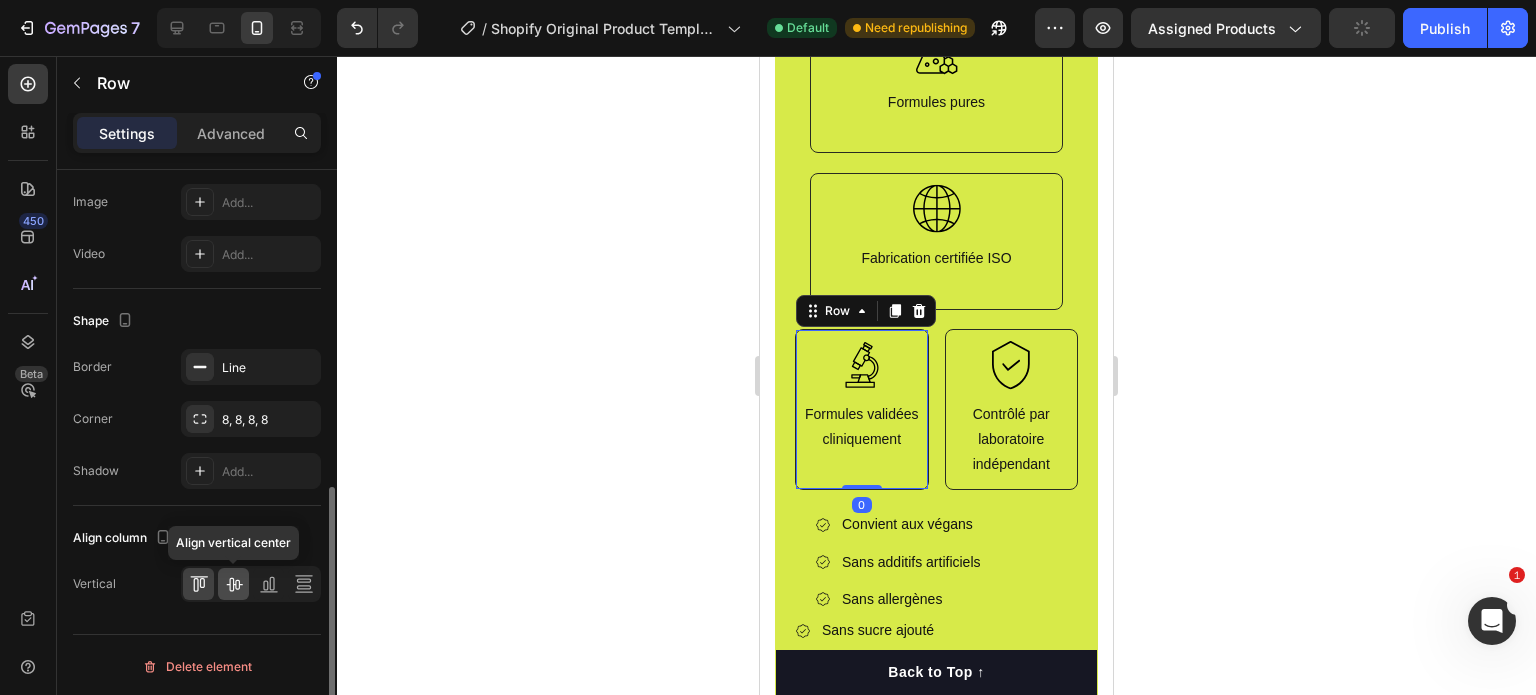 click 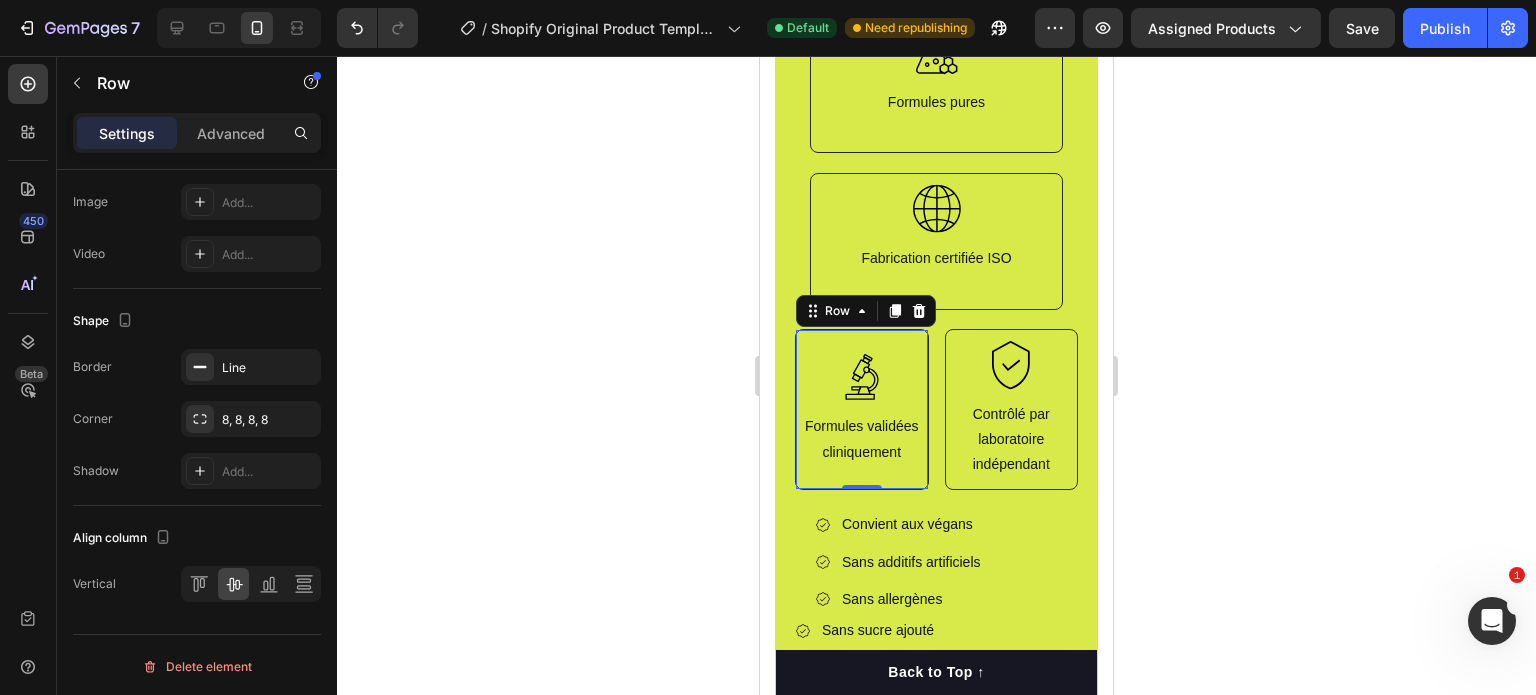 click 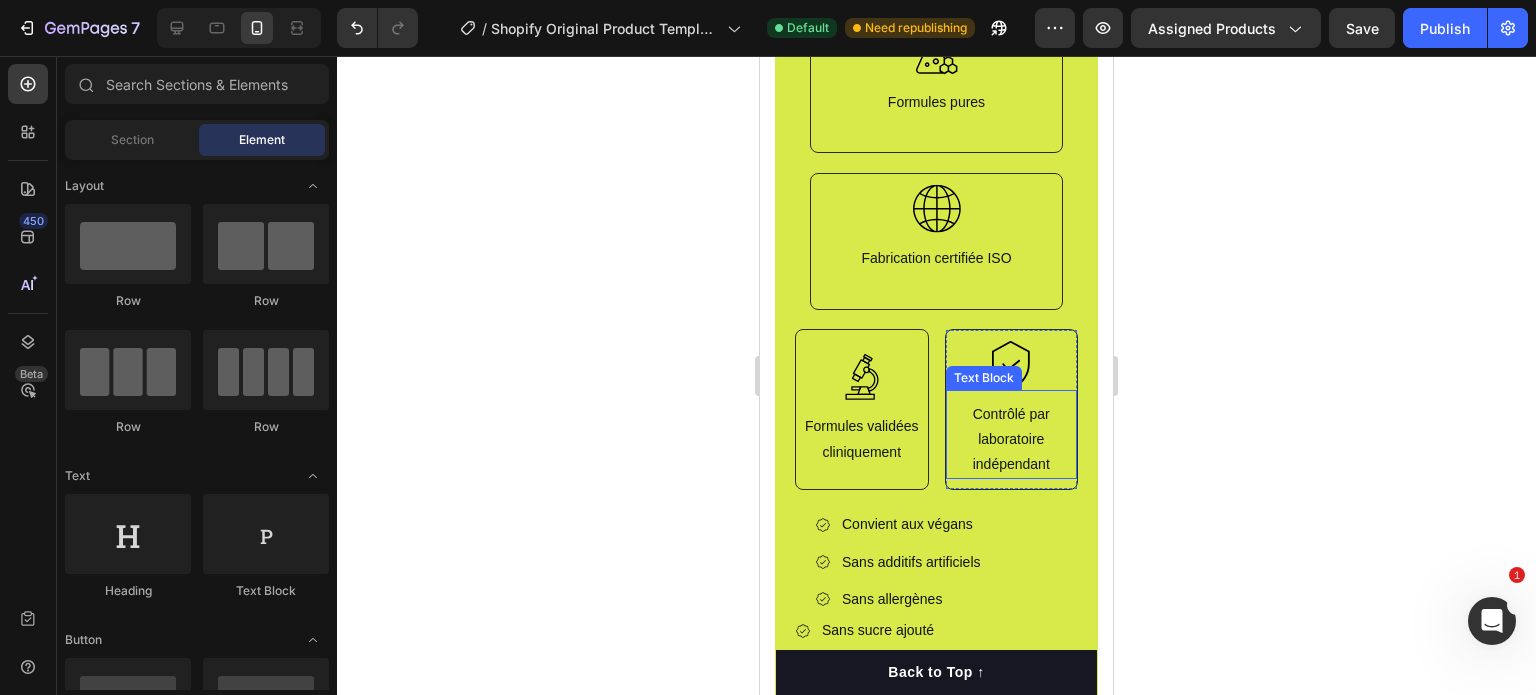 click on "Contrôlé par laboratoire indépendant" at bounding box center (1012, 440) 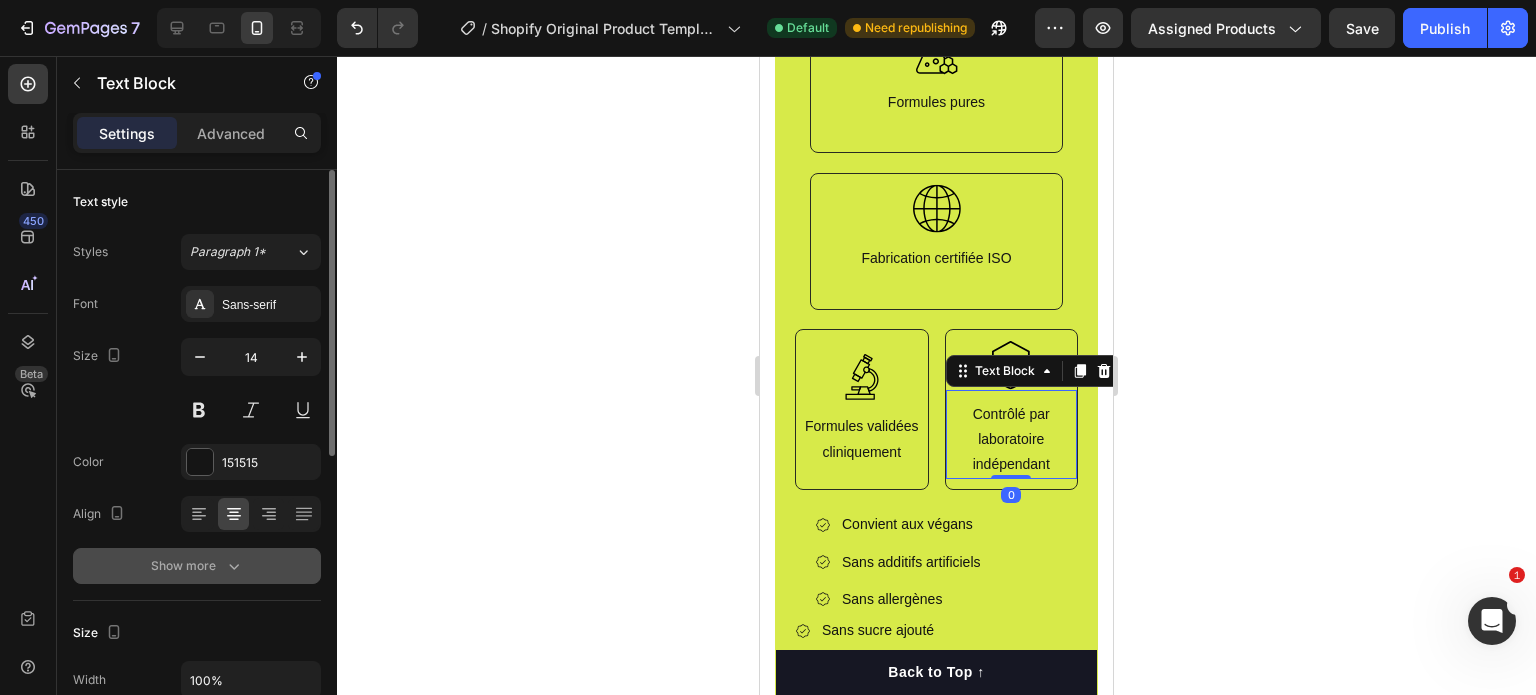 click on "Show more" at bounding box center (197, 566) 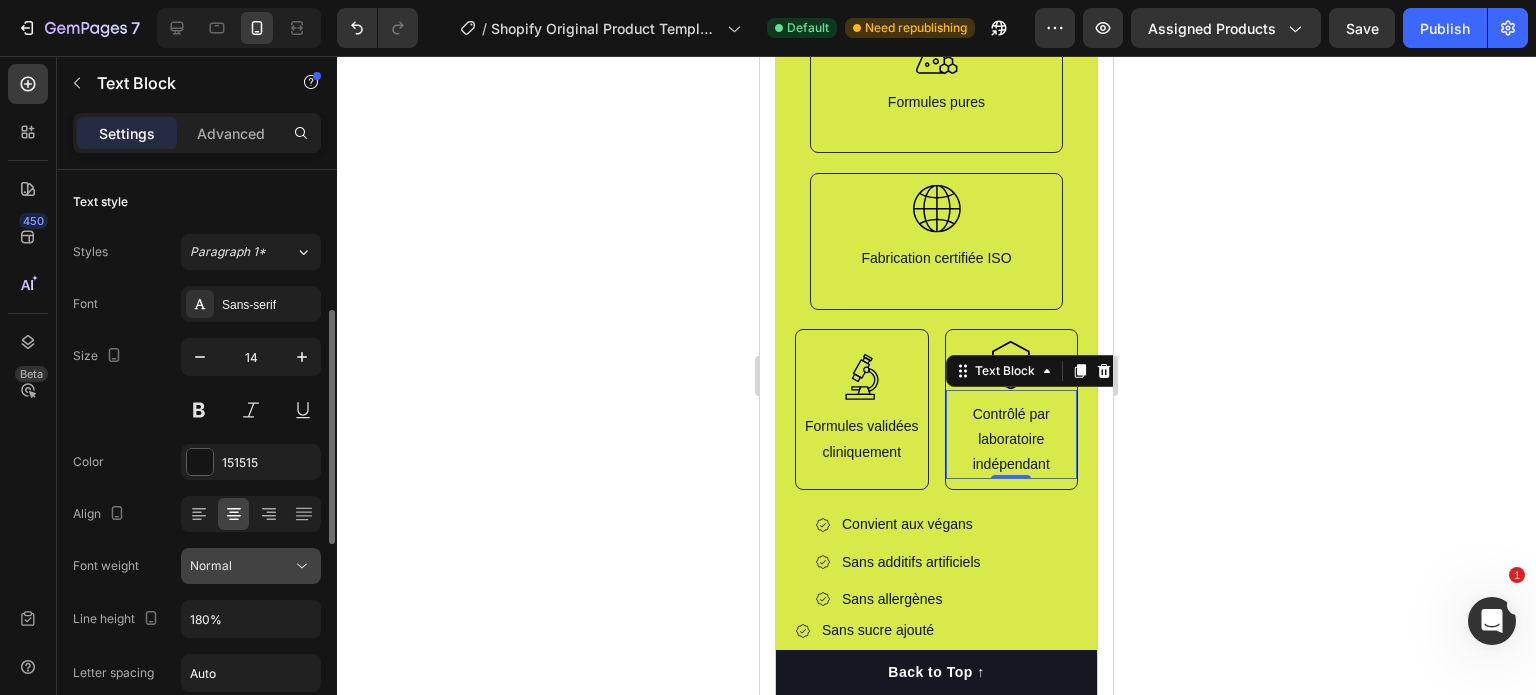scroll, scrollTop: 100, scrollLeft: 0, axis: vertical 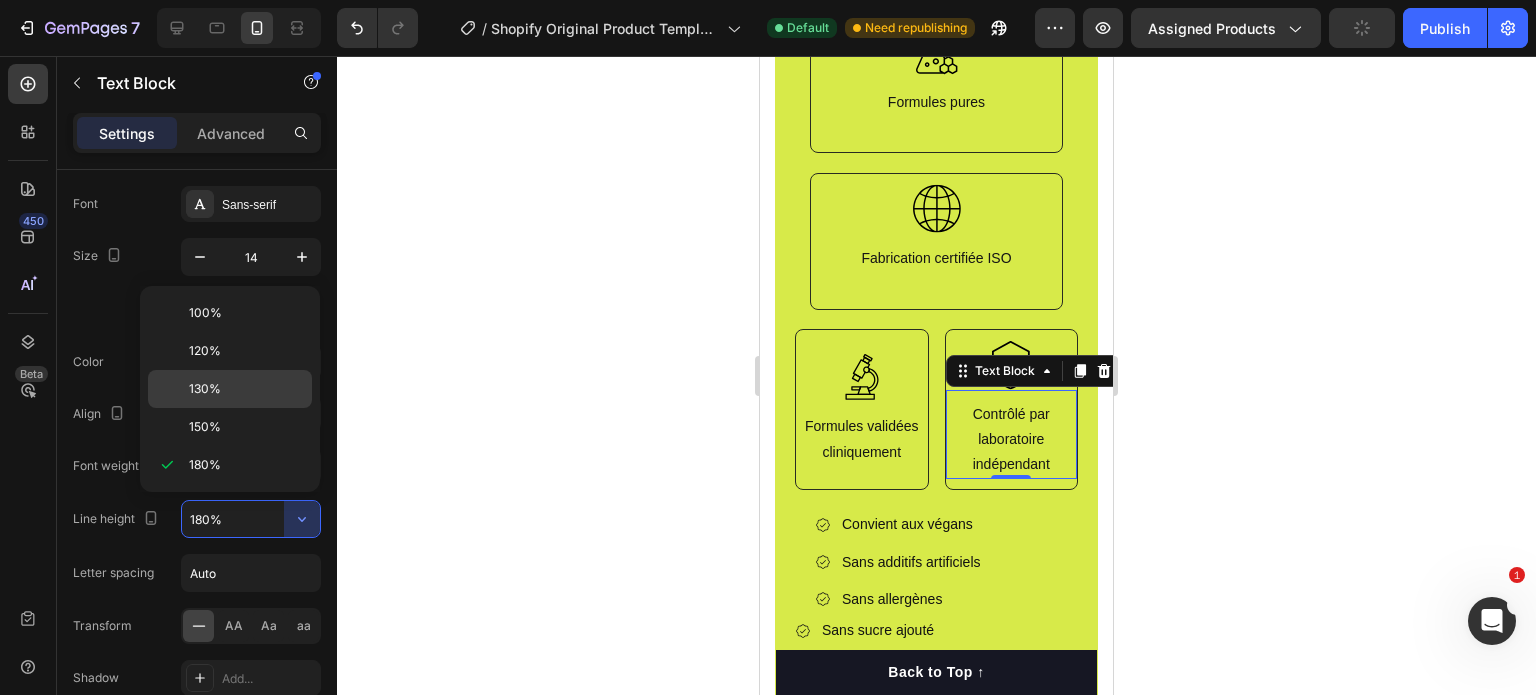 click on "130%" 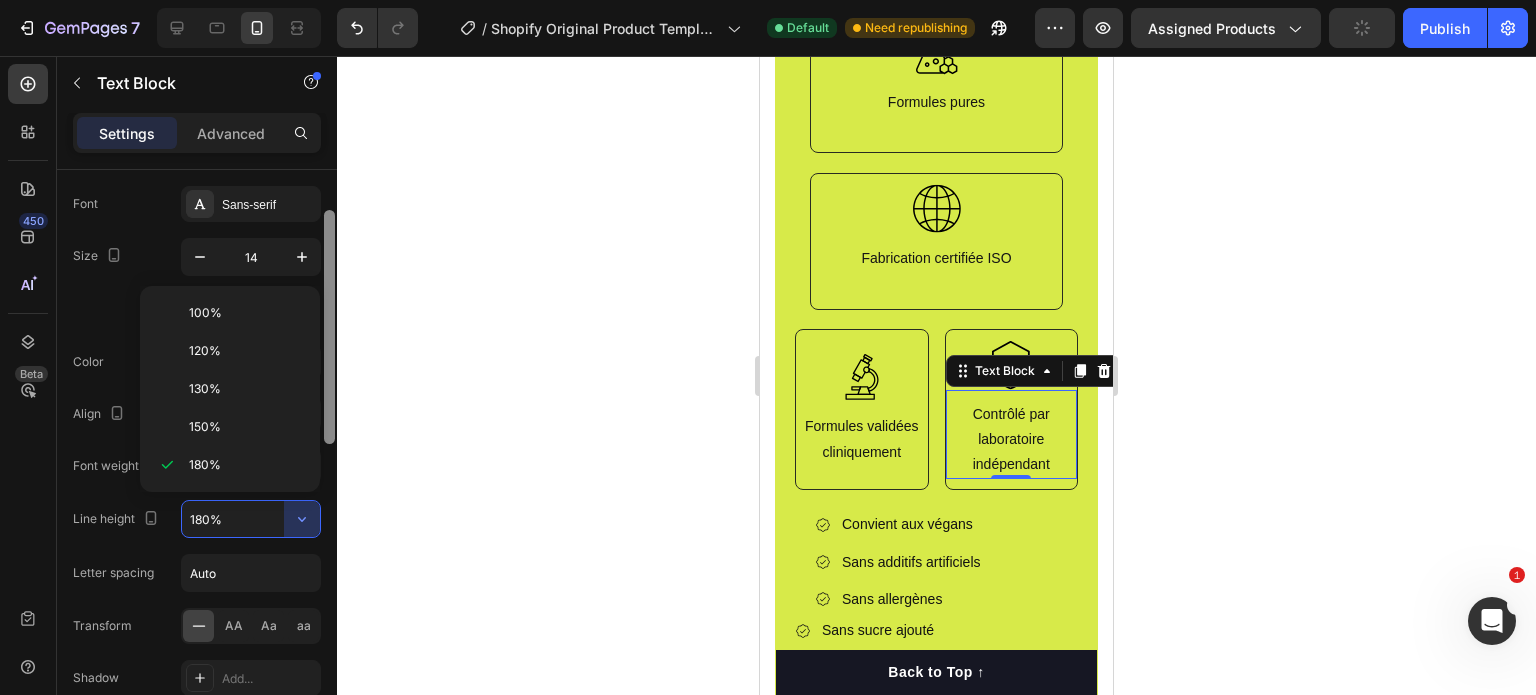 type on "130%" 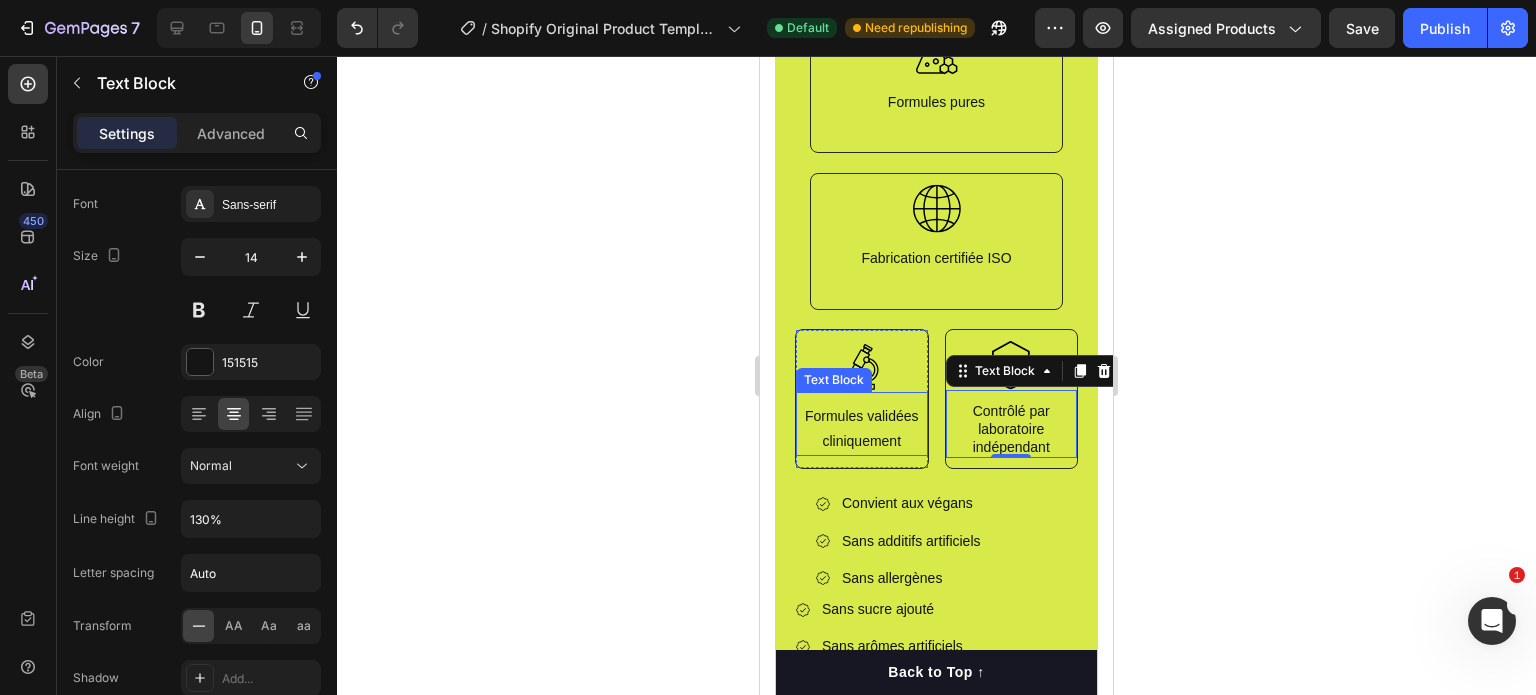 click on "Formules validées cliniquement" at bounding box center (862, 429) 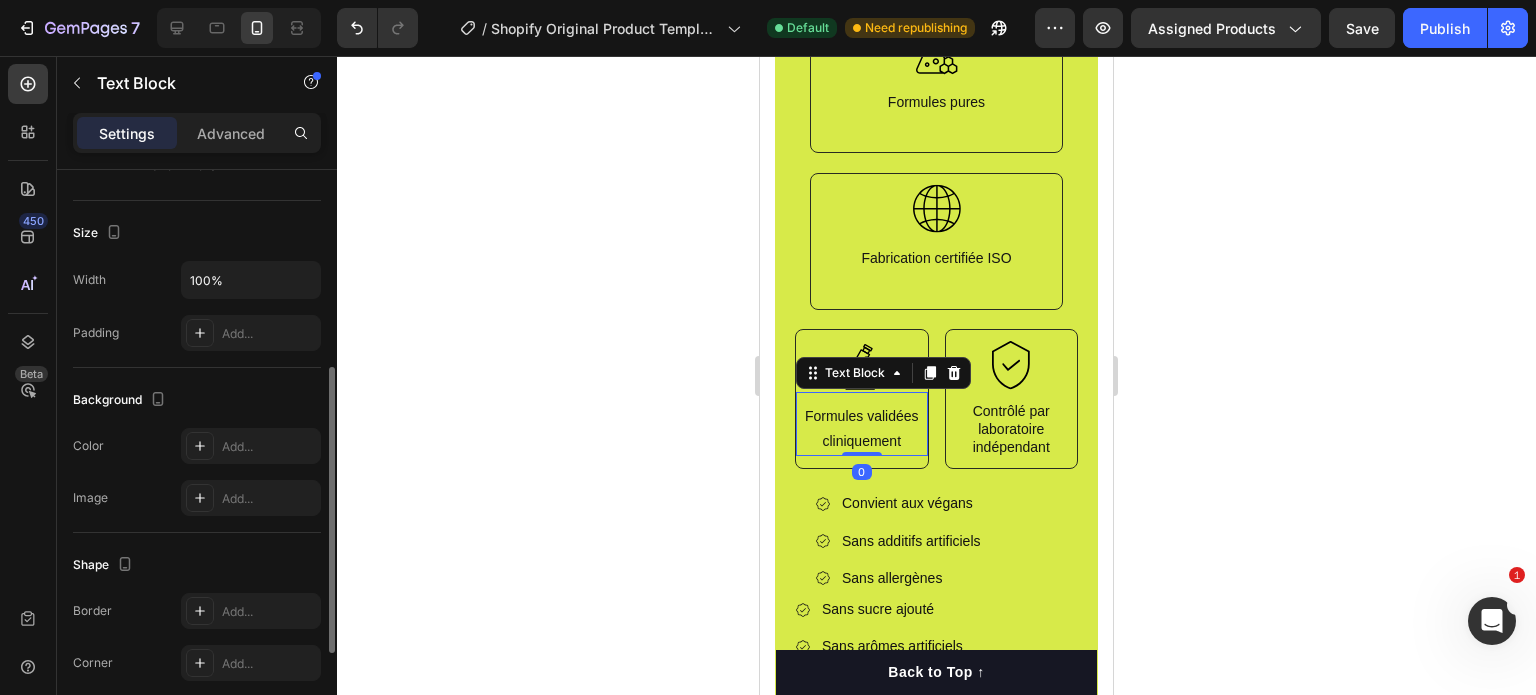 scroll, scrollTop: 100, scrollLeft: 0, axis: vertical 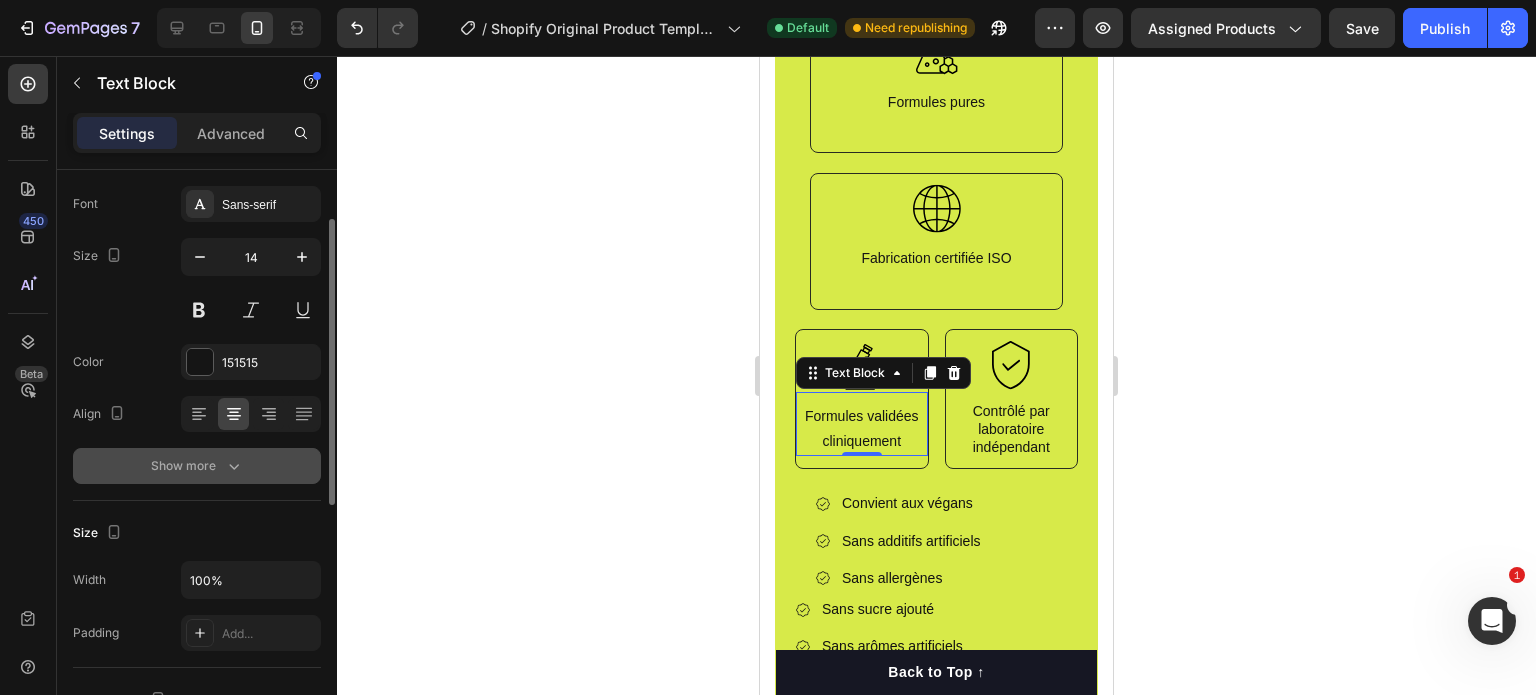 click 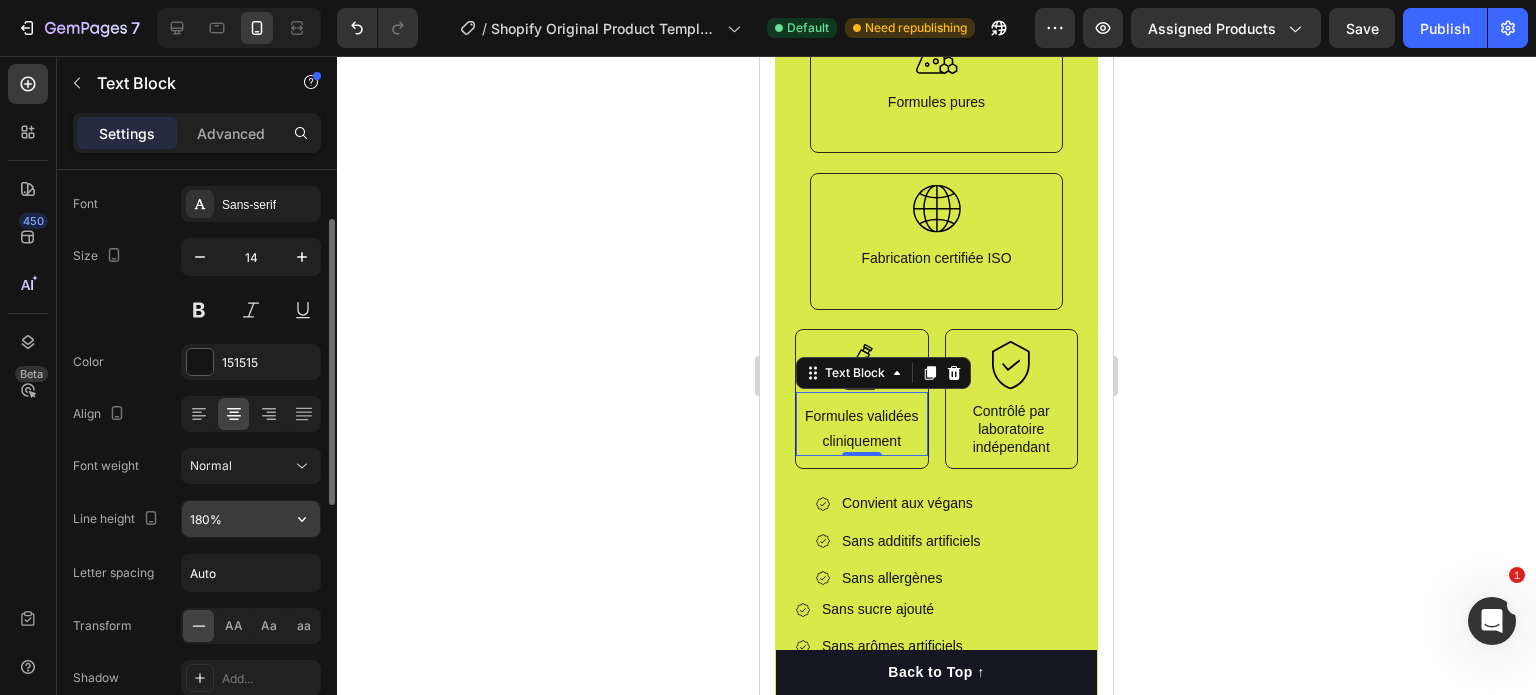 click on "180%" at bounding box center [251, 519] 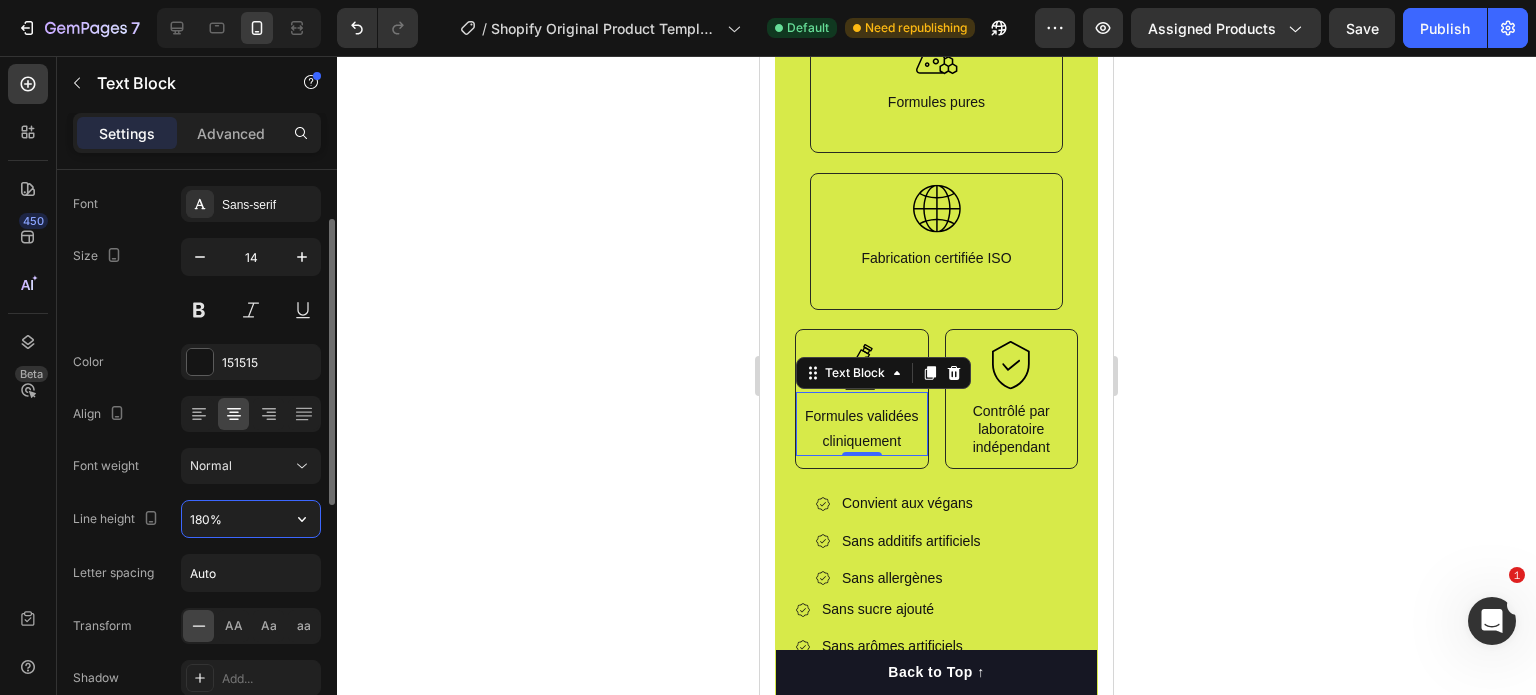 click 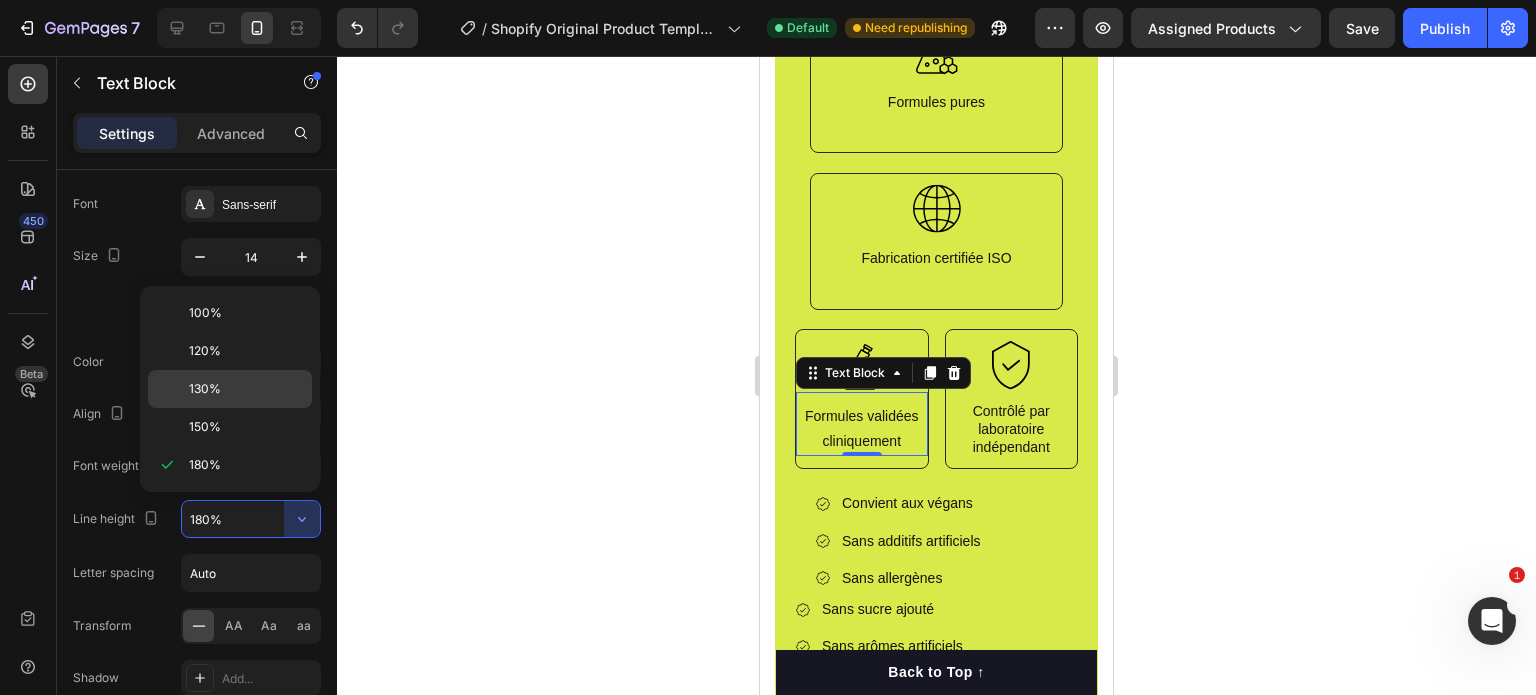 click on "130%" at bounding box center [246, 389] 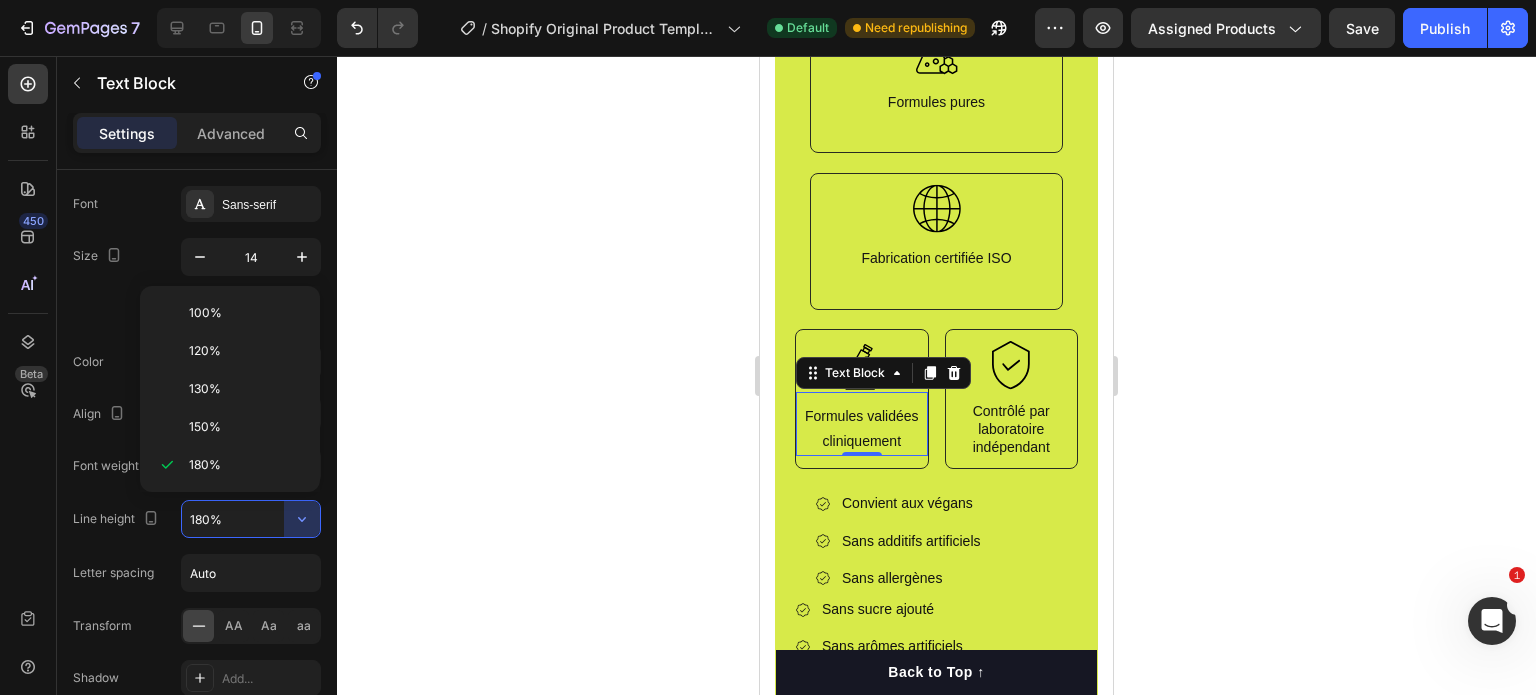 type on "130%" 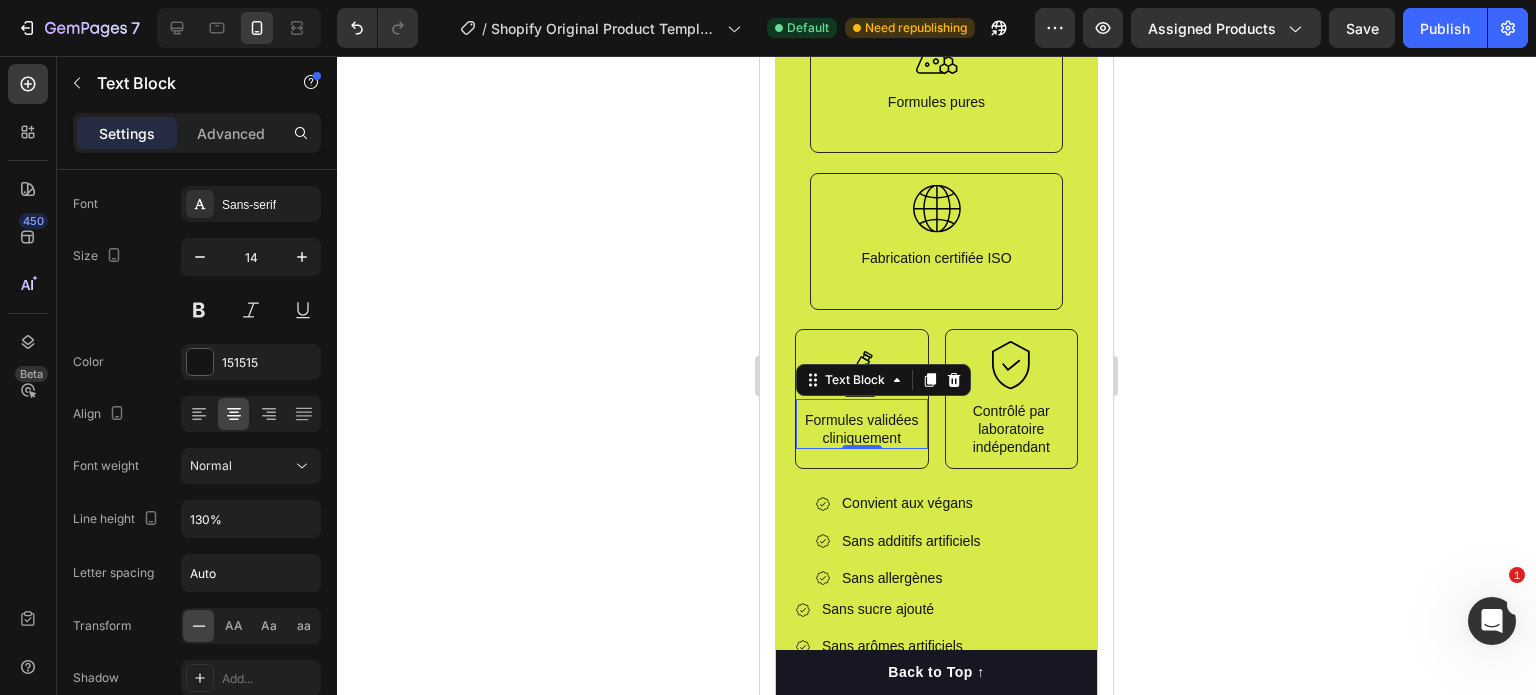 click 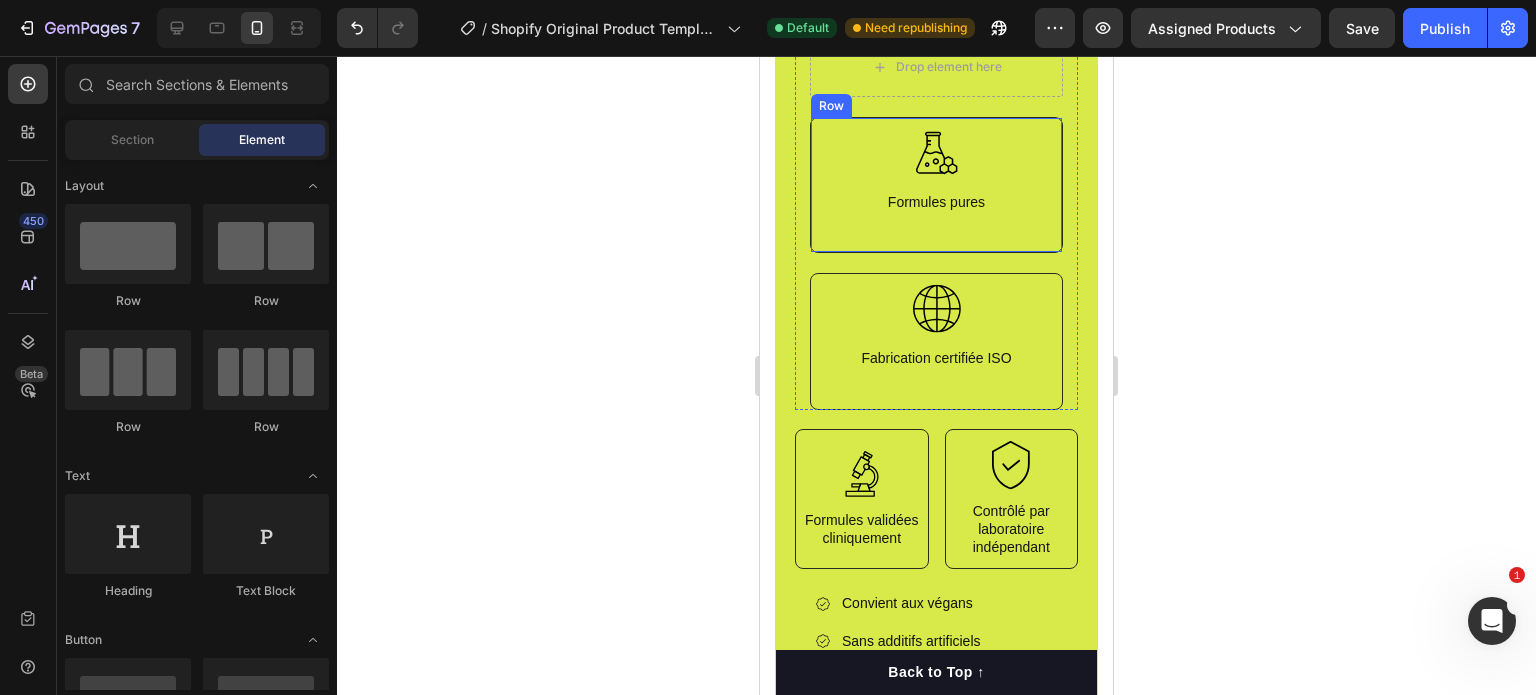 scroll, scrollTop: 1815, scrollLeft: 0, axis: vertical 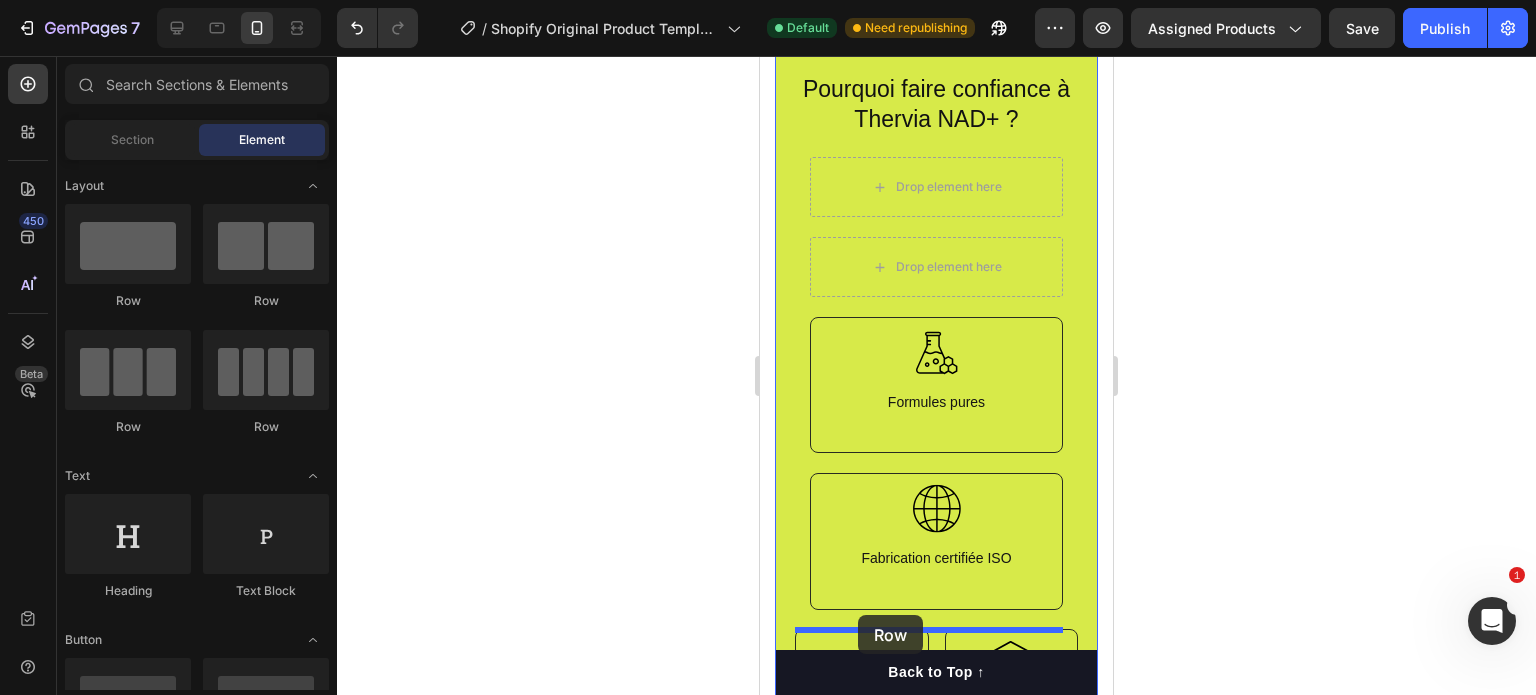 drag, startPoint x: 1004, startPoint y: 323, endPoint x: 1945, endPoint y: 543, distance: 966.3752 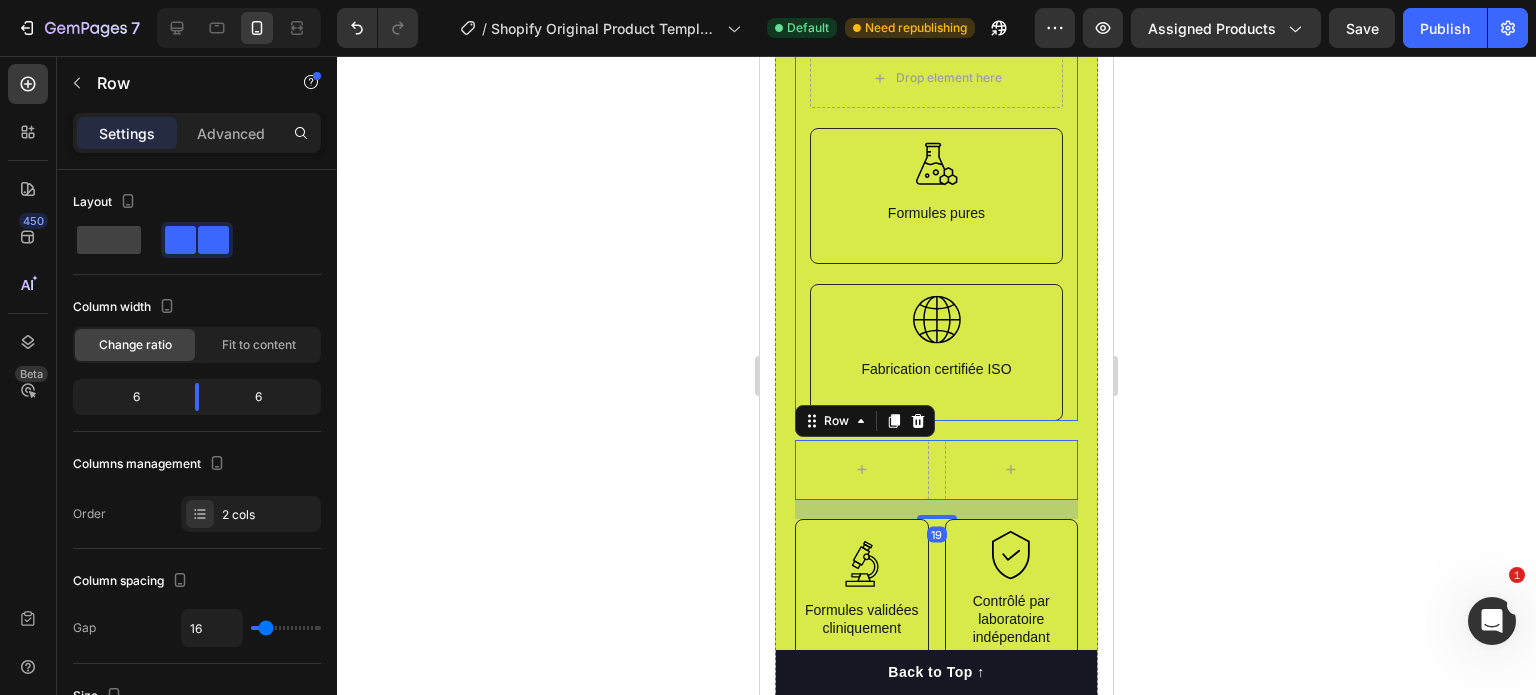 scroll, scrollTop: 2015, scrollLeft: 0, axis: vertical 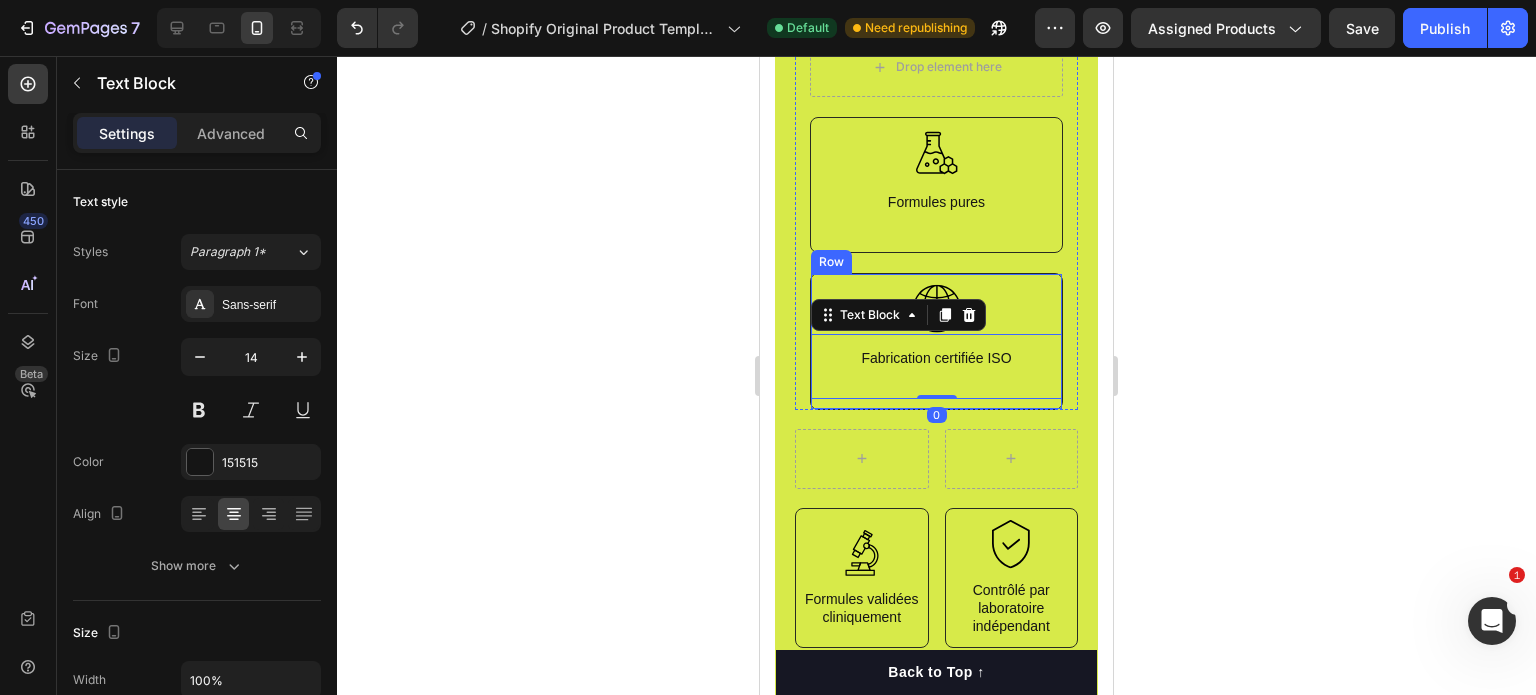 click on "Icon Fabrication certifiée ISO   Text Block   0 Row" at bounding box center [936, 341] 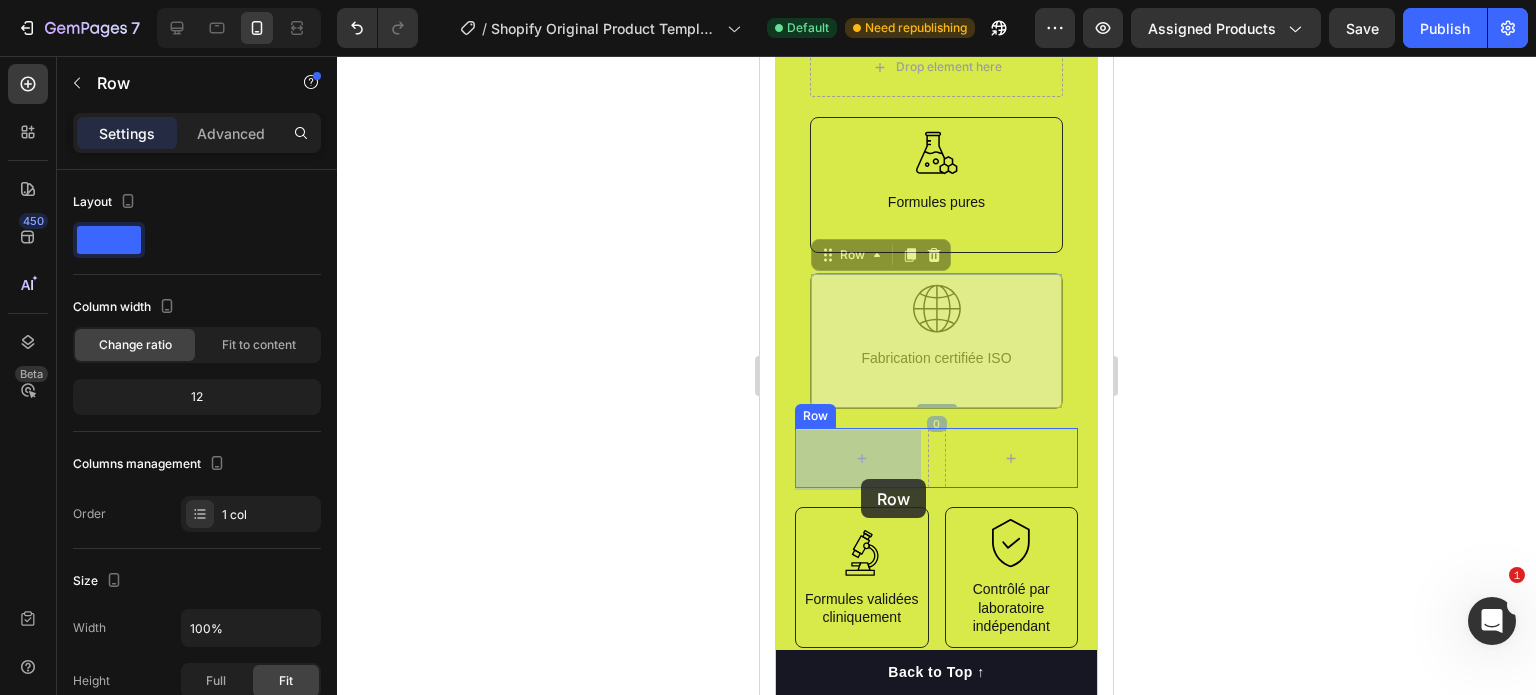 drag, startPoint x: 1033, startPoint y: 404, endPoint x: 871, endPoint y: 483, distance: 180.23596 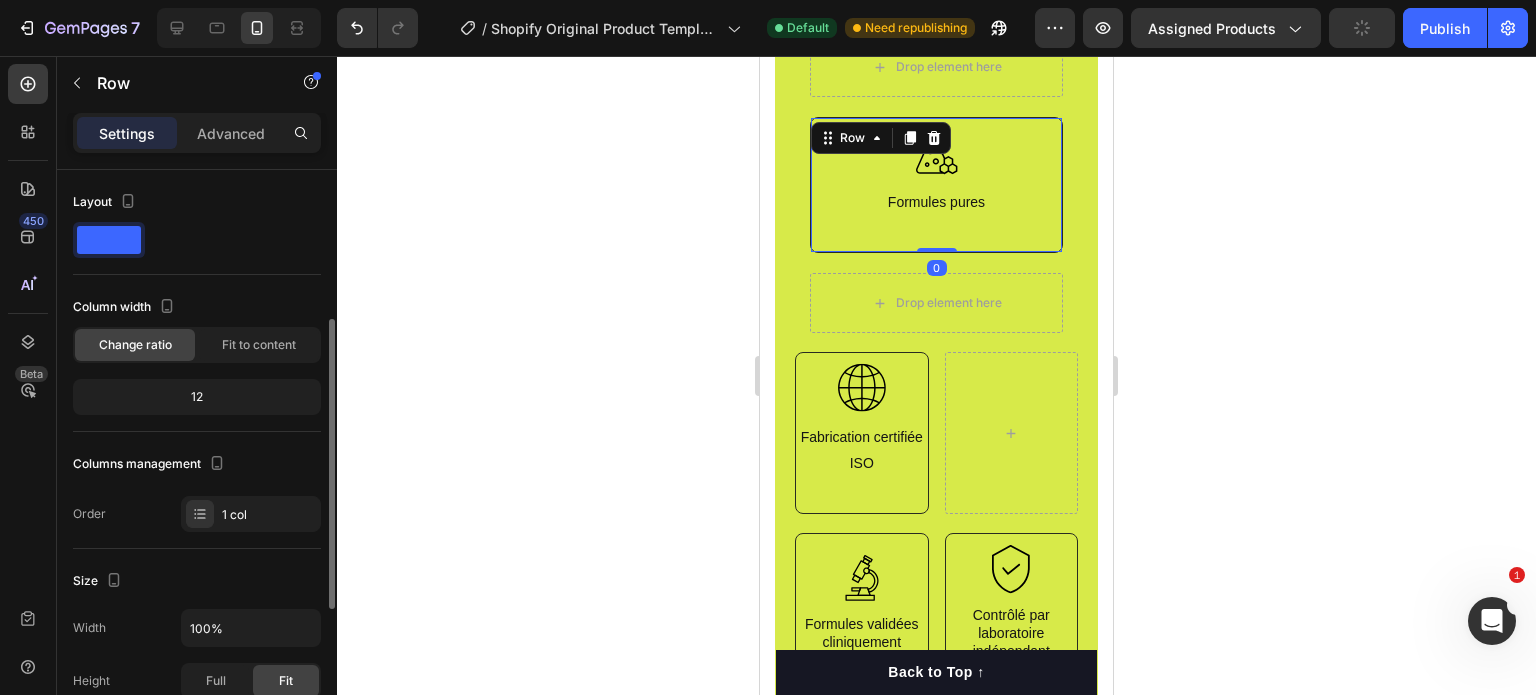 scroll, scrollTop: 100, scrollLeft: 0, axis: vertical 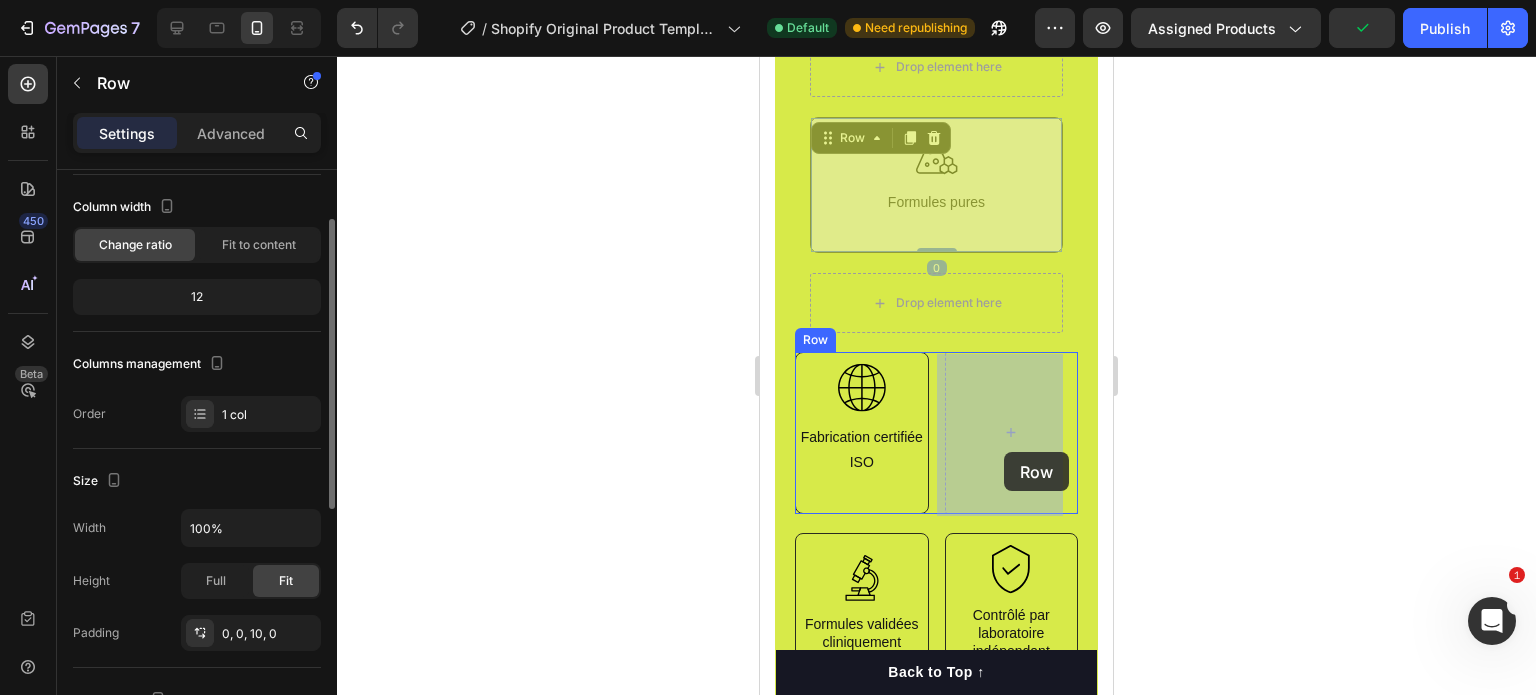 drag, startPoint x: 1026, startPoint y: 248, endPoint x: 1892, endPoint y: 483, distance: 897.3188 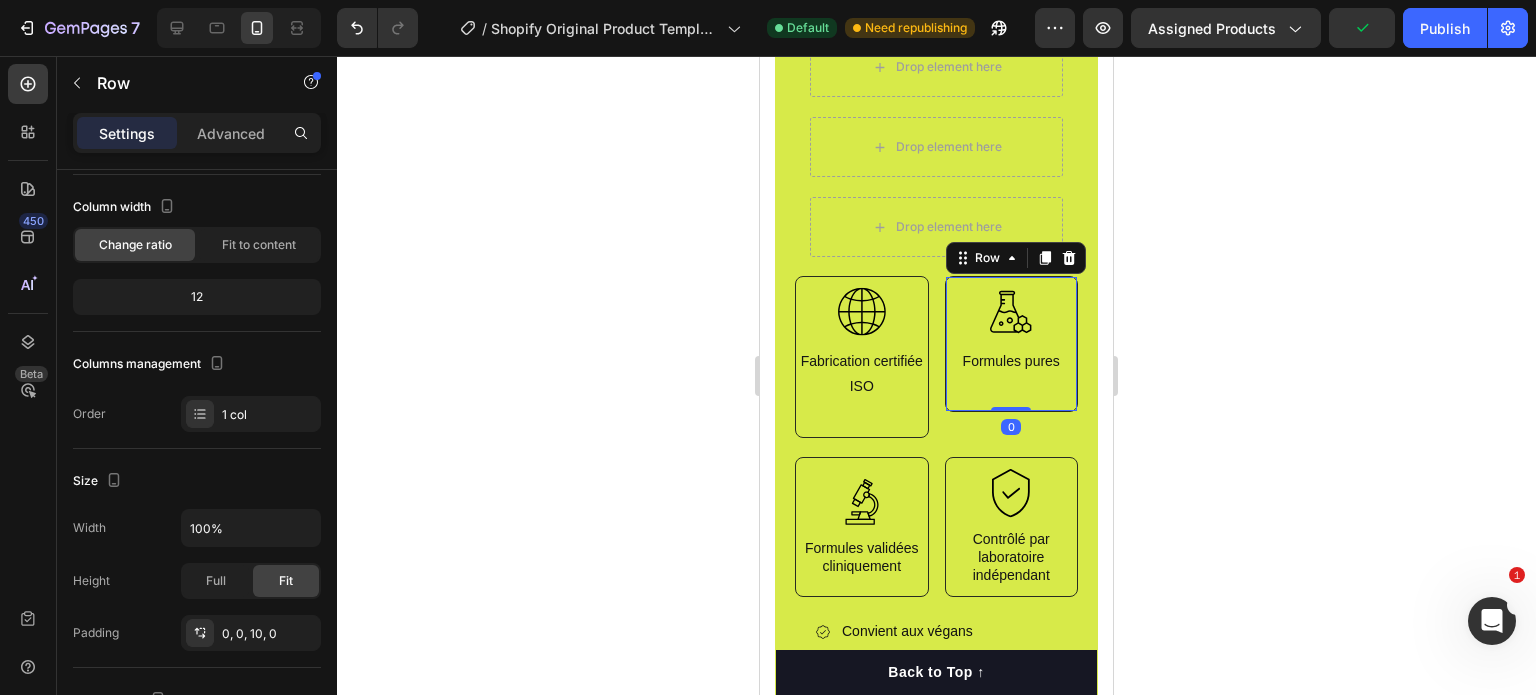 click 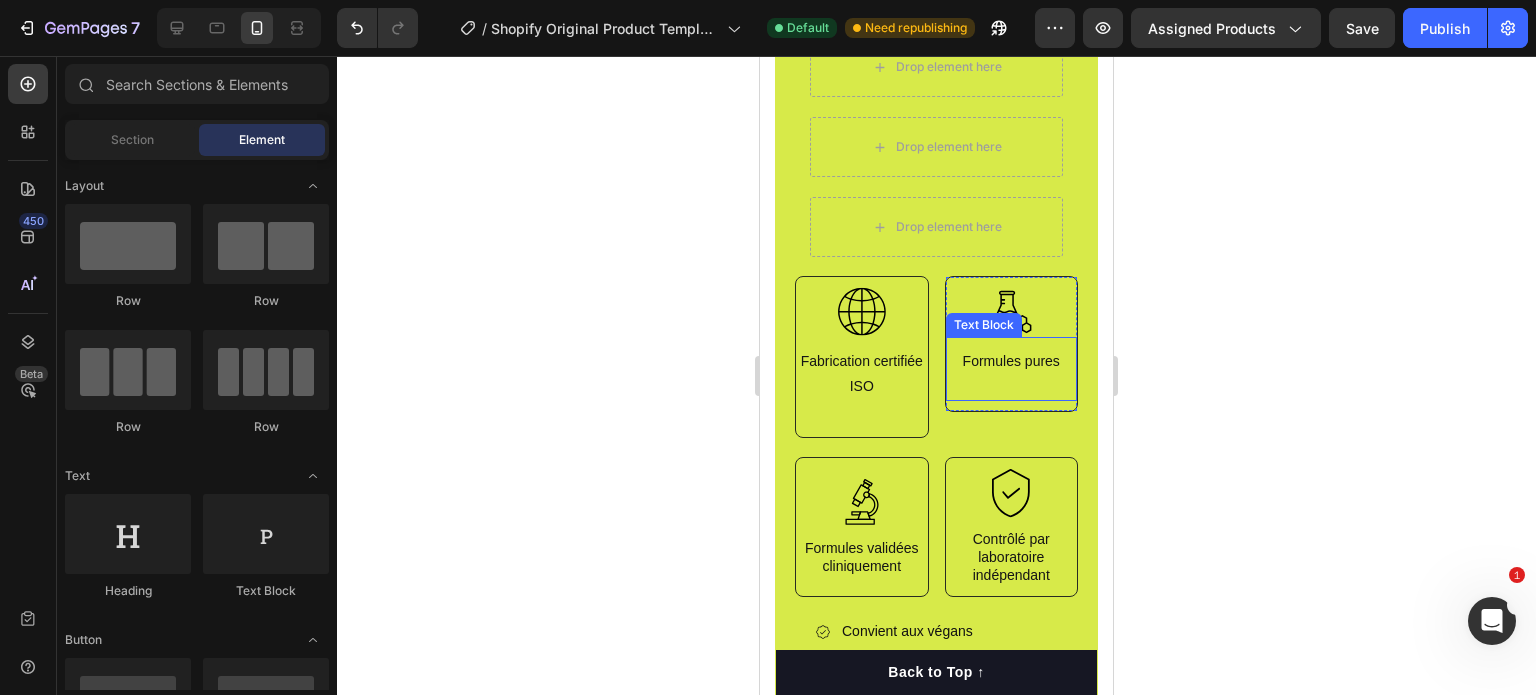 click on "Formules pures" at bounding box center [1012, 374] 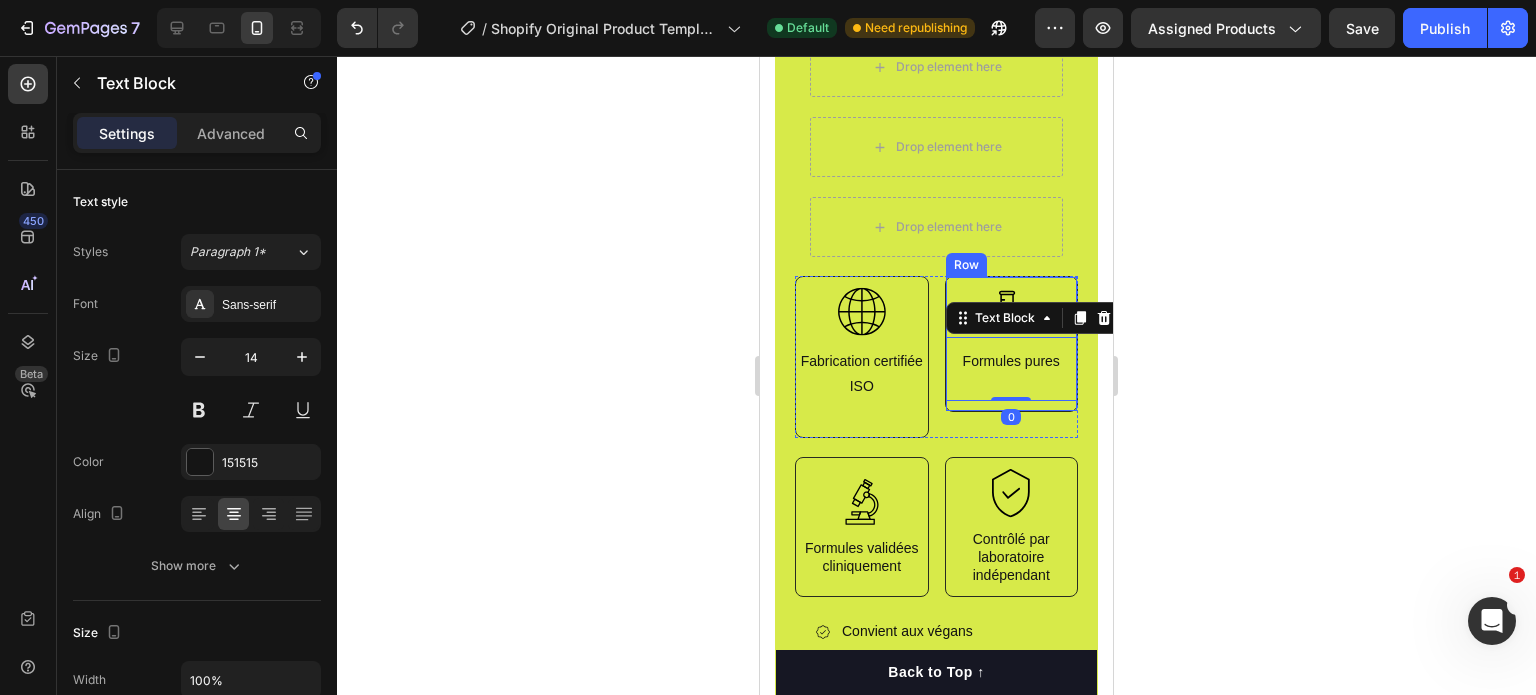click on "Icon Formules pures   Text Block   0 Row" at bounding box center (1012, 344) 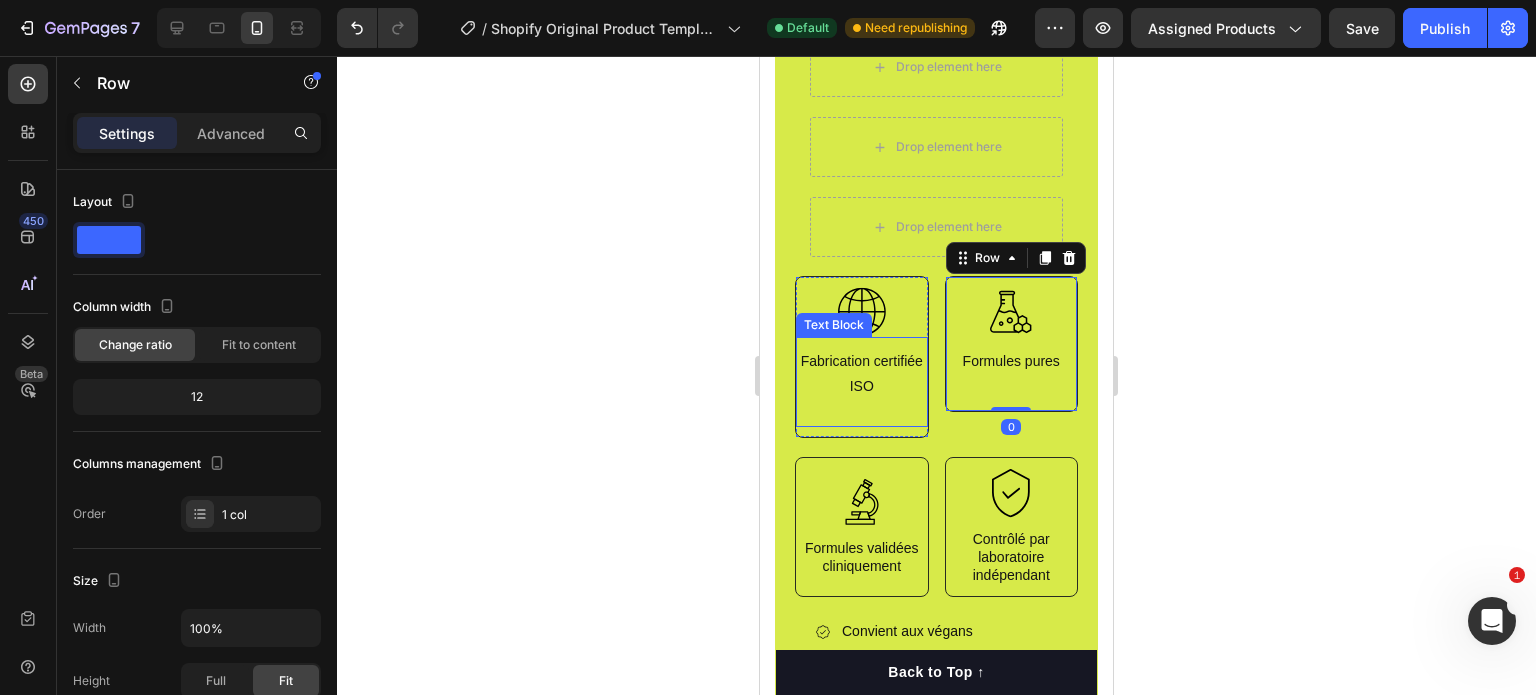 click at bounding box center (862, 411) 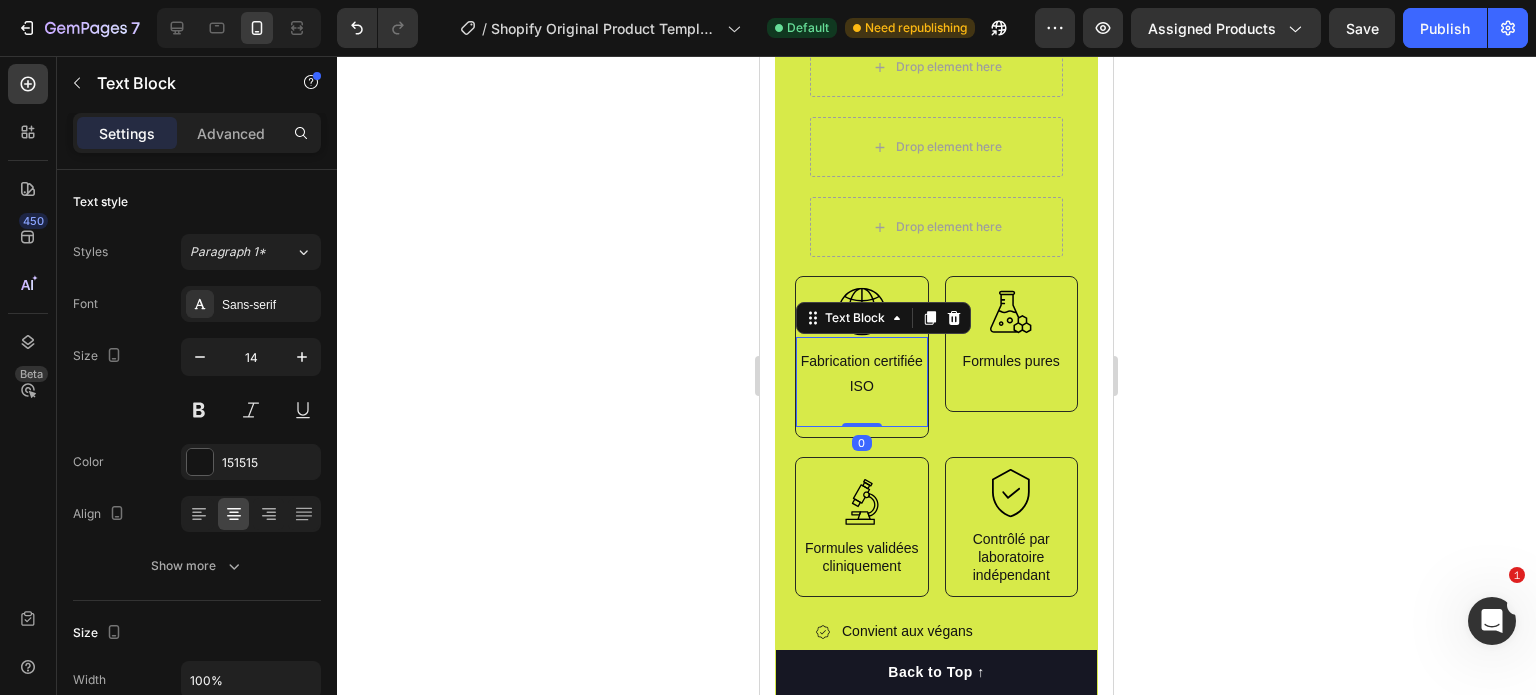 click at bounding box center (862, 411) 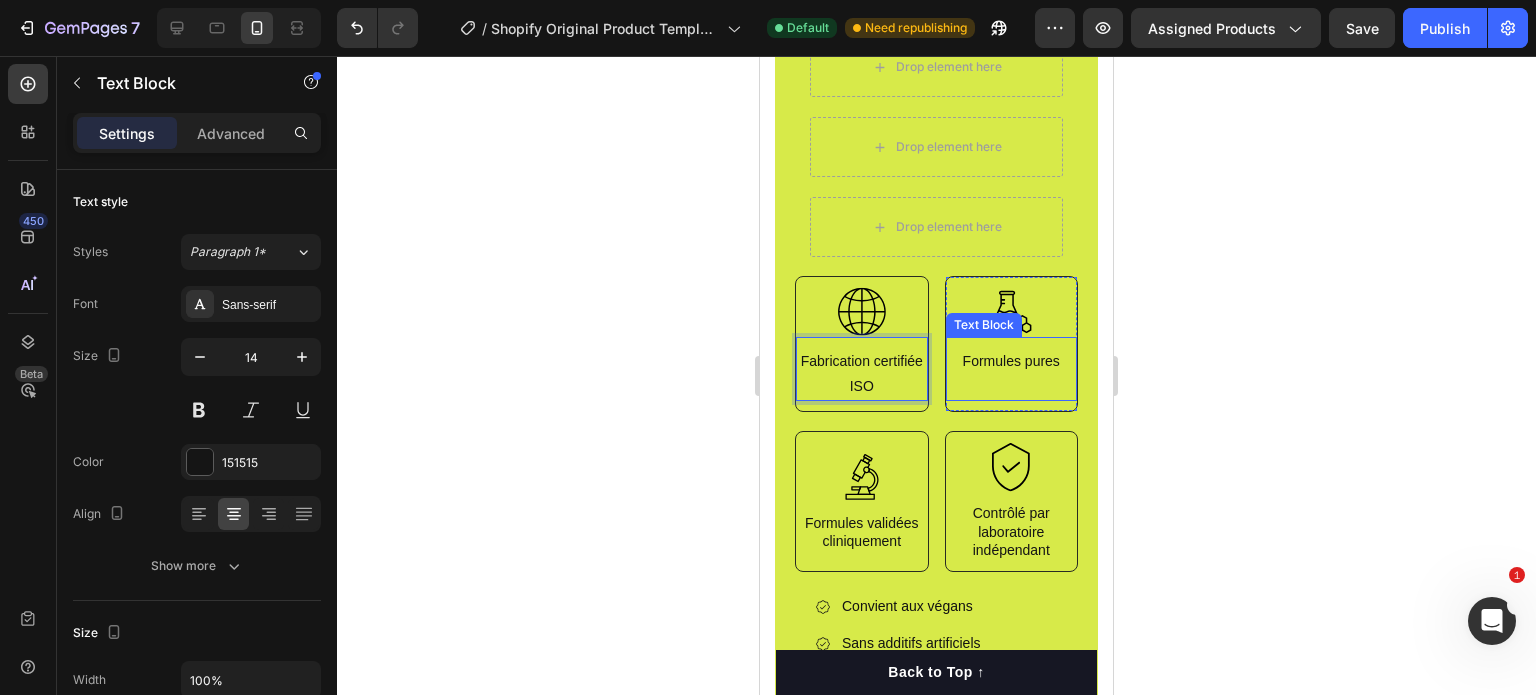 click at bounding box center [1012, 386] 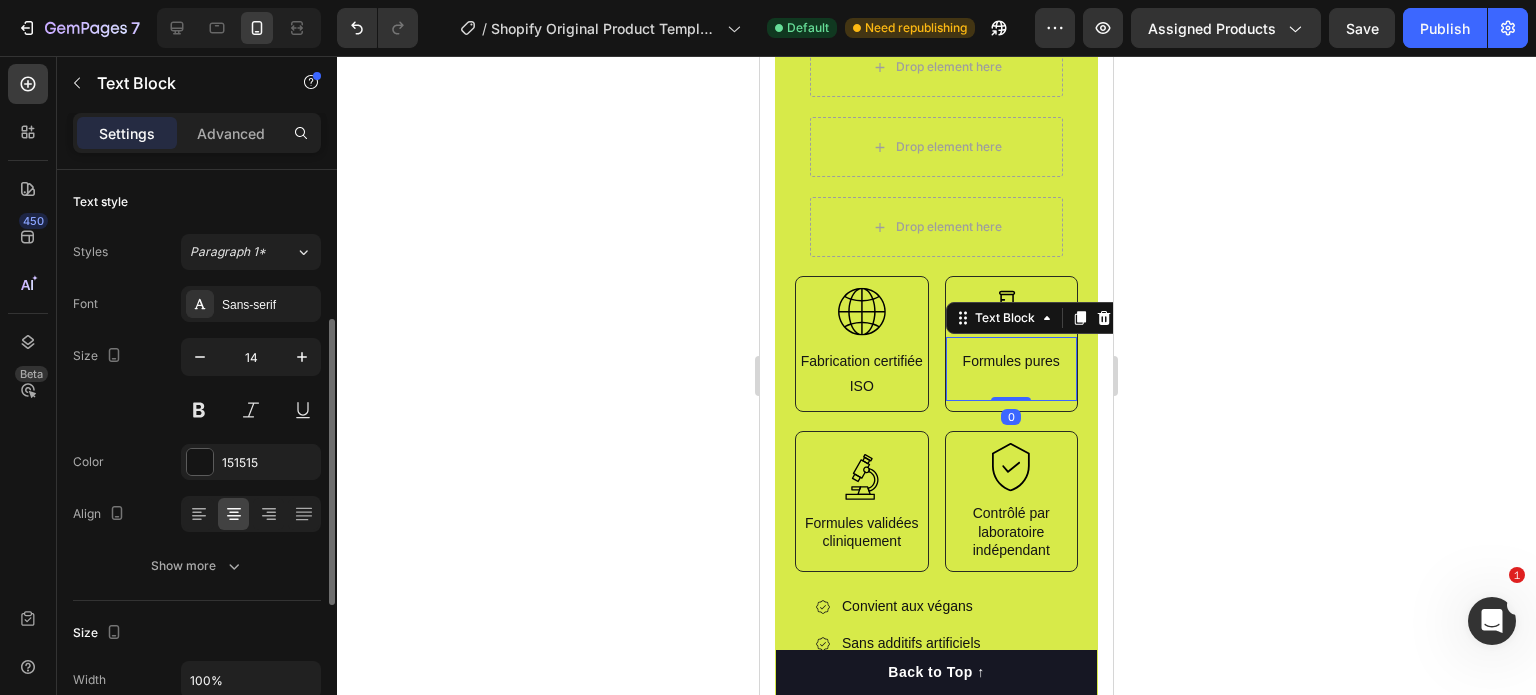 scroll, scrollTop: 100, scrollLeft: 0, axis: vertical 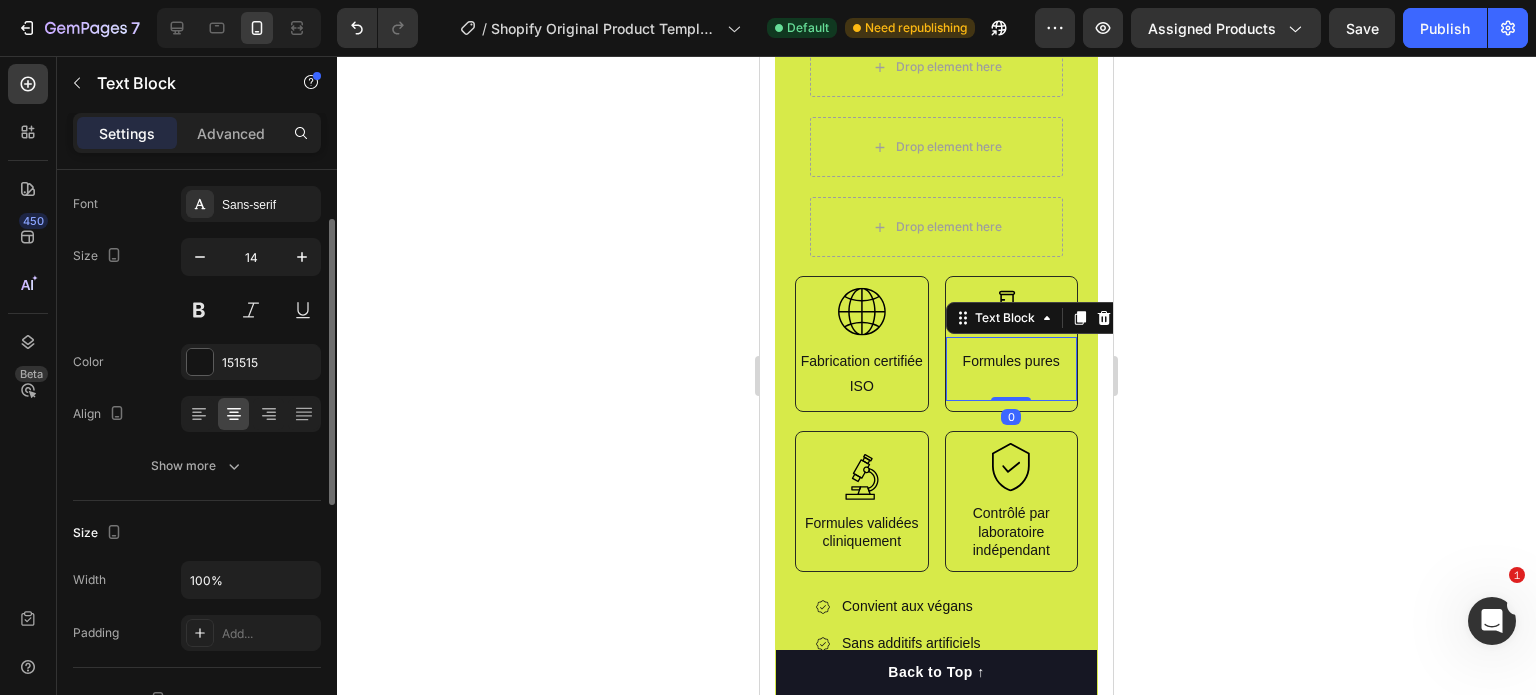 click at bounding box center (1012, 386) 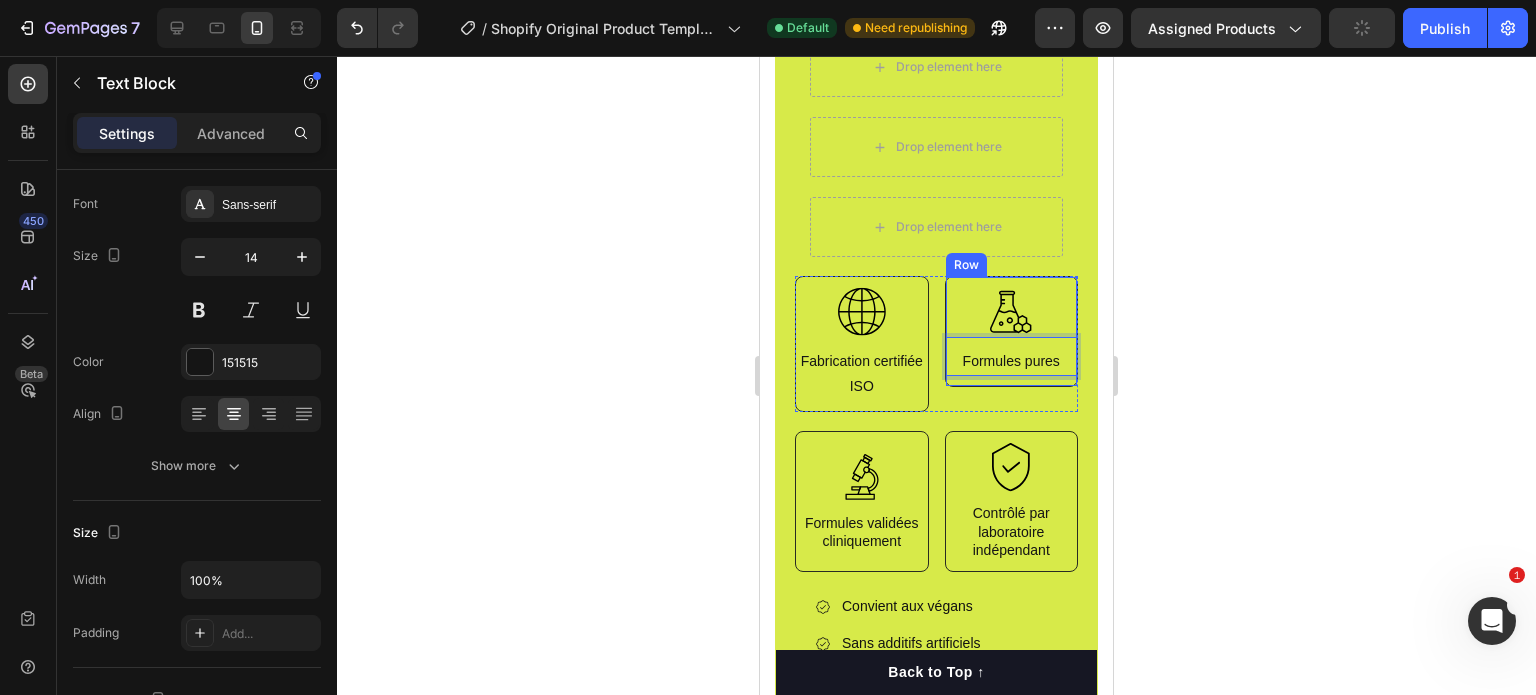 click on "Icon Formules pures Text Block   0 Row" at bounding box center [1012, 331] 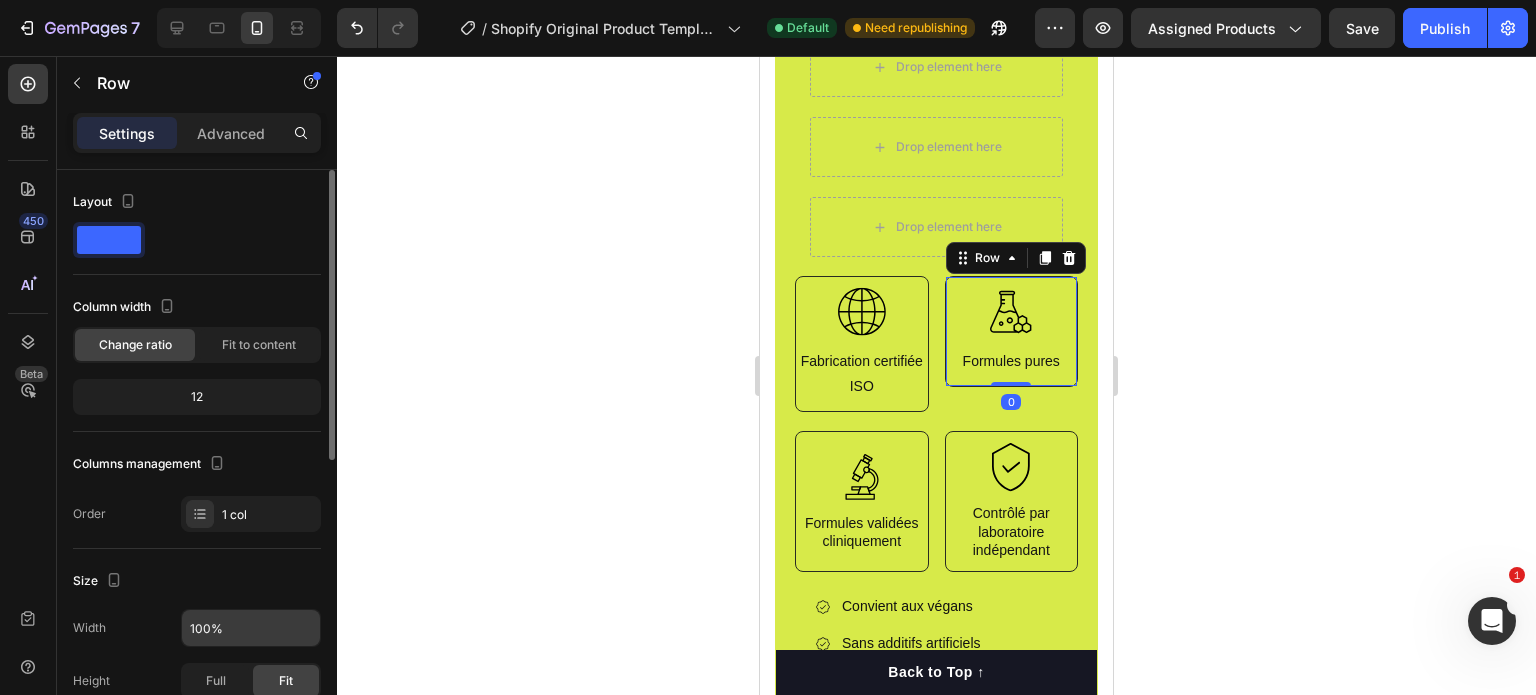 scroll, scrollTop: 300, scrollLeft: 0, axis: vertical 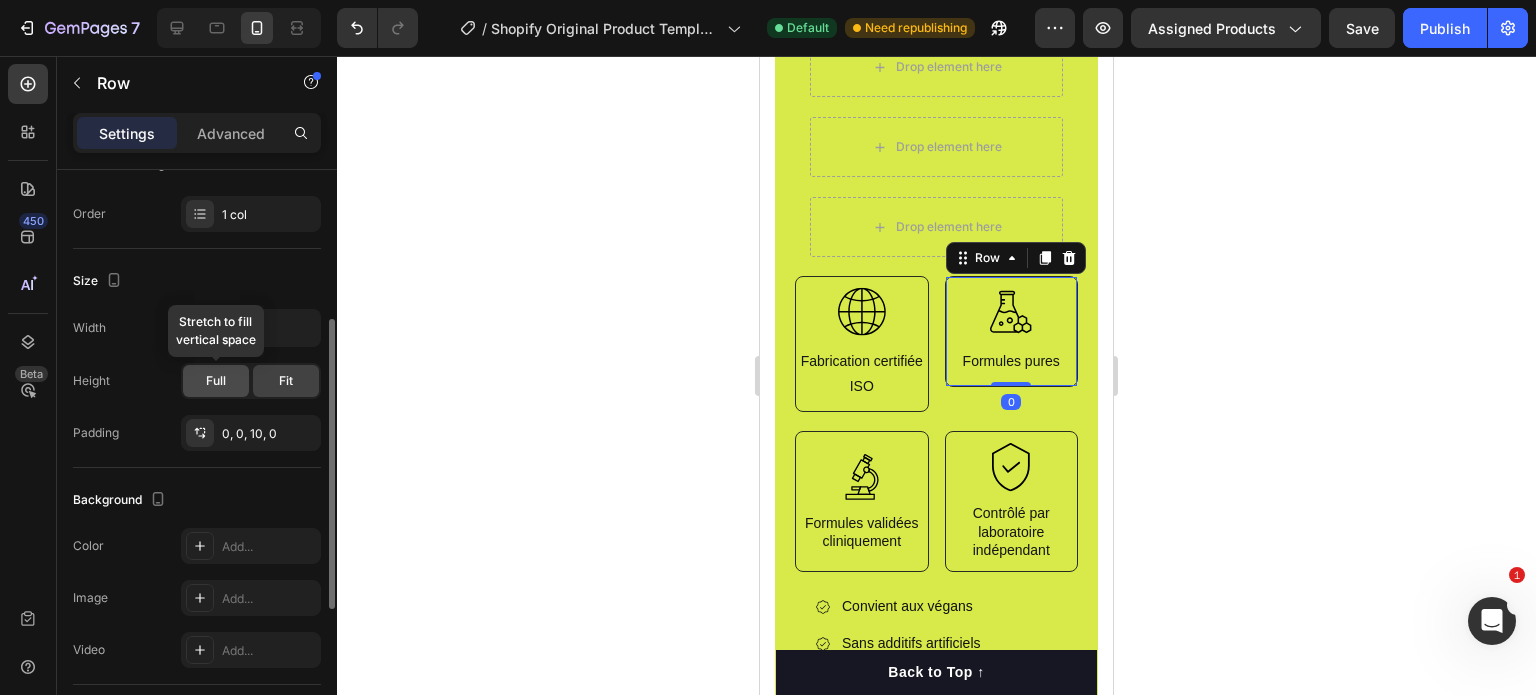 click on "Full" 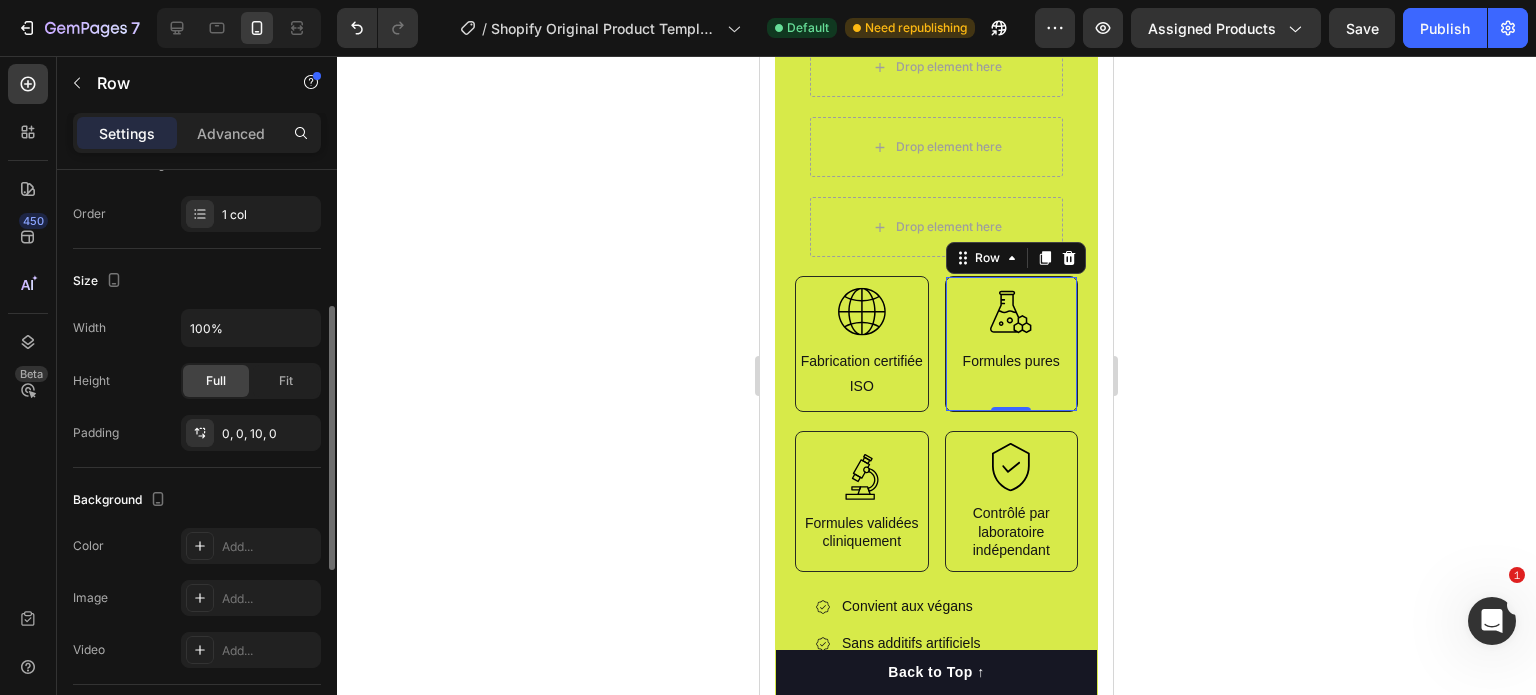 scroll, scrollTop: 696, scrollLeft: 0, axis: vertical 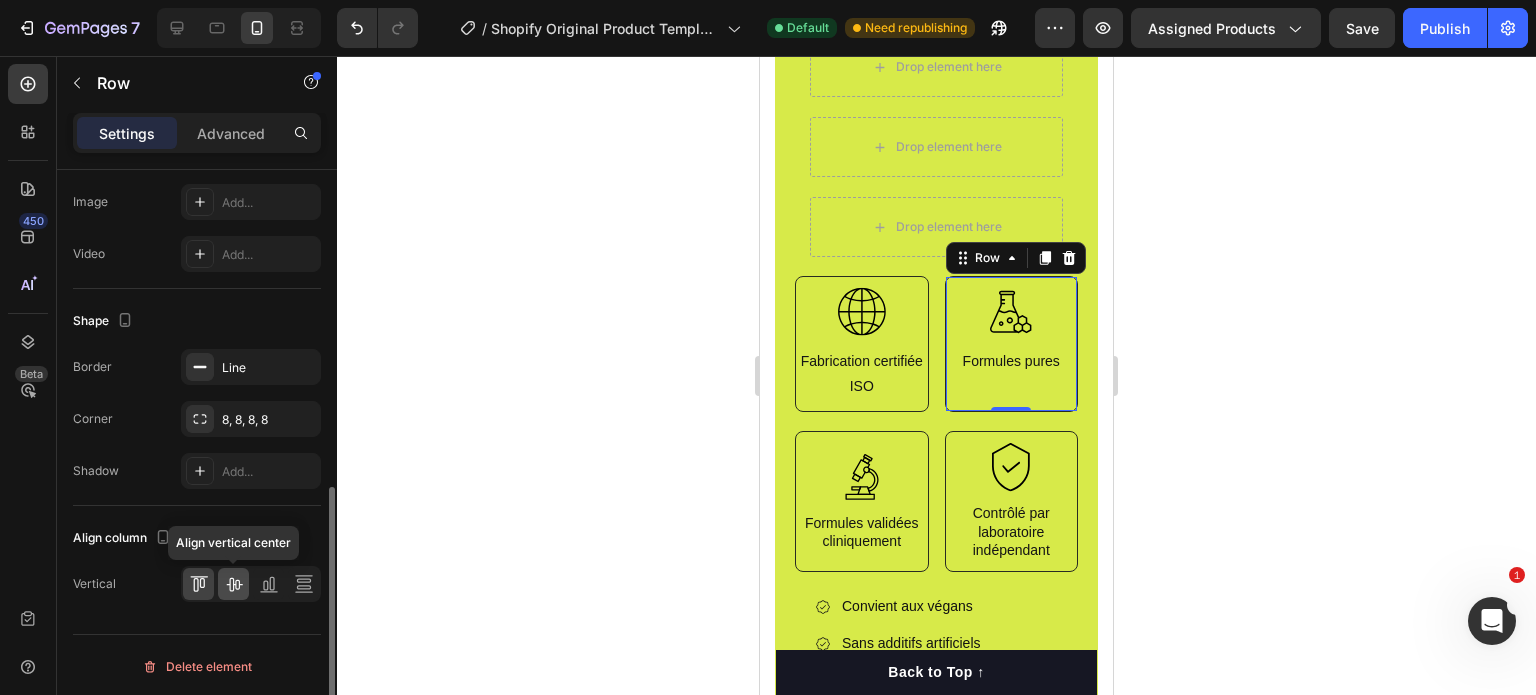 click 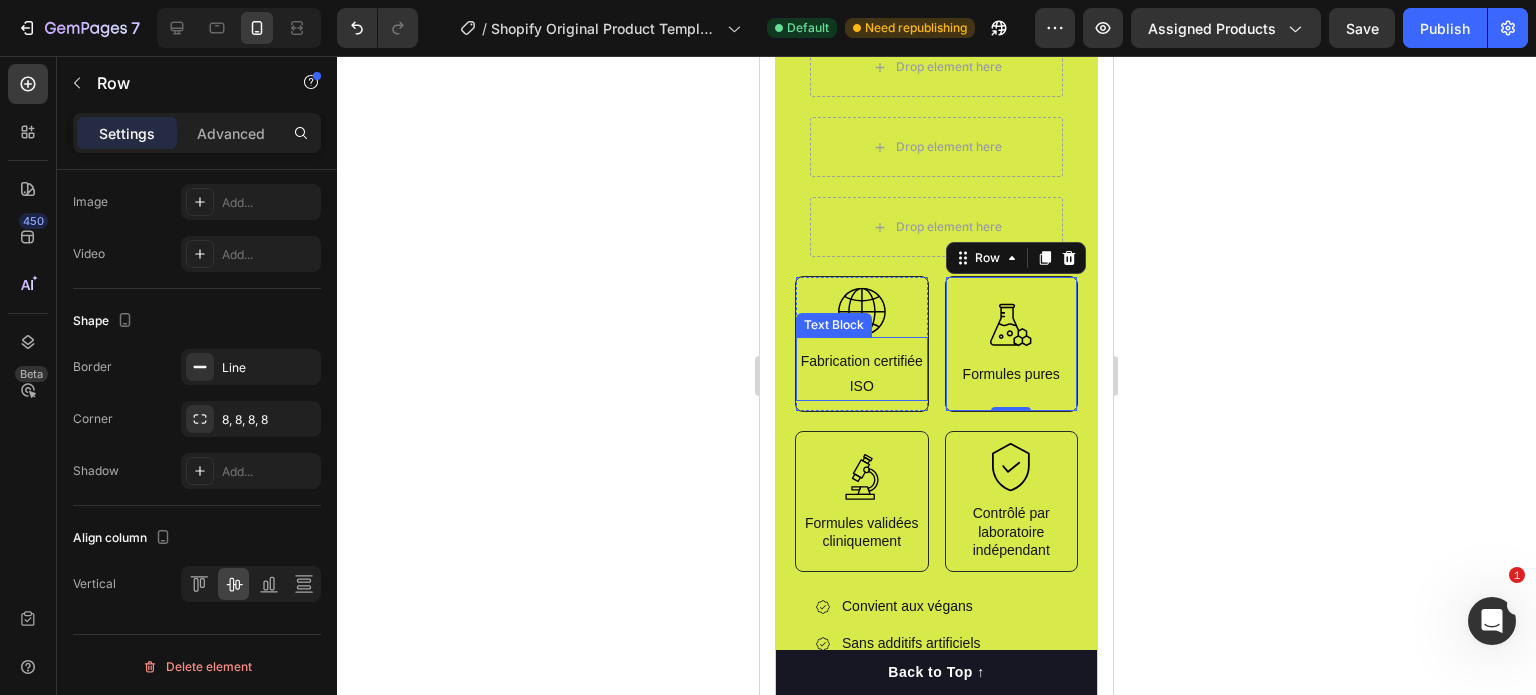 click on "Fabrication certifiée ISO" at bounding box center (862, 374) 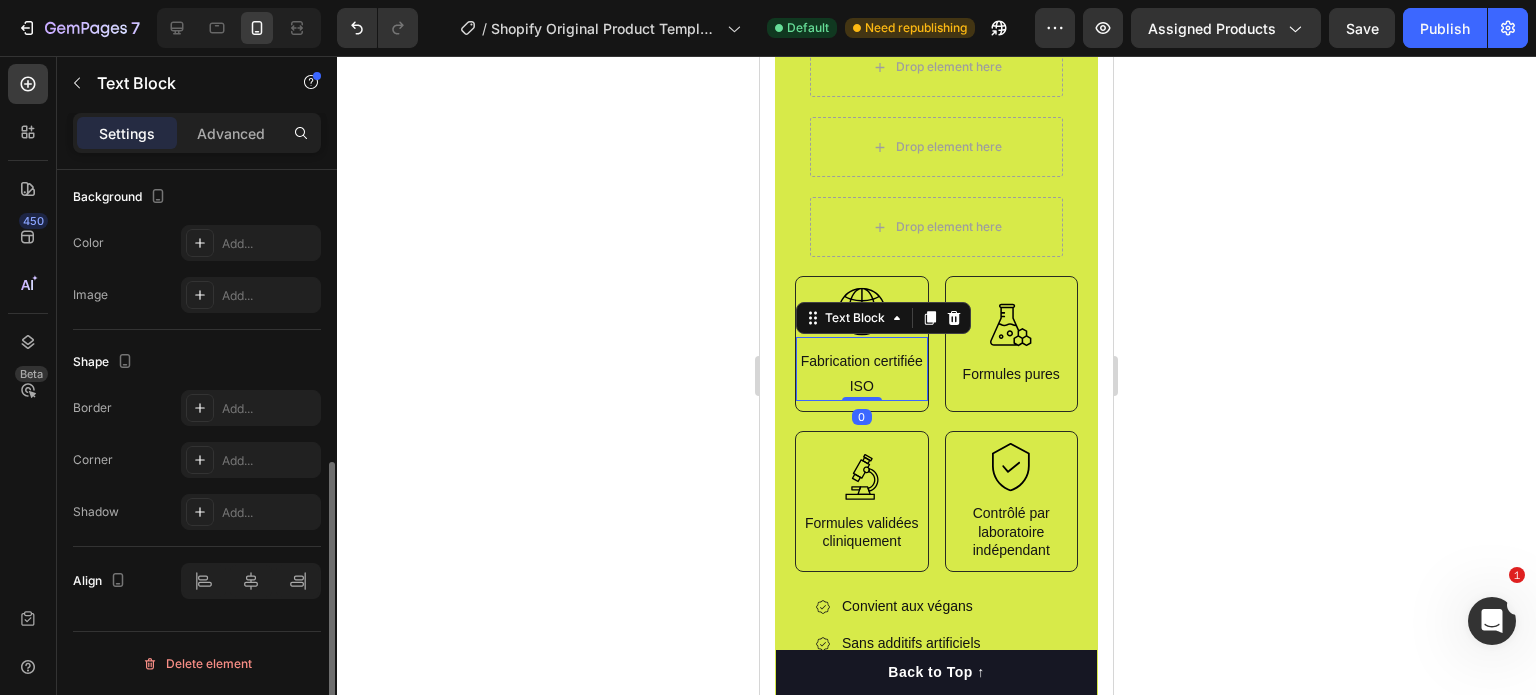 scroll, scrollTop: 0, scrollLeft: 0, axis: both 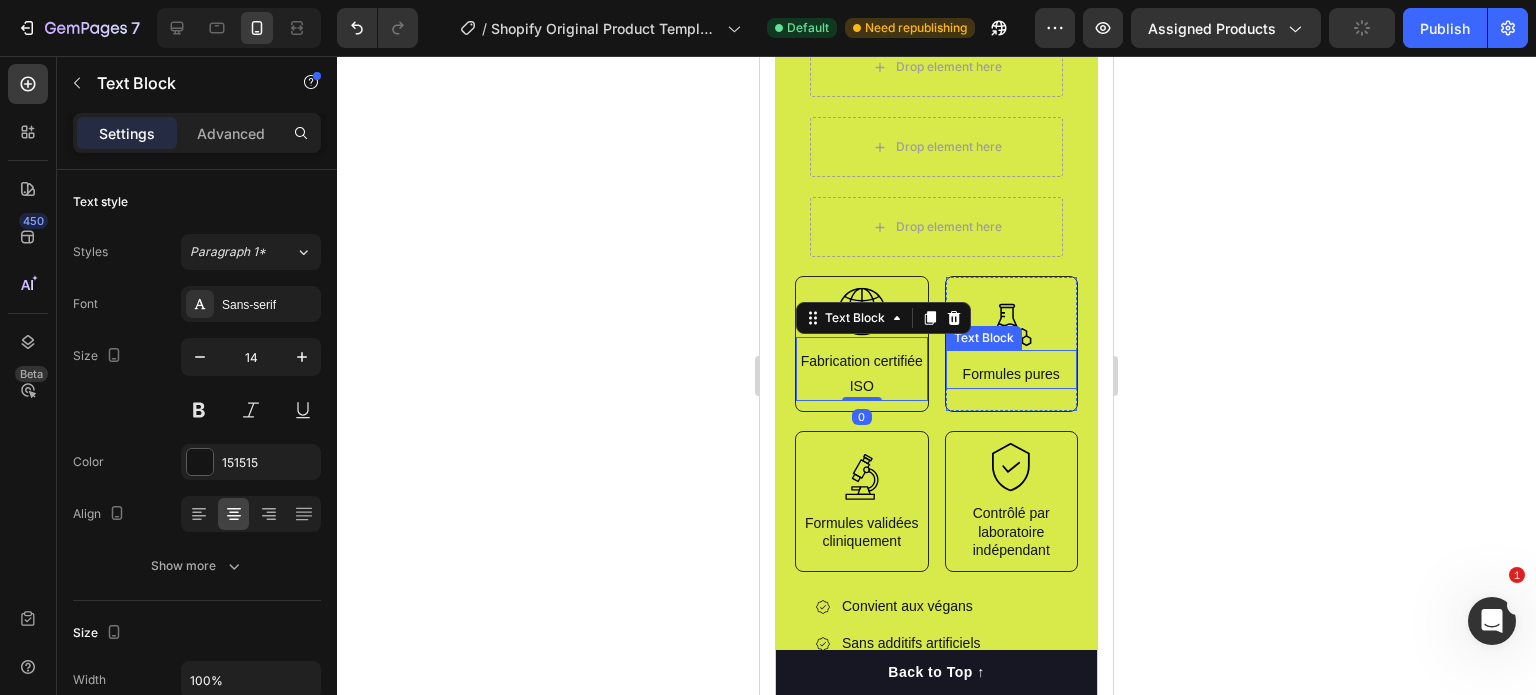 click on "Formules pures" at bounding box center (1012, 374) 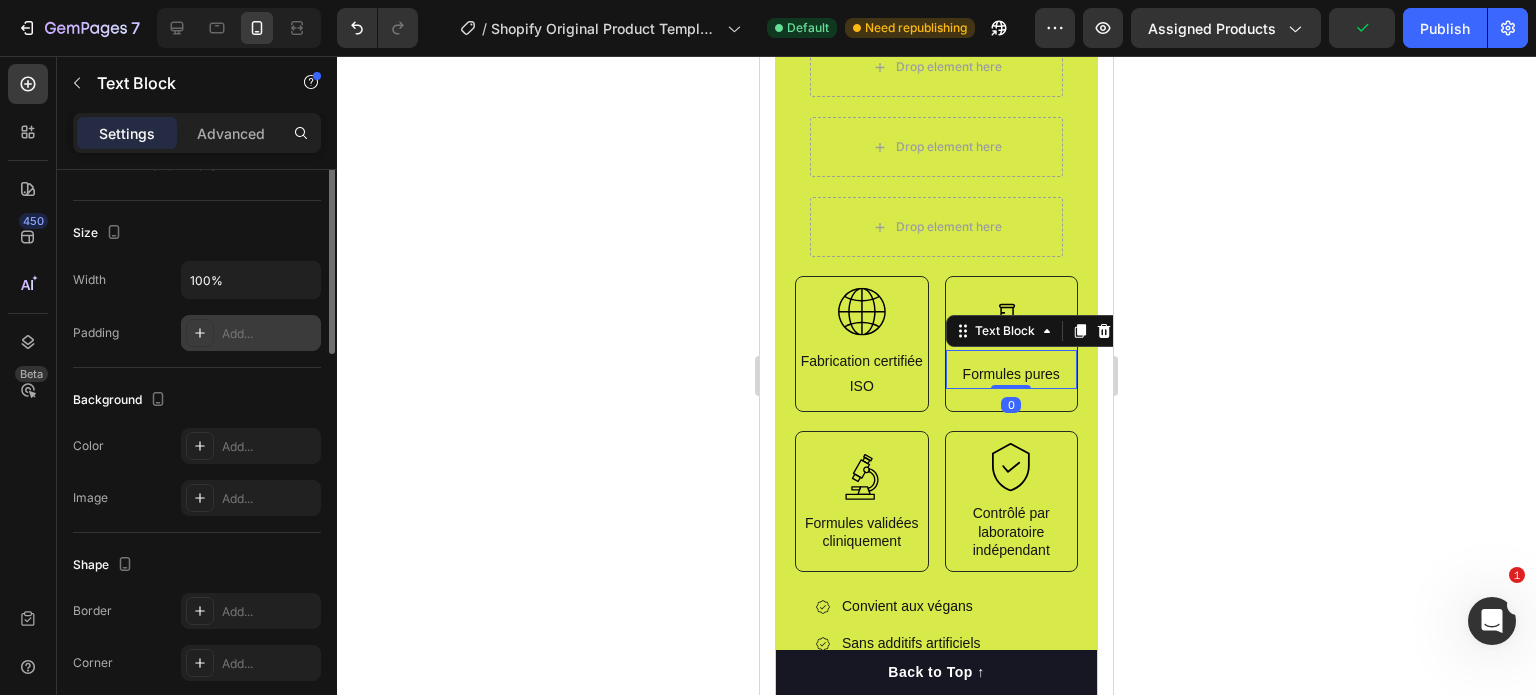 scroll, scrollTop: 200, scrollLeft: 0, axis: vertical 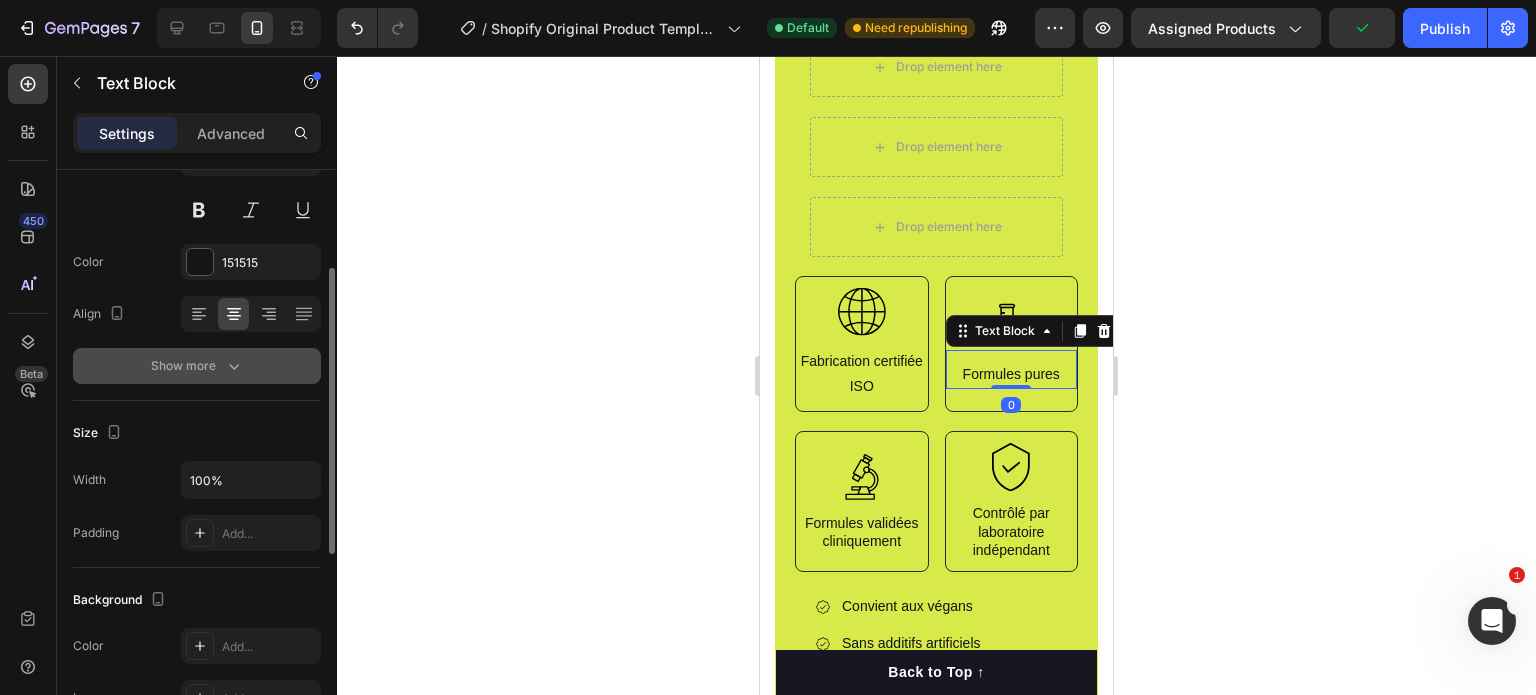 click on "Show more" at bounding box center [197, 366] 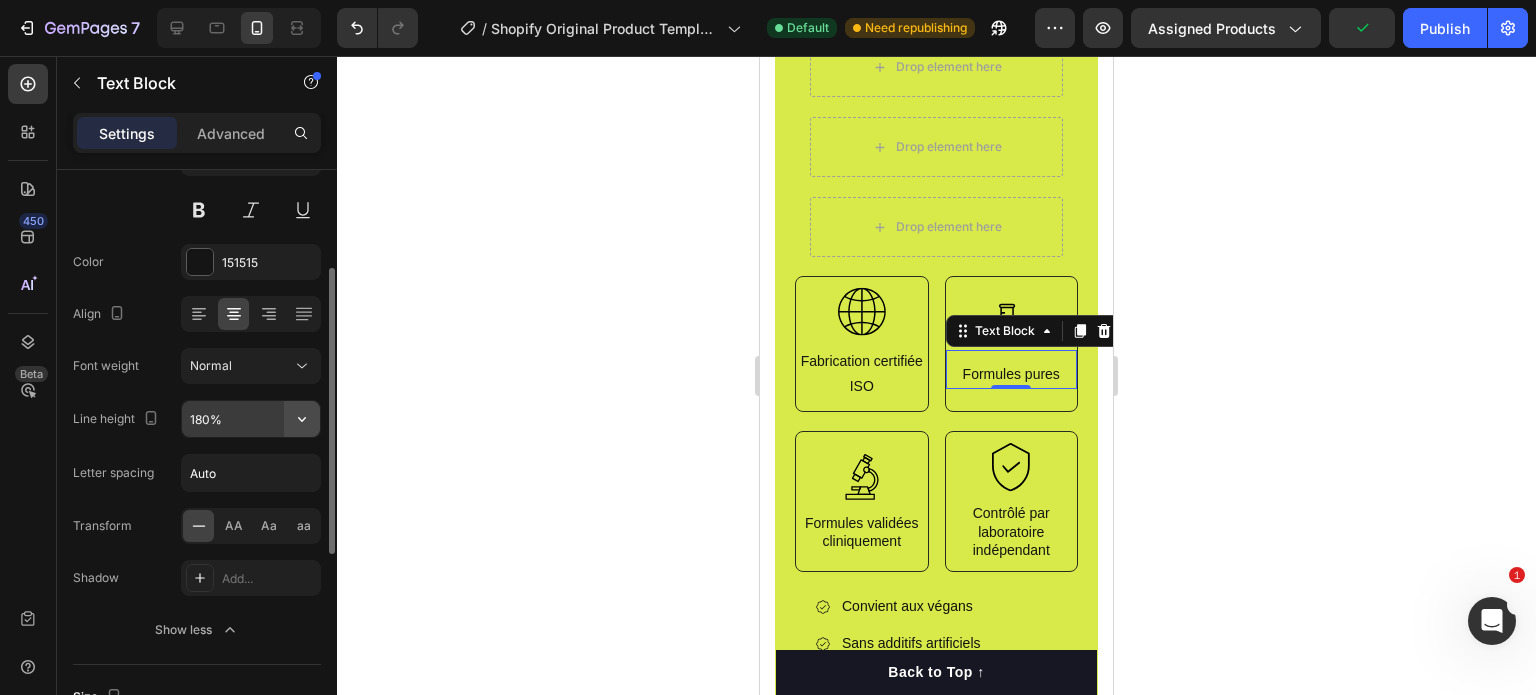 click 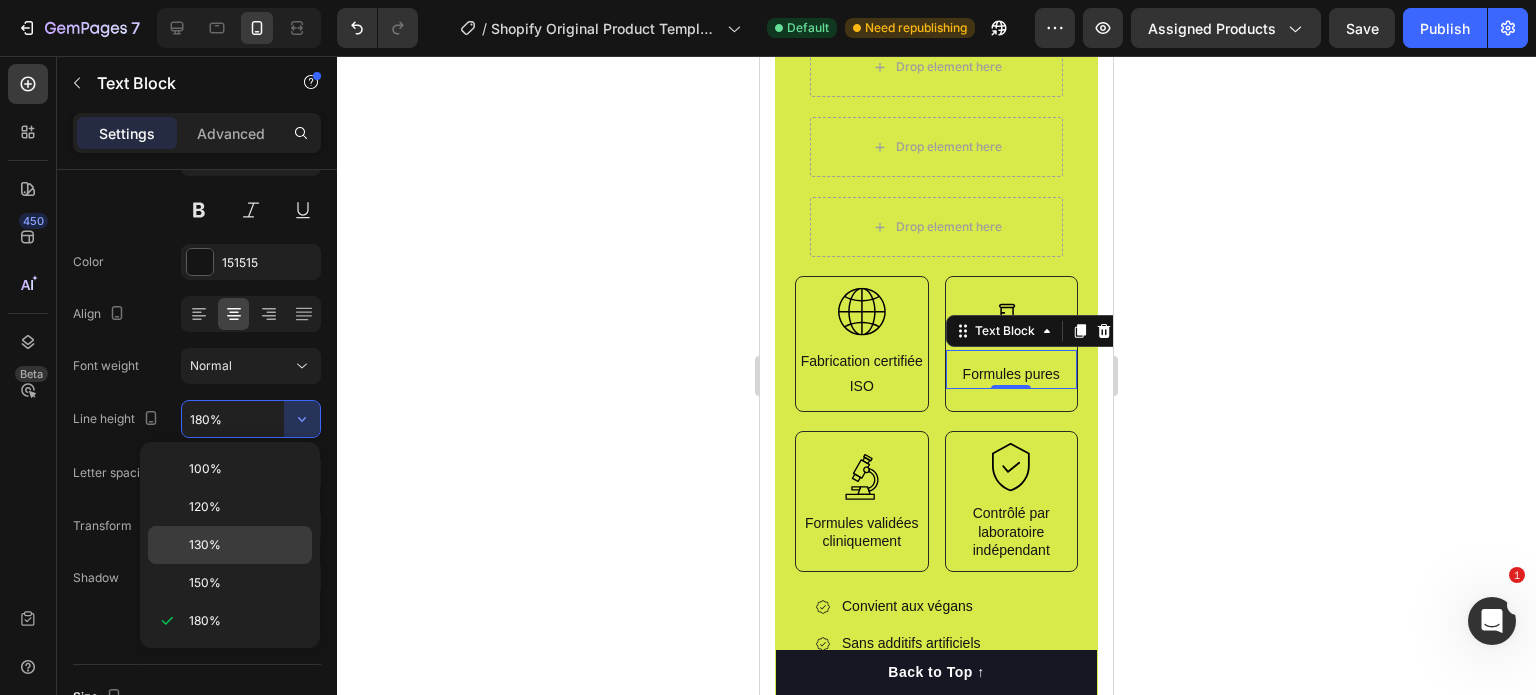 click on "130%" 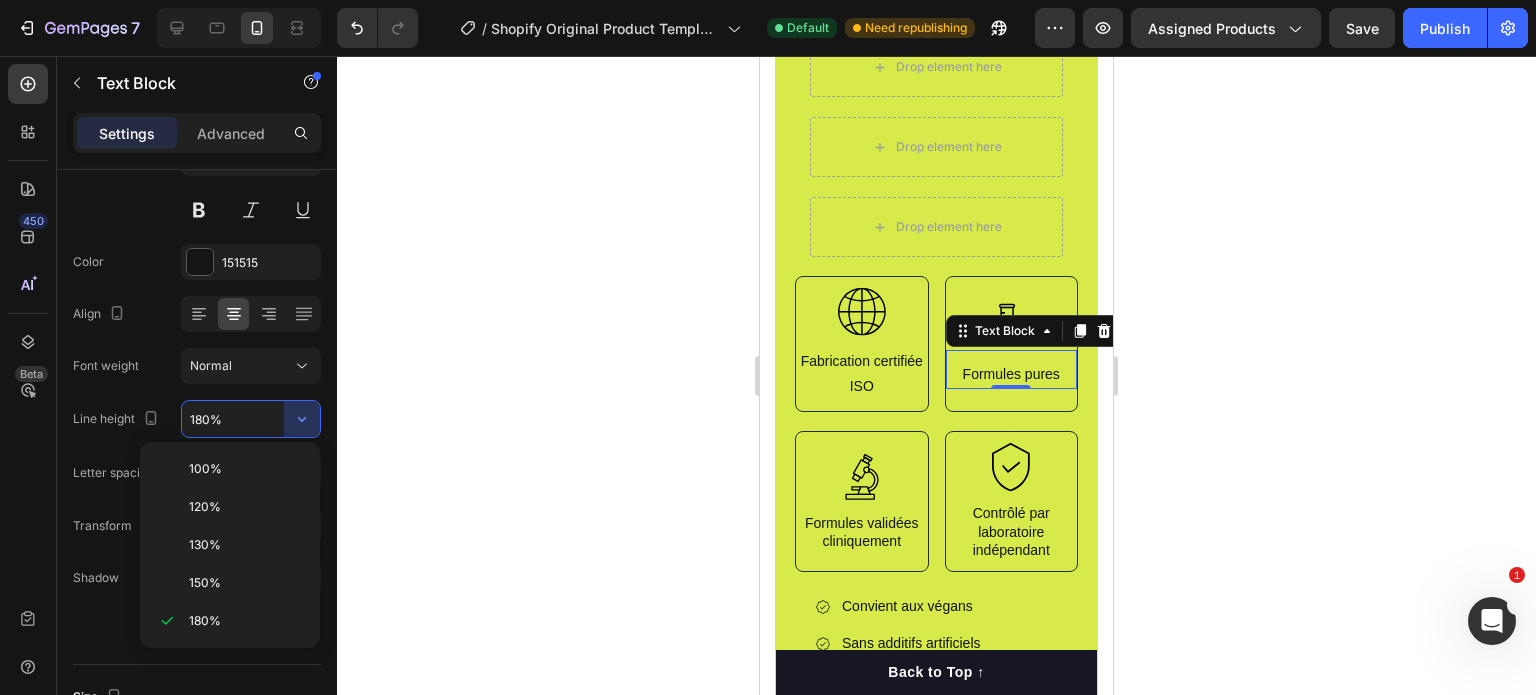 type on "130%" 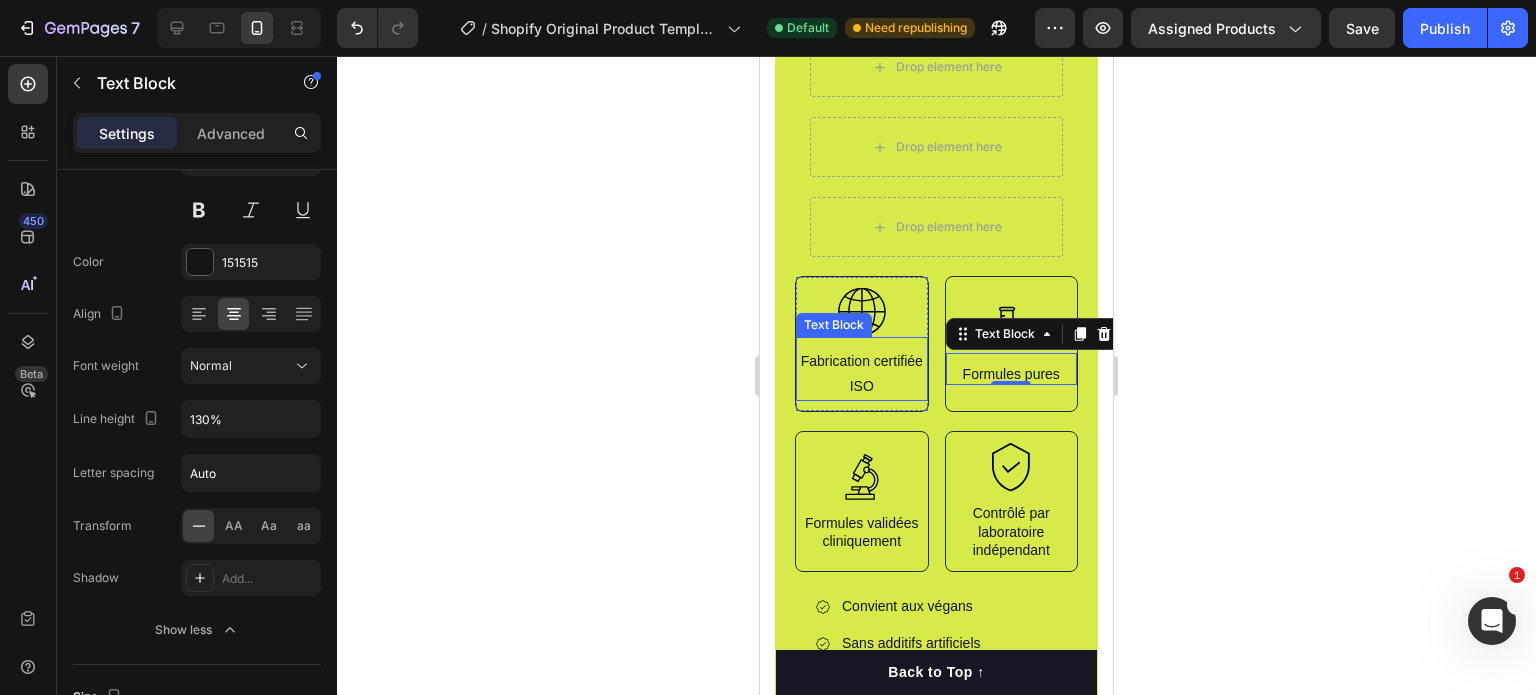 click on "Fabrication certifiée ISO" at bounding box center [862, 374] 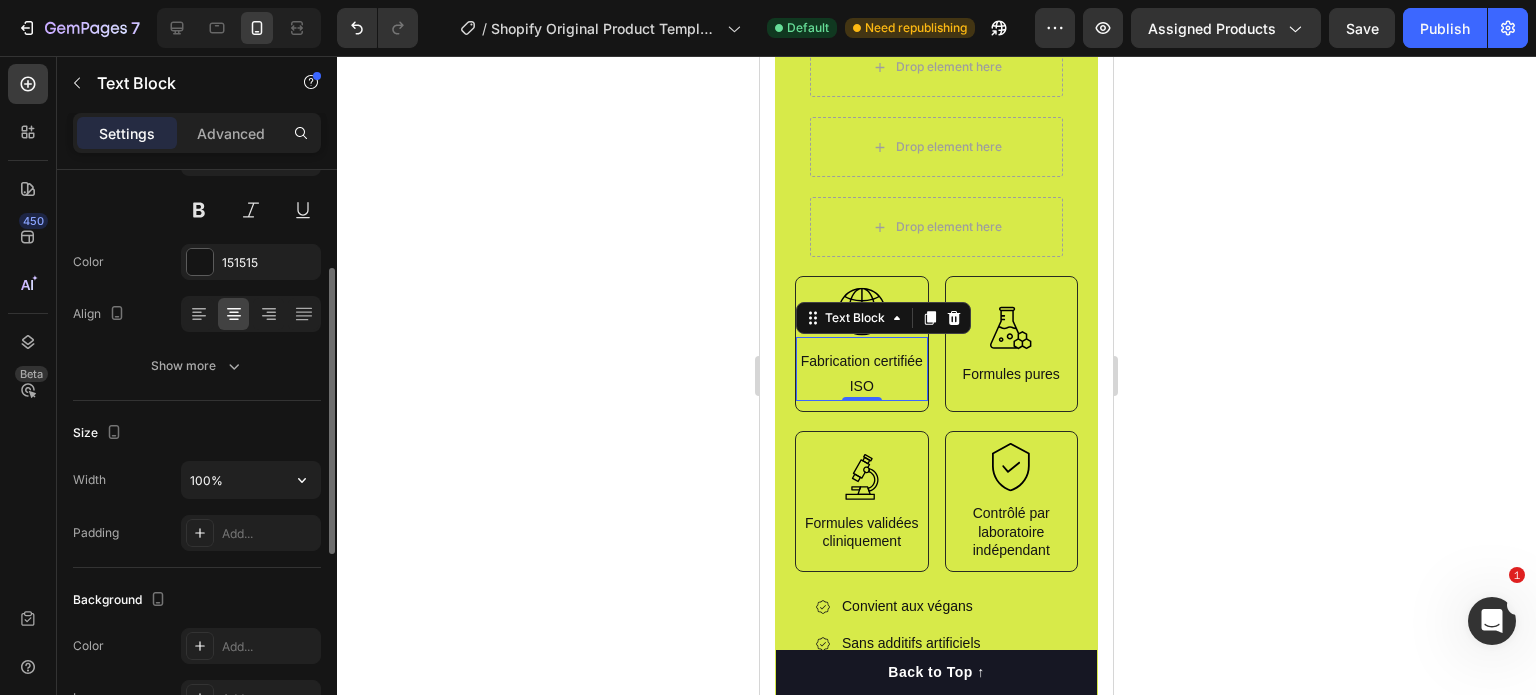 scroll, scrollTop: 0, scrollLeft: 0, axis: both 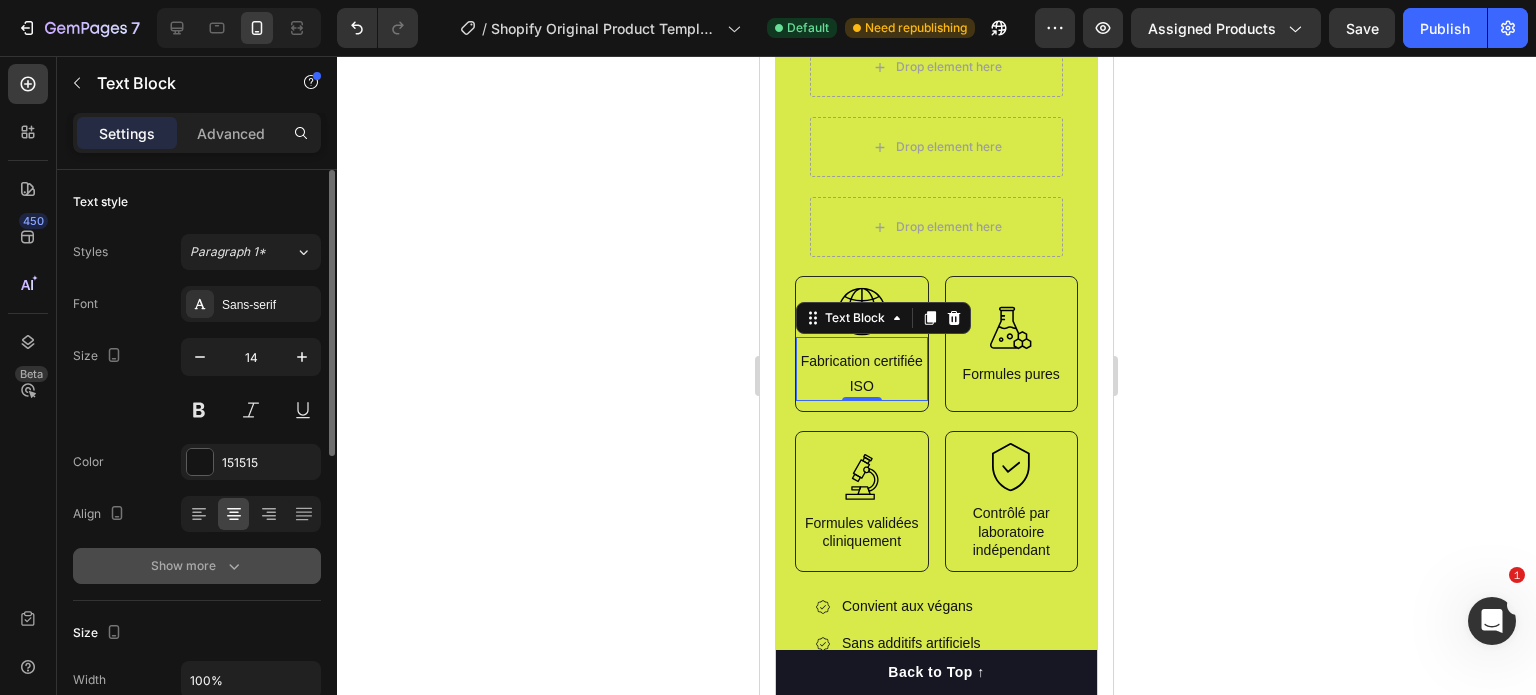 click 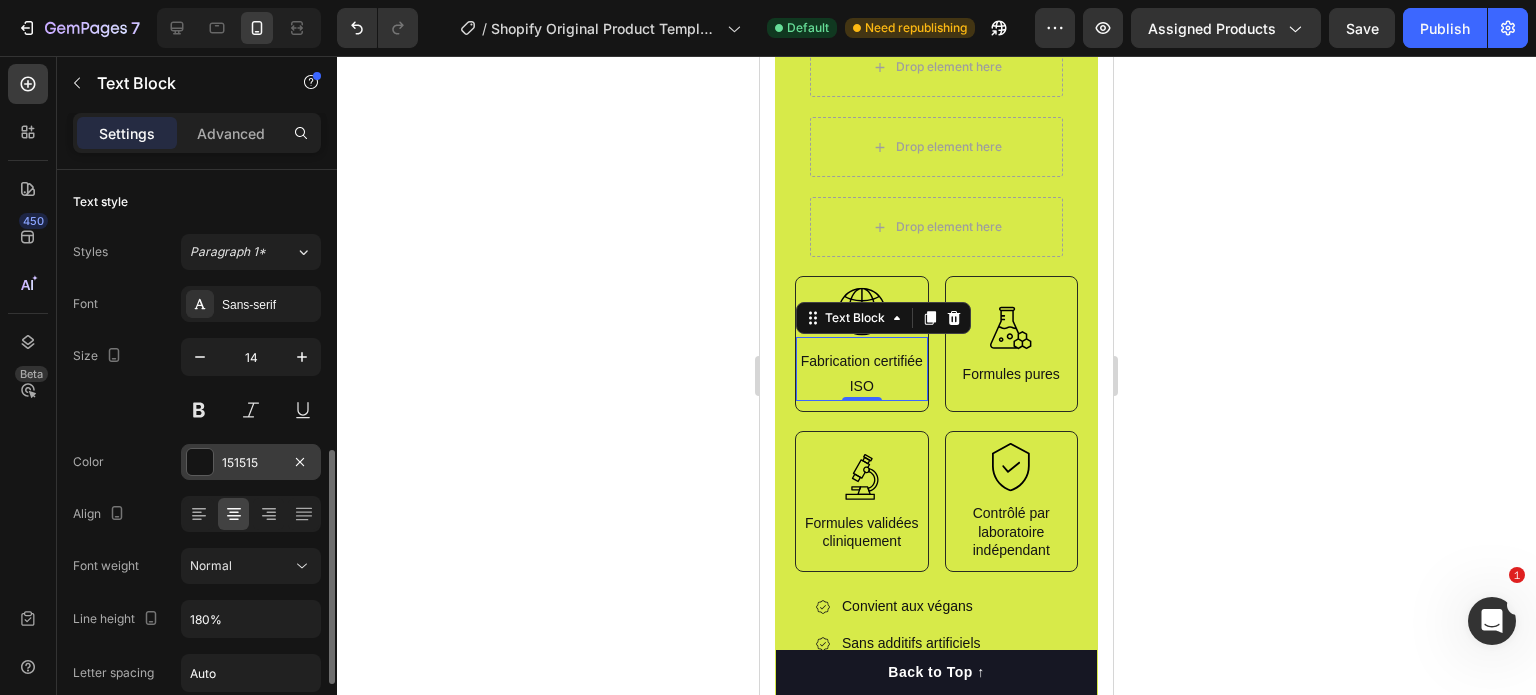scroll, scrollTop: 200, scrollLeft: 0, axis: vertical 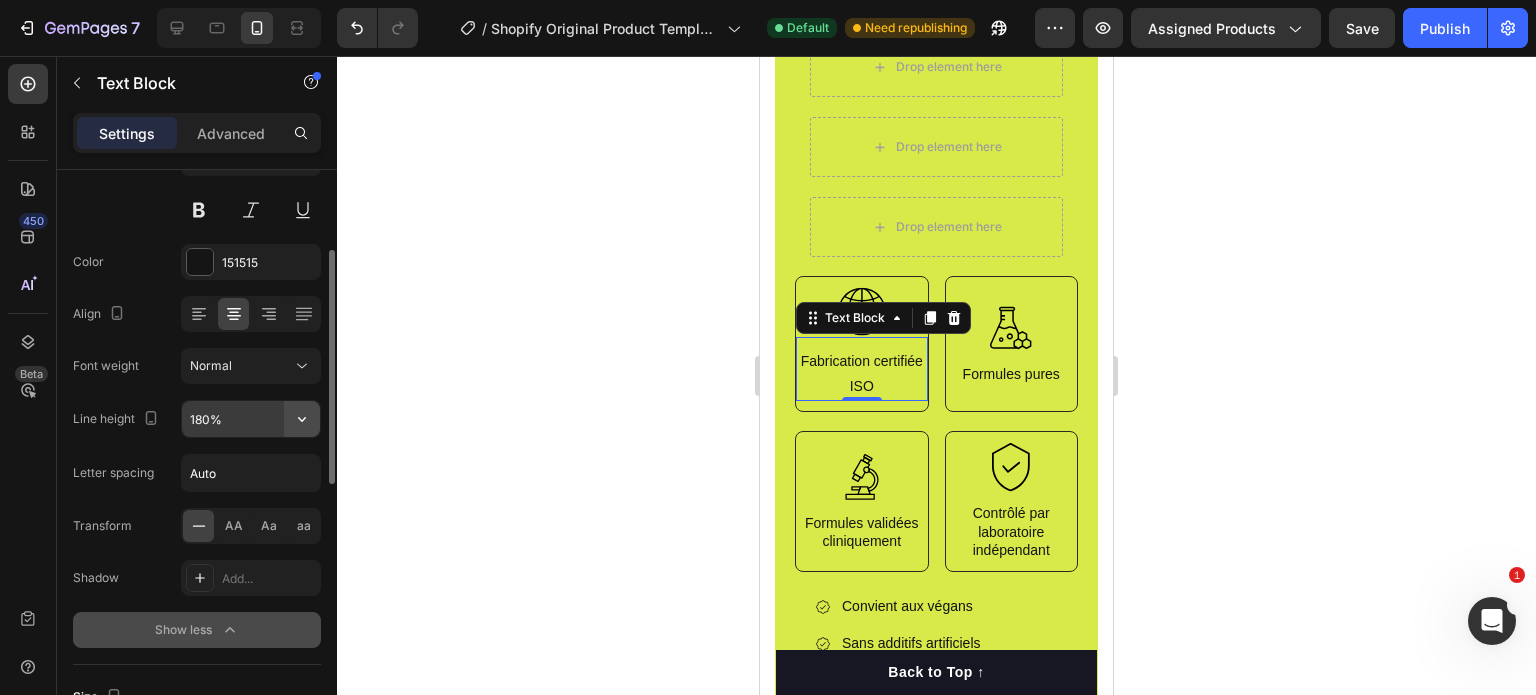 click 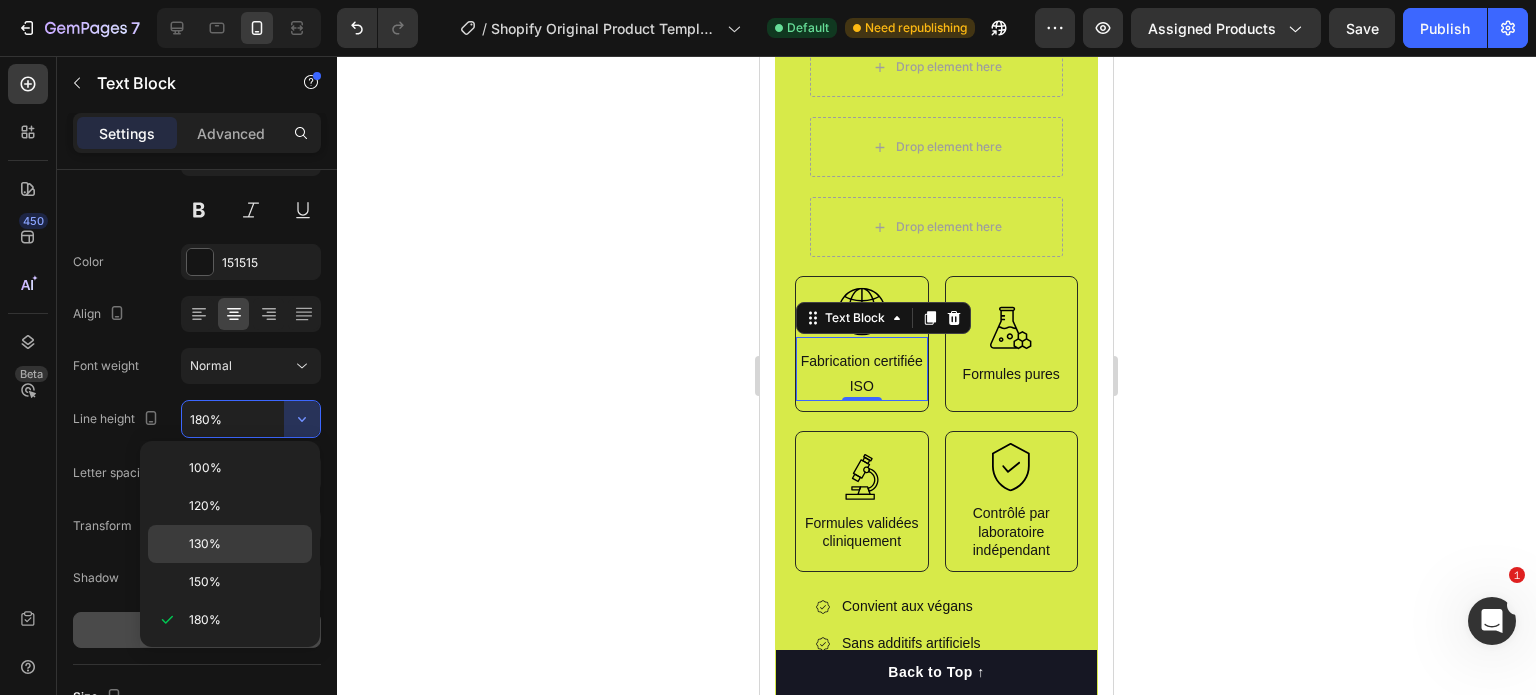 click on "130%" at bounding box center (205, 544) 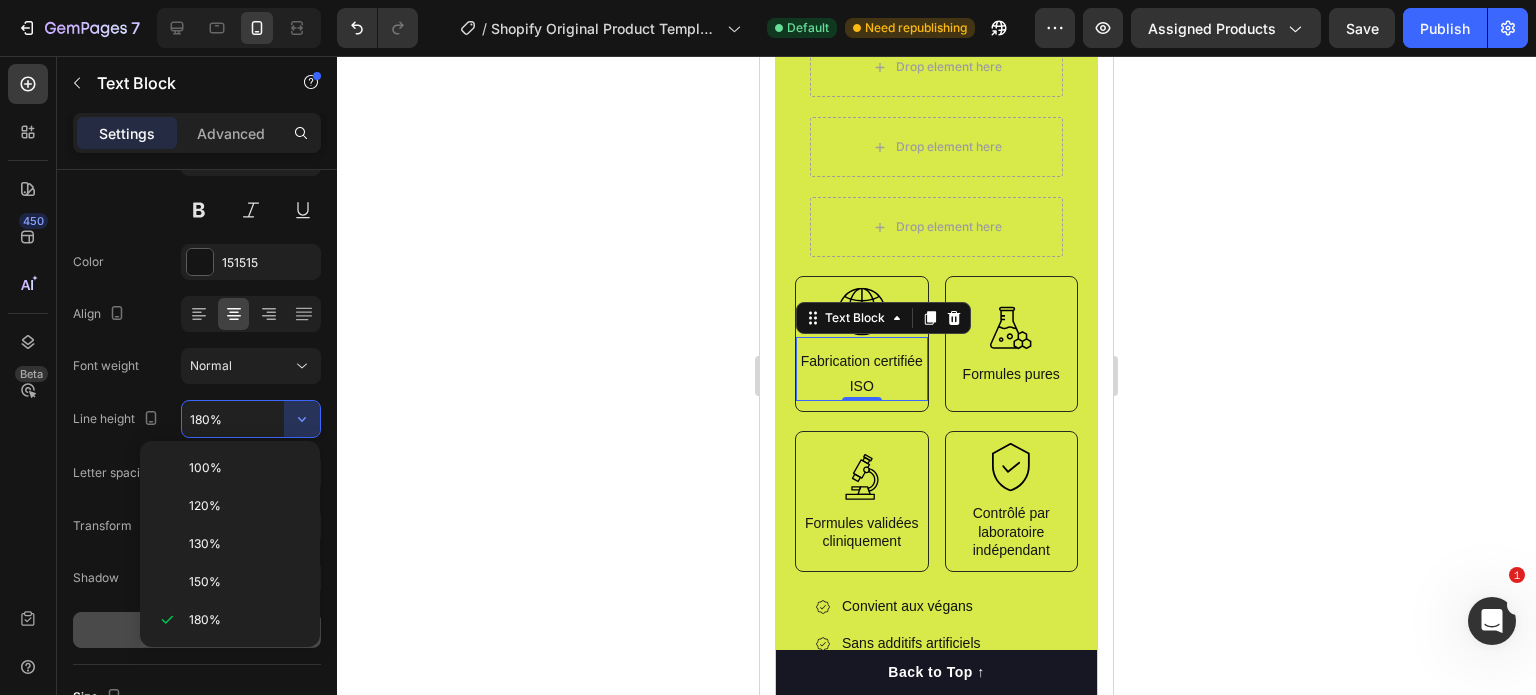 type on "130%" 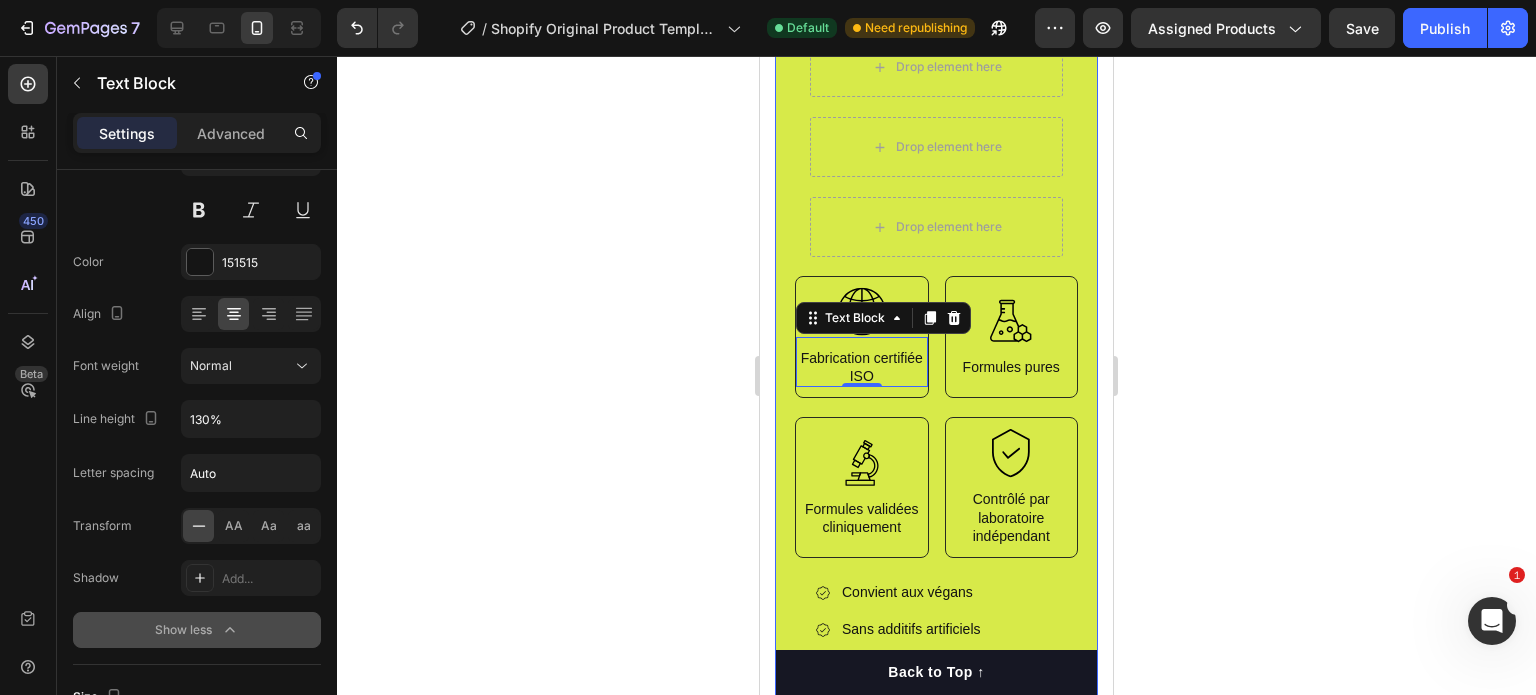 click 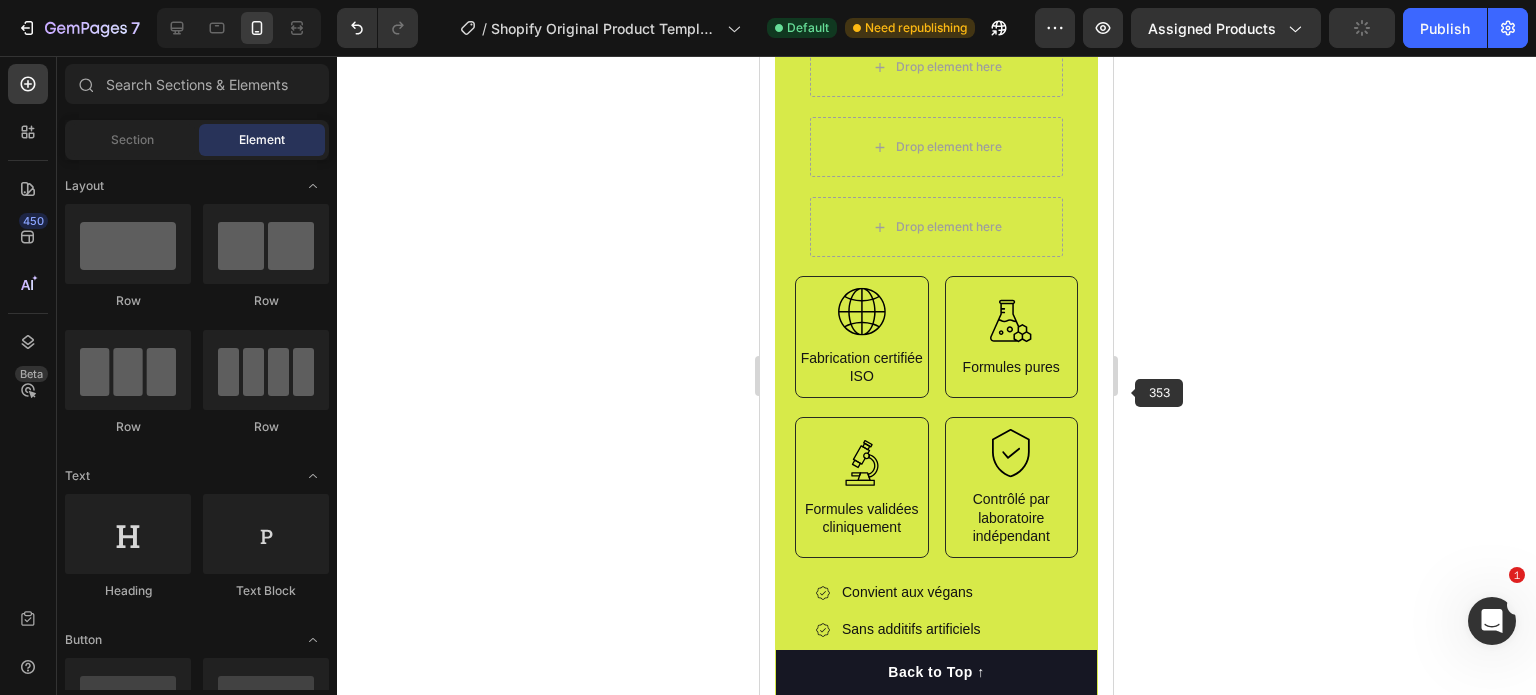 click 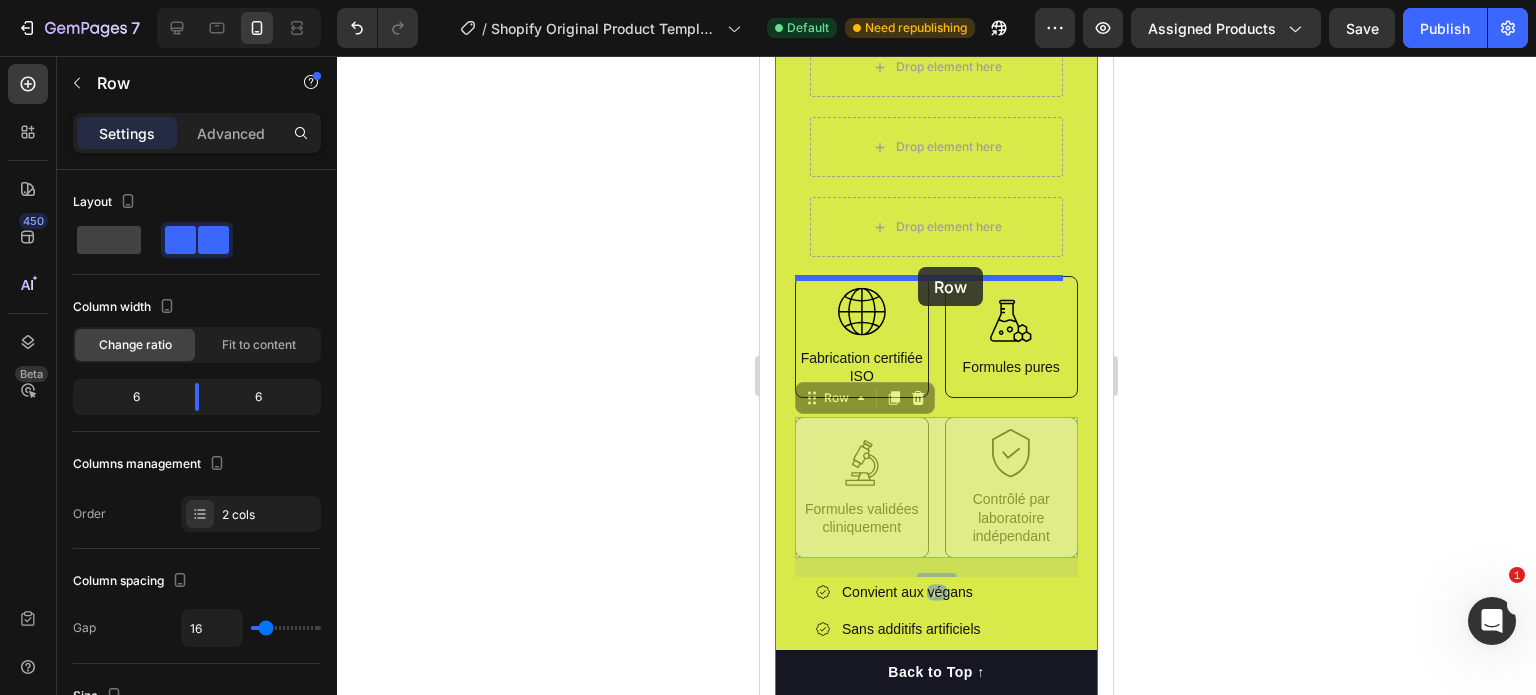 drag, startPoint x: 928, startPoint y: 471, endPoint x: 1968, endPoint y: 443, distance: 1040.3768 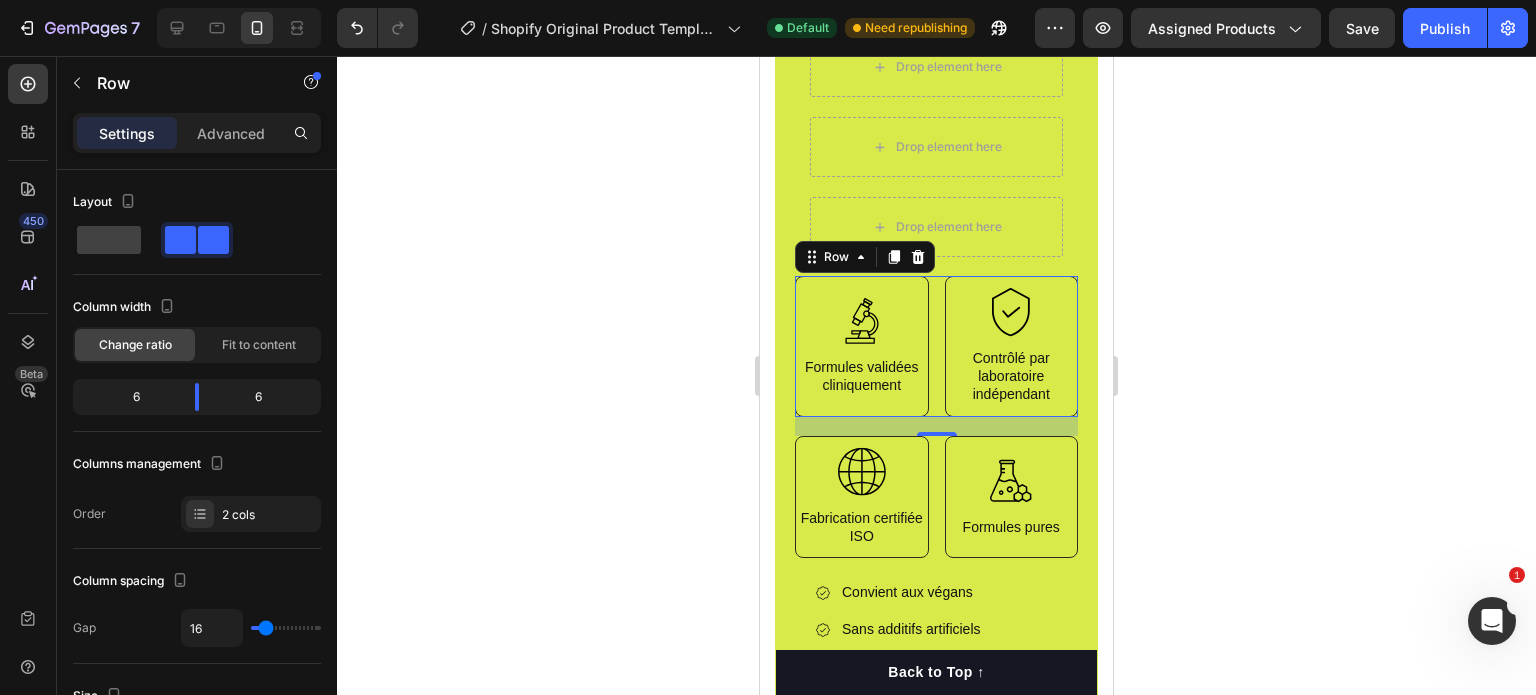 click 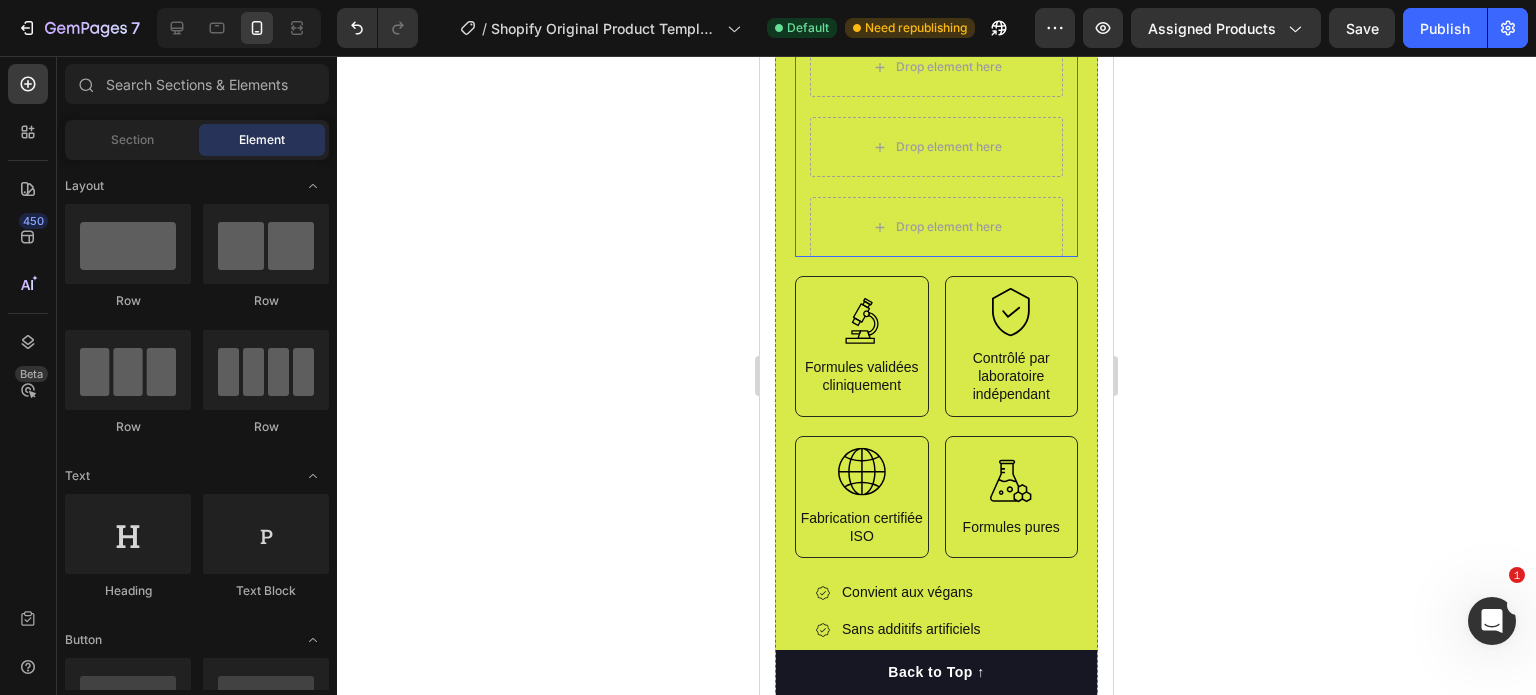 click on "Drop element here
Drop element here
Drop element here
Drop element here Row" at bounding box center [936, 107] 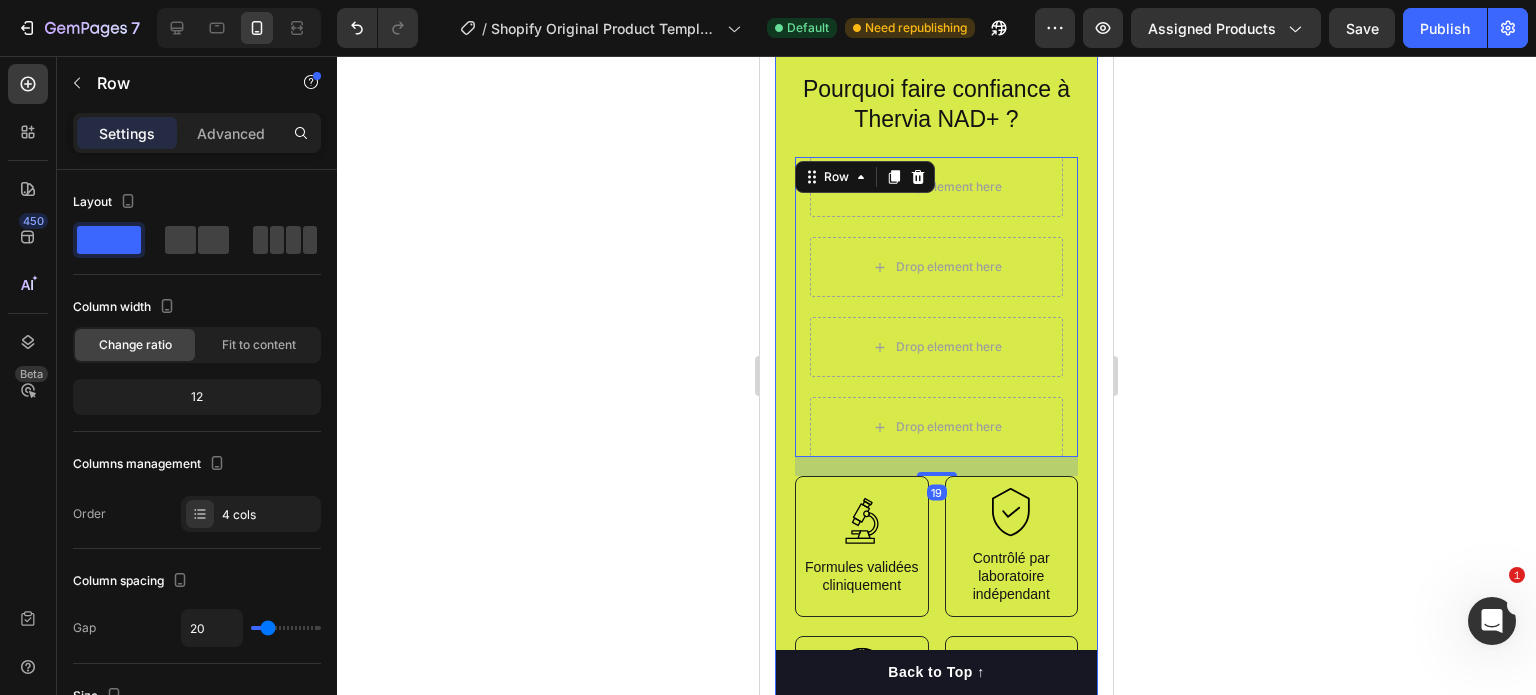 scroll, scrollTop: 1615, scrollLeft: 0, axis: vertical 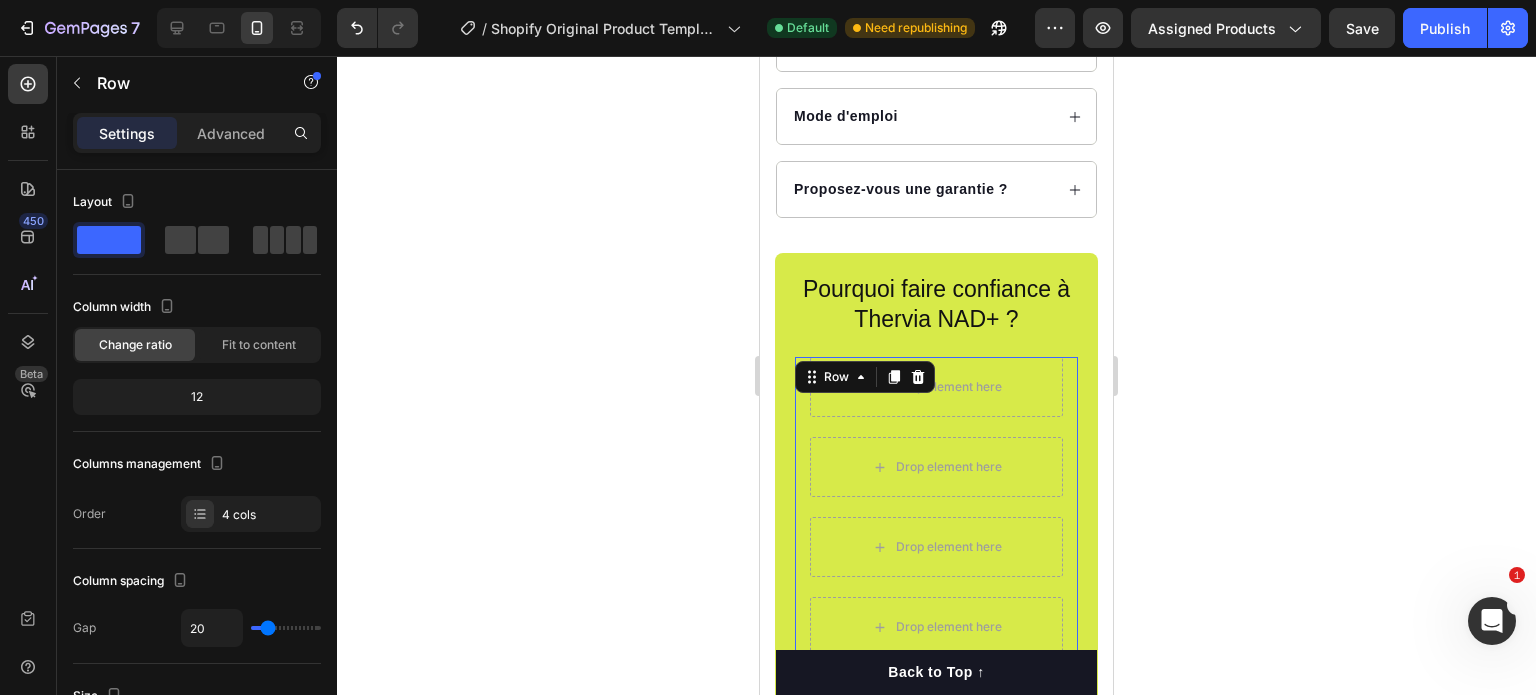 drag, startPoint x: 916, startPoint y: 371, endPoint x: 950, endPoint y: 384, distance: 36.40055 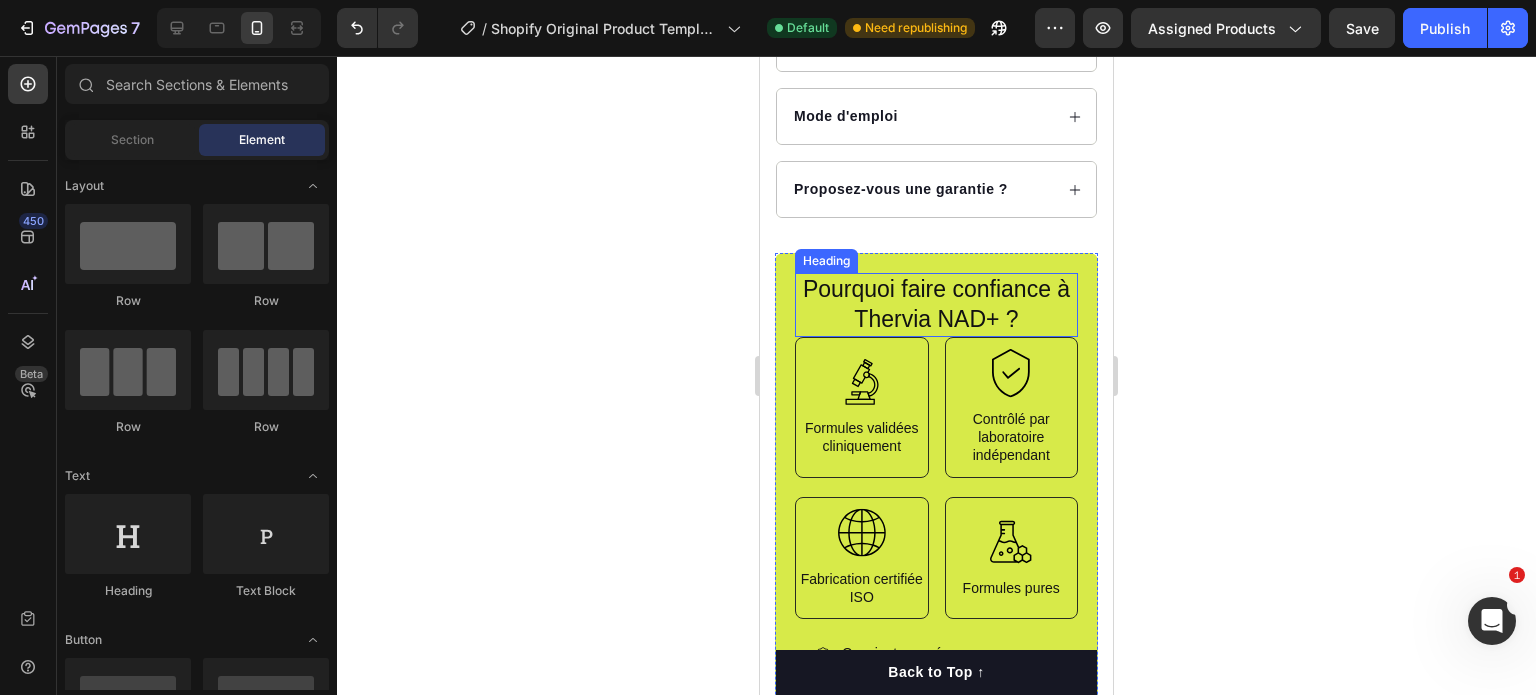 click on "Pourquoi faire confiance à Thervia NAD+ ?" at bounding box center [936, 305] 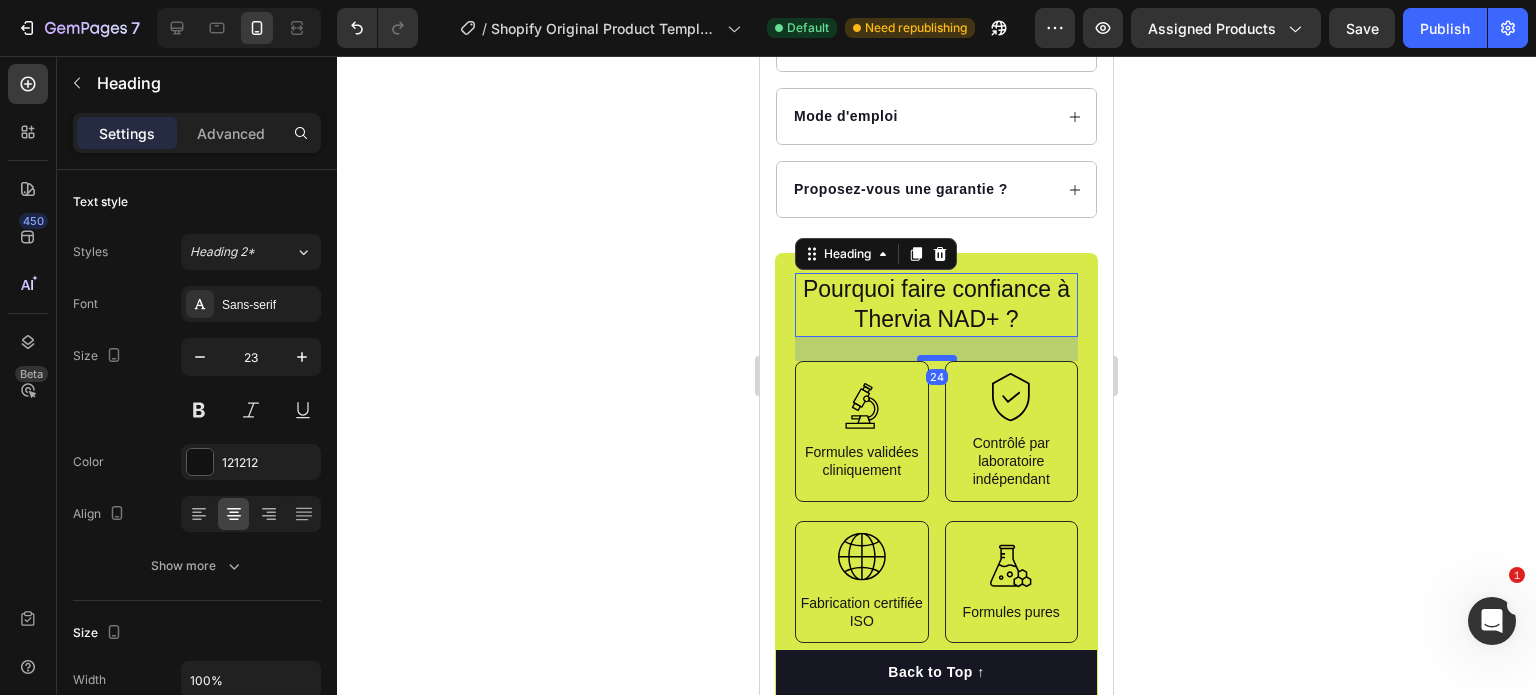click at bounding box center (937, 358) 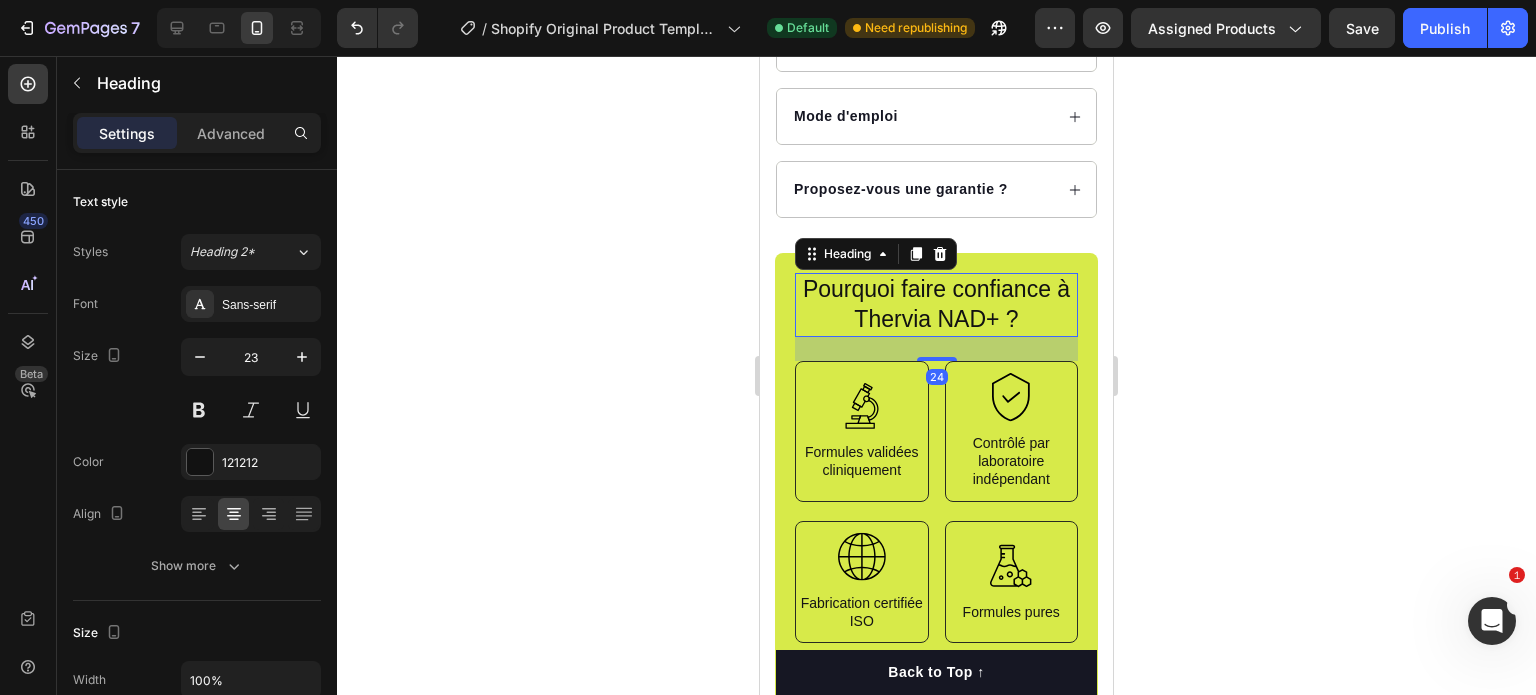 click 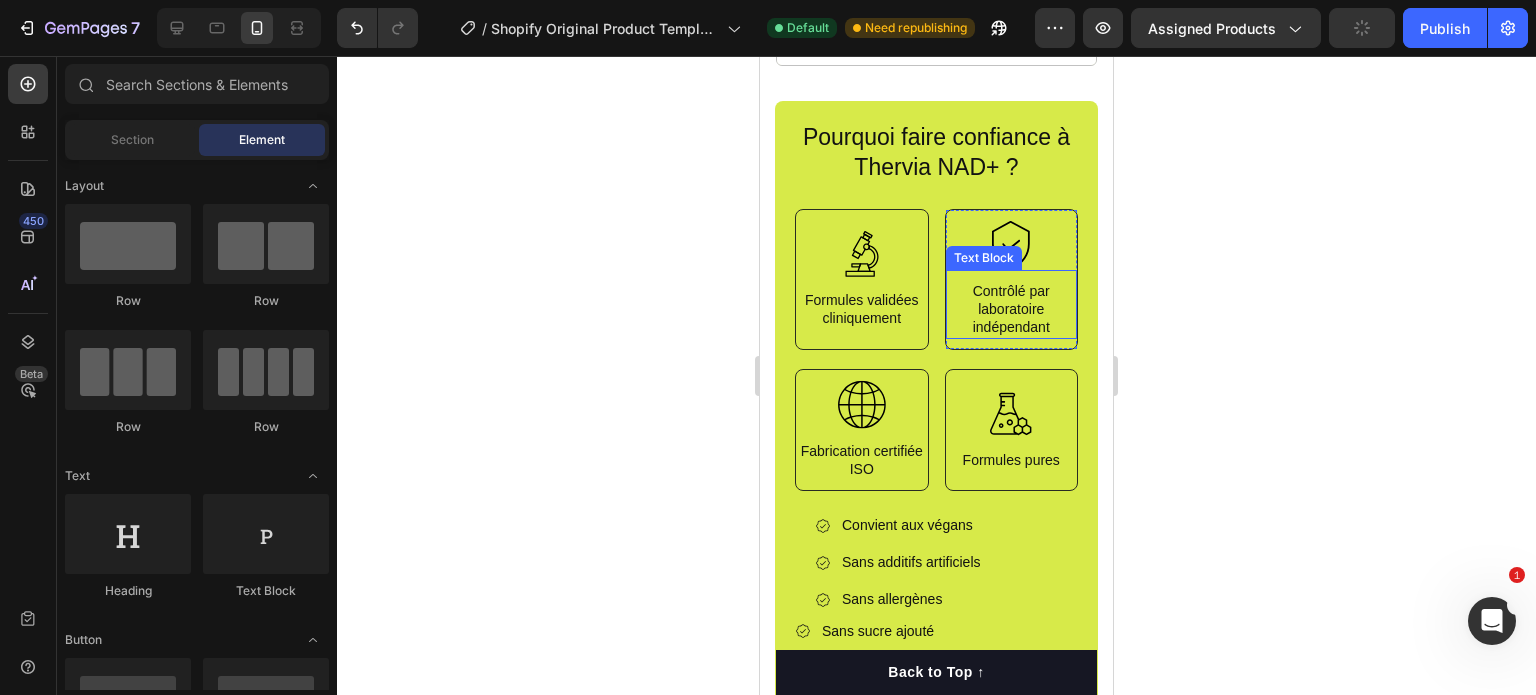 scroll, scrollTop: 1815, scrollLeft: 0, axis: vertical 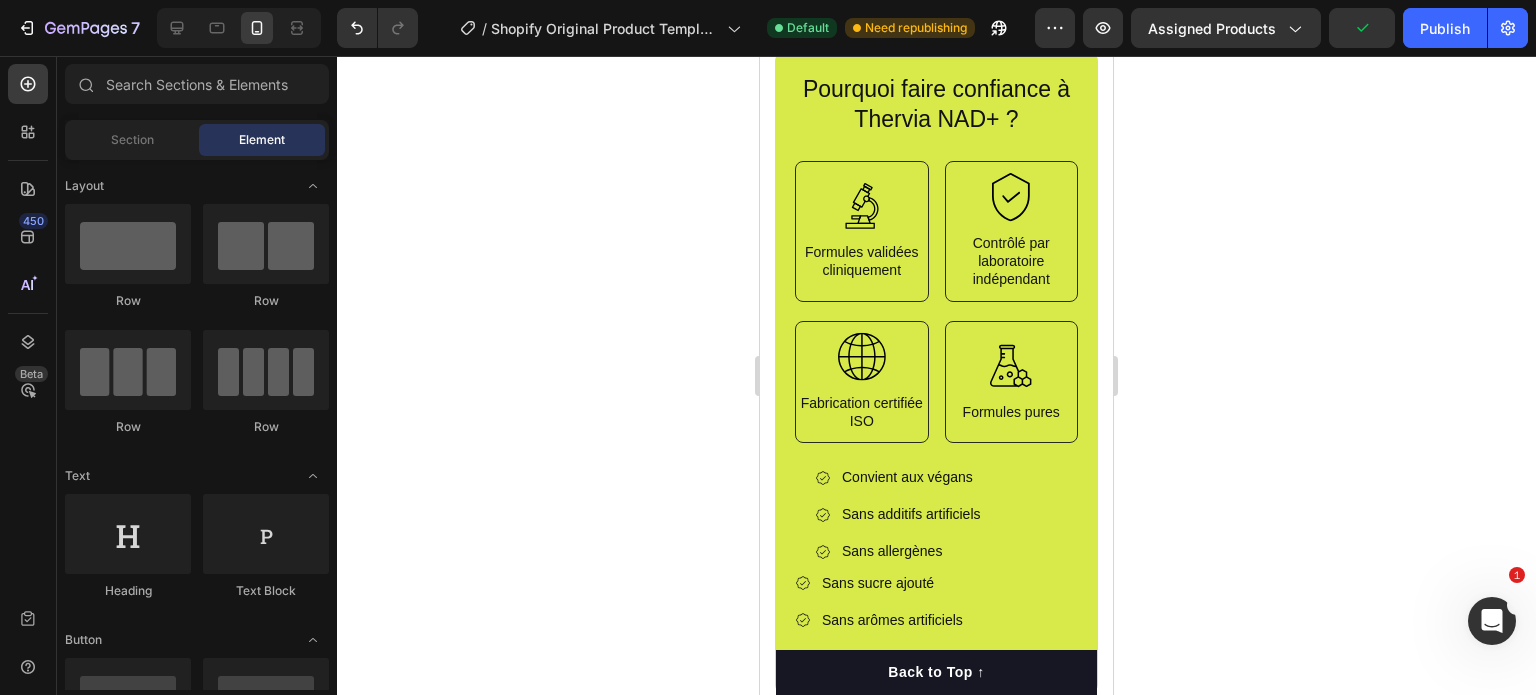 click 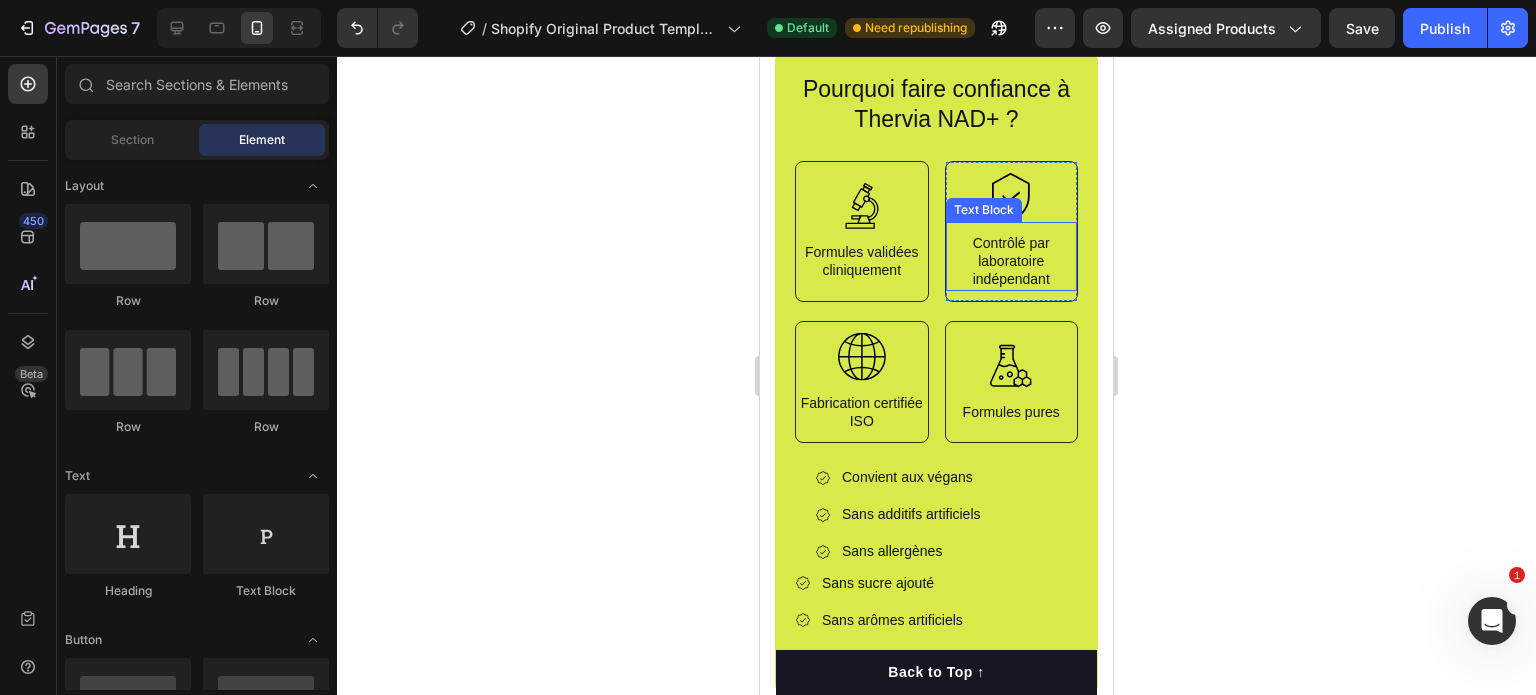 click on "Contrôlé par laboratoire indépendant" at bounding box center (1012, 261) 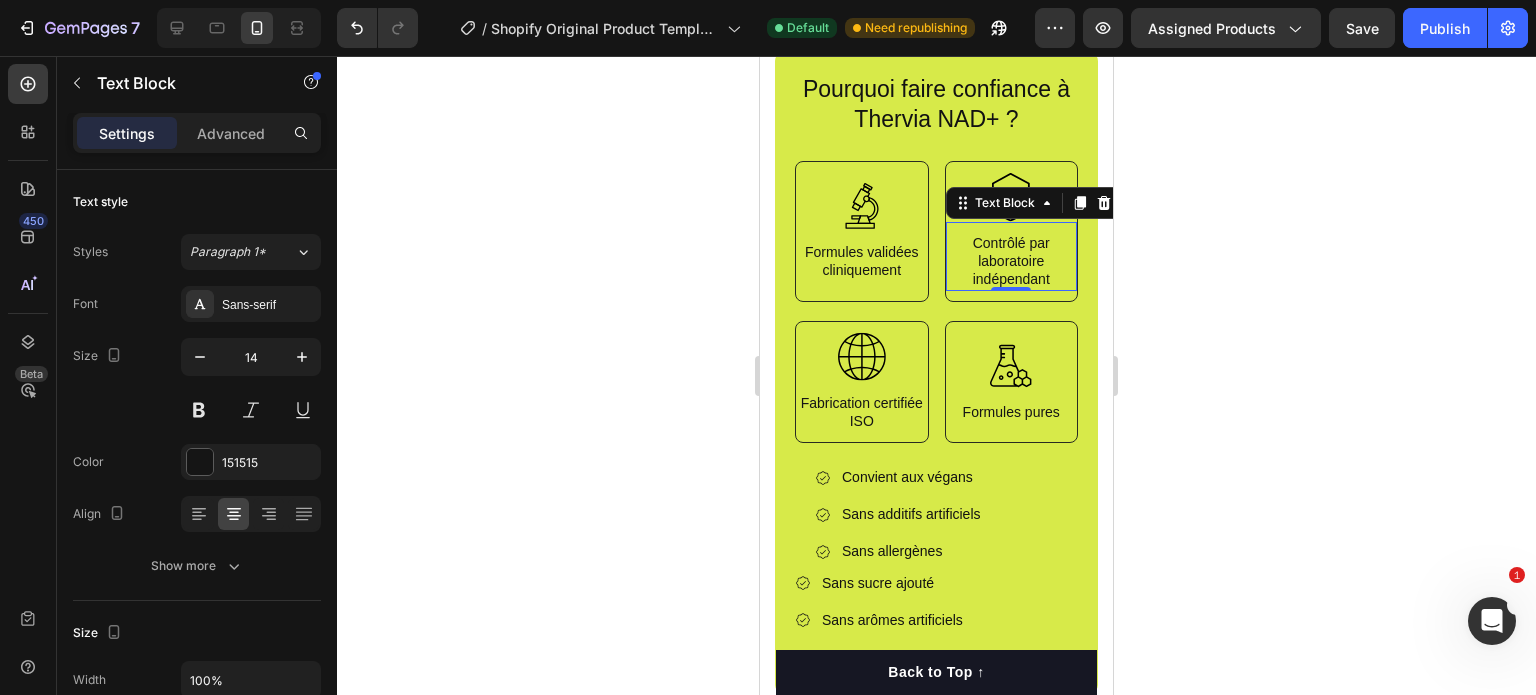 click 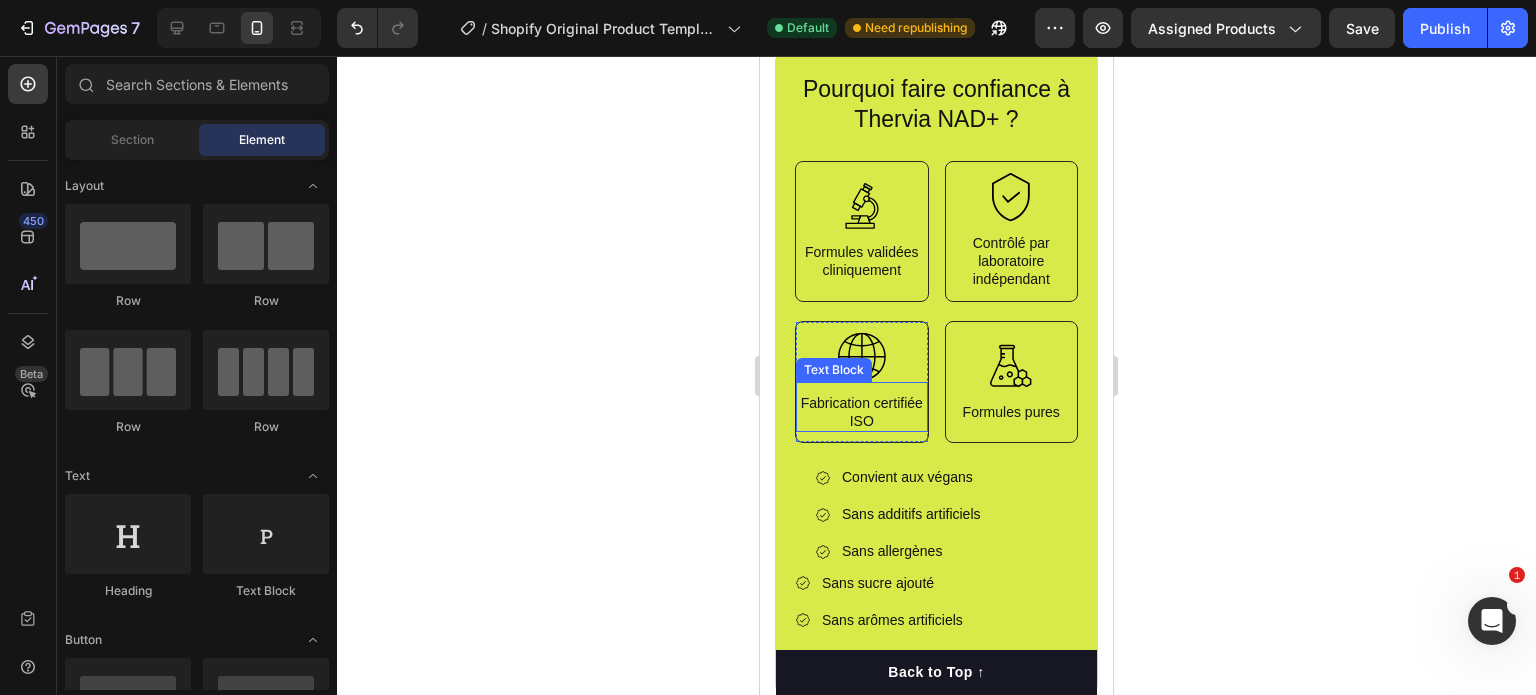click on "Fabrication certifiée ISO" at bounding box center [862, 412] 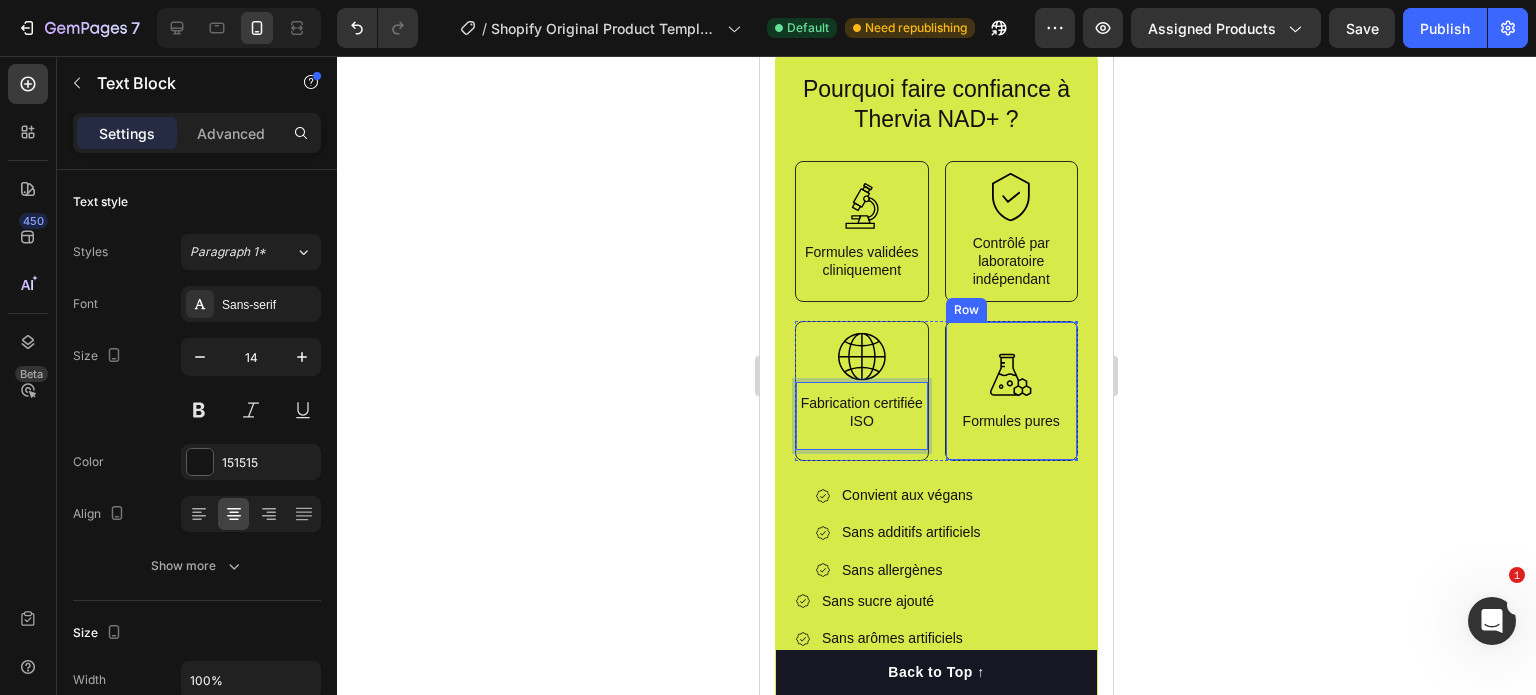 click 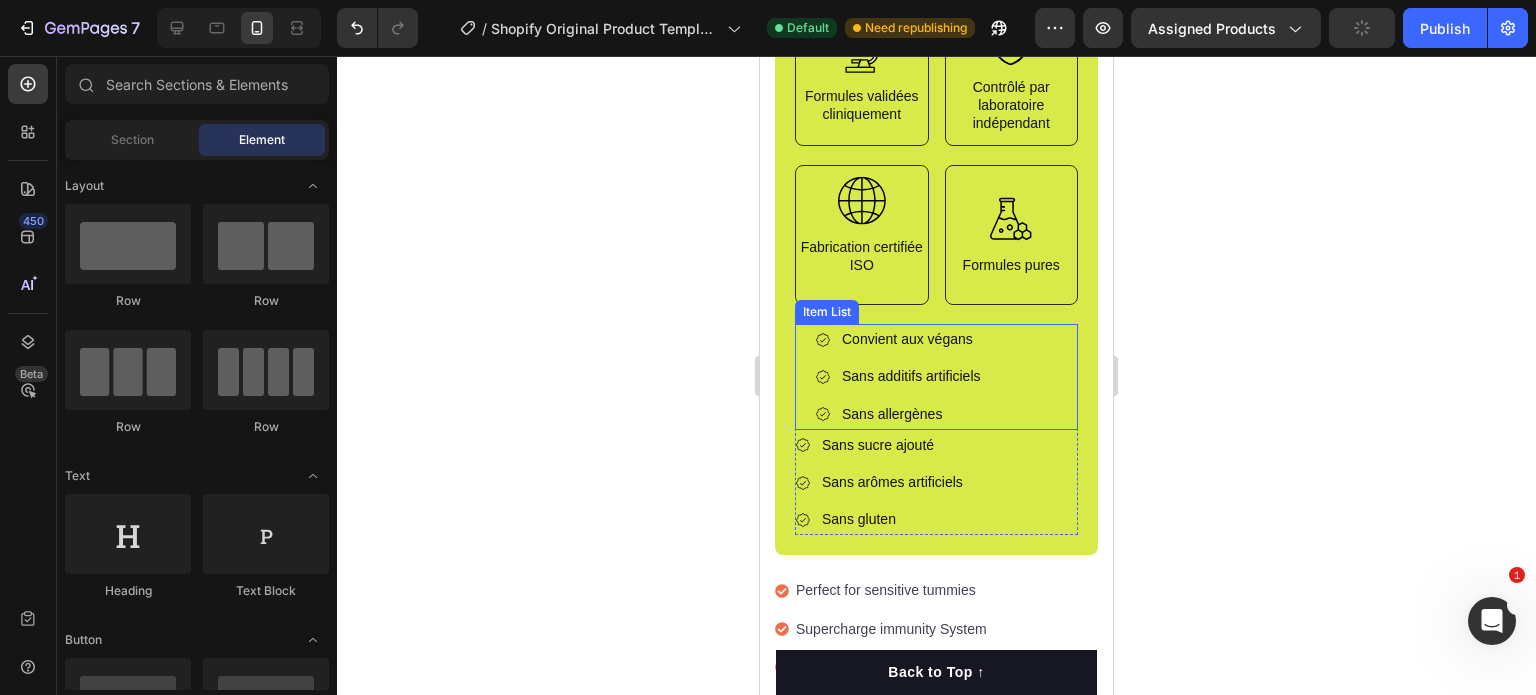 scroll, scrollTop: 1915, scrollLeft: 0, axis: vertical 